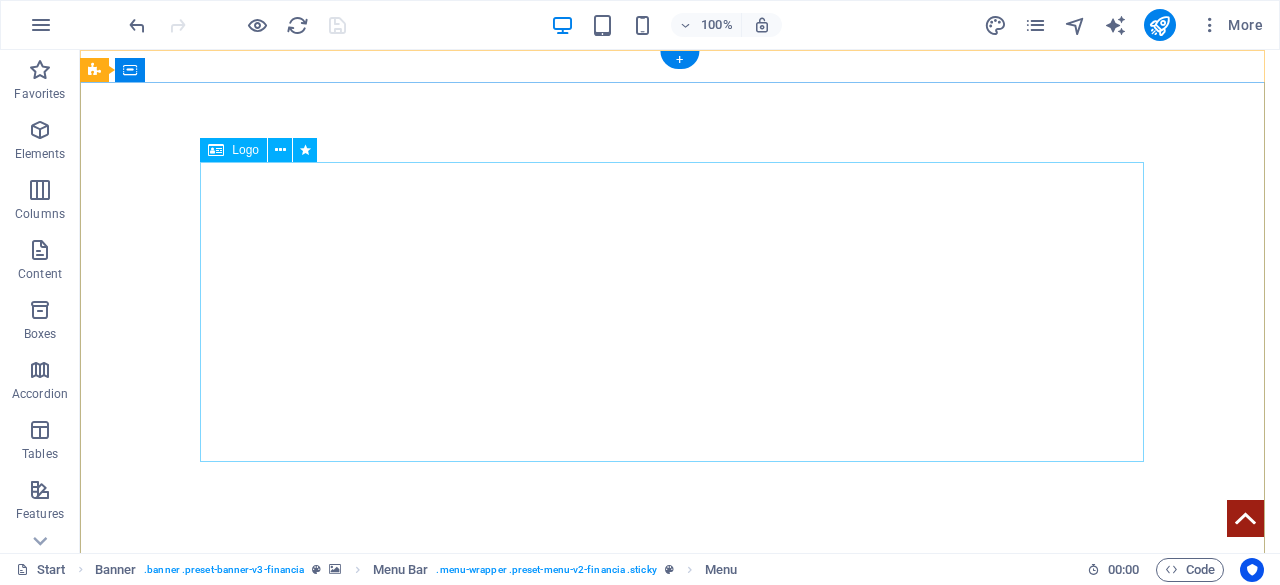 scroll, scrollTop: 0, scrollLeft: 0, axis: both 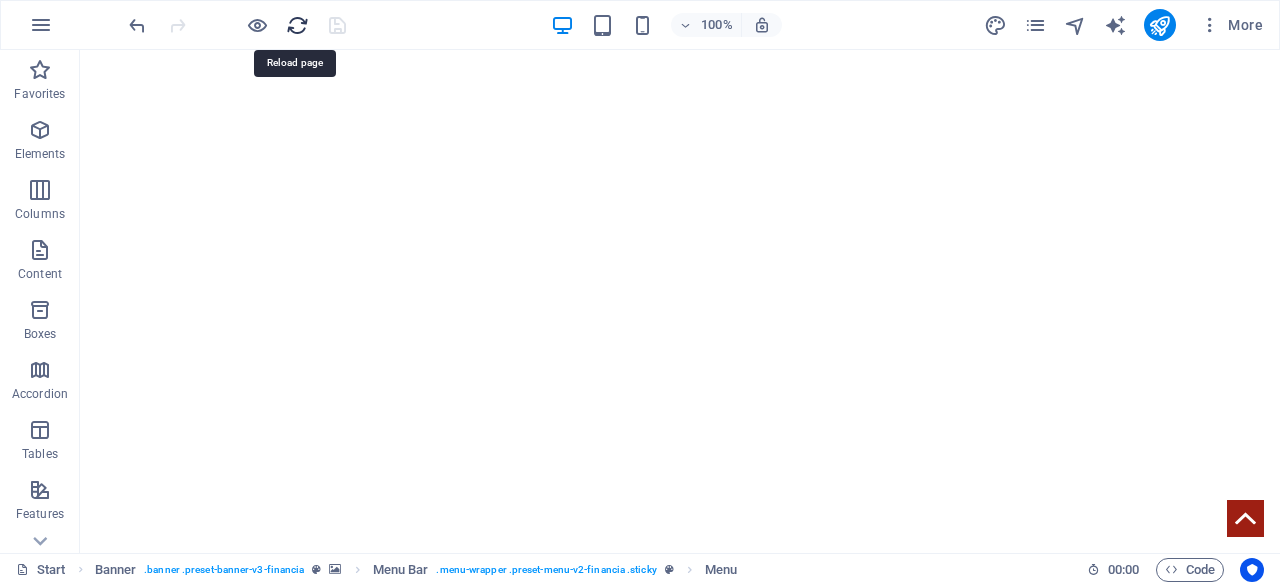 click at bounding box center (297, 25) 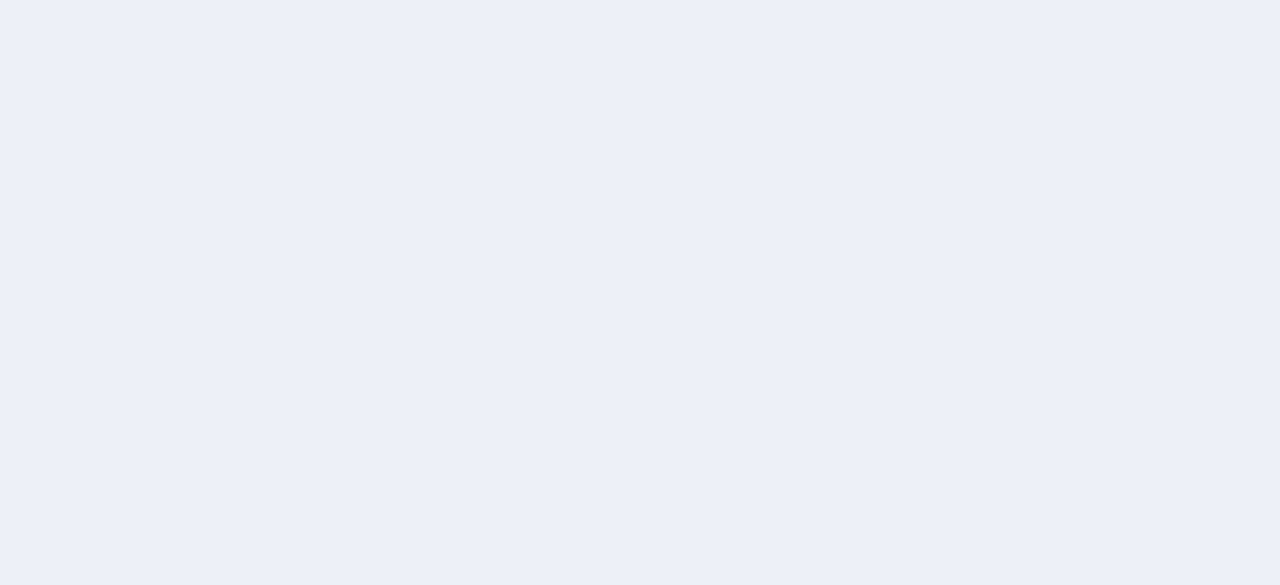 scroll, scrollTop: 0, scrollLeft: 0, axis: both 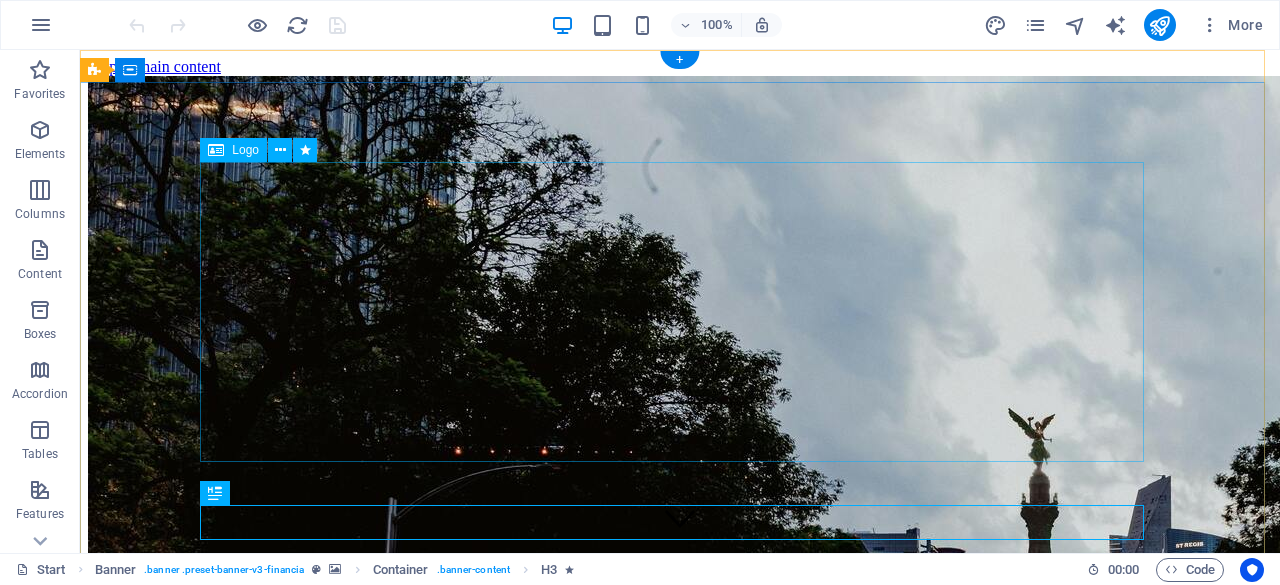 click at bounding box center [680, 2625] 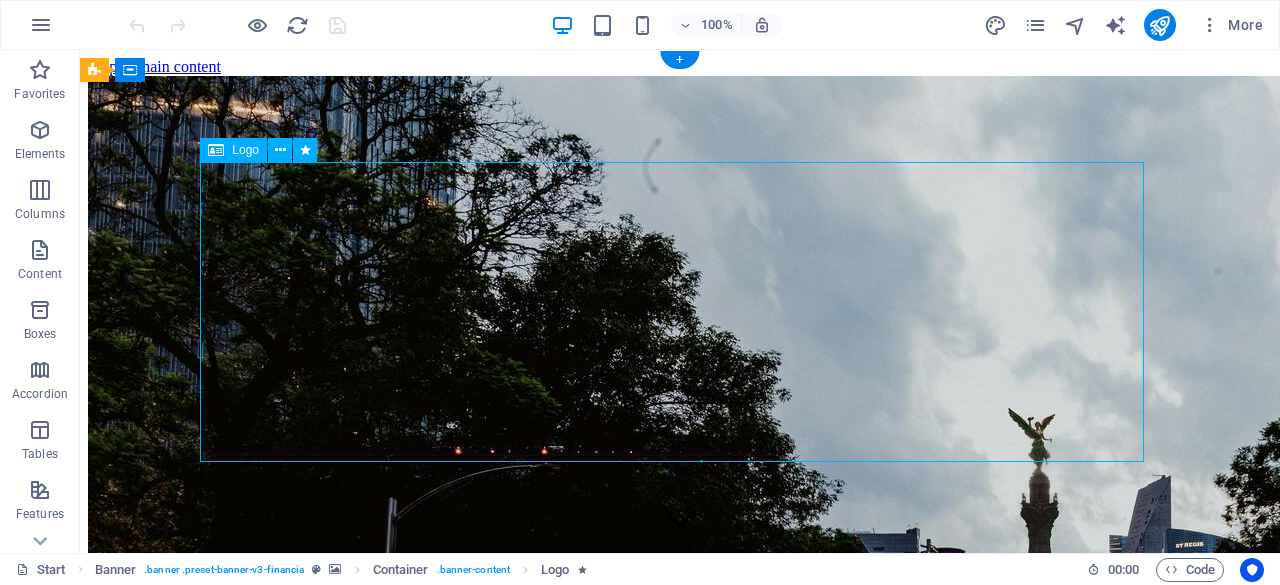 click at bounding box center [680, 2625] 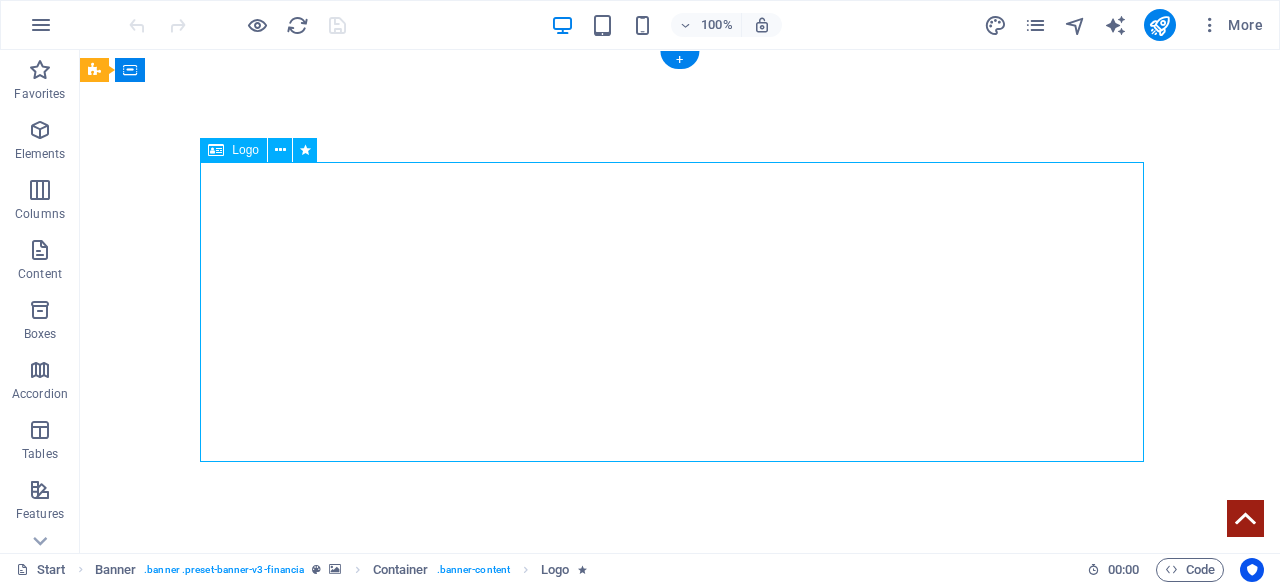 click at bounding box center (680, 964) 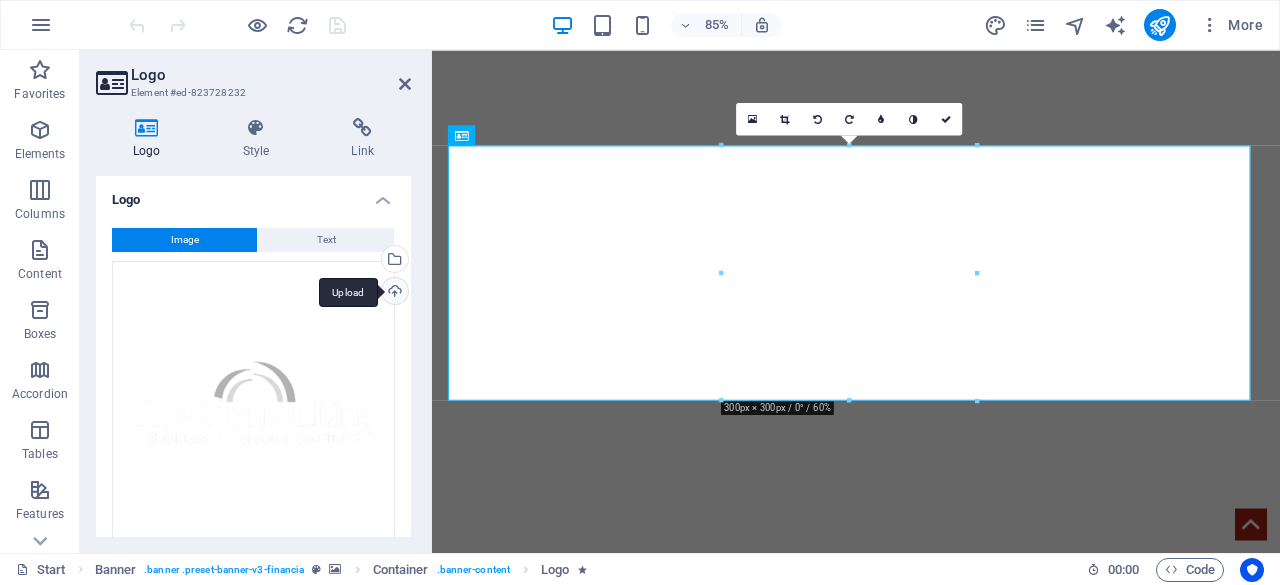 click on "Upload" at bounding box center [393, 293] 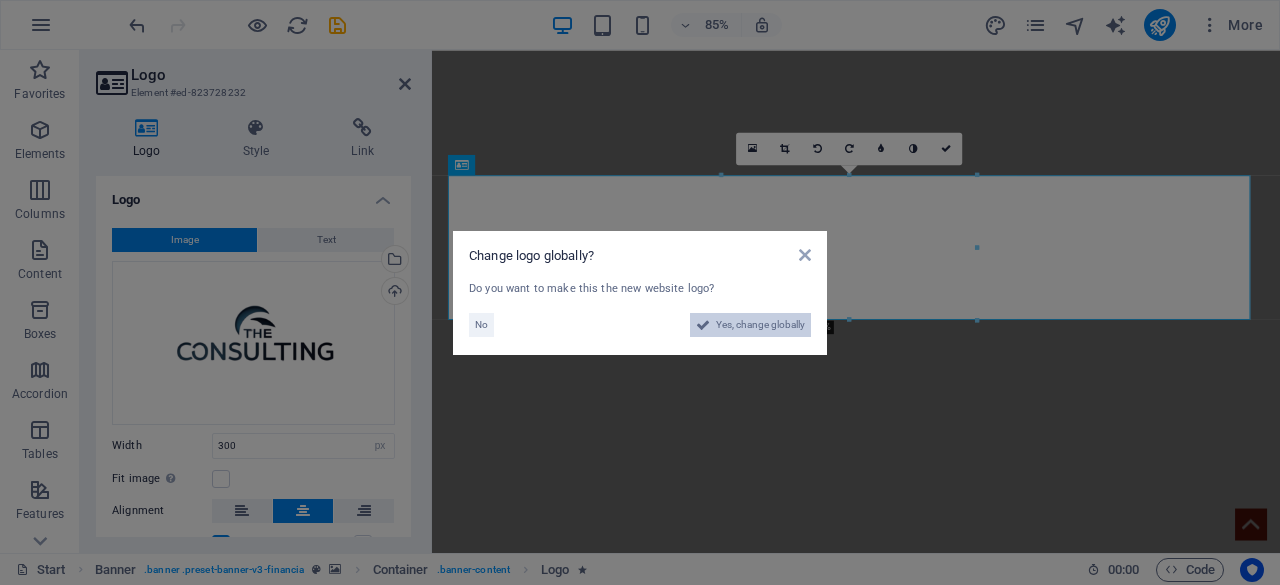 click on "Yes, change globally" at bounding box center [760, 325] 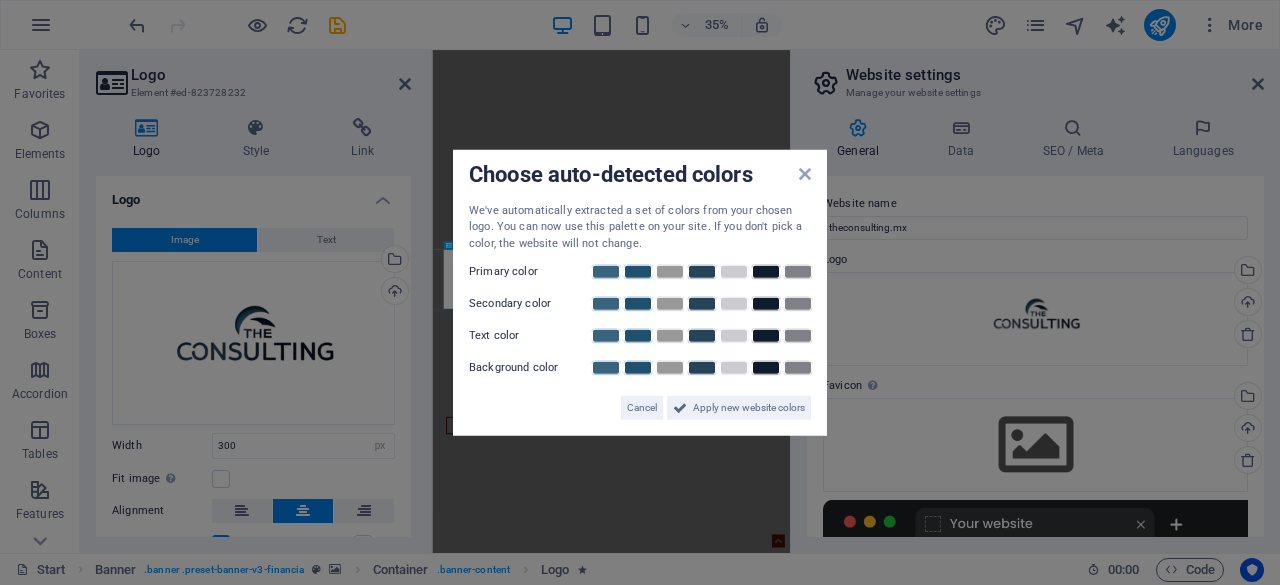 click on "Choose auto-detected colors We've automatically extracted a set of colors from your chosen logo. You can now use this palette on your site. If you don't pick a color, the website will not change.  Primary color Secondary color Text color Background color Cancel Apply new website colors" at bounding box center (640, 292) 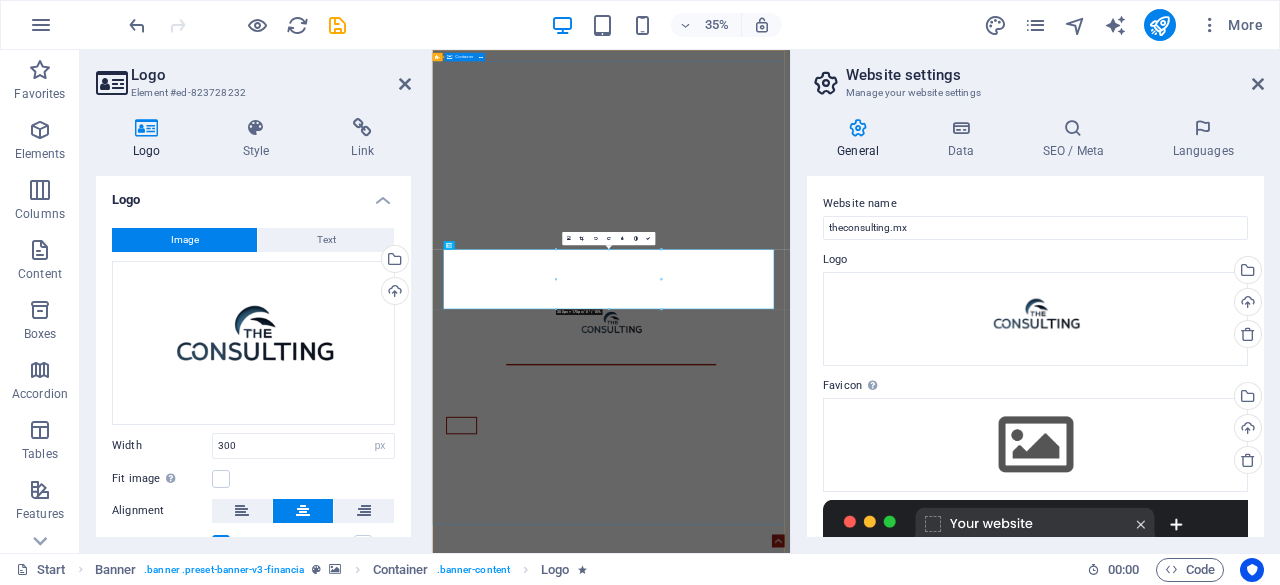 click on "we develop business" at bounding box center (943, 878) 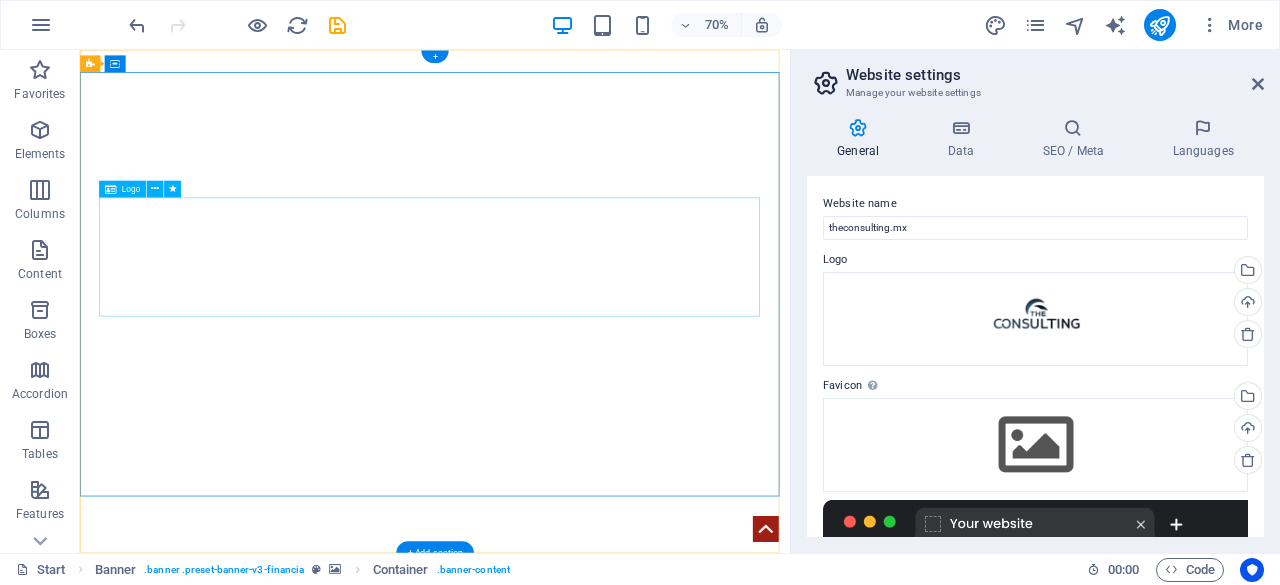 click at bounding box center [587, 839] 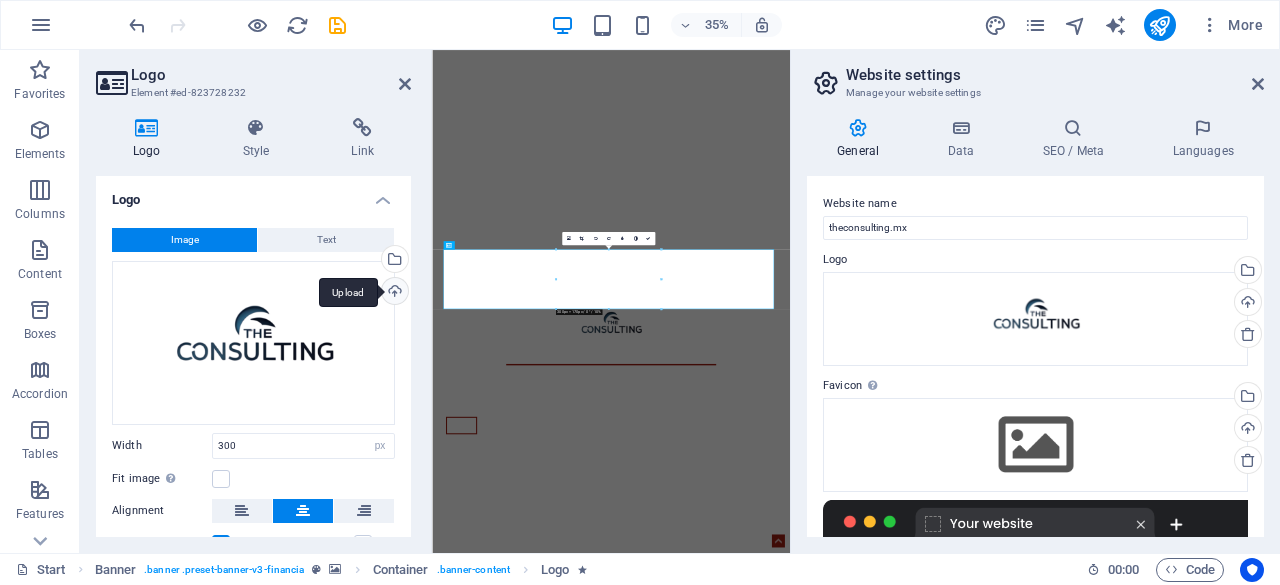 click on "Upload" at bounding box center (393, 293) 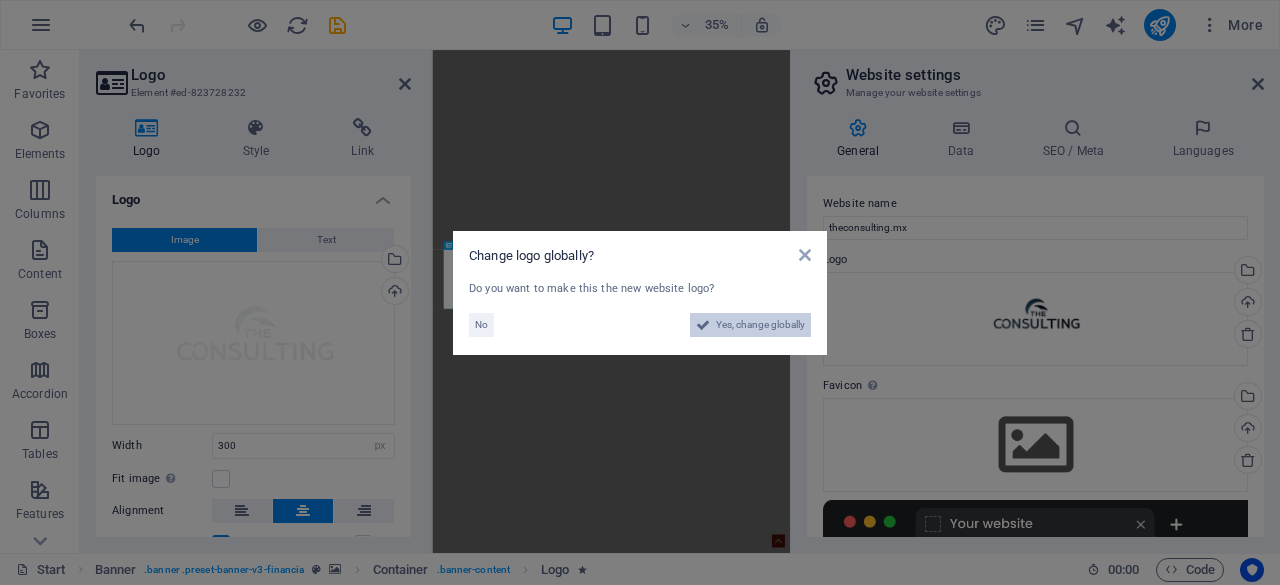 click on "Yes, change globally" at bounding box center (760, 325) 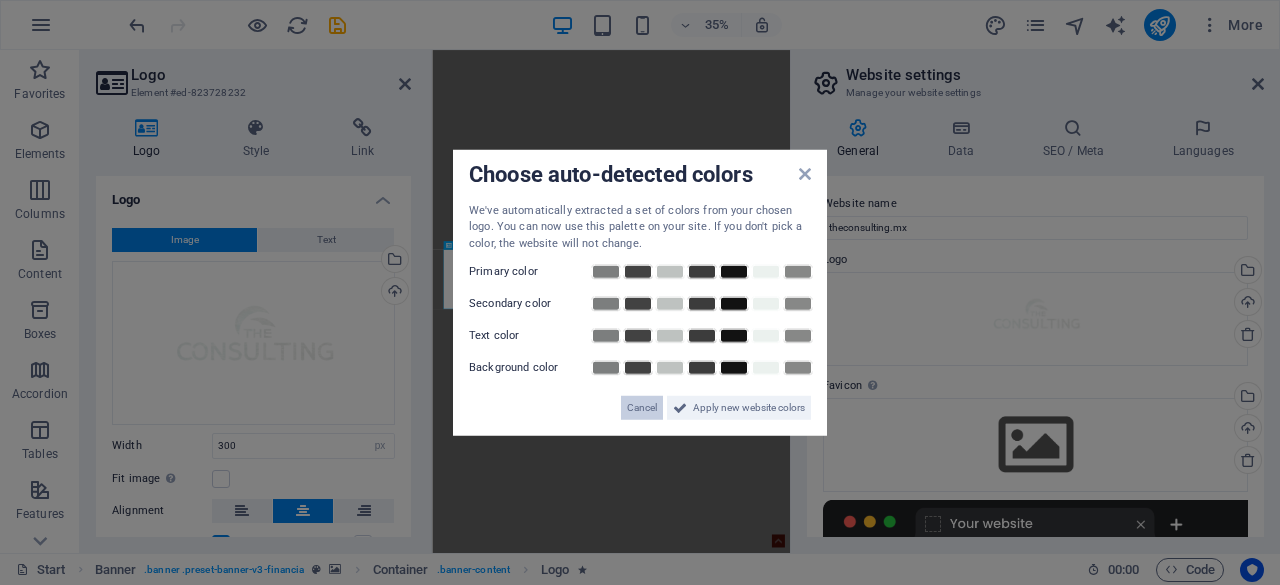 click on "Cancel" at bounding box center (642, 408) 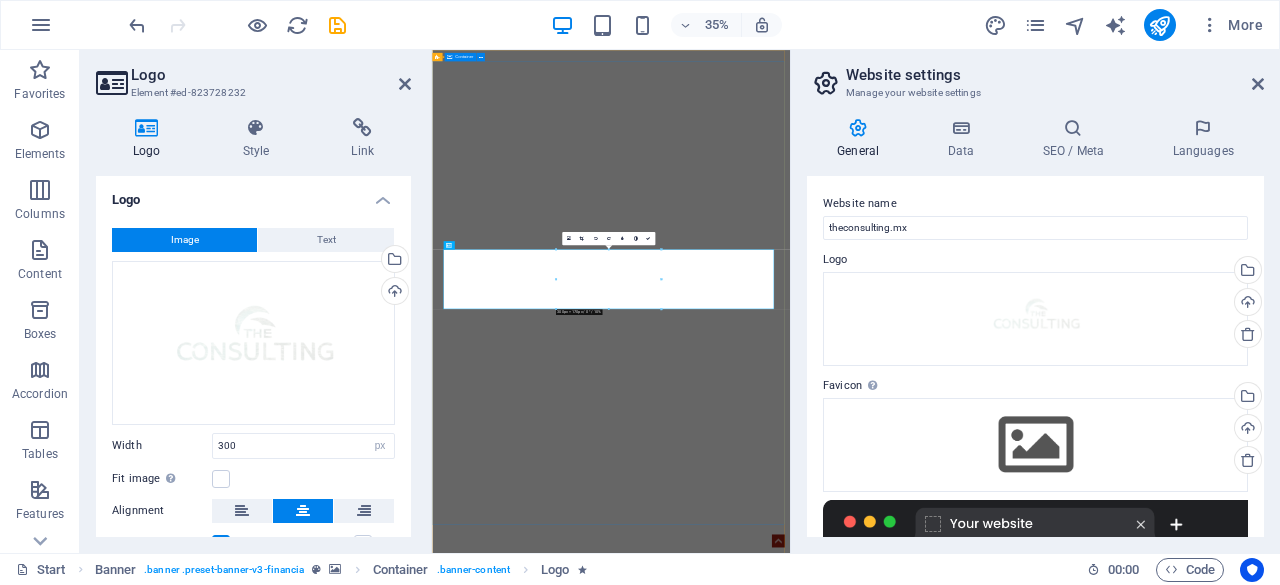 click on "we develop business" at bounding box center [943, 1724] 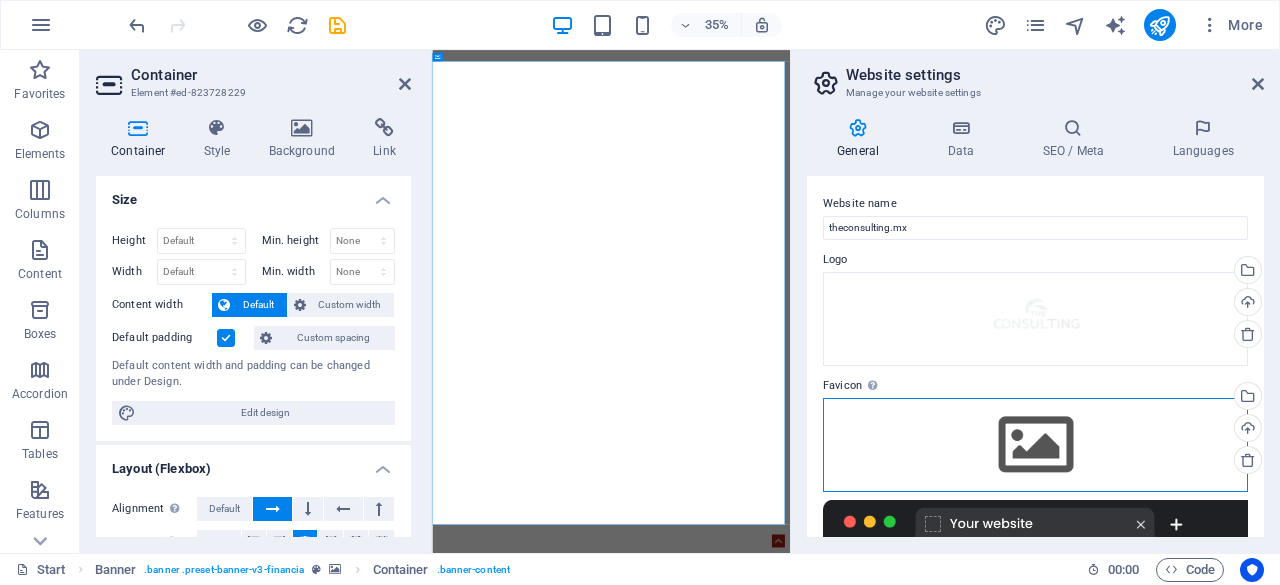 click on "Drag files here, click to choose files or select files from Files or our free stock photos & videos" at bounding box center [1035, 445] 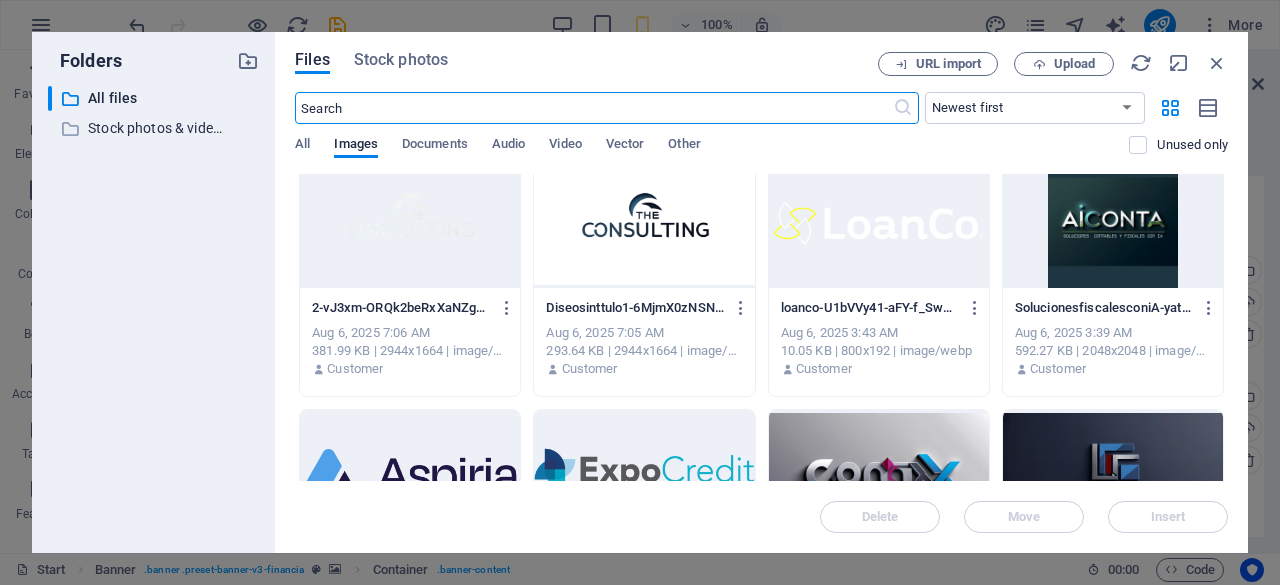 scroll, scrollTop: 0, scrollLeft: 0, axis: both 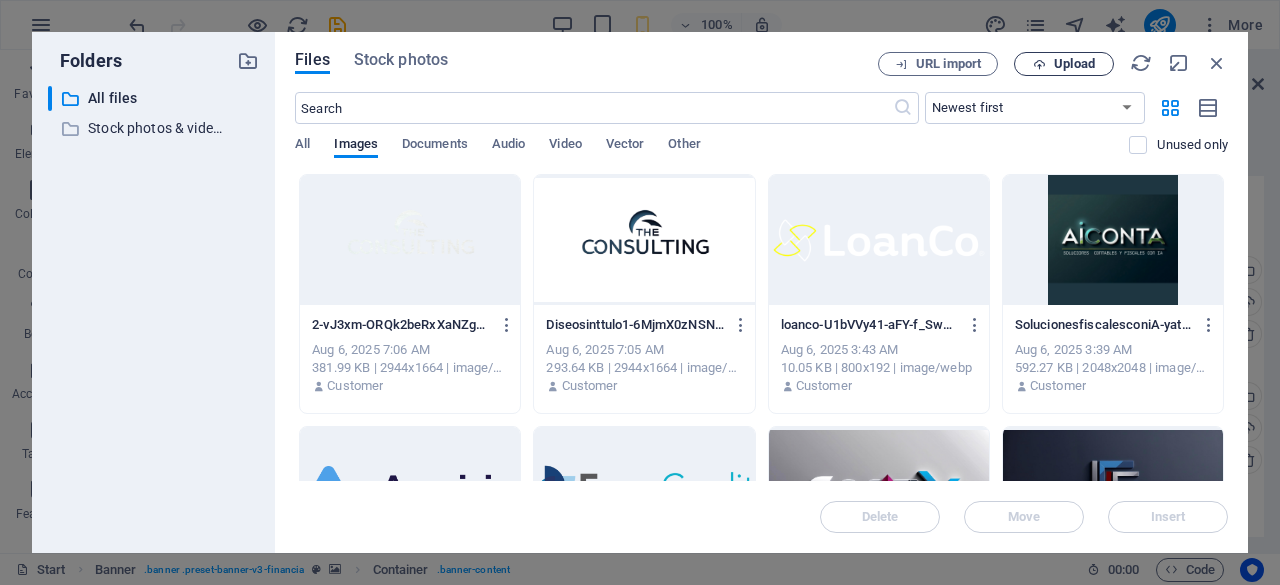 click on "Upload" at bounding box center [1074, 64] 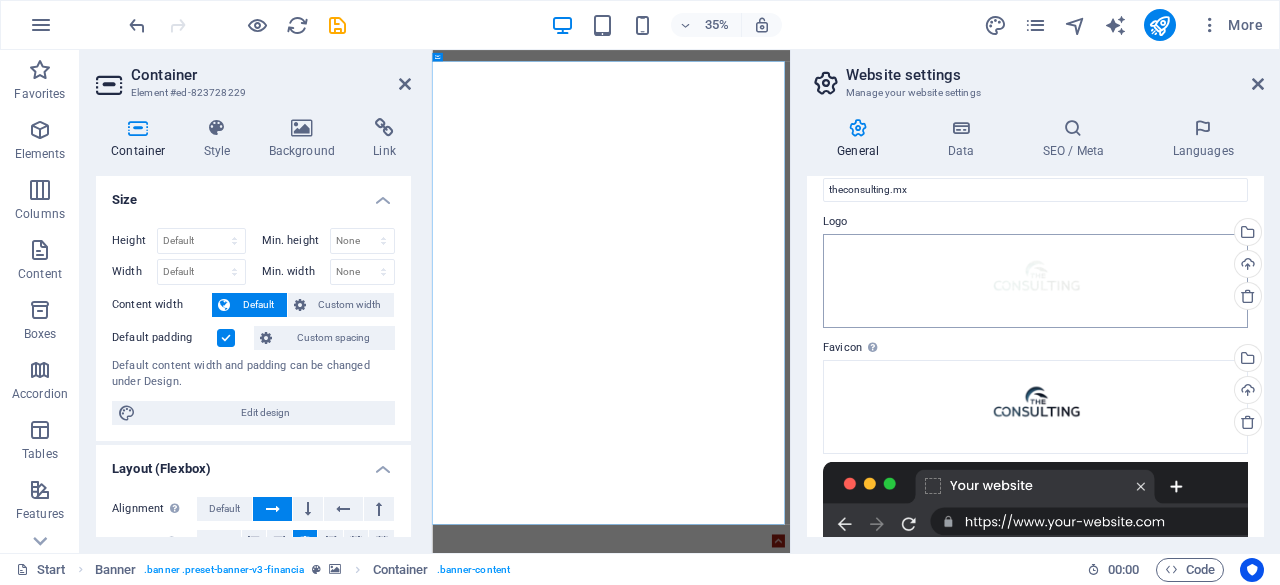 scroll, scrollTop: 0, scrollLeft: 0, axis: both 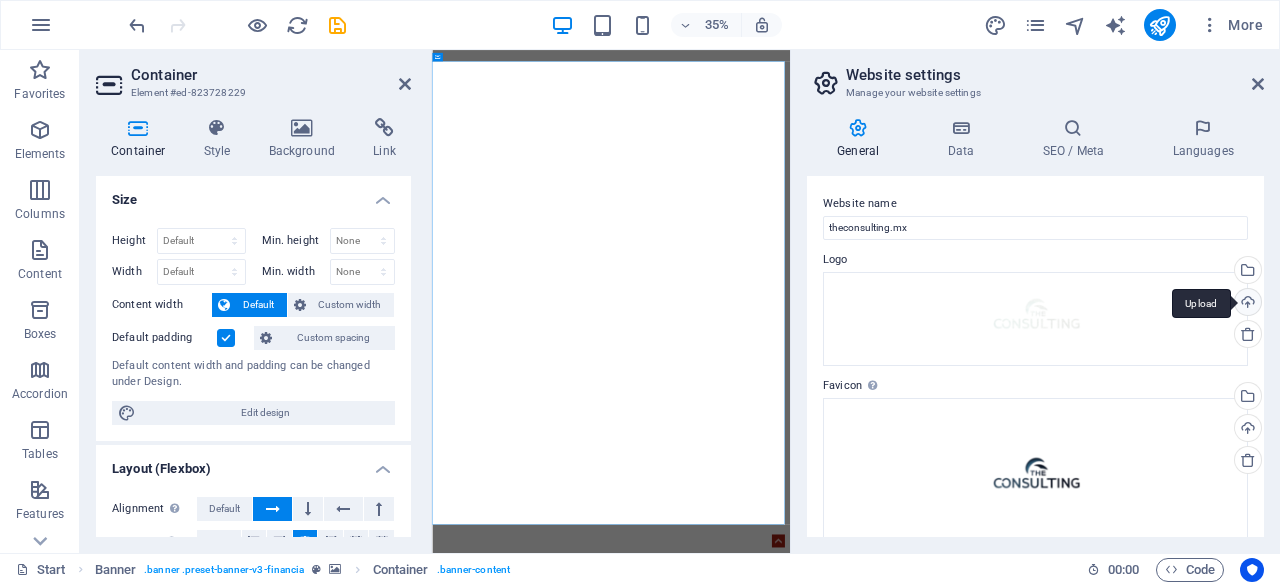 click on "Upload" at bounding box center (1246, 304) 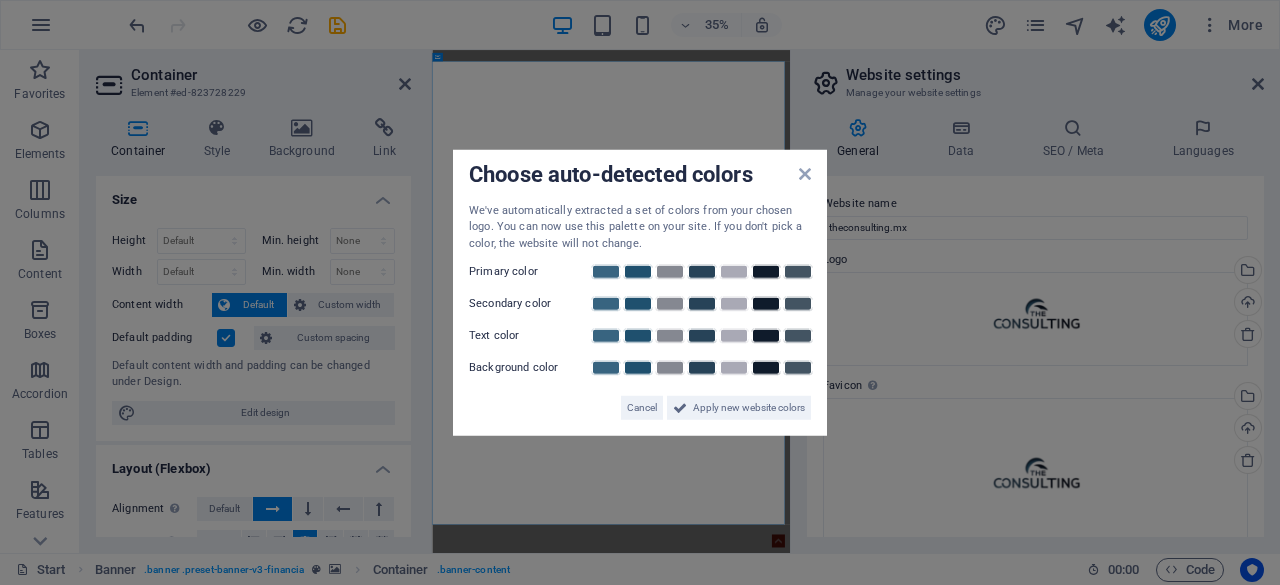 click on "Cancel Apply new website colors" at bounding box center (640, 400) 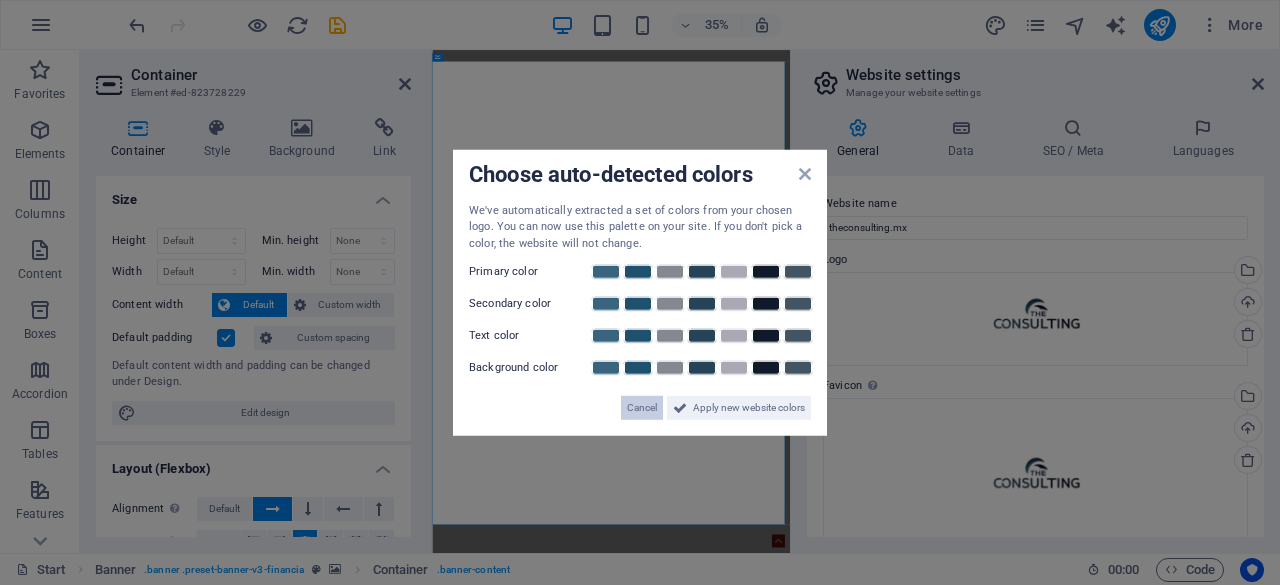 click on "Cancel" at bounding box center (642, 408) 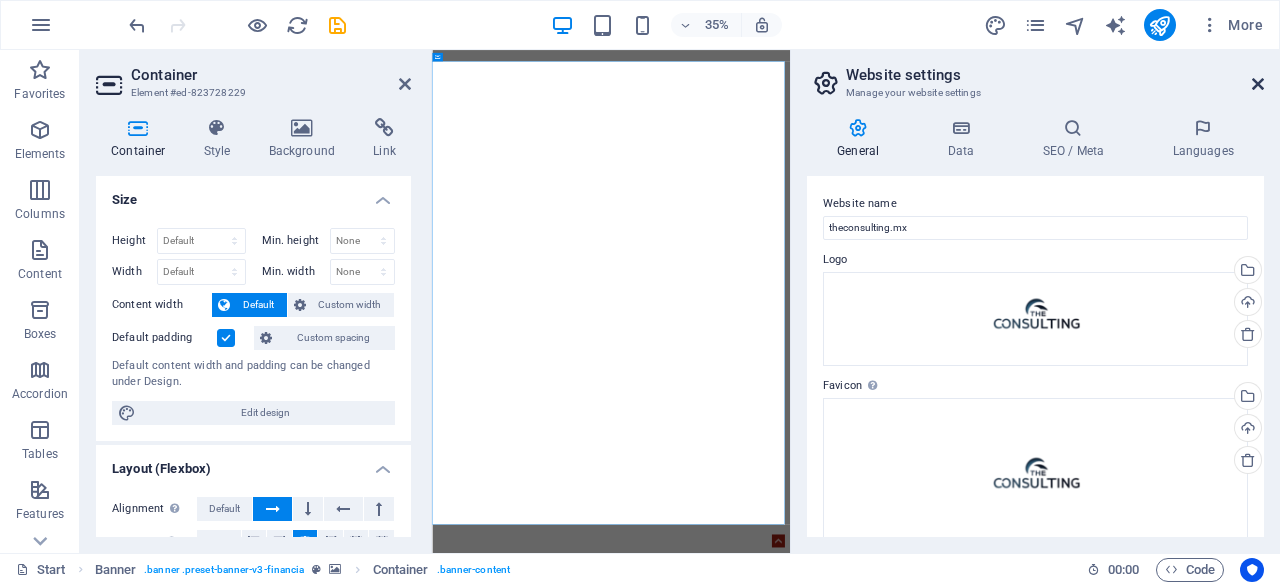 click at bounding box center (1258, 84) 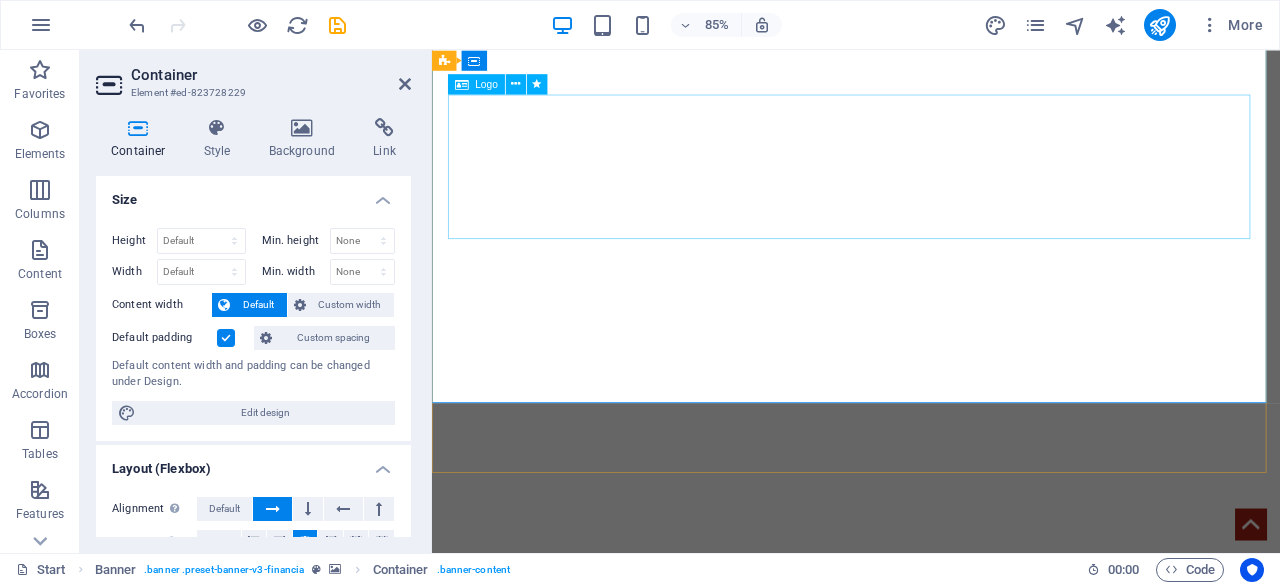 scroll, scrollTop: 95, scrollLeft: 0, axis: vertical 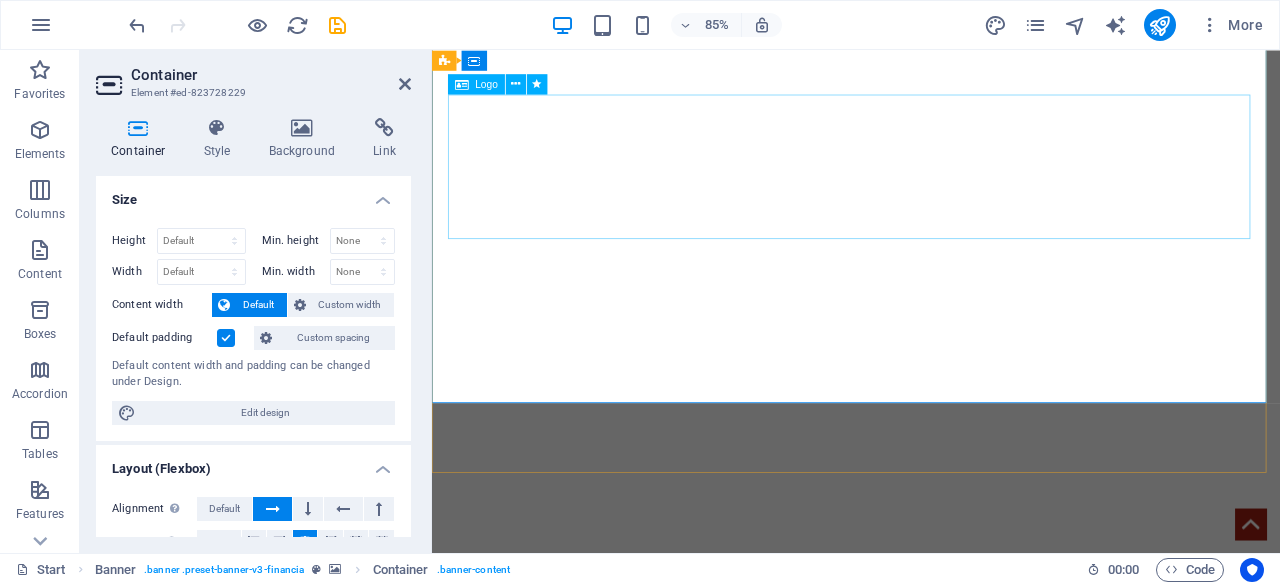 click at bounding box center (931, 744) 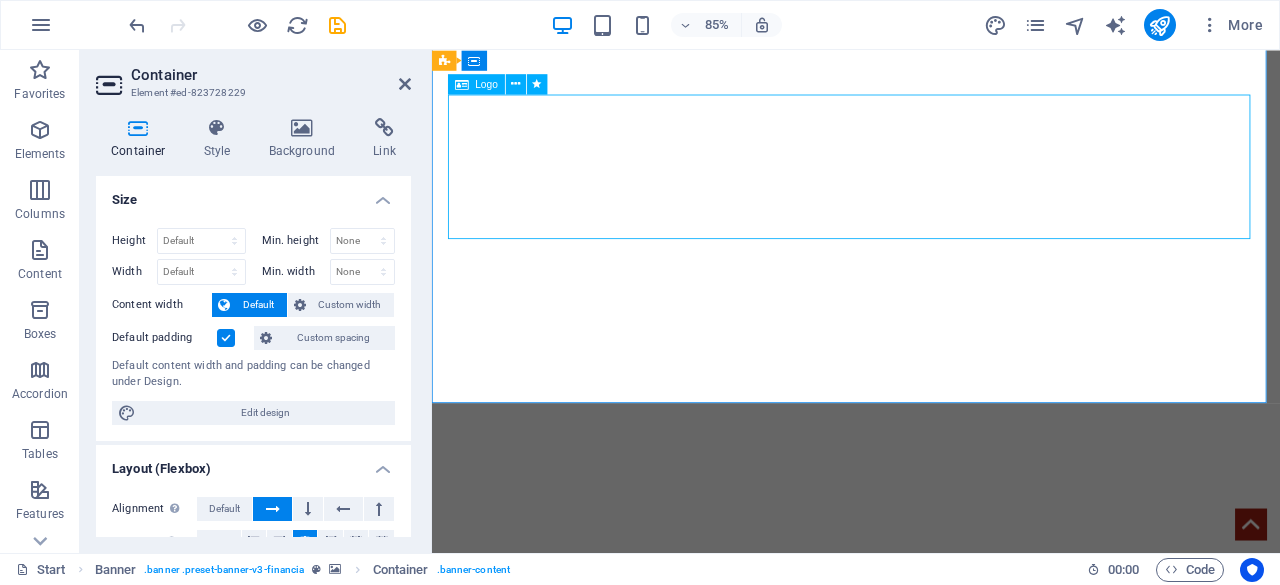 click at bounding box center (931, 744) 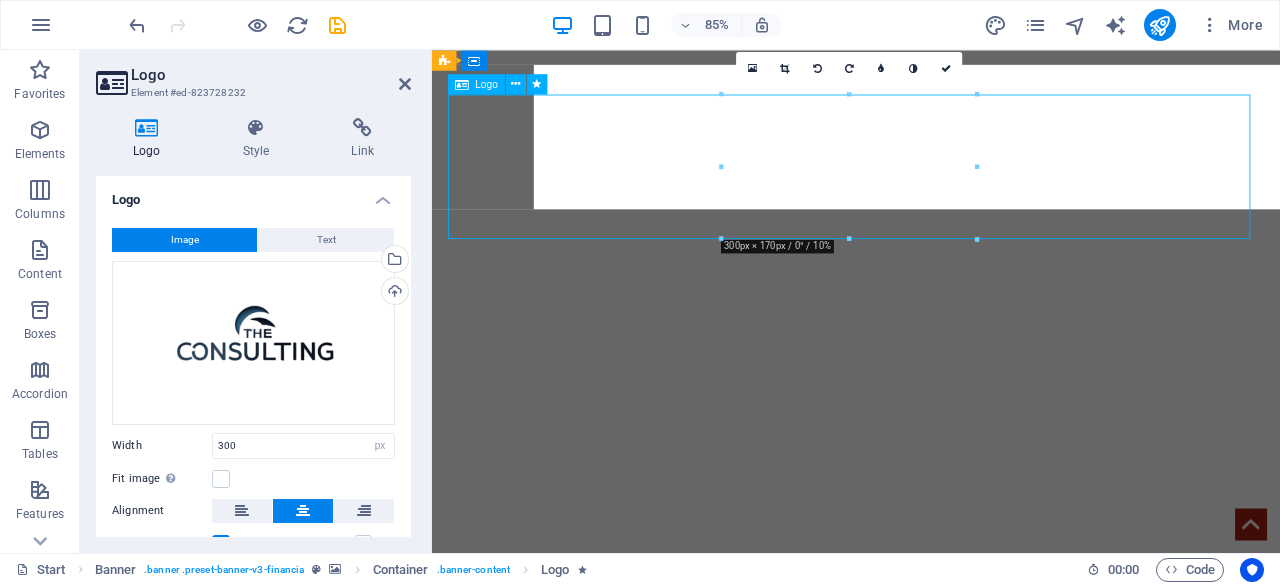 click at bounding box center [931, 744] 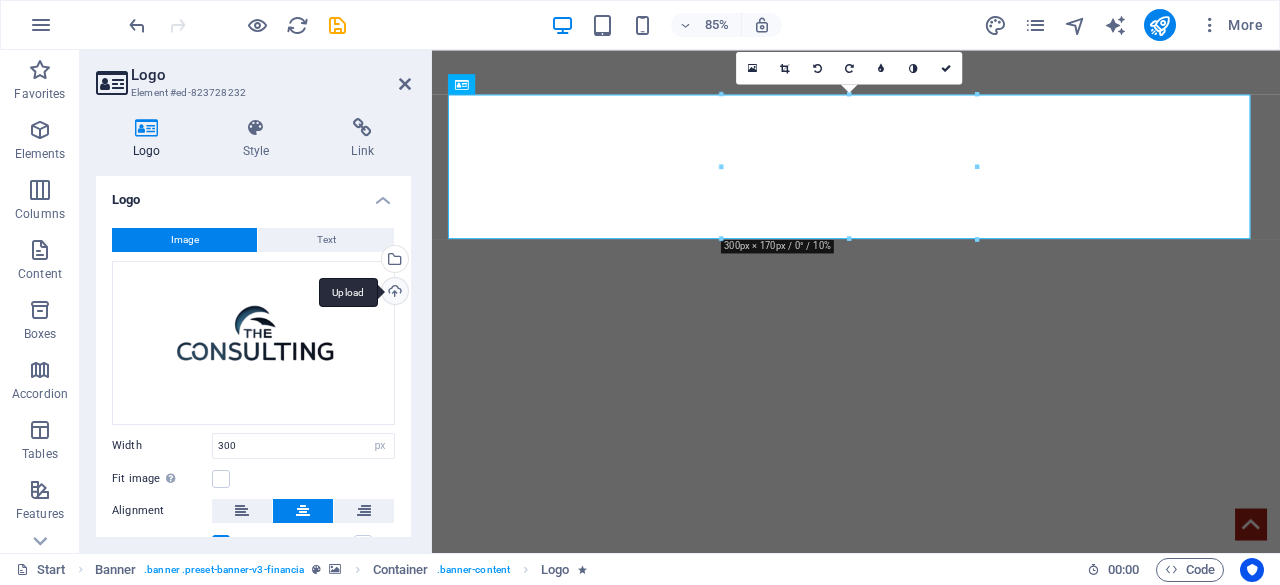 click on "Upload" at bounding box center [393, 293] 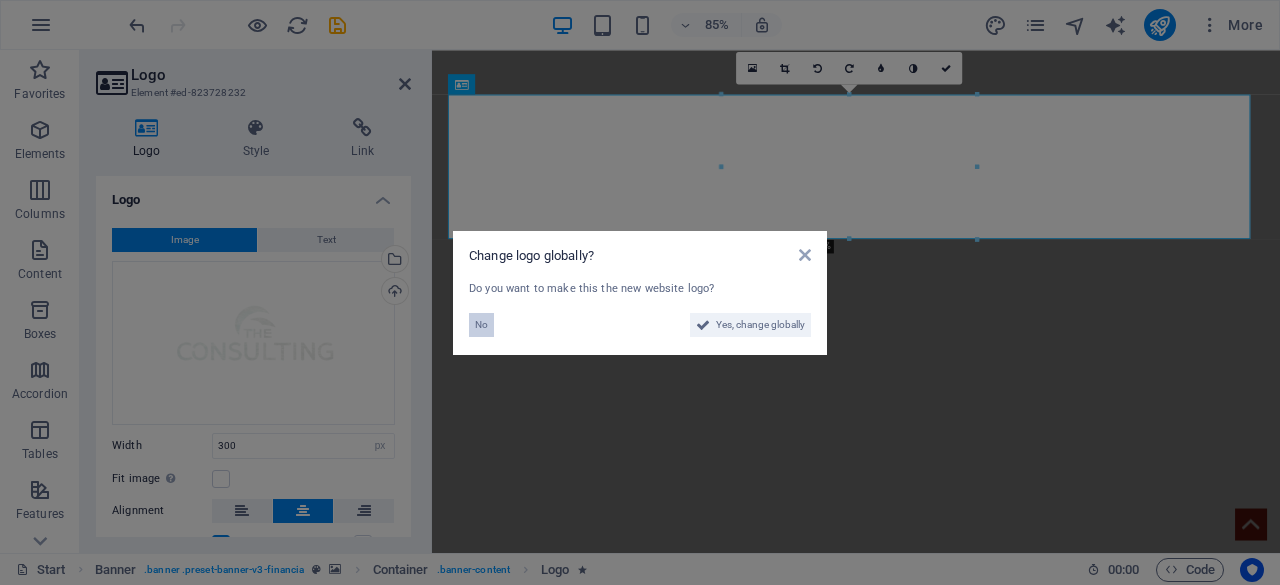 click on "No" at bounding box center [481, 325] 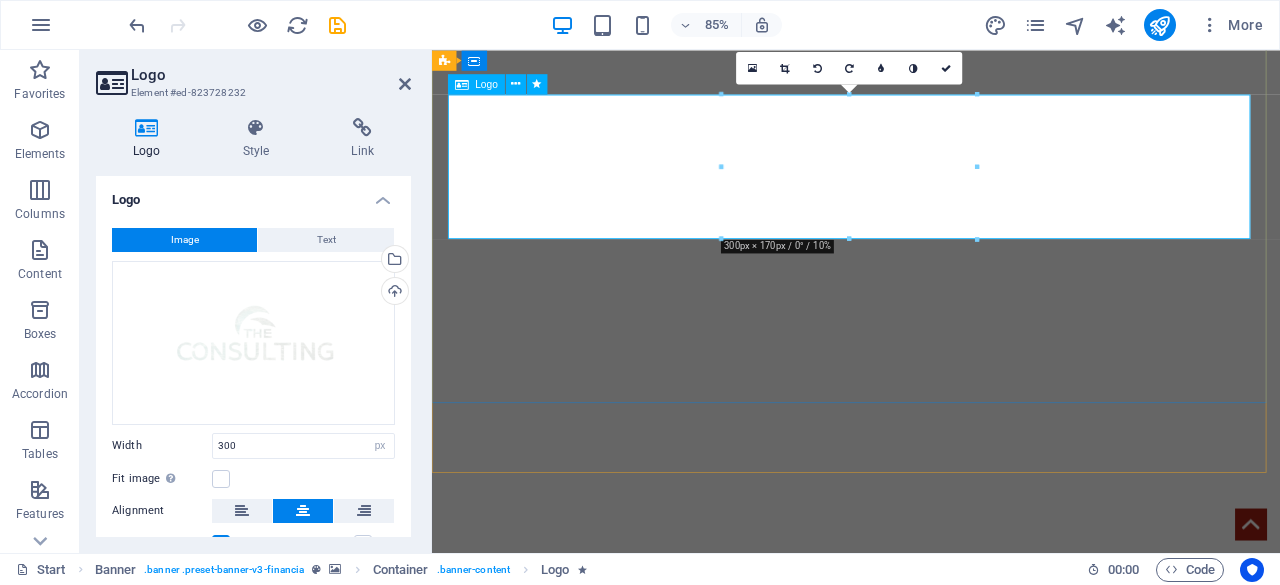 click at bounding box center [931, 744] 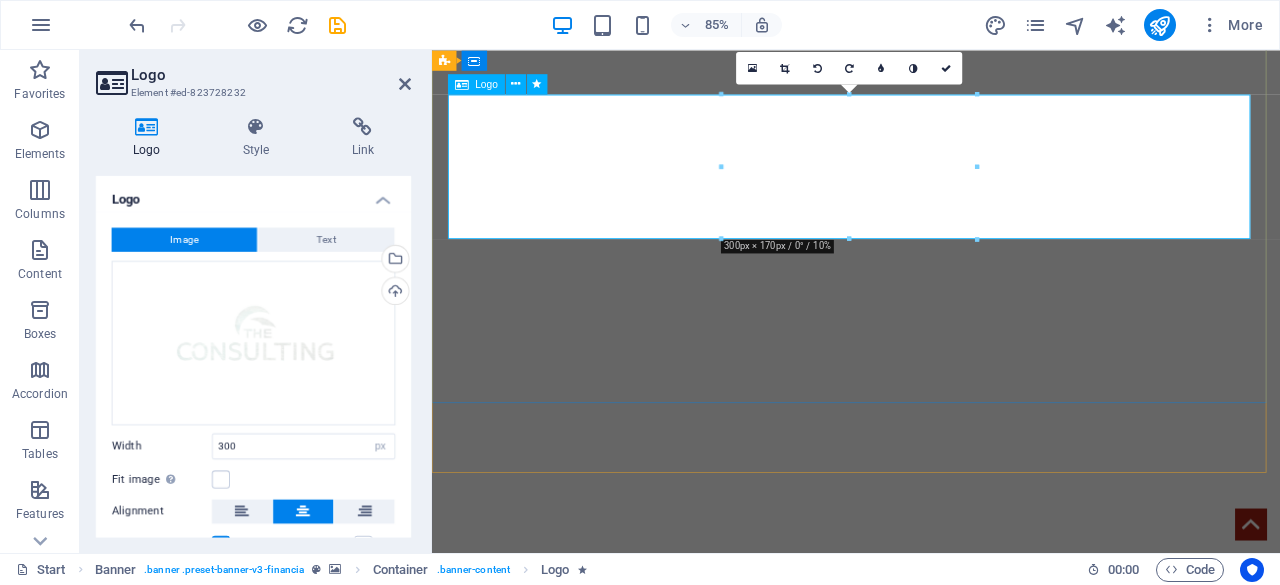 click at bounding box center [931, 744] 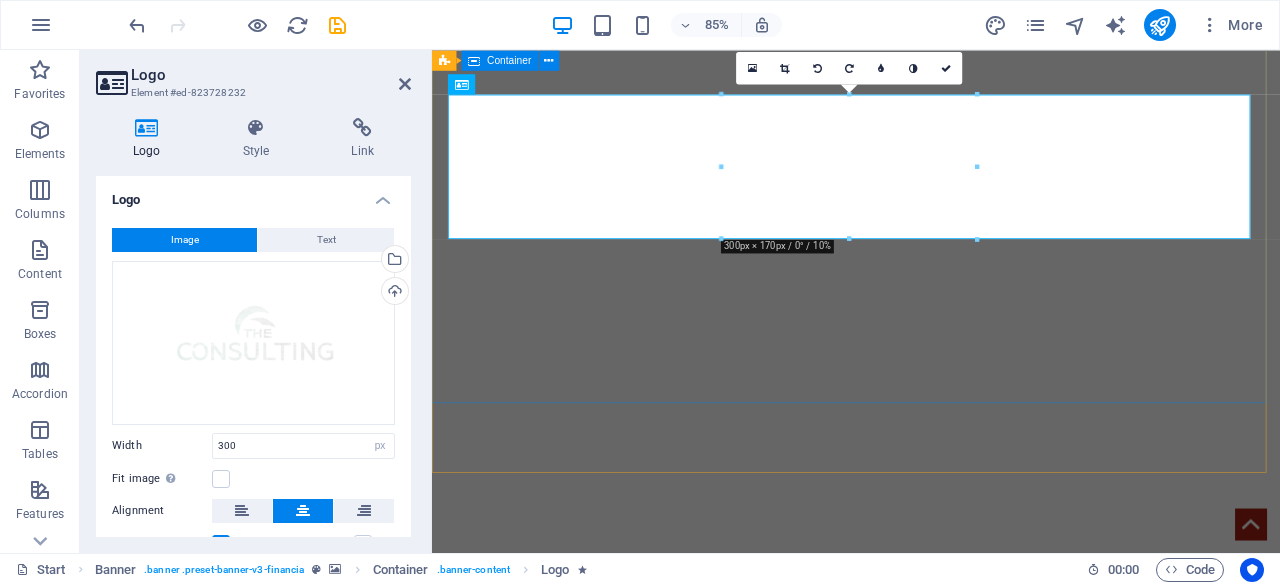 click on "we develop business" at bounding box center (931, 783) 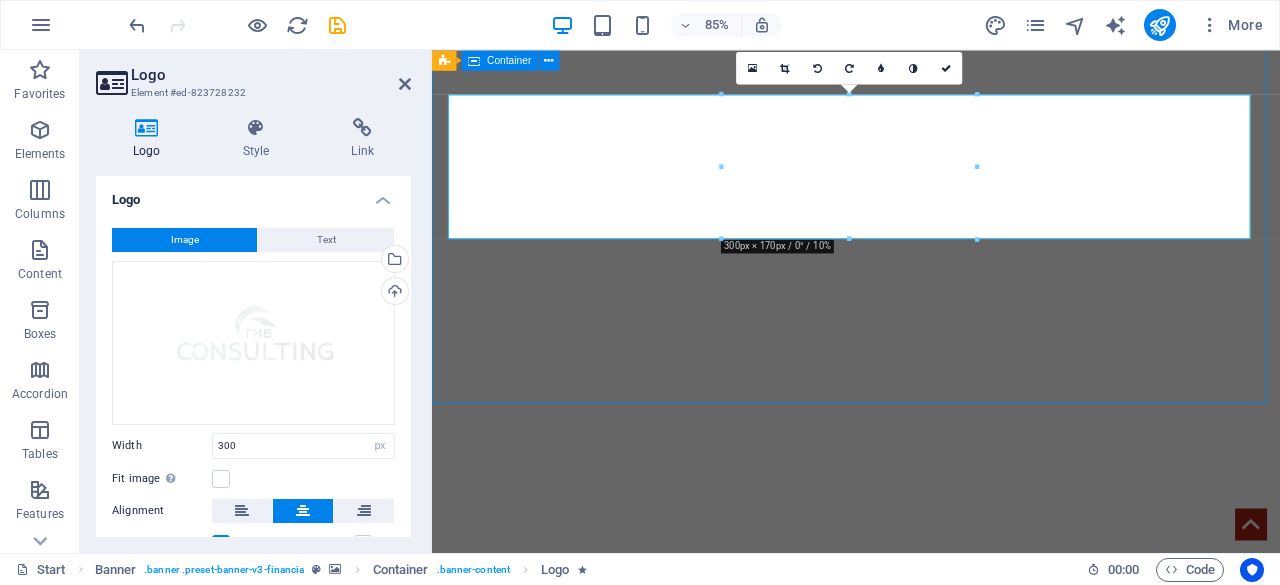 click on "we develop business" at bounding box center [931, 783] 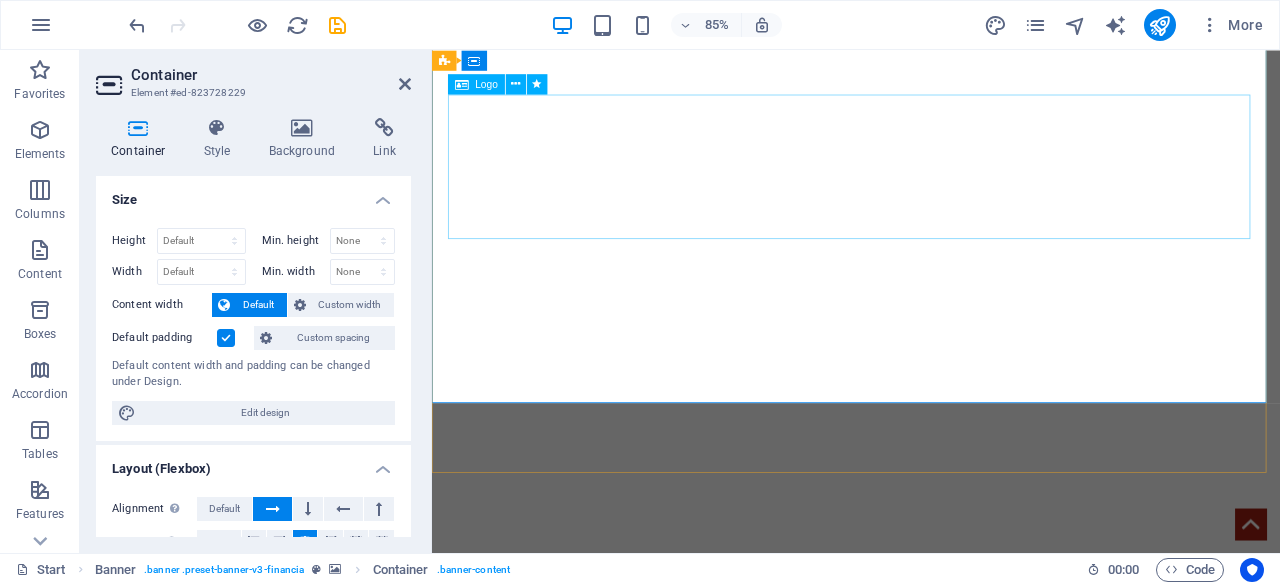 click at bounding box center (931, 744) 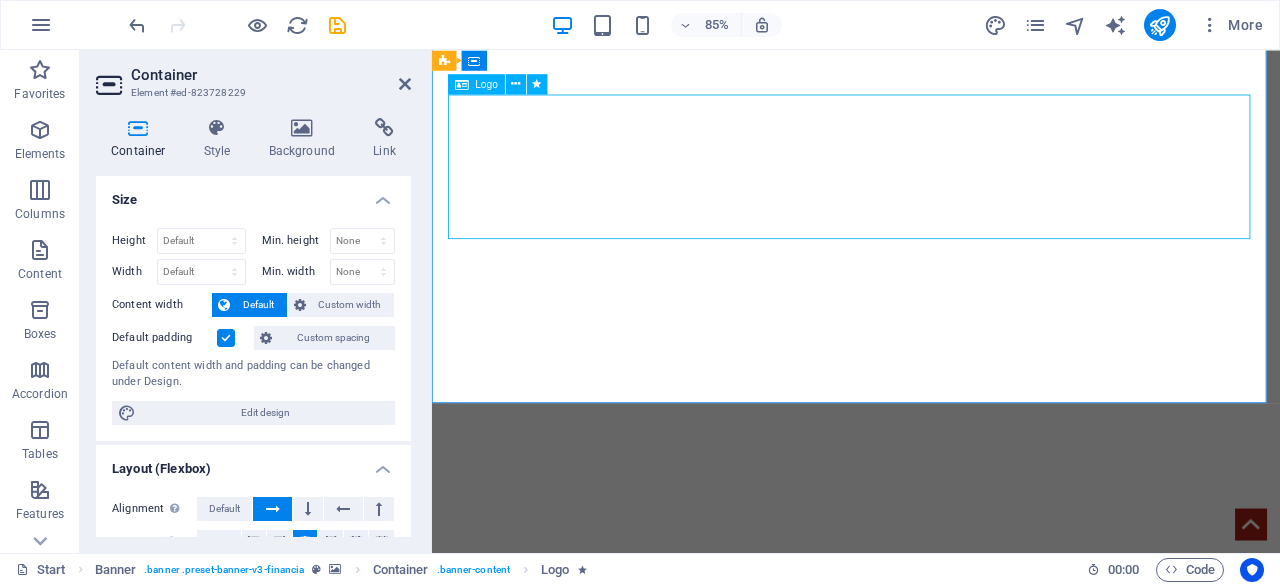 click at bounding box center (931, 744) 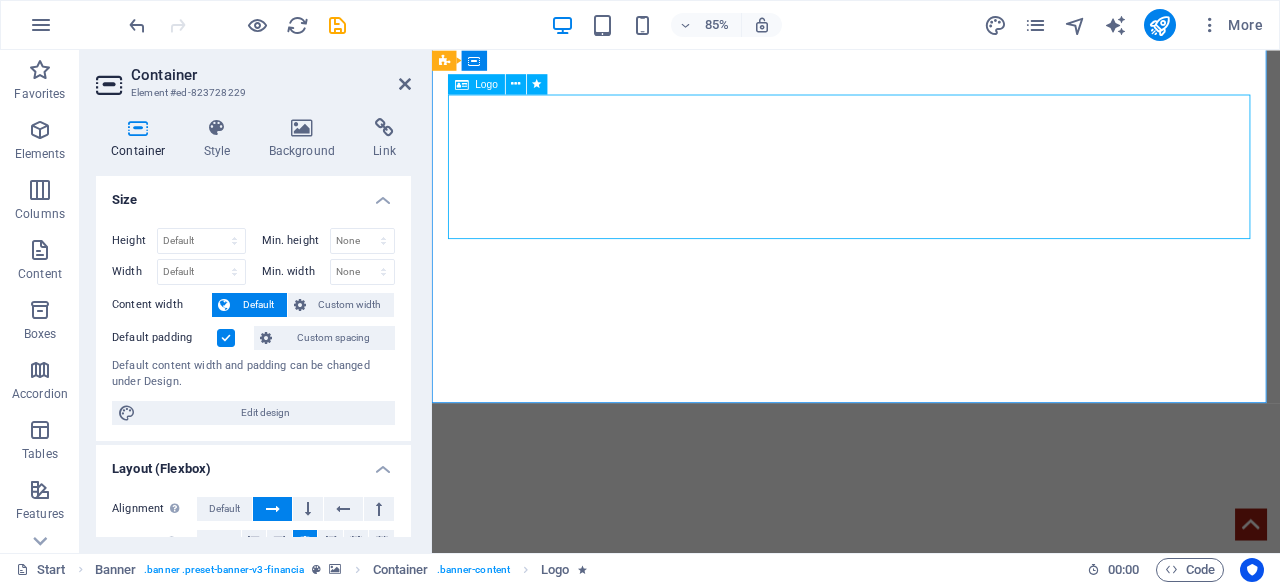 click at bounding box center (931, 744) 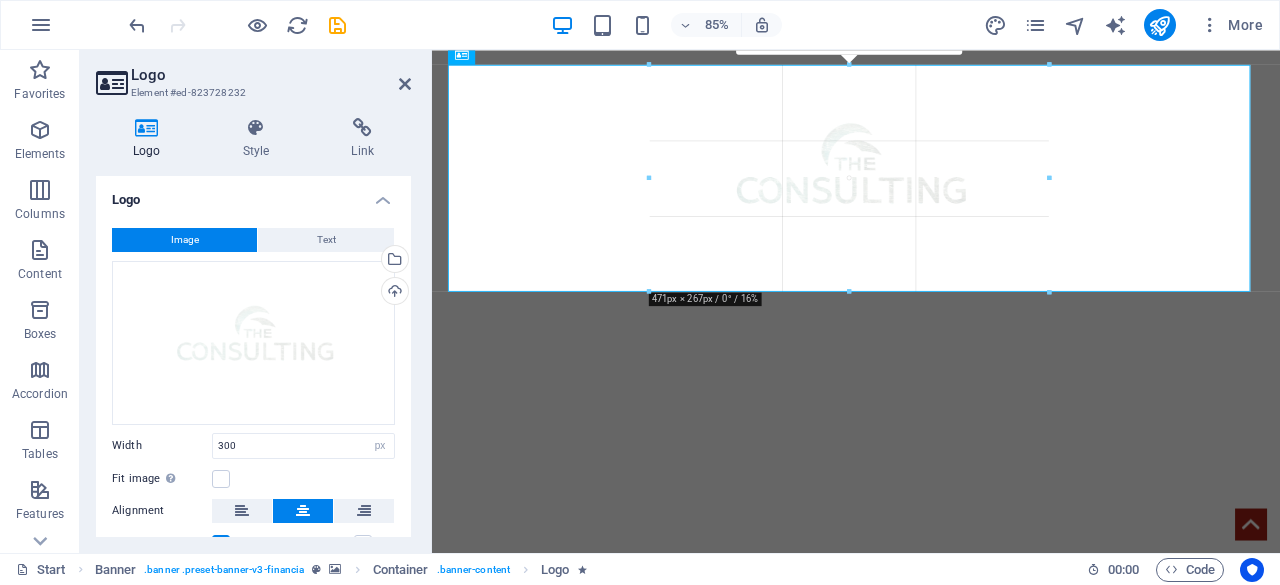 drag, startPoint x: 976, startPoint y: 235, endPoint x: 1017, endPoint y: 335, distance: 108.078674 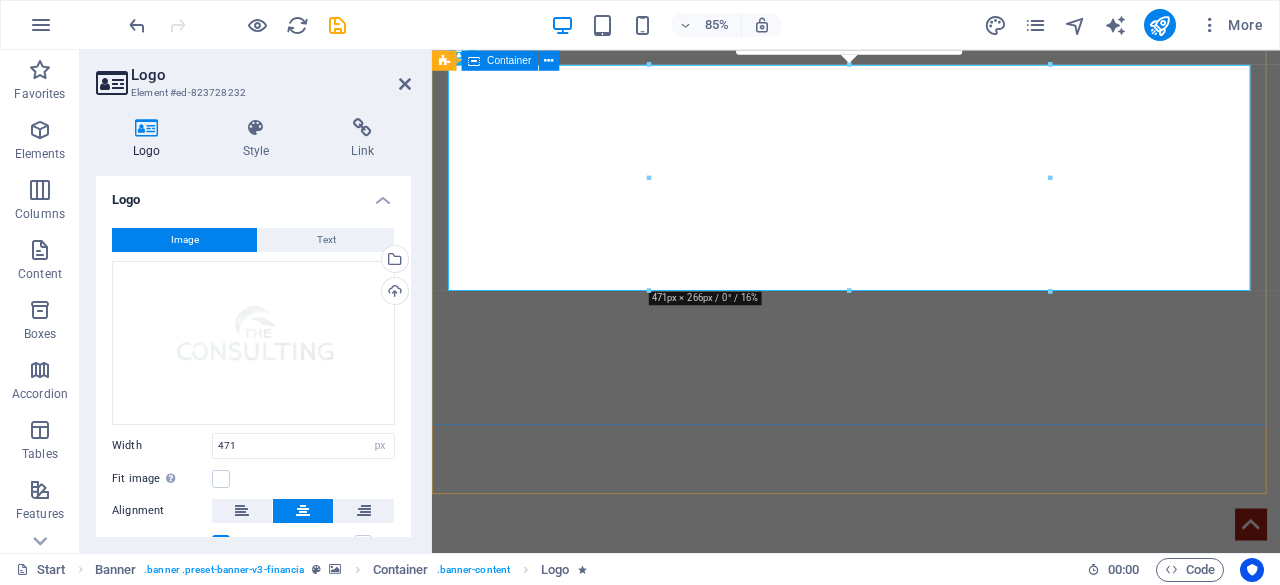 click on "we develop business" at bounding box center (931, 857) 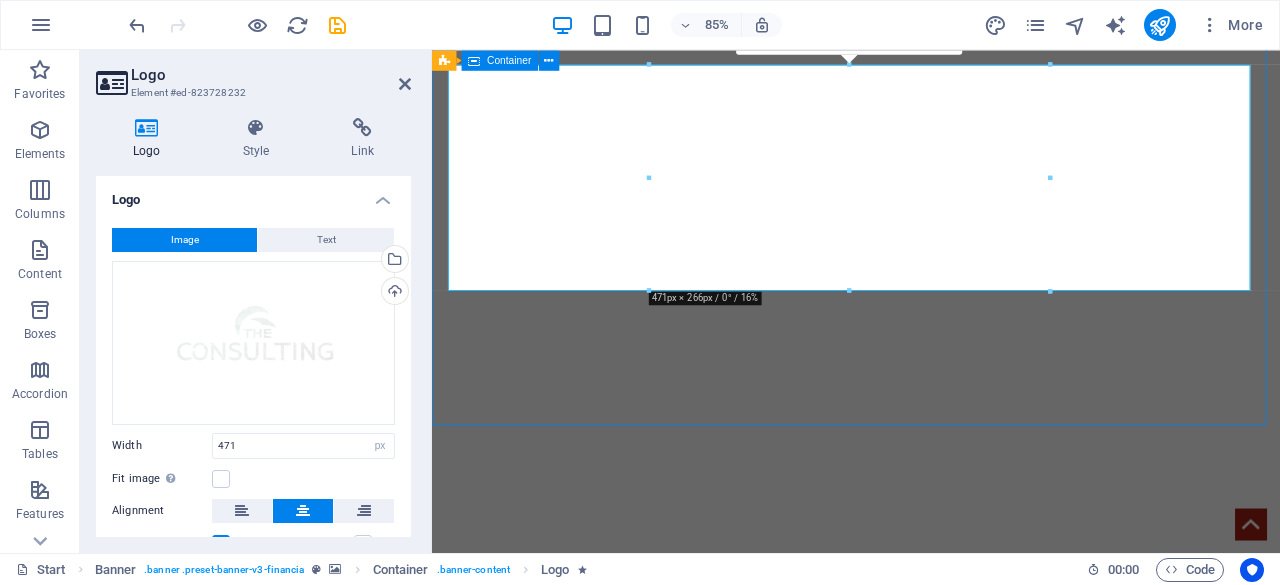click on "we develop business" at bounding box center (931, 857) 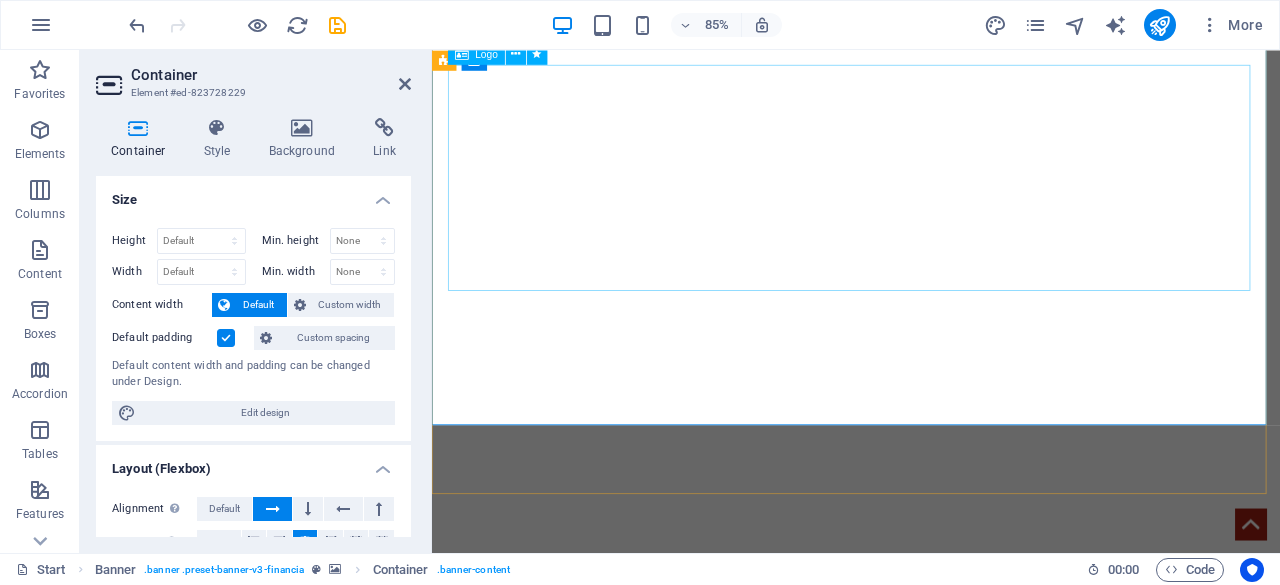 click at bounding box center [931, 818] 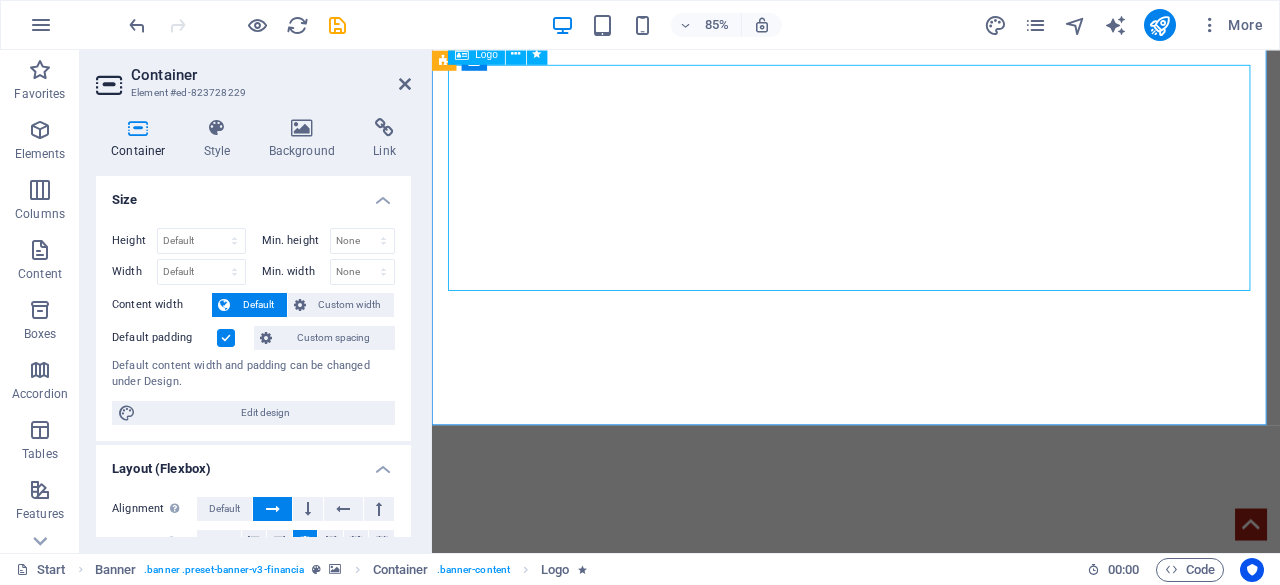 click at bounding box center [931, 818] 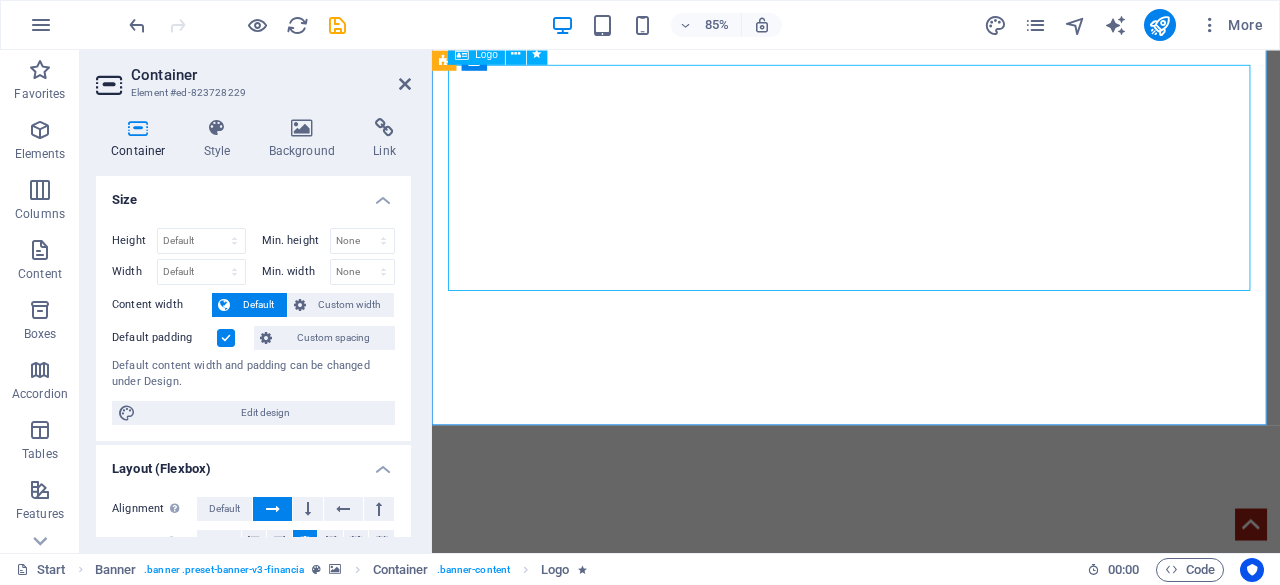 select on "px" 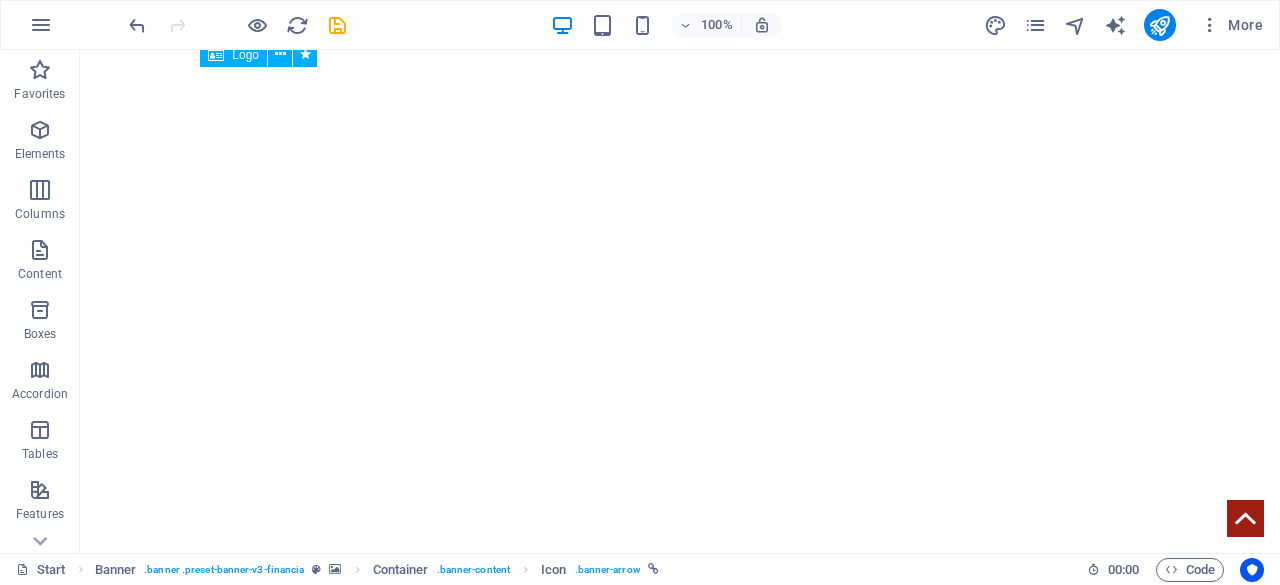 click at bounding box center [680, 818] 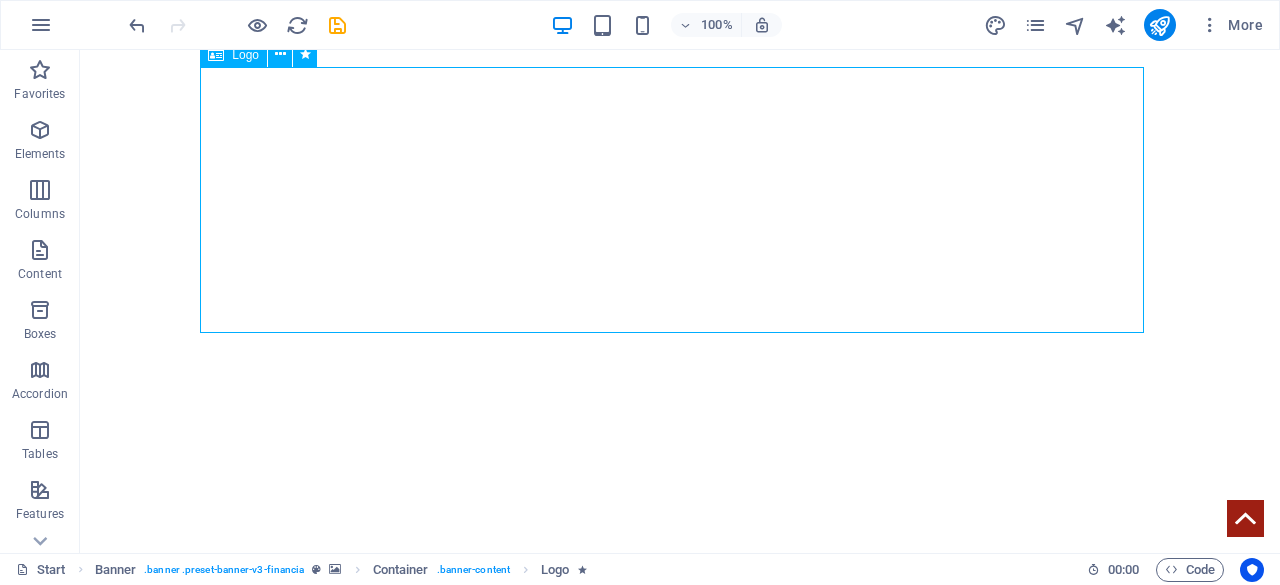 drag, startPoint x: 790, startPoint y: 216, endPoint x: 779, endPoint y: 275, distance: 60.016663 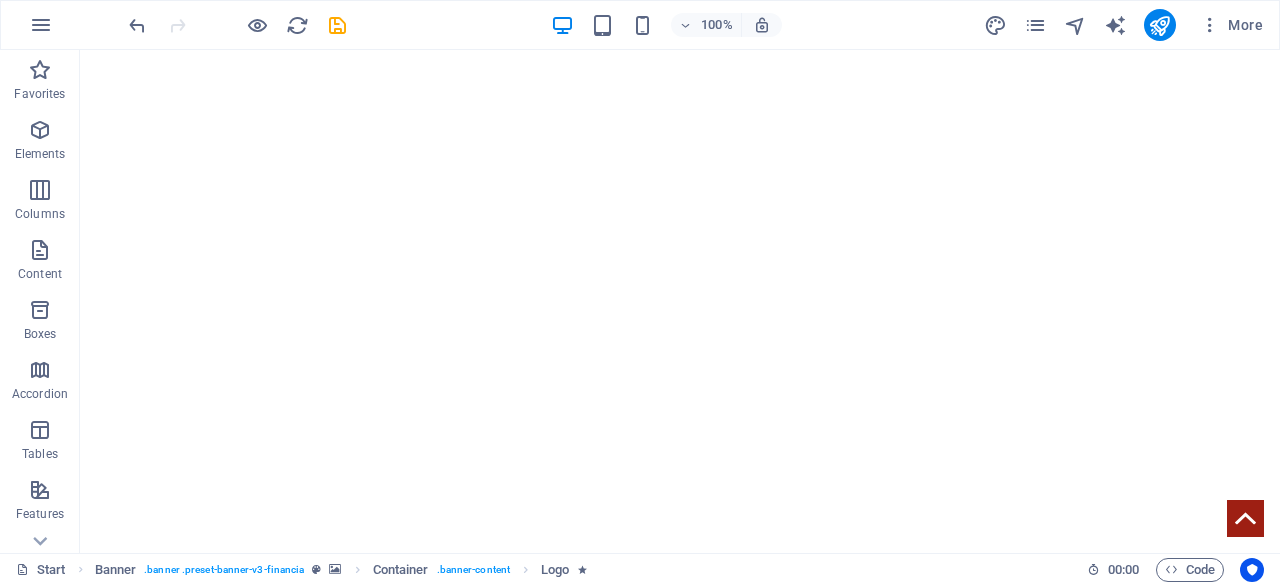 drag, startPoint x: 682, startPoint y: 250, endPoint x: 616, endPoint y: 366, distance: 133.46161 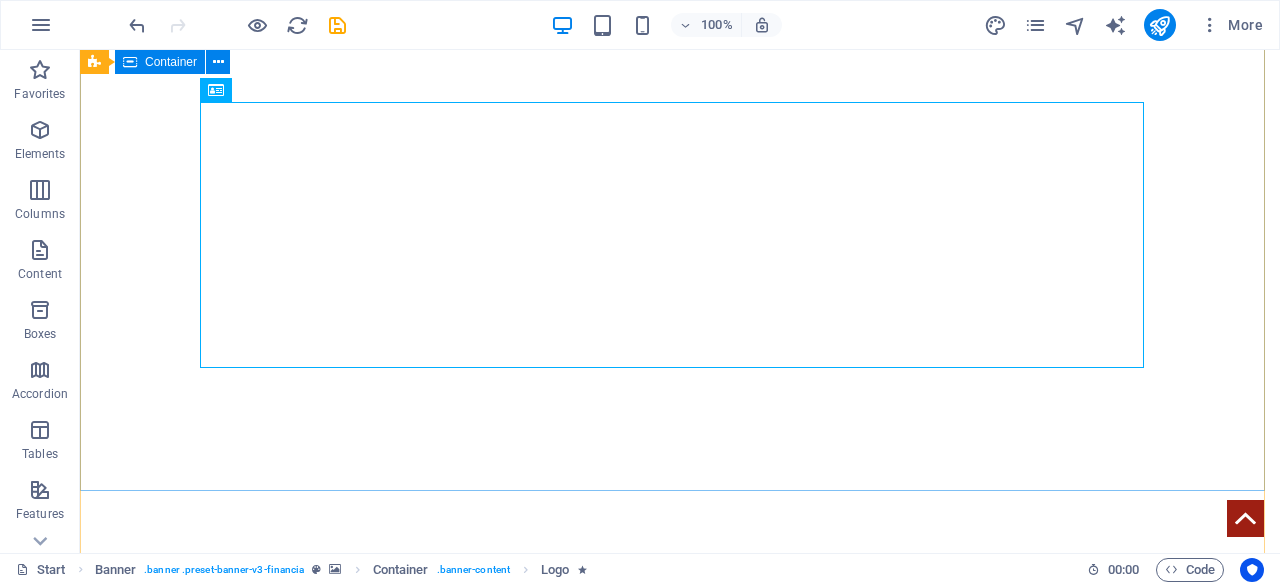 click on "we develop business" at bounding box center [680, 1123] 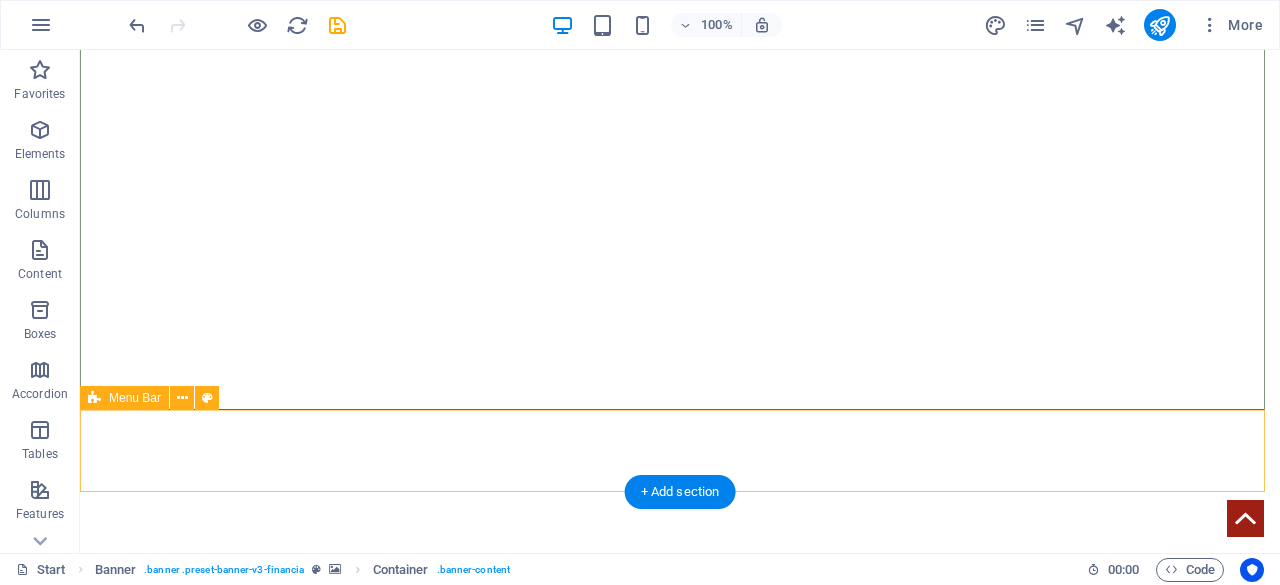 scroll, scrollTop: 193, scrollLeft: 0, axis: vertical 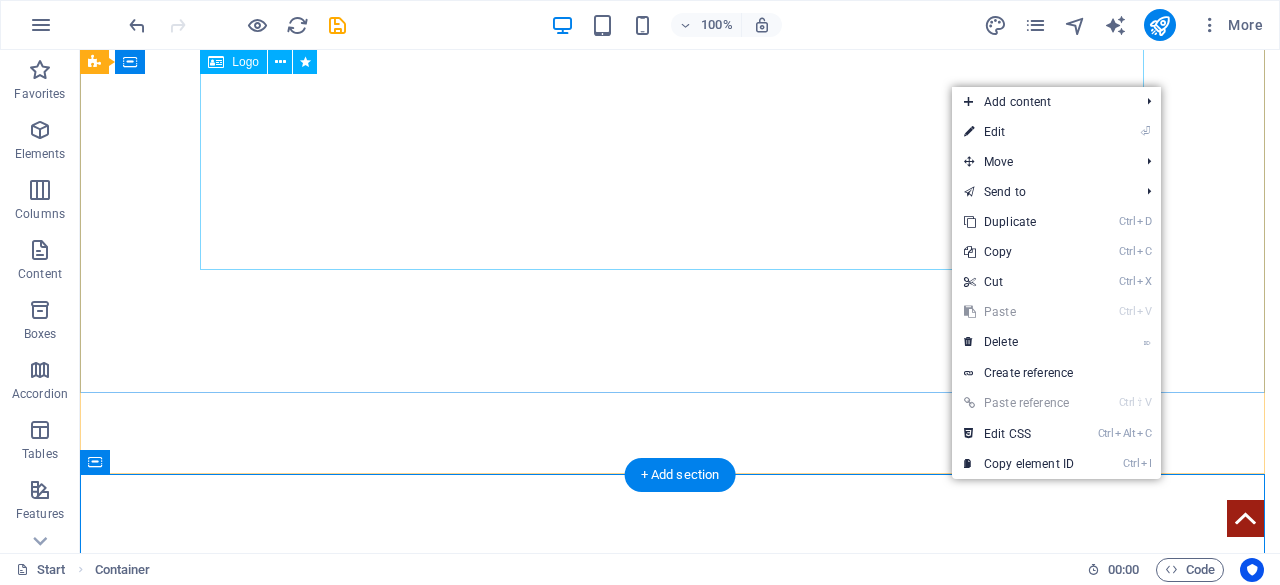 click at bounding box center (680, 755) 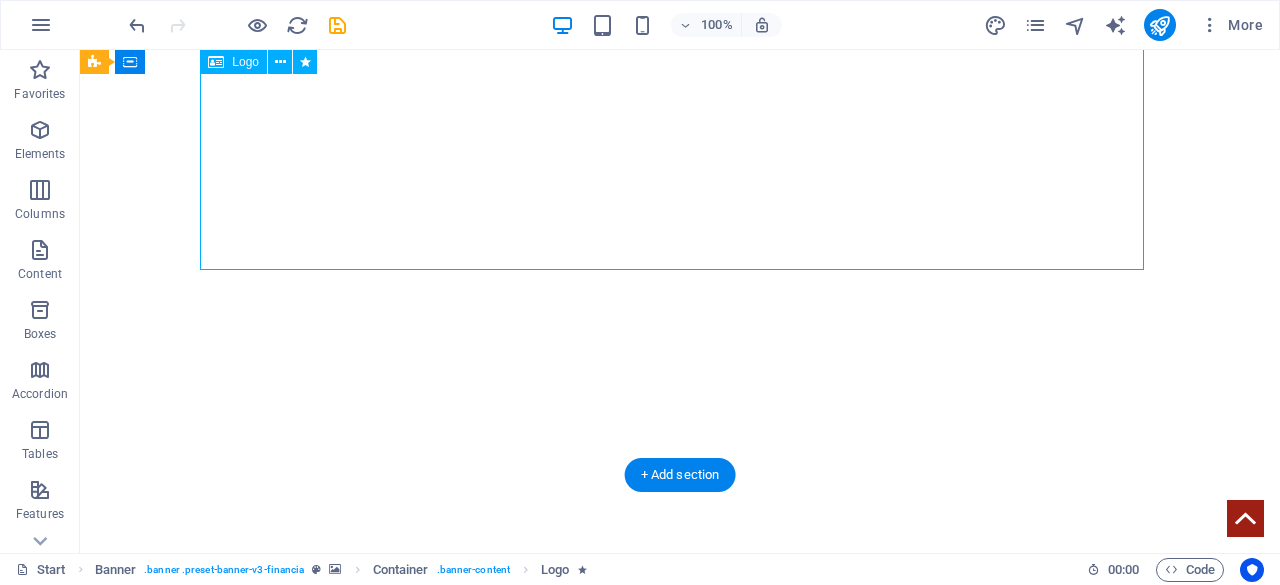click at bounding box center [680, 755] 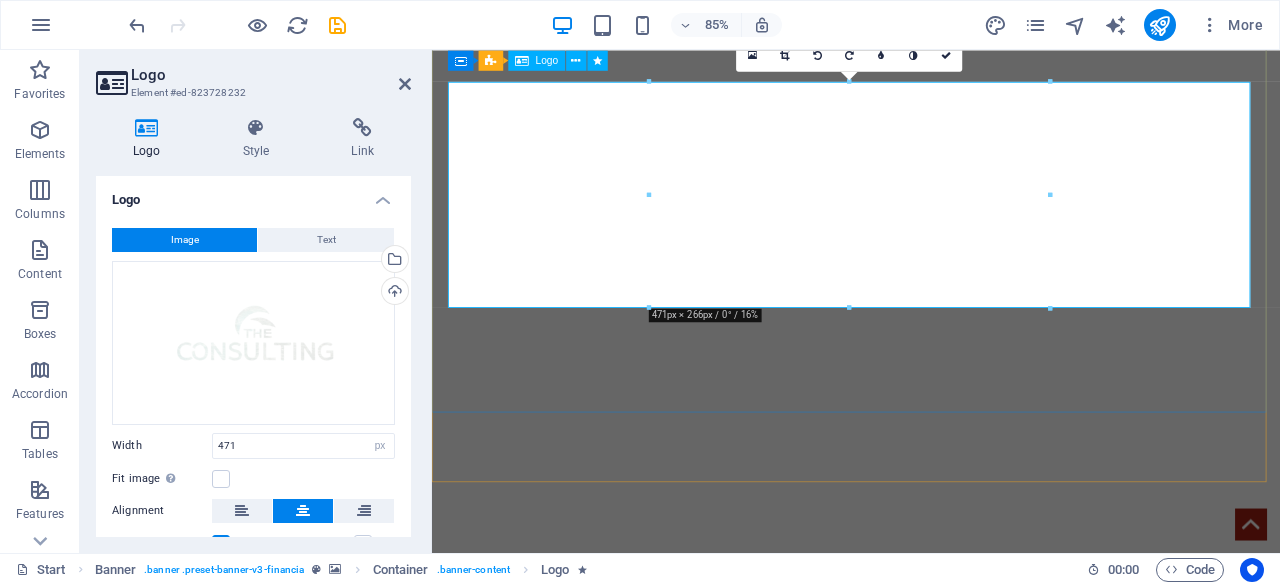 scroll, scrollTop: 99, scrollLeft: 0, axis: vertical 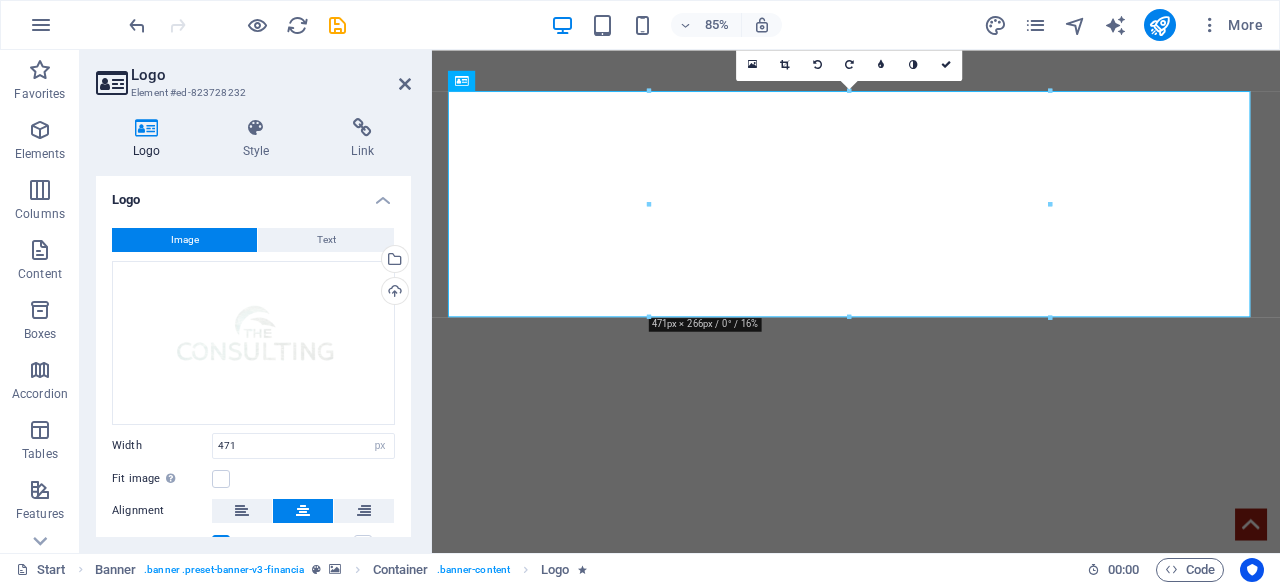 click at bounding box center (1049, 91) 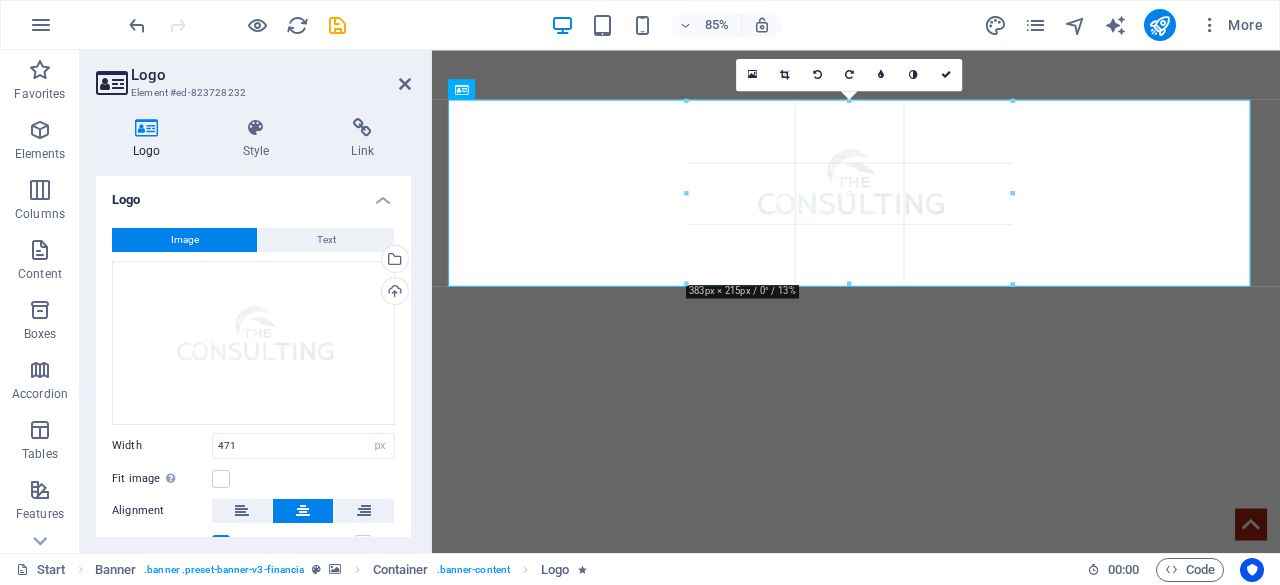 drag, startPoint x: 1050, startPoint y: 93, endPoint x: 959, endPoint y: 161, distance: 113.600174 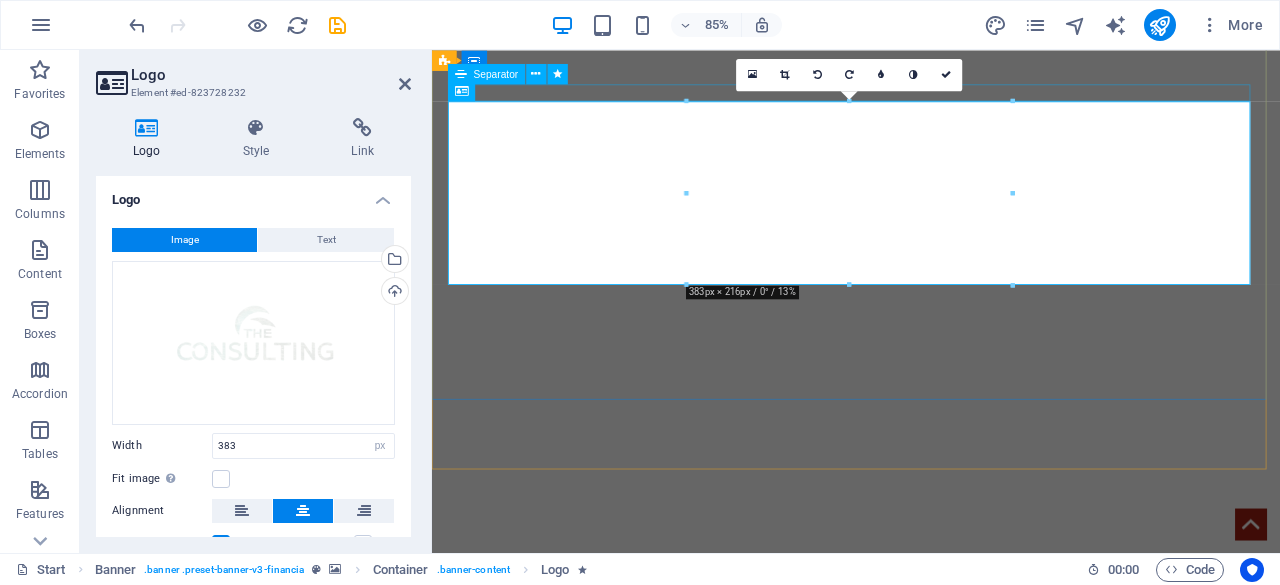 click at bounding box center (931, 680) 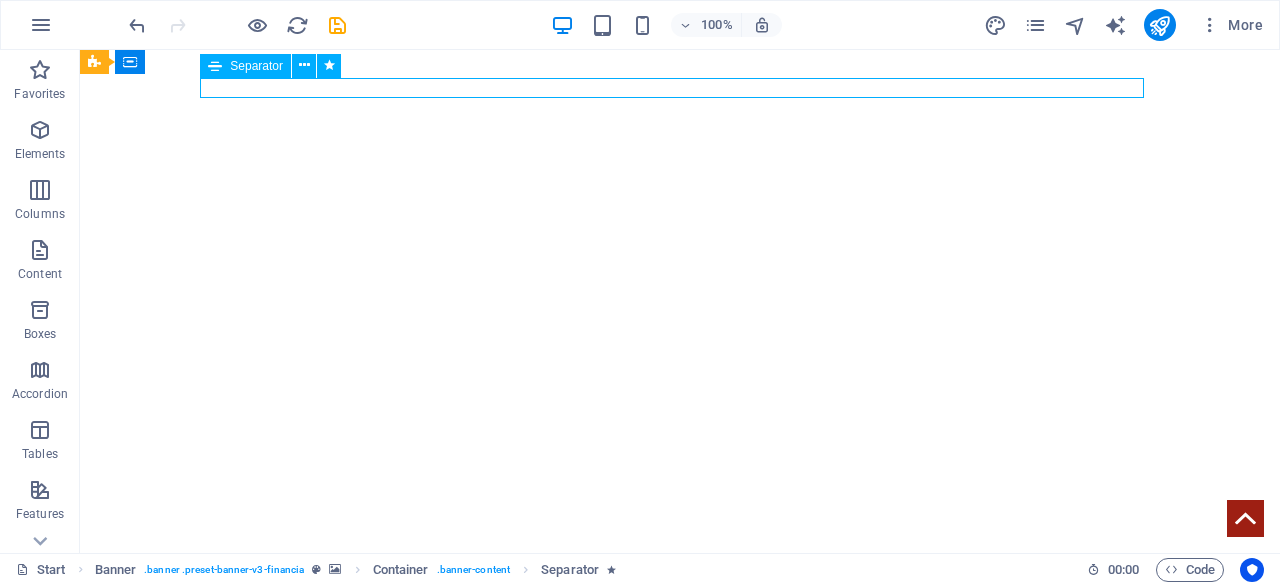click at bounding box center [680, 680] 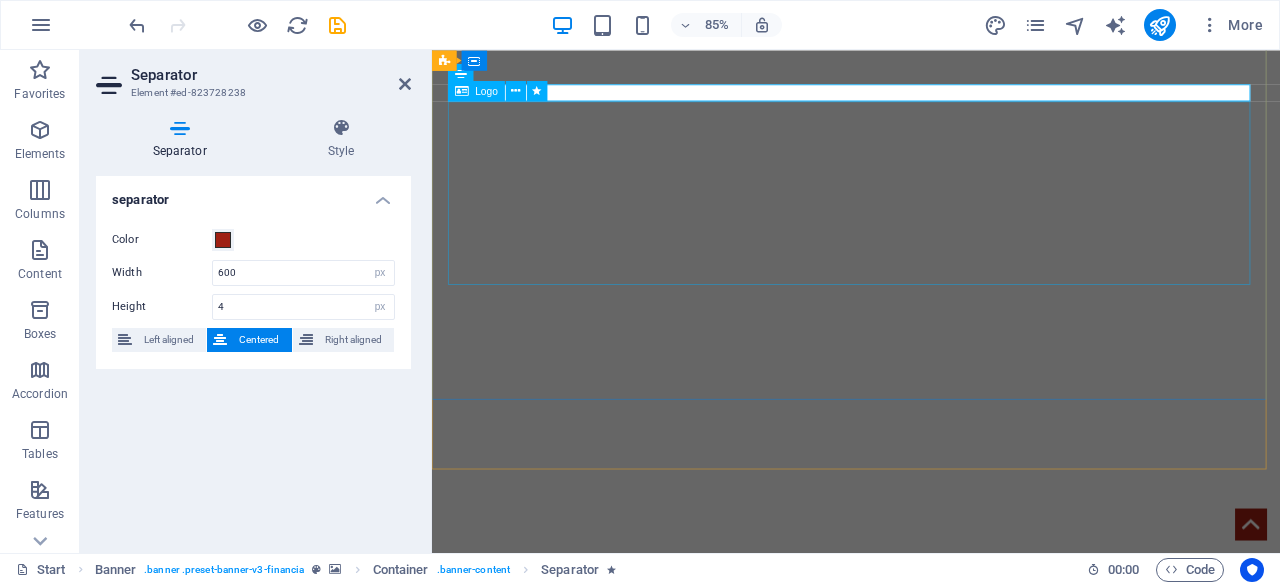 drag, startPoint x: 1159, startPoint y: 102, endPoint x: 1148, endPoint y: 227, distance: 125.48307 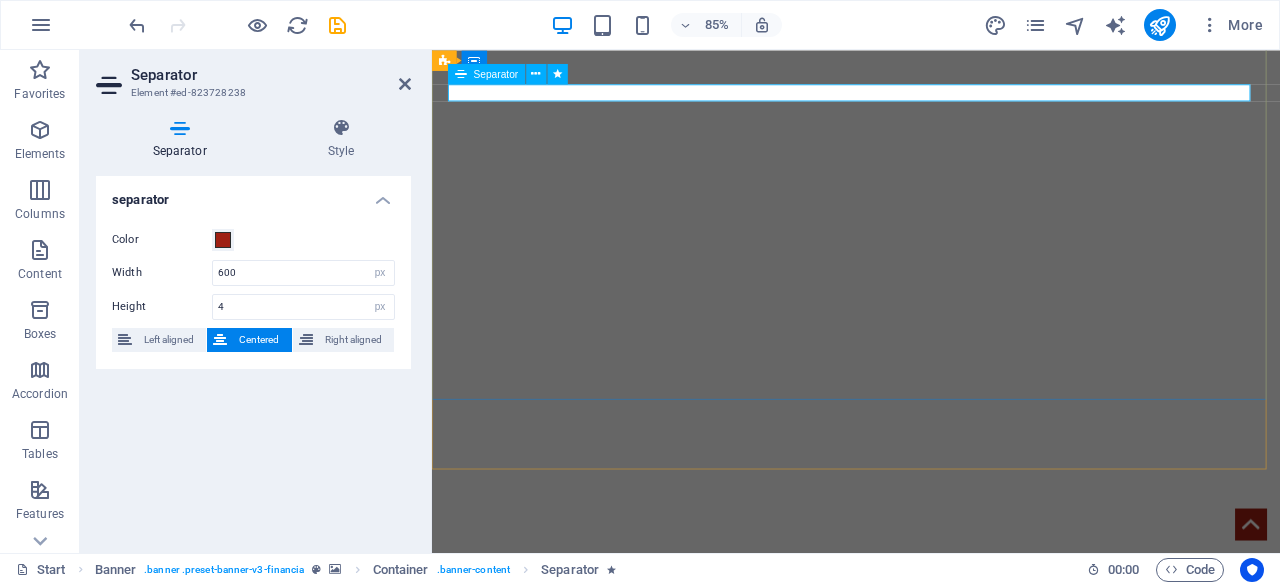 click at bounding box center [931, 680] 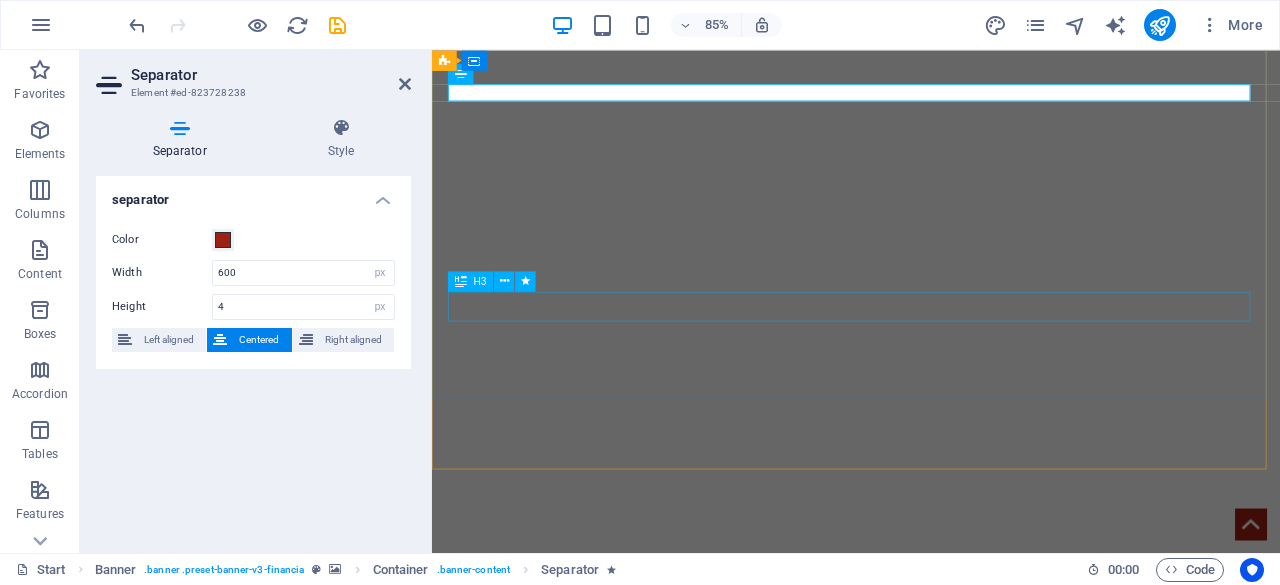 drag, startPoint x: 901, startPoint y: 97, endPoint x: 944, endPoint y: 335, distance: 241.85326 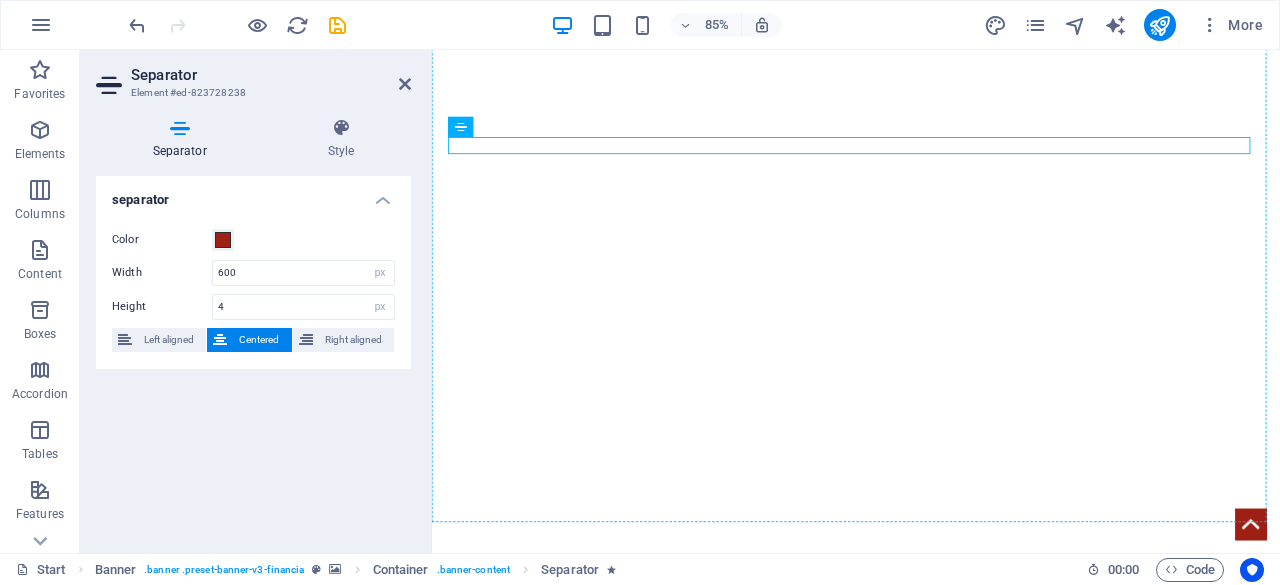scroll, scrollTop: 4, scrollLeft: 0, axis: vertical 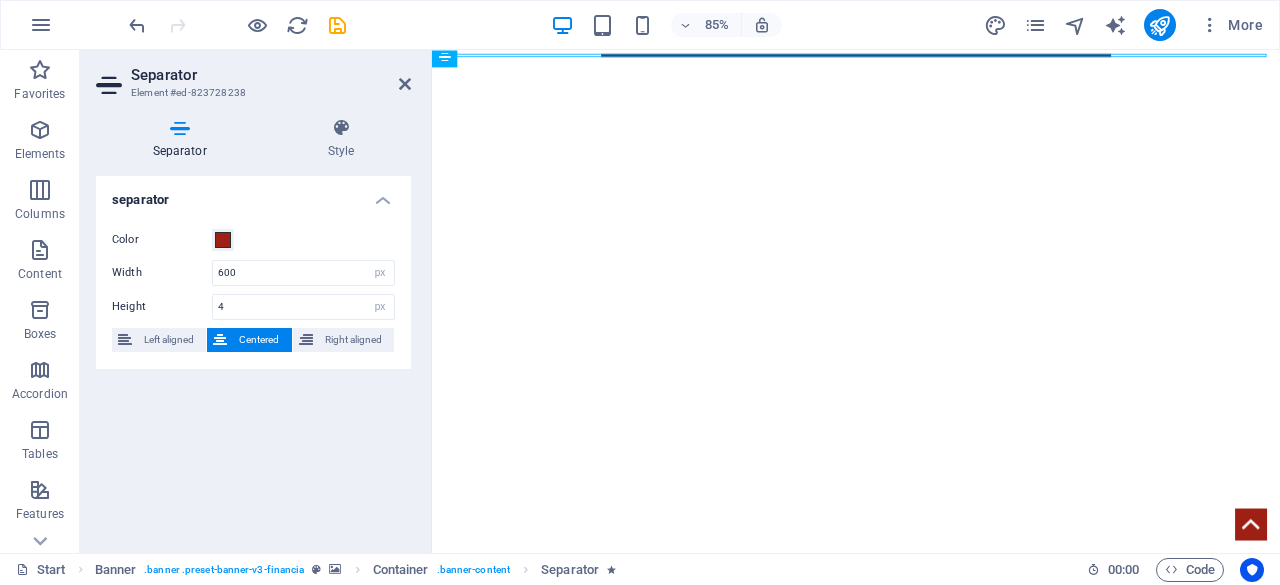 click on "we develop business" at bounding box center [931, 907] 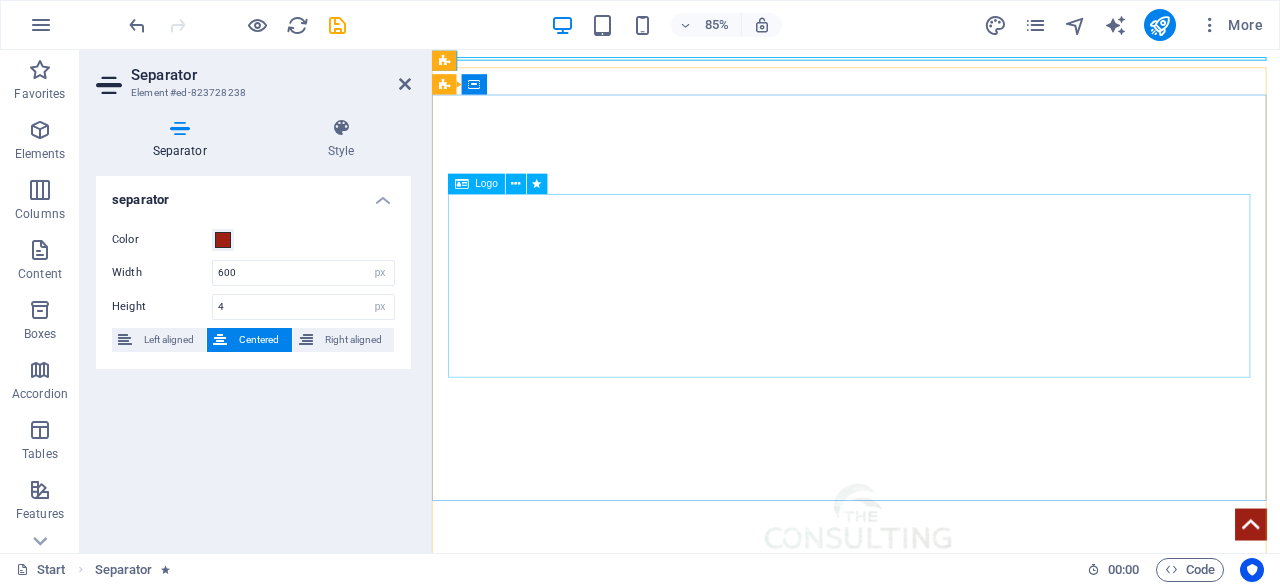 scroll, scrollTop: 0, scrollLeft: 0, axis: both 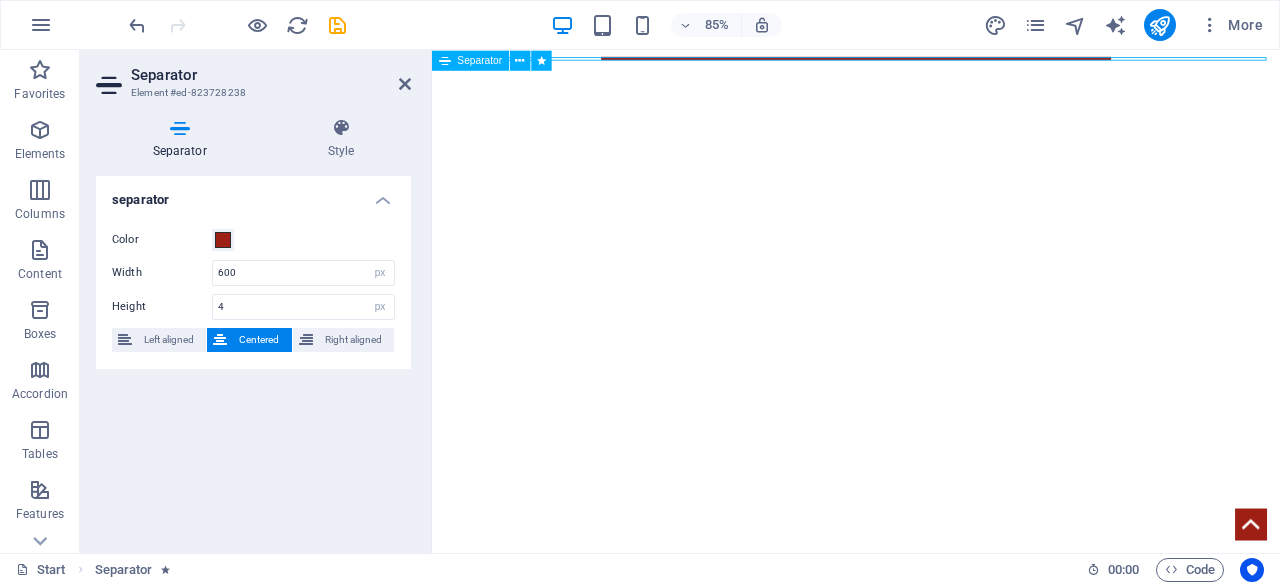 click at bounding box center [931, 60] 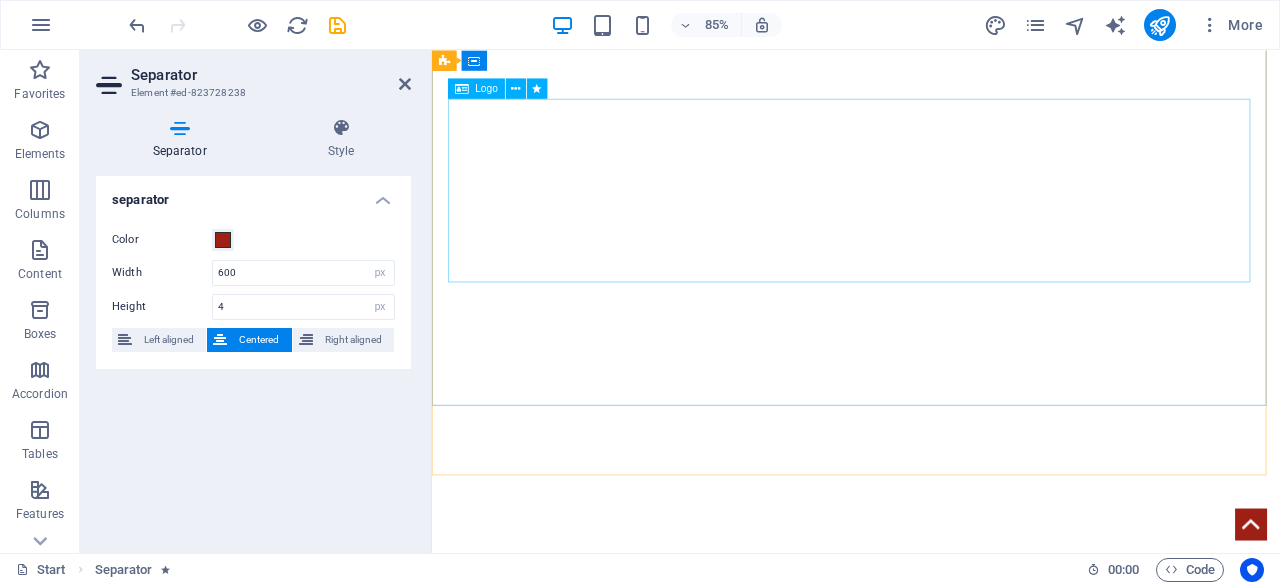 scroll, scrollTop: 112, scrollLeft: 0, axis: vertical 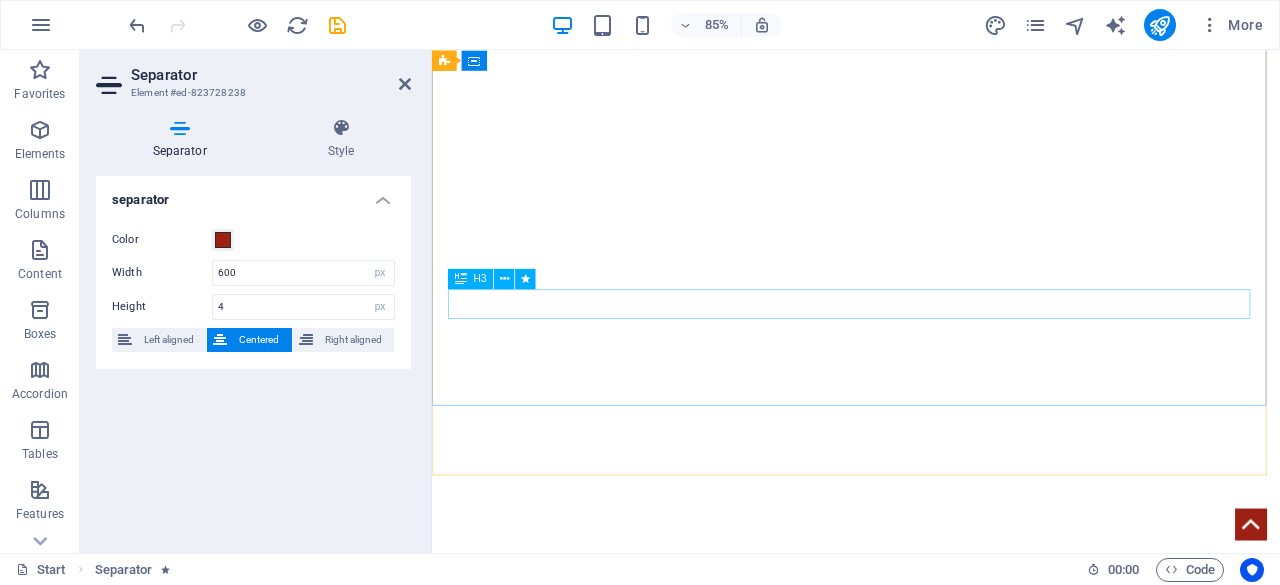 click on "we develop business" at bounding box center [931, 918] 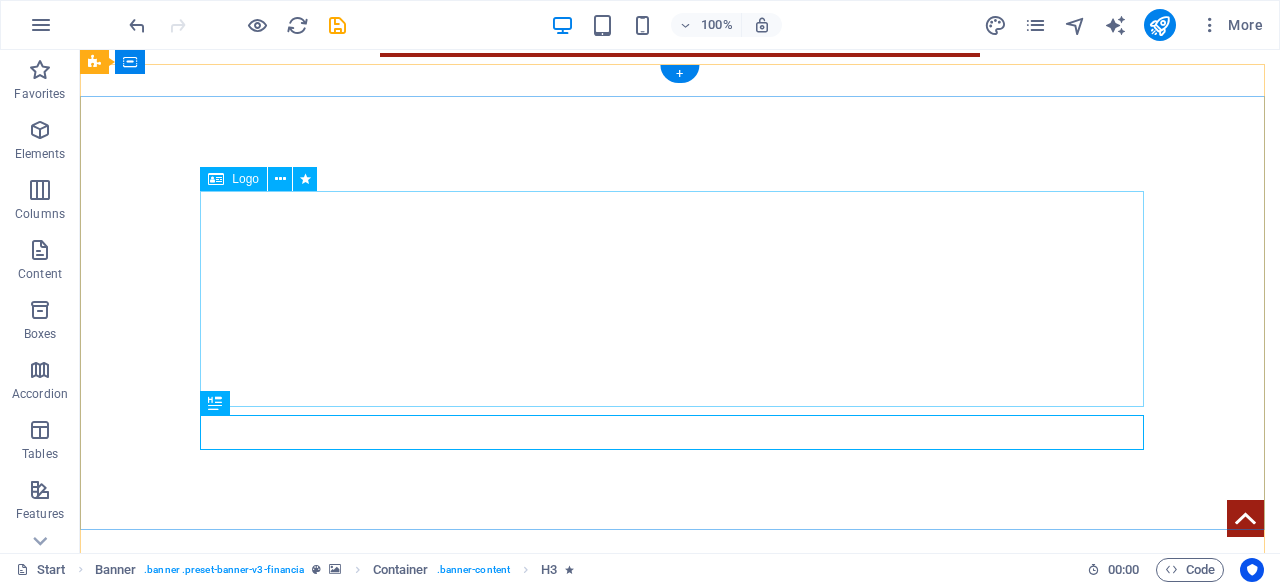 scroll, scrollTop: 0, scrollLeft: 0, axis: both 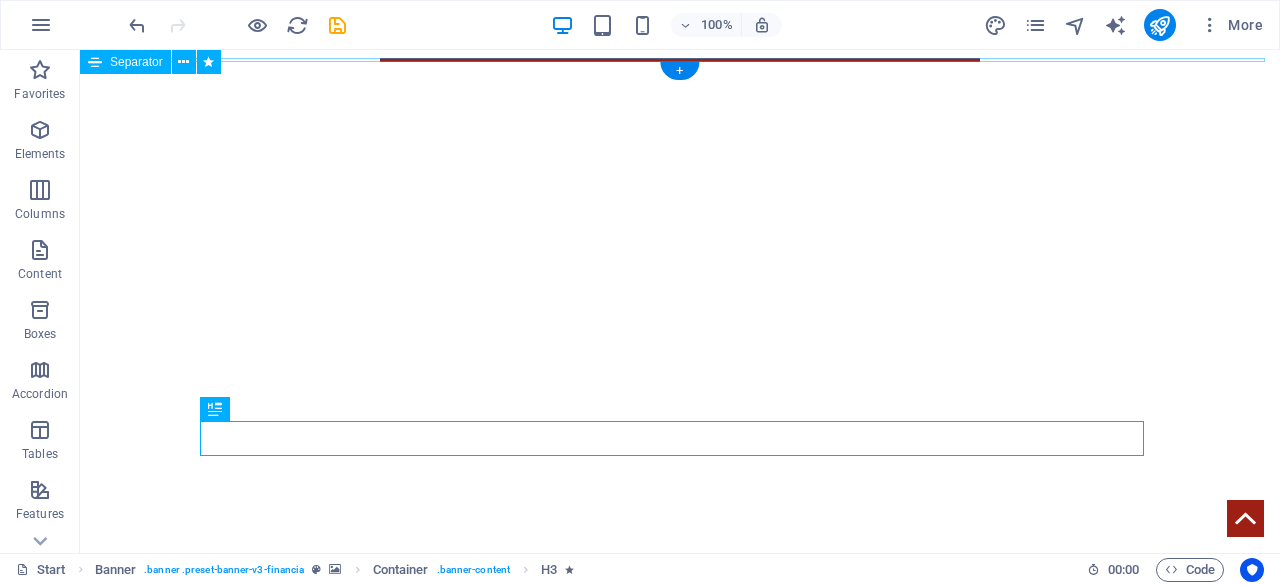 click at bounding box center (680, 60) 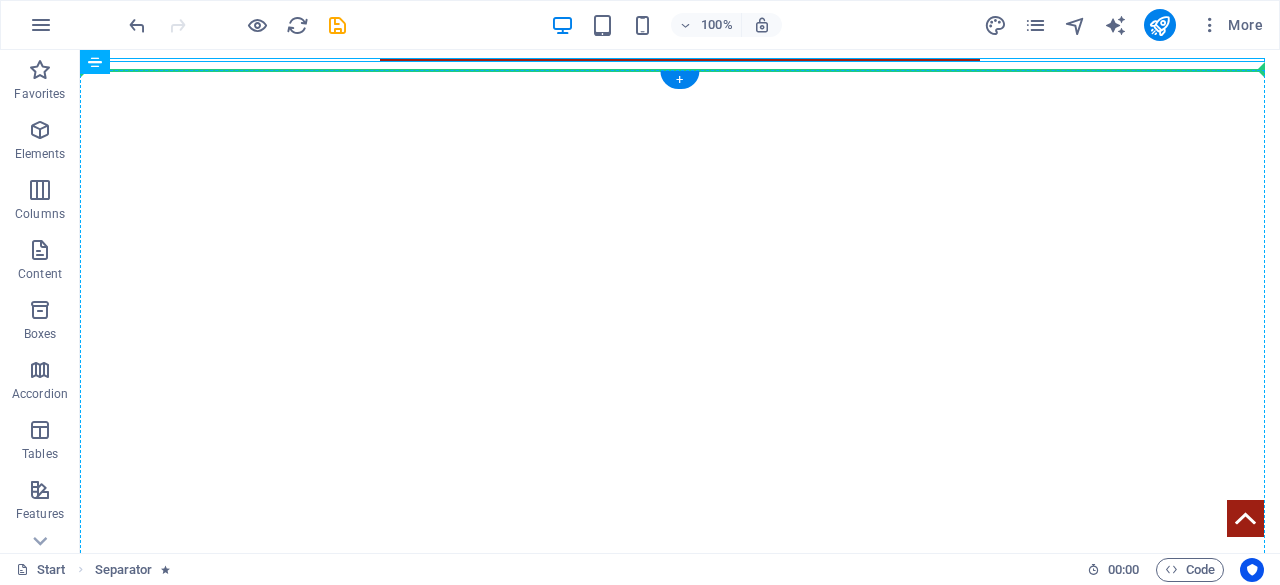 drag, startPoint x: 926, startPoint y: 57, endPoint x: 926, endPoint y: 71, distance: 14 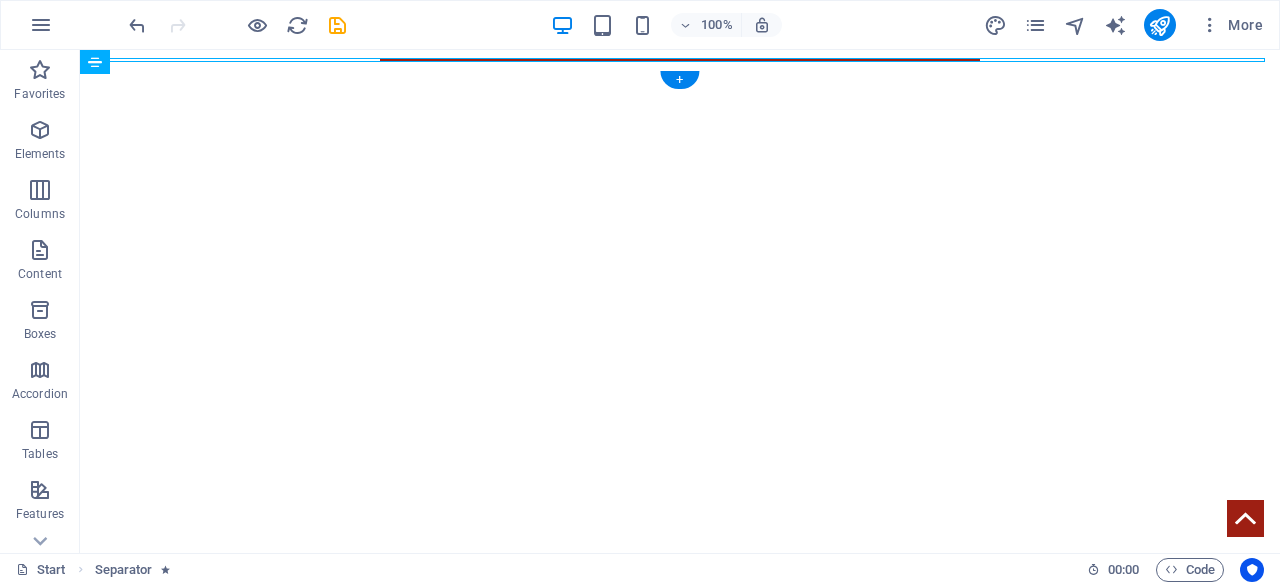 click at bounding box center [680, 634] 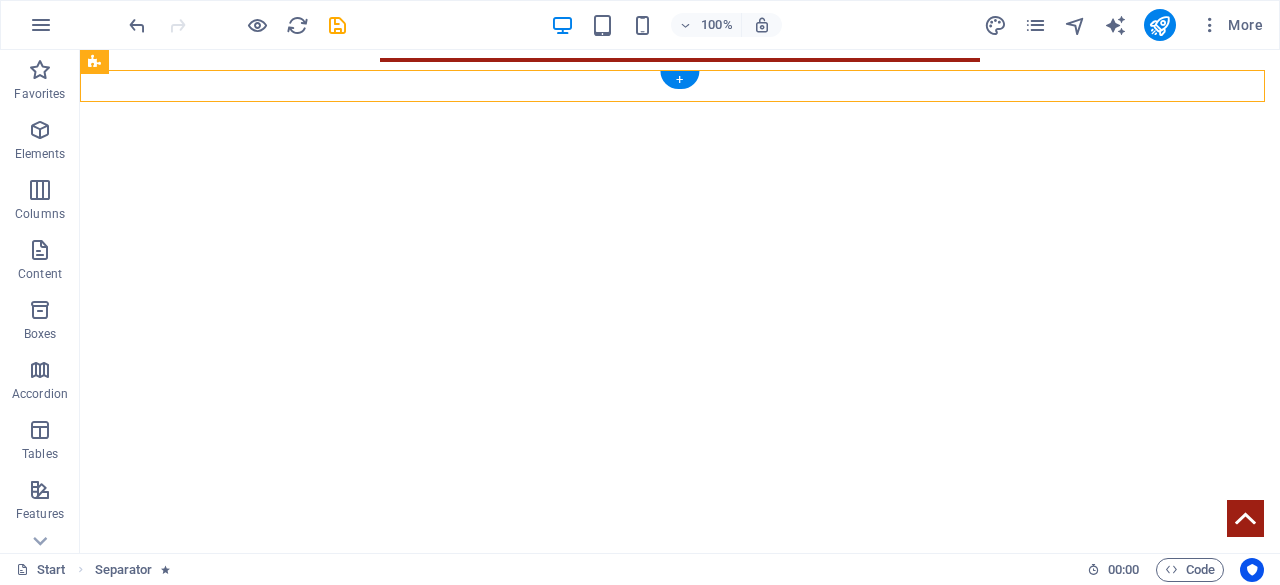 click at bounding box center (680, 634) 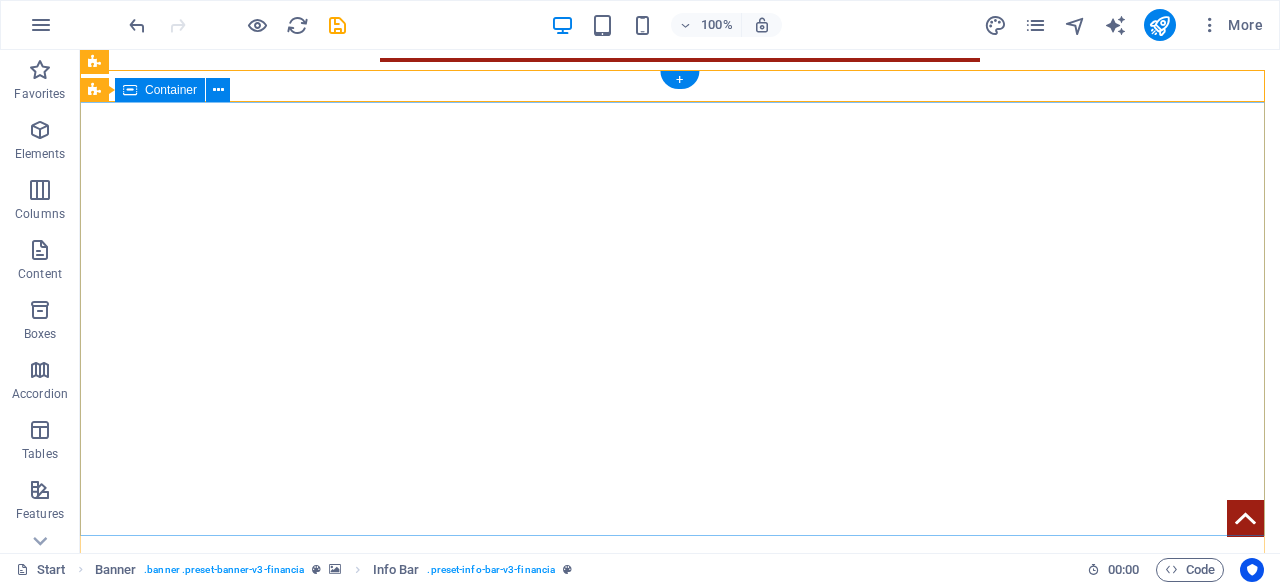 drag, startPoint x: 755, startPoint y: 59, endPoint x: 745, endPoint y: 163, distance: 104.47966 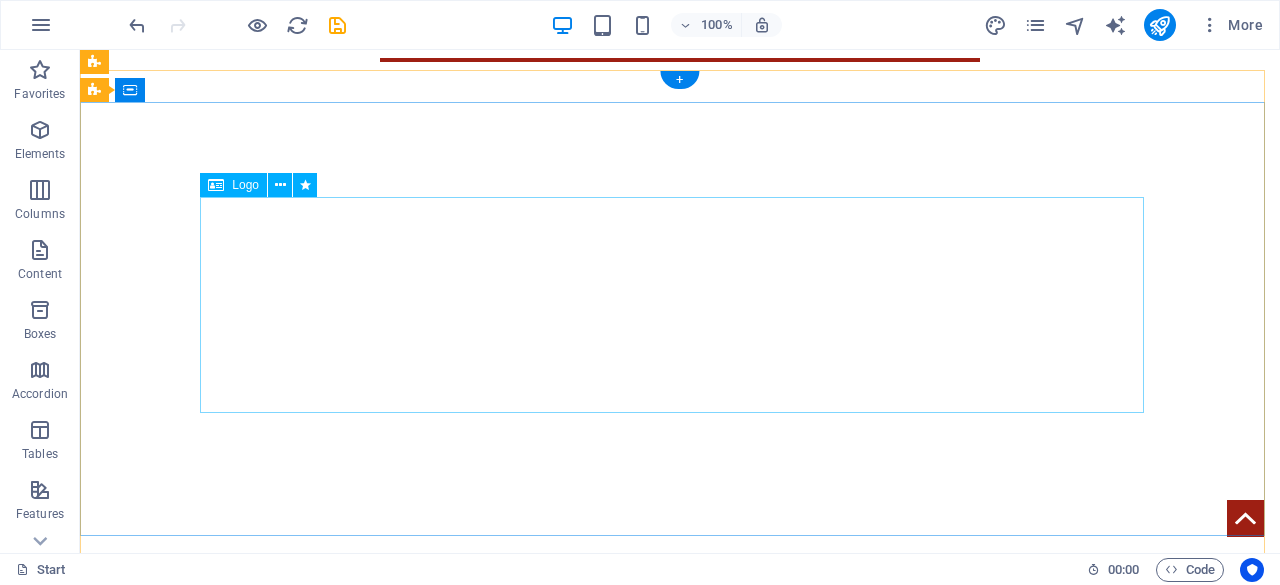 drag, startPoint x: 602, startPoint y: 60, endPoint x: 592, endPoint y: 321, distance: 261.1915 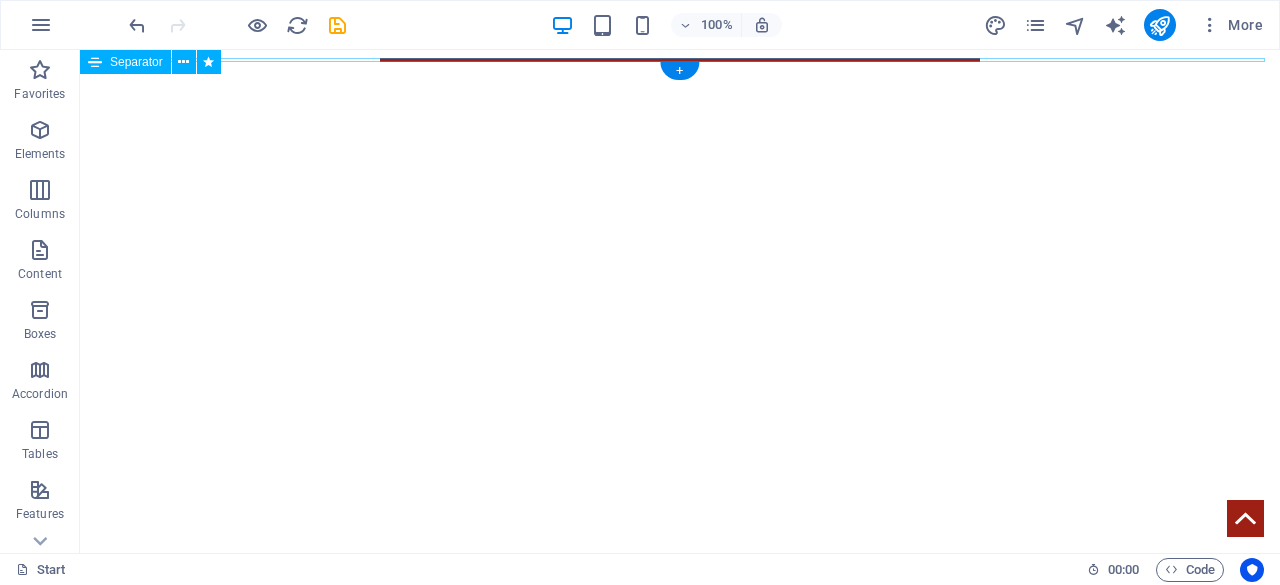 click at bounding box center [680, 60] 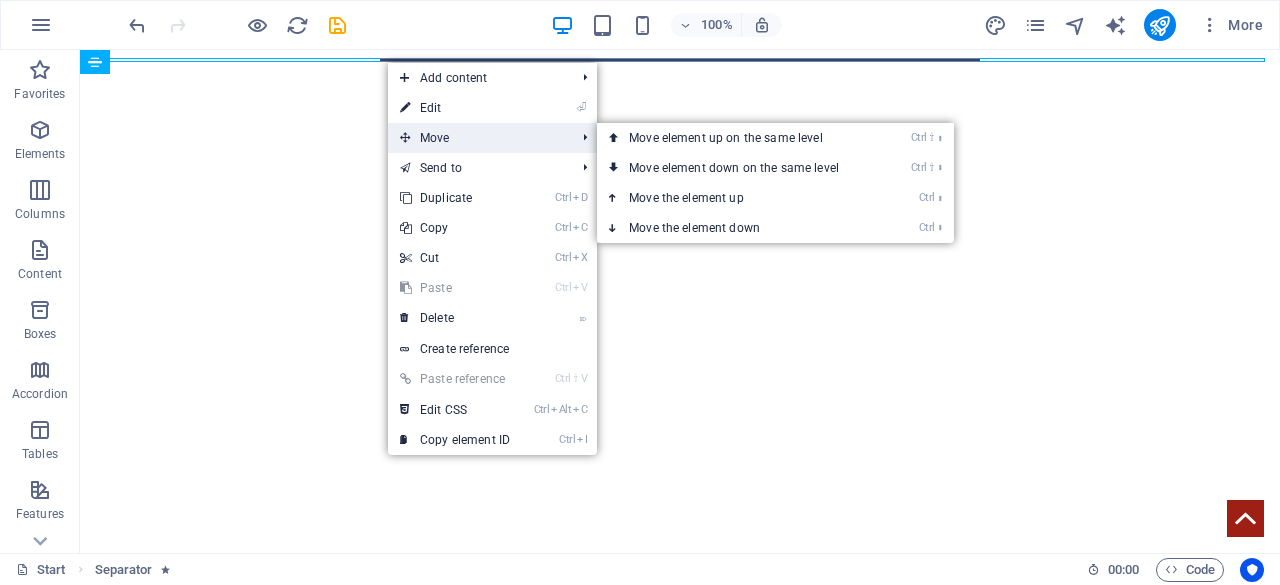 click on "Move" at bounding box center (477, 138) 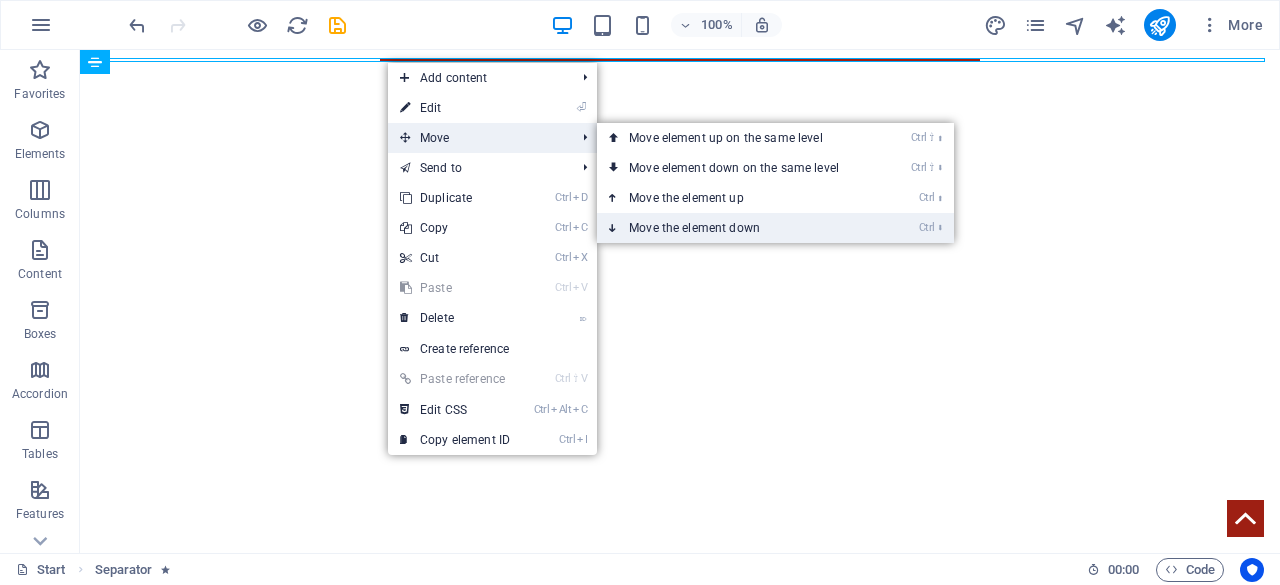 click on "Ctrl ⬇  Move the element down" at bounding box center (738, 228) 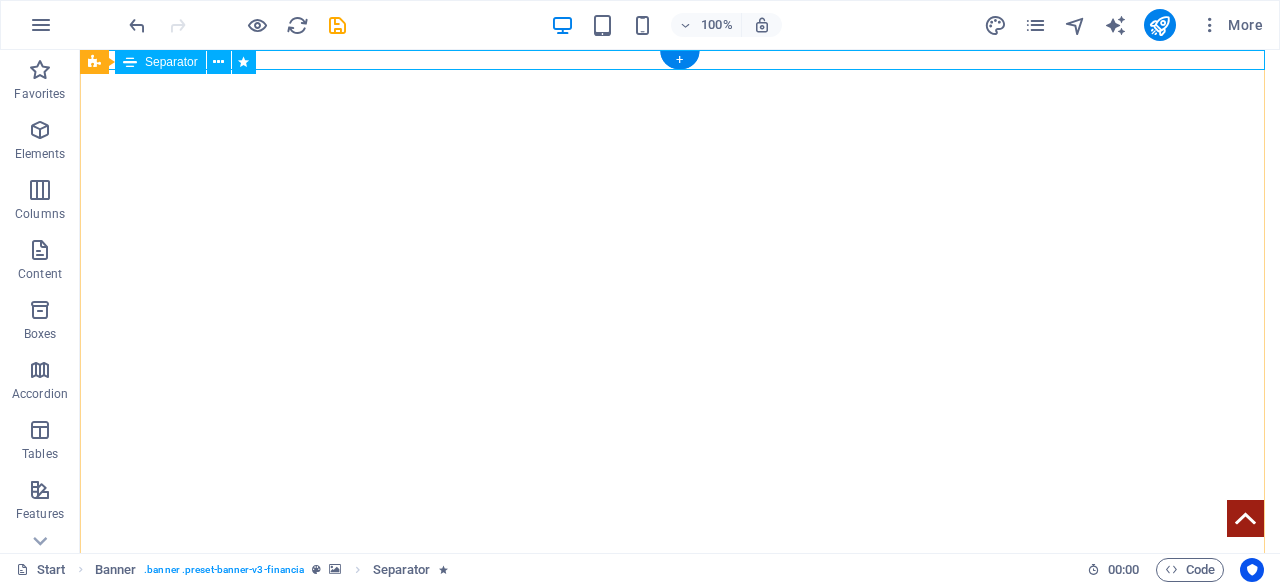 click at bounding box center (680, 628) 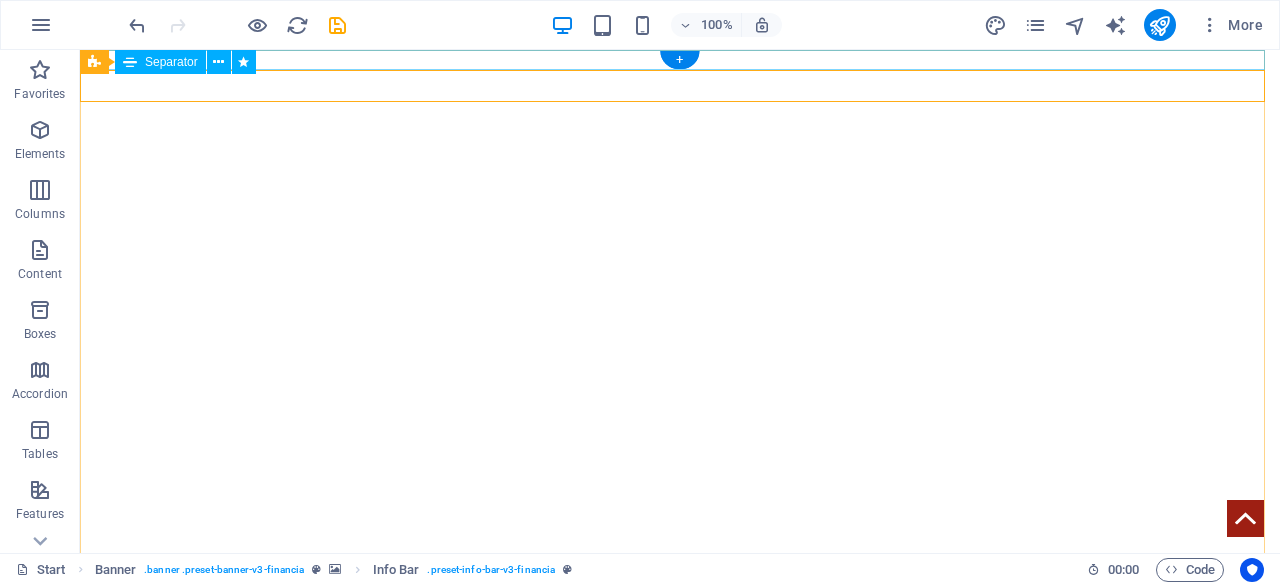 click at bounding box center [680, 628] 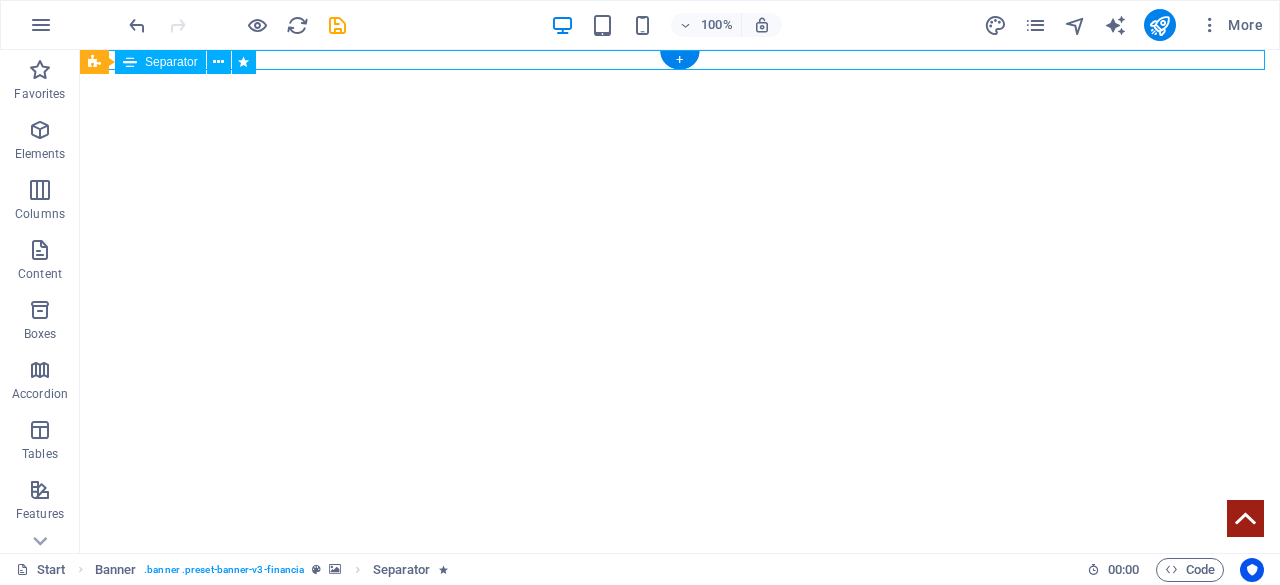 click at bounding box center (680, 628) 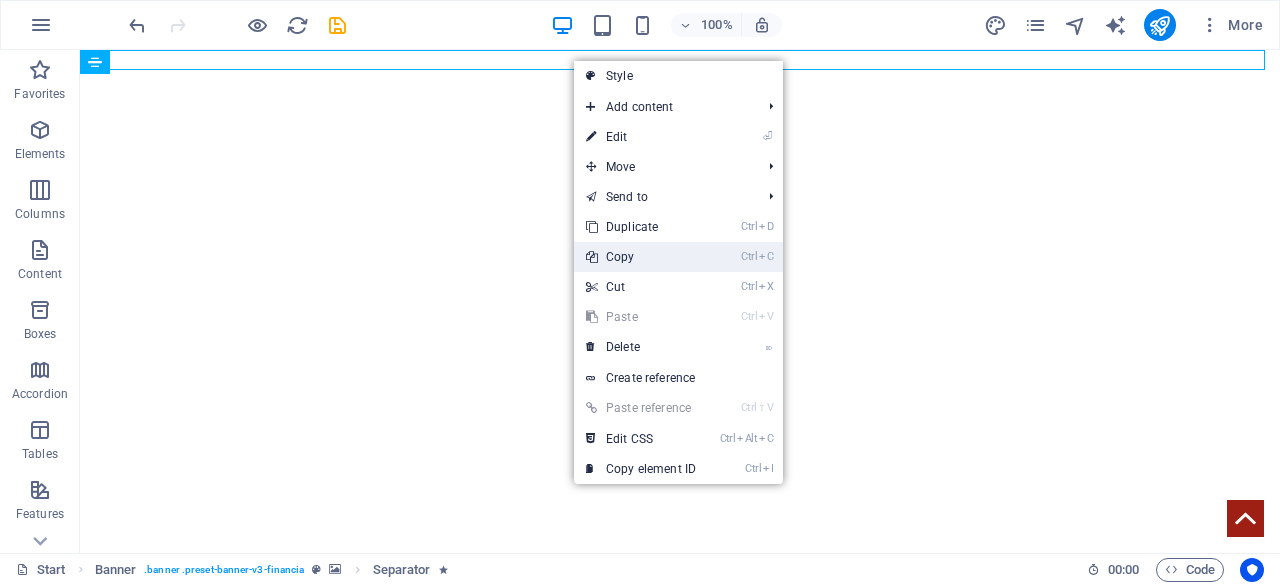 click on "Ctrl C  Copy" at bounding box center (641, 257) 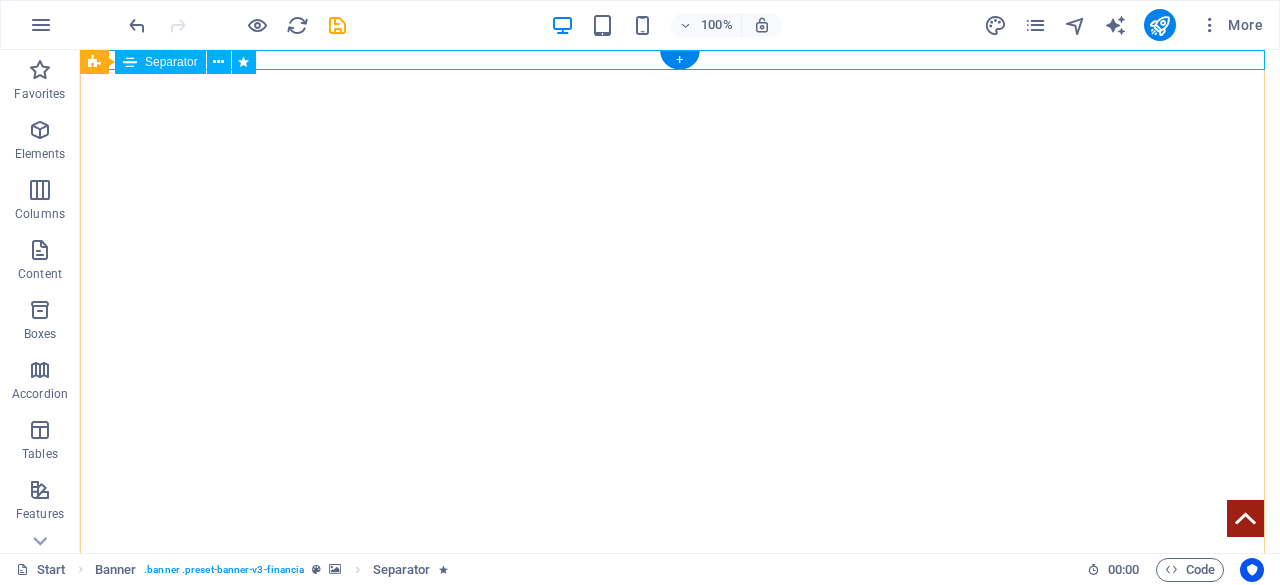 click at bounding box center (680, 628) 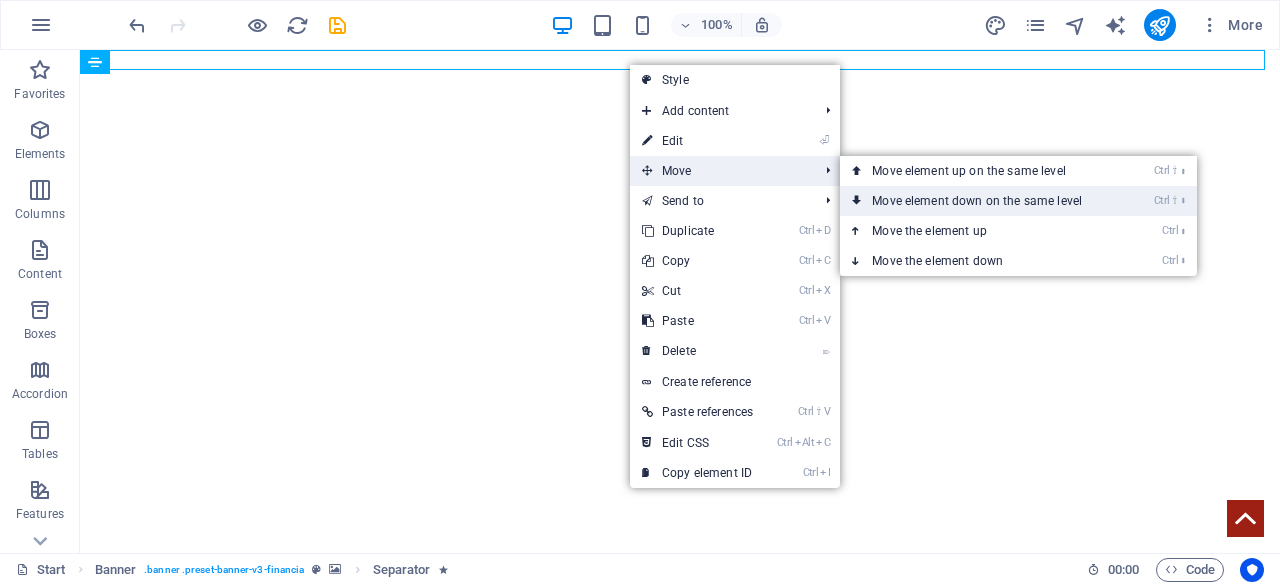 click on "Ctrl ⇧ ⬇  Move element down on the same level" at bounding box center [981, 201] 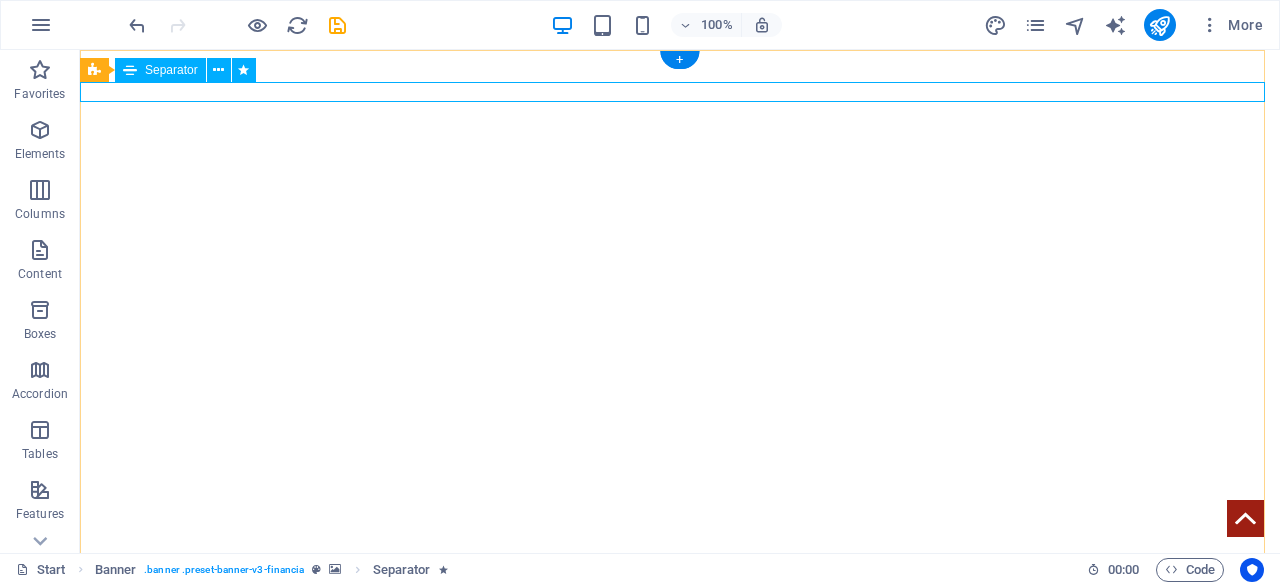 click at bounding box center (680, 660) 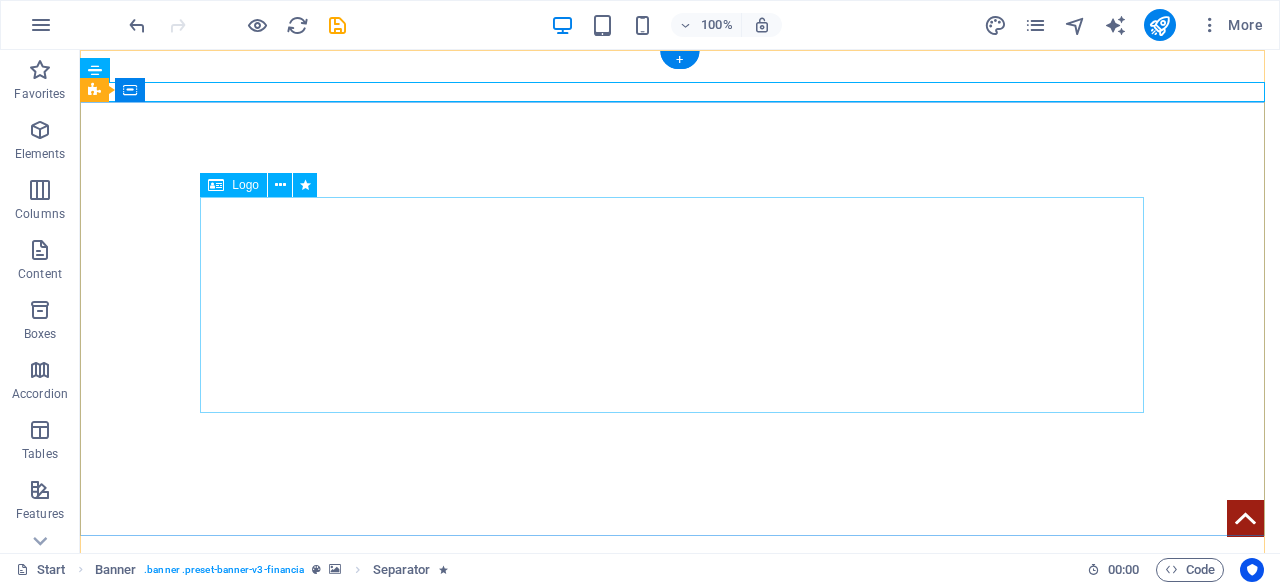drag, startPoint x: 693, startPoint y: 98, endPoint x: 686, endPoint y: 265, distance: 167.14664 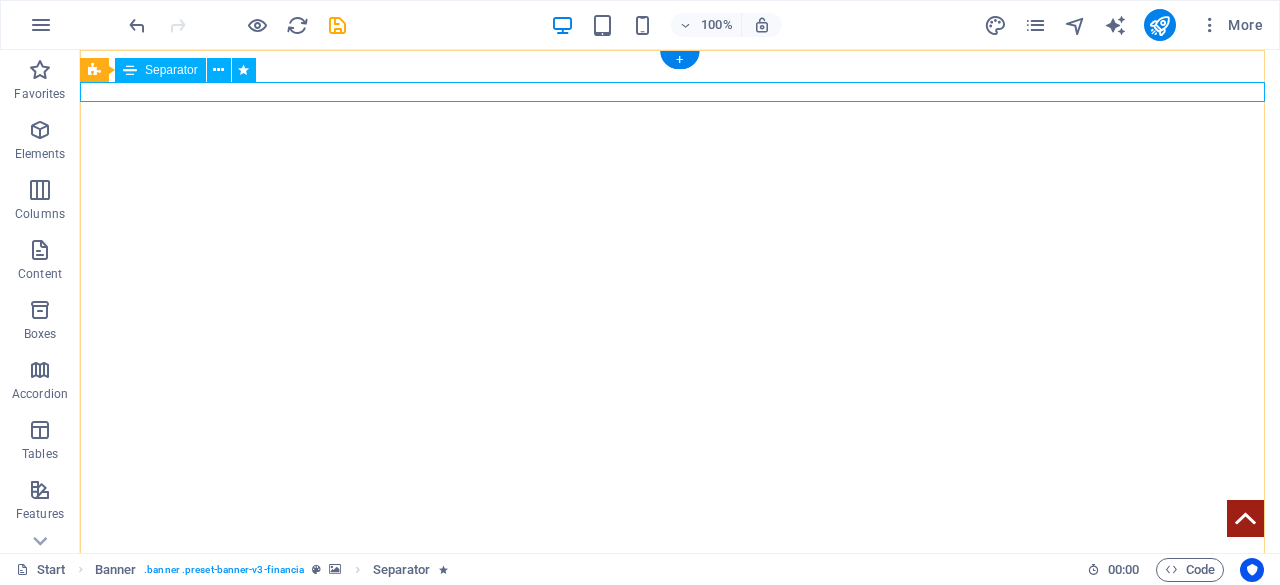click at bounding box center [680, 660] 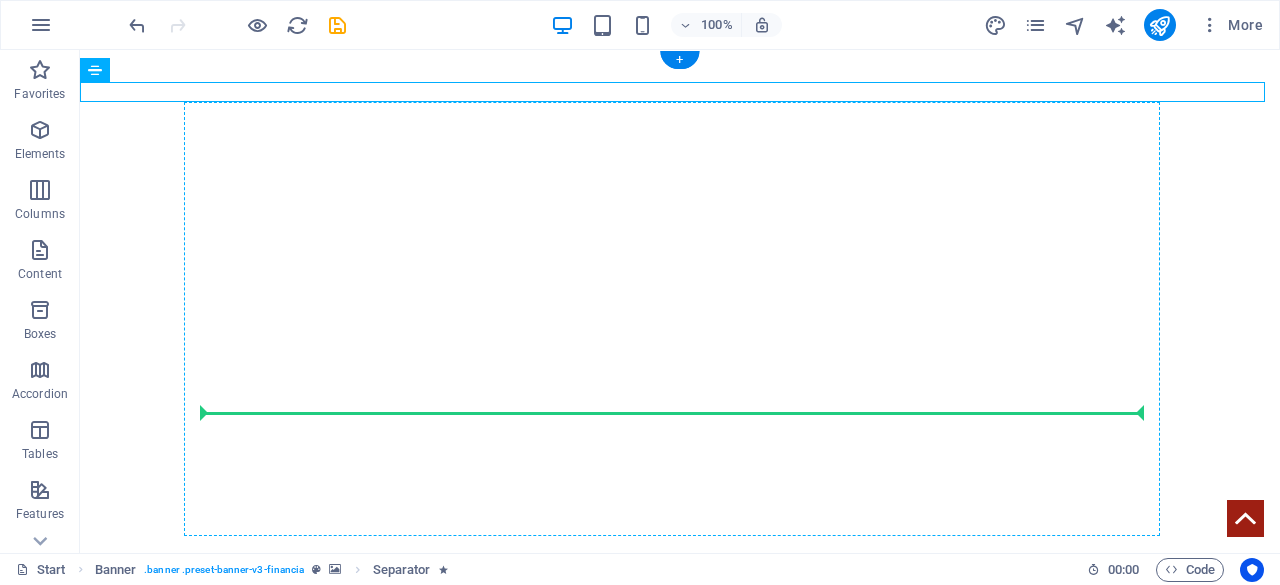 drag, startPoint x: 395, startPoint y: 93, endPoint x: 432, endPoint y: 351, distance: 260.6396 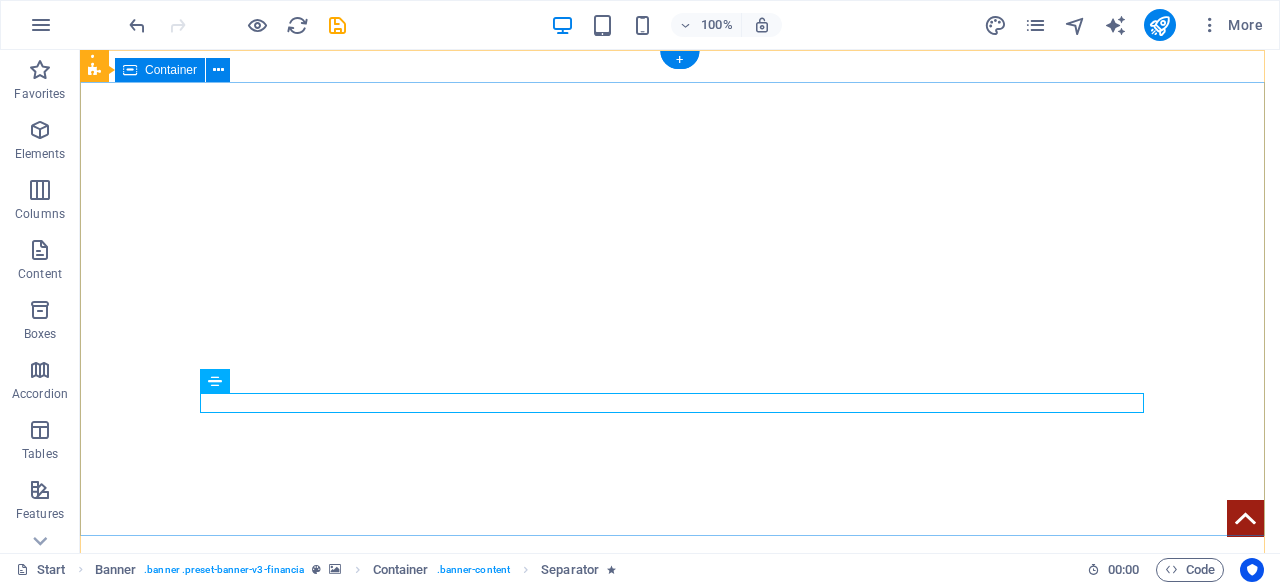click on "we develop business" at bounding box center [680, 877] 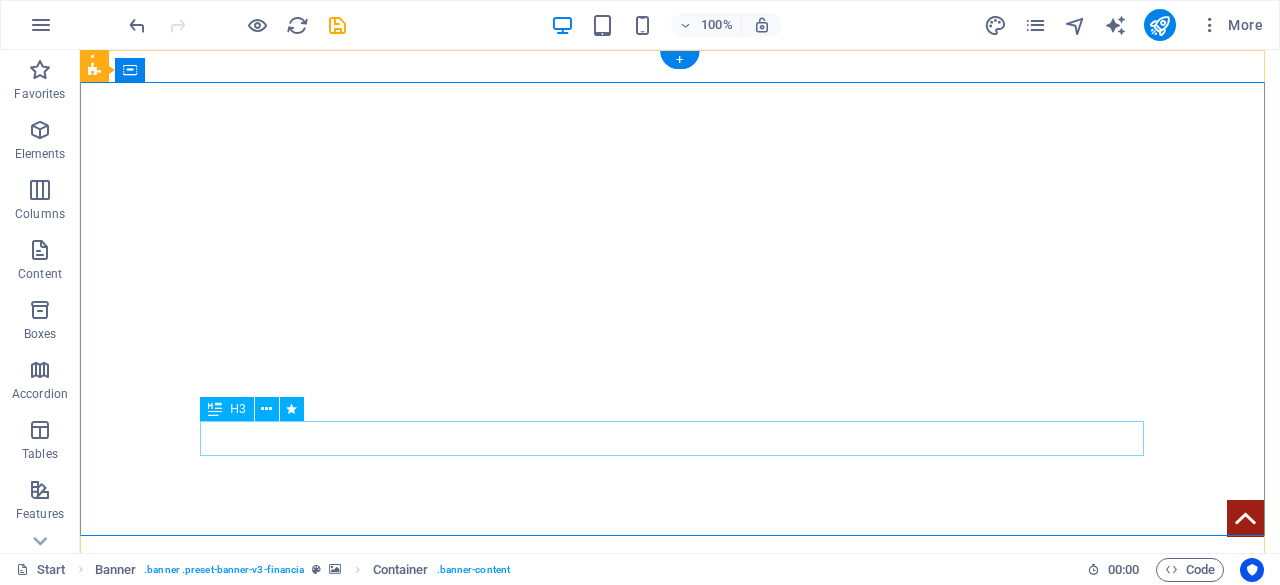 click on "we develop business" at bounding box center [680, 1006] 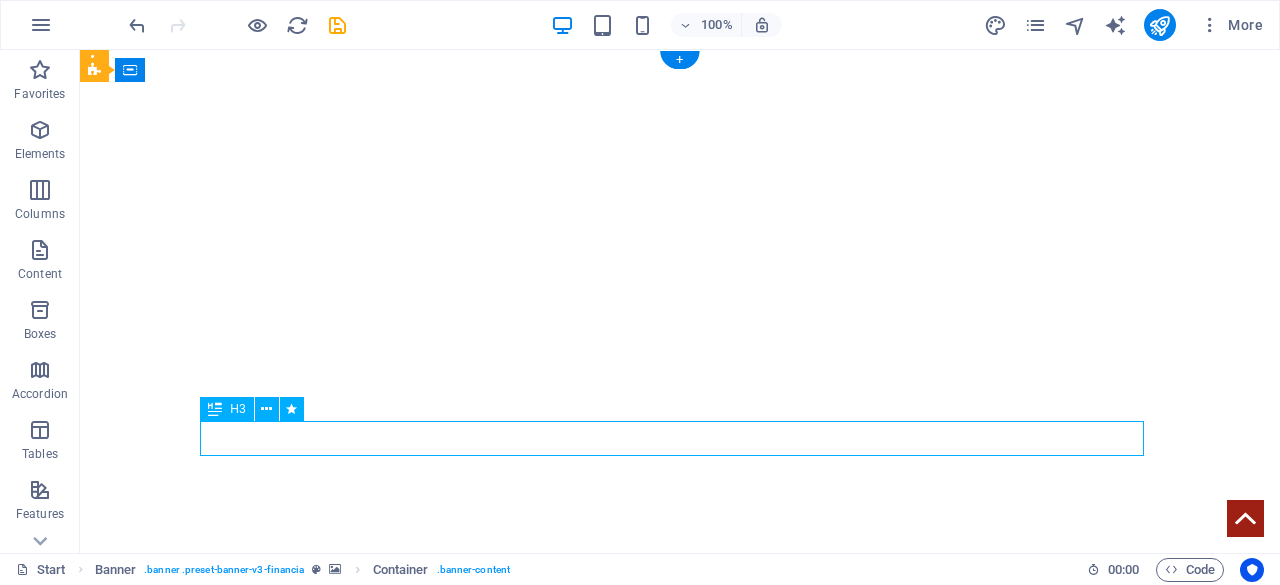 click on "we develop business" at bounding box center [680, 1006] 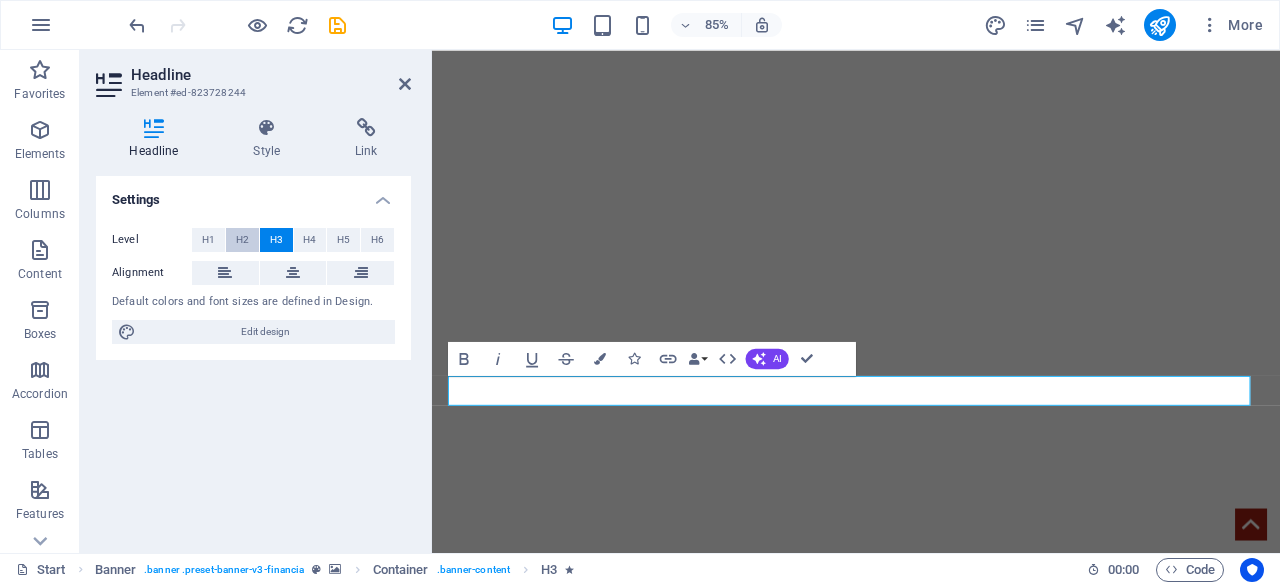 click on "H2" at bounding box center (242, 240) 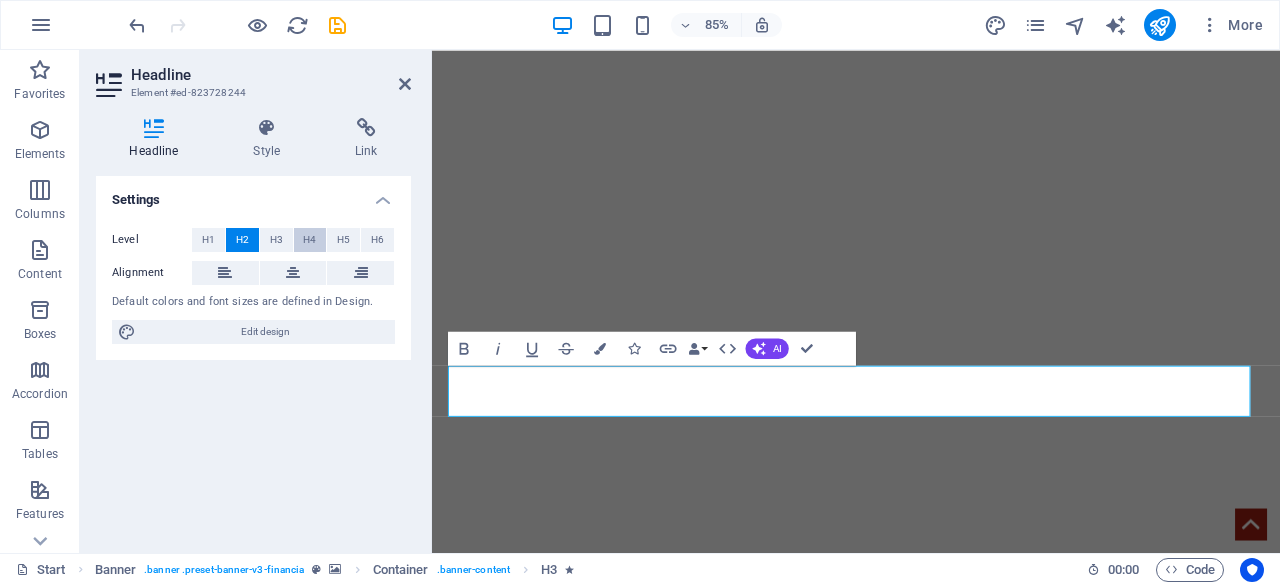 click on "H4" at bounding box center [309, 240] 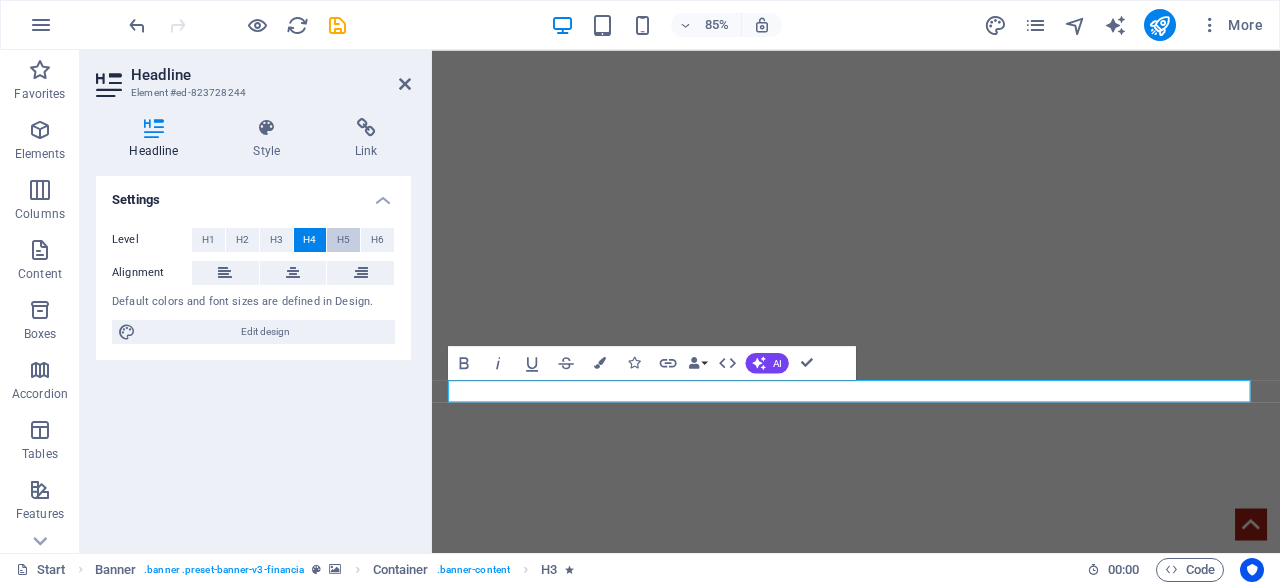 click on "H5" at bounding box center (343, 240) 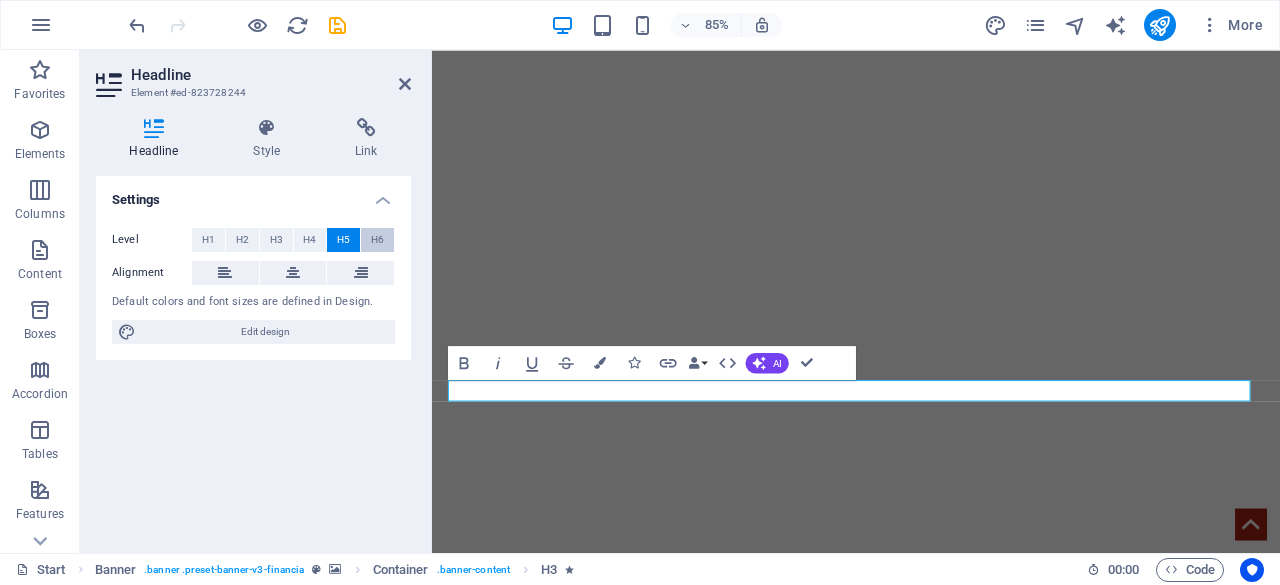 click on "H6" at bounding box center [377, 240] 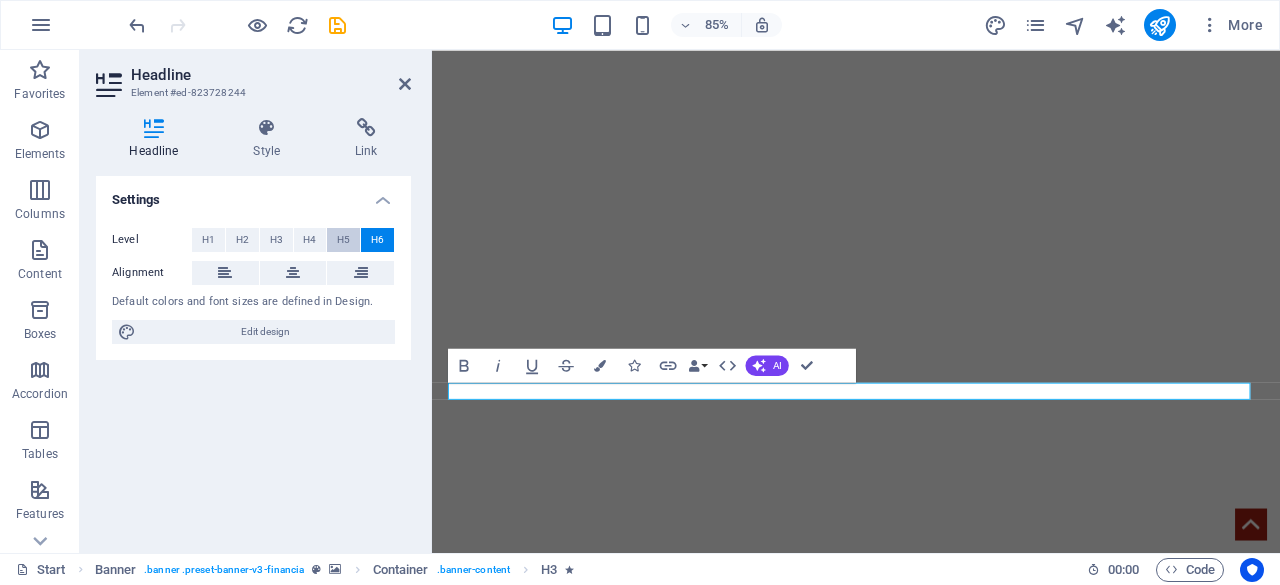 click on "H5" at bounding box center [343, 240] 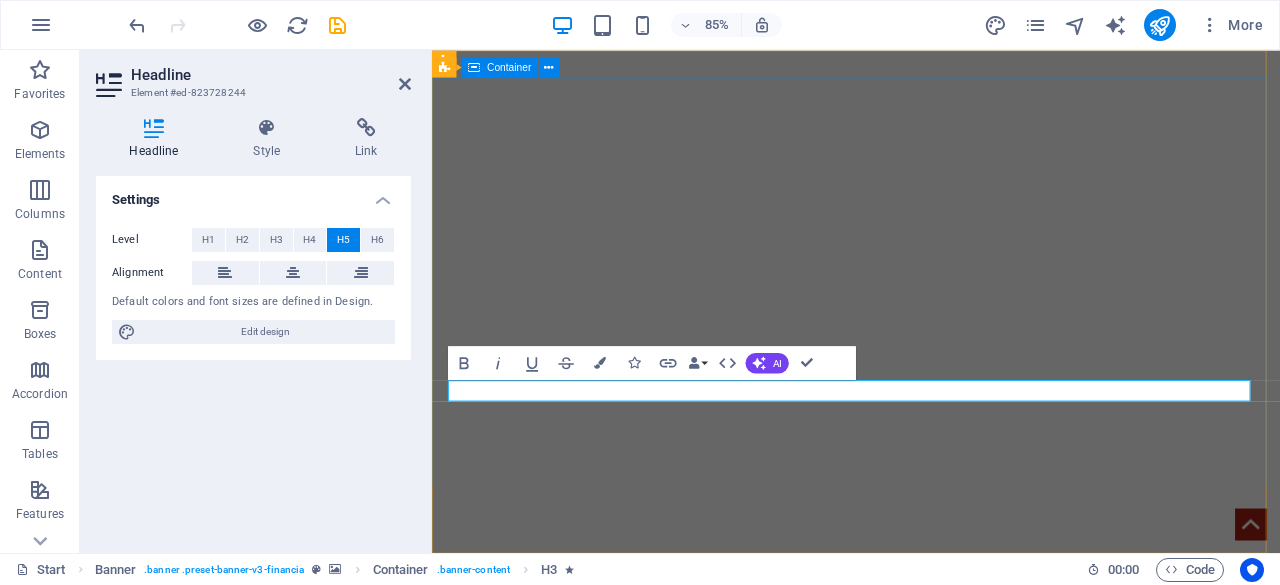 click on "we develop business" at bounding box center (931, 896) 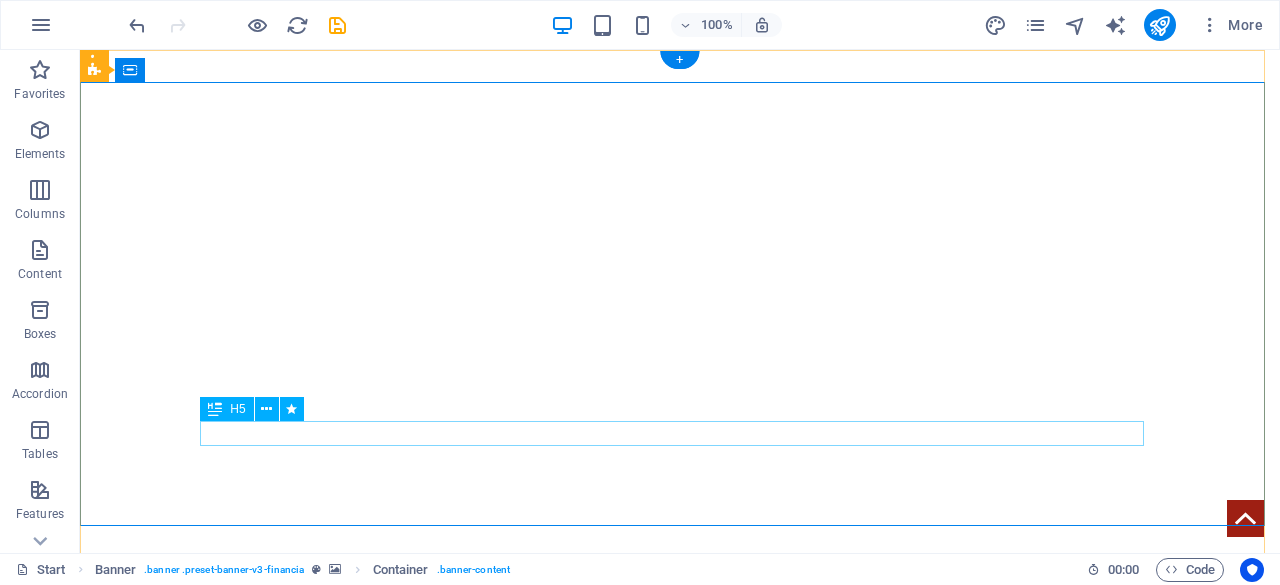 click on "we develop business" at bounding box center (680, 1025) 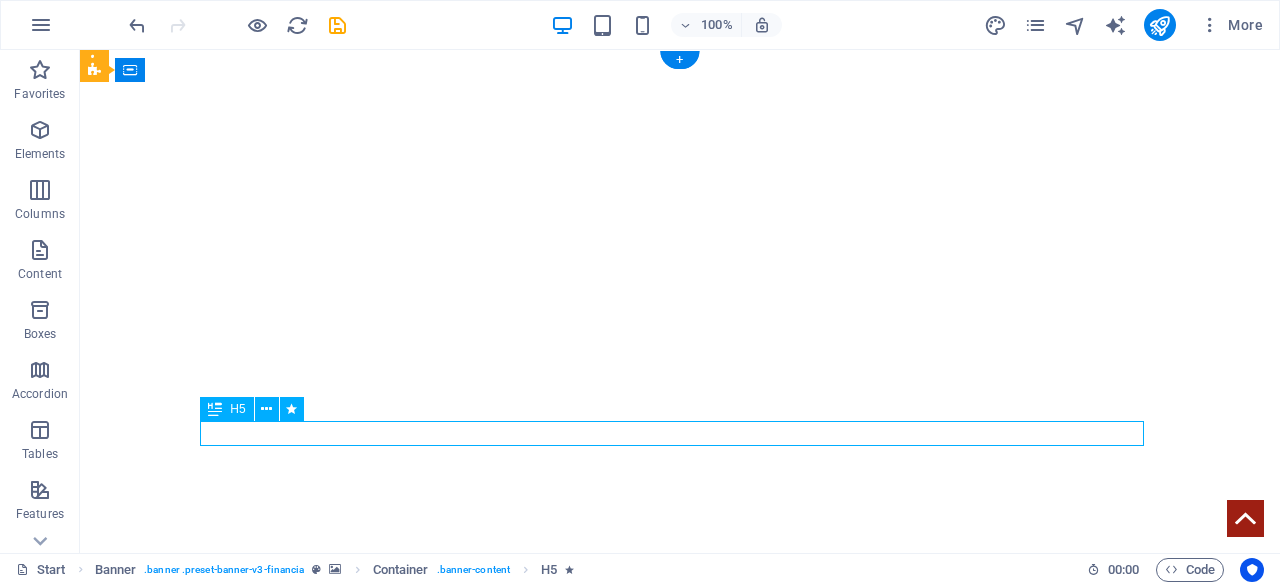 click on "we develop business" at bounding box center [680, 1025] 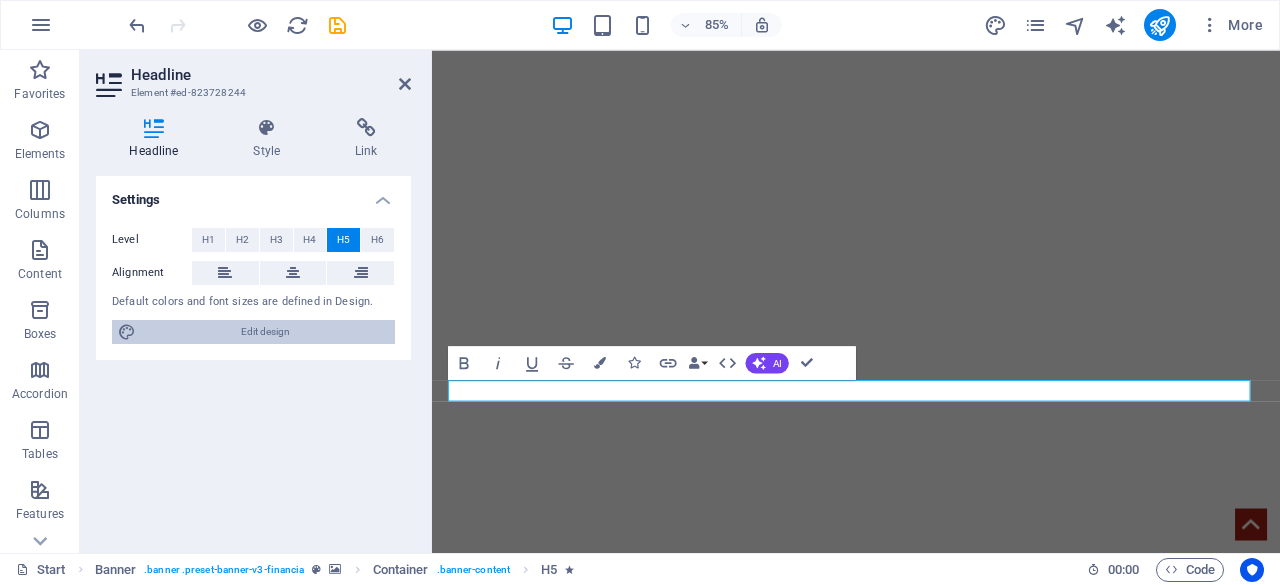 click on "Edit design" at bounding box center (265, 332) 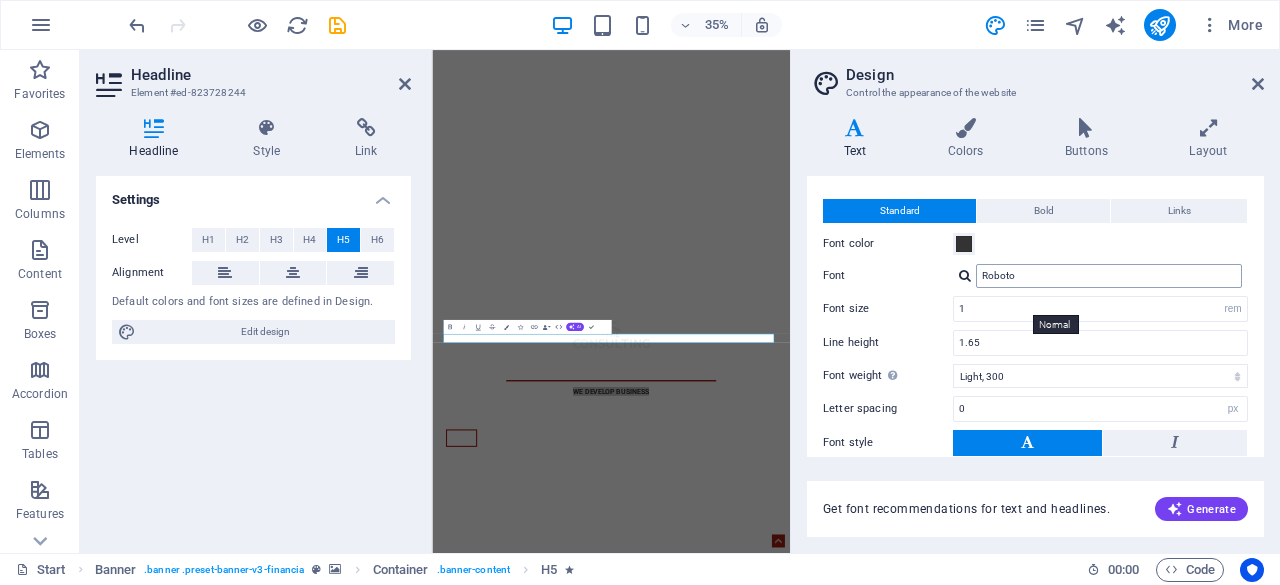 scroll, scrollTop: 29, scrollLeft: 0, axis: vertical 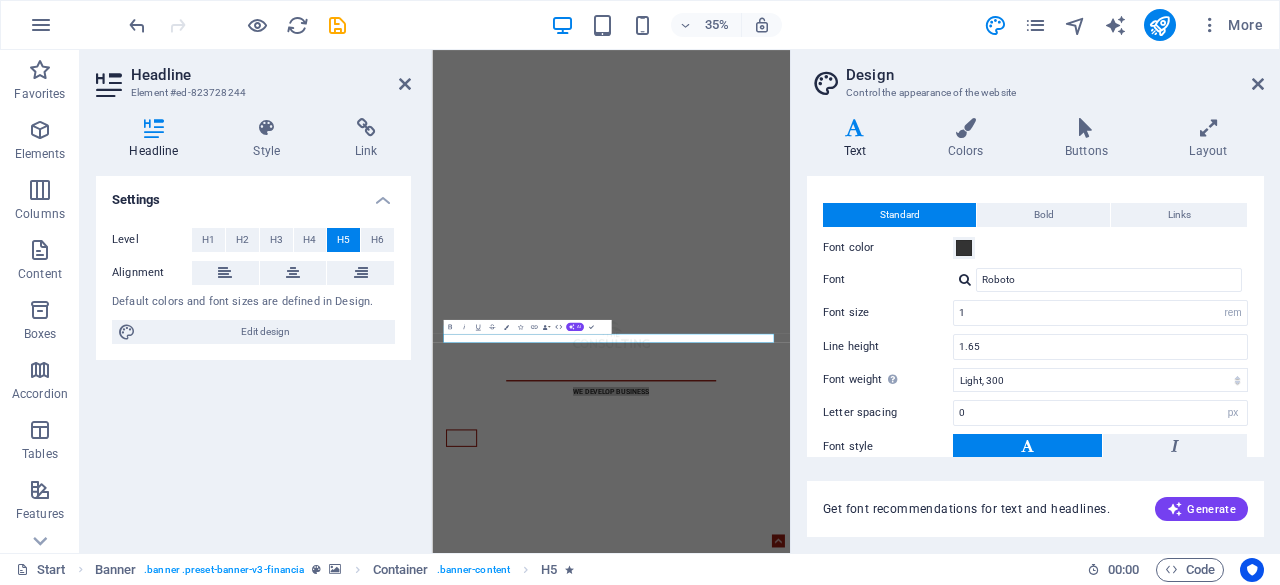 click on "Text  Colors  Buttons  Layout Text Standard Bold Links Font color Font Roboto Font size 1 rem px Line height 1.65 Font weight To display the font weight correctly, it may need to be enabled.  Manage Fonts Thin, 100 Extra-light, 200 Light, 300 Regular, 400 Medium, 500 Semi-bold, 600 Bold, 700 Extra-bold, 800 Black, 900 Letter spacing 0 rem px Font style Text transform Tt TT tt Text align Font weight To display the font weight correctly, it may need to be enabled.  Manage Fonts Thin, 100 Extra-light, 200 Light, 300 Regular, 400 Medium, 500 Semi-bold, 600 Bold, 700 Extra-bold, 800 Black, 900 Default Hover / Active Font color Font color Decoration Decoration Transition duration 0.3 s Transition function Ease Ease In Ease Out Ease In/Ease Out Linear Headlines All H1 / Textlogo H2 H3 H4 H5 H6 Font color Font Roboto Line height 1.25 Font weight To display the font weight correctly, it may need to be enabled.  Manage Fonts Thin, 100 Extra-light, 200 Light, 300 Regular, 400 Medium, 500 Semi-bold, 600 Bold, 700 0 rem" at bounding box center (1035, 327) 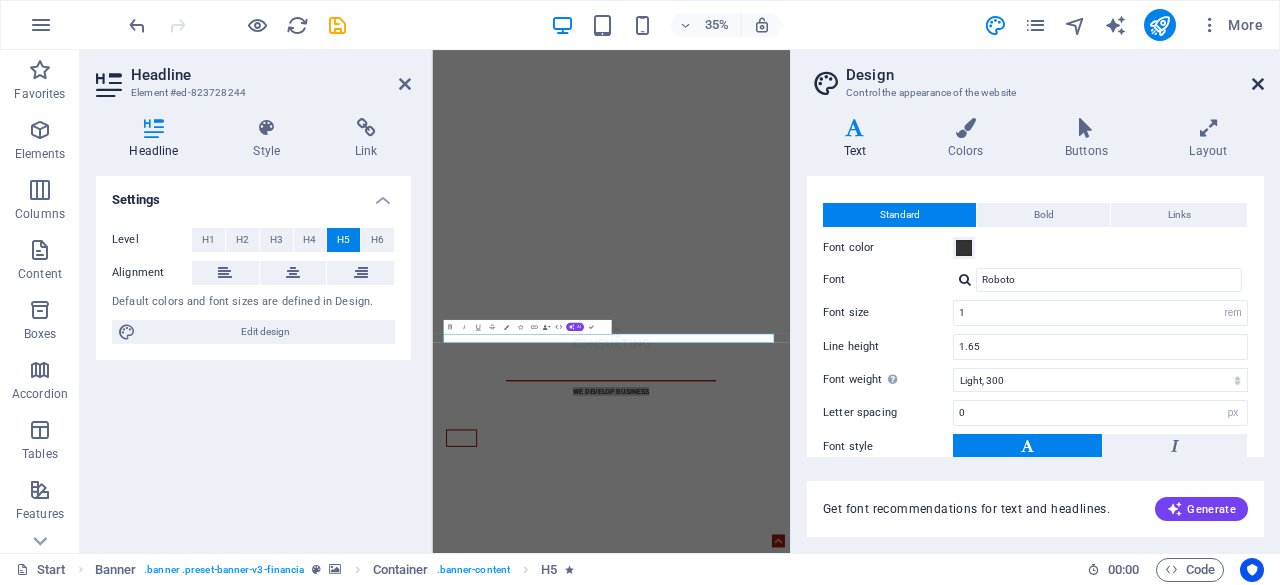 click at bounding box center (1258, 84) 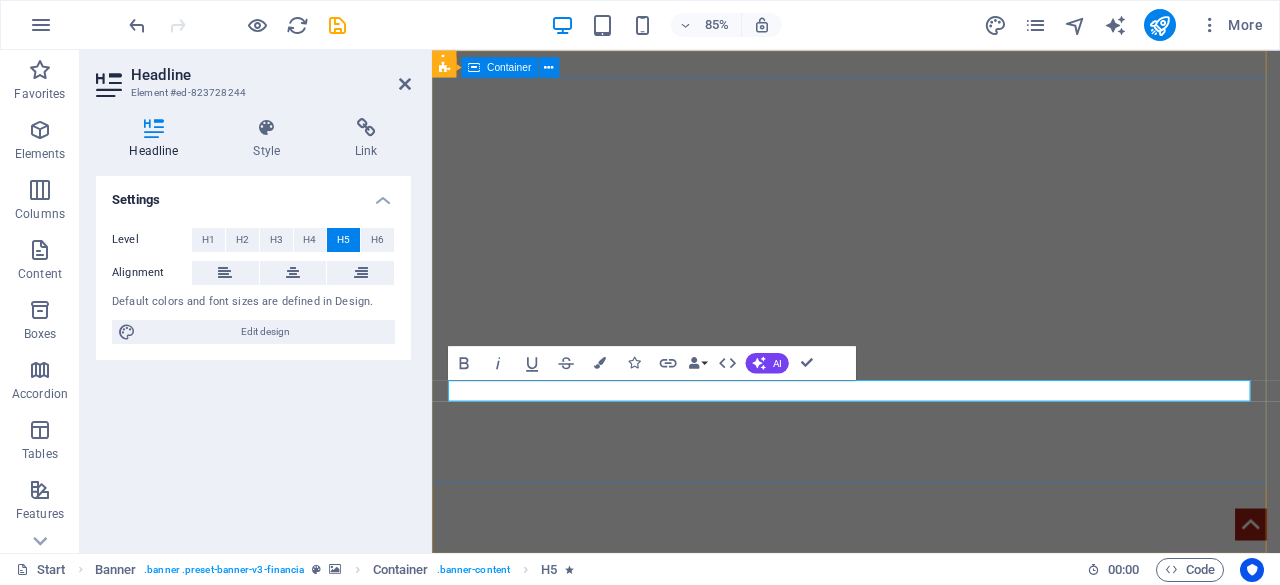 click on "we develop business" at bounding box center (931, 896) 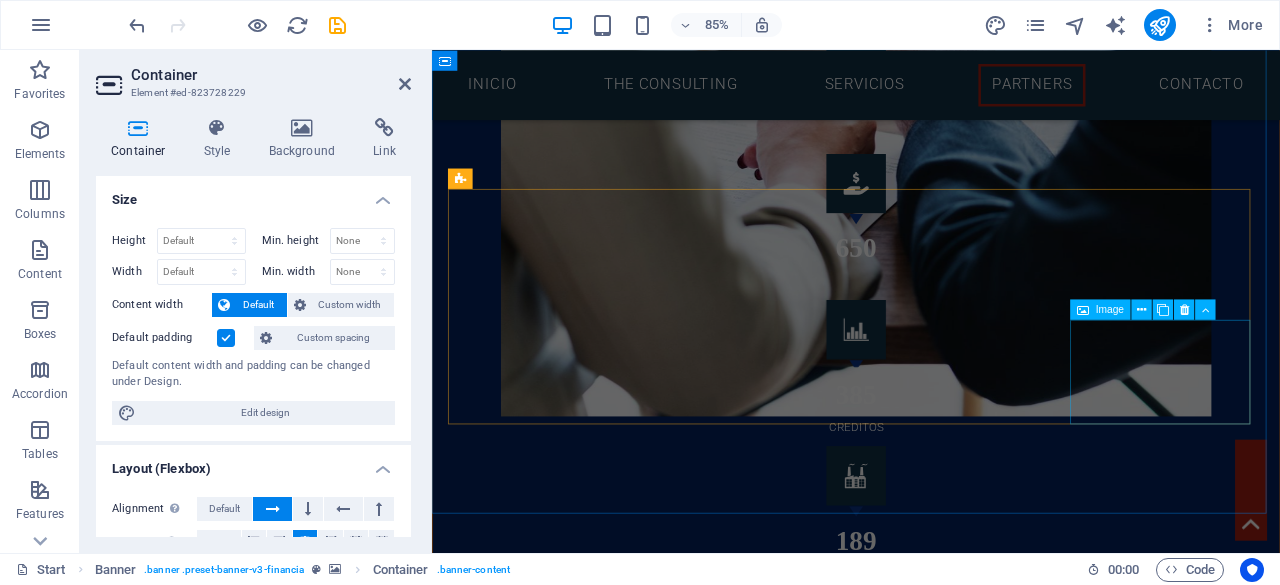 scroll, scrollTop: 3328, scrollLeft: 0, axis: vertical 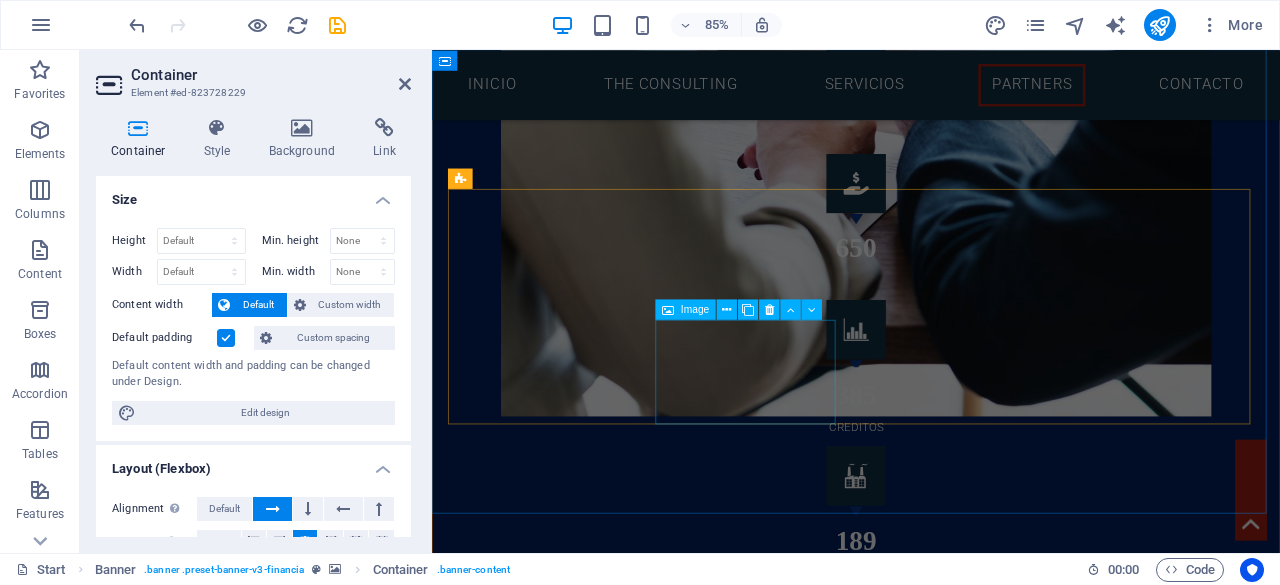 click at bounding box center [565, 4158] 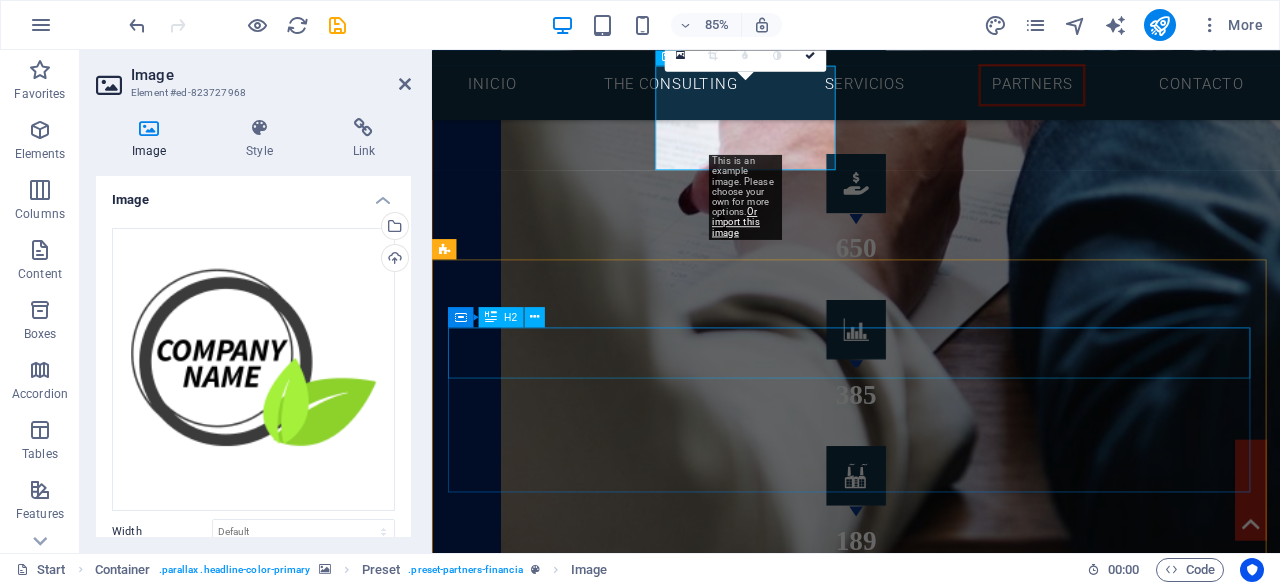 scroll, scrollTop: 3627, scrollLeft: 0, axis: vertical 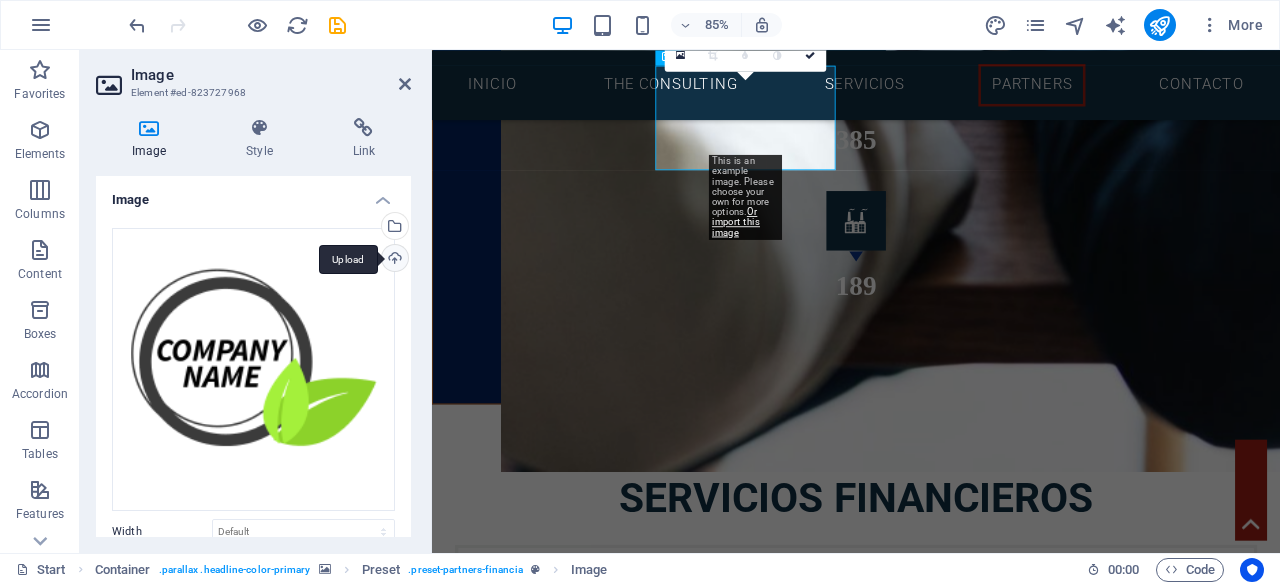 click on "Upload" at bounding box center (393, 260) 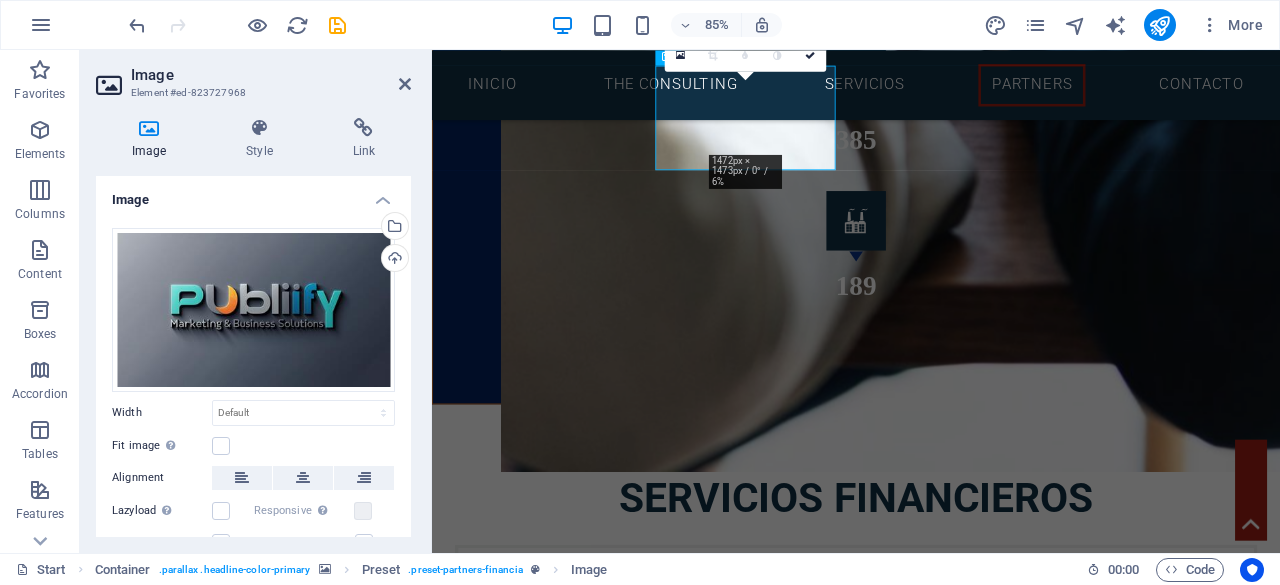 click at bounding box center (931, 2802) 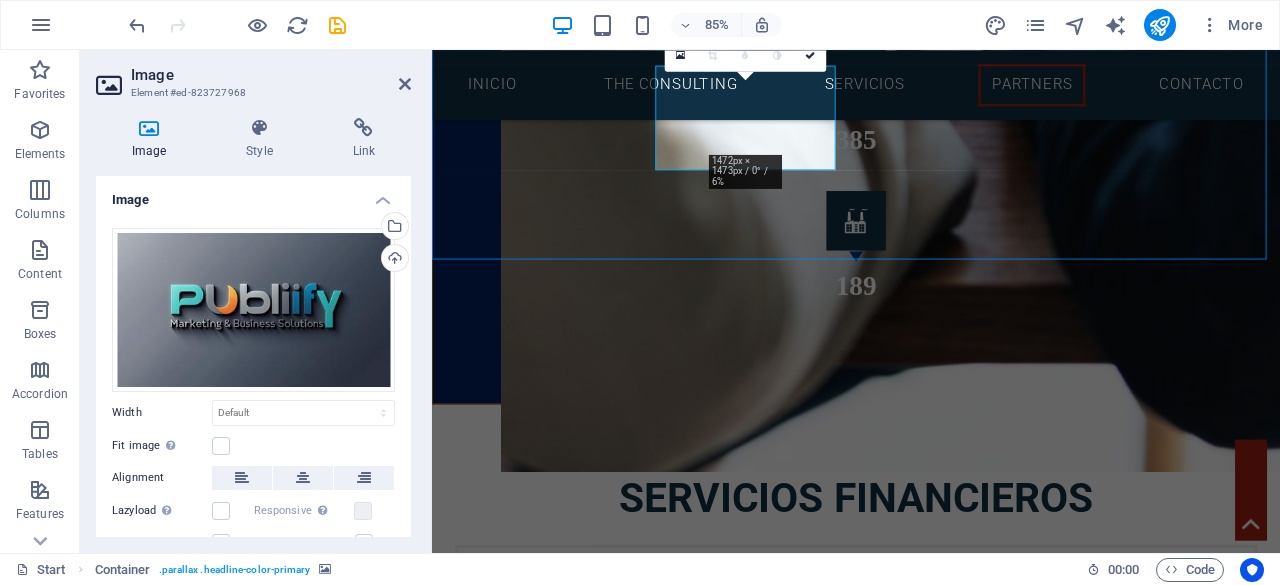 click at bounding box center [931, 2802] 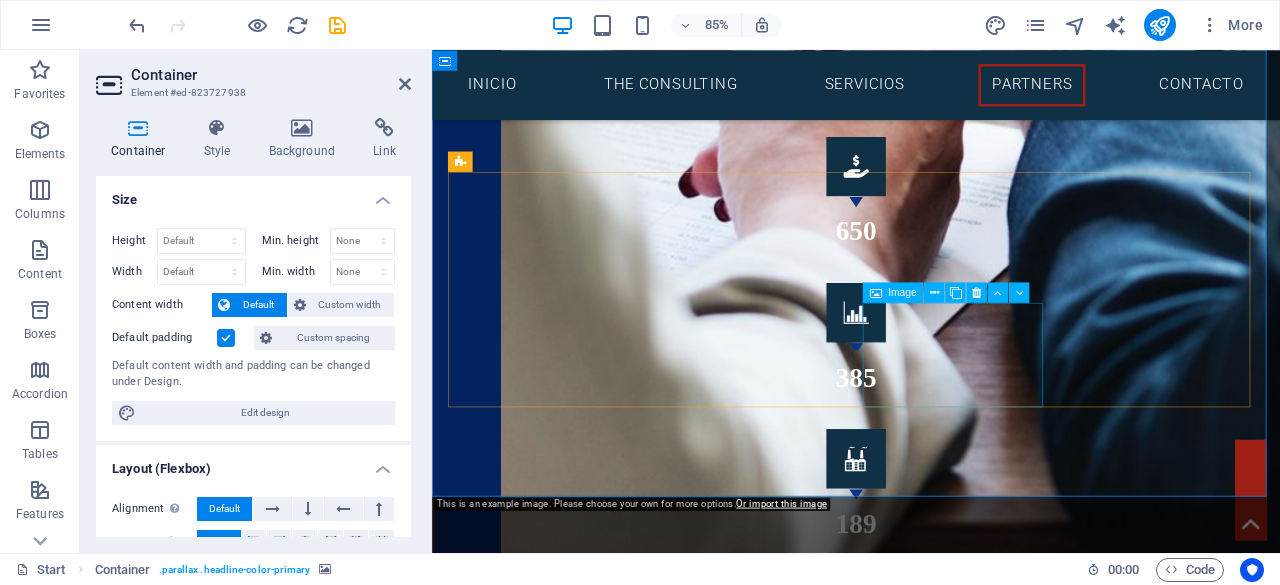 click at bounding box center [565, 4277] 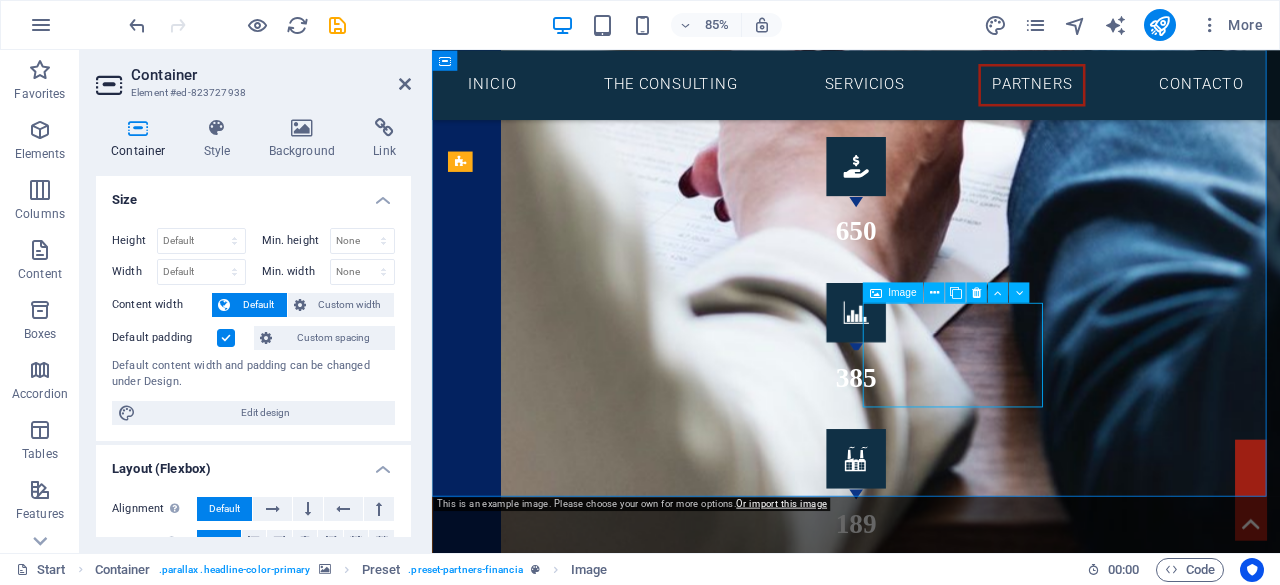 click at bounding box center [565, 4277] 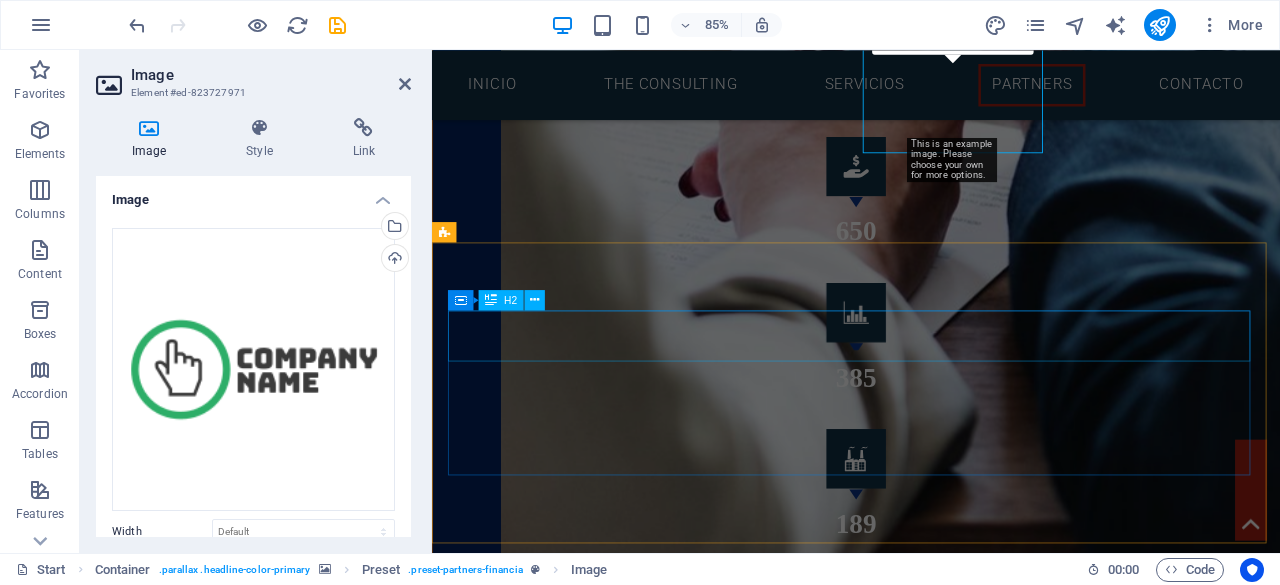 scroll, scrollTop: 3647, scrollLeft: 0, axis: vertical 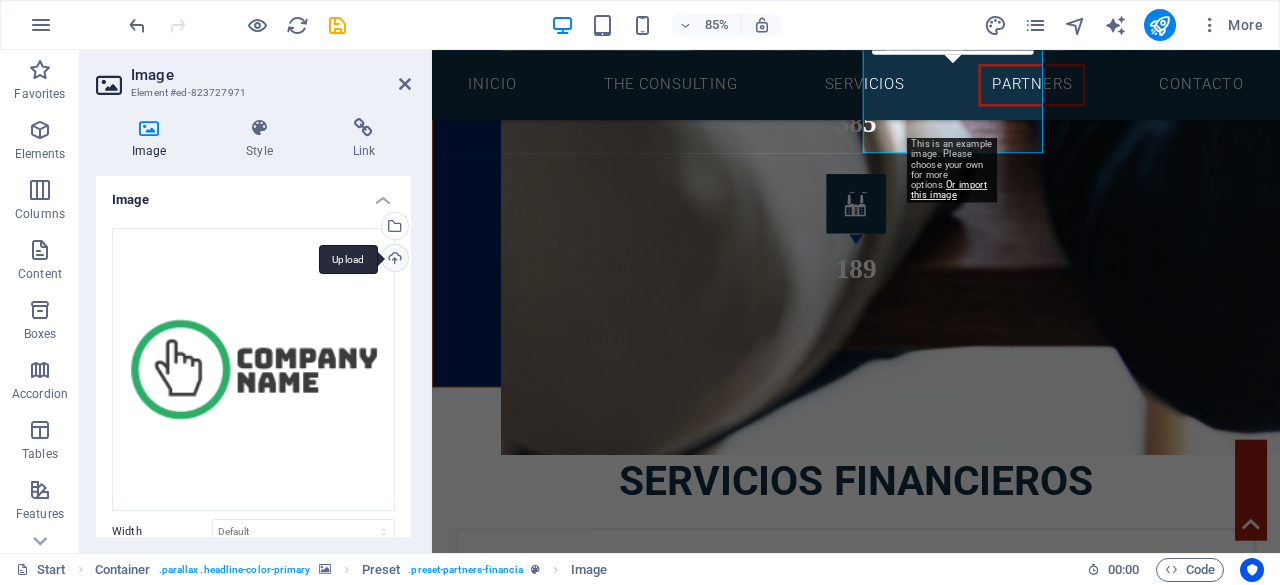 click on "Upload" at bounding box center (393, 260) 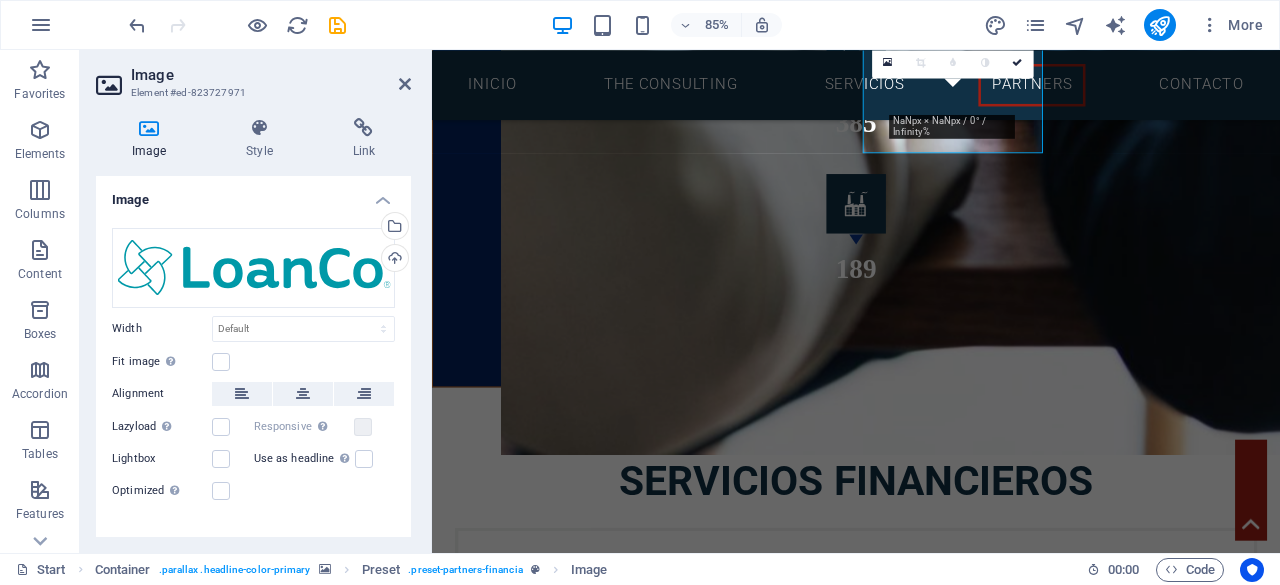 click at bounding box center [931, 2792] 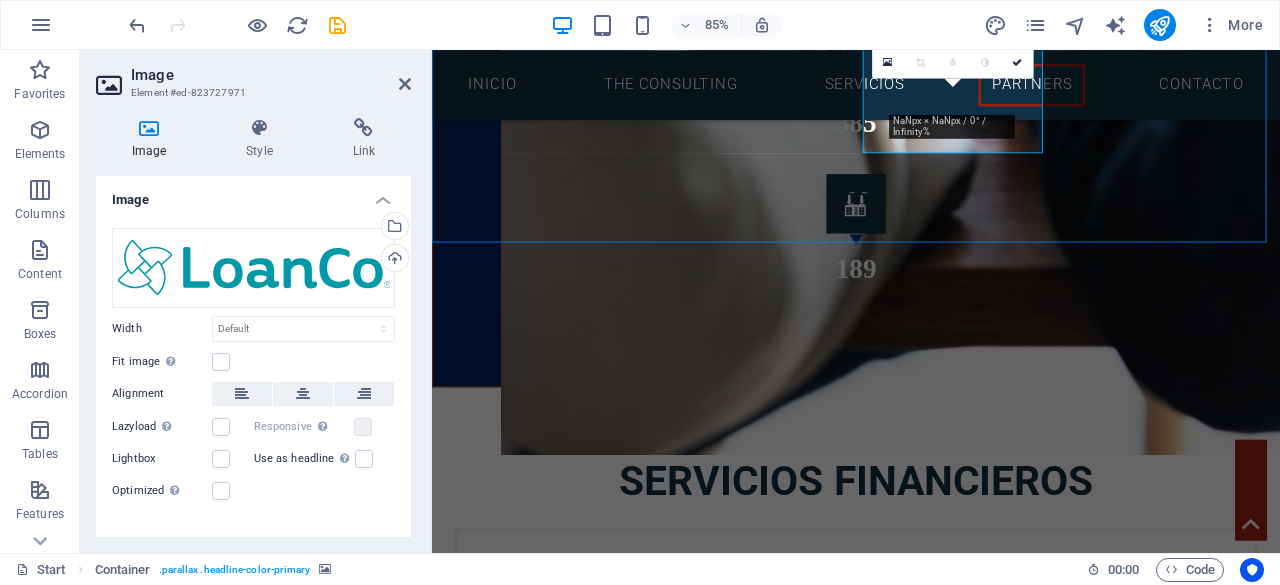 scroll, scrollTop: 3048, scrollLeft: 0, axis: vertical 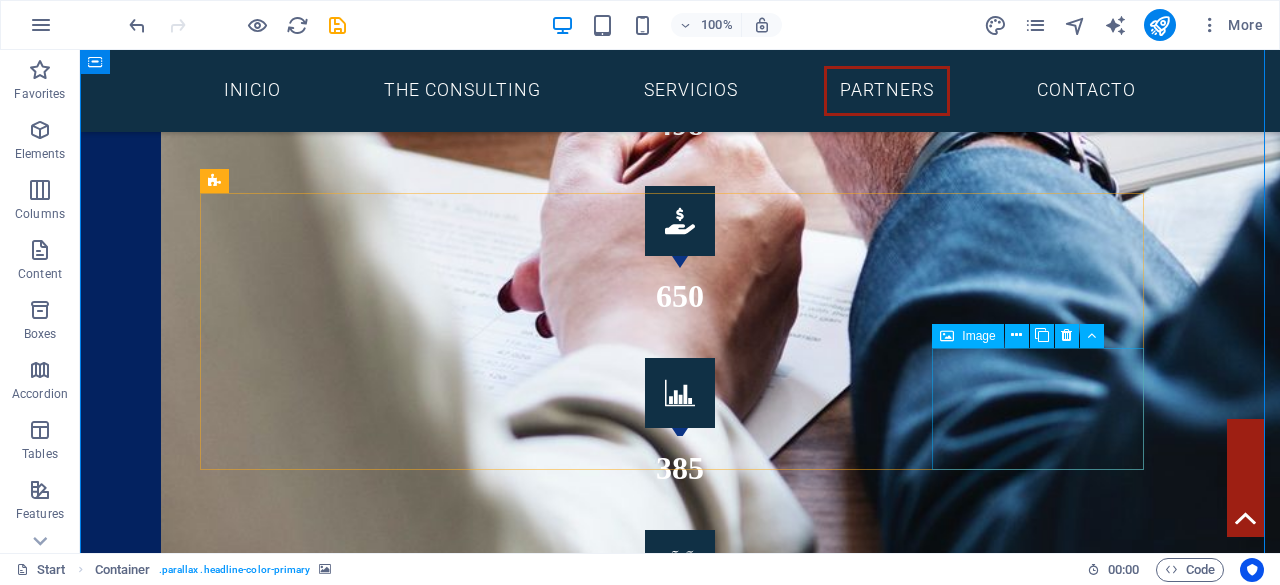 click at bounding box center [314, 4406] 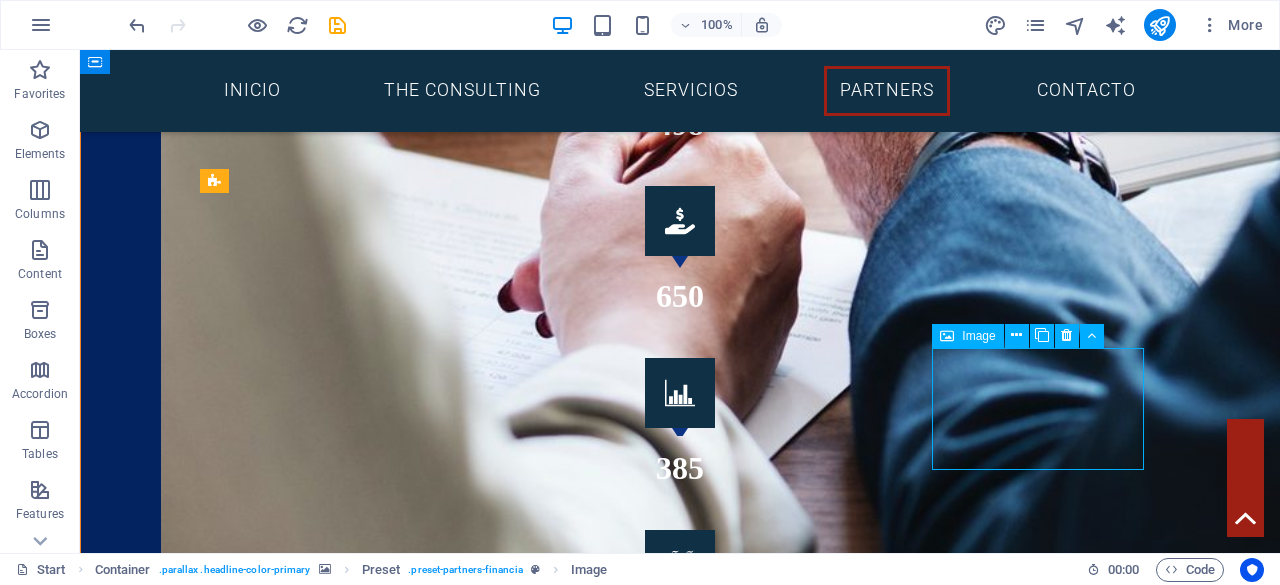 click at bounding box center [314, 4406] 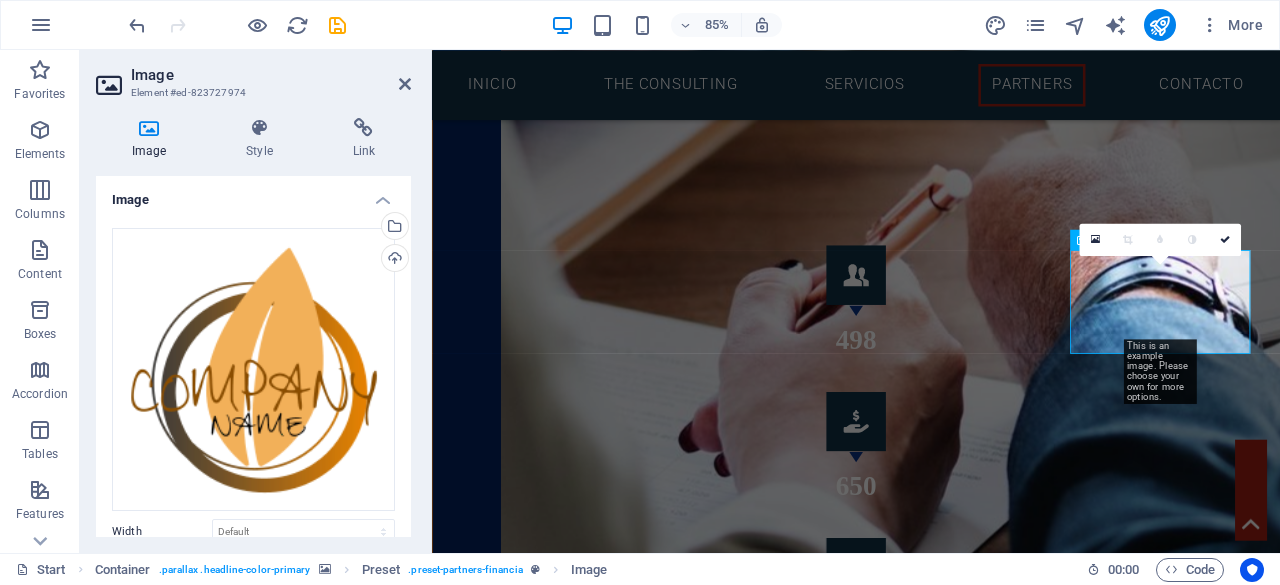 scroll, scrollTop: 3410, scrollLeft: 0, axis: vertical 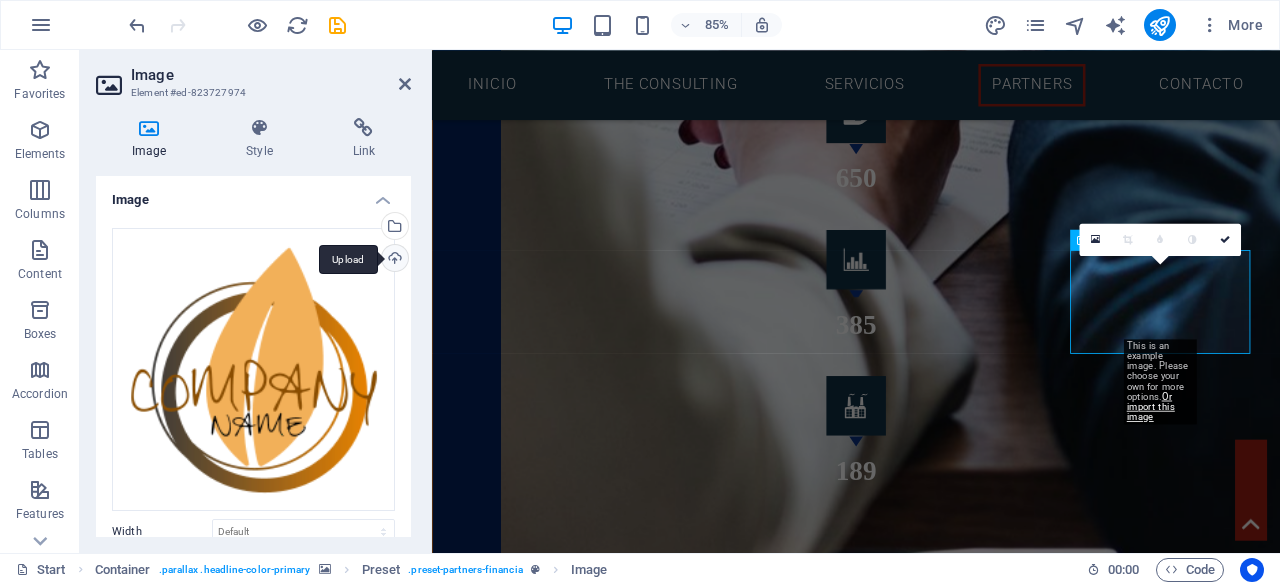 click on "Upload" at bounding box center [393, 260] 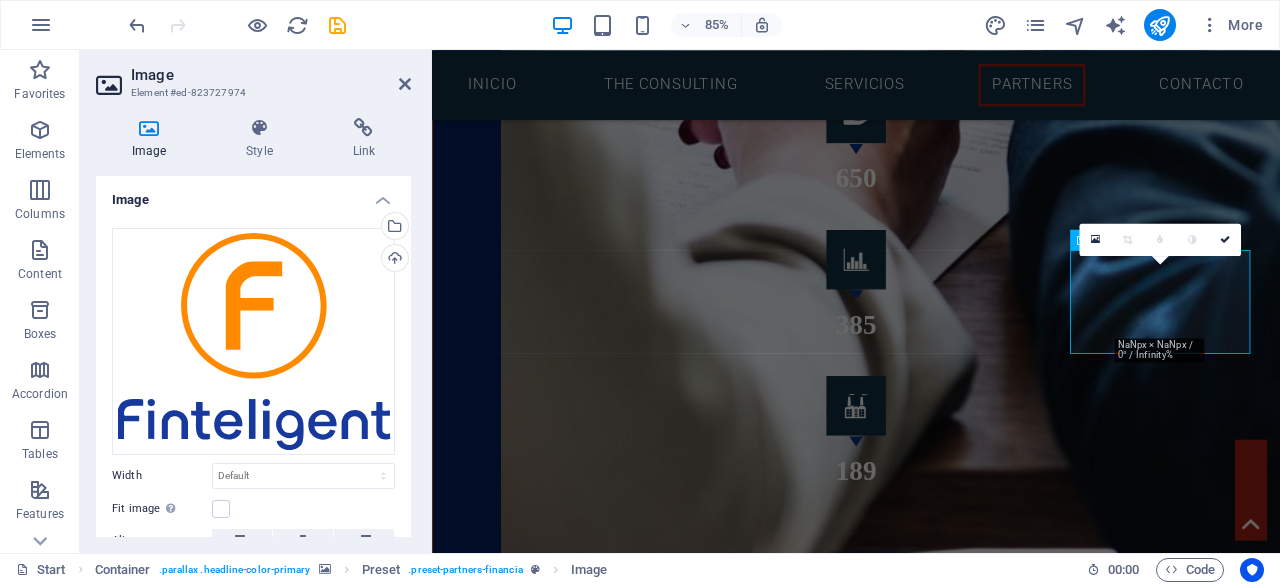 click at bounding box center (931, 2911) 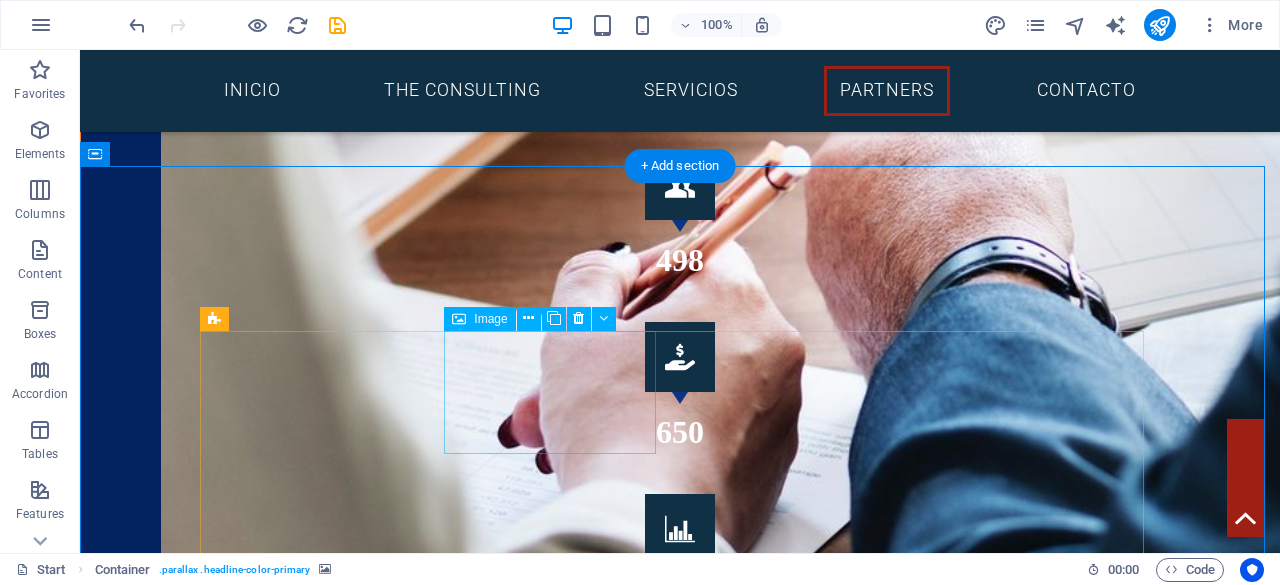 scroll, scrollTop: 2910, scrollLeft: 0, axis: vertical 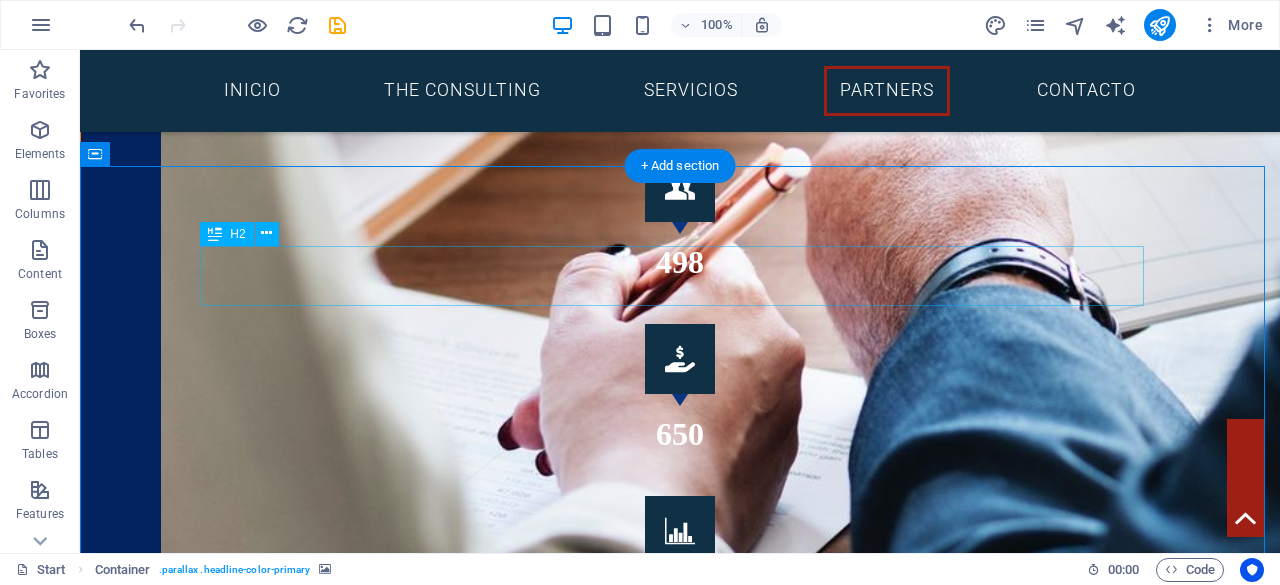 click on "nuestros Partners" at bounding box center (680, 3453) 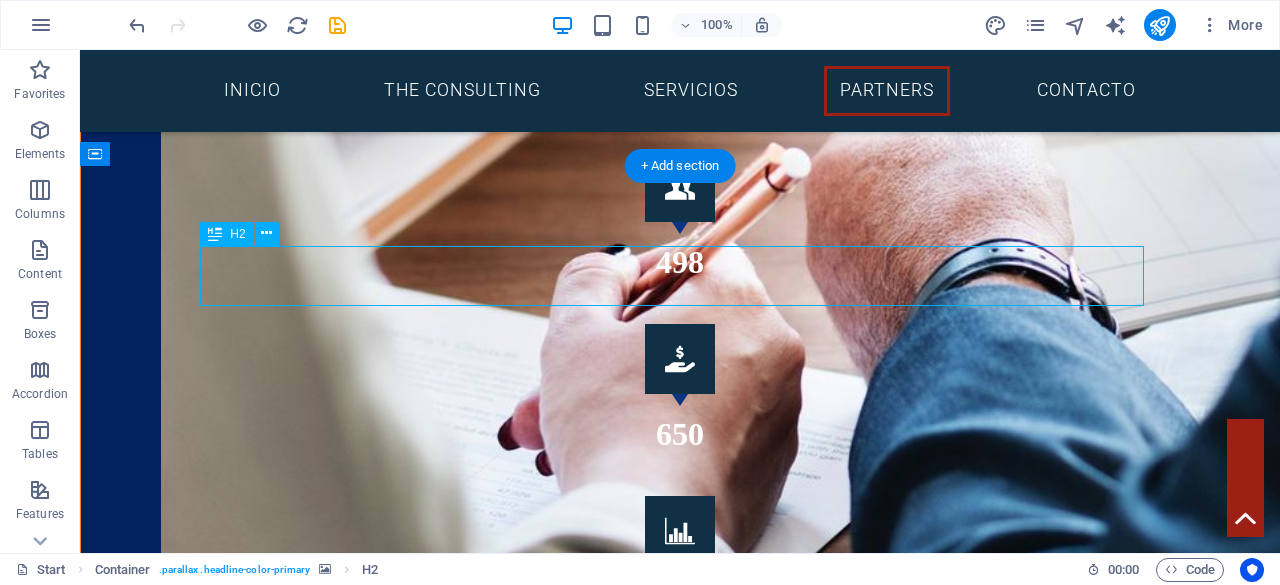 click on "nuestros Partners" at bounding box center (680, 3453) 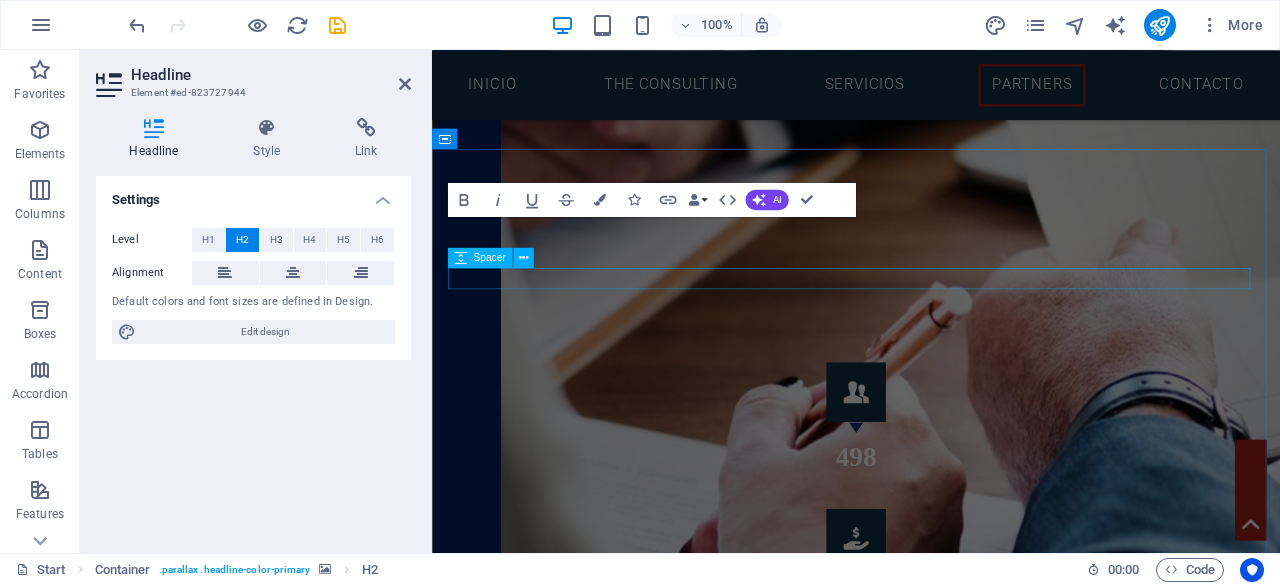 scroll, scrollTop: 3209, scrollLeft: 0, axis: vertical 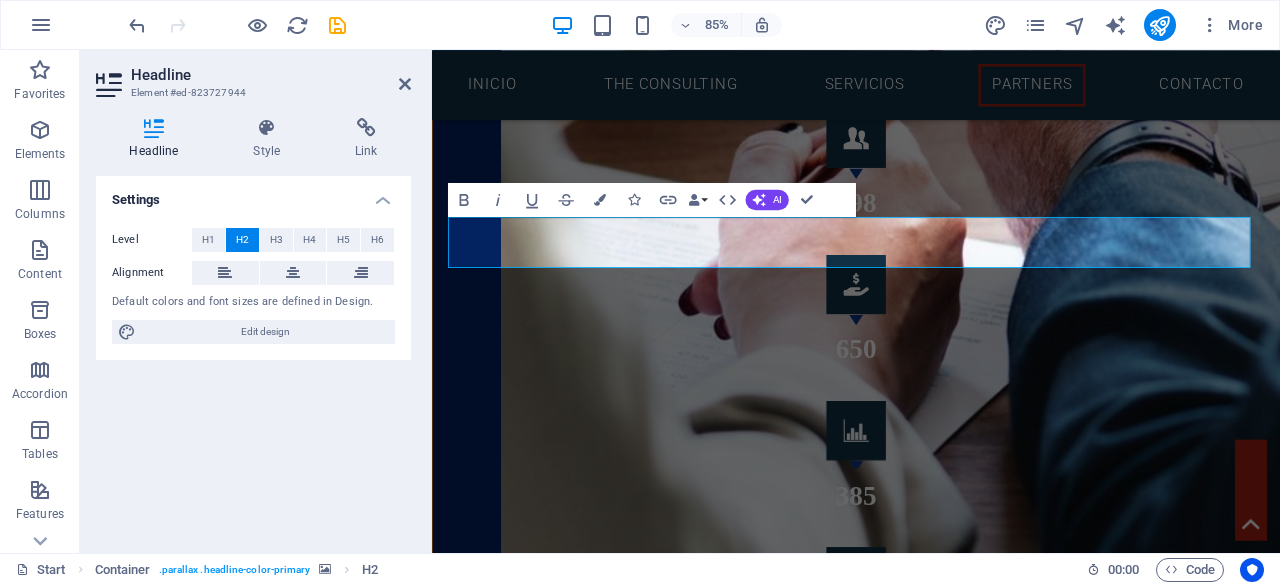 click at bounding box center [931, 2996] 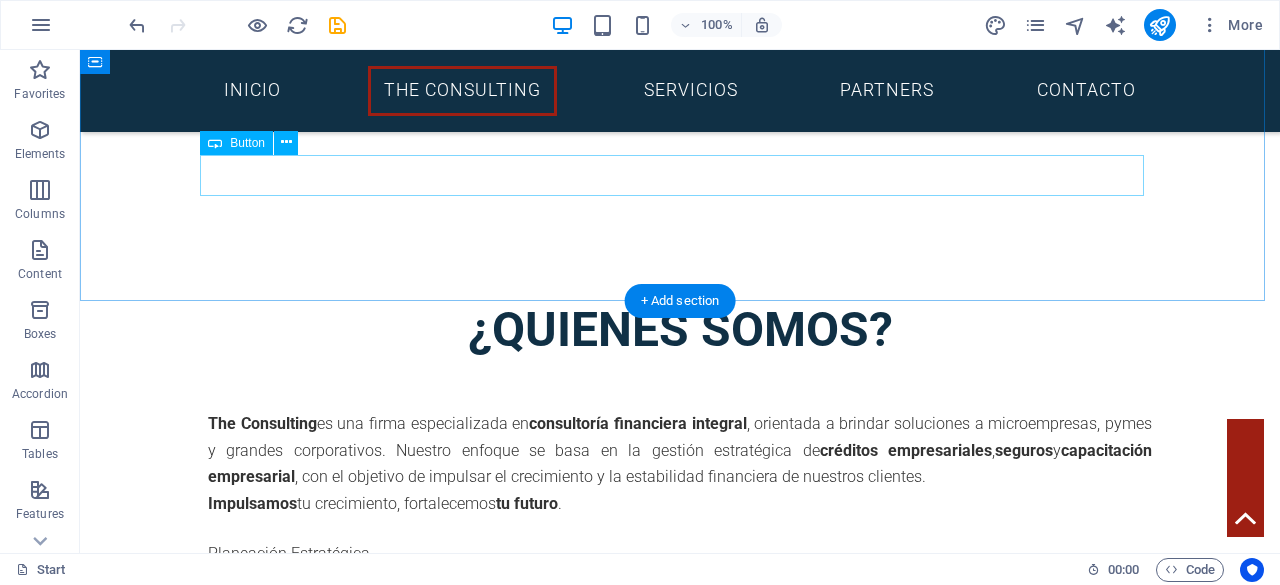 scroll, scrollTop: 864, scrollLeft: 0, axis: vertical 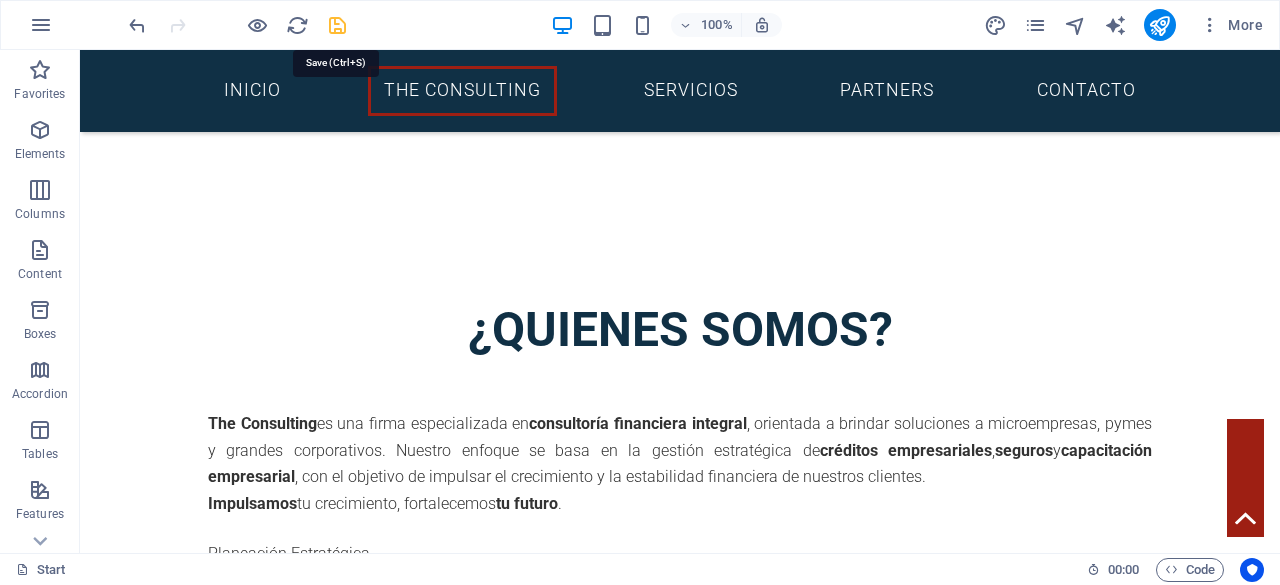 click at bounding box center (337, 25) 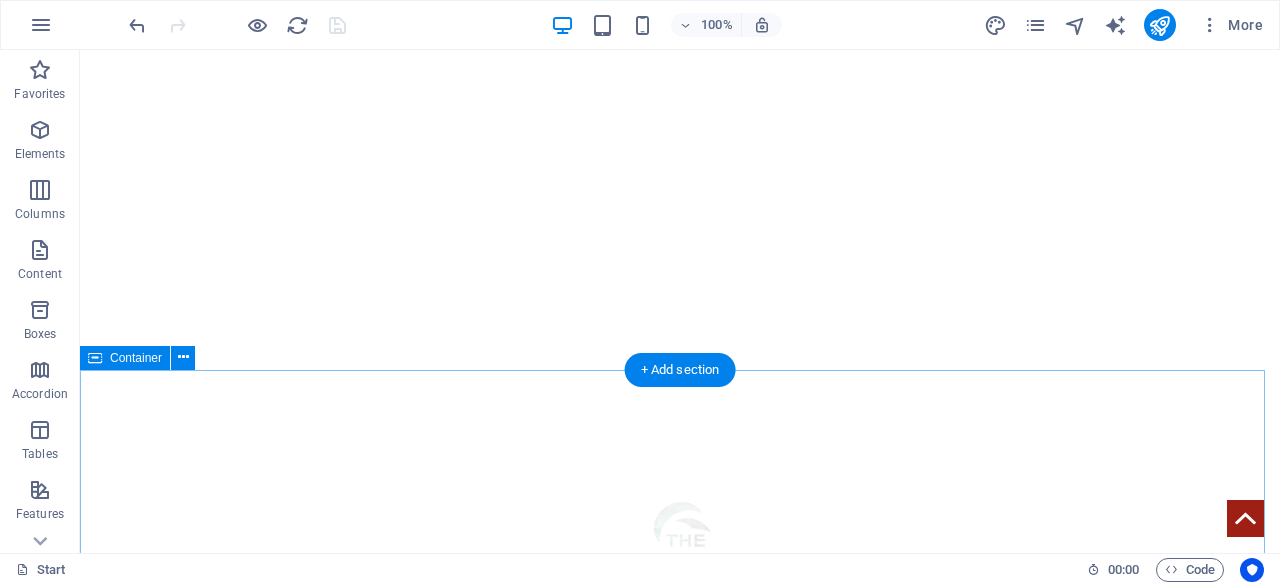 scroll, scrollTop: 228, scrollLeft: 0, axis: vertical 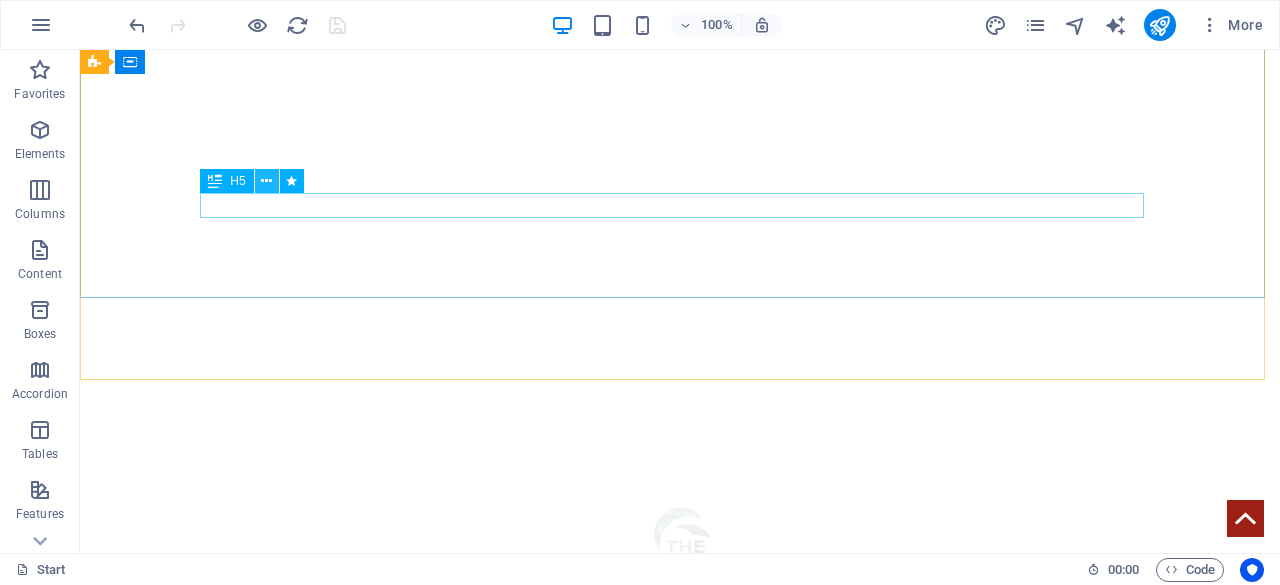 click at bounding box center (266, 181) 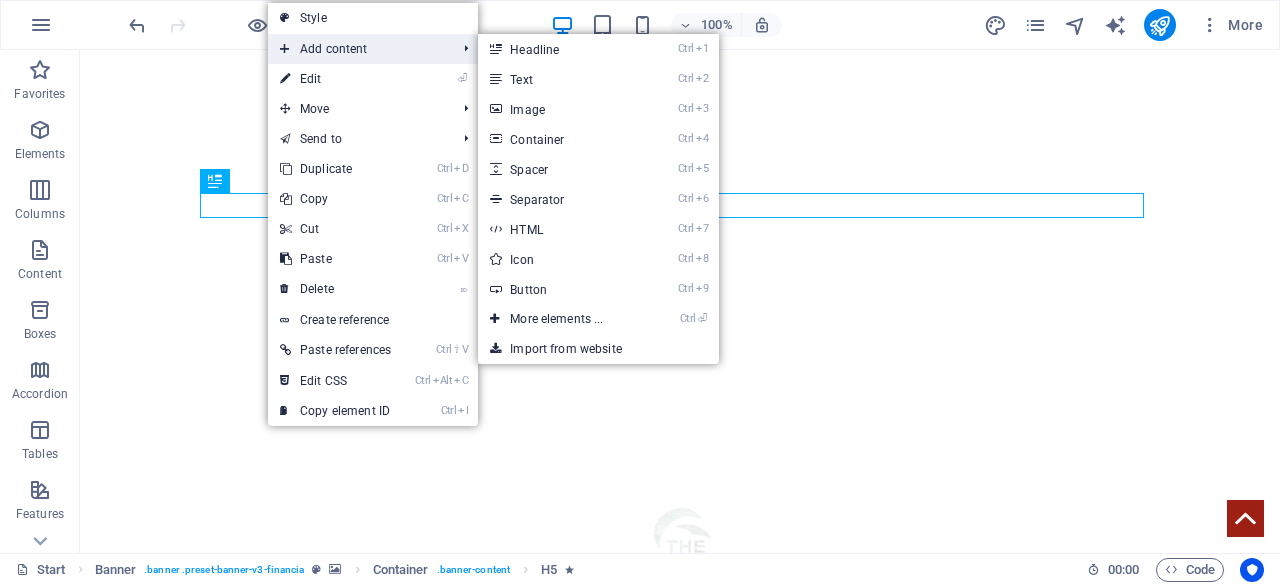 click on "Add content" at bounding box center (358, 49) 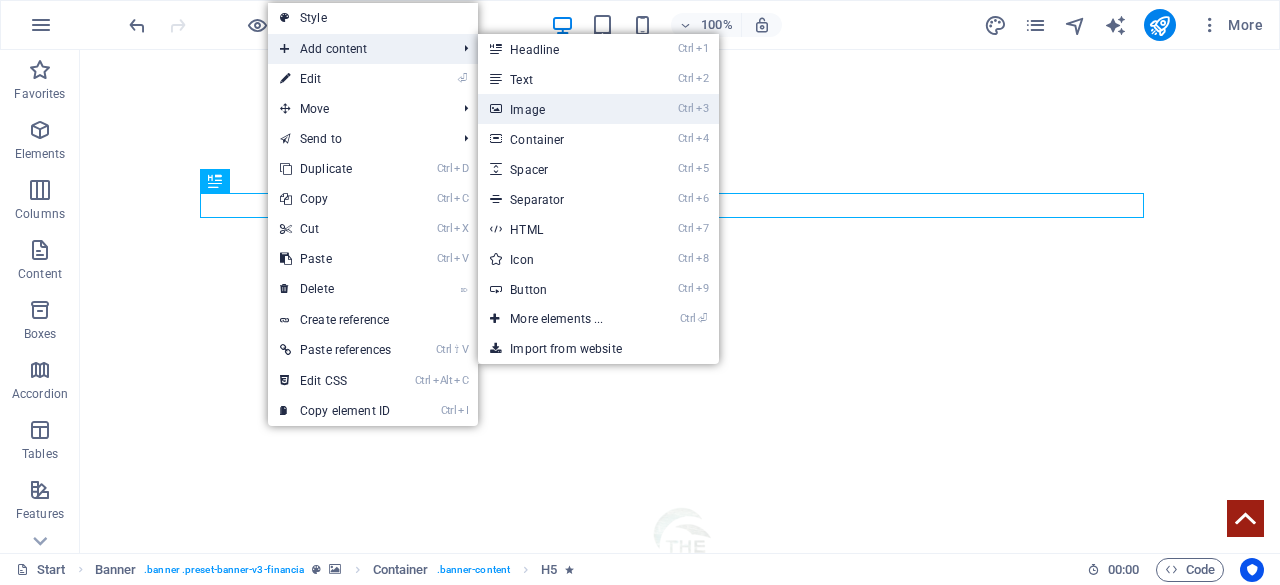 click on "Ctrl 3  Image" at bounding box center [560, 109] 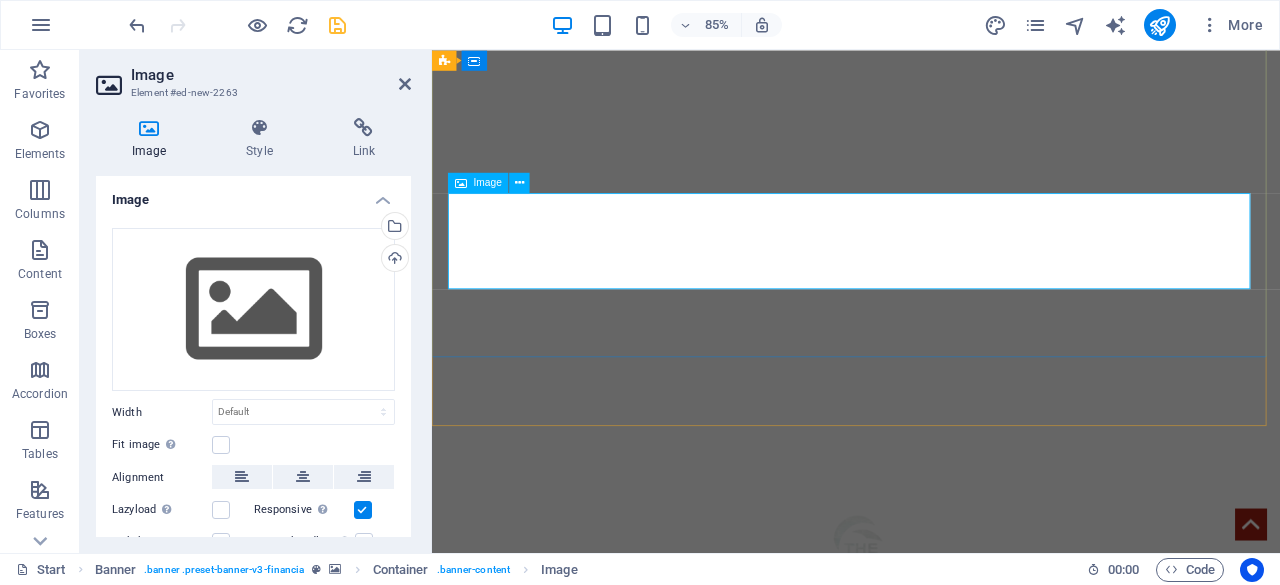 click at bounding box center (931, 922) 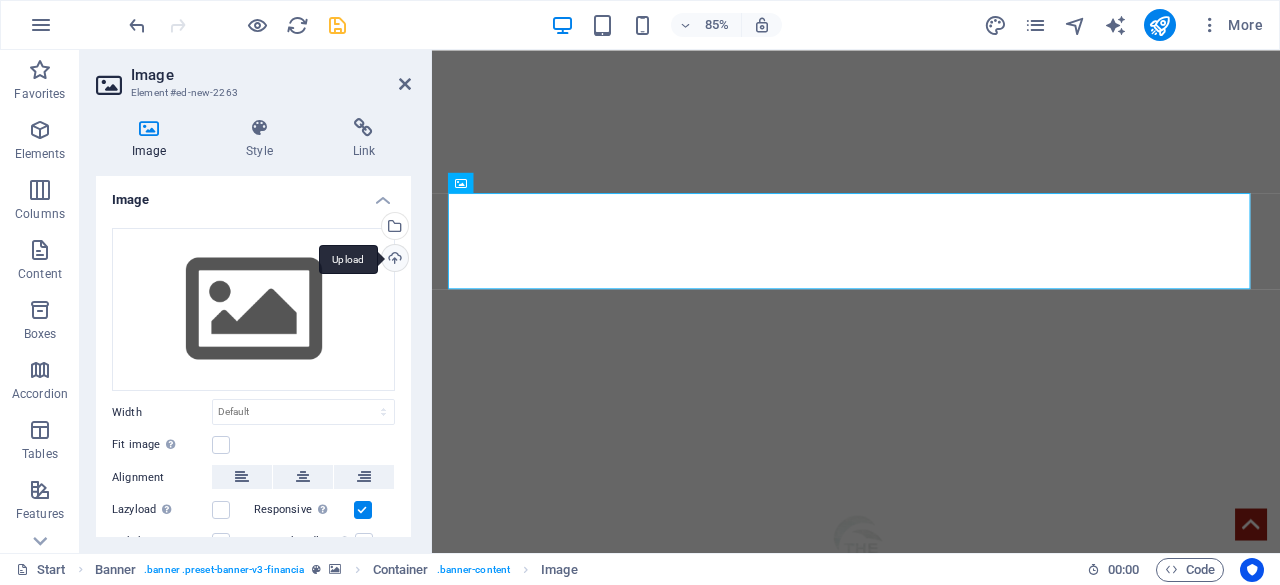 click on "Upload" at bounding box center (393, 260) 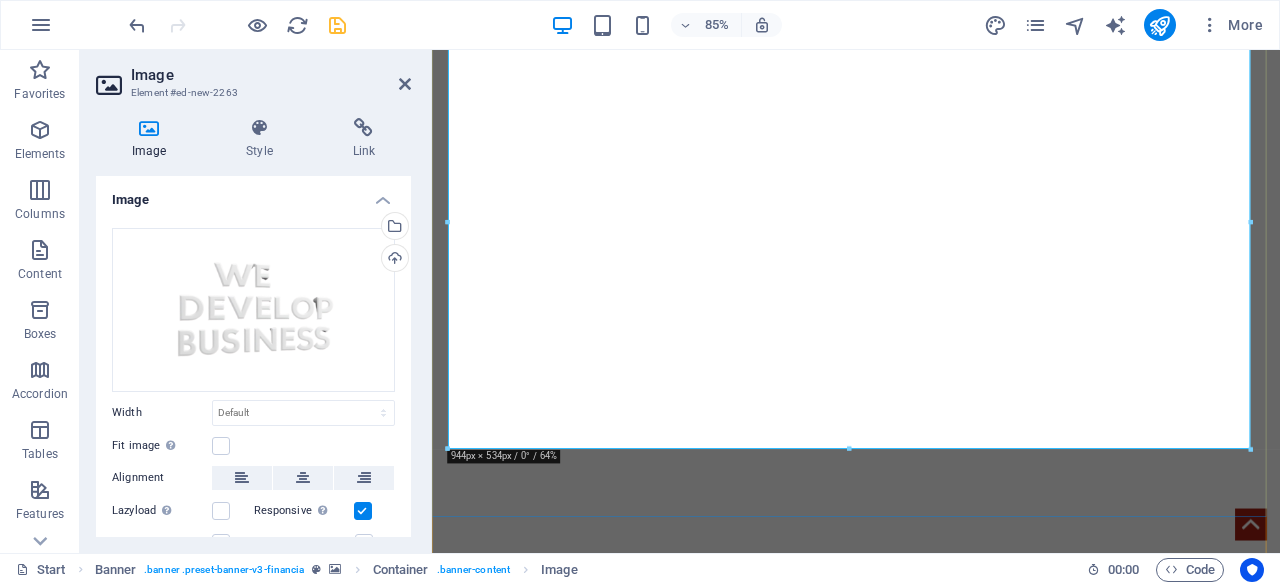 scroll, scrollTop: 464, scrollLeft: 0, axis: vertical 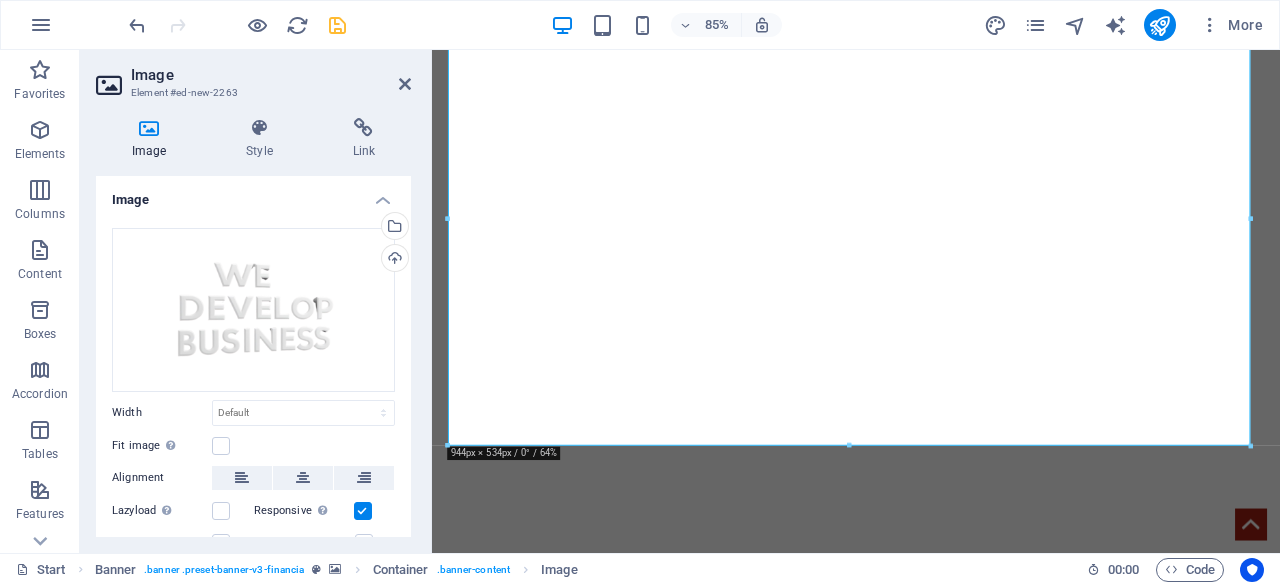 click at bounding box center [1251, 446] 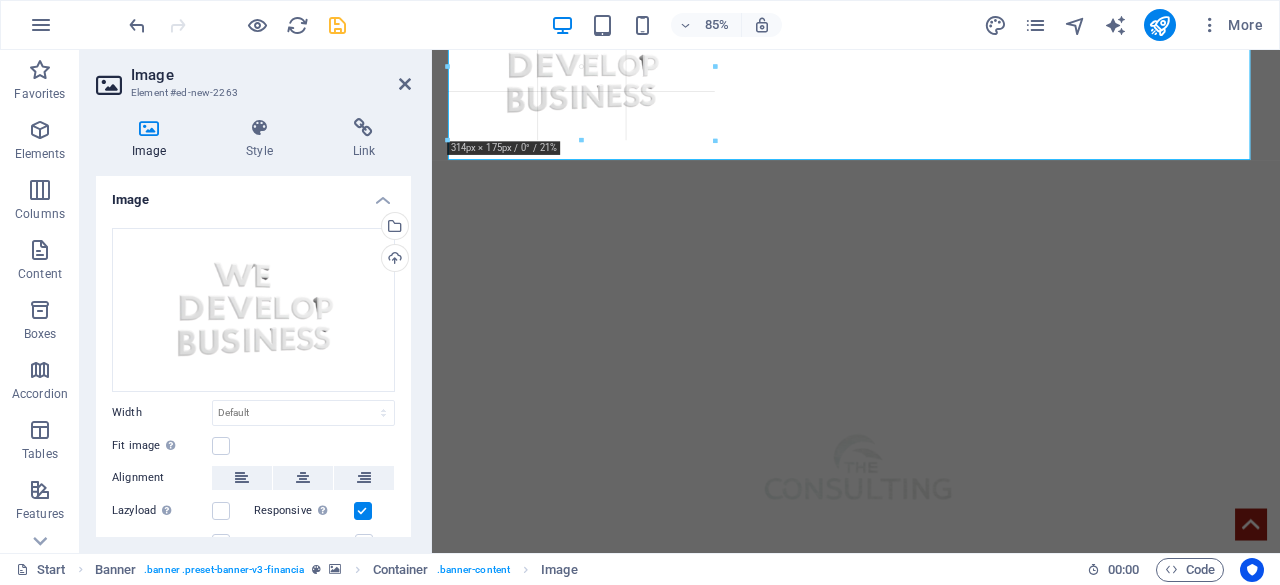 drag, startPoint x: 1251, startPoint y: 447, endPoint x: 554, endPoint y: 86, distance: 784.9395 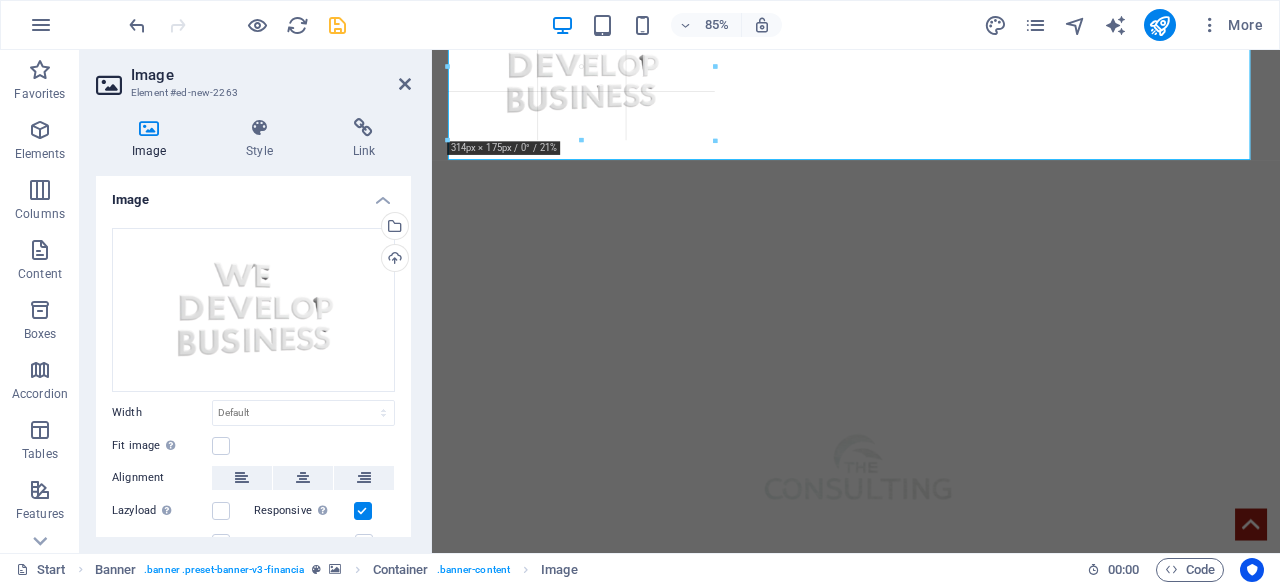 type on "314" 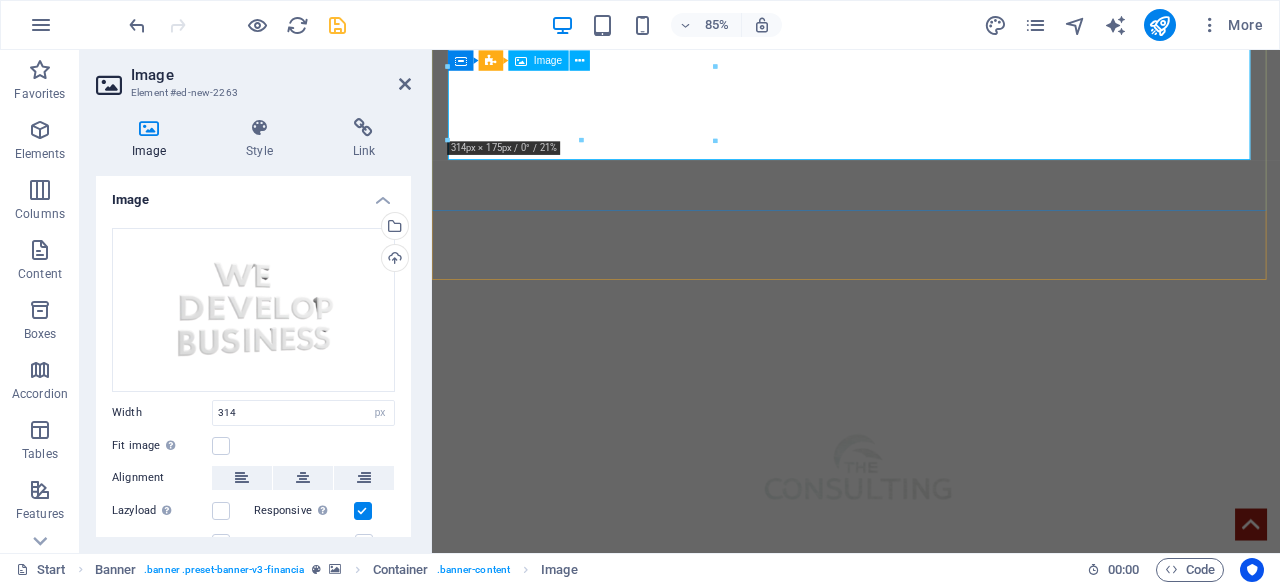 click at bounding box center [931, 802] 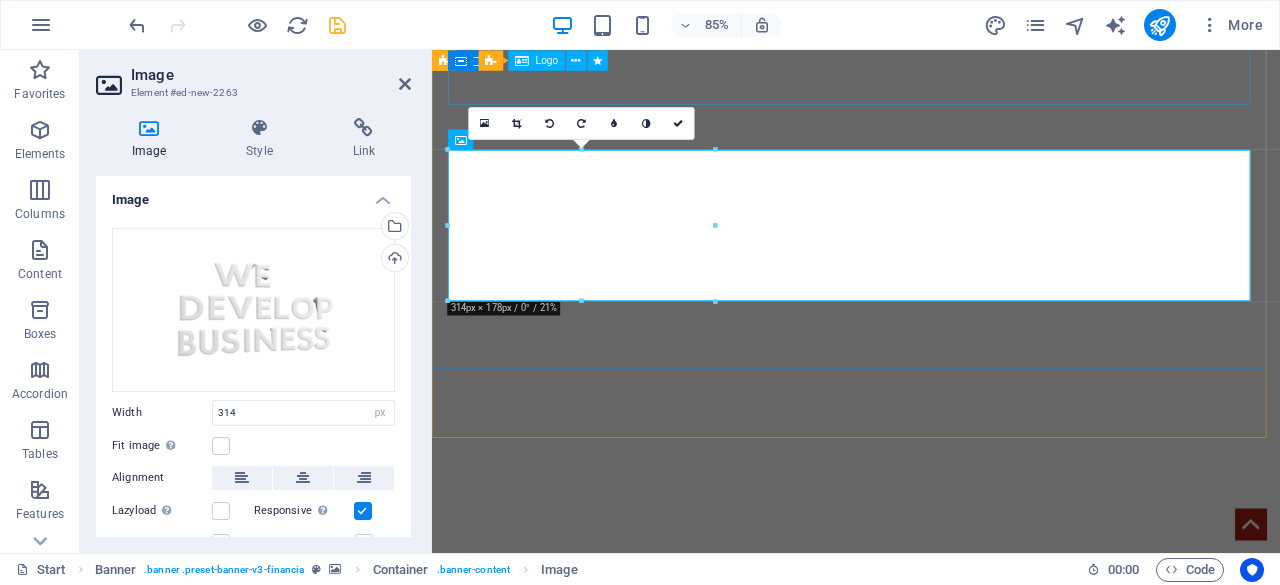 scroll, scrollTop: 278, scrollLeft: 0, axis: vertical 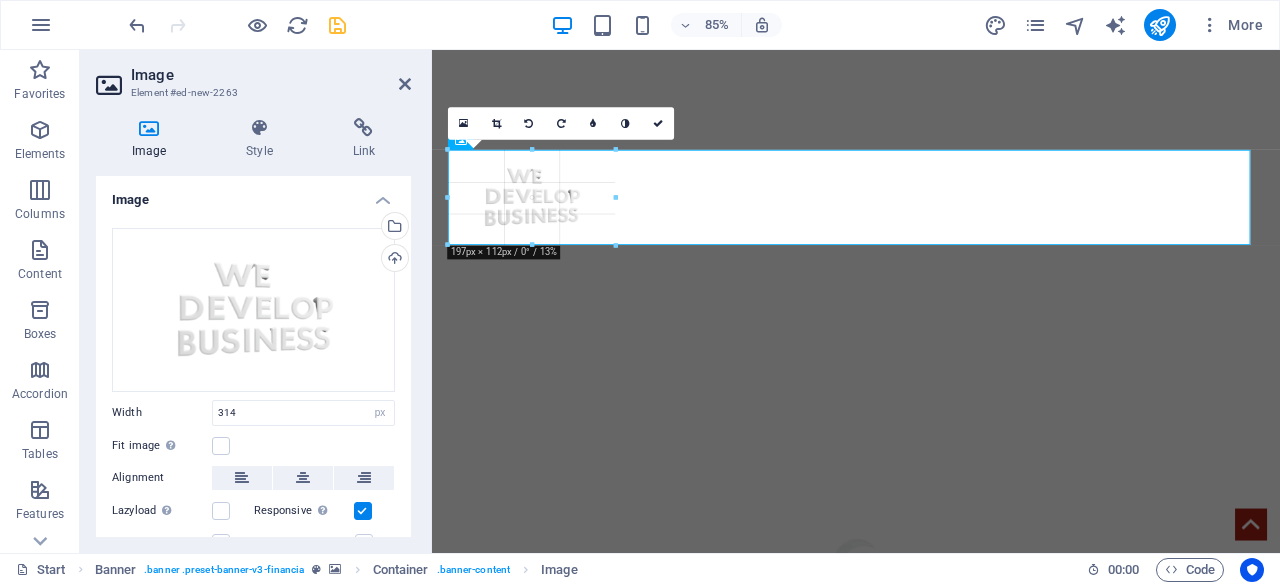 drag, startPoint x: 447, startPoint y: 227, endPoint x: 562, endPoint y: 229, distance: 115.01739 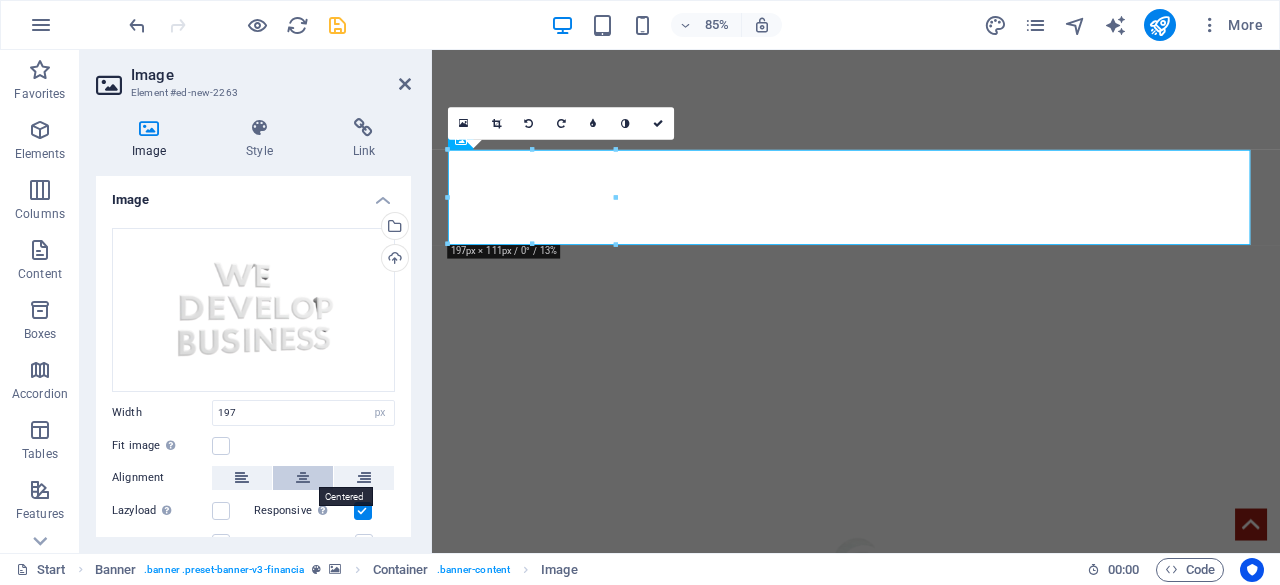 click at bounding box center [303, 478] 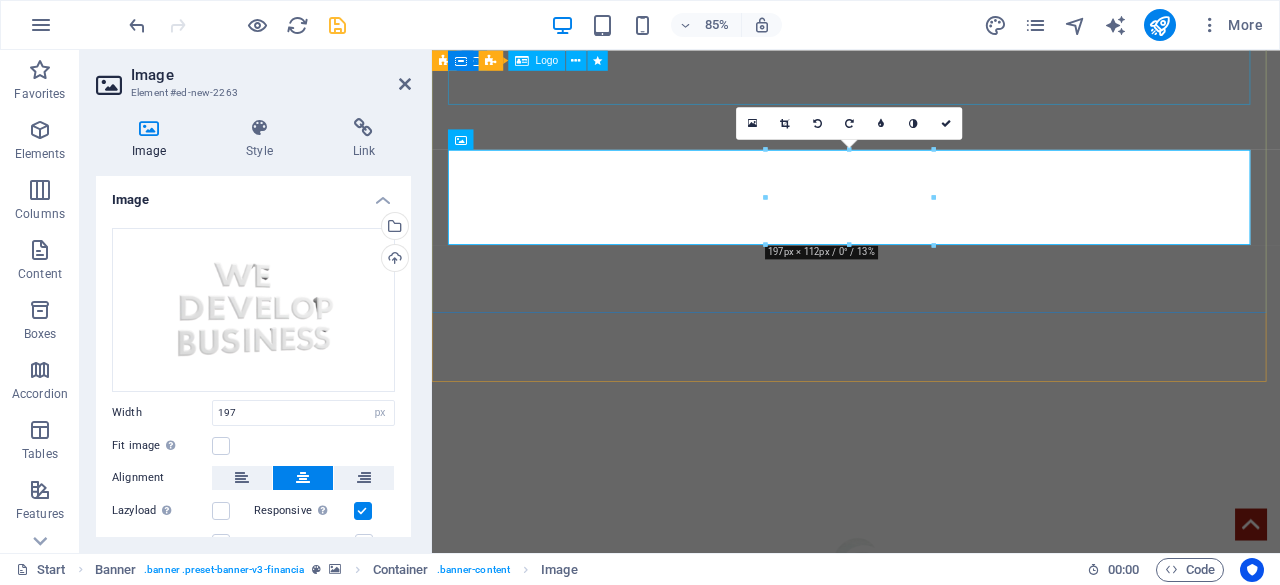 click at bounding box center (931, 676) 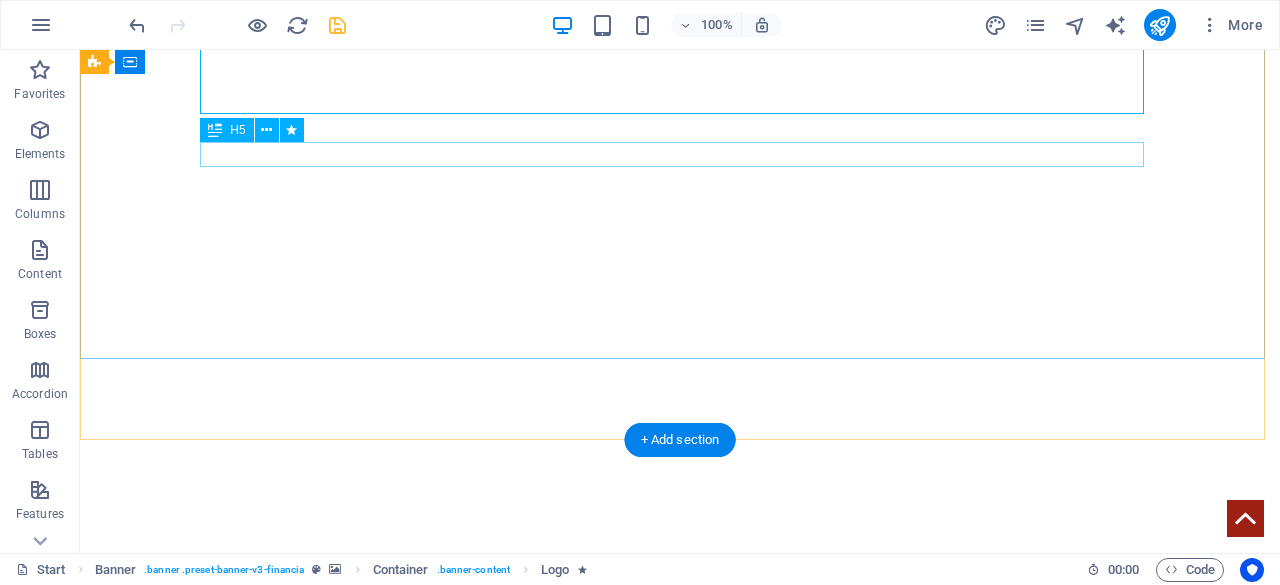 click on "we develop business" at bounding box center (680, 824) 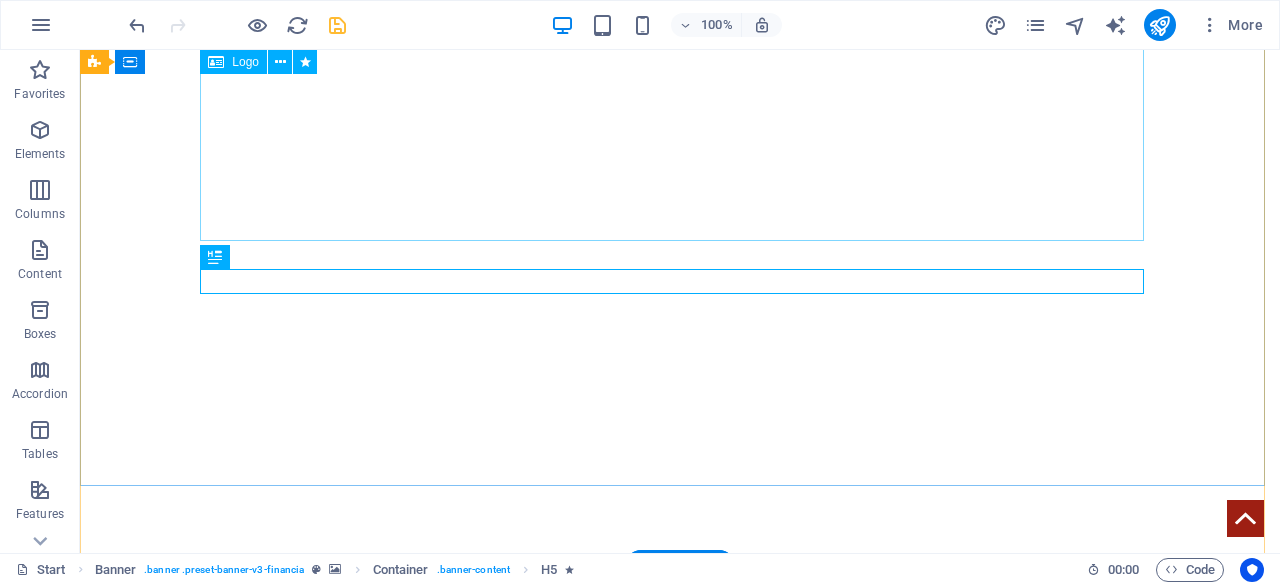 scroll, scrollTop: 150, scrollLeft: 0, axis: vertical 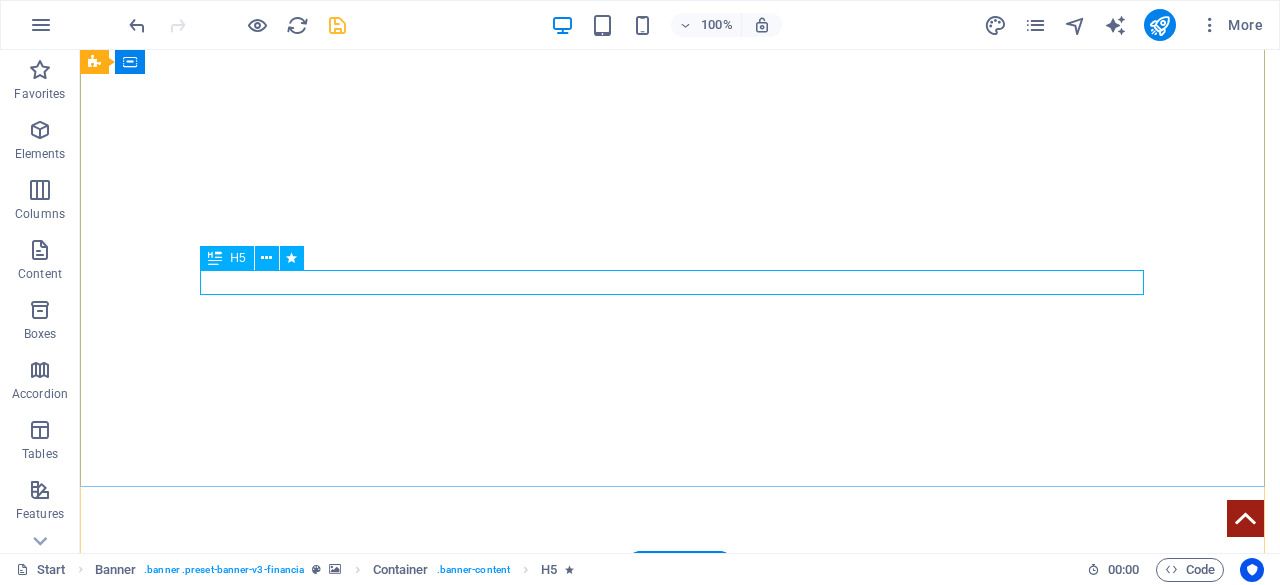 click on "we develop business" at bounding box center (680, 952) 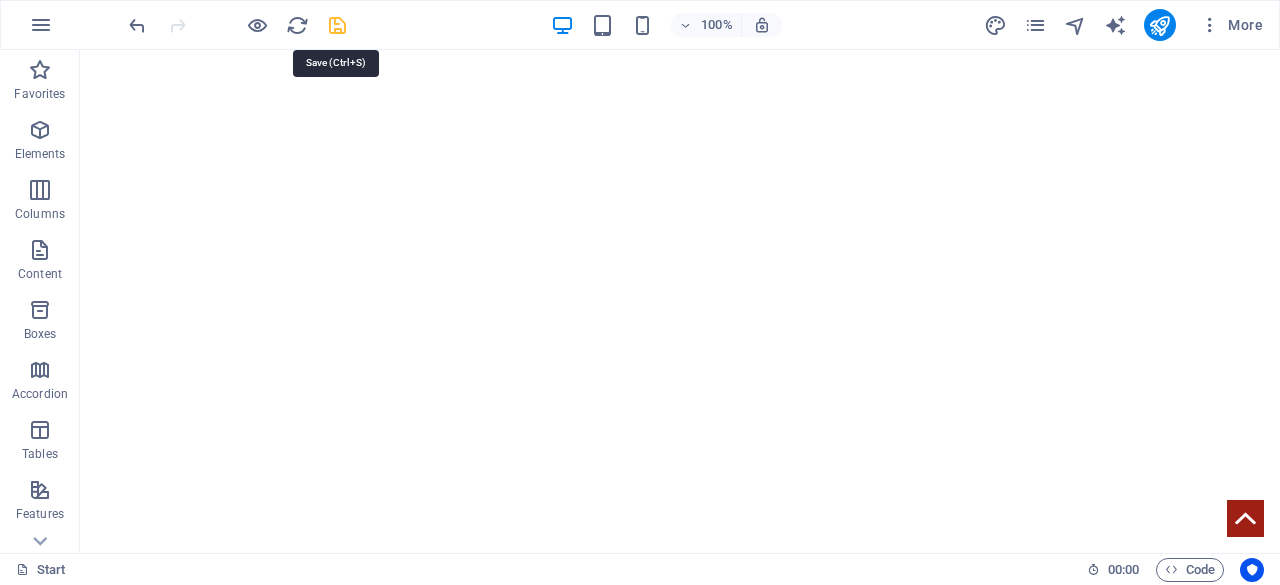 click at bounding box center (337, 25) 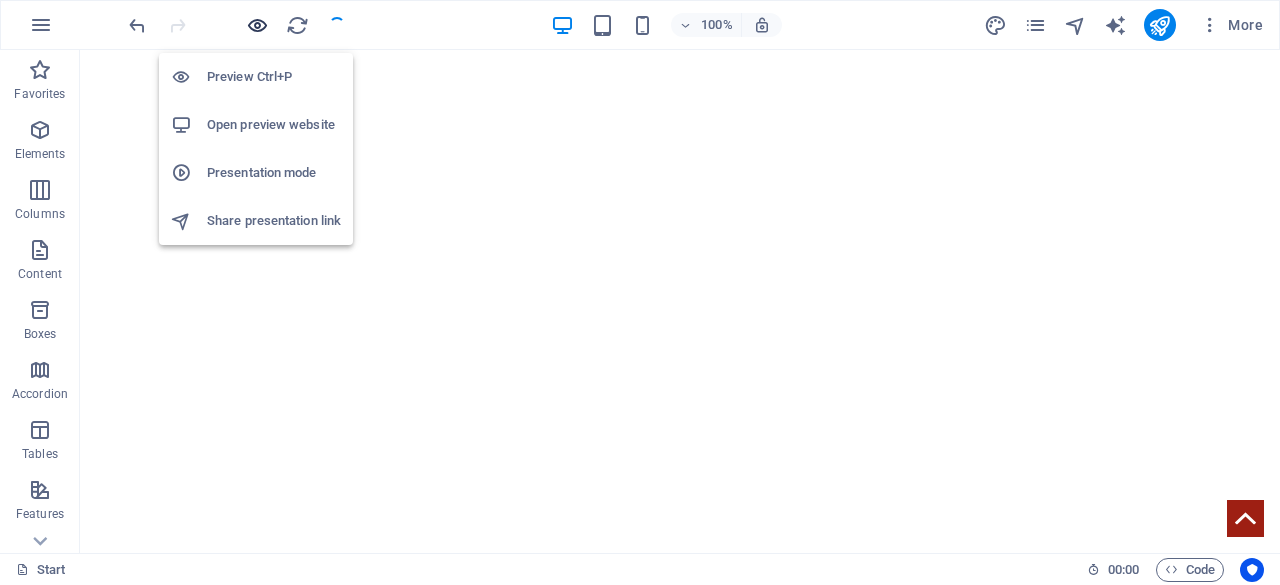 click at bounding box center [257, 25] 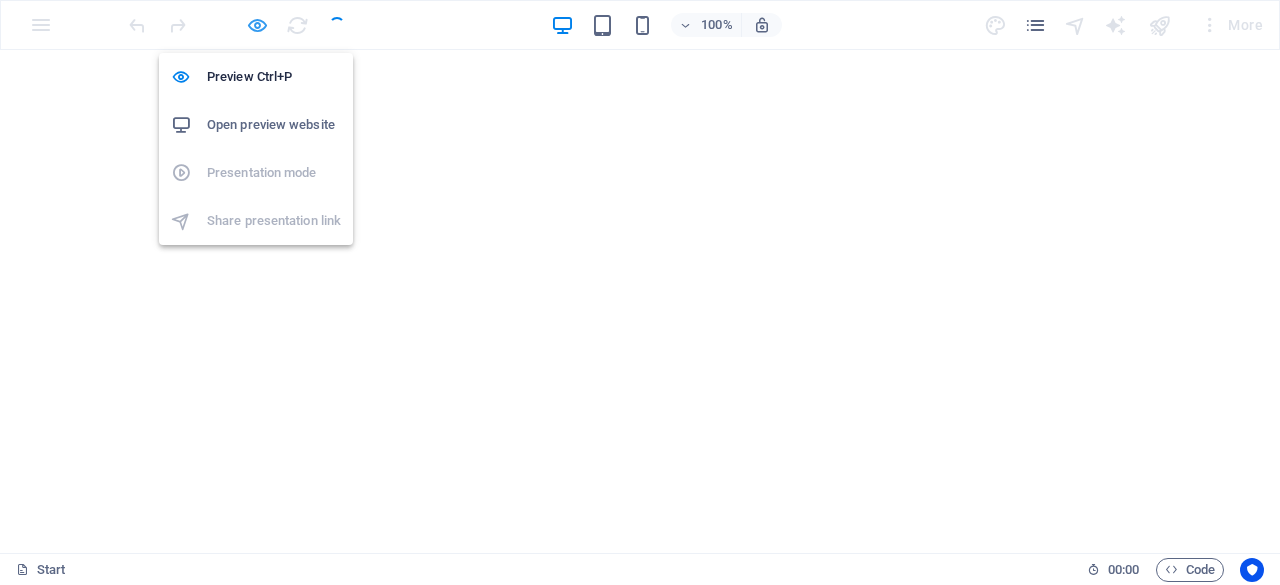 click at bounding box center [257, 25] 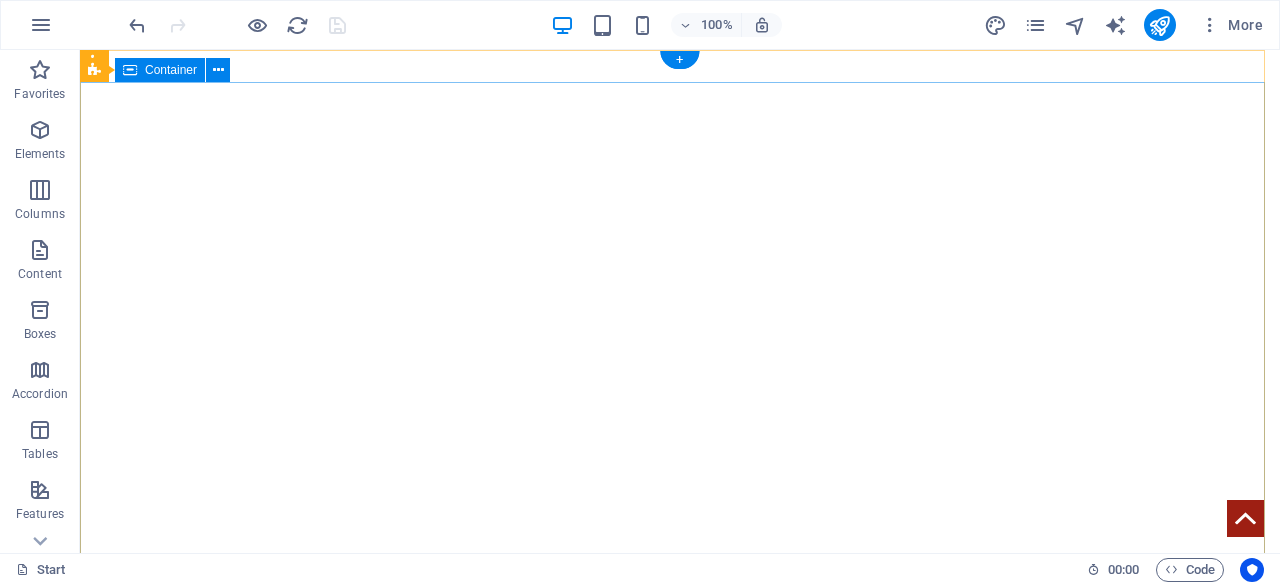 scroll, scrollTop: 0, scrollLeft: 0, axis: both 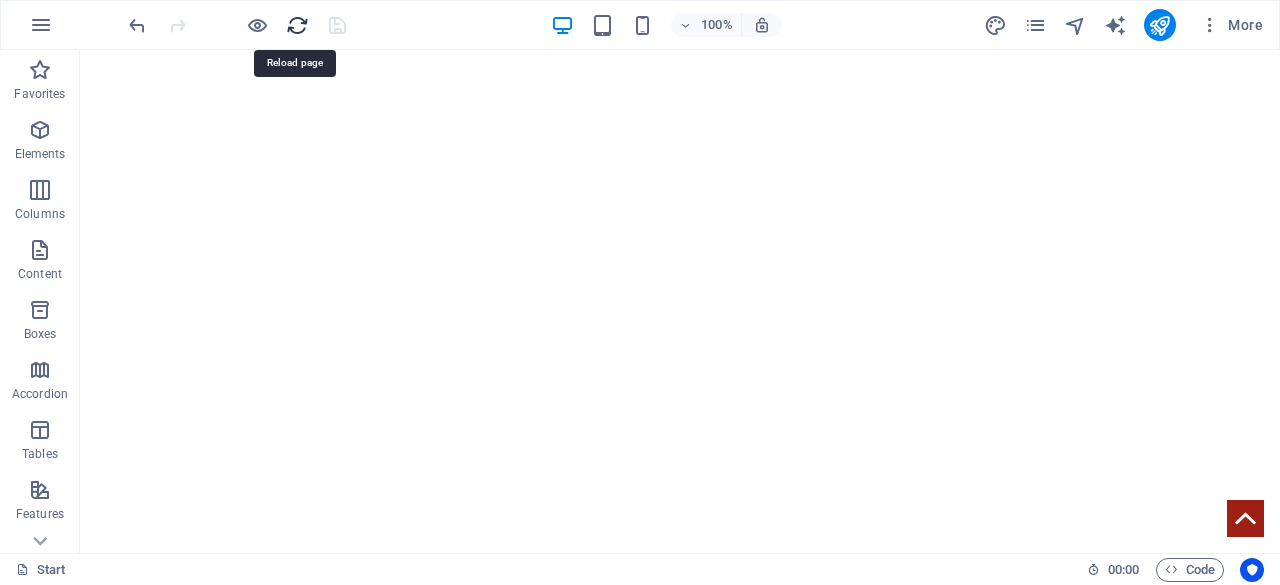 click at bounding box center [297, 25] 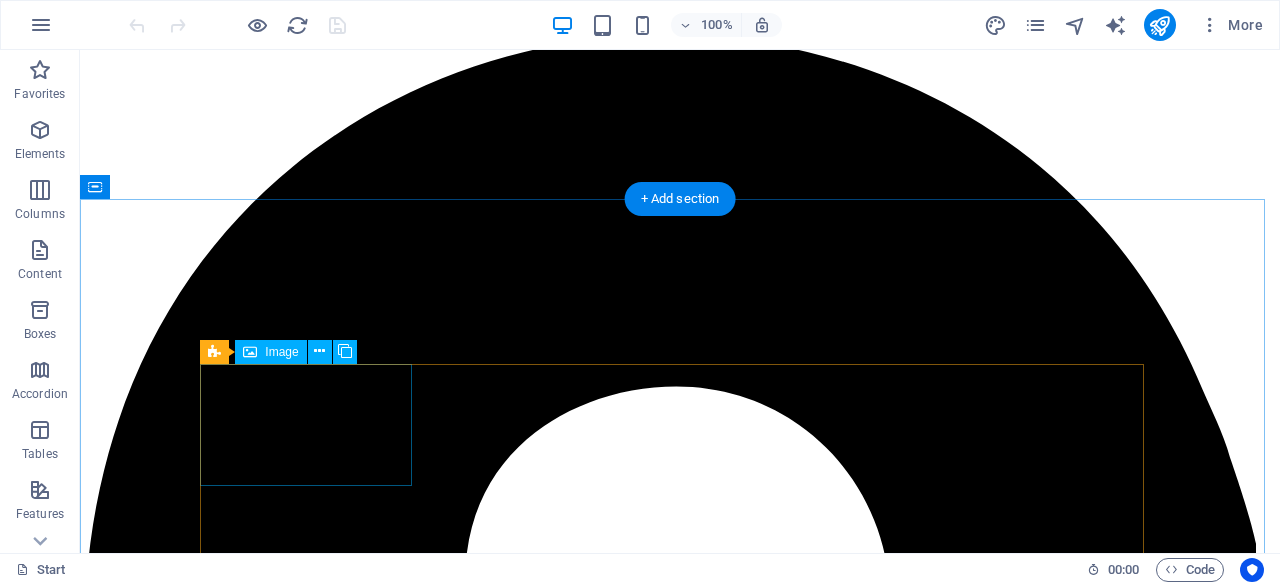 scroll, scrollTop: 2936, scrollLeft: 0, axis: vertical 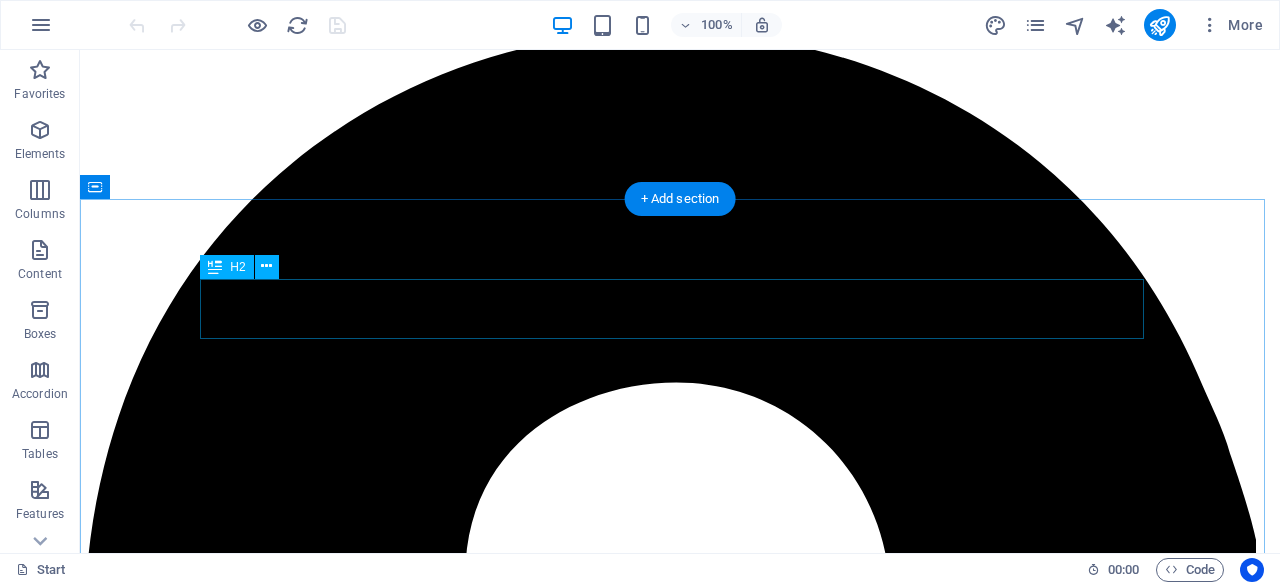click on "nuestros Partners" at bounding box center [680, 19251] 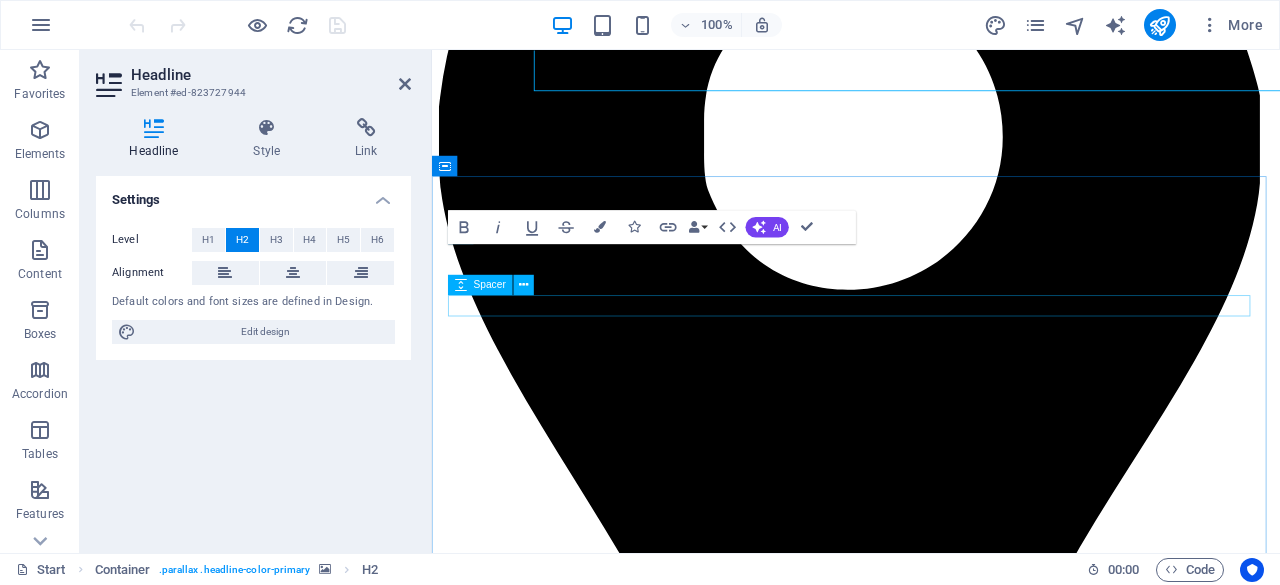 scroll, scrollTop: 3177, scrollLeft: 0, axis: vertical 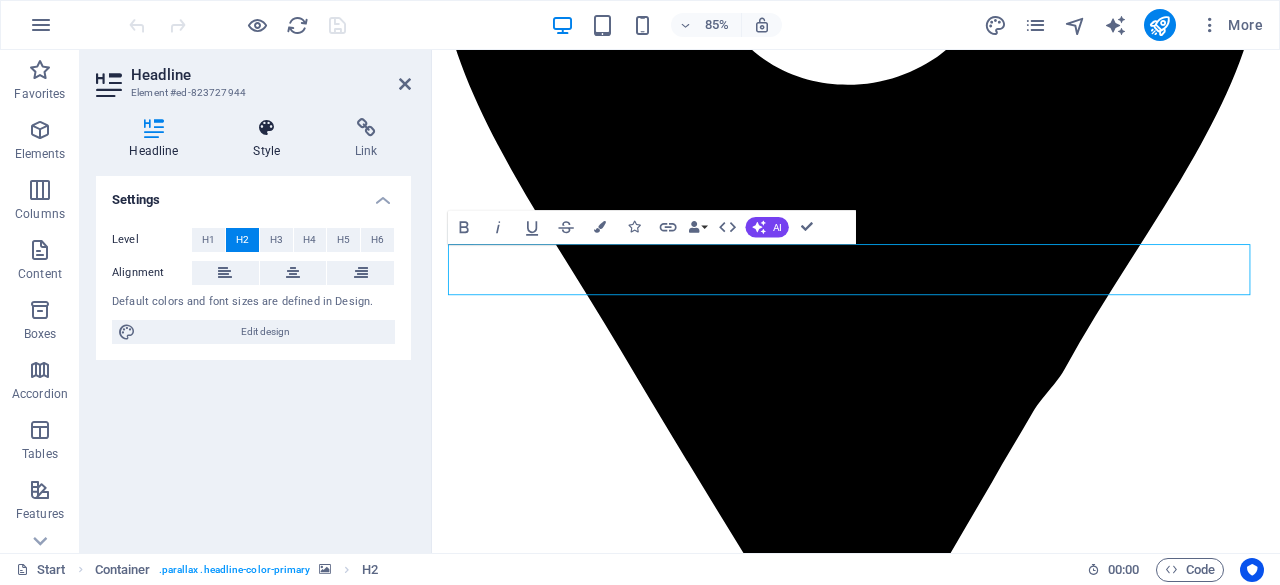 click on "Style" at bounding box center [271, 139] 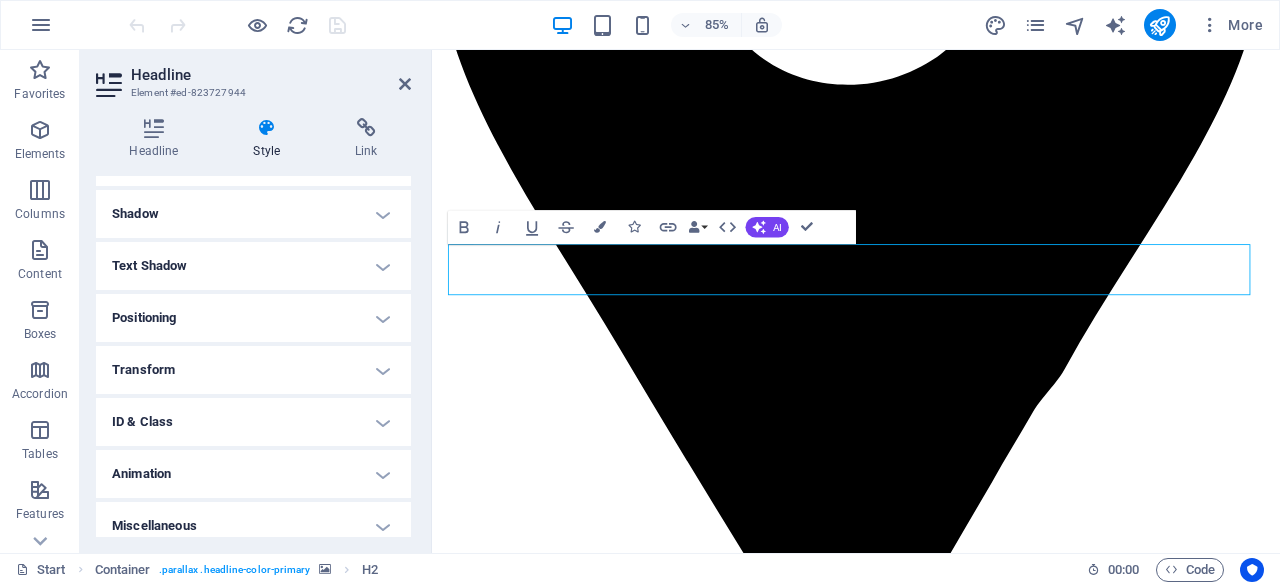 scroll, scrollTop: 482, scrollLeft: 0, axis: vertical 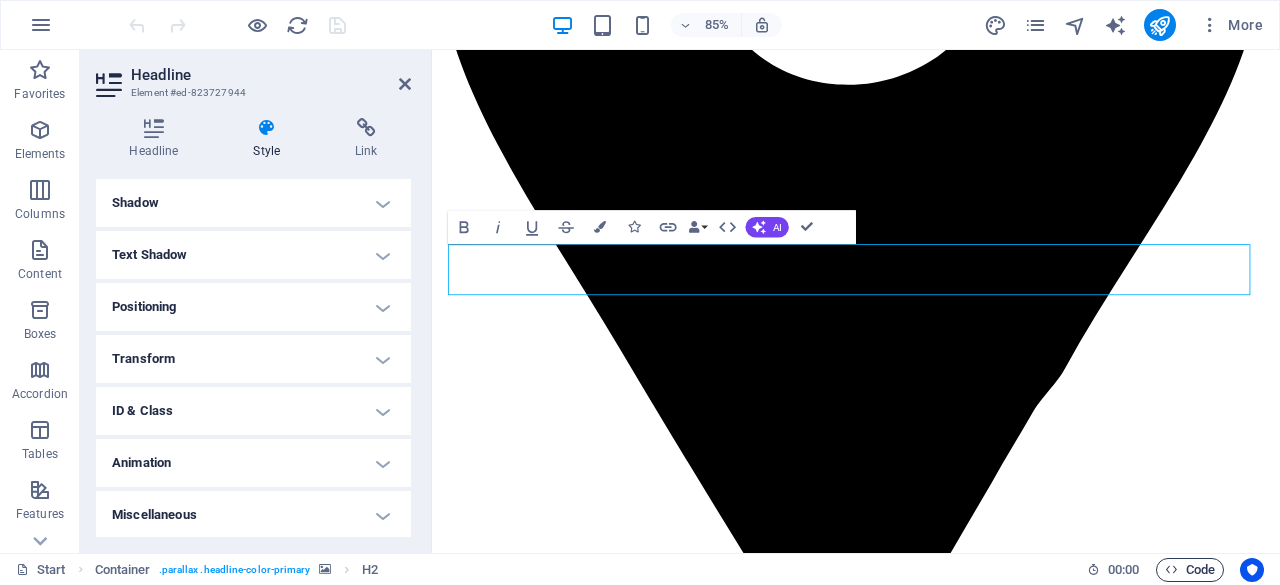 click on "Code" at bounding box center (1190, 570) 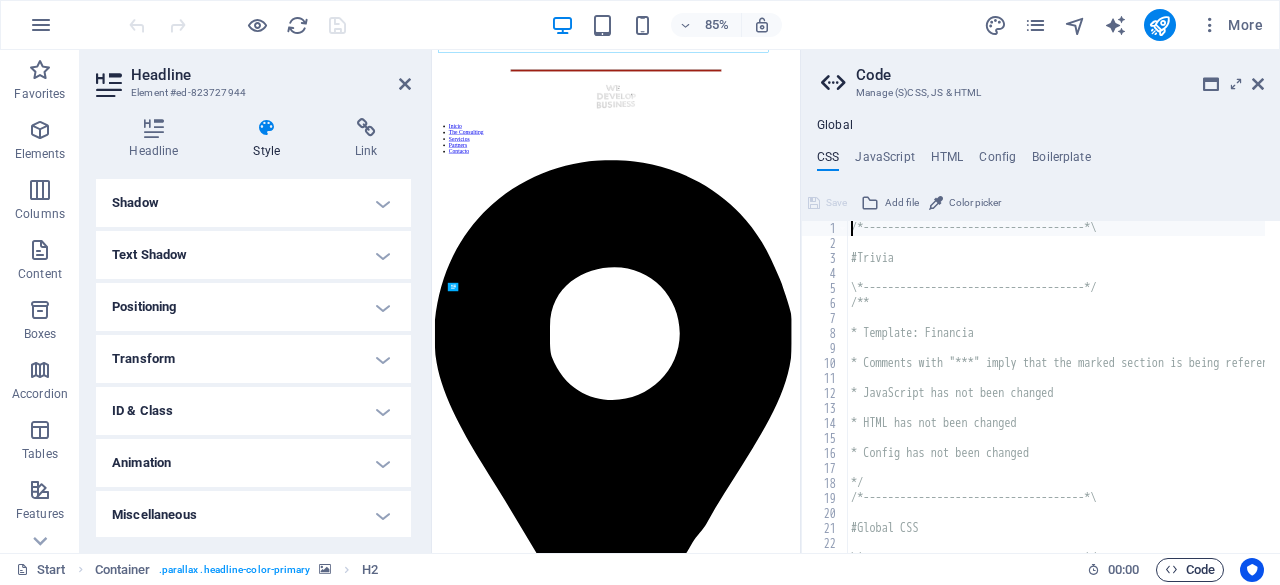 scroll, scrollTop: 3457, scrollLeft: 0, axis: vertical 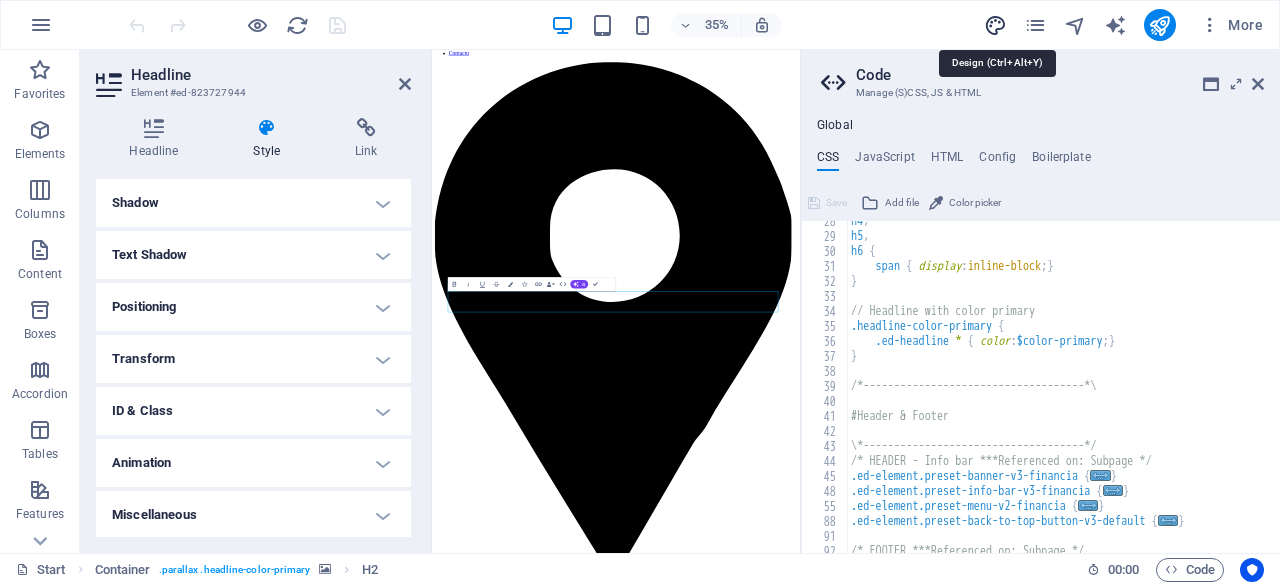 click at bounding box center [995, 25] 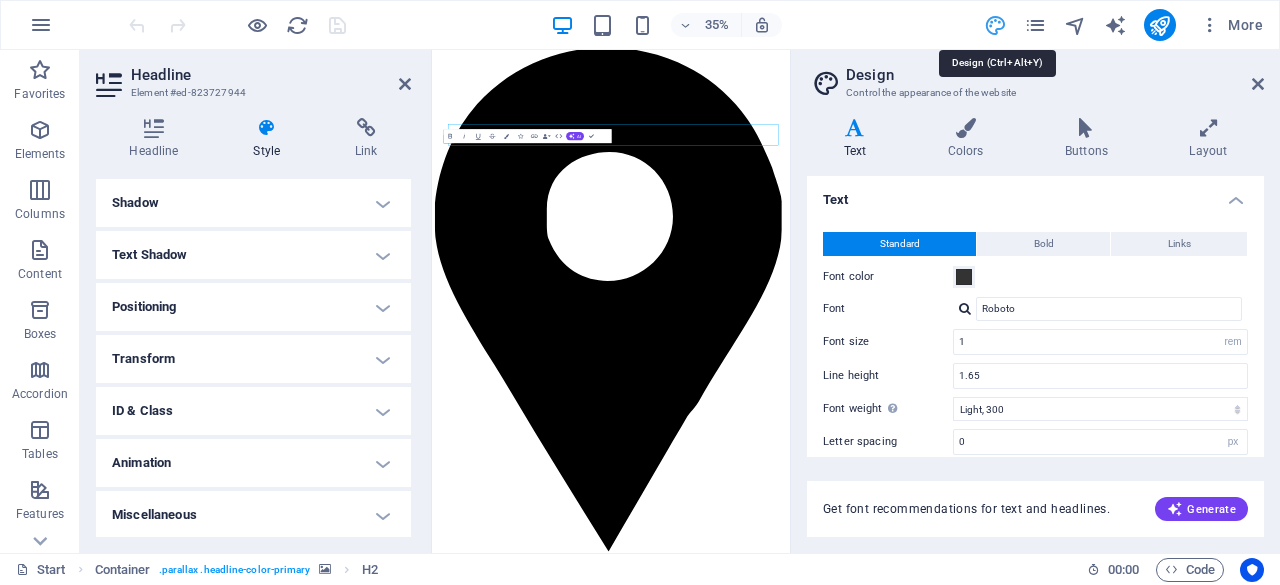 scroll, scrollTop: 3933, scrollLeft: 0, axis: vertical 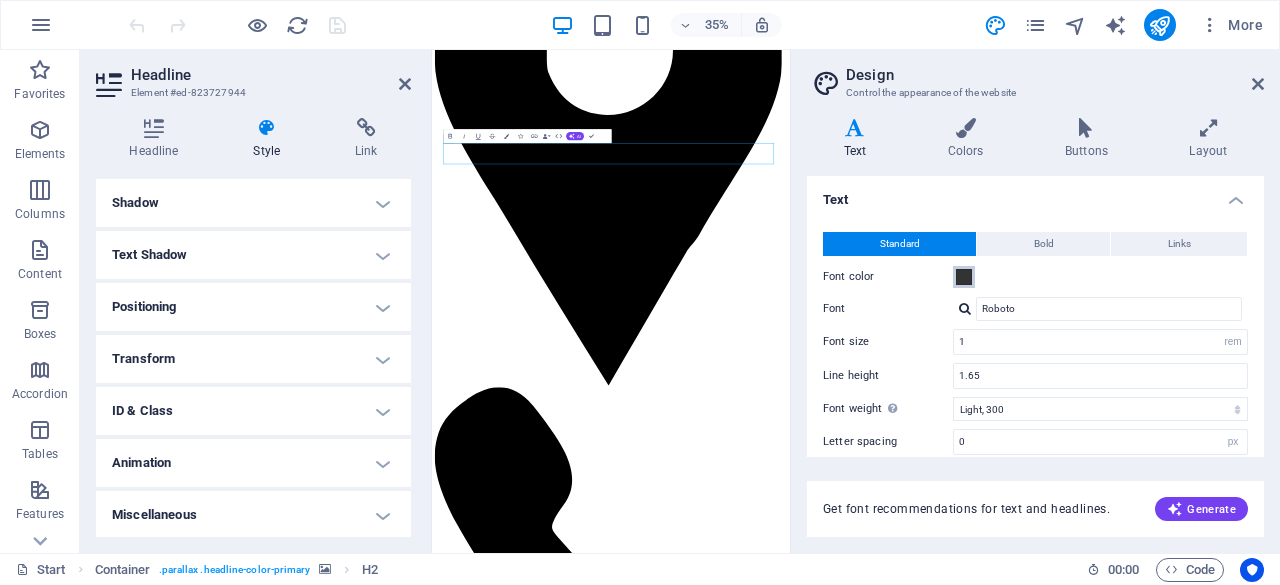 click at bounding box center [964, 277] 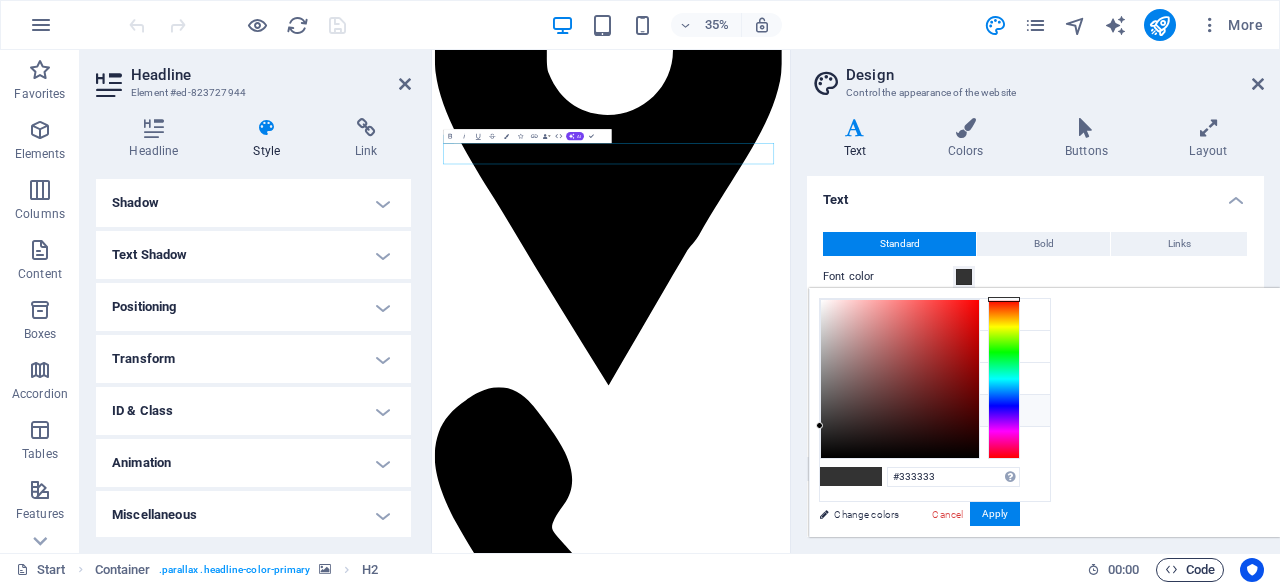 click on "Code" at bounding box center (1190, 570) 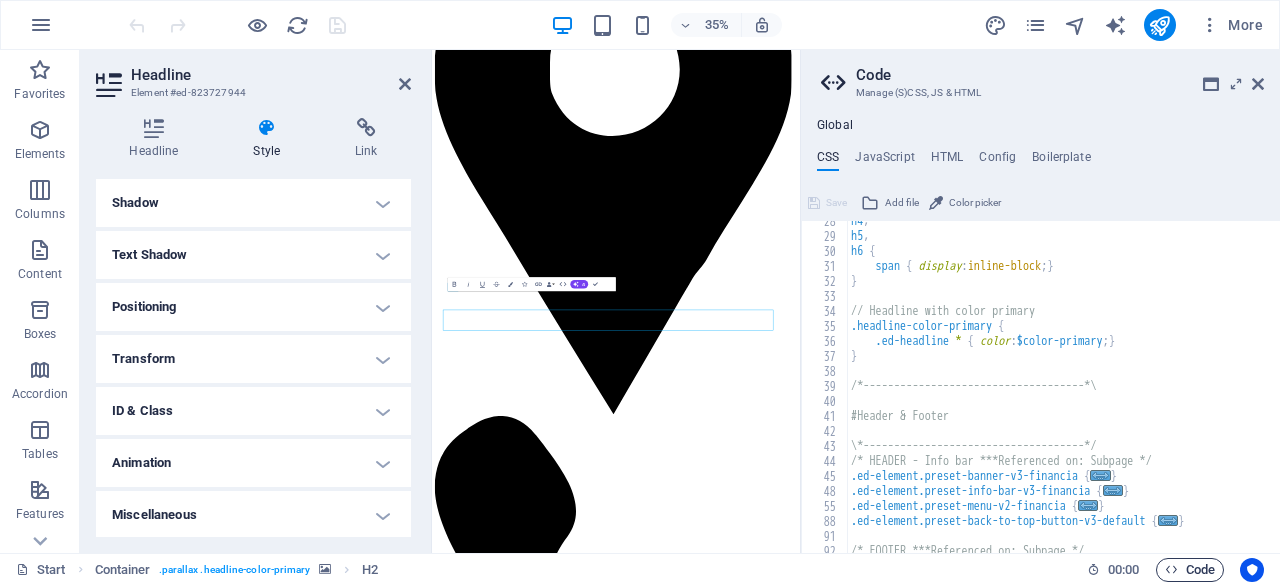 scroll, scrollTop: 3457, scrollLeft: 0, axis: vertical 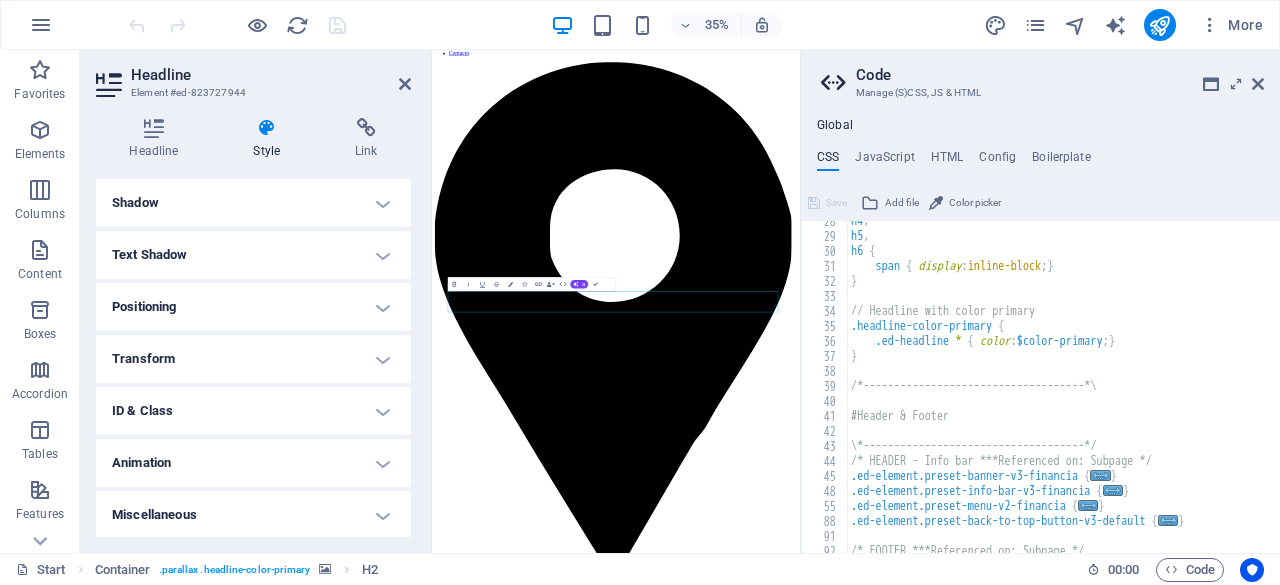 click on "h4 , h5 , h6   {      span   {   display :  inline-block ;  } } // Headline with color primary .headline-color-primary   {      .ed-headline   *   {   color :  $color-primary ;  } } /*------------------------------------*\     #Header & Footer \*------------------------------------*/ /* HEADER - Info bar ***Referenced on: Subpage */ .ed-element.preset-banner-v3-financia   { ... } .ed-element.preset-info-bar-v3-financia   { ... } .ed-element.preset-menu-v2-financia   { ... } .ed-element.preset-back-to-top-button-v3-default   { ... } /* FOOTER ***Referenced on: Subpage */" at bounding box center (1147, 387) 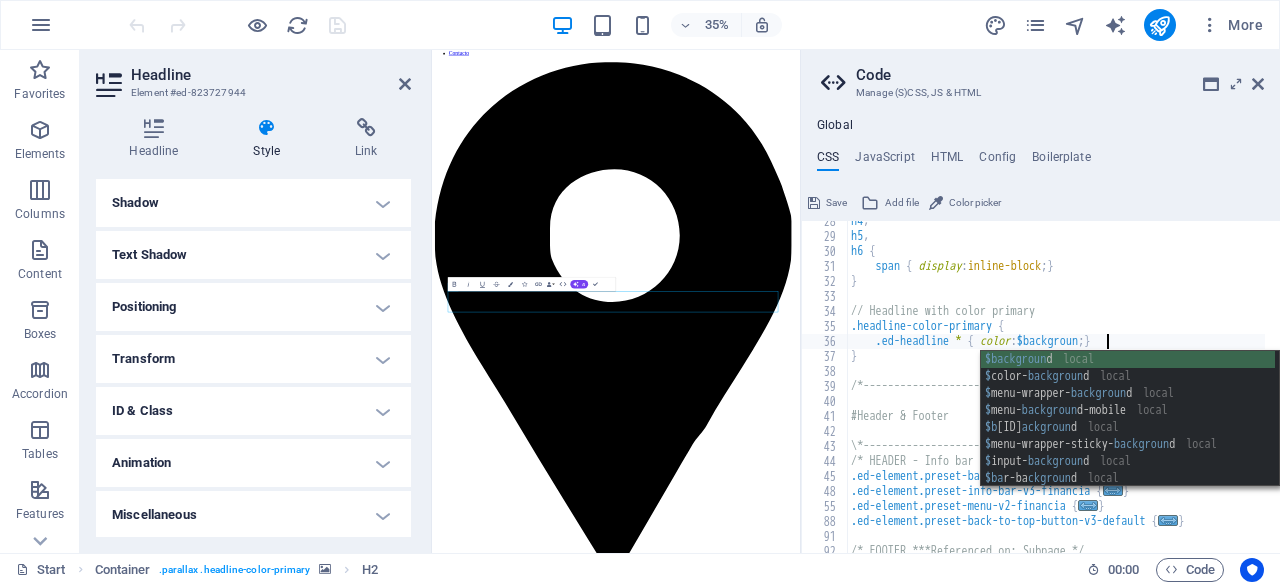 scroll, scrollTop: 0, scrollLeft: 23, axis: horizontal 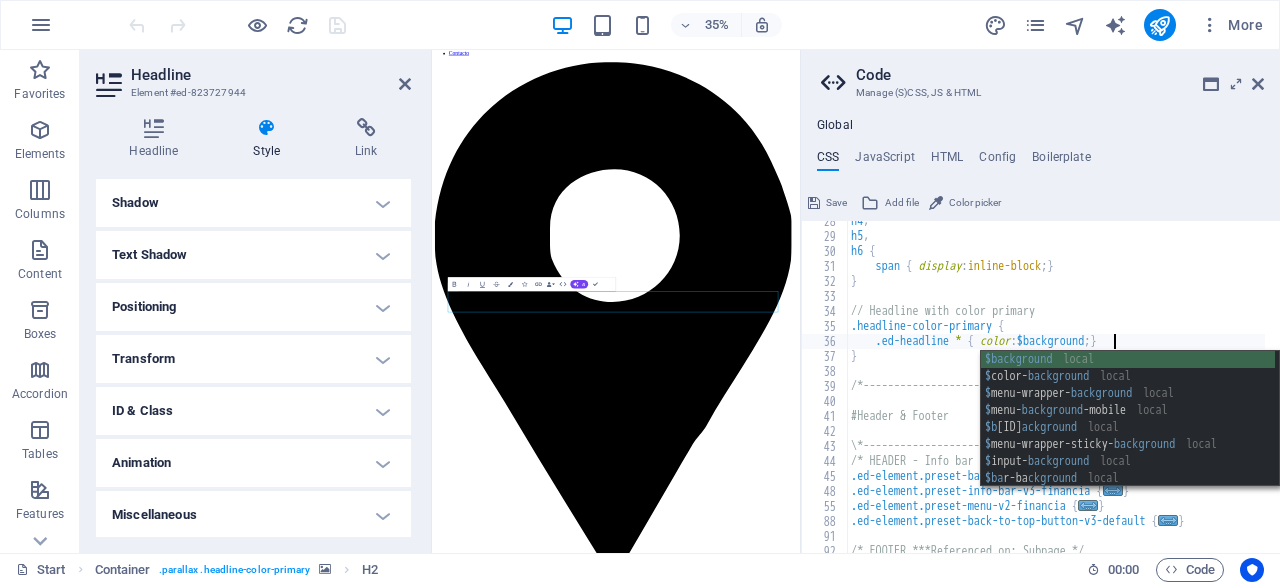 click on "h4 , h5 , h6   {      span   {   display :  inline-block ;  } } // Headline with color primary .headline-color-primary   {      .ed-headline   *   {   color :  $background ;  } } /*------------------------------------*\     #Header & Footer \*------------------------------------*/ /* HEADER - Info bar ***Referenced on: Subpage */ .ed-element.preset-banner-v3-financia   { ... } .ed-element.preset-info-bar-v3-financia   { ... } .ed-element.preset-menu-v2-financia   { ... } .ed-element.preset-back-to-top-button-v3-default   { ... } /* FOOTER ***Referenced on: Subpage */" at bounding box center (1147, 387) 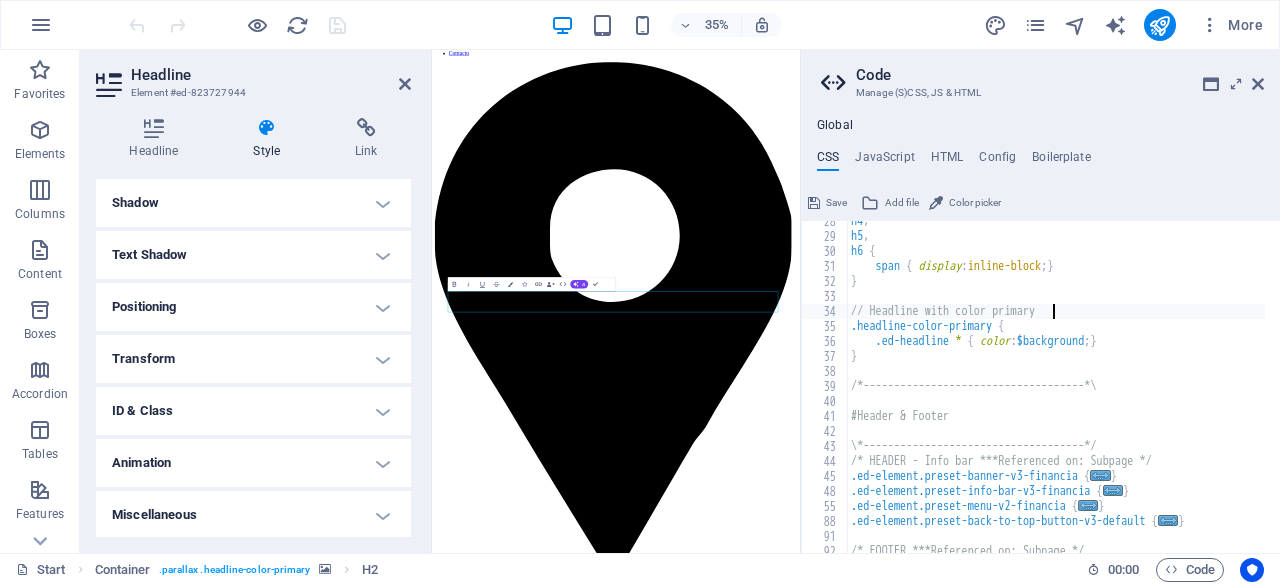scroll, scrollTop: 0, scrollLeft: 15, axis: horizontal 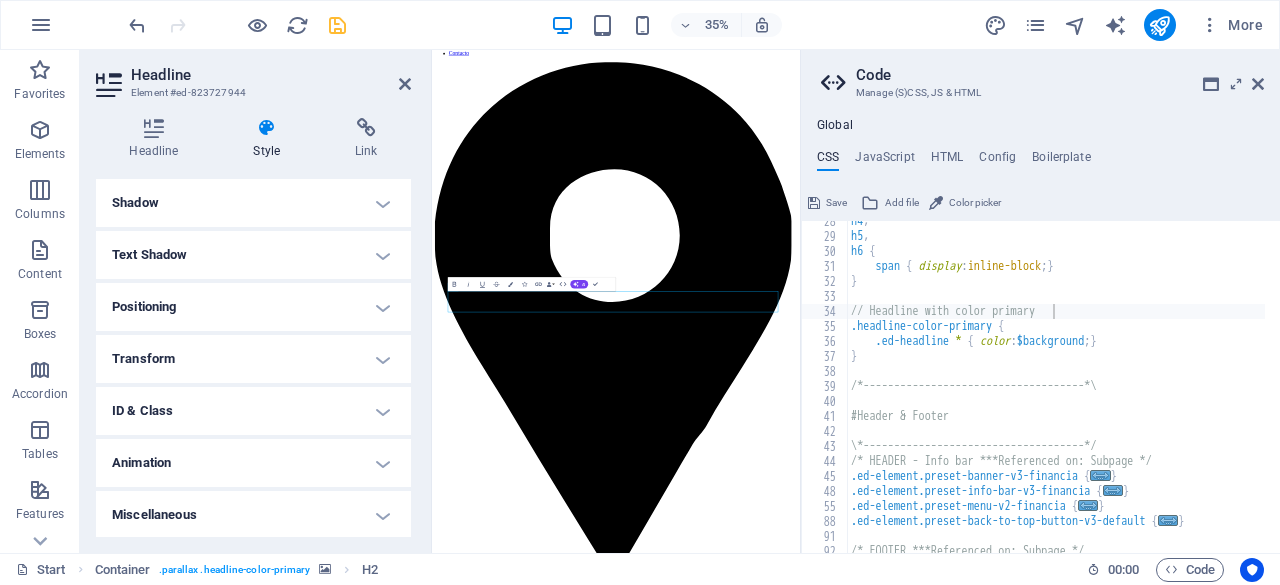 click at bounding box center [957, 17023] 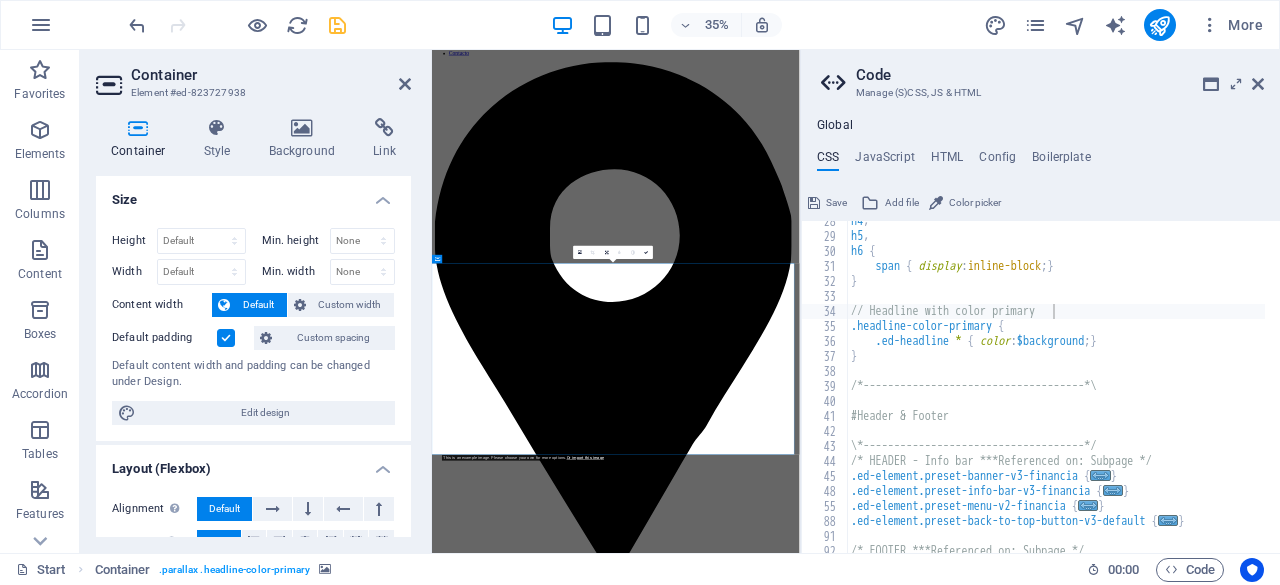 click at bounding box center [957, 17023] 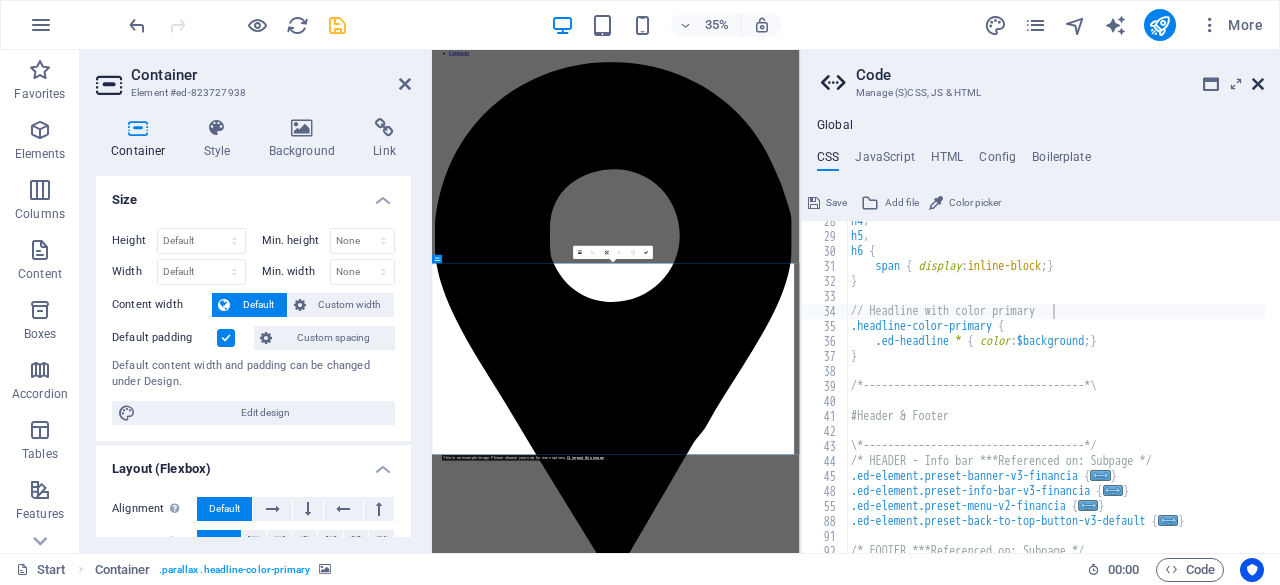 click at bounding box center (1258, 84) 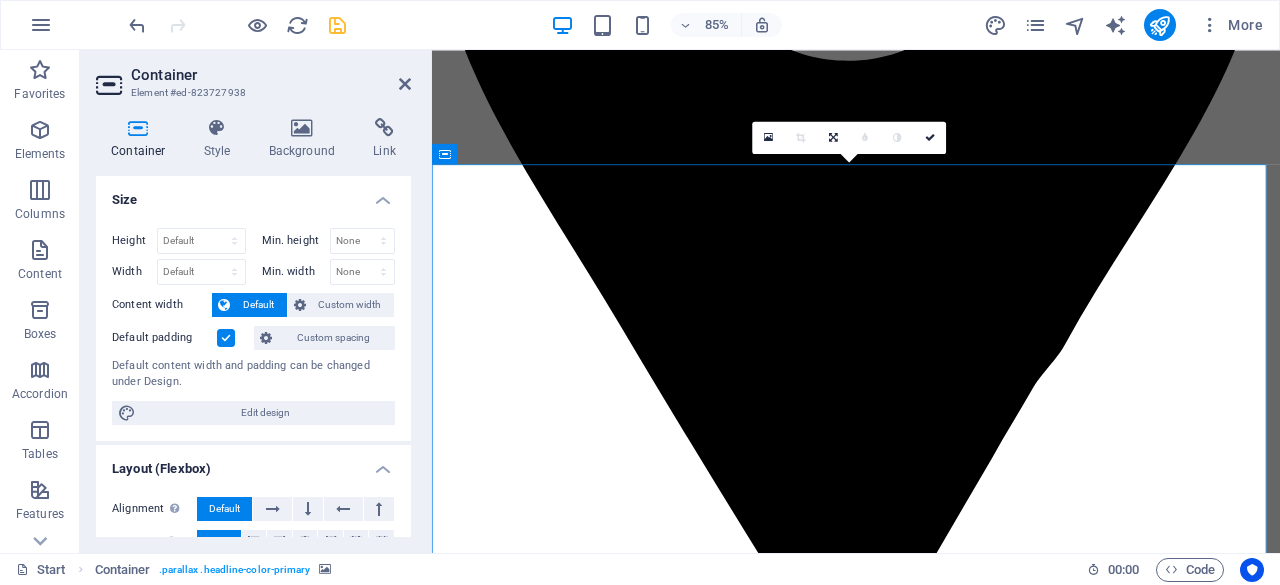 scroll, scrollTop: 3191, scrollLeft: 0, axis: vertical 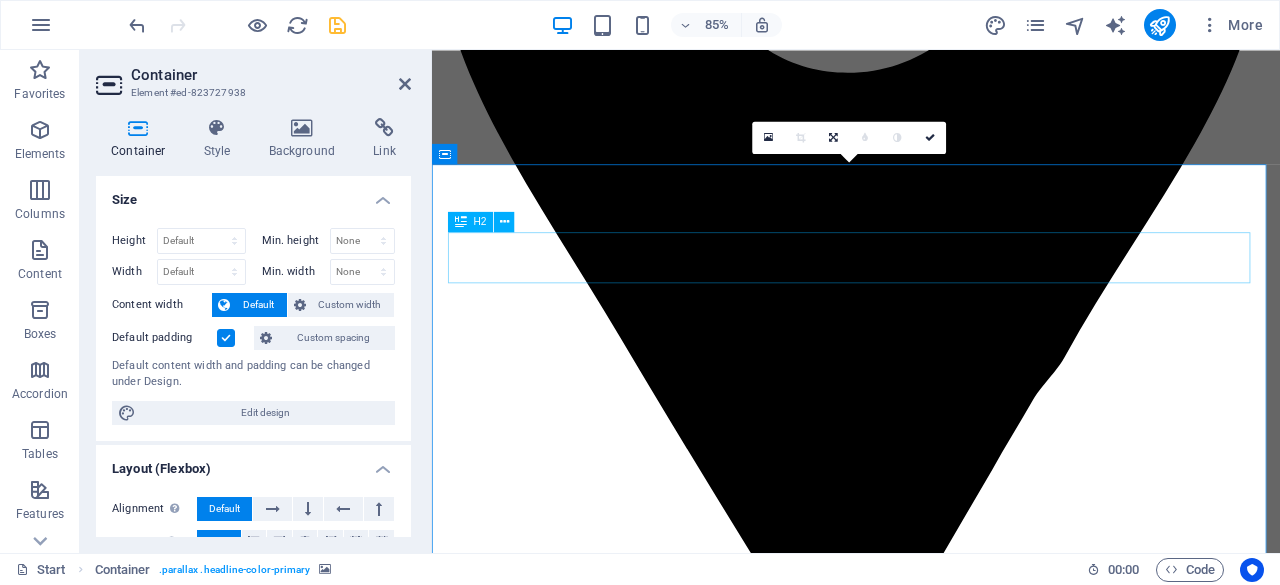 click on "nuestros Partners" at bounding box center (931, 16212) 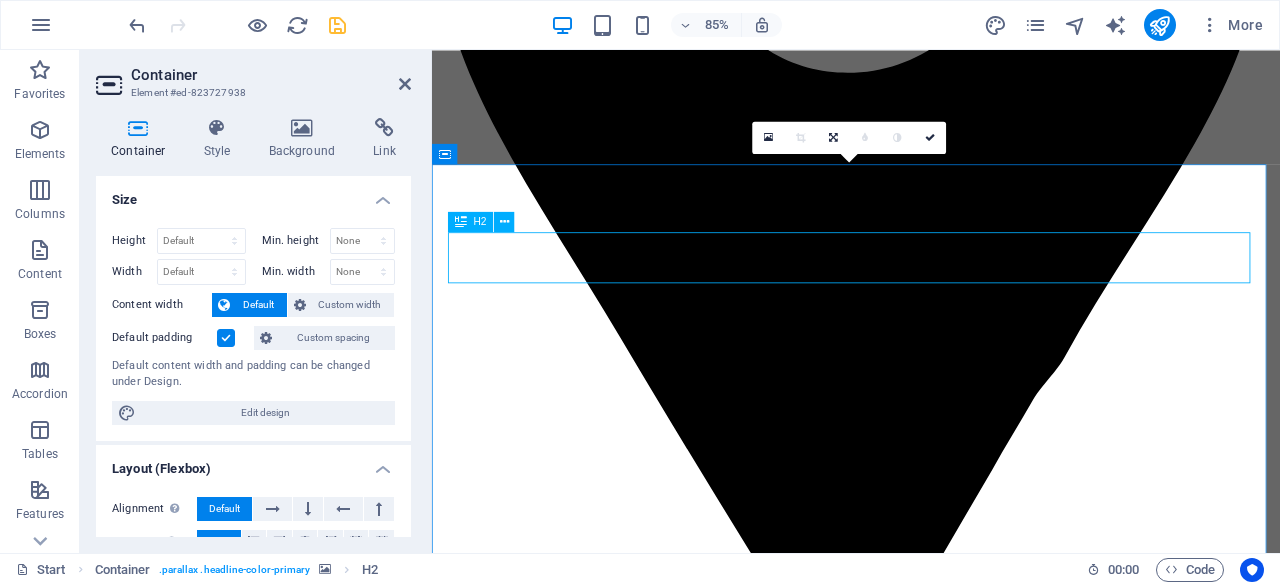 click on "nuestros Partners" at bounding box center [931, 16212] 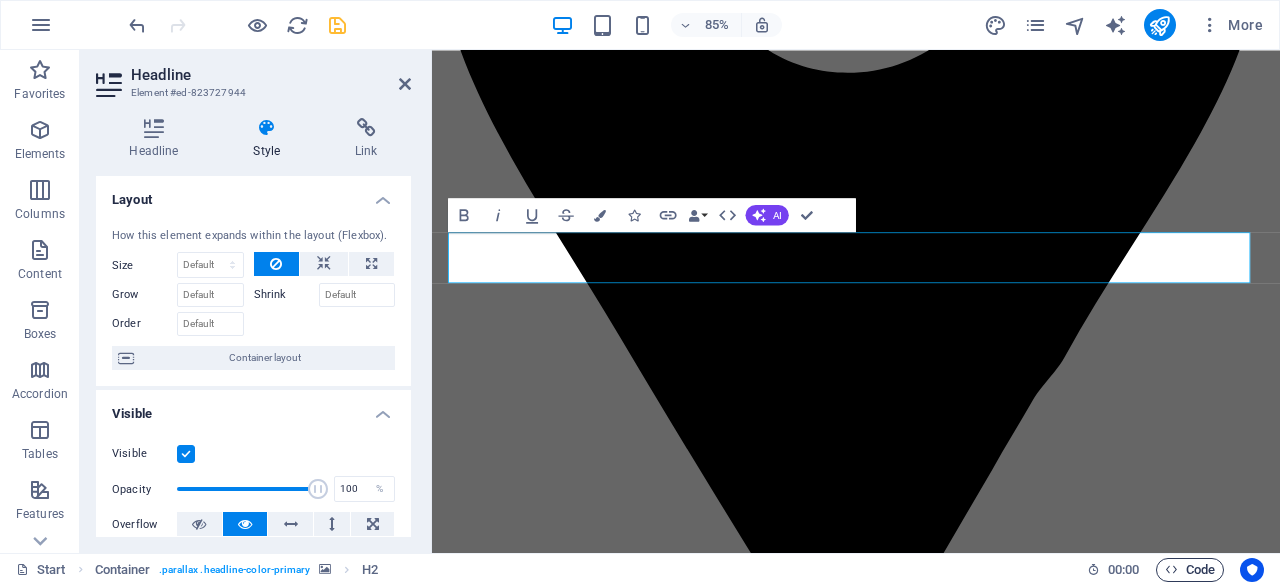 click on "Code" at bounding box center (1190, 570) 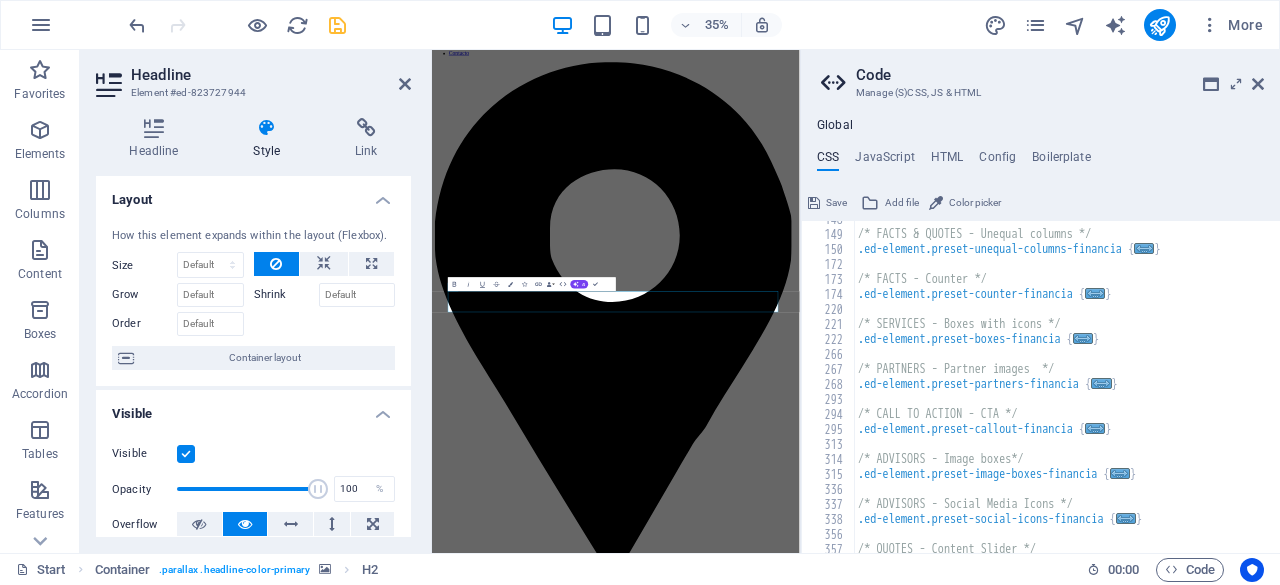 scroll, scrollTop: 939, scrollLeft: 0, axis: vertical 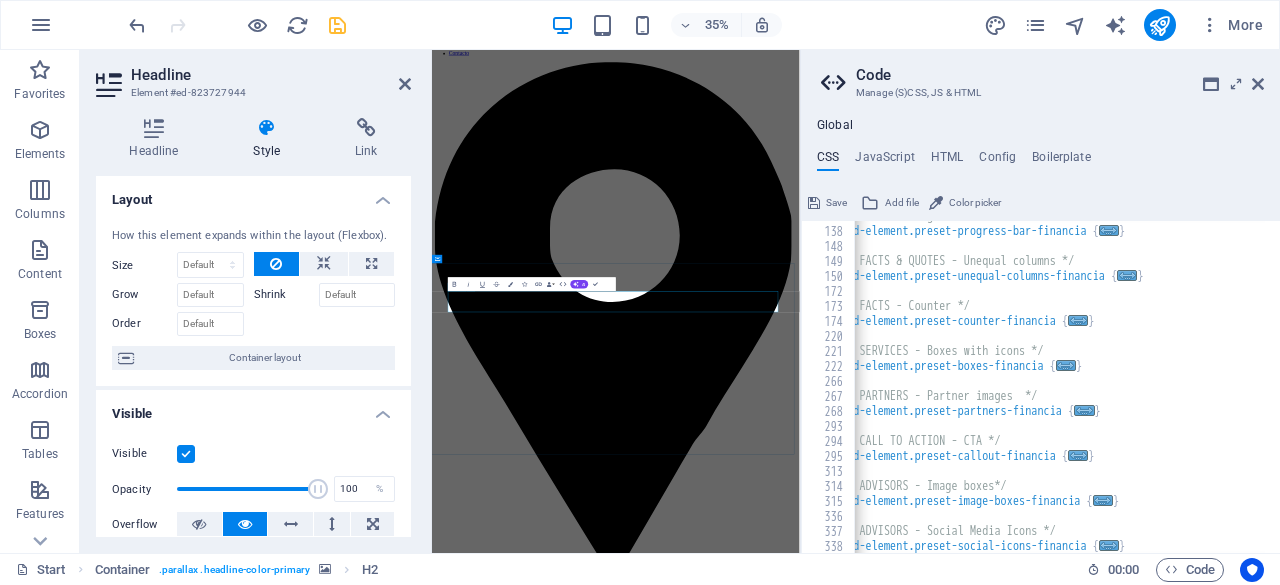 click on "nuestros Partners" at bounding box center [957, 18353] 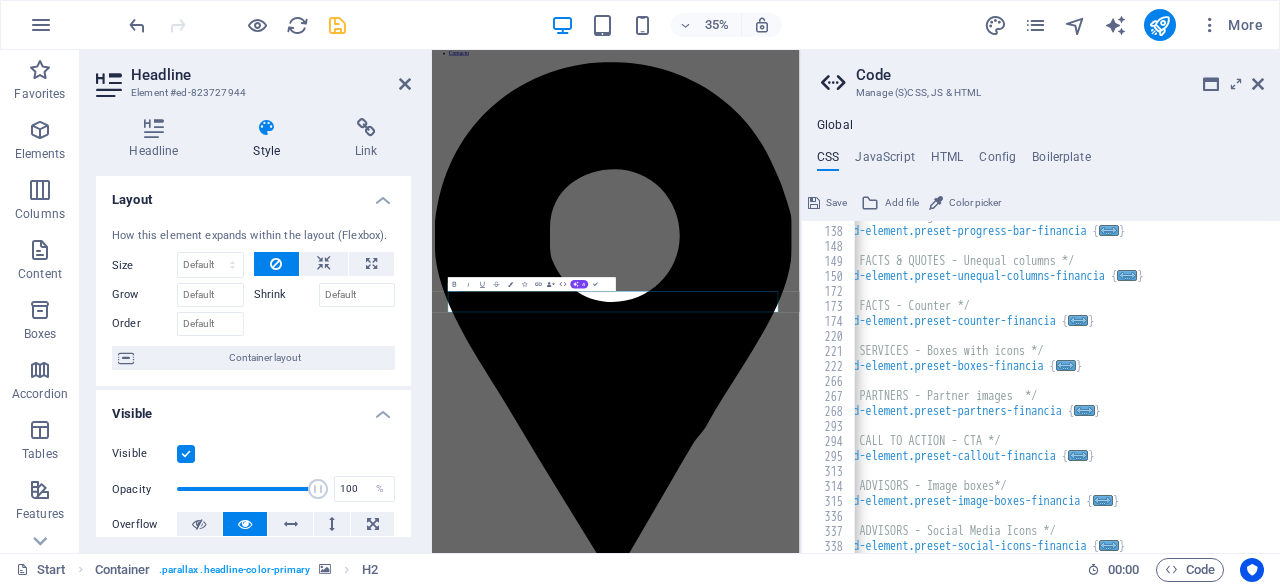 click at bounding box center (957, 17023) 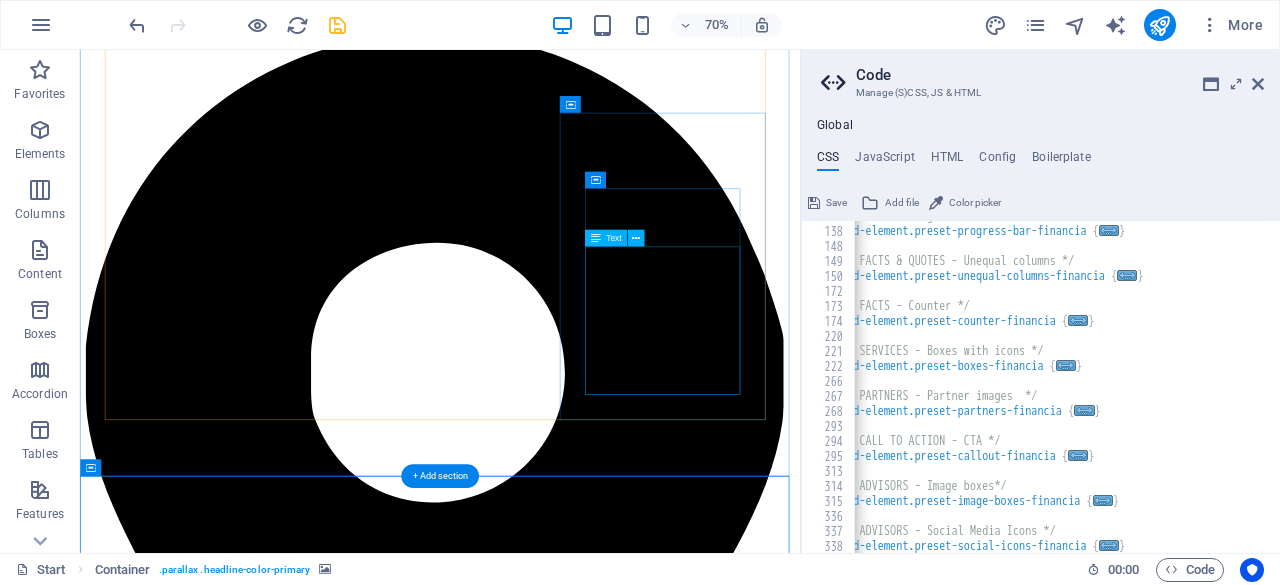 click on "Asesoría especializada en procesos de fusión, adquisición, valuación de empresas y levantamiento de capital. Ideal para empresas que buscan crecimiento estructurado y acceso a mercados financieros." at bounding box center (594, 16613) 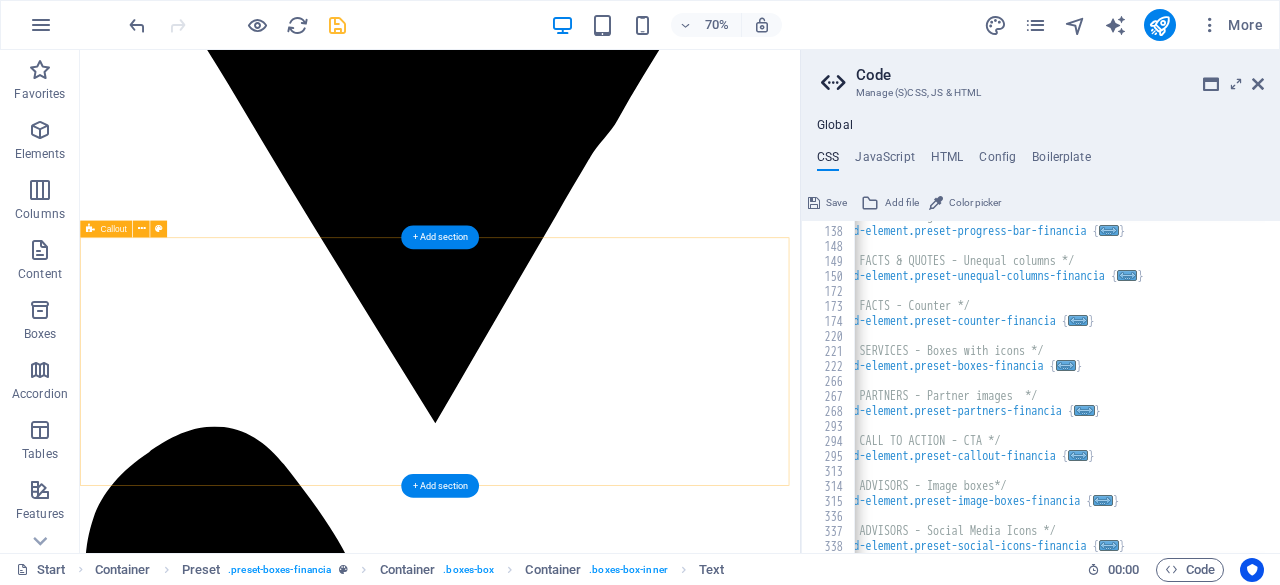 scroll, scrollTop: 3662, scrollLeft: 0, axis: vertical 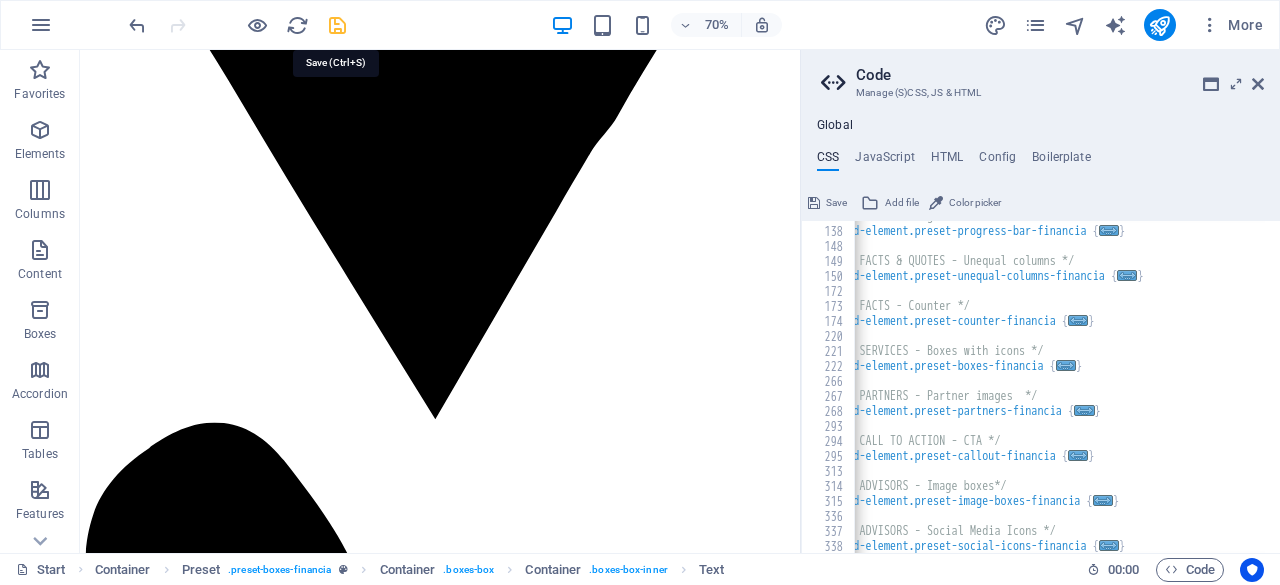 click at bounding box center [337, 25] 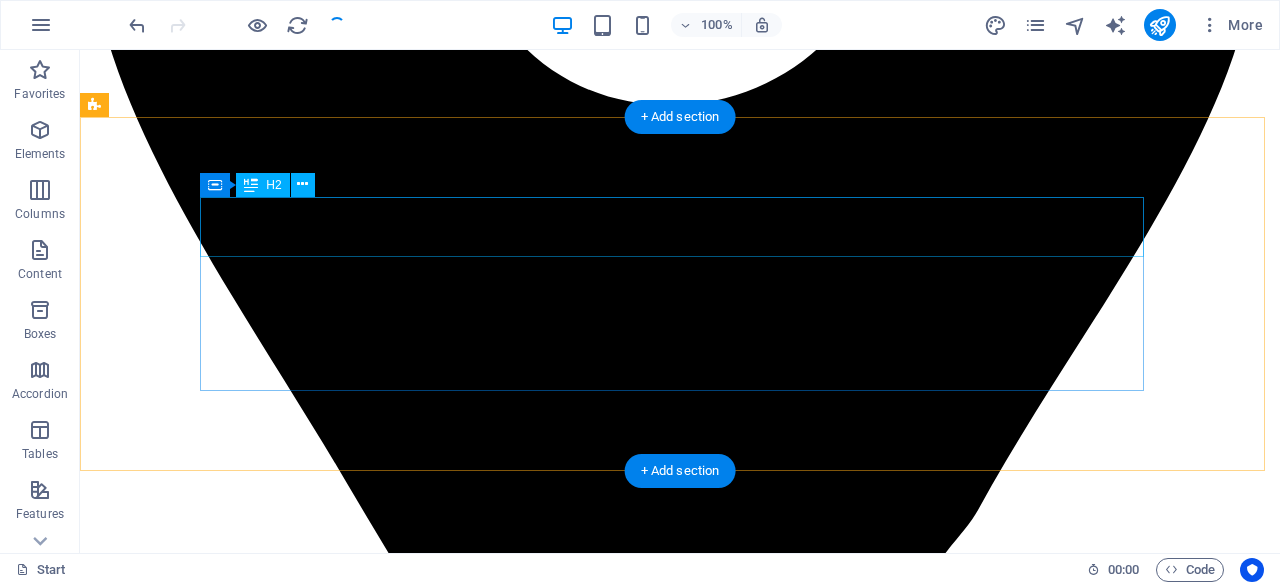 scroll, scrollTop: 3565, scrollLeft: 0, axis: vertical 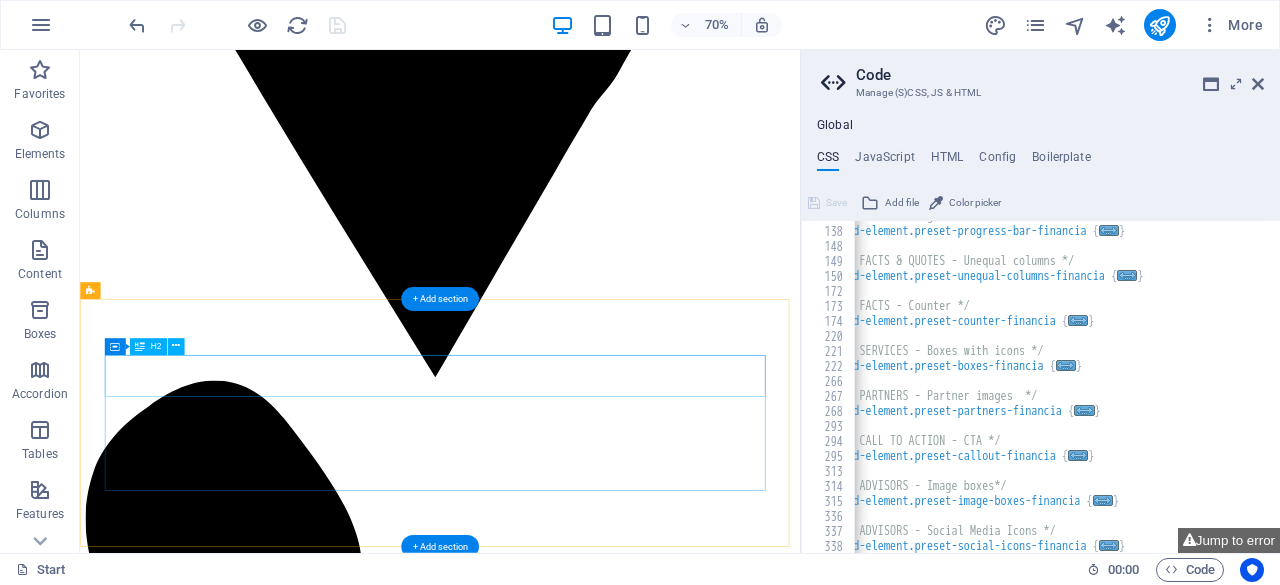 click on "Be Part of  theconsulting.mx" at bounding box center (594, 23555) 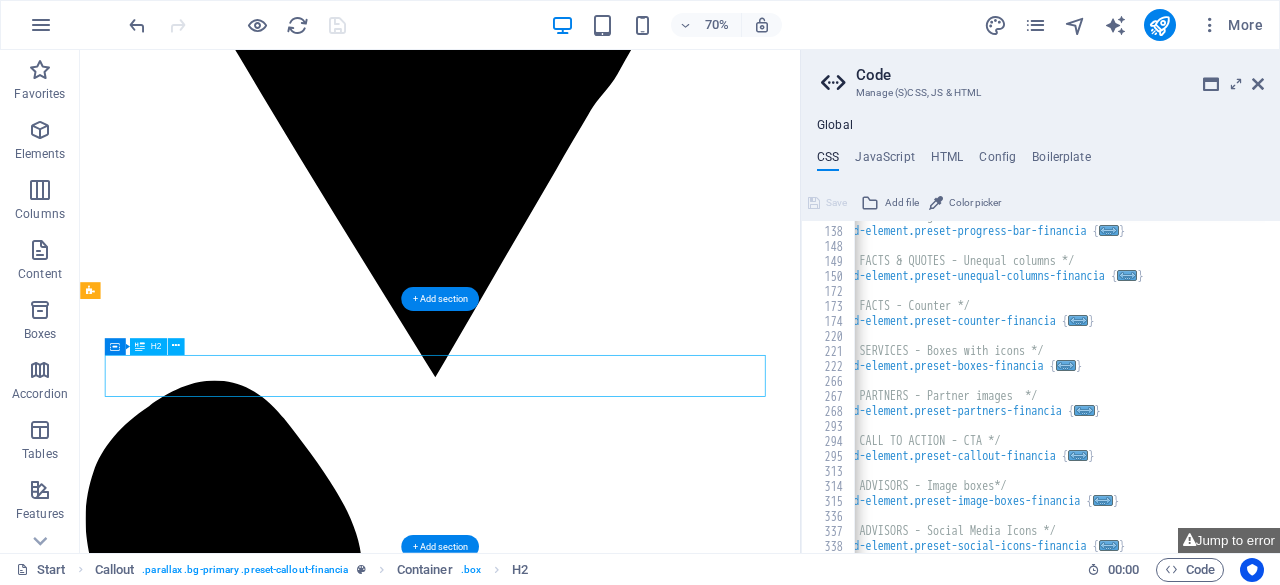 click on "Be Part of  theconsulting.mx" at bounding box center (594, 23555) 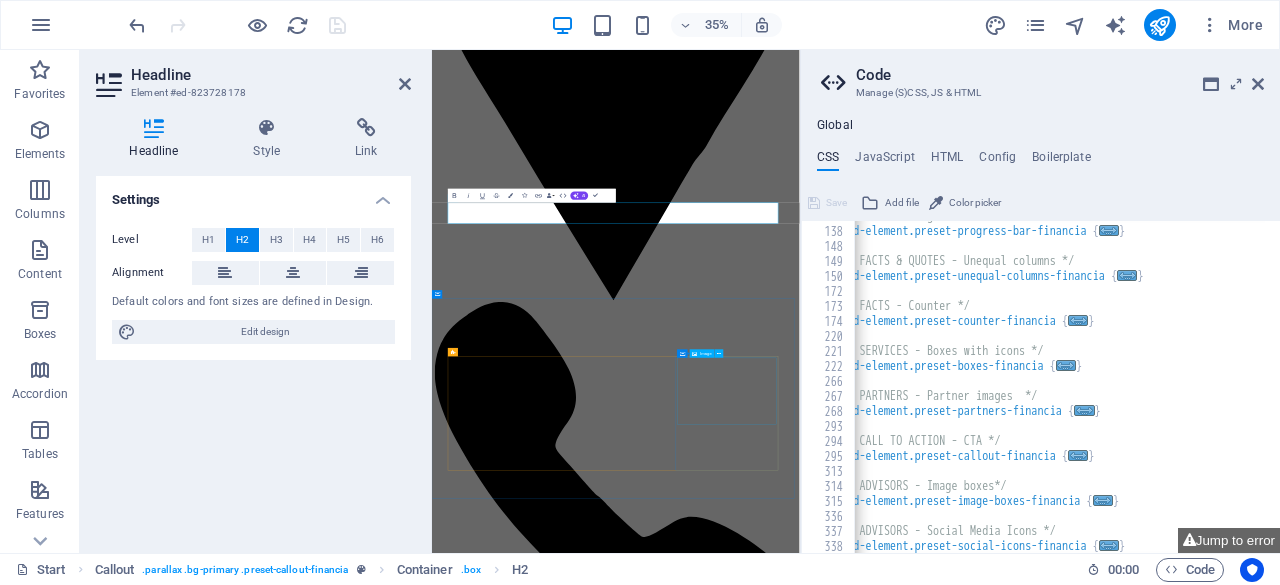 type 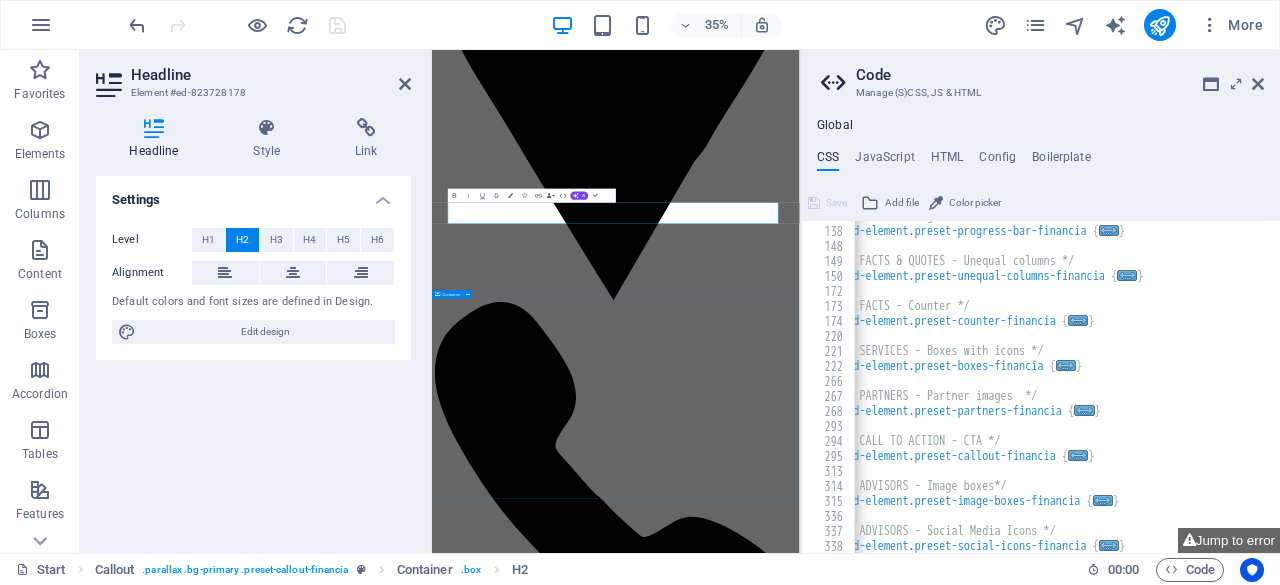 click on "theconsulting.mx  Advisors John Ried Senior Advisor Maya Logan Senior Advisor Sam Davis Senior Advisor" at bounding box center [957, 32307] 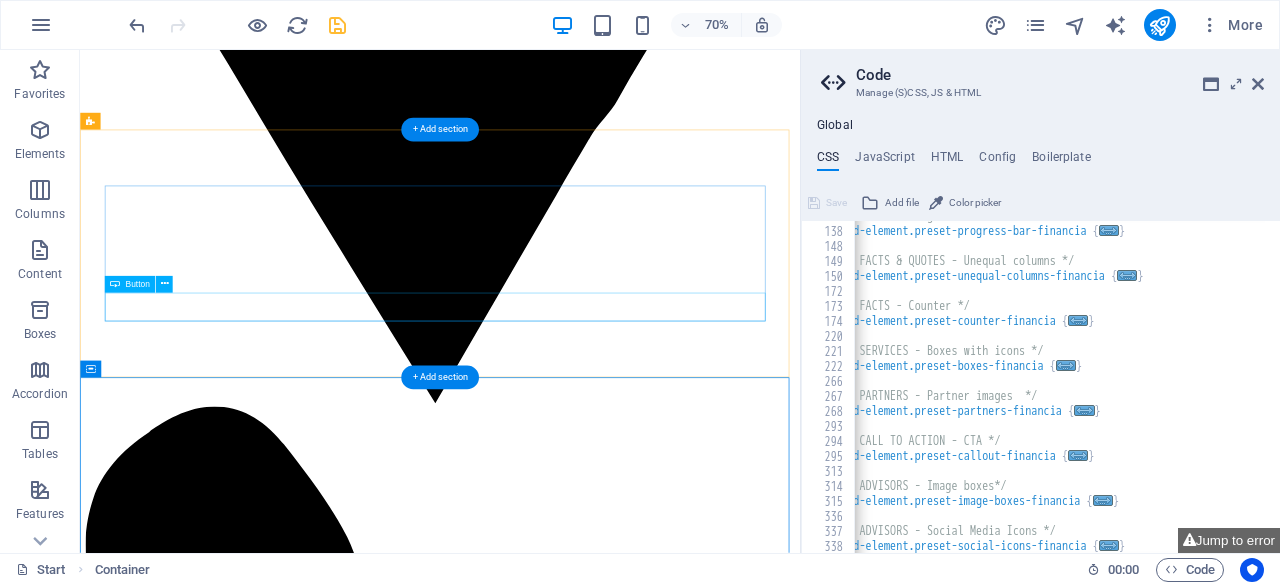 scroll, scrollTop: 3671, scrollLeft: 0, axis: vertical 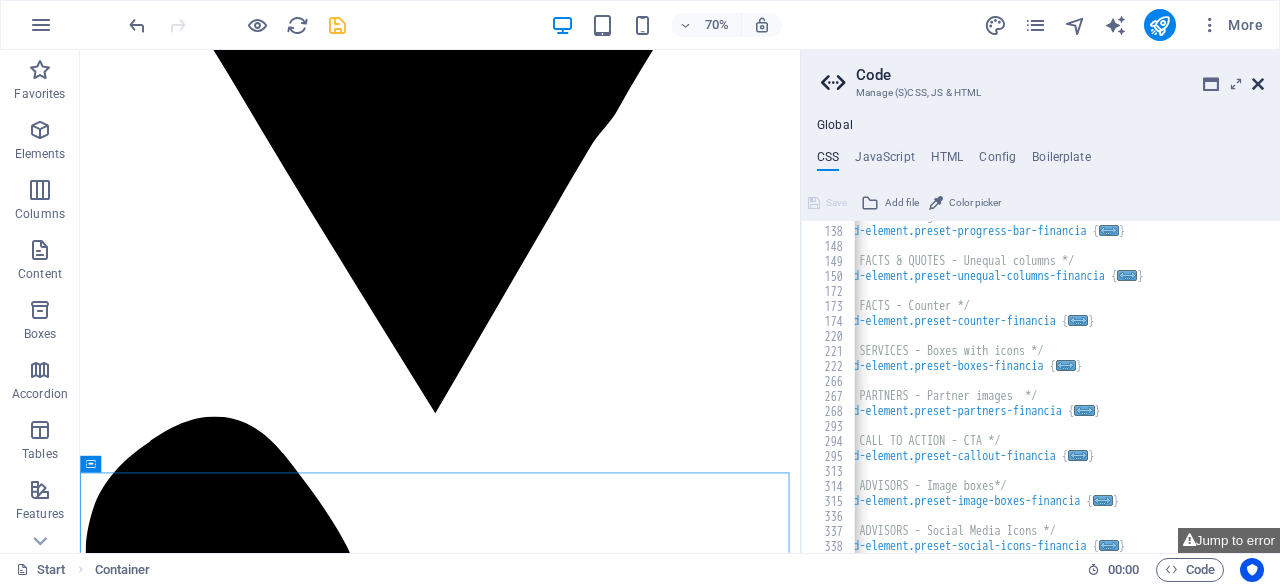 click at bounding box center [1258, 84] 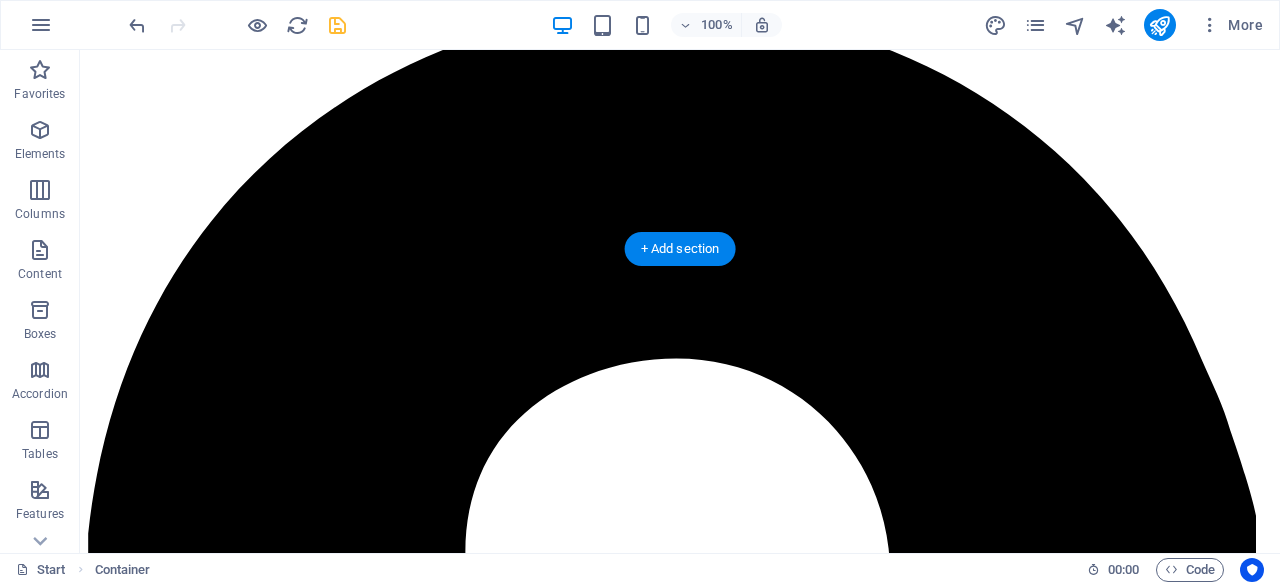 scroll, scrollTop: 2876, scrollLeft: 0, axis: vertical 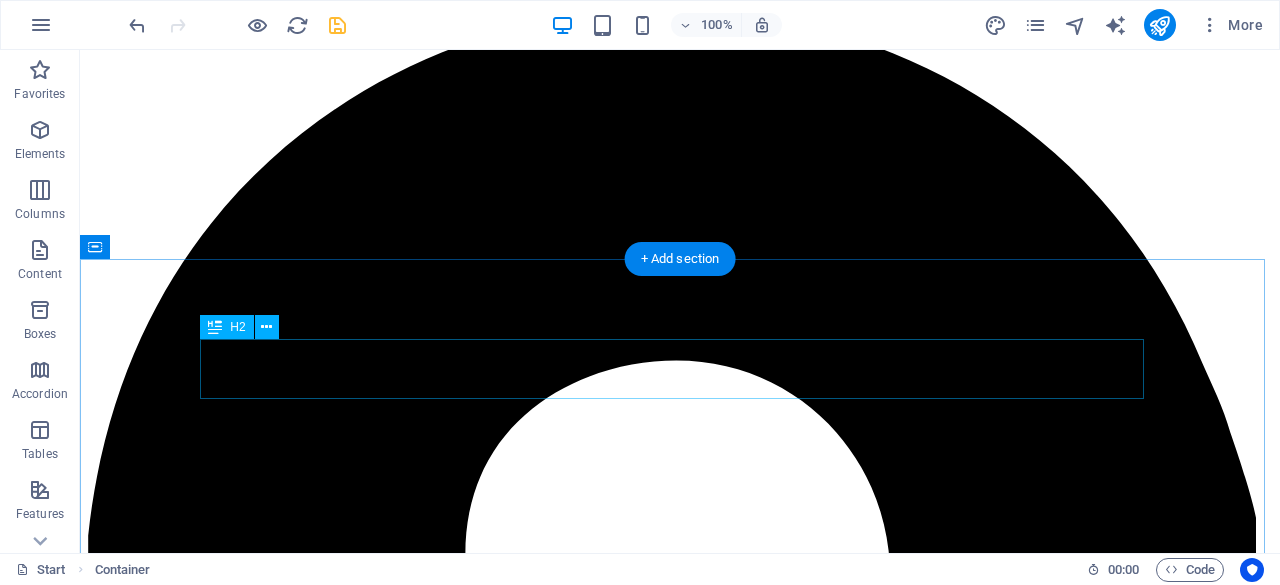 click on "nuestros Partners" at bounding box center (680, 19229) 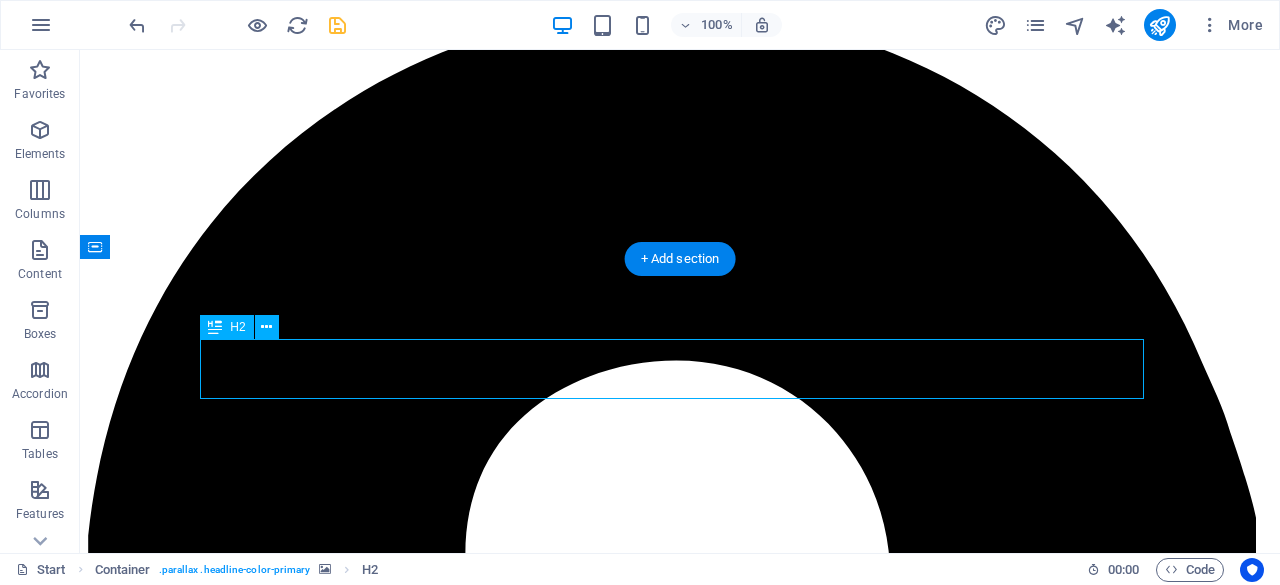 click on "nuestros Partners" at bounding box center [680, 19229] 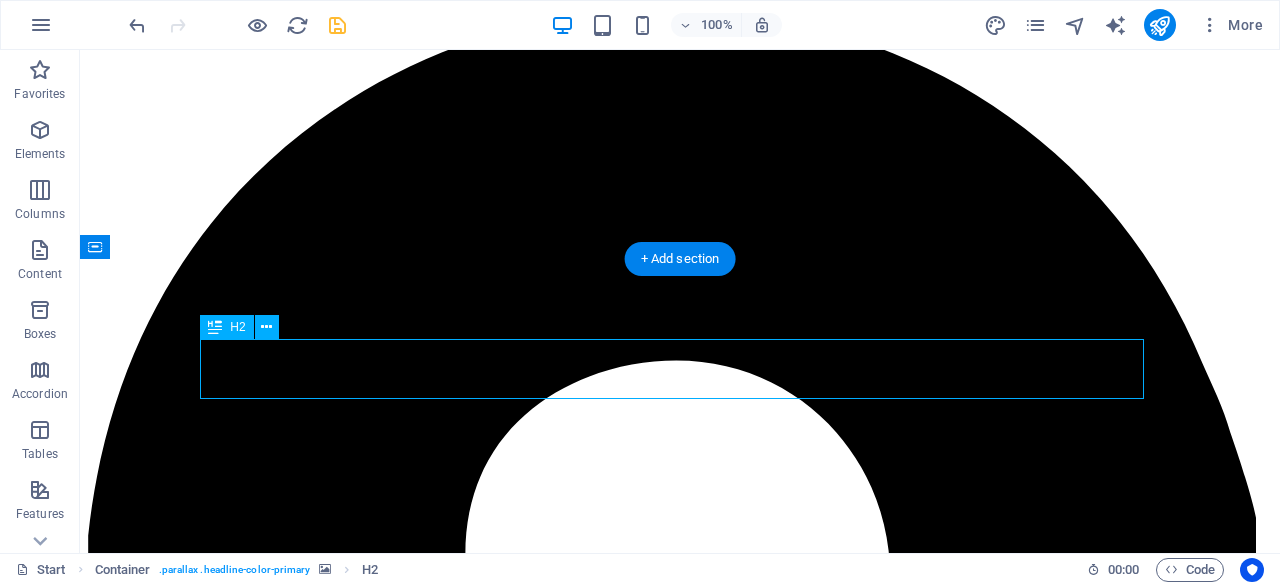 scroll, scrollTop: 3116, scrollLeft: 0, axis: vertical 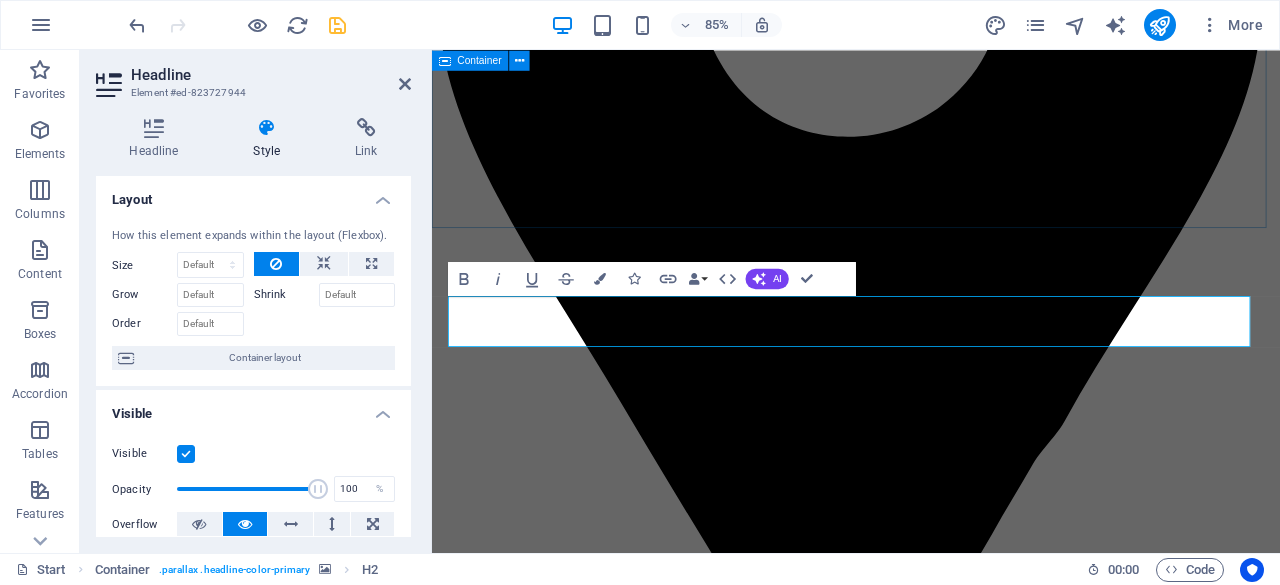 drag, startPoint x: 741, startPoint y: 359, endPoint x: 644, endPoint y: 219, distance: 170.32028 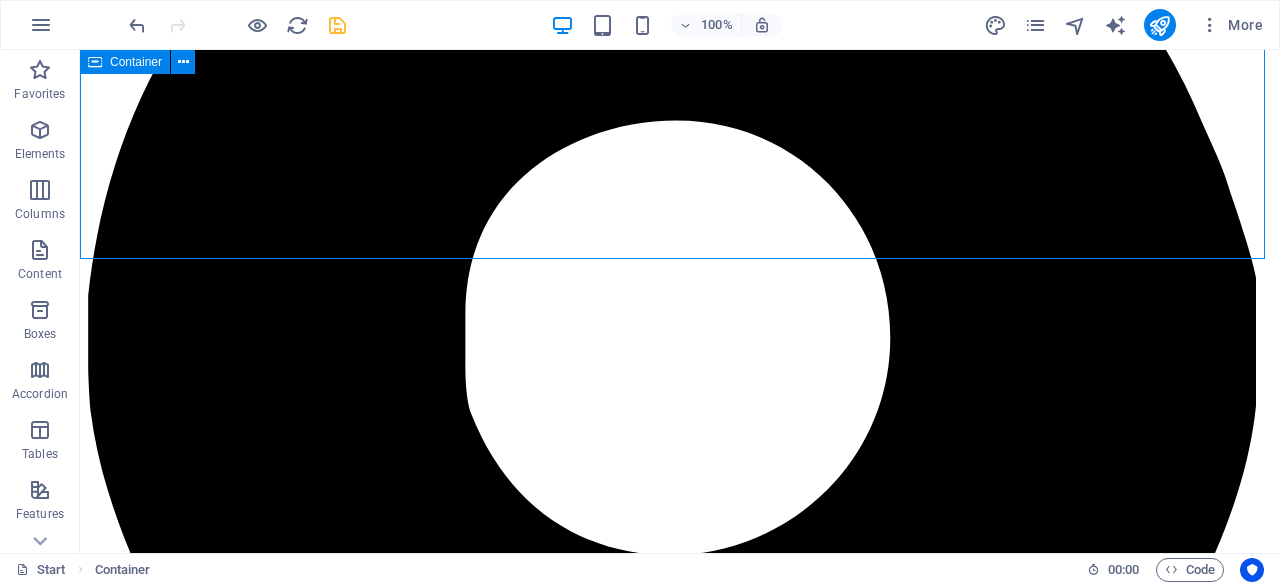 scroll, scrollTop: 2876, scrollLeft: 0, axis: vertical 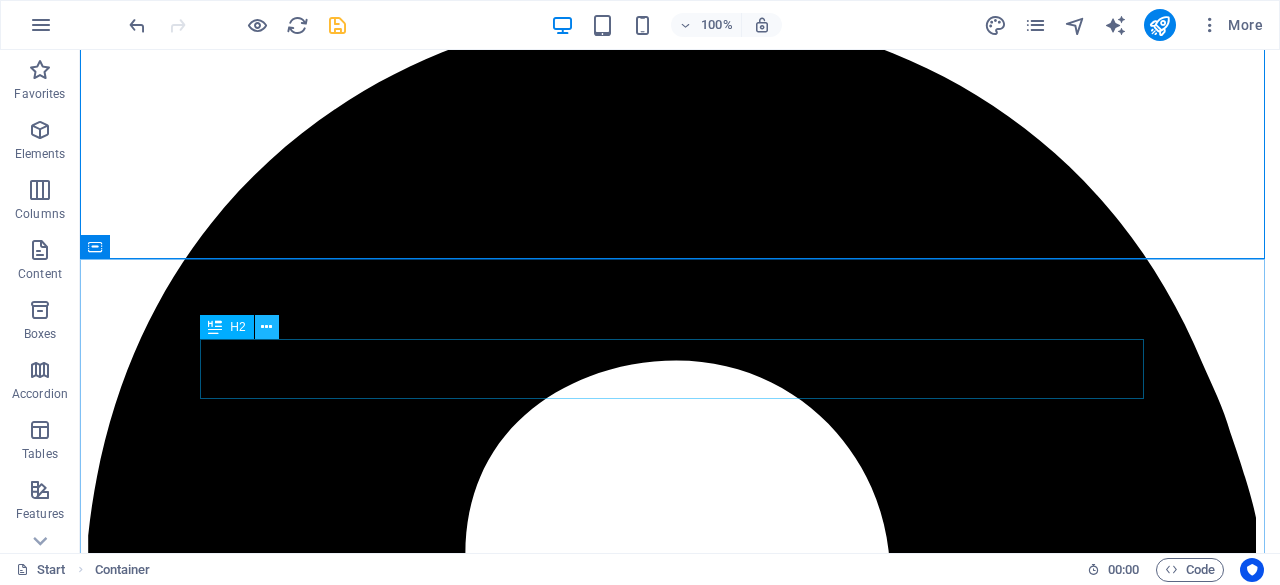 click at bounding box center (266, 327) 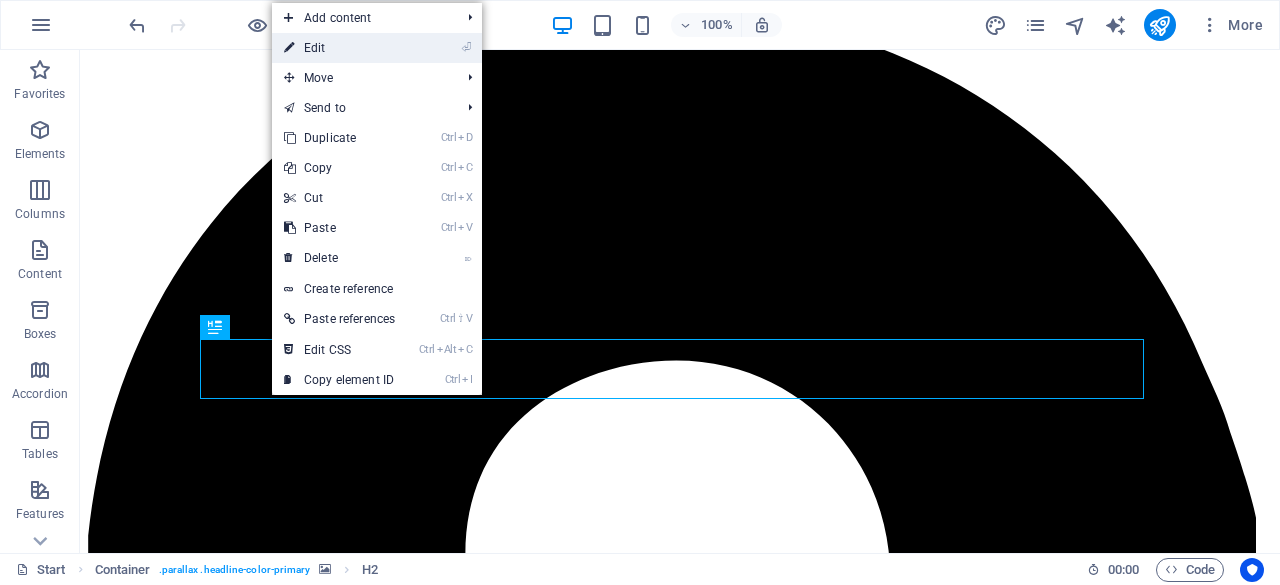 click on "⏎  Edit" at bounding box center [339, 48] 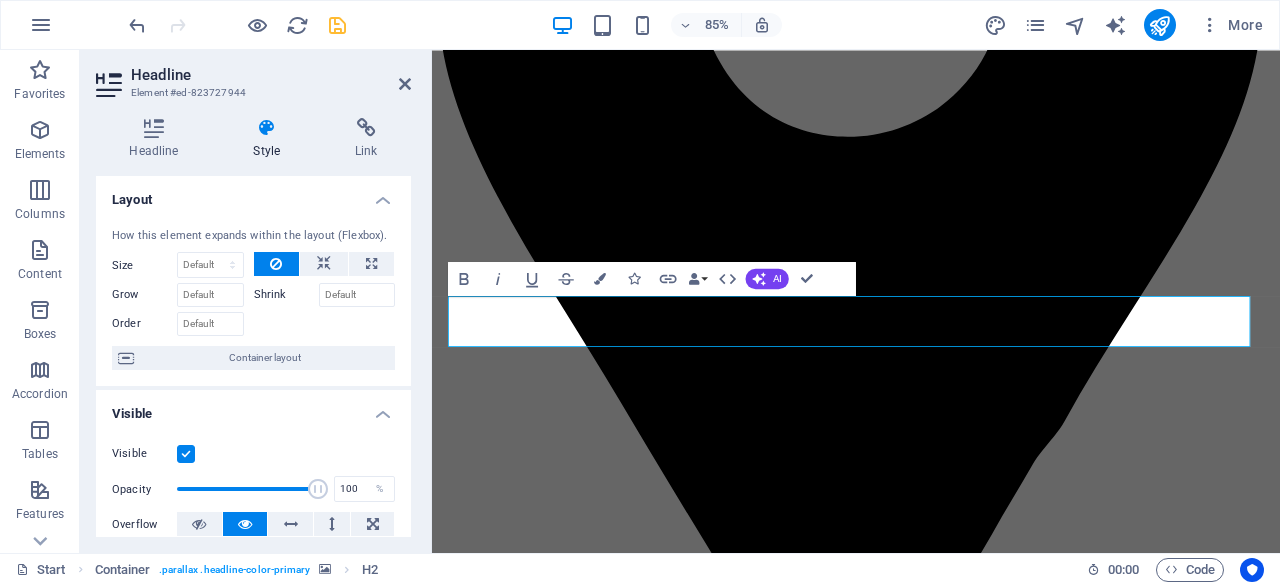click at bounding box center [267, 128] 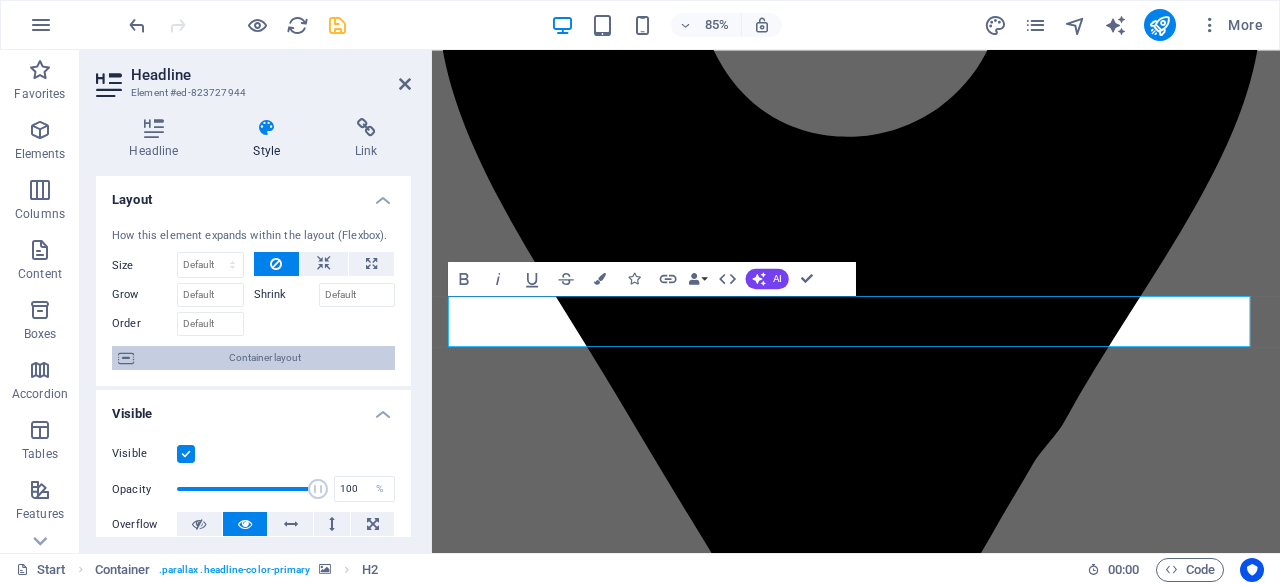 click on "Container layout" at bounding box center (264, 358) 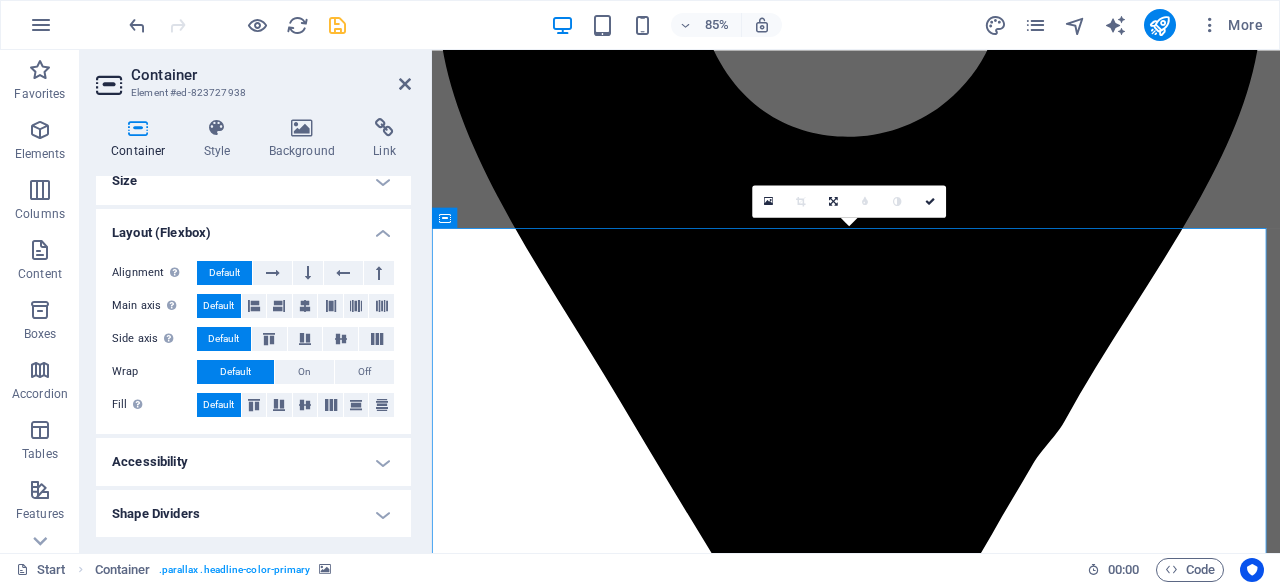 scroll, scrollTop: 0, scrollLeft: 0, axis: both 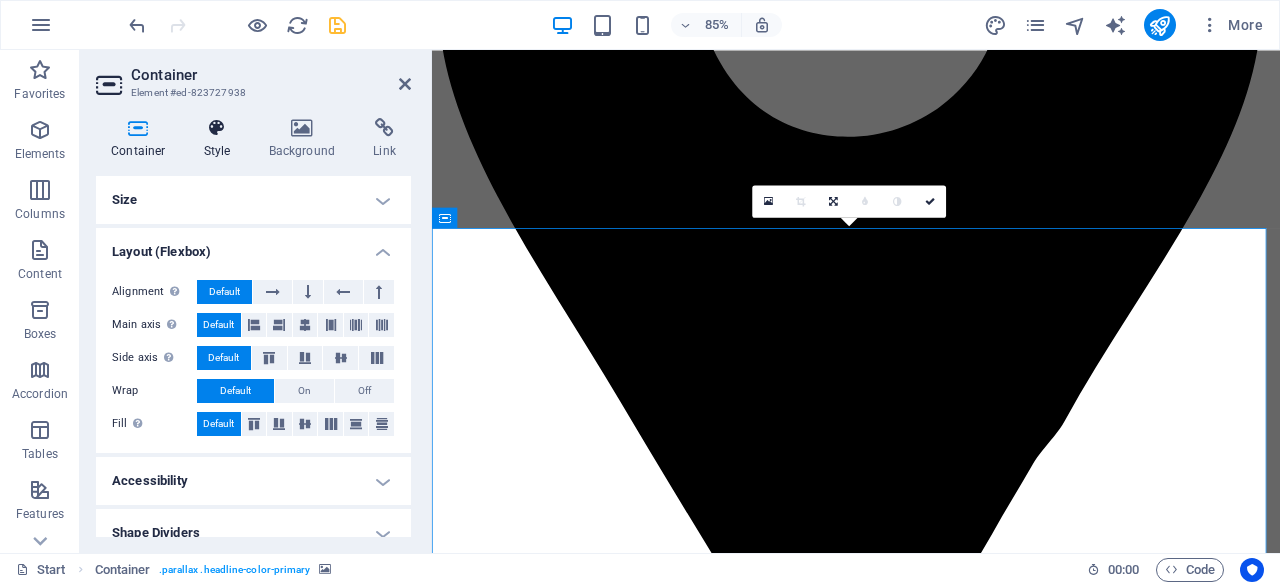 click on "Style" at bounding box center (221, 139) 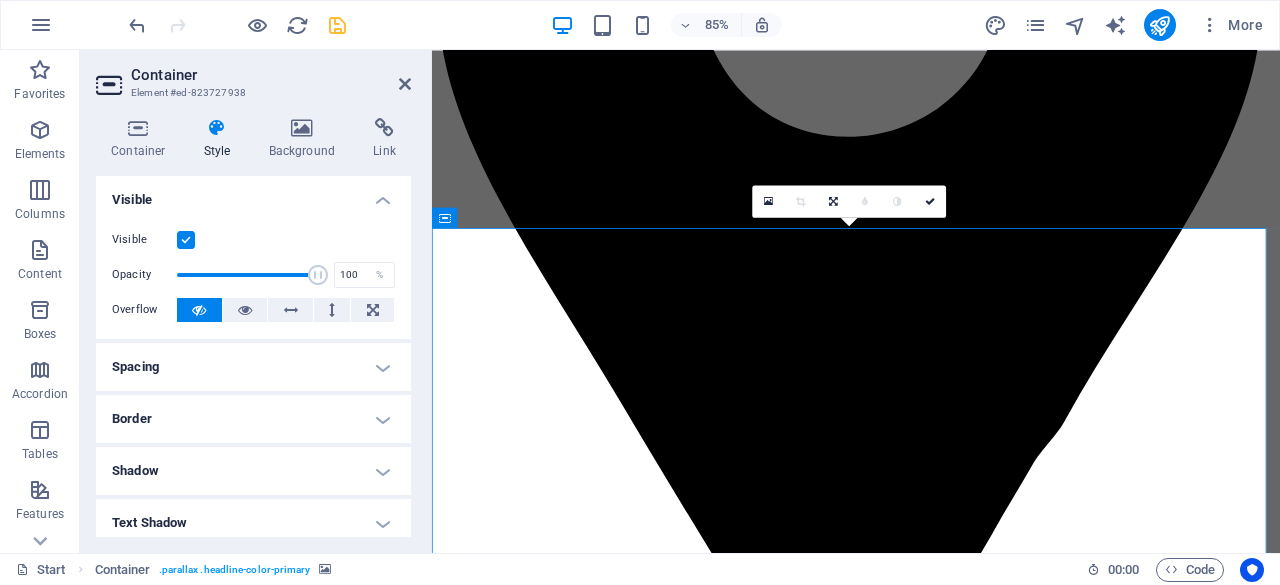 click on "Style" at bounding box center [221, 139] 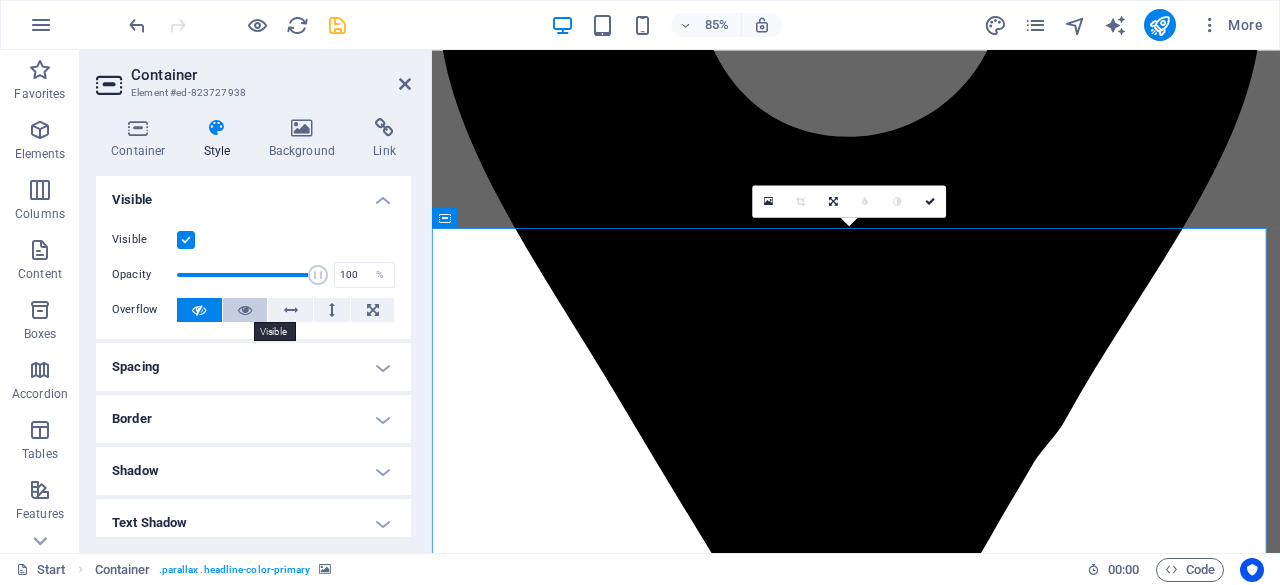 click at bounding box center (245, 310) 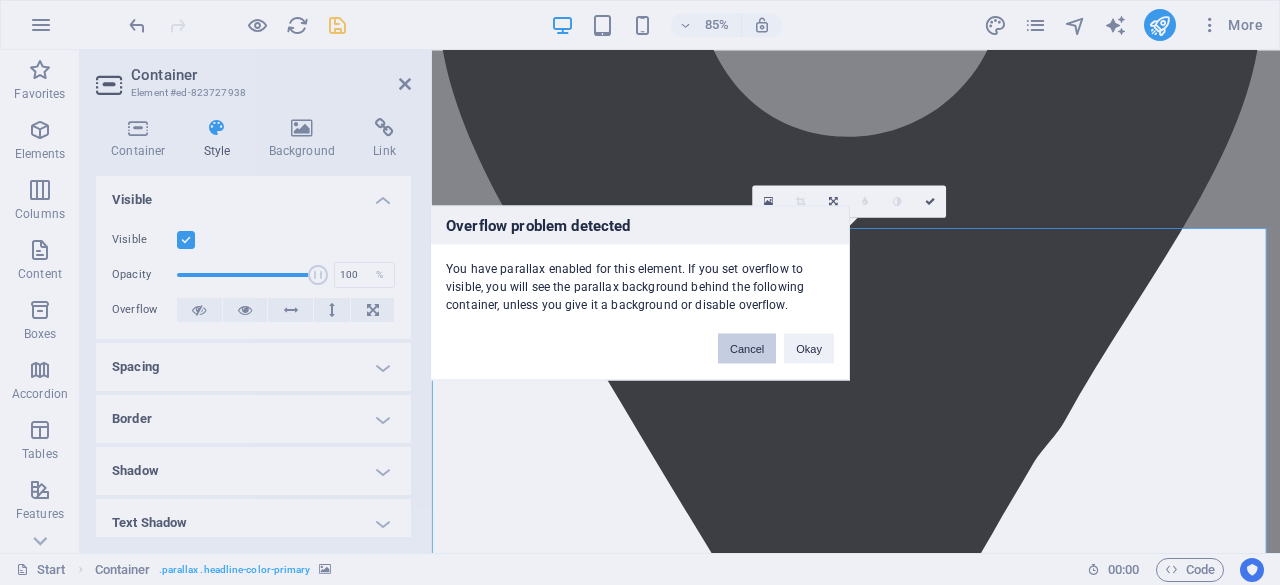 click on "Cancel" at bounding box center (747, 348) 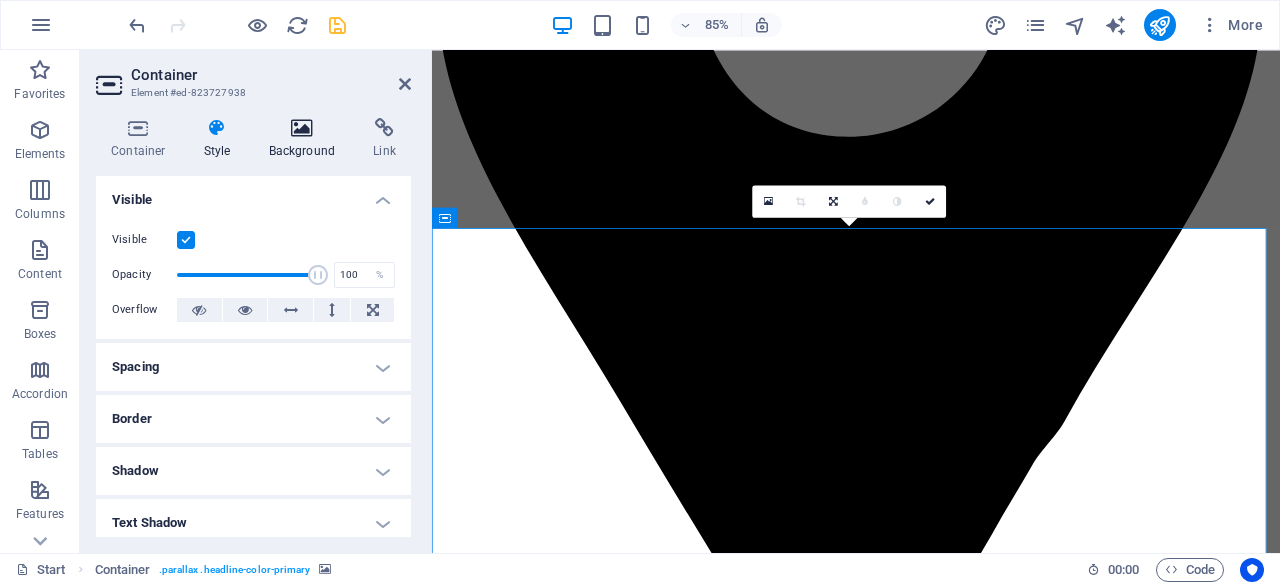 click on "Background" at bounding box center (306, 139) 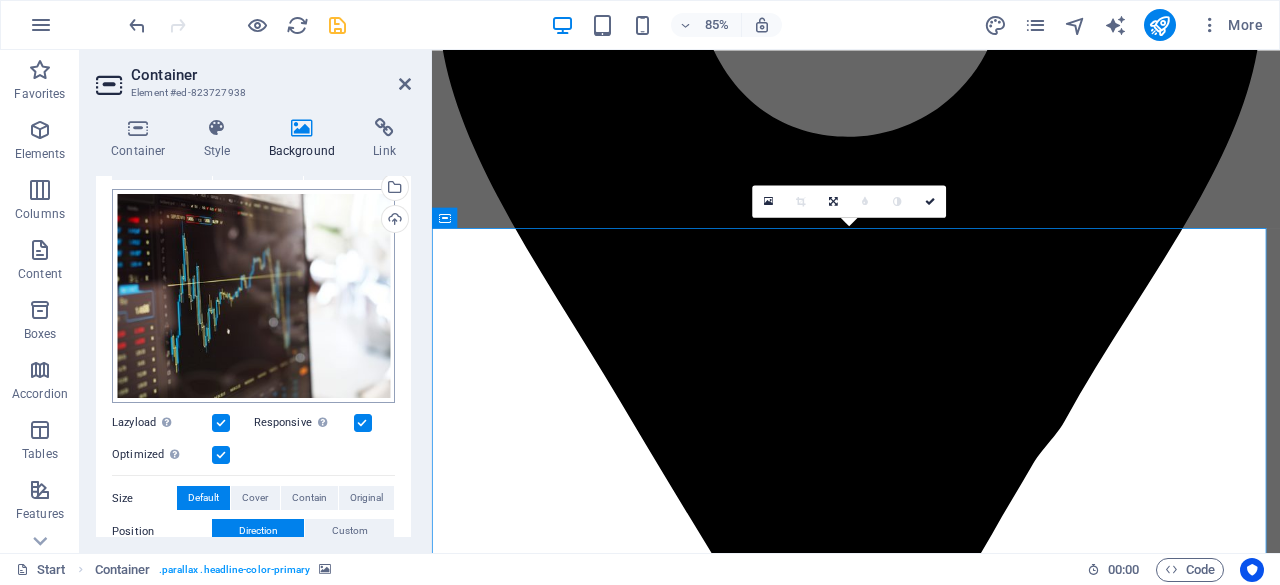 scroll, scrollTop: 0, scrollLeft: 0, axis: both 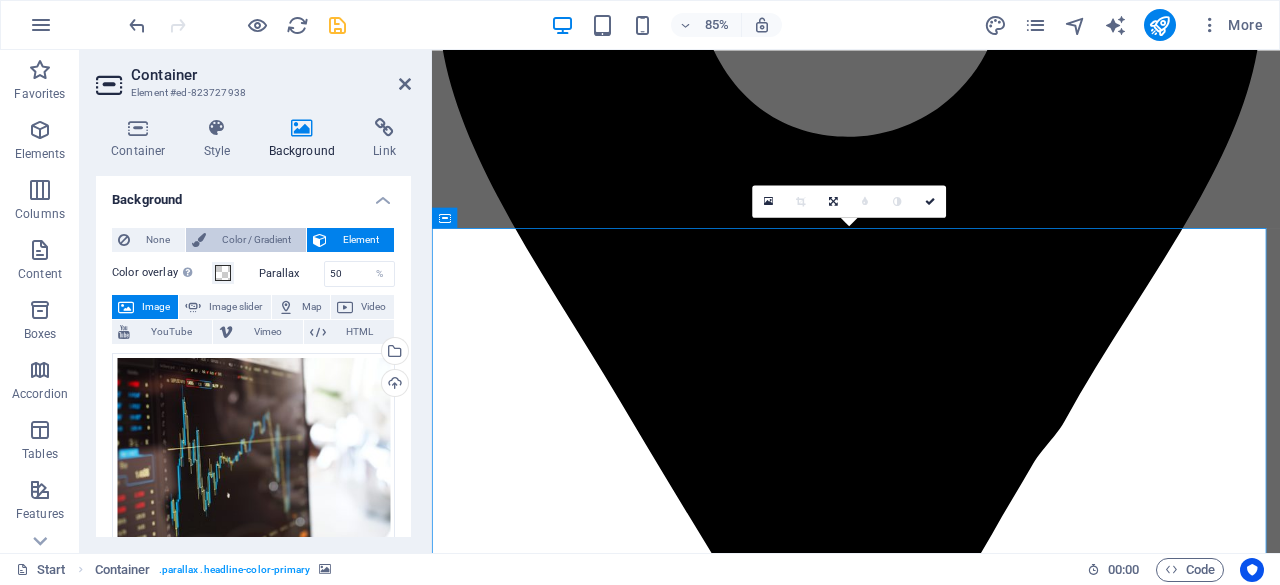 click on "Color / Gradient" at bounding box center [256, 240] 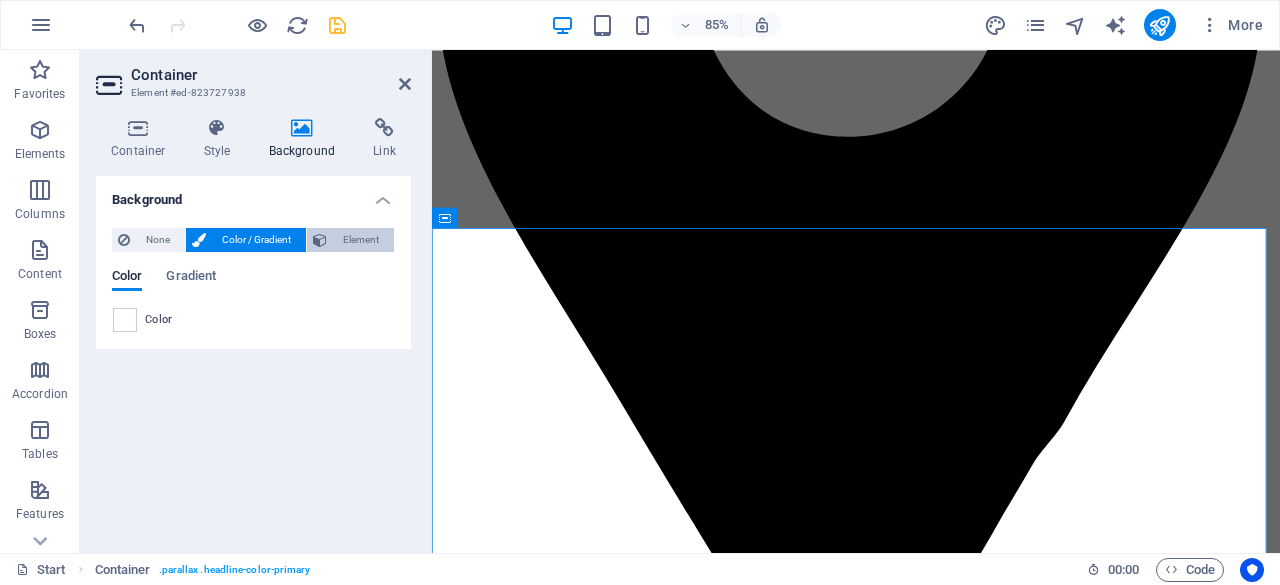 click on "Element" at bounding box center [360, 240] 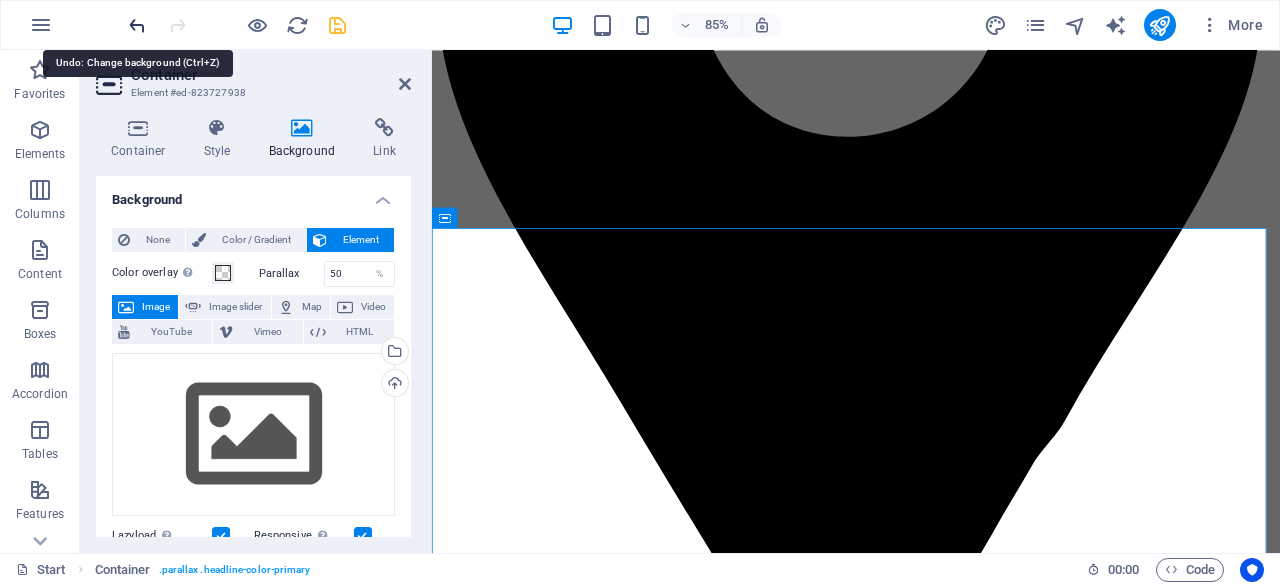 click at bounding box center (137, 25) 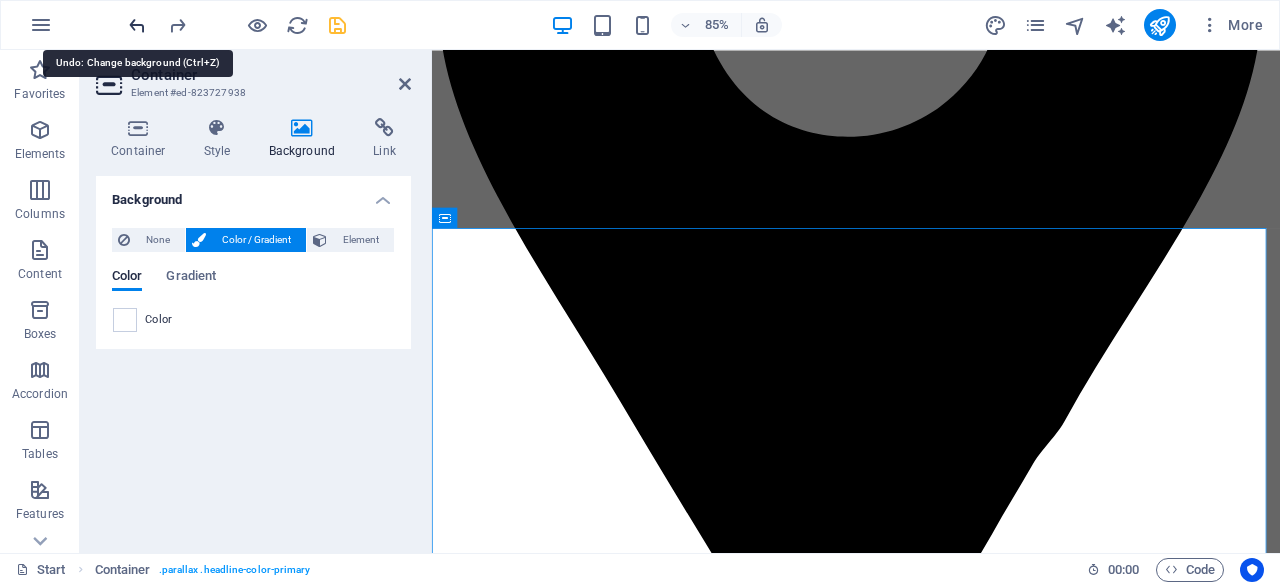 click at bounding box center [137, 25] 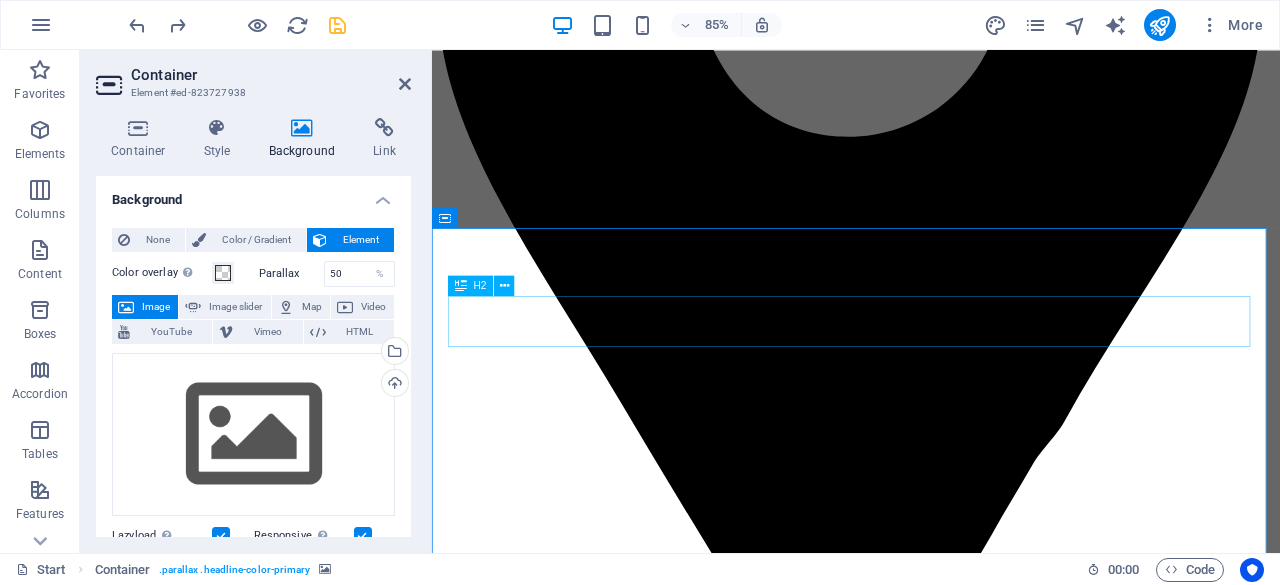 click on "nuestros Partners" at bounding box center [931, 16287] 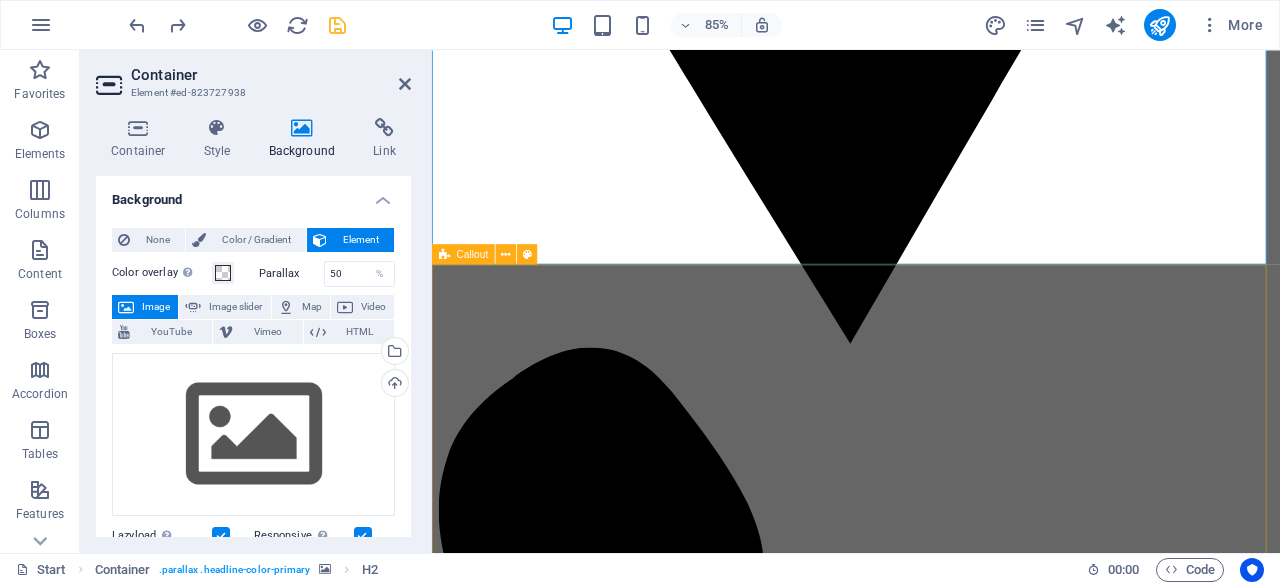 scroll, scrollTop: 3631, scrollLeft: 0, axis: vertical 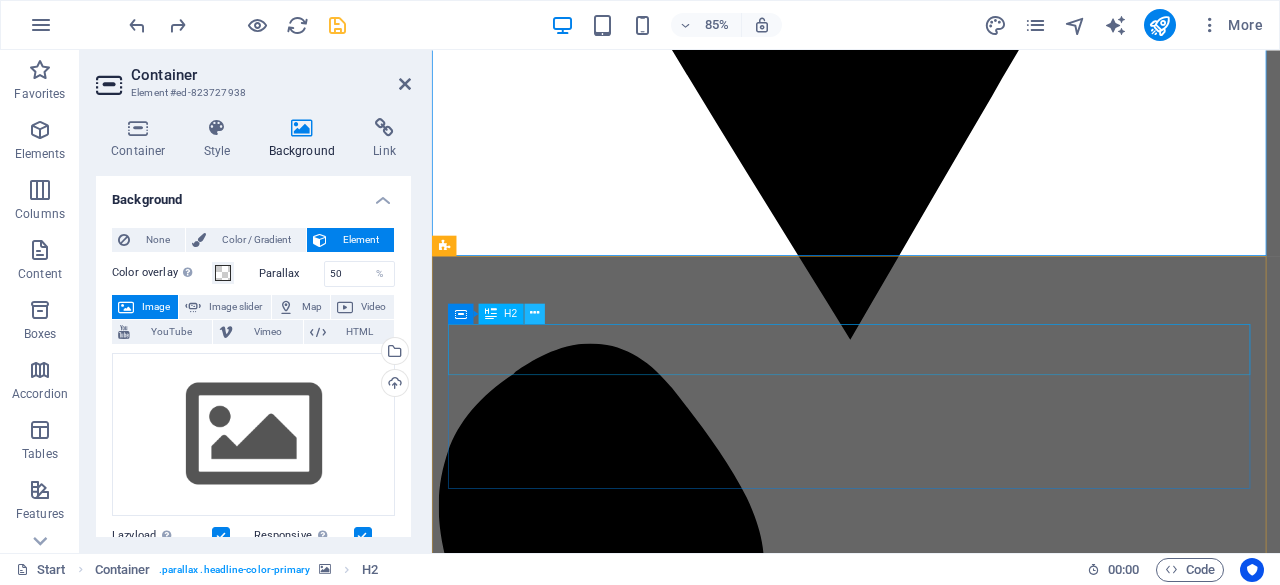 click at bounding box center (535, 313) 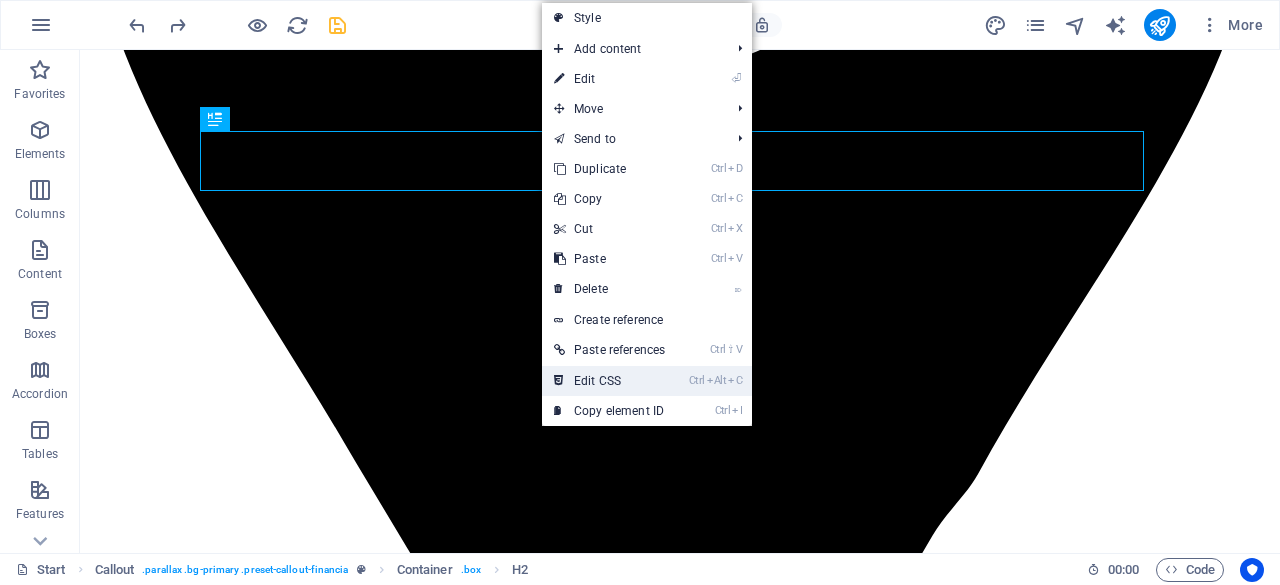 click on "Ctrl Alt C  Edit CSS" at bounding box center [609, 381] 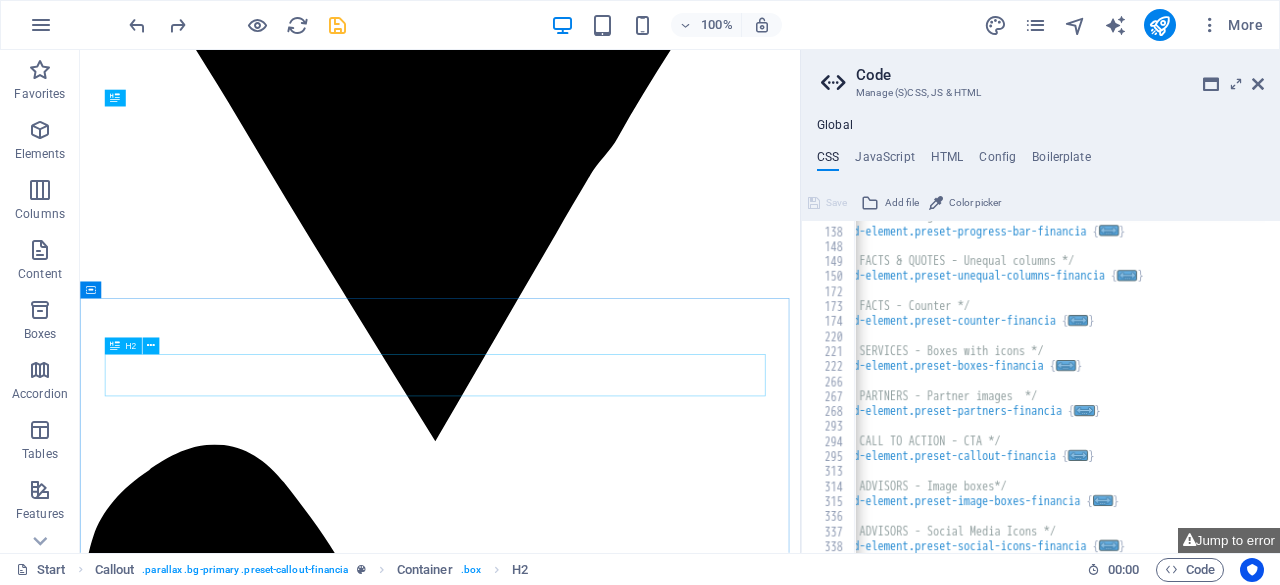 scroll, scrollTop: 3920, scrollLeft: 0, axis: vertical 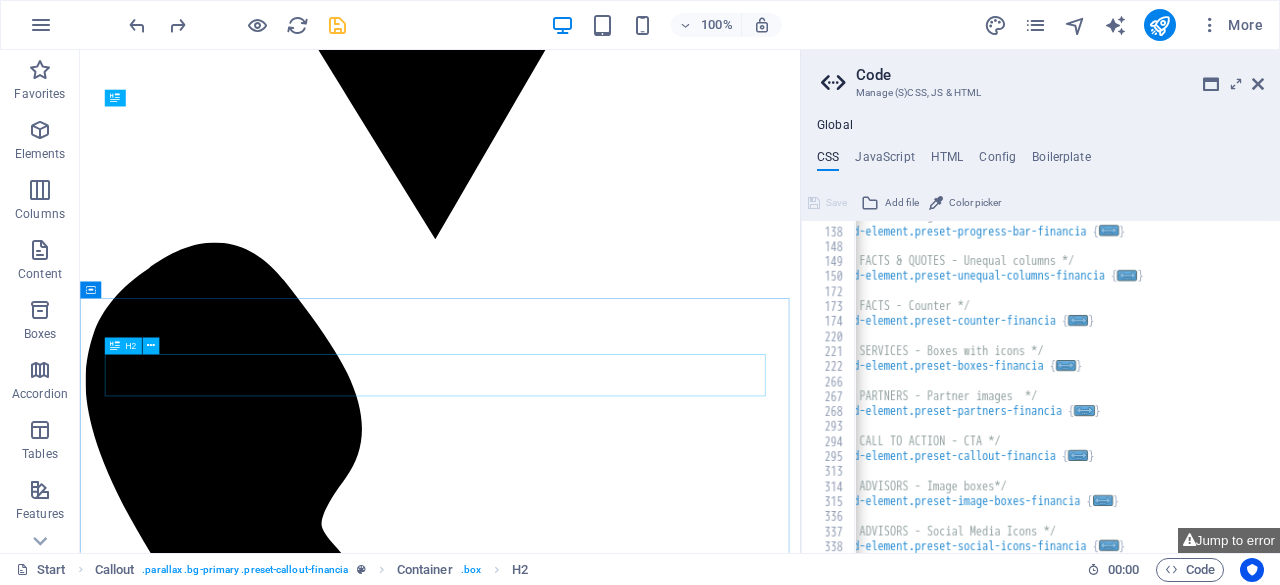 type on "span { display: inline-block; }" 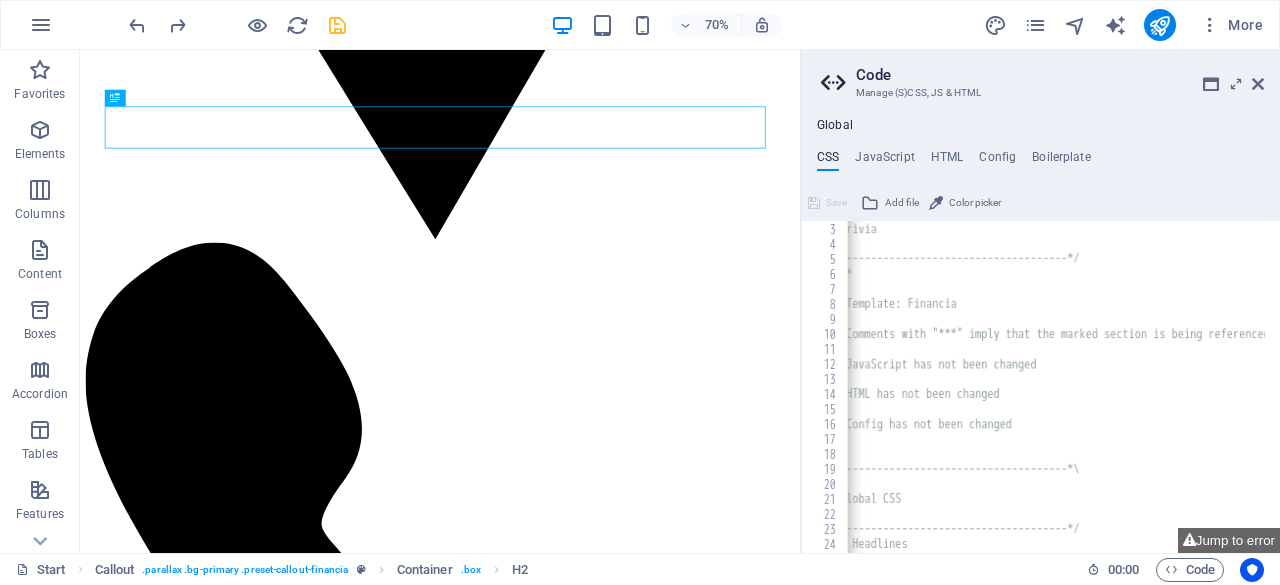 scroll, scrollTop: 0, scrollLeft: 0, axis: both 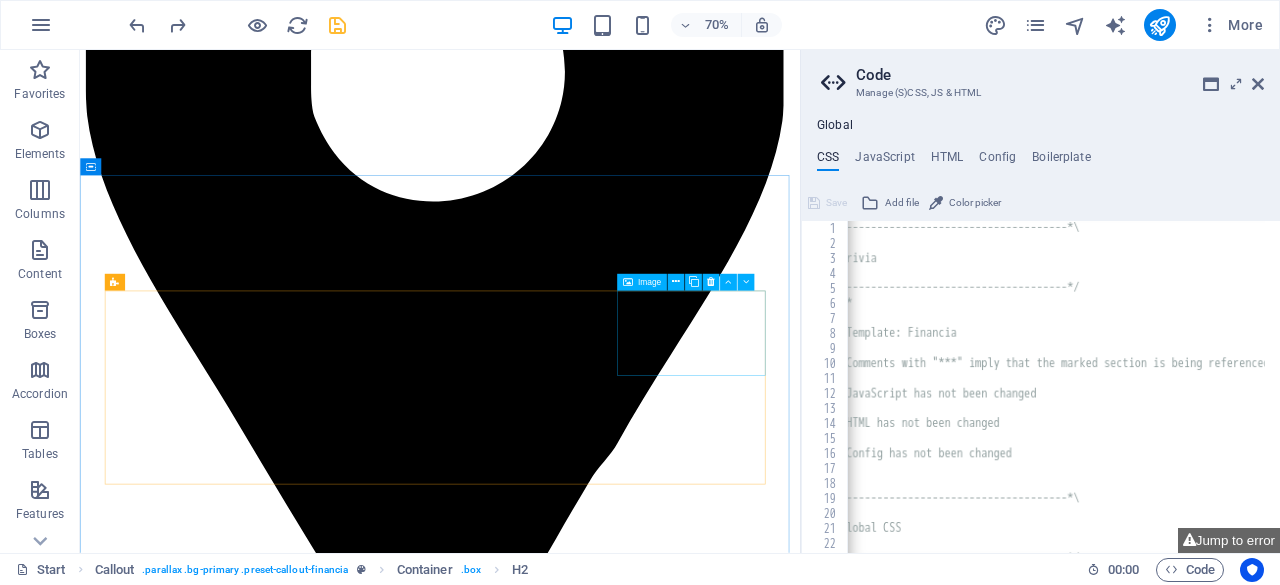 drag, startPoint x: 1005, startPoint y: 406, endPoint x: 710, endPoint y: 324, distance: 306.18457 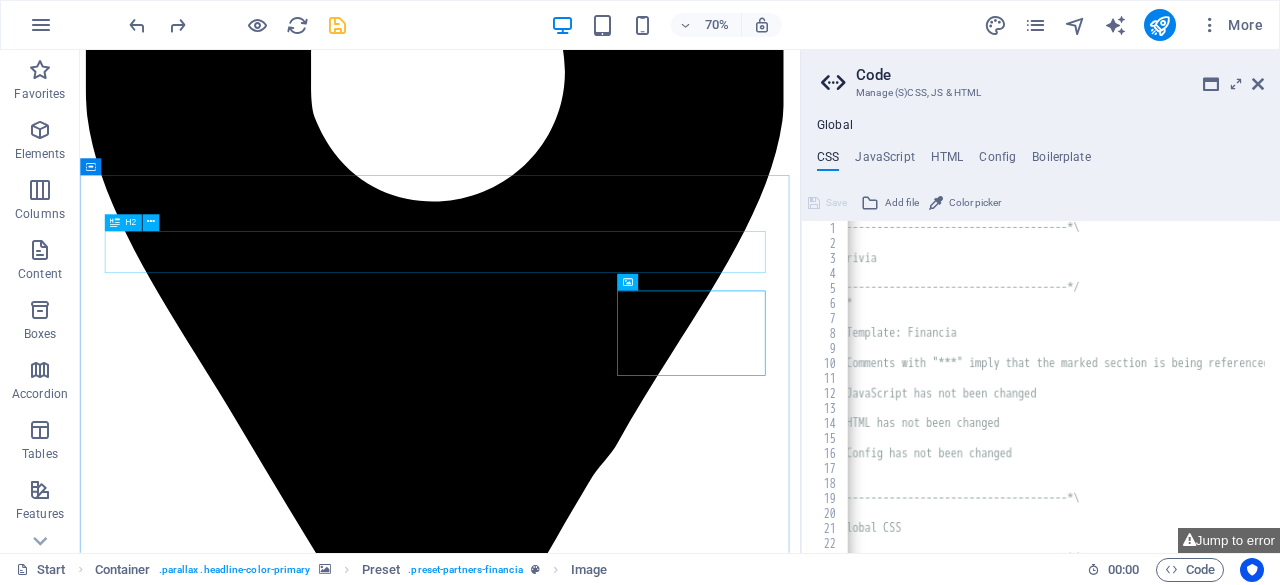 click on "nuestros Partners" at bounding box center [594, 16884] 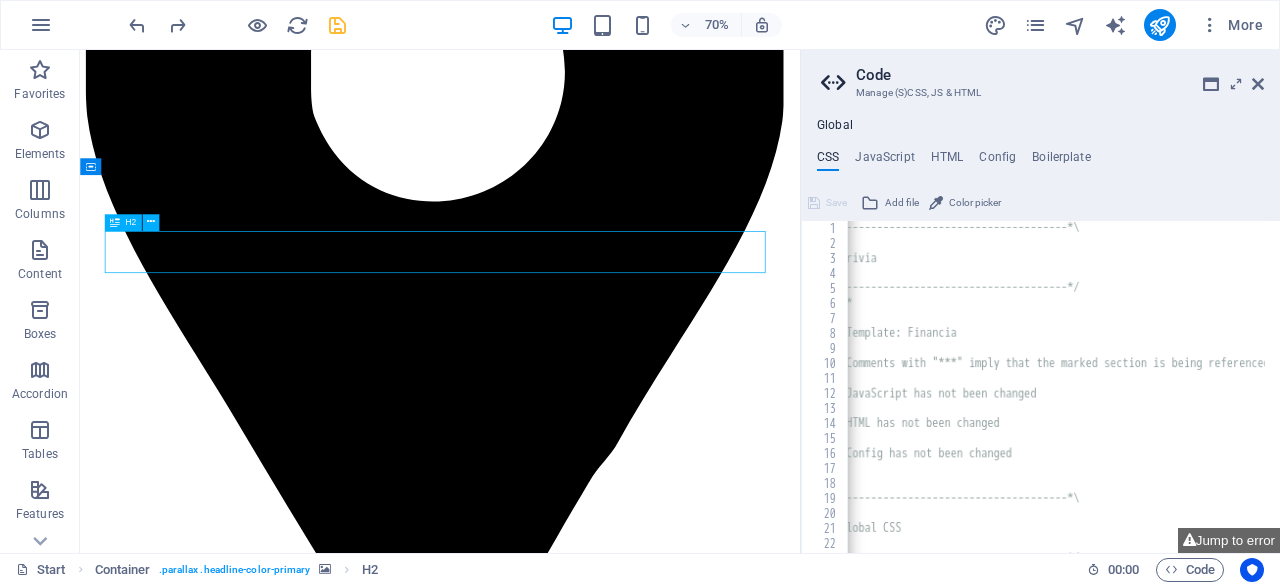 click on "nuestros Partners" at bounding box center [594, 16884] 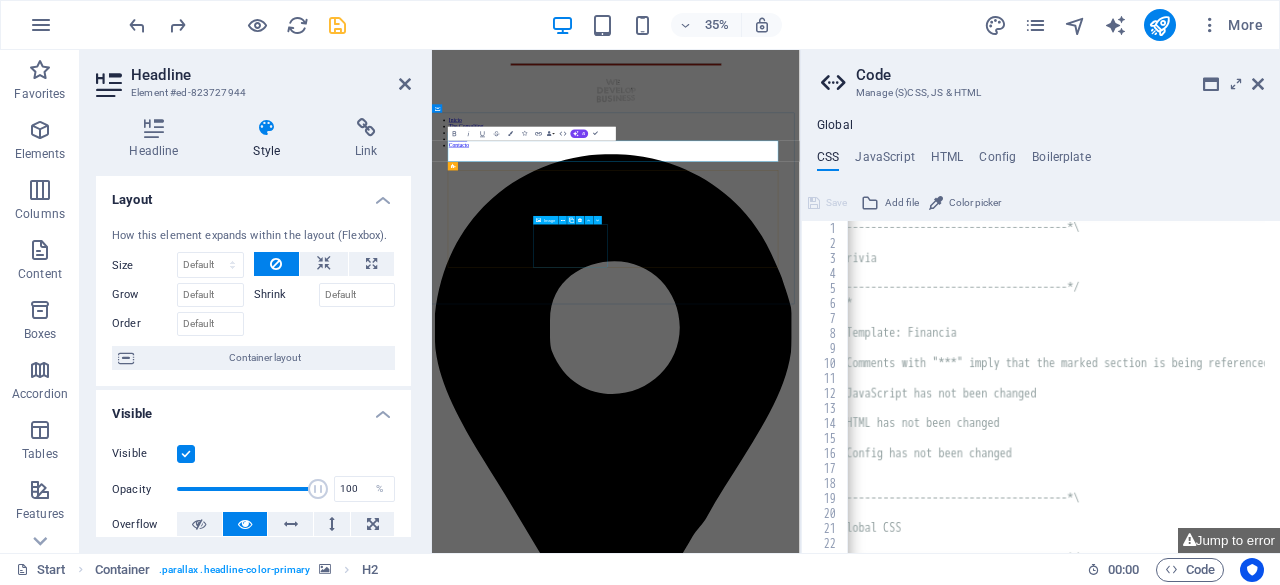 scroll, scrollTop: 3887, scrollLeft: 0, axis: vertical 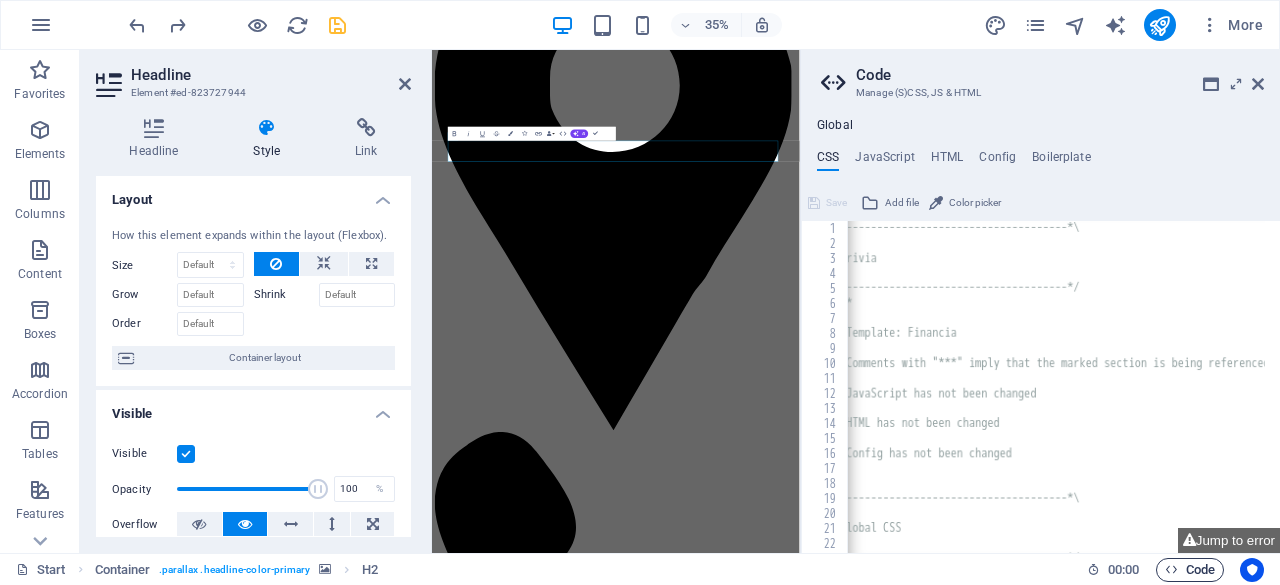 click on "Code" at bounding box center (1190, 570) 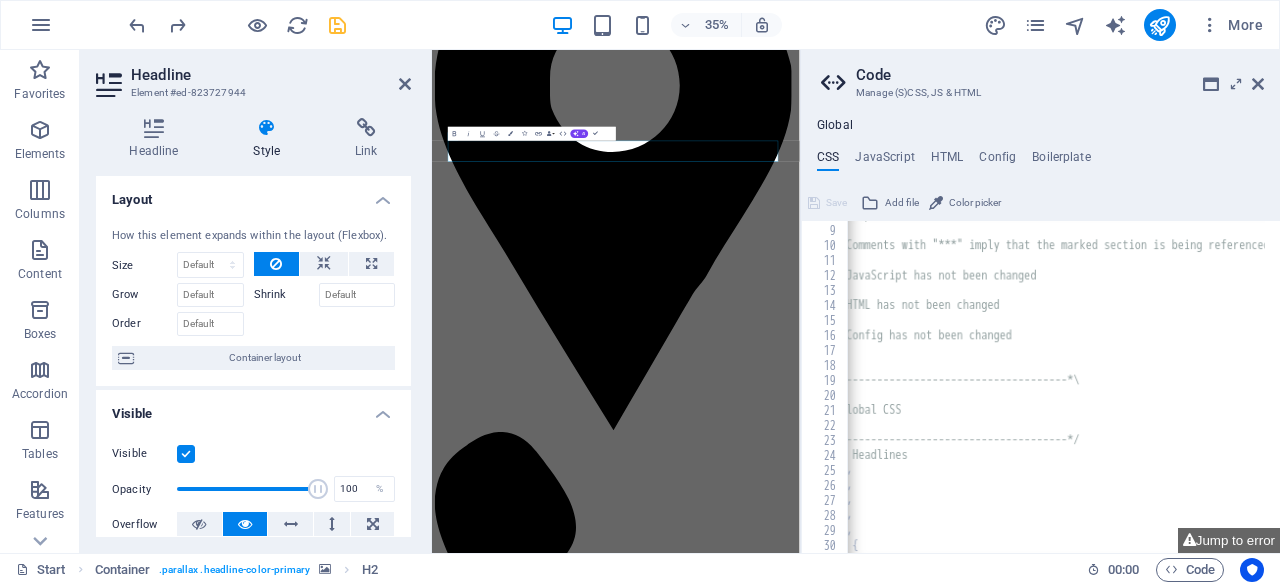 scroll, scrollTop: 206, scrollLeft: 0, axis: vertical 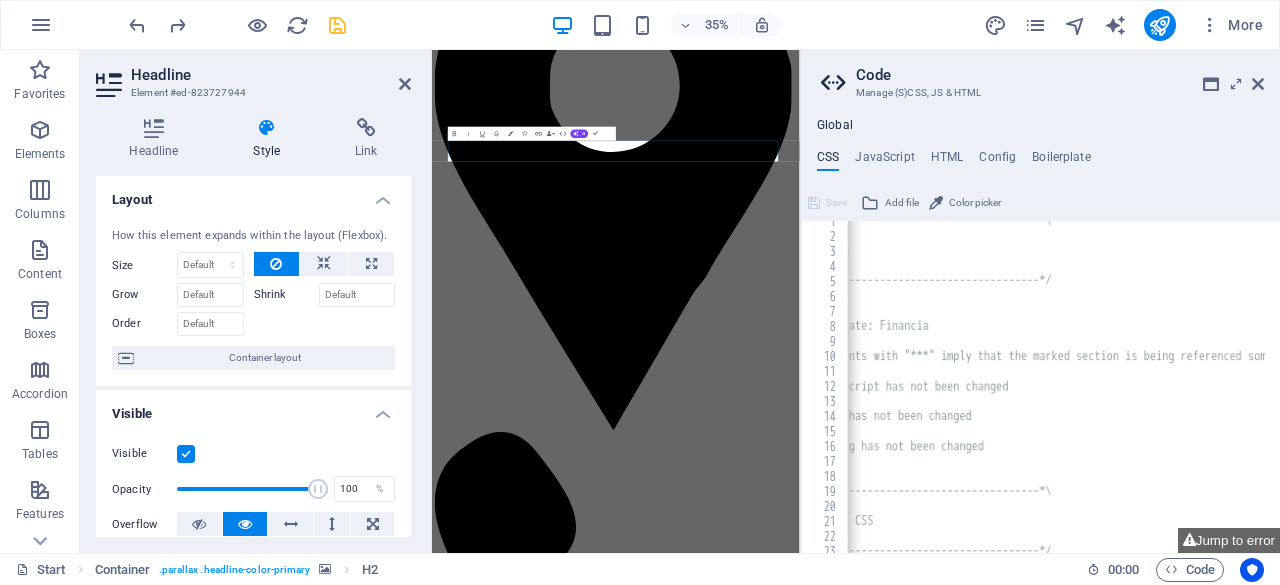 click at bounding box center (936, 203) 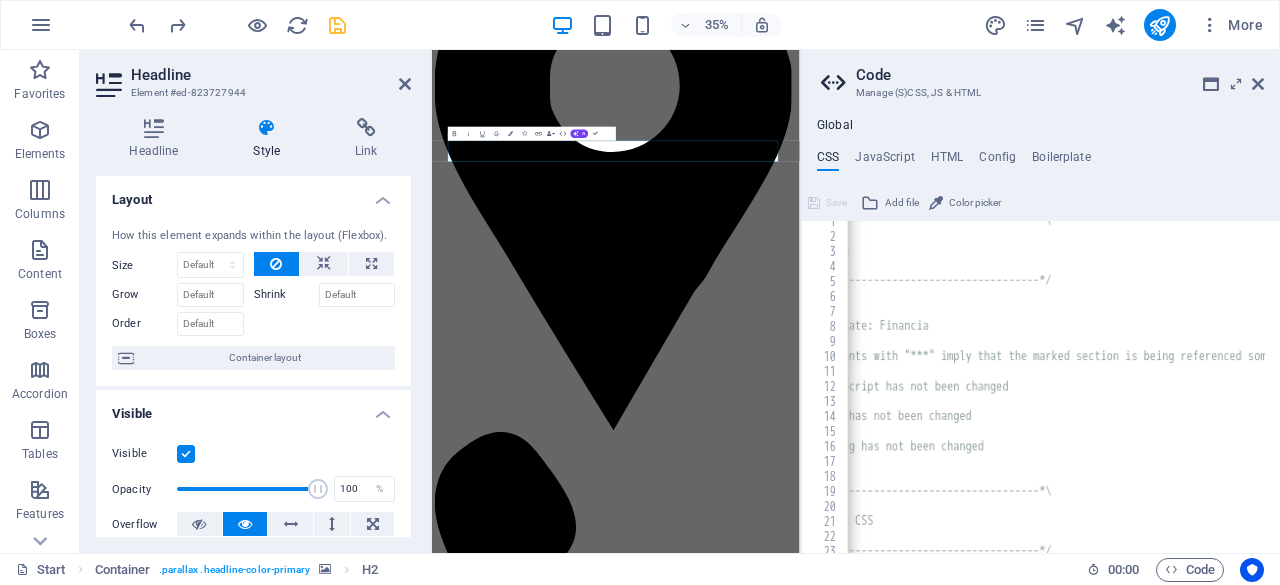 click on "Global" at bounding box center [1040, 126] 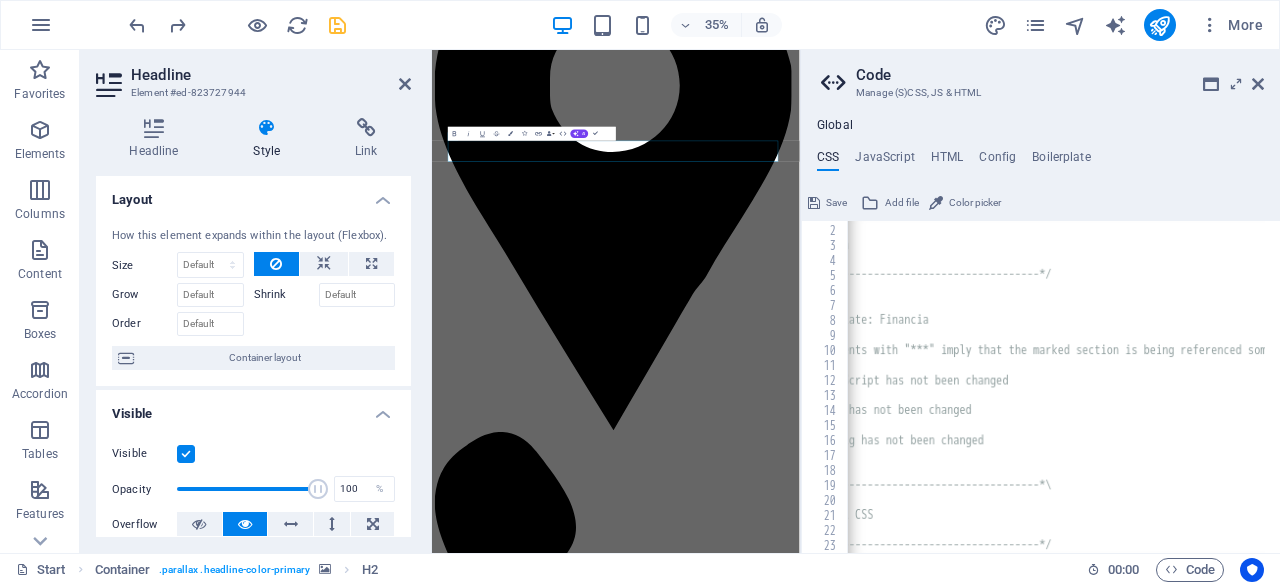 scroll, scrollTop: 16, scrollLeft: 0, axis: vertical 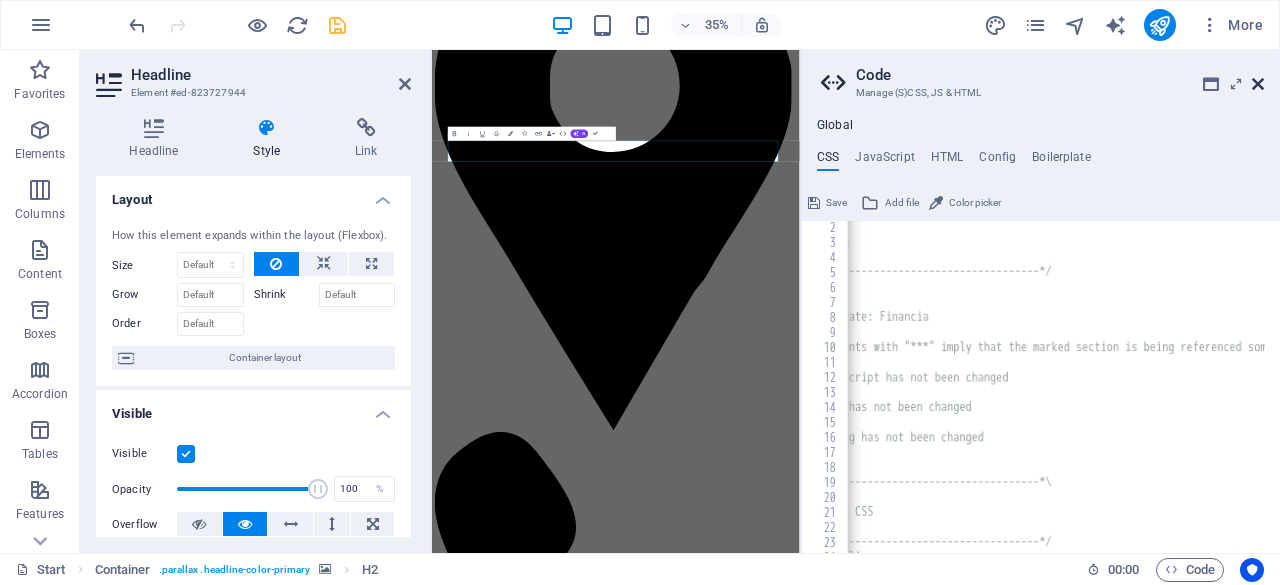 click at bounding box center [1258, 84] 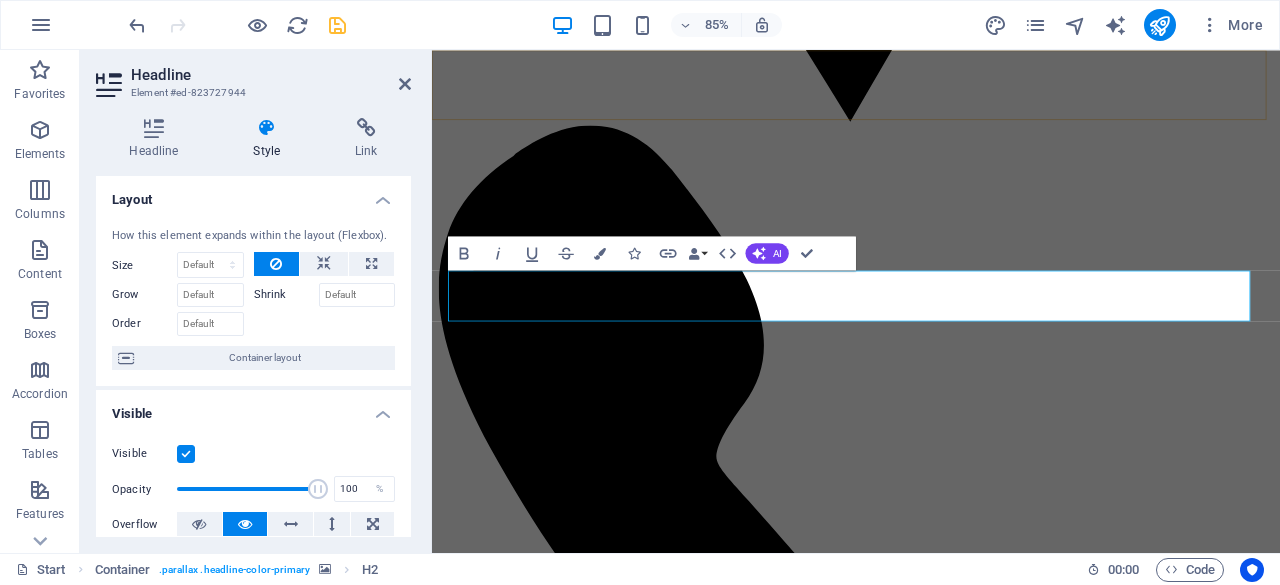 scroll, scrollTop: 3146, scrollLeft: 0, axis: vertical 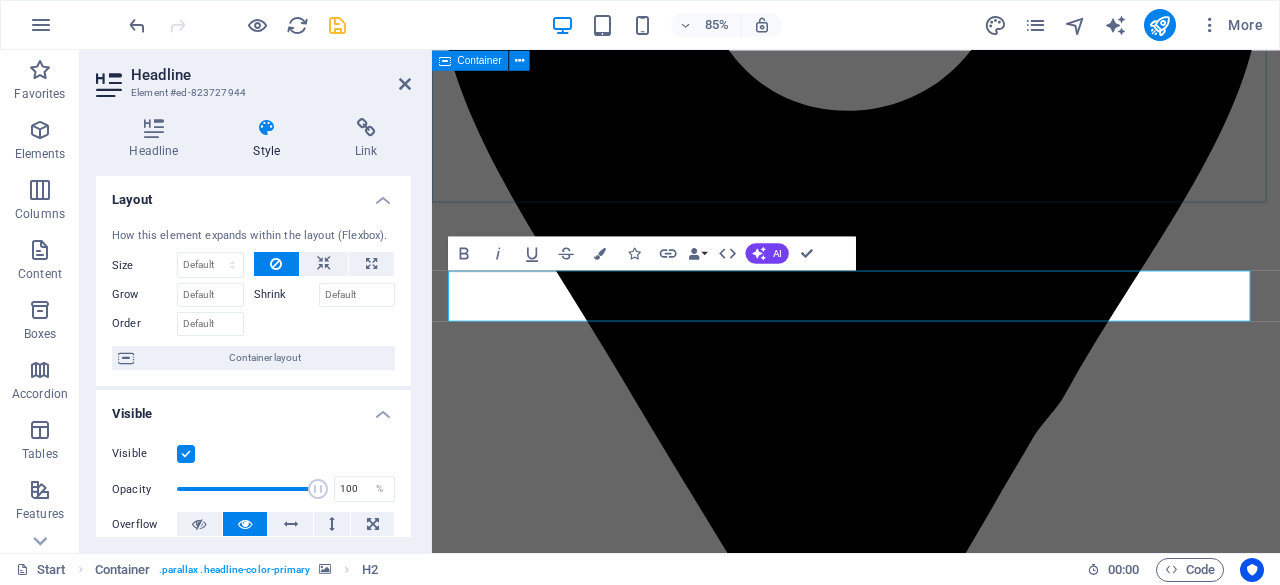 click on "servicios financieros credito pyme Accede a financiamiento a la medida para capital de trabajo, expansión o necesidades operativas. Te ayudamos a obtener las mejores condiciones en plazos, tasas y montos según el perfil de tu empresa. arrendamiento Financia la adquisición de maquinaria, tecnología y equipo sin descapitalizarte. Ideal para empresas que desean mantenerse actualizadas sin comprometer su flujo de efectivo. factoraje Convierte tus cuentas por cobrar en liquidez inmediata, incluso en operaciones internacionales. Fortalece tu posición financiera y reduce el riesgo en todas tus transacciones. consultoria financiera Diagnóstico, análisis y soluciones personalizadas para optimizar tus recursos, reducir riesgos y tomar decisiones financieras inteligentes. planeacion estrategica Diseñamos contigo una hoja de ruta financiera clara y efectiva que alinee tus objetivos empresariales con acciones concretas para el corto, mediano y largo plazo. banca de  inversion" at bounding box center [931, 11732] 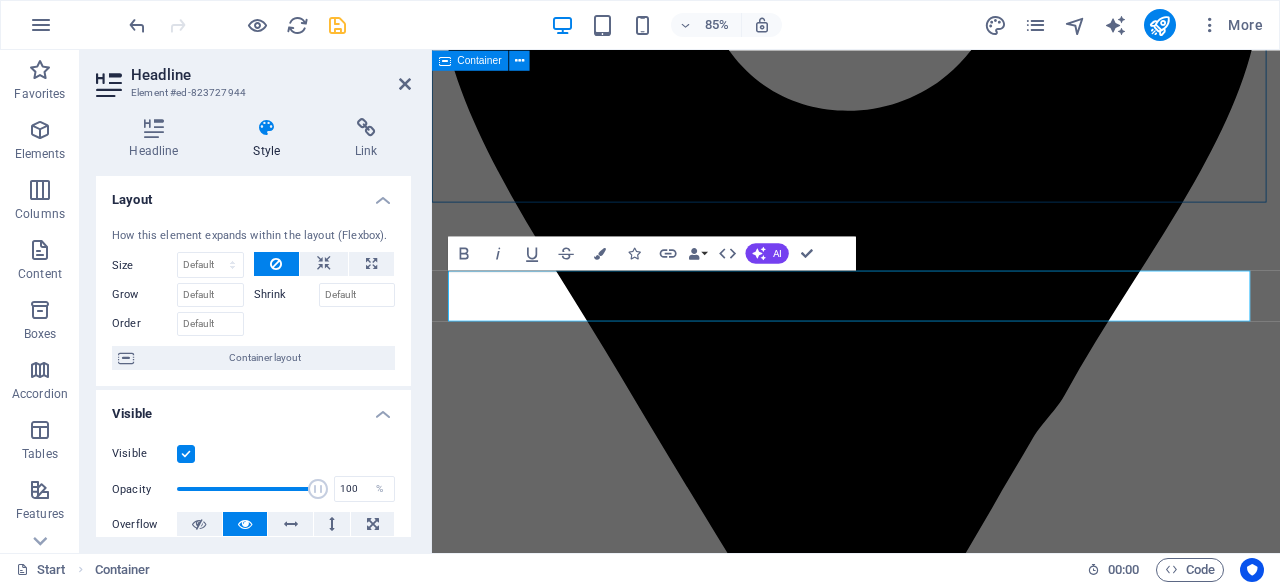 click on "servicios financieros credito pyme Accede a financiamiento a la medida para capital de trabajo, expansión o necesidades operativas. Te ayudamos a obtener las mejores condiciones en plazos, tasas y montos según el perfil de tu empresa. arrendamiento Financia la adquisición de maquinaria, tecnología y equipo sin descapitalizarte. Ideal para empresas que desean mantenerse actualizadas sin comprometer su flujo de efectivo. factoraje Convierte tus cuentas por cobrar en liquidez inmediata, incluso en operaciones internacionales. Fortalece tu posición financiera y reduce el riesgo en todas tus transacciones. consultoria financiera Diagnóstico, análisis y soluciones personalizadas para optimizar tus recursos, reducir riesgos y tomar decisiones financieras inteligentes. planeacion estrategica Diseñamos contigo una hoja de ruta financiera clara y efectiva que alinee tus objetivos empresariales con acciones concretas para el corto, mediano y largo plazo. banca de  inversion" at bounding box center (931, 11732) 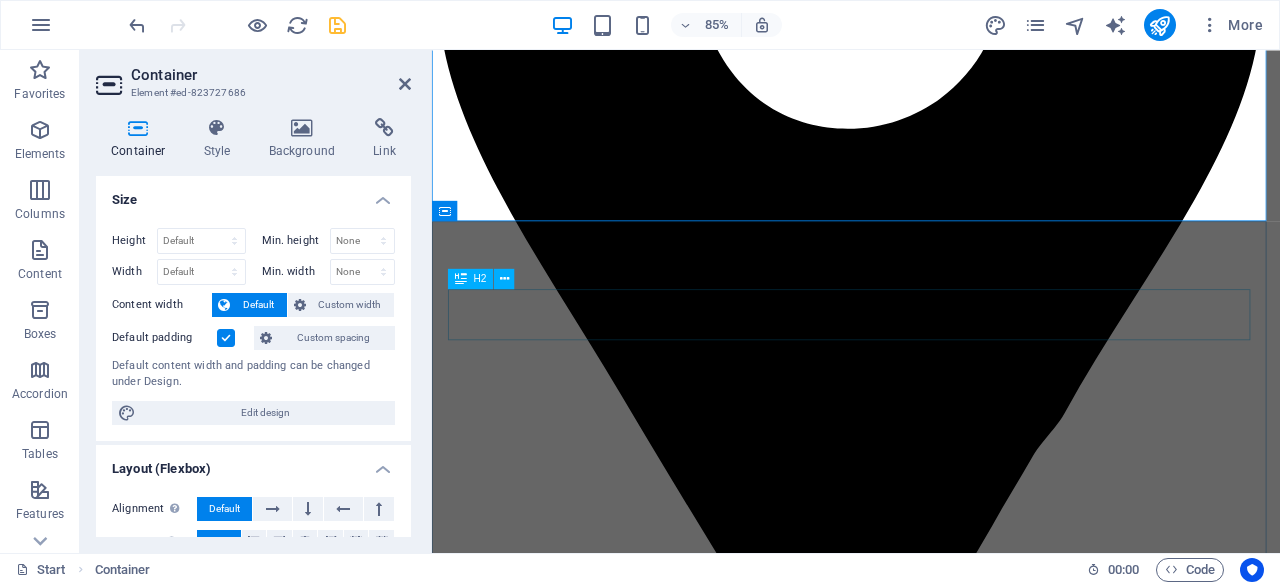 scroll, scrollTop: 3124, scrollLeft: 0, axis: vertical 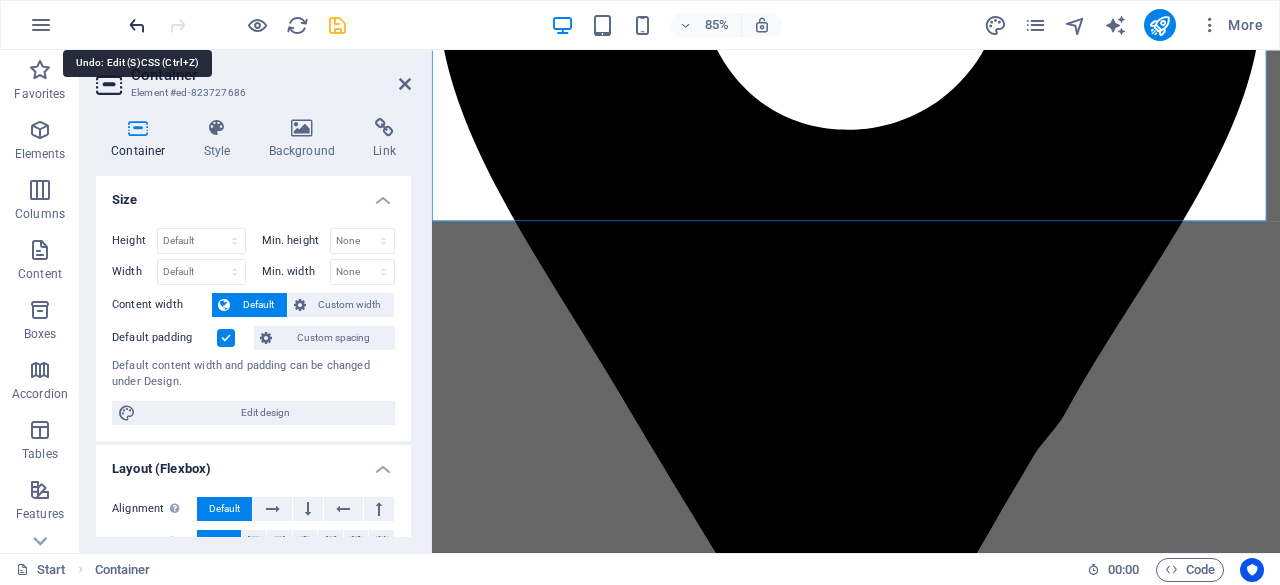 click at bounding box center [137, 25] 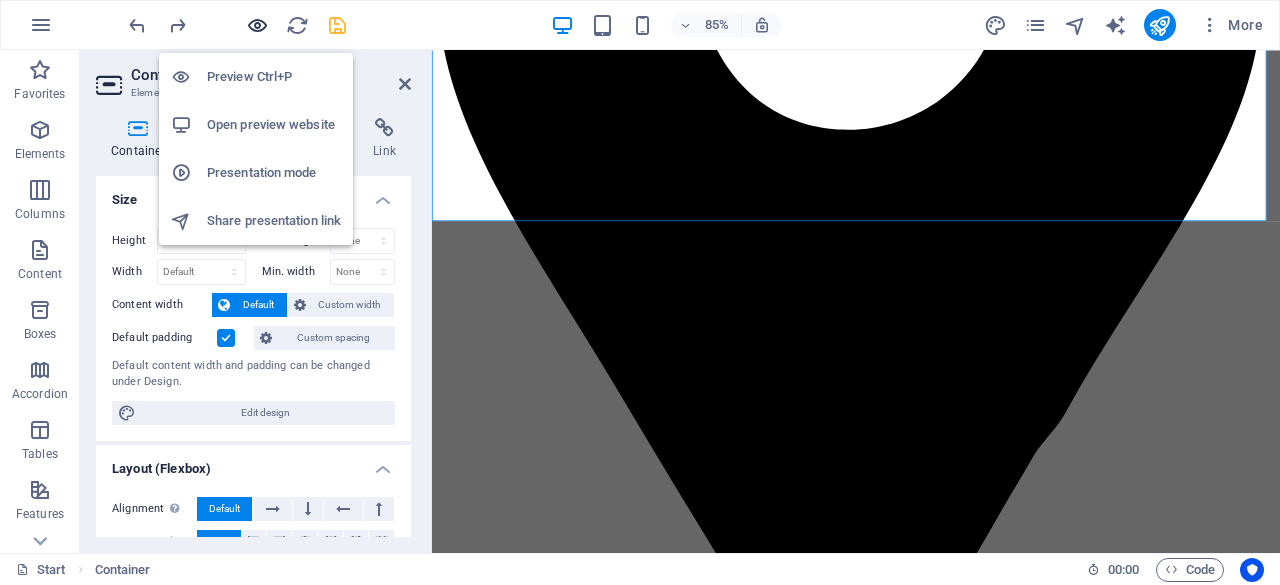 click at bounding box center (257, 25) 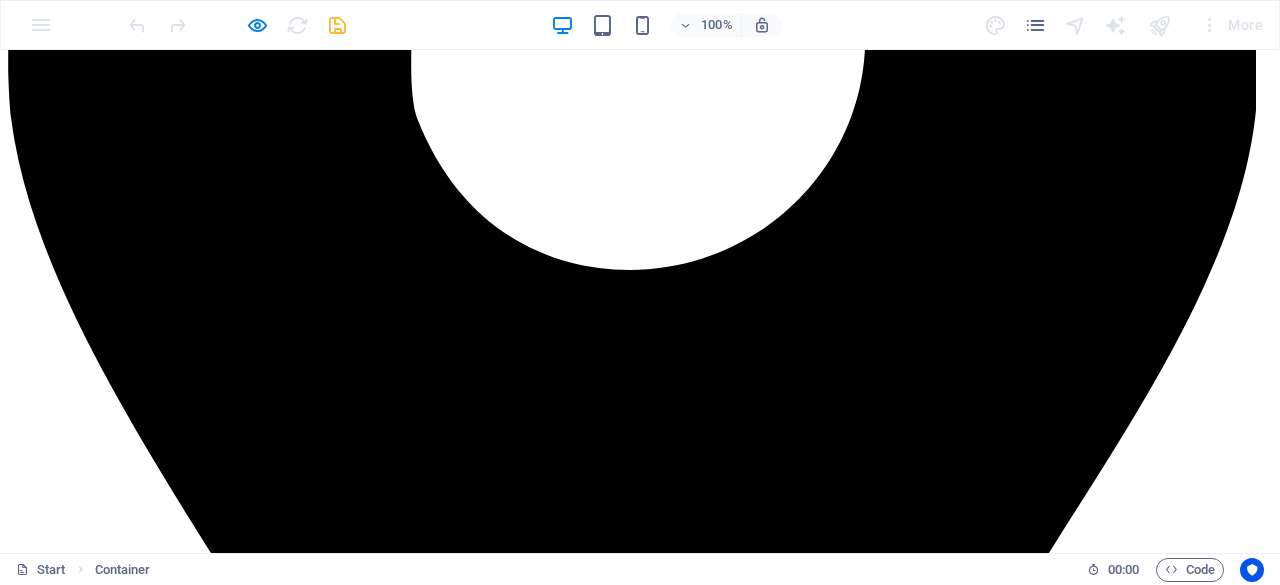 scroll, scrollTop: 3527, scrollLeft: 0, axis: vertical 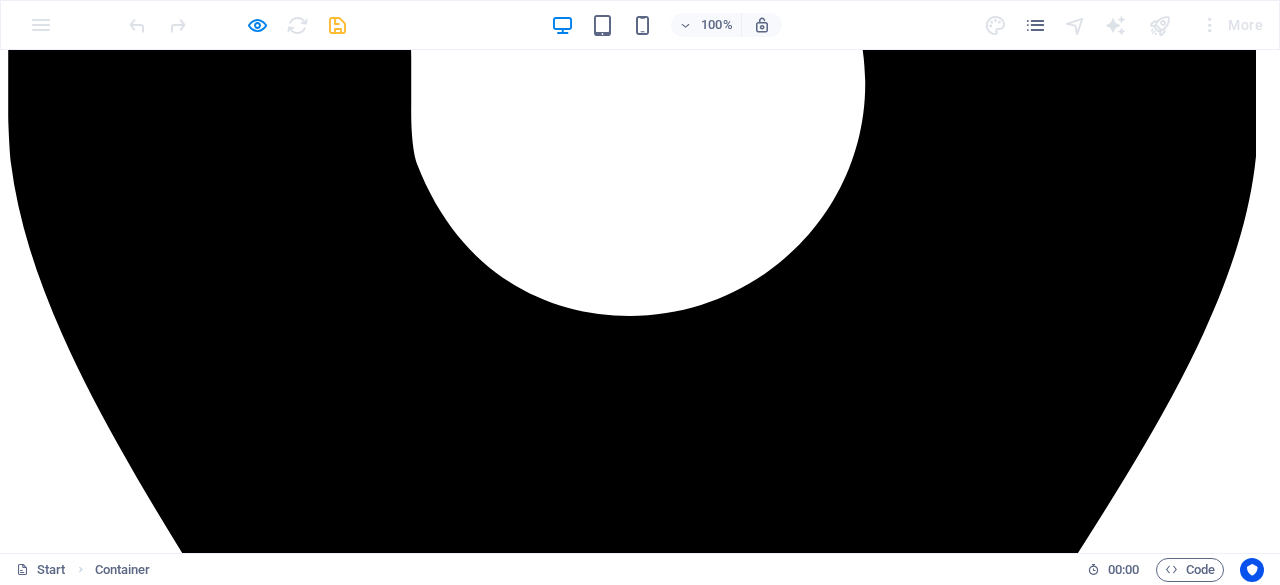 click on "Lorem ipsum dolor sit amet consetetur sadipscing elitr sed diam nonumy eirmod tempor invidunt ut labore et dolore magna aliquyam erat sed diam voluptua. At vero eos et accusam et justo duo dolores et ea rebum." at bounding box center [640, 27501] 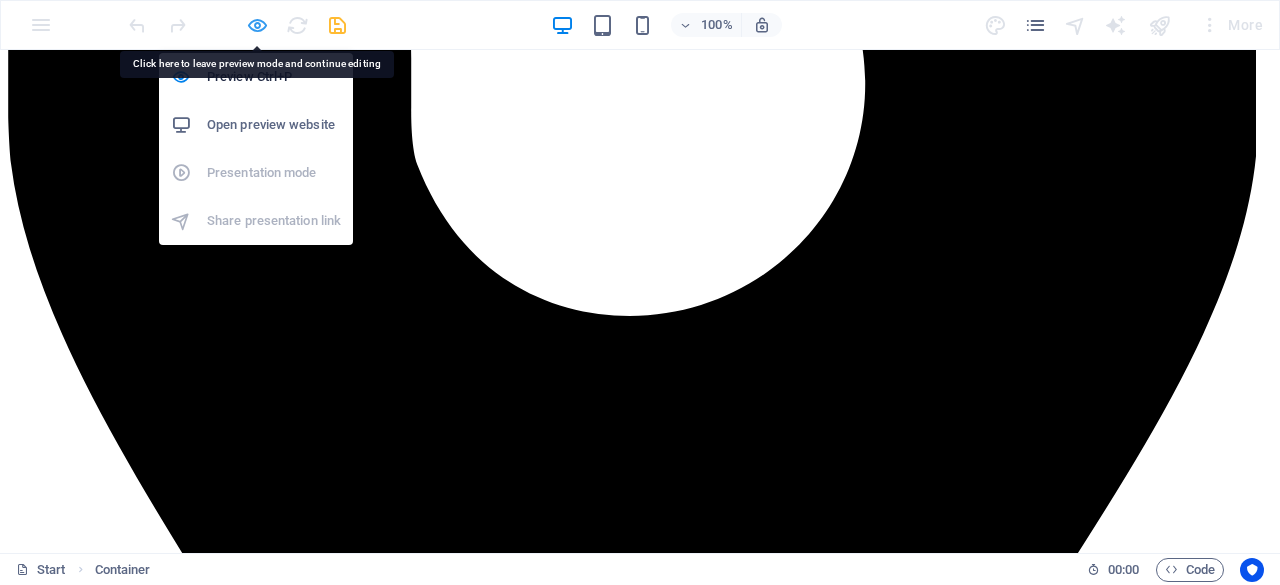 click at bounding box center (257, 25) 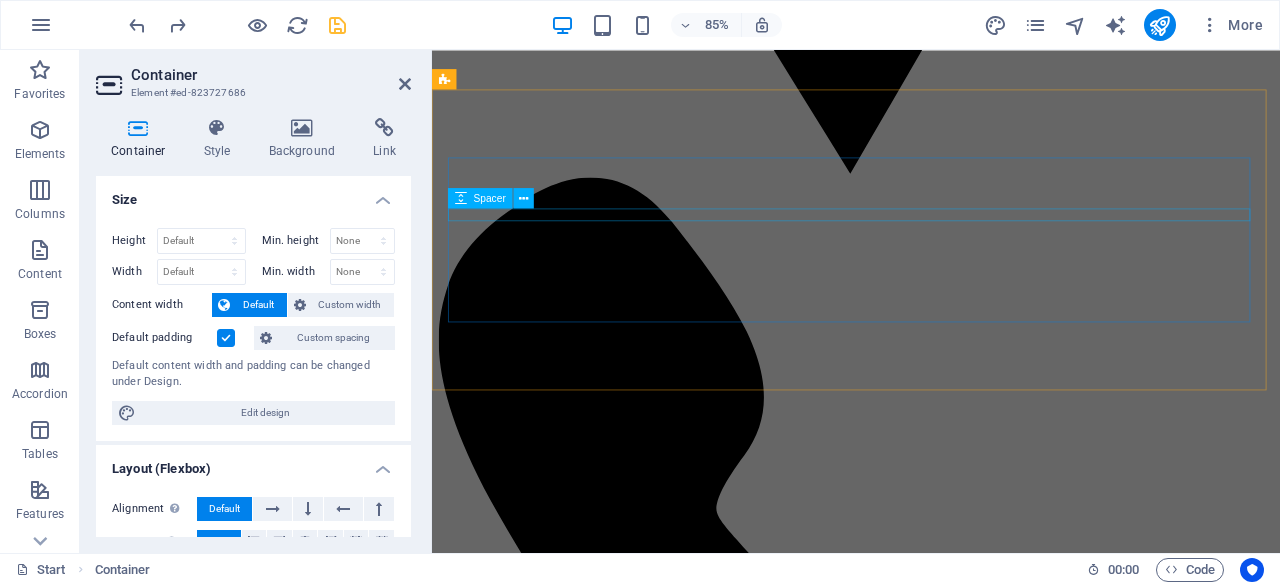 scroll, scrollTop: 3827, scrollLeft: 0, axis: vertical 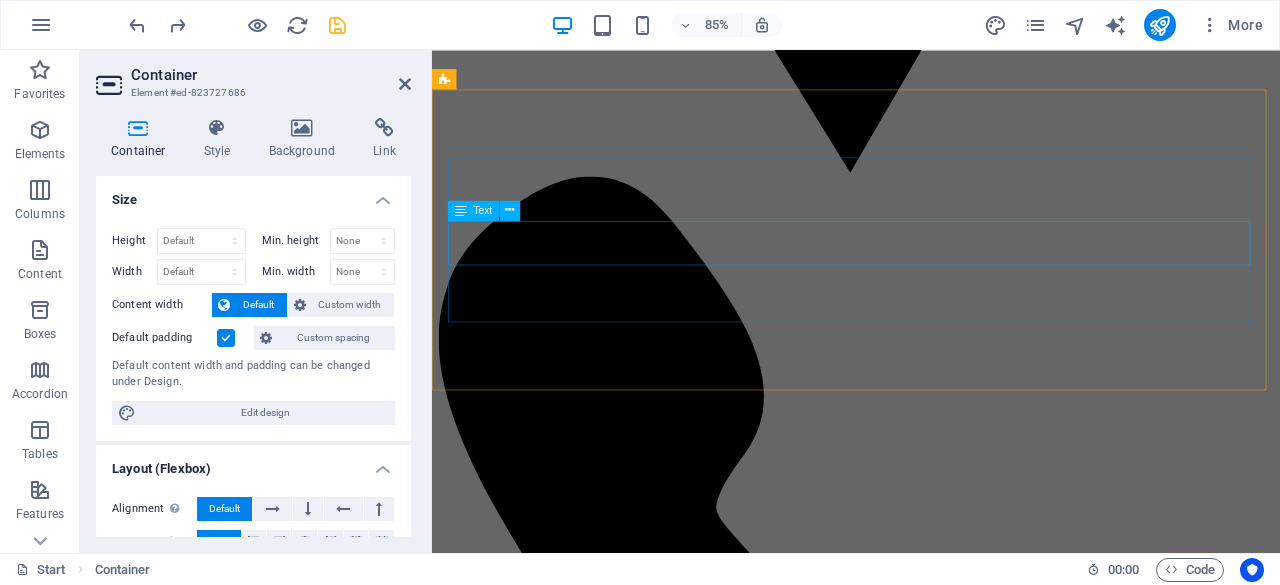 click on "Lorem ipsum dolor sit amet consetetur sadipscing elitr sed diam nonumy eirmod tempor invidunt ut labore et dolore magna aliquyam erat sed diam voluptua. At vero eos et accusam et justo duo dolores et ea rebum." at bounding box center (931, 23114) 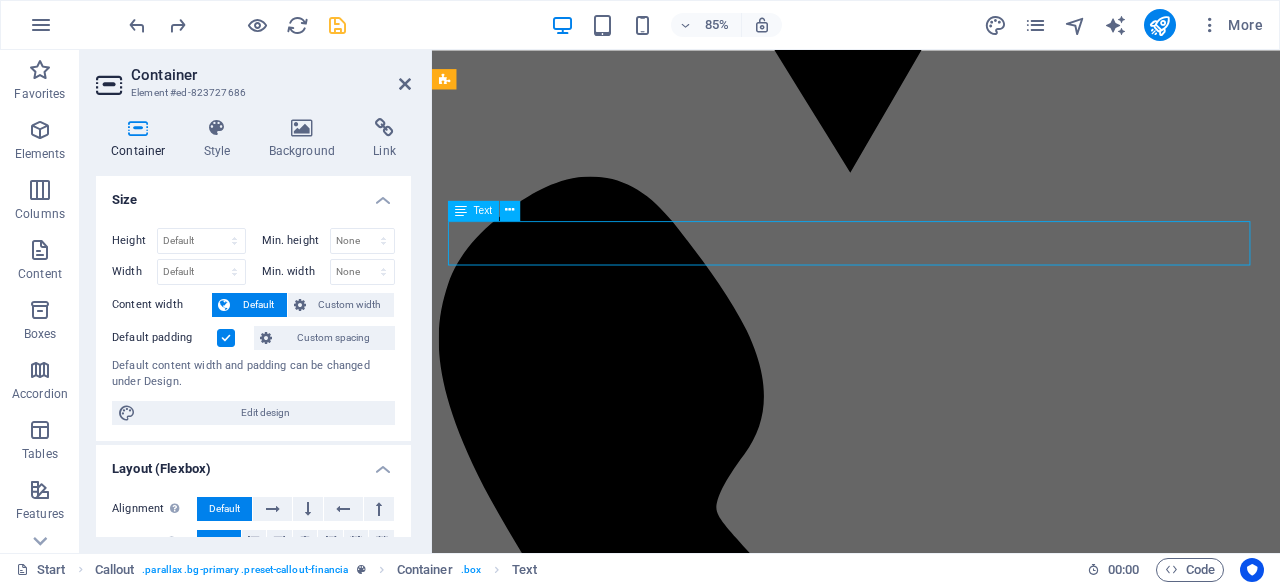 click on "Lorem ipsum dolor sit amet consetetur sadipscing elitr sed diam nonumy eirmod tempor invidunt ut labore et dolore magna aliquyam erat sed diam voluptua. At vero eos et accusam et justo duo dolores et ea rebum." at bounding box center [931, 23114] 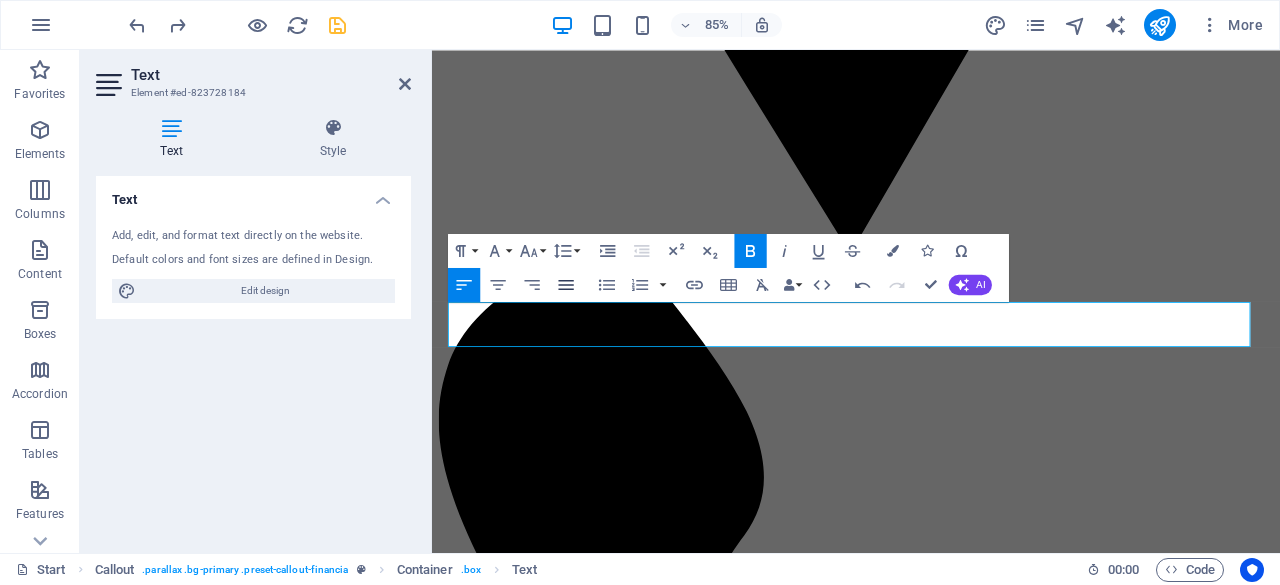 click 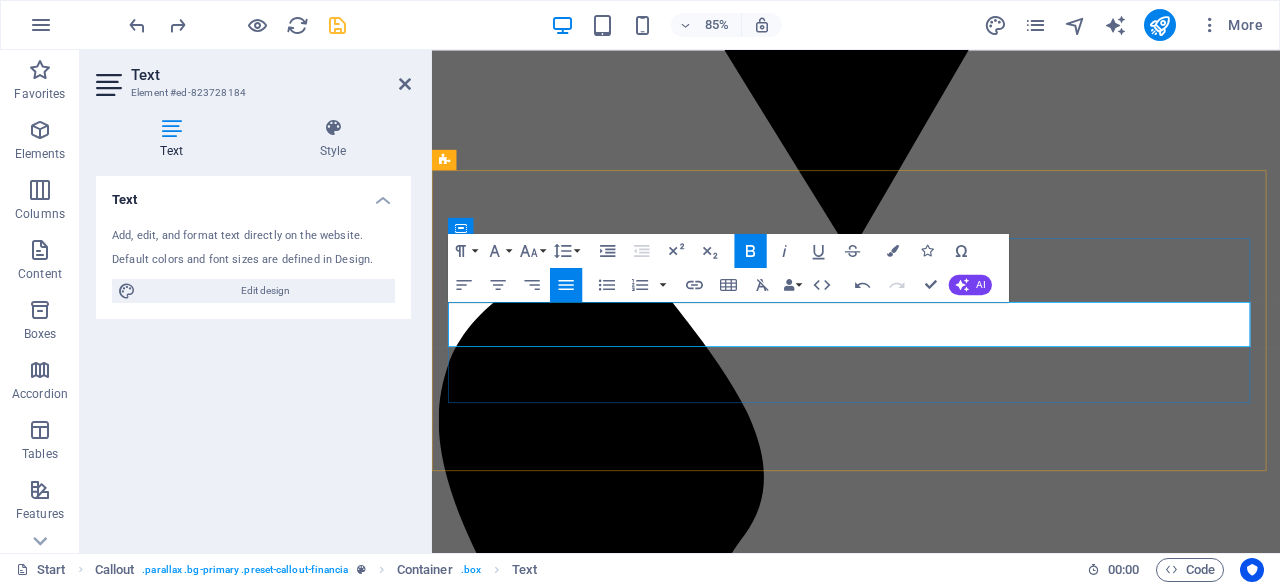 click on "Impulsa tu negocio con el respaldo de expertos. Únete hoy a The Consulting y da el siguiente paso hacia un futuro sólido y rentable." at bounding box center (887, 23199) 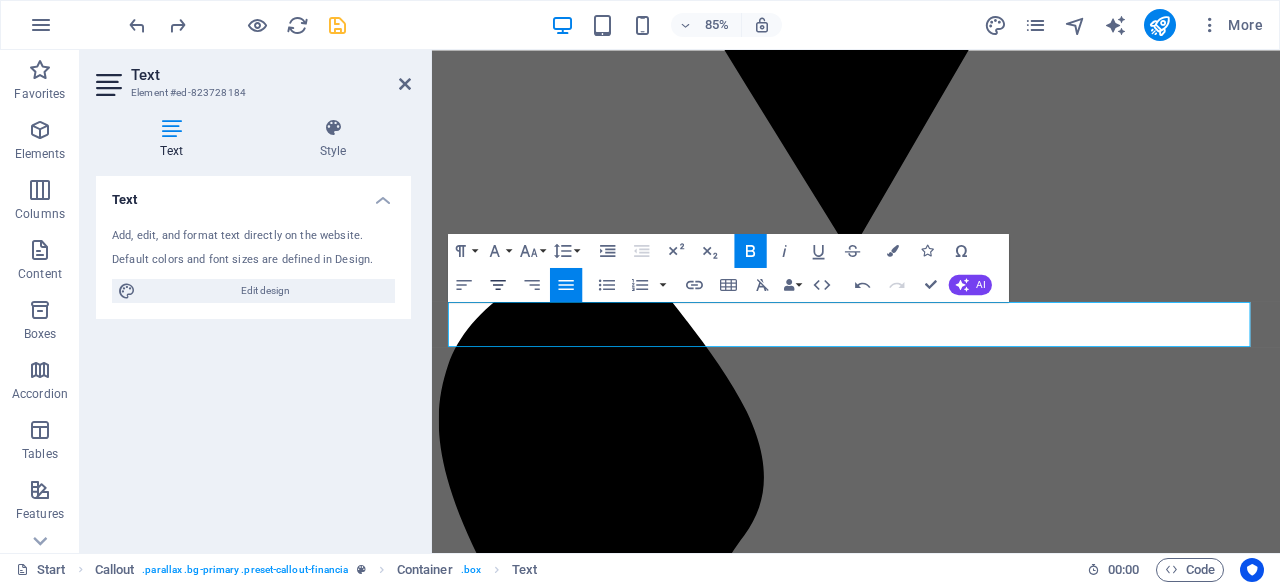 click 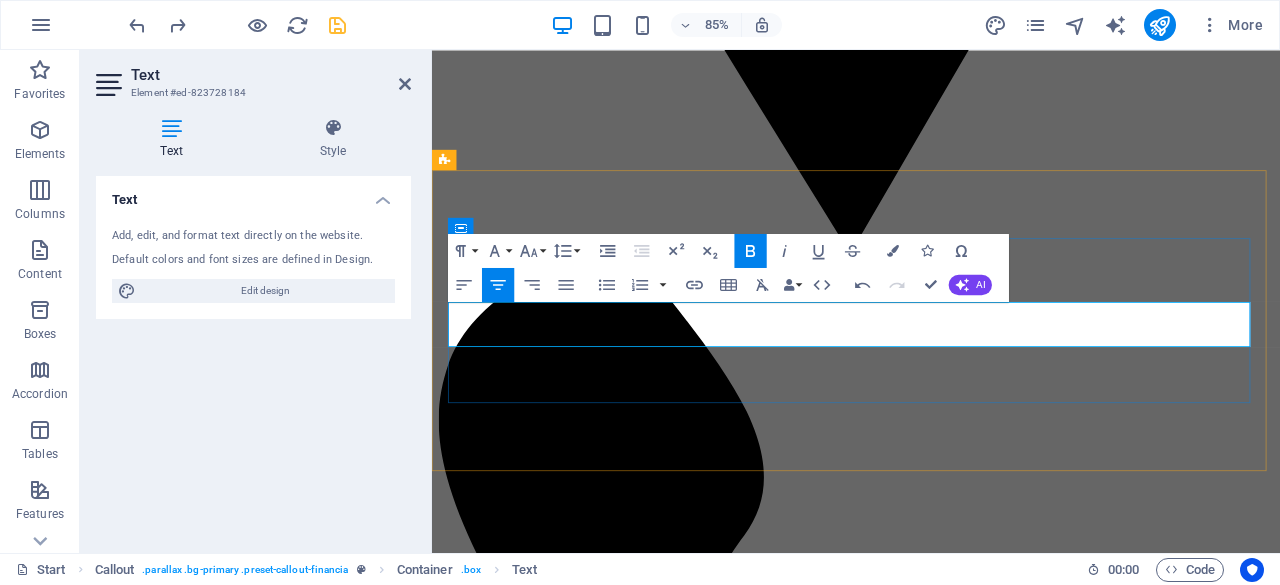 click on "Impulsa tu negocio con el respaldo de expertos. Únete hoy a The Consulting" at bounding box center [697, 23199] 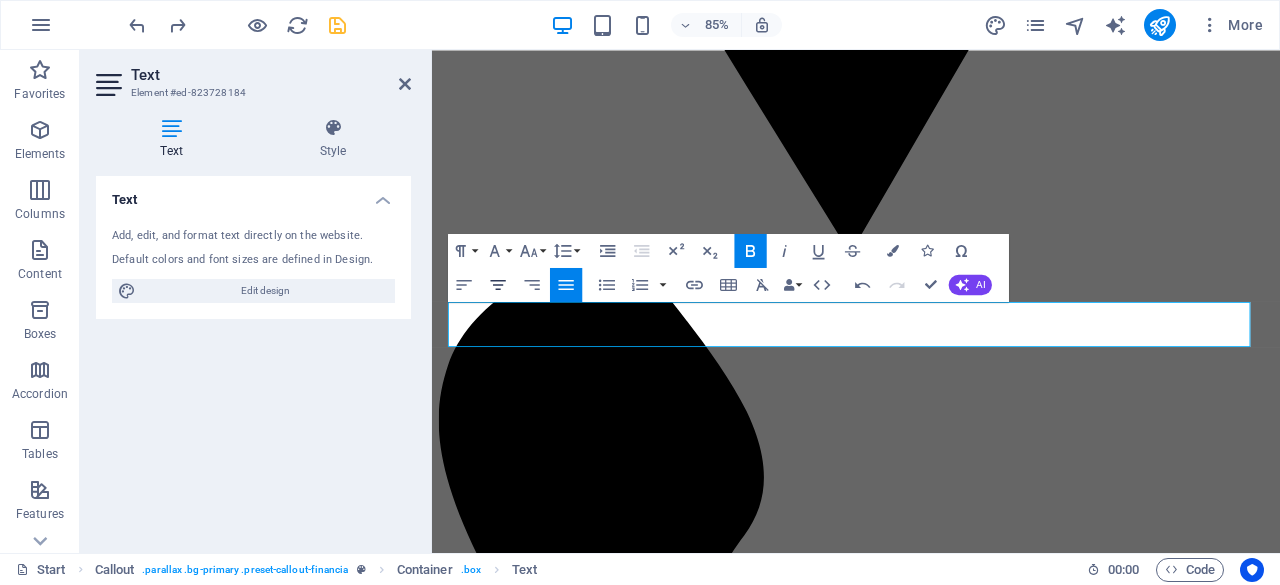 click on "Align Center" at bounding box center [498, 285] 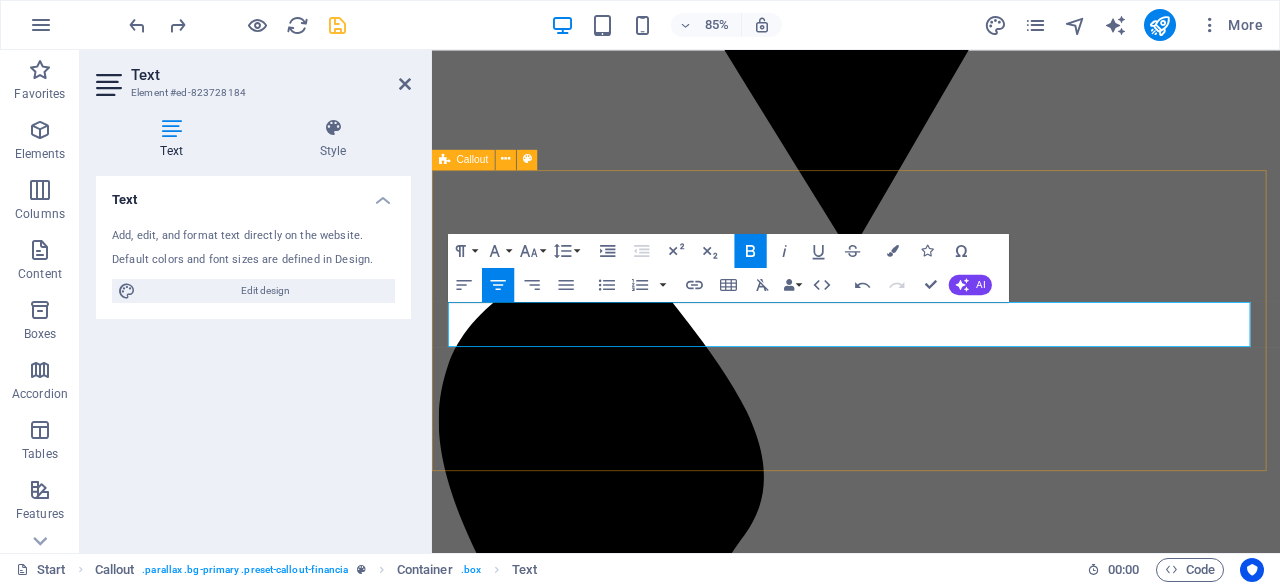 click on "Se parte de the consulting Impulsa tu negocio con el respaldo de expertos. Únete hoy a The Consulting  y da el siguiente paso hacia un futuro sólido y rentable.   +1-123-456-7890" at bounding box center (931, 23207) 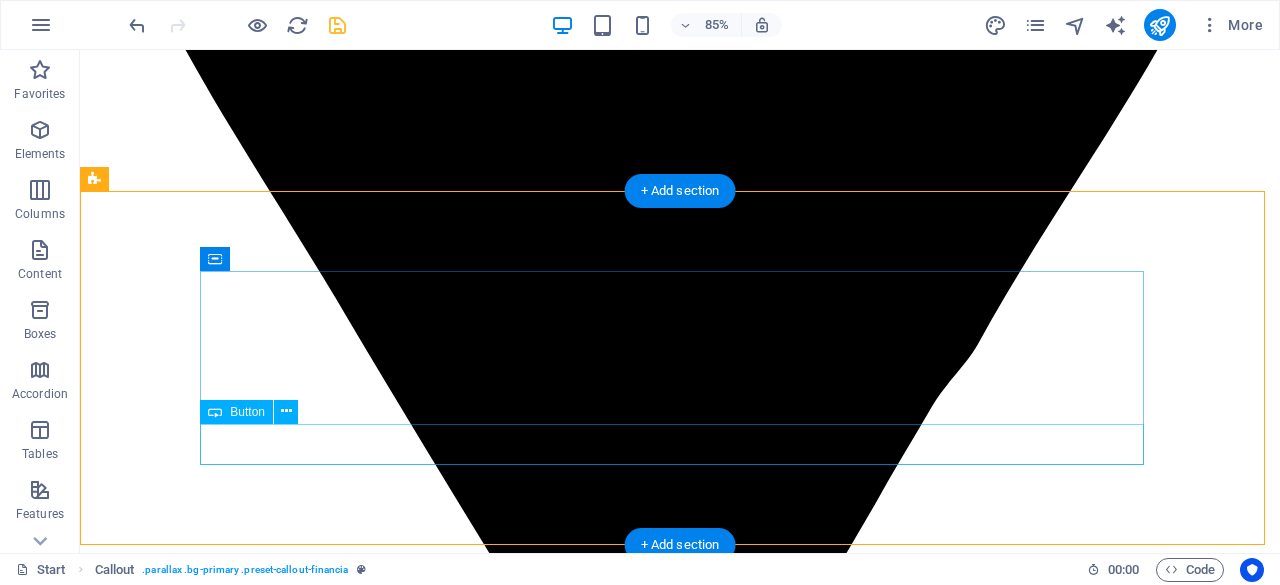 scroll, scrollTop: 3491, scrollLeft: 0, axis: vertical 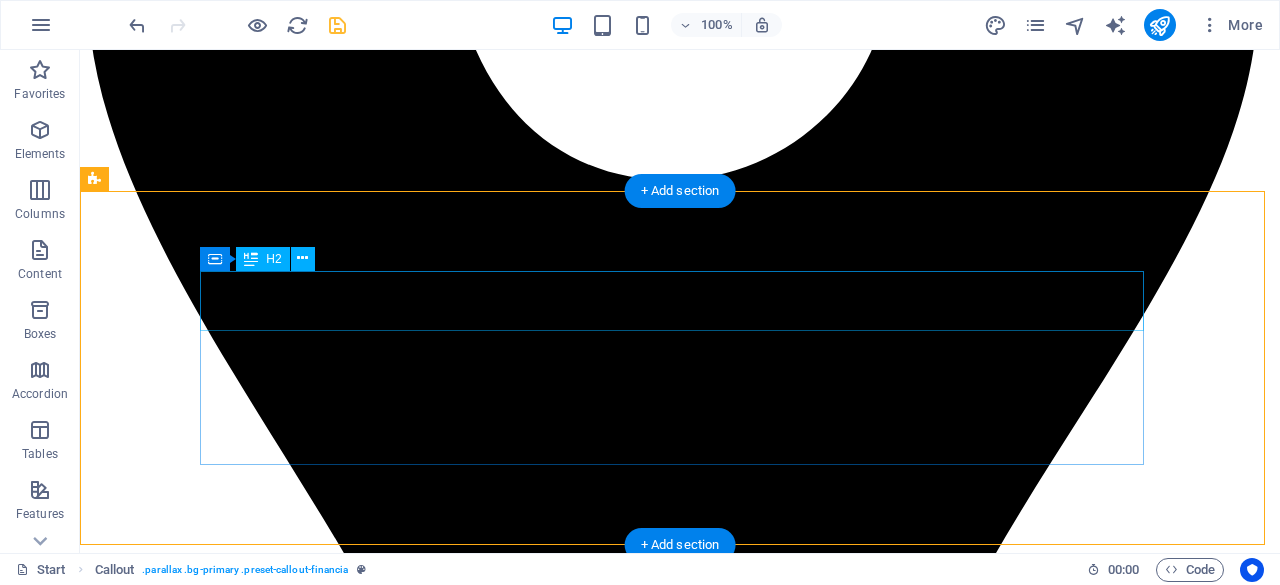 click on "Se parte de the consulting" at bounding box center [680, 26230] 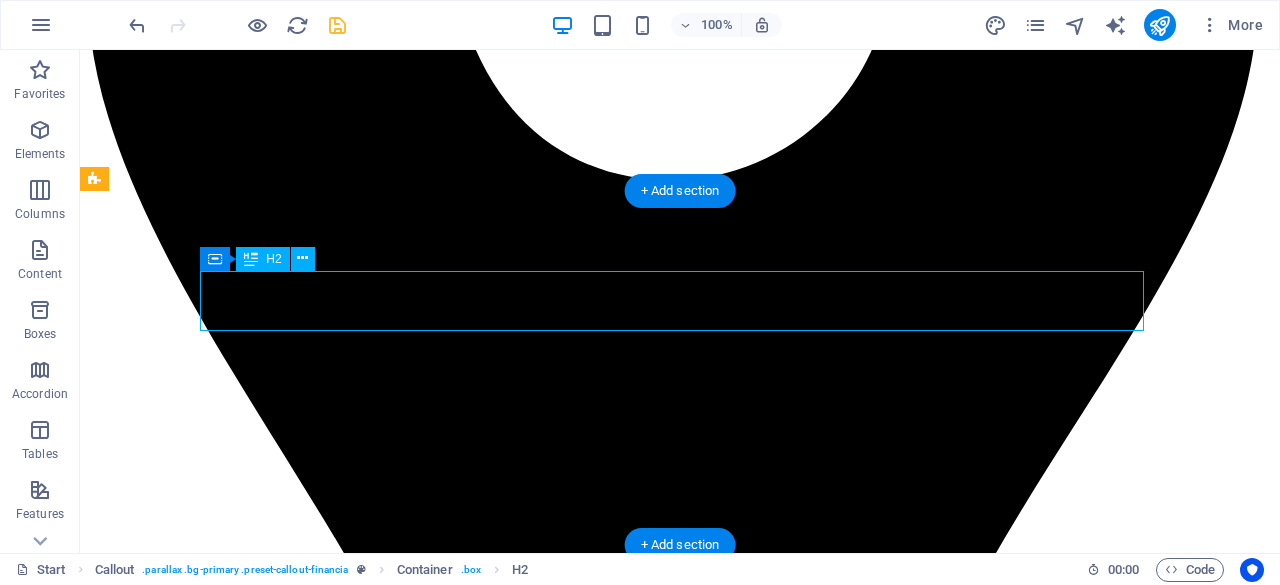 click on "Se parte de the consulting" at bounding box center [680, 26230] 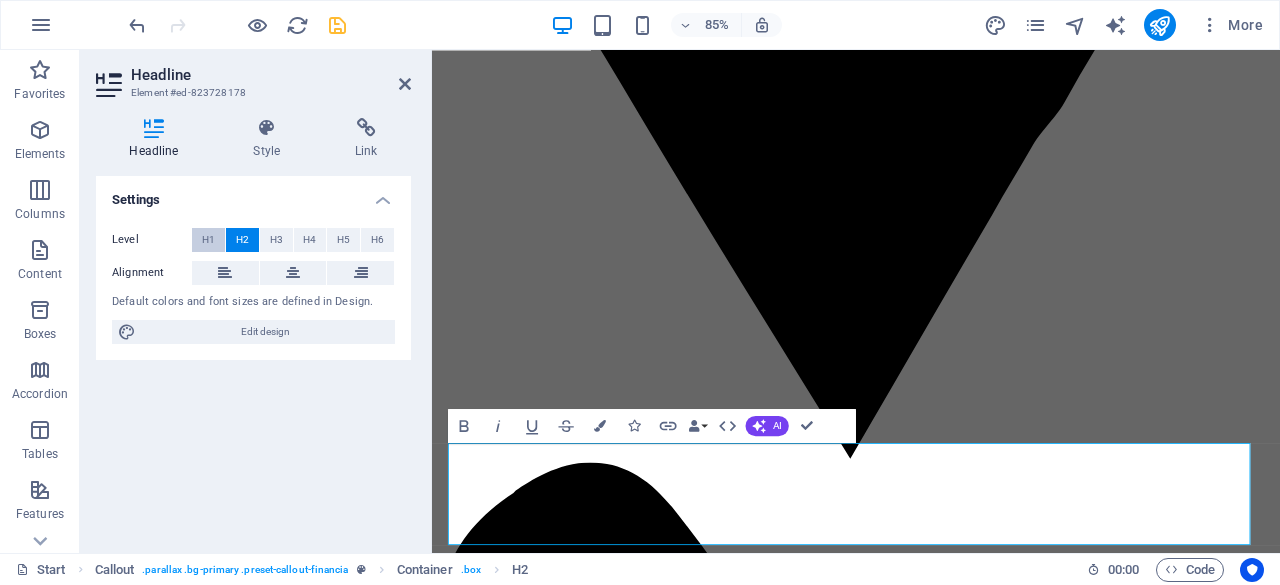 click on "H1" at bounding box center [208, 240] 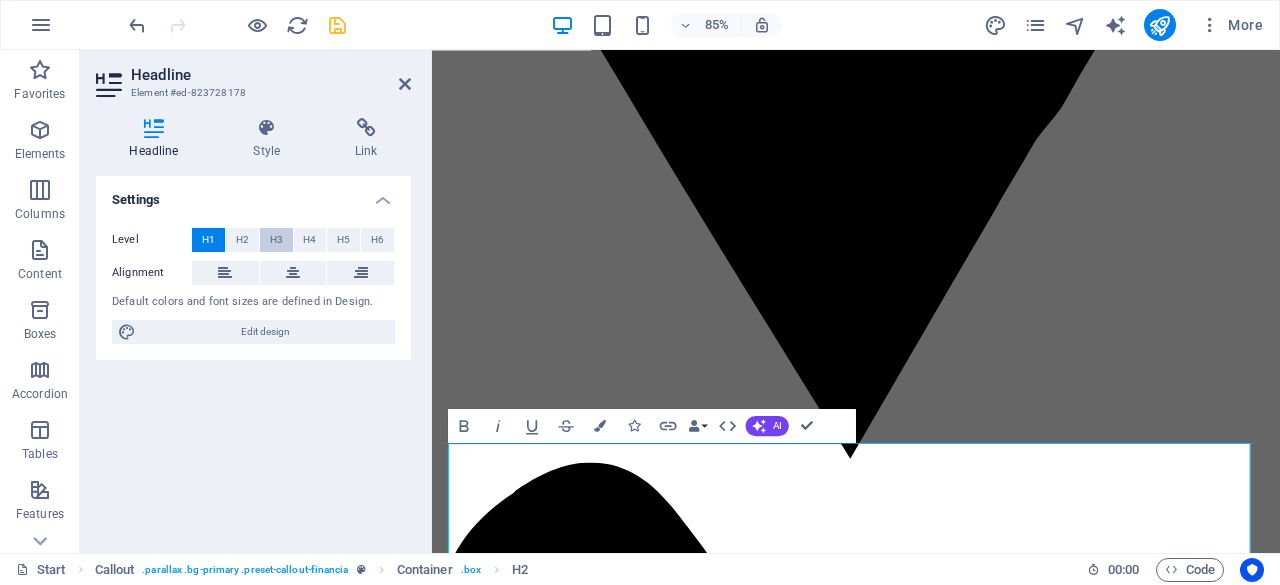 click on "H3" at bounding box center (276, 240) 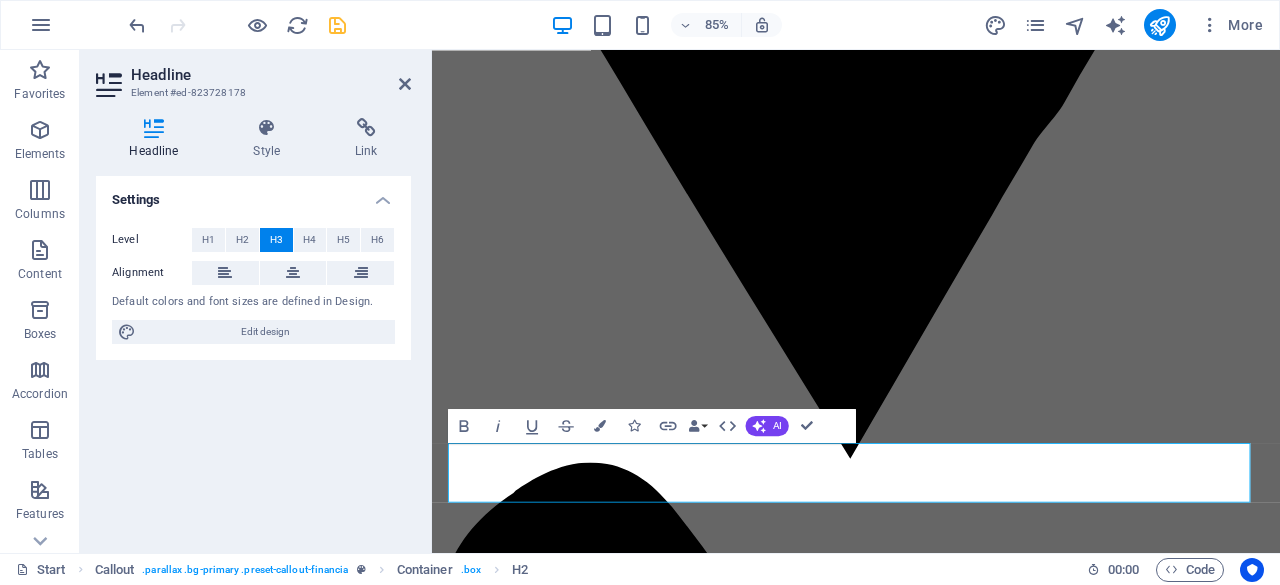 click at bounding box center (931, 15392) 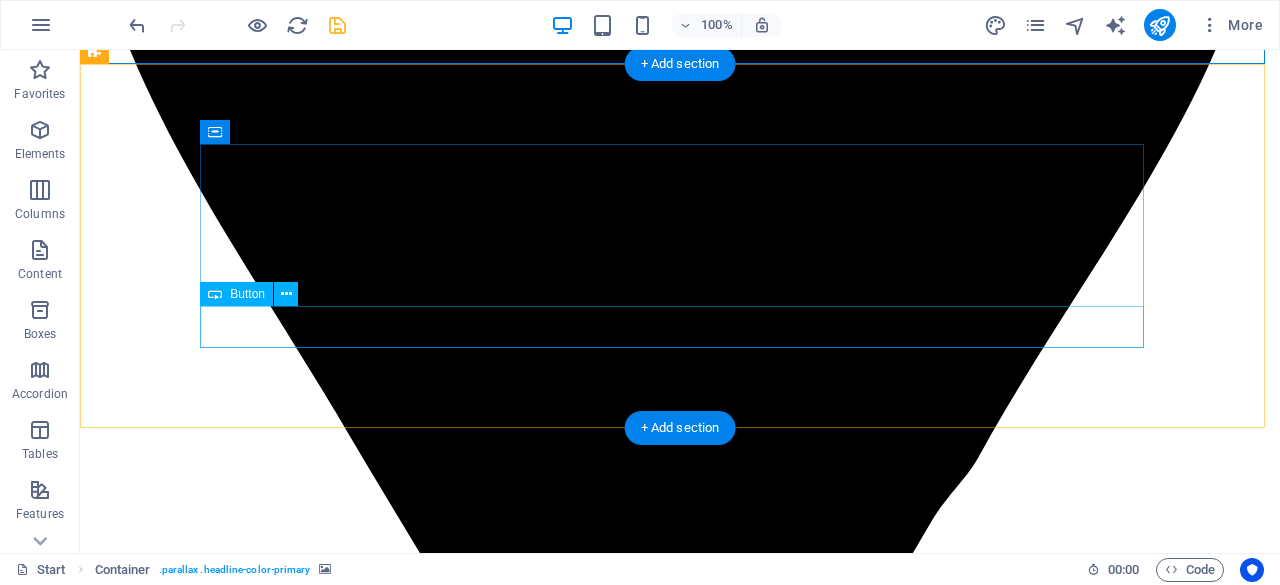 scroll, scrollTop: 3619, scrollLeft: 0, axis: vertical 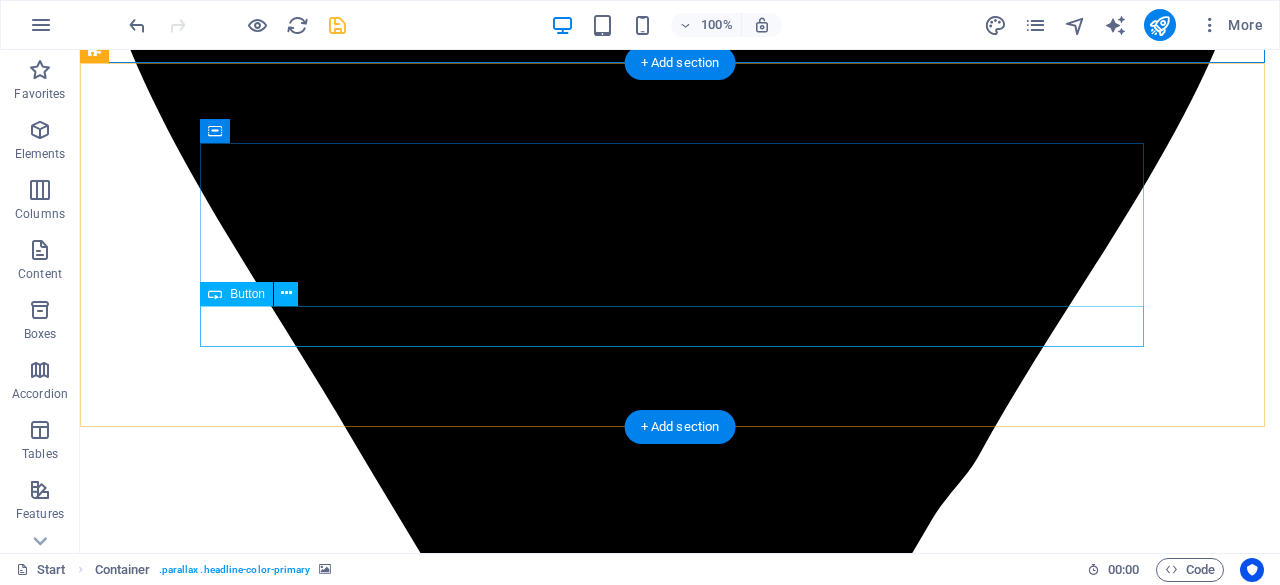click on "+1-123-456-7890" at bounding box center (680, 26262) 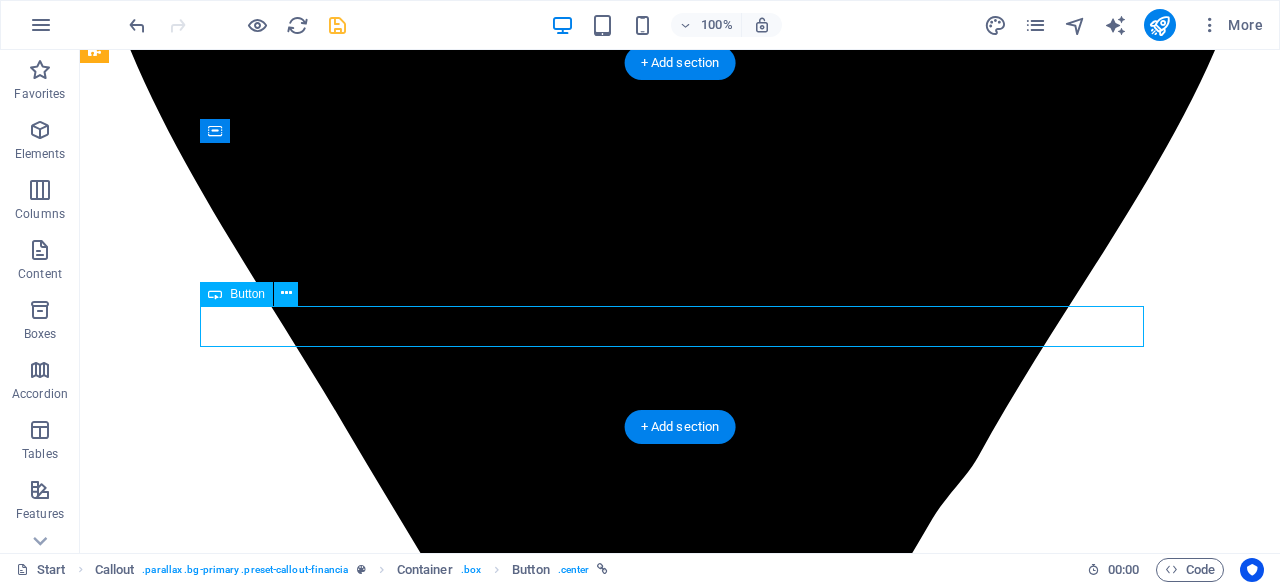 click on "+1-123-456-7890" at bounding box center (680, 26262) 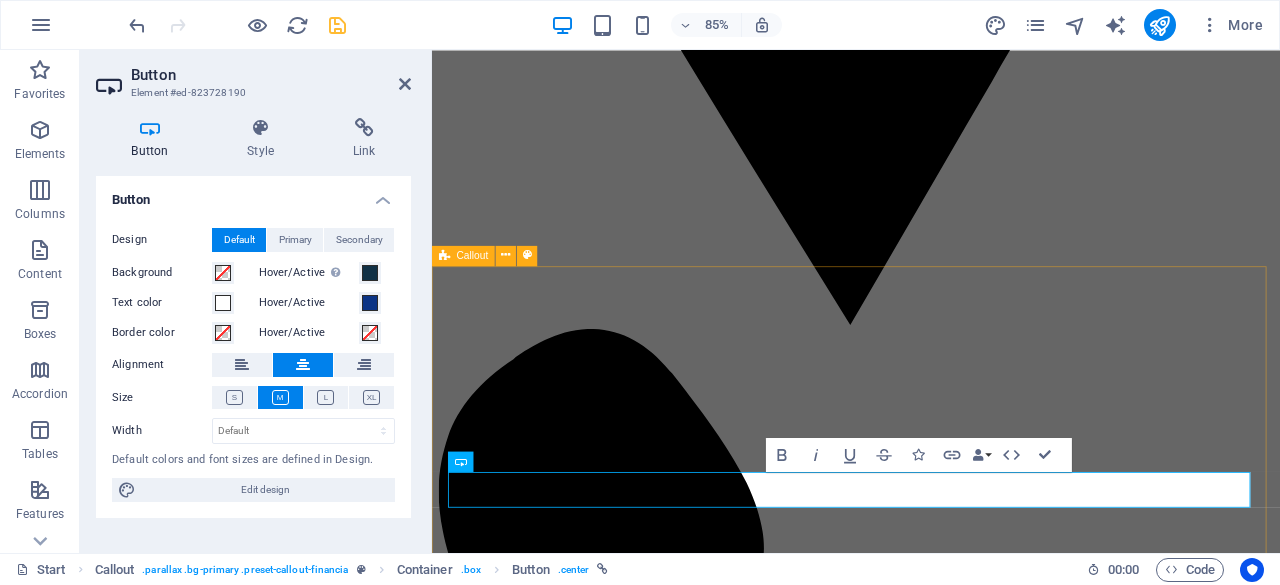 type 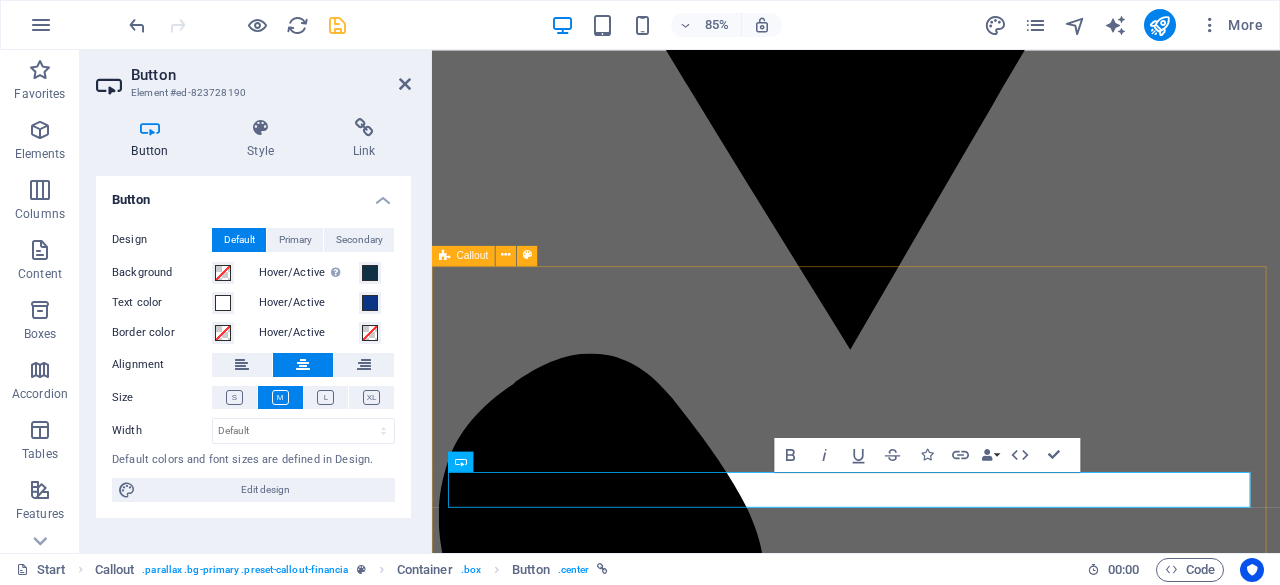click on "En The Consulting, transformamos ideas en resultados. Impulsa tu negocio con el respaldo de expertos. Únete hoy a The Consulting  y da el siguiente paso hacia un futuro sólido y rentable. +52 559720 7023" at bounding box center [931, 23316] 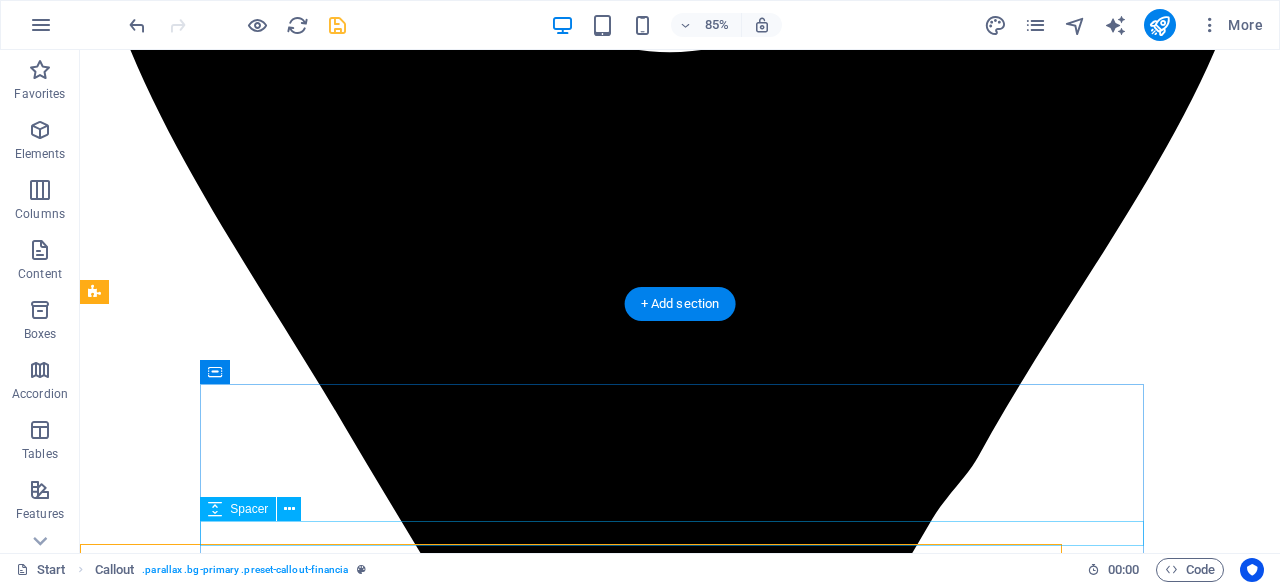 scroll, scrollTop: 3378, scrollLeft: 0, axis: vertical 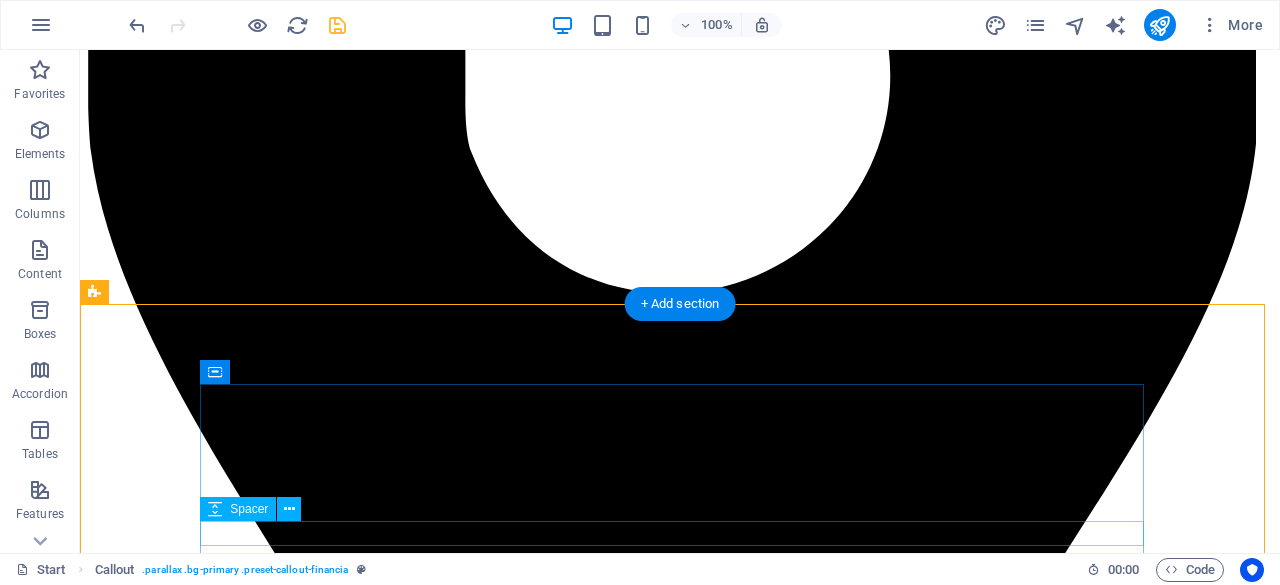 click at bounding box center (680, 26481) 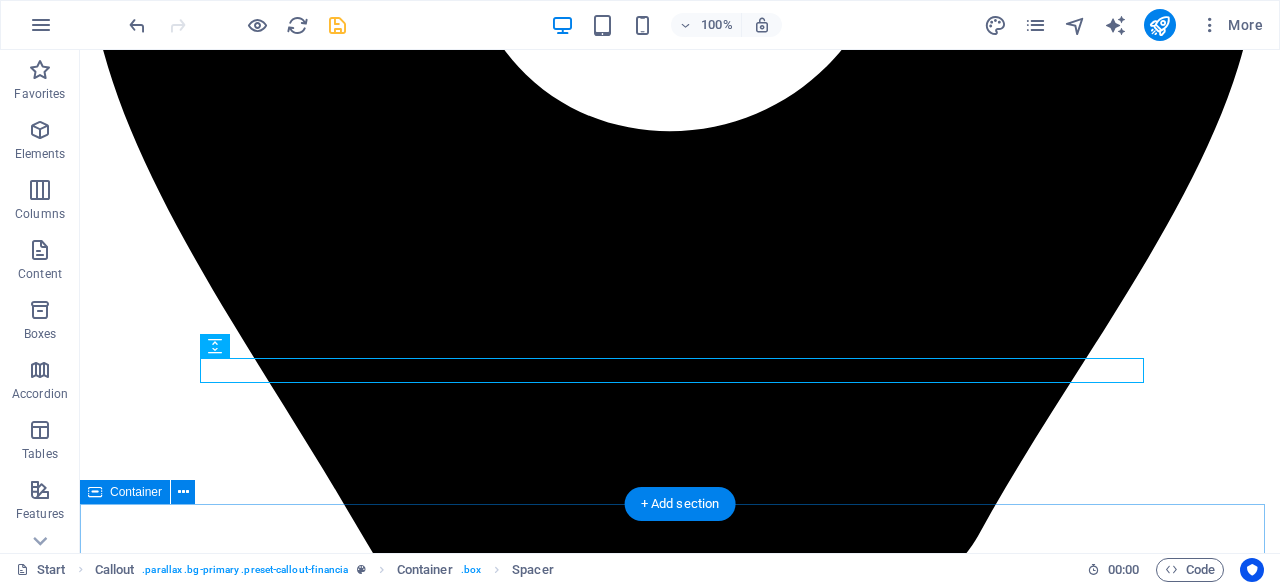 scroll, scrollTop: 3542, scrollLeft: 0, axis: vertical 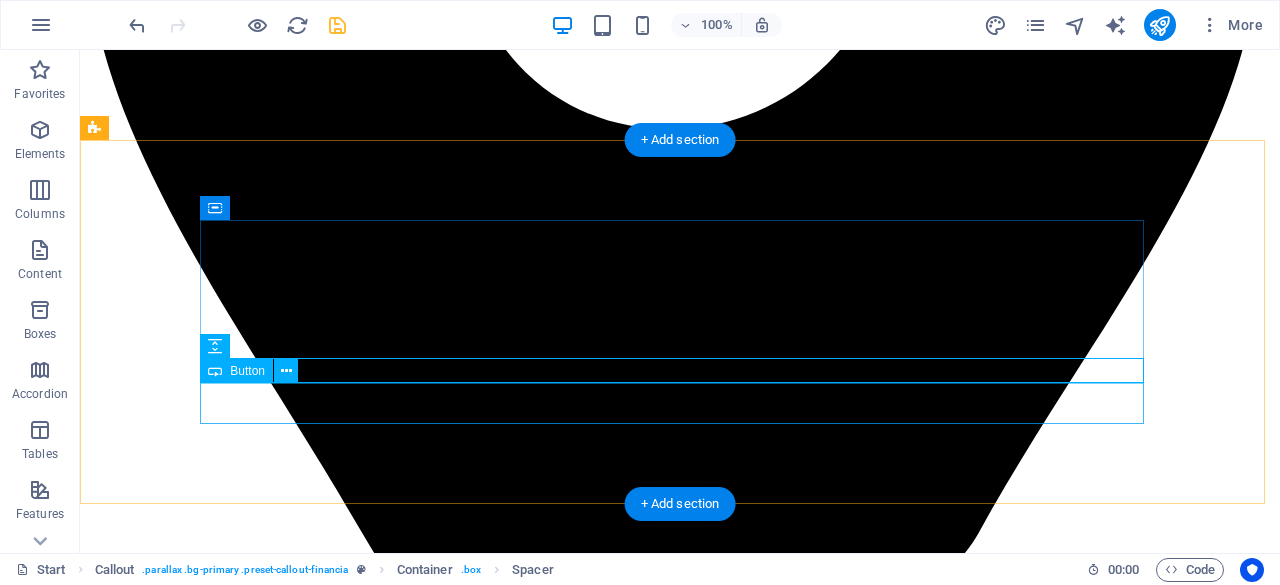 click on "+52 559720 7023" at bounding box center (680, 26339) 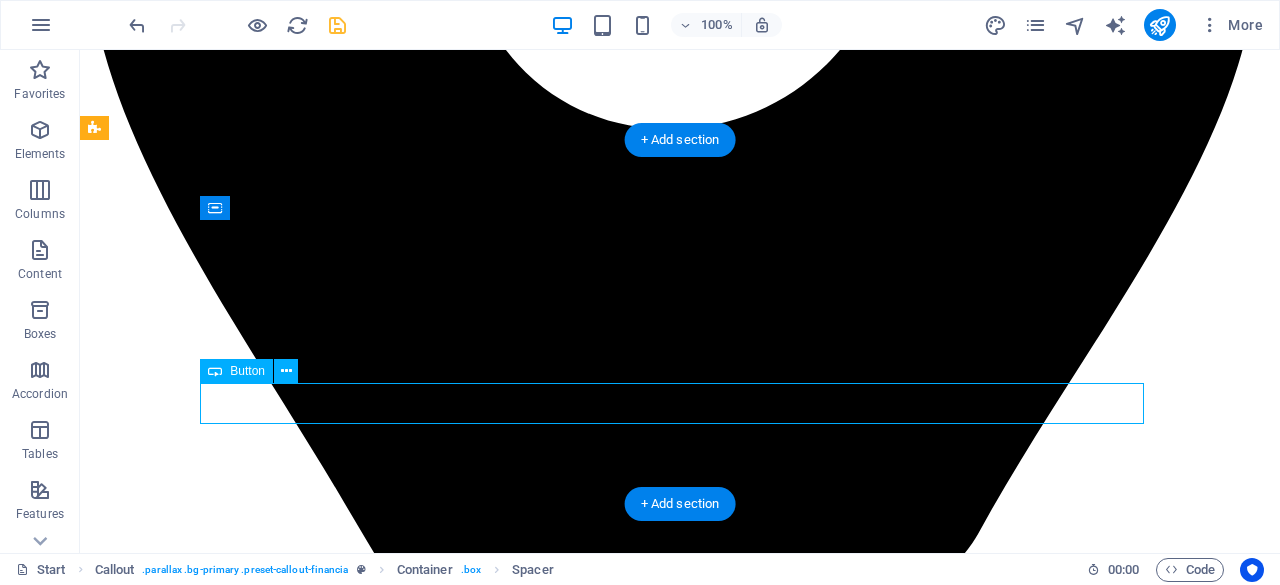 click on "+52 559720 7023" at bounding box center [680, 26339] 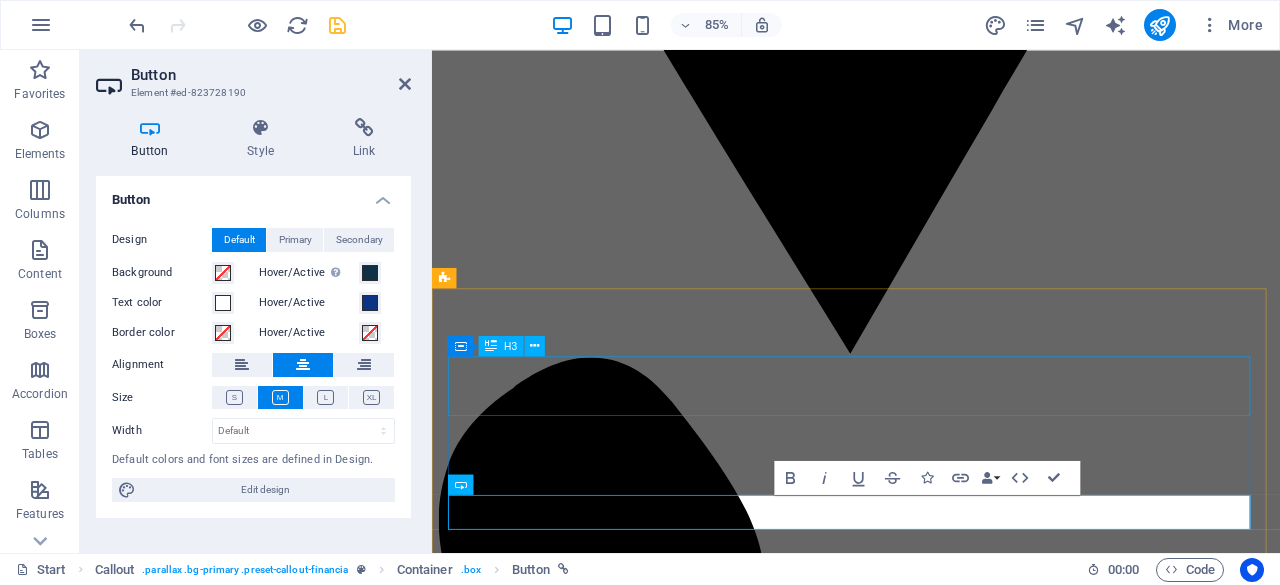 scroll, scrollTop: 3618, scrollLeft: 0, axis: vertical 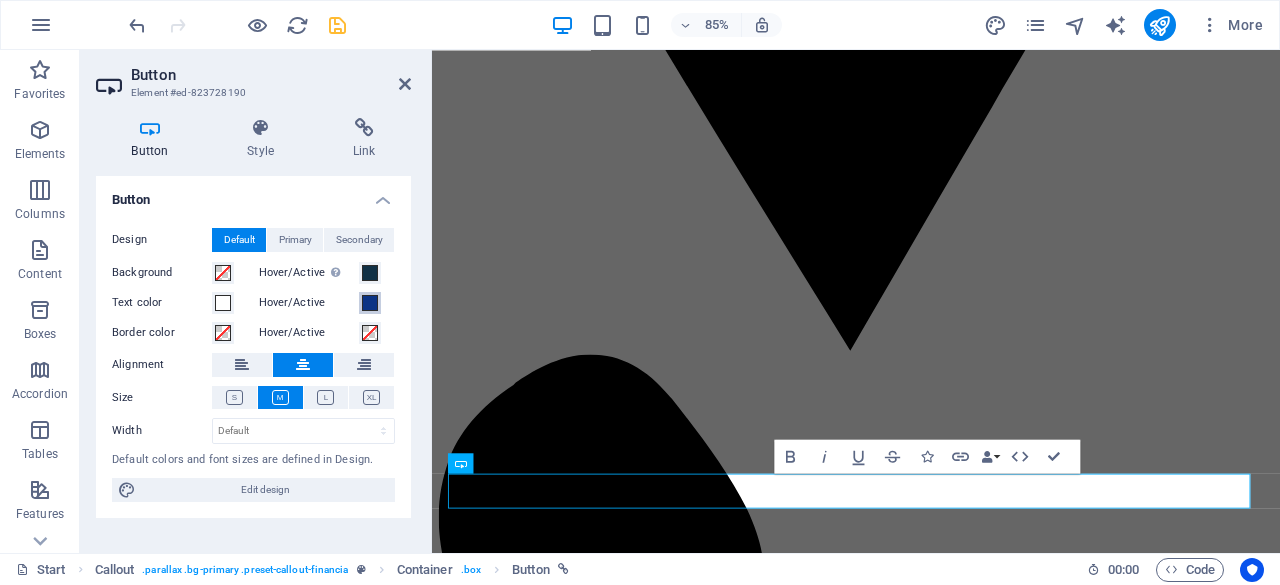 click at bounding box center (370, 303) 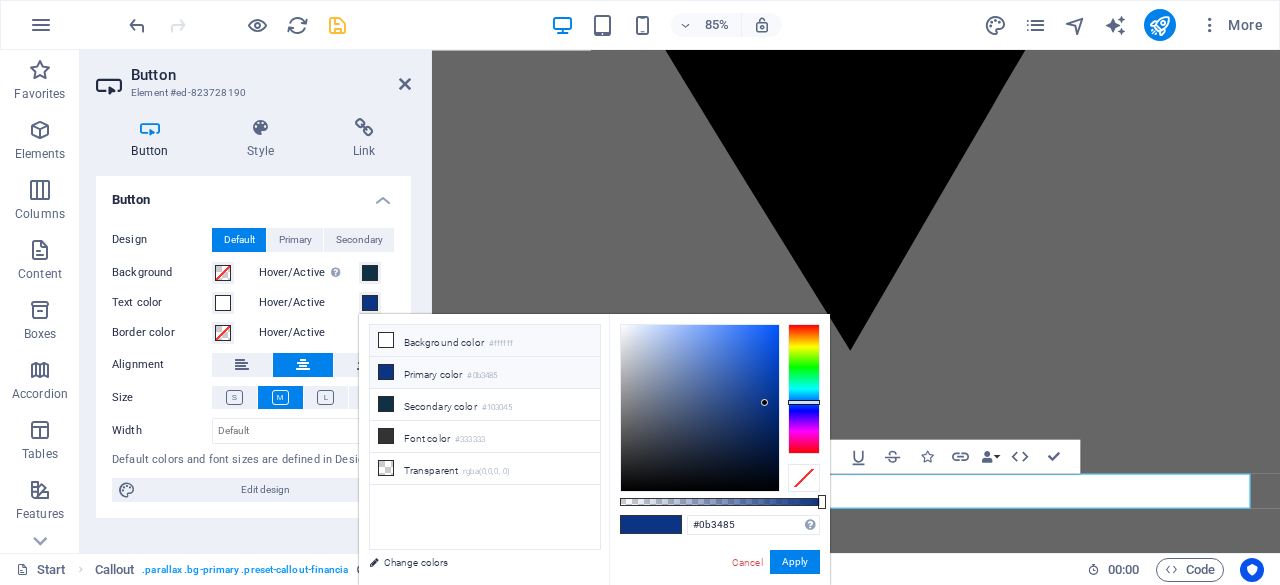 click at bounding box center (386, 340) 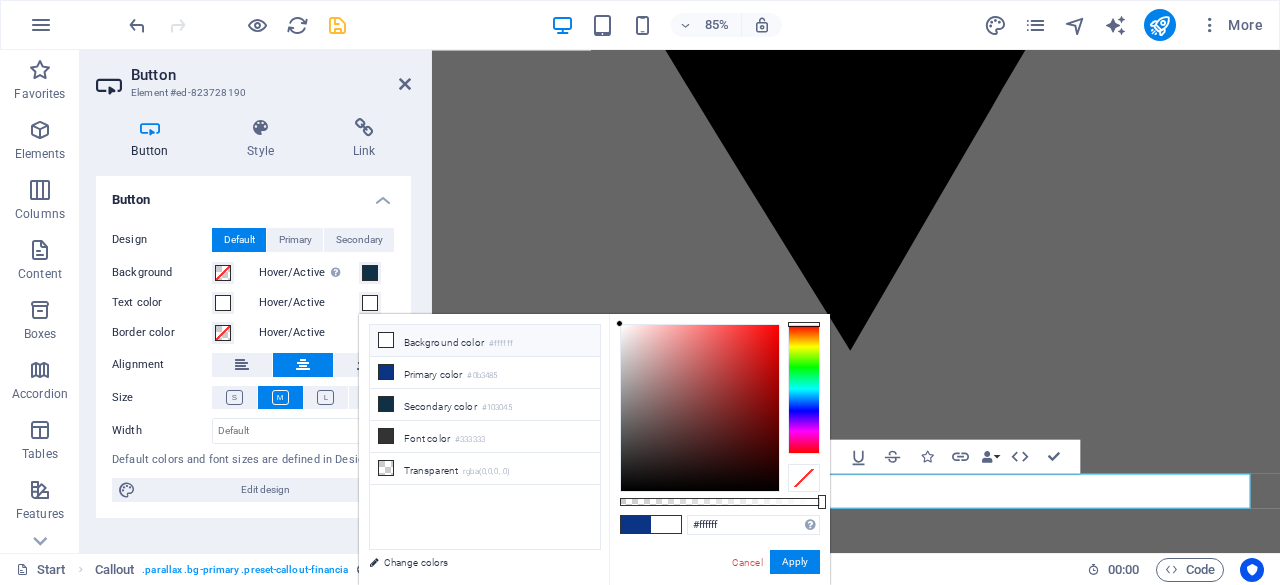 click on "#ffffff Supported formats #0852ed rgb(8, 82, 237) rgba(8, 82, 237, 90%) hsv(221,97,93) hsl(221, 93%, 48%) Cancel Apply" at bounding box center (719, 594) 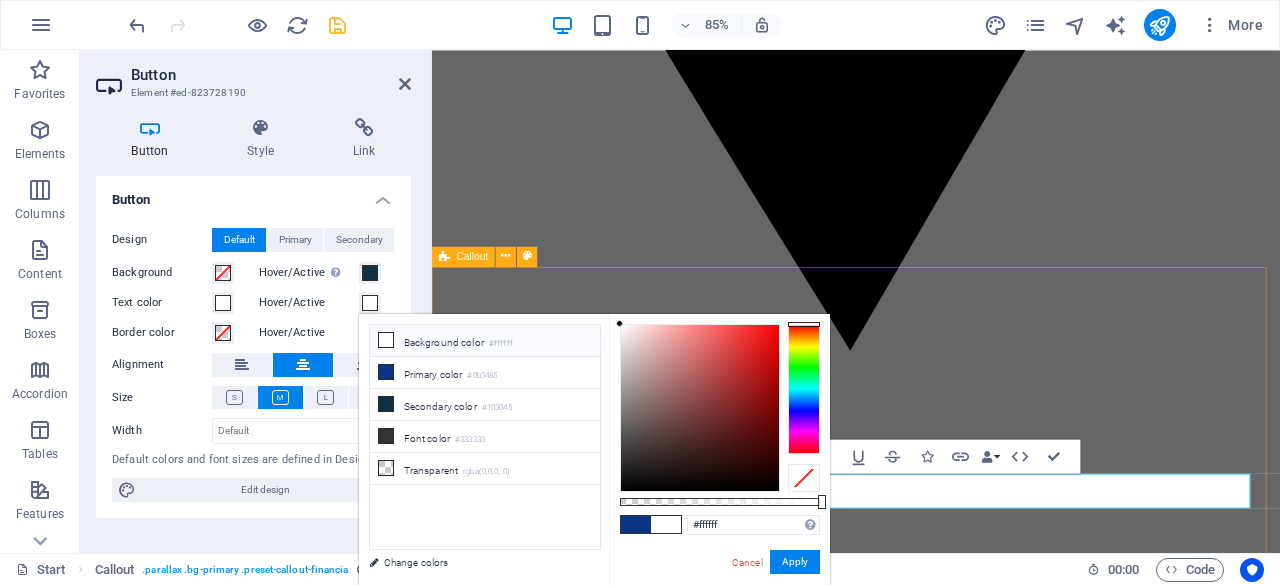 click on "En The Consulting, transformamos ideas en resultados. Impulsa tu negocio con el respaldo de expertos. Únete hoy a The Consulting  y da el siguiente paso hacia un futuro sólido y rentable. +52 559720 7023" at bounding box center (931, 23317) 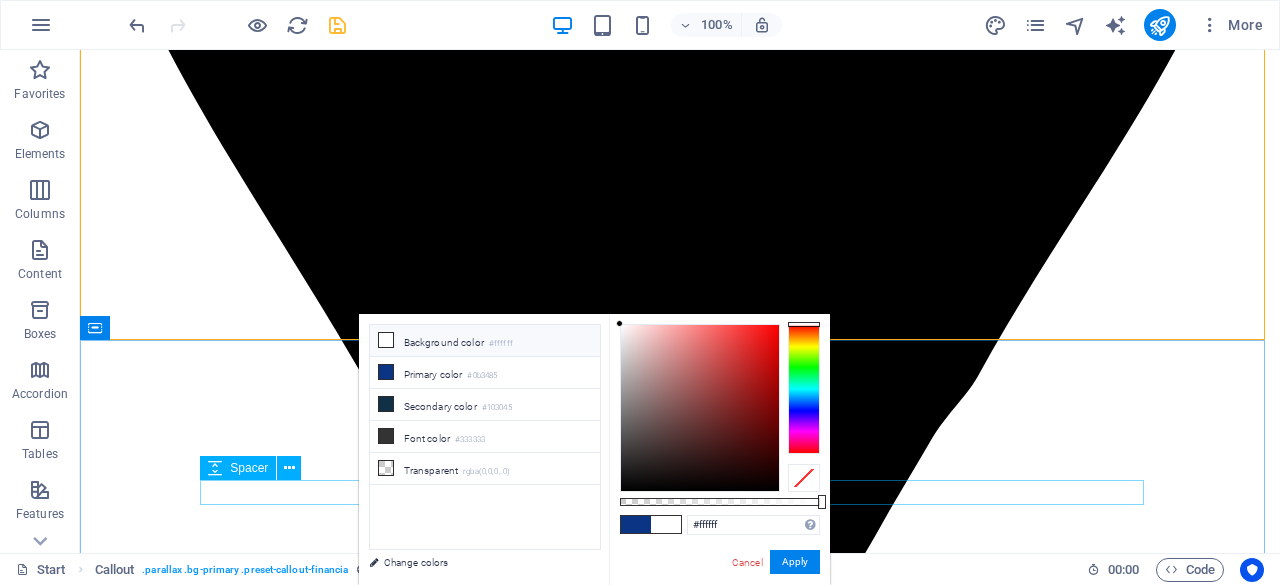 scroll, scrollTop: 3708, scrollLeft: 0, axis: vertical 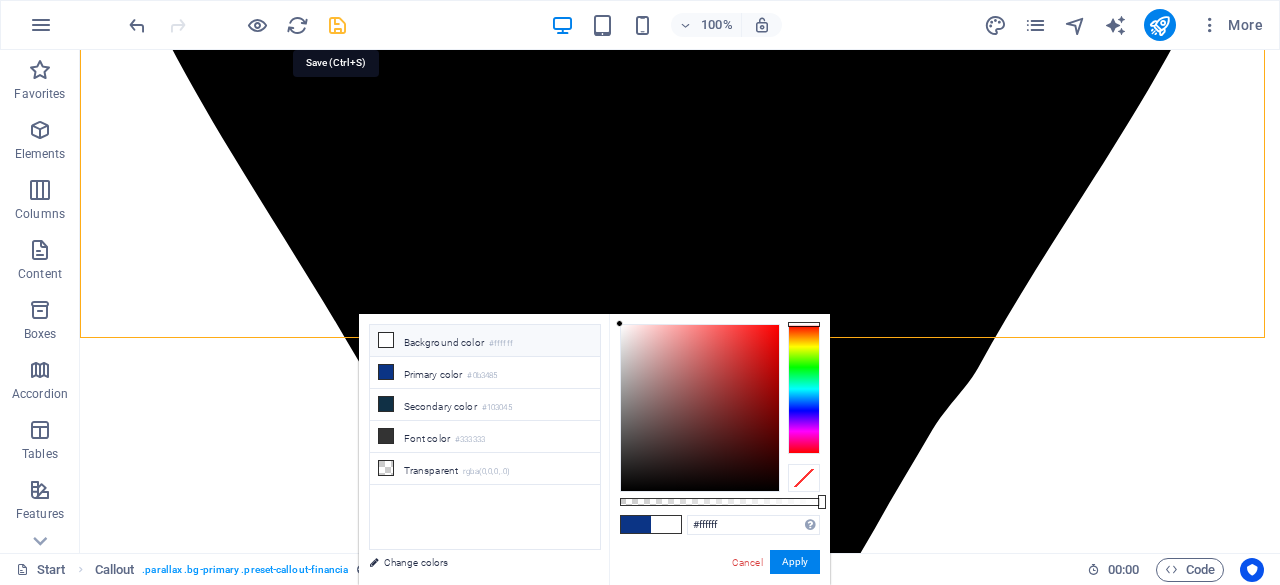 click at bounding box center [337, 25] 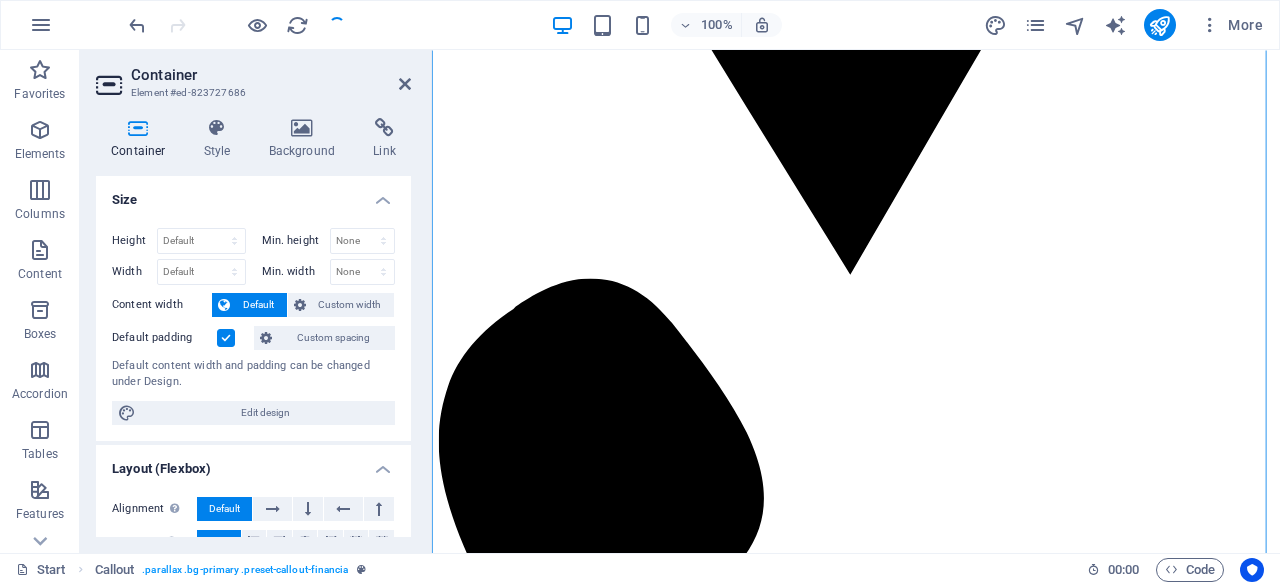 scroll, scrollTop: 2466, scrollLeft: 0, axis: vertical 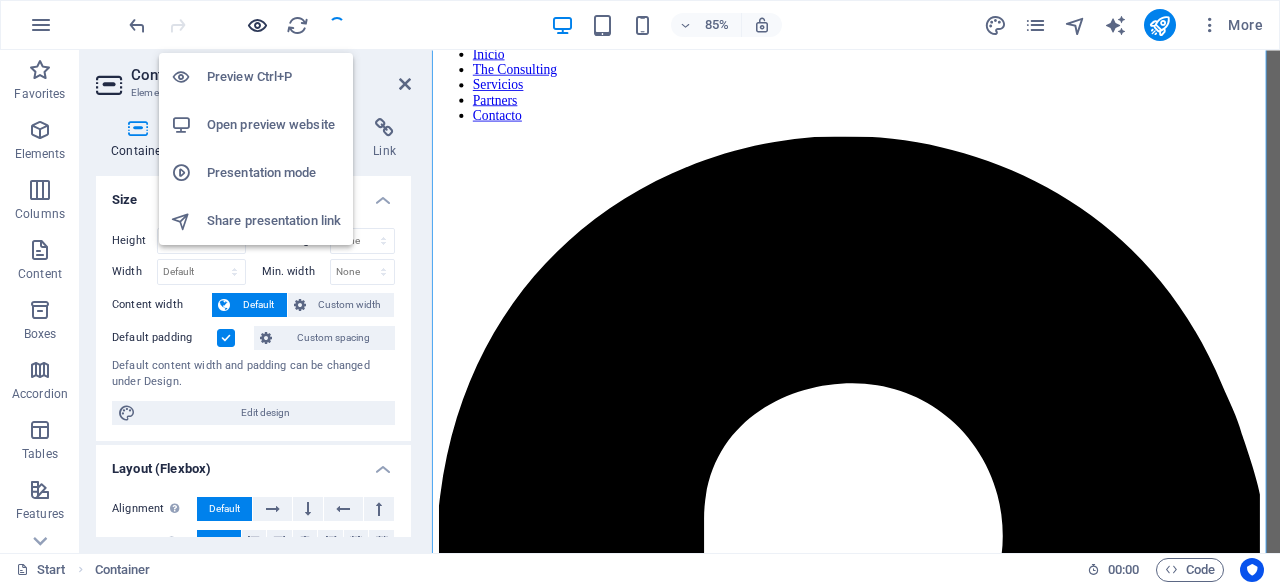 click at bounding box center (257, 25) 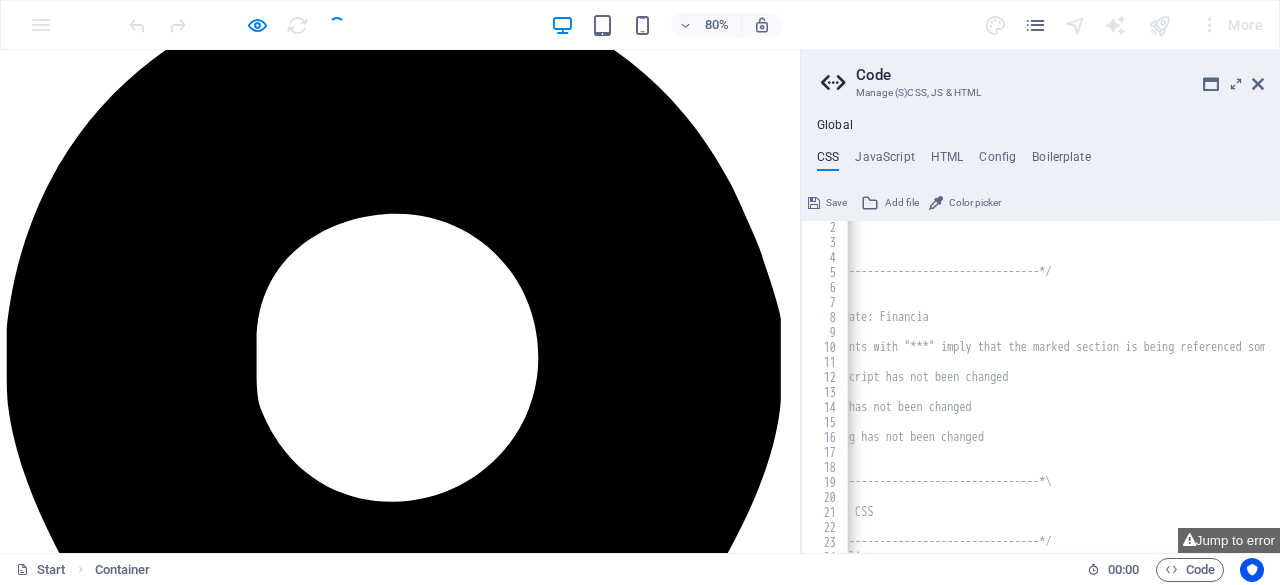 scroll, scrollTop: 2698, scrollLeft: 0, axis: vertical 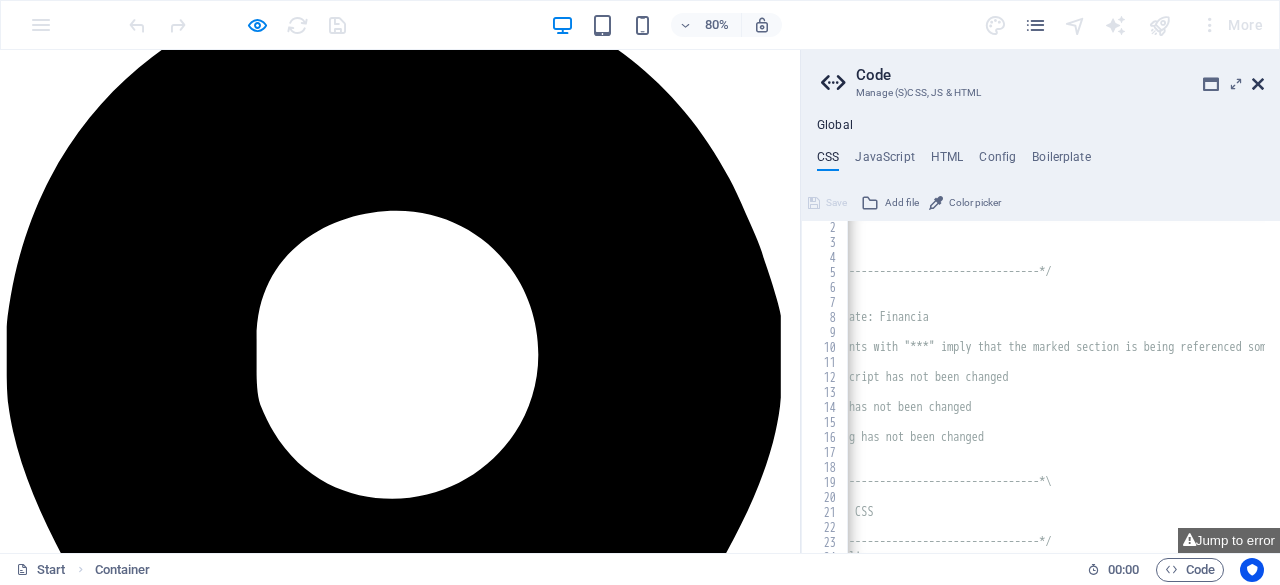 click at bounding box center [1258, 84] 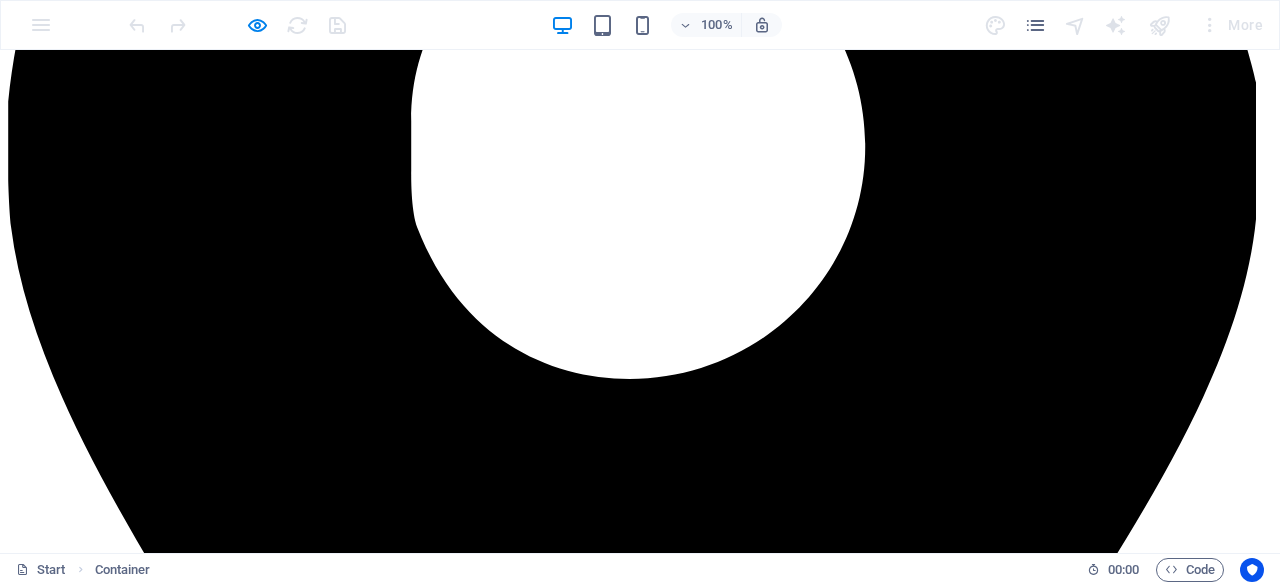 scroll, scrollTop: 3466, scrollLeft: 0, axis: vertical 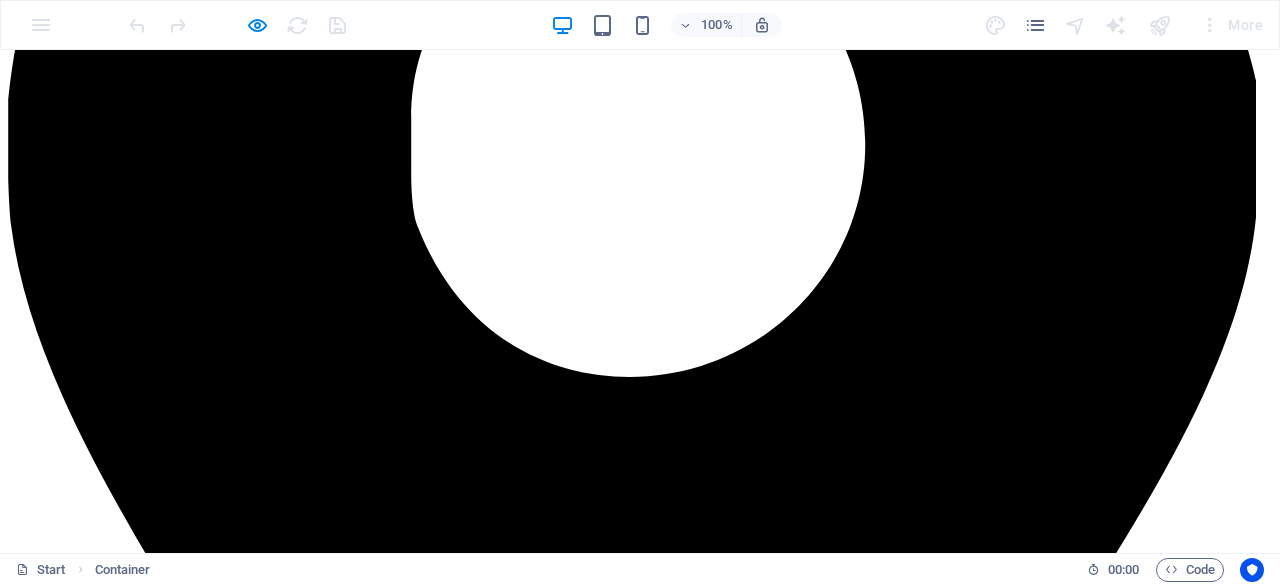 click on "+52 559720 7023" at bounding box center [640, 27638] 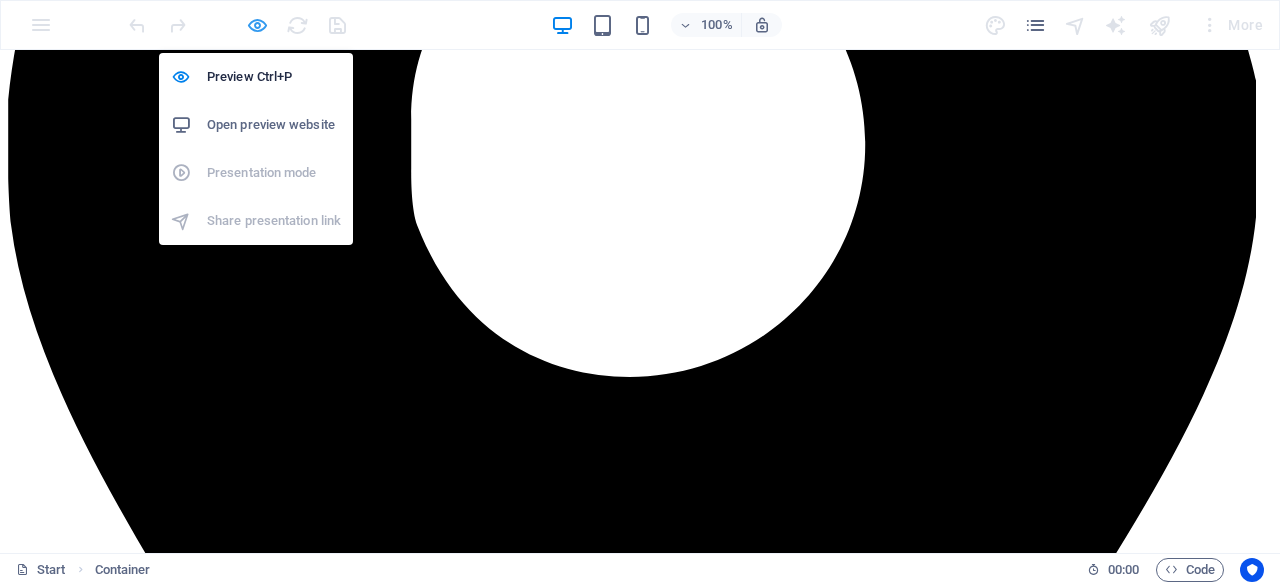 click at bounding box center [257, 25] 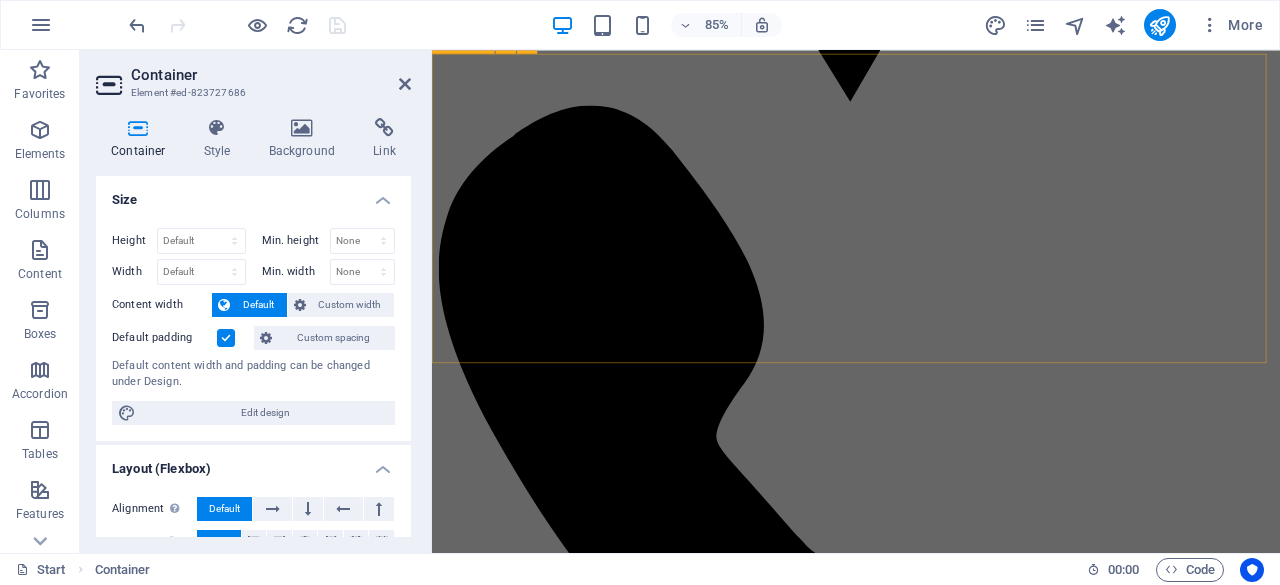 scroll, scrollTop: 3922, scrollLeft: 0, axis: vertical 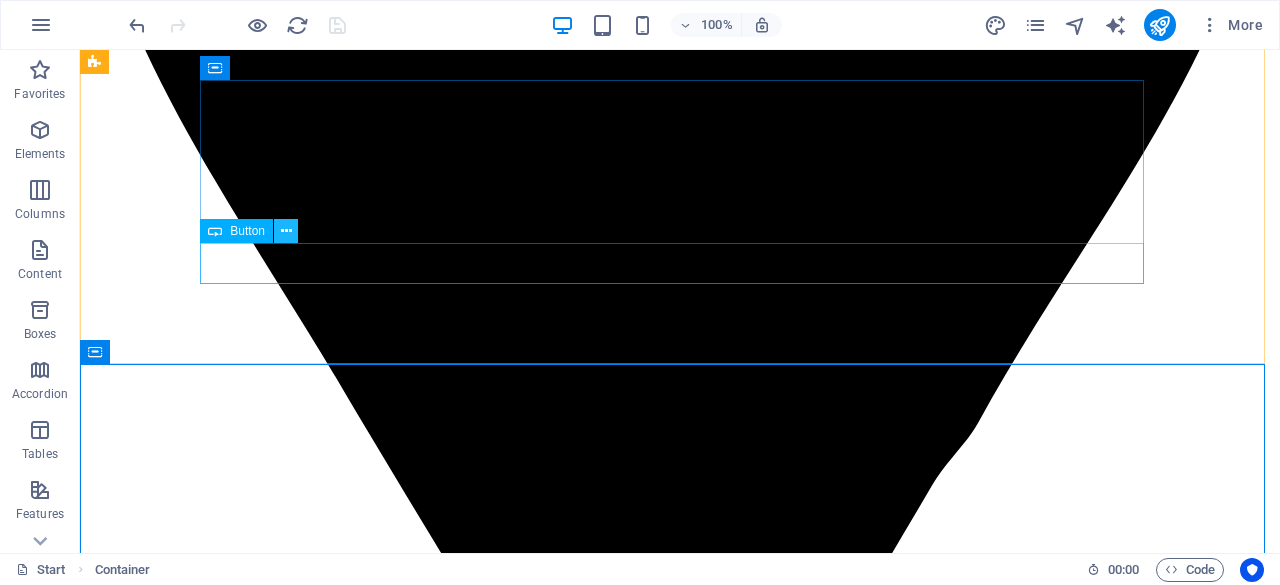 click at bounding box center (286, 231) 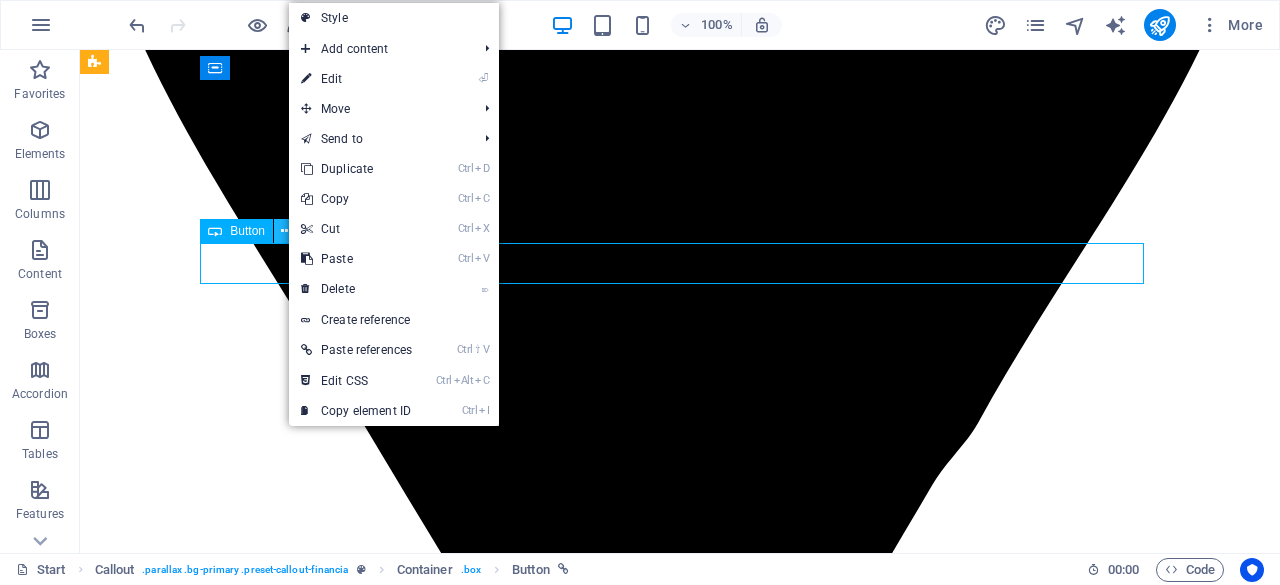 click at bounding box center (286, 231) 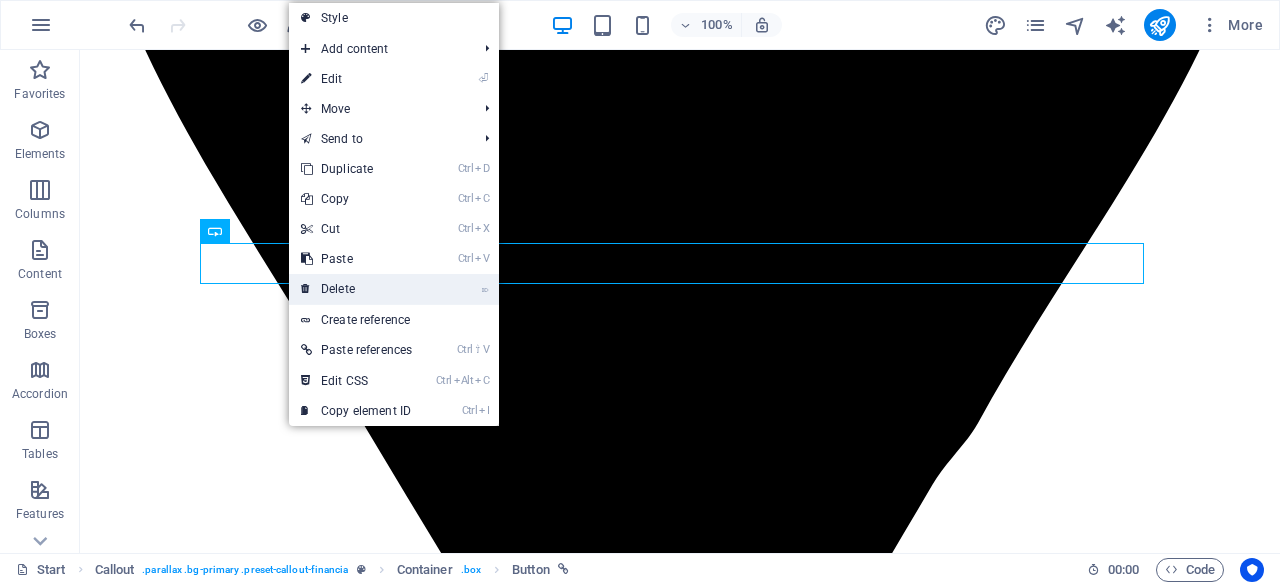 click on "⌦  Delete" at bounding box center [356, 289] 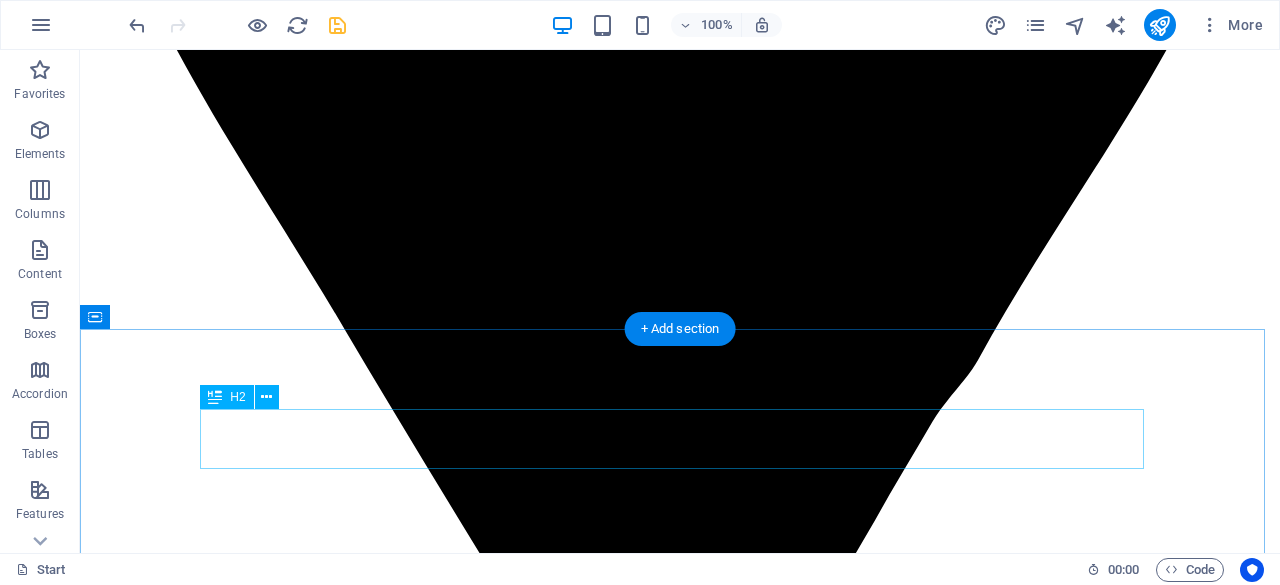 scroll, scrollTop: 3640, scrollLeft: 0, axis: vertical 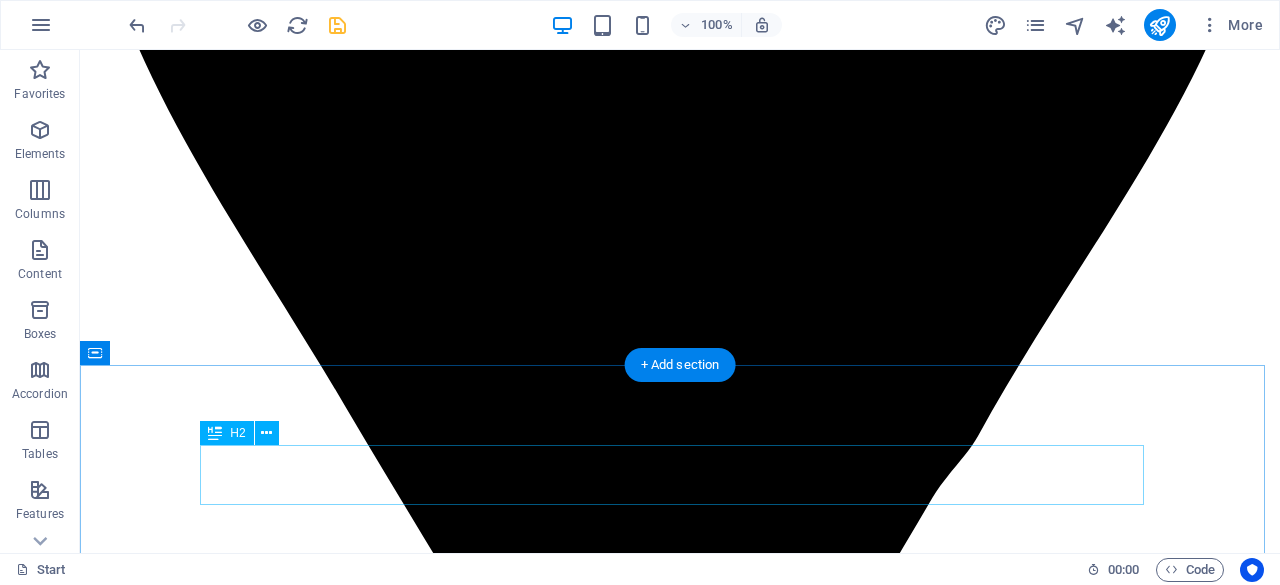click on "theconsulting.mx  Advisors" at bounding box center [680, 26265] 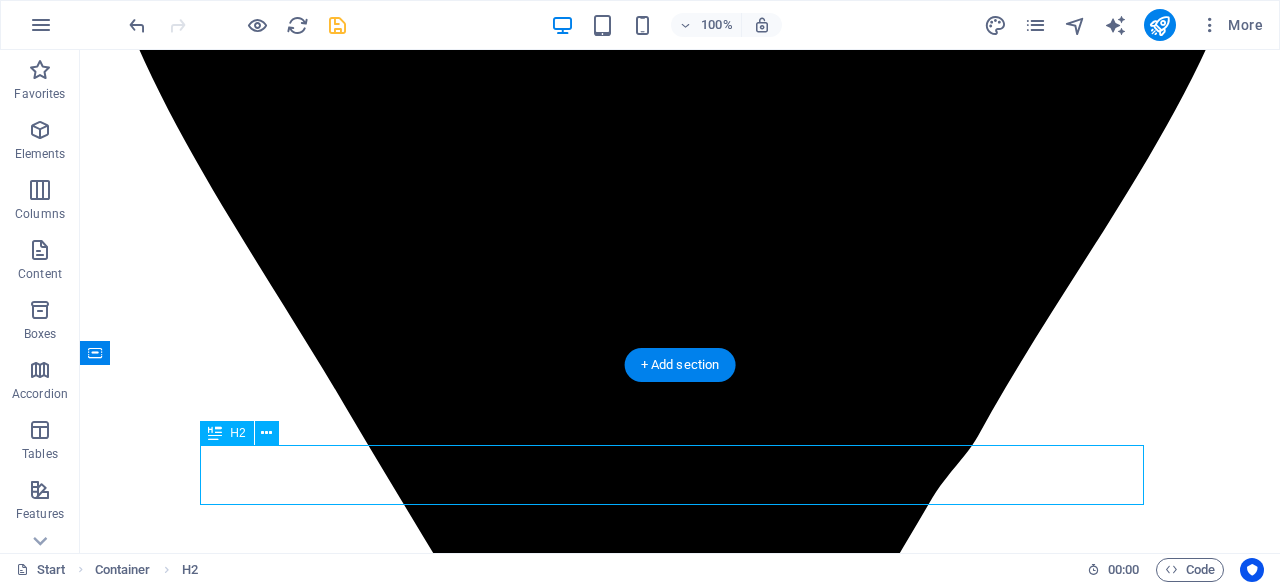 click on "theconsulting.mx  Advisors" at bounding box center [680, 26265] 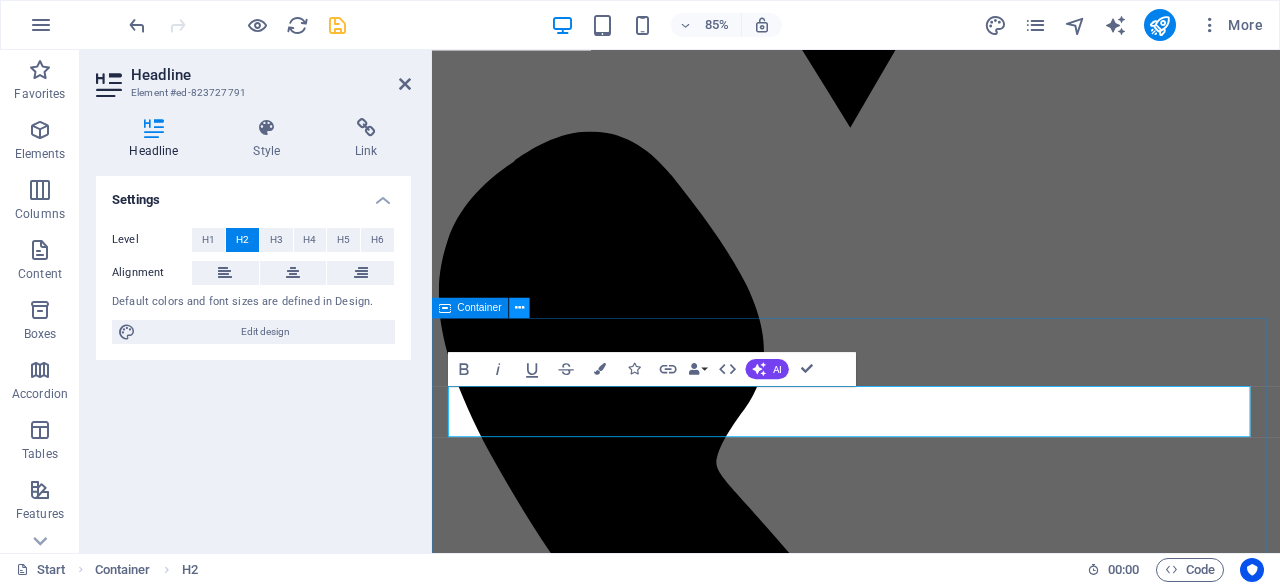 click at bounding box center [519, 308] 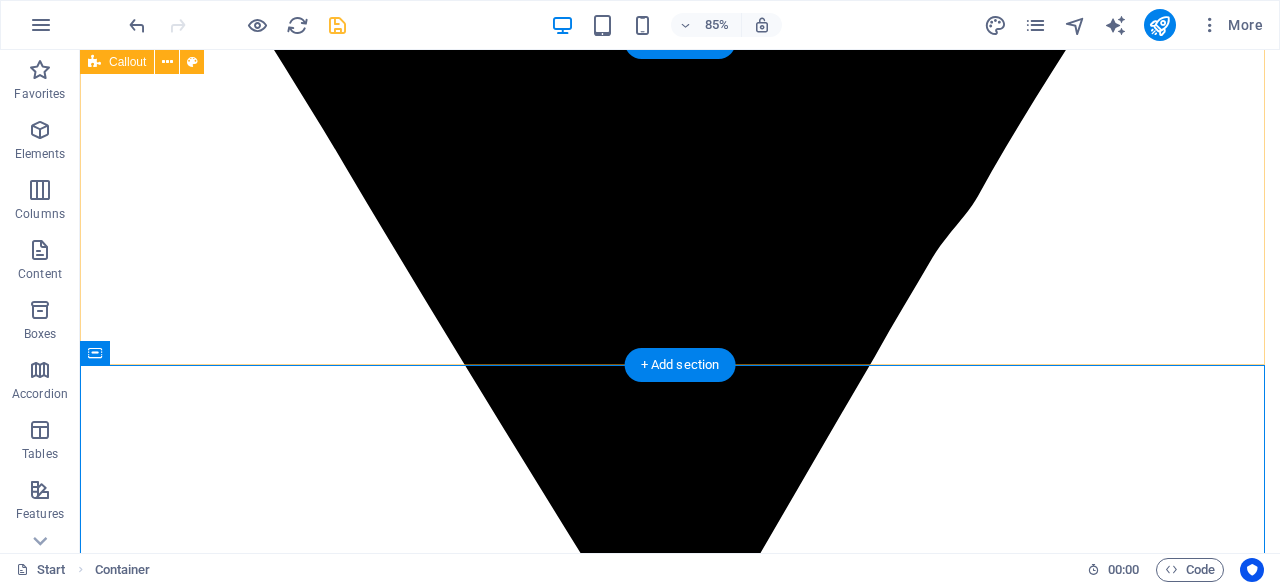 scroll, scrollTop: 3640, scrollLeft: 0, axis: vertical 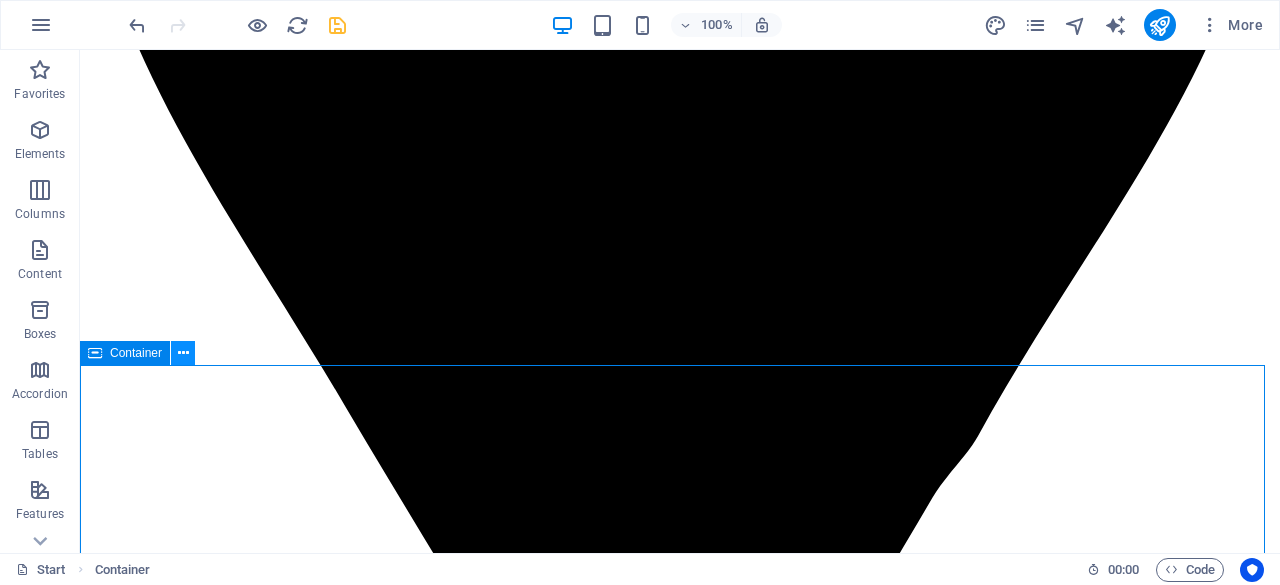 click at bounding box center (183, 353) 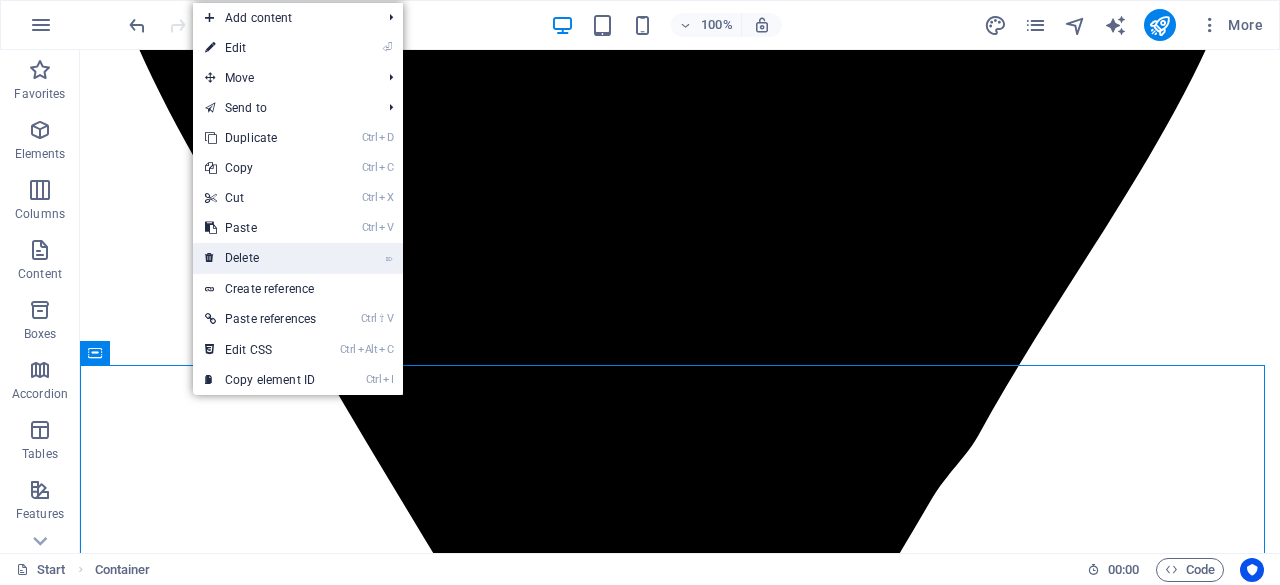 click on "⌦  Delete" at bounding box center (260, 258) 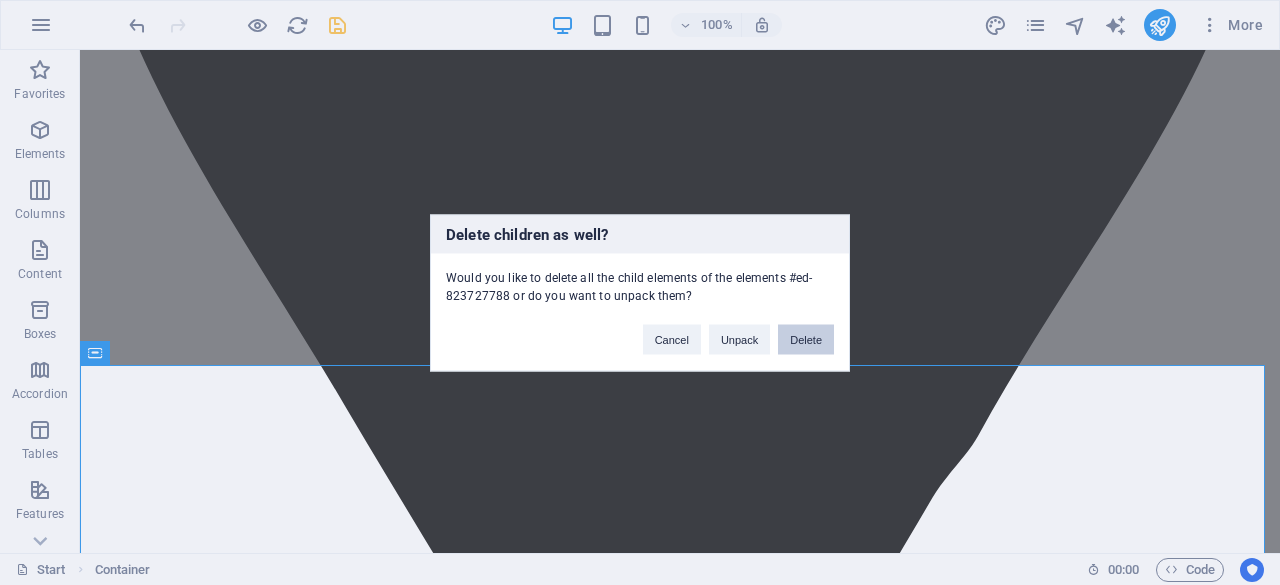 click on "Delete" at bounding box center [806, 339] 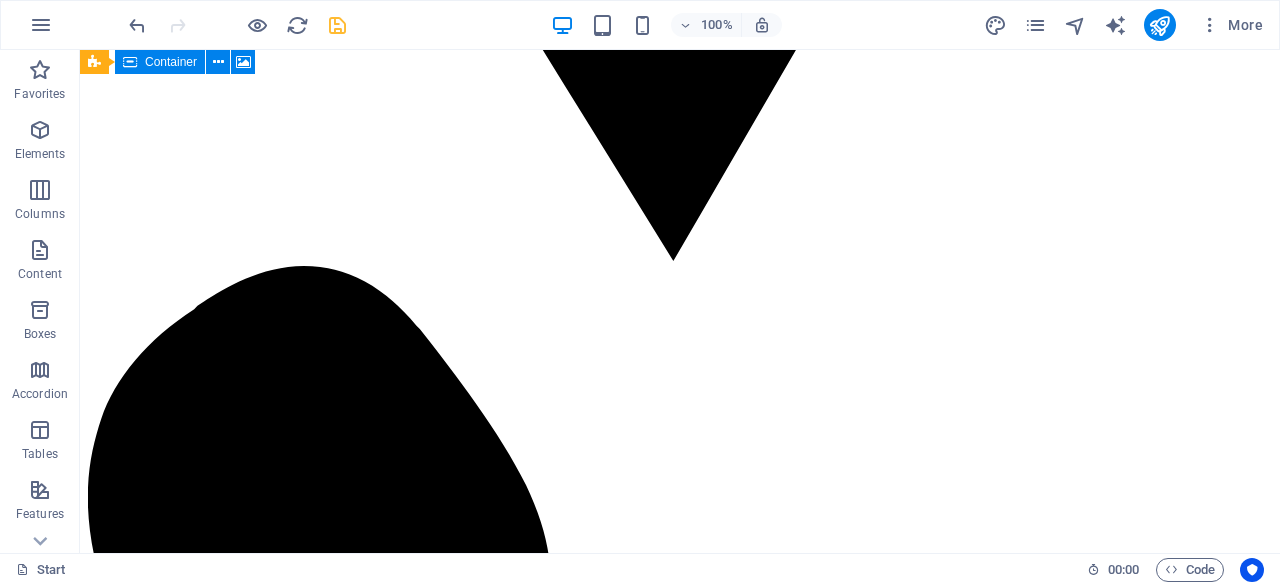 scroll, scrollTop: 4318, scrollLeft: 0, axis: vertical 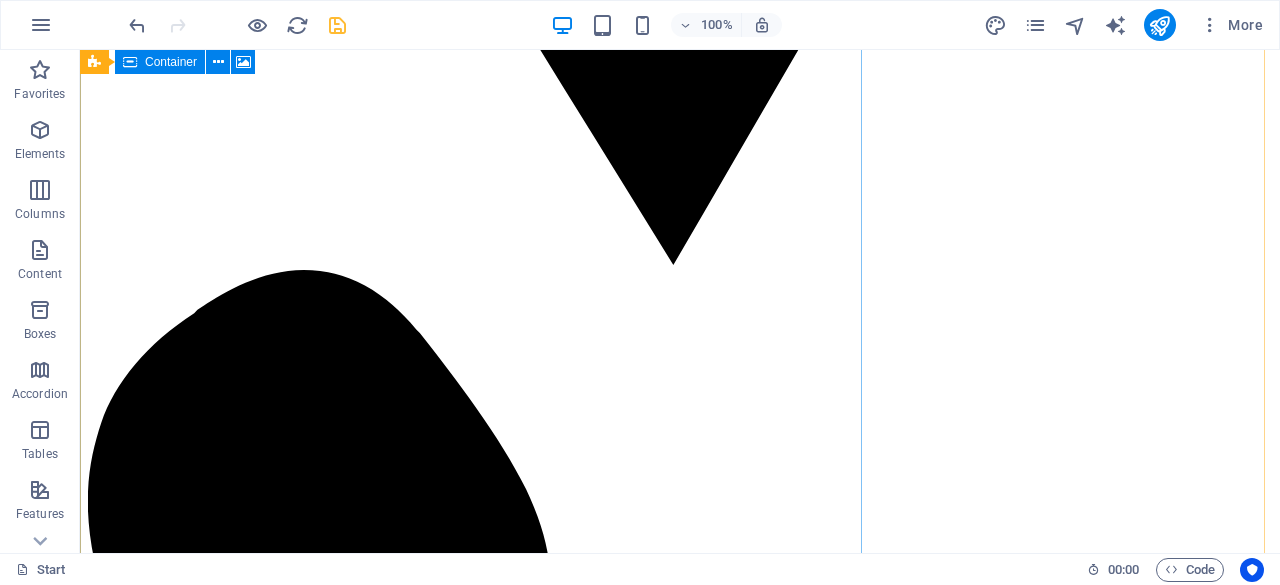click on "Add elements" at bounding box center (621, 26498) 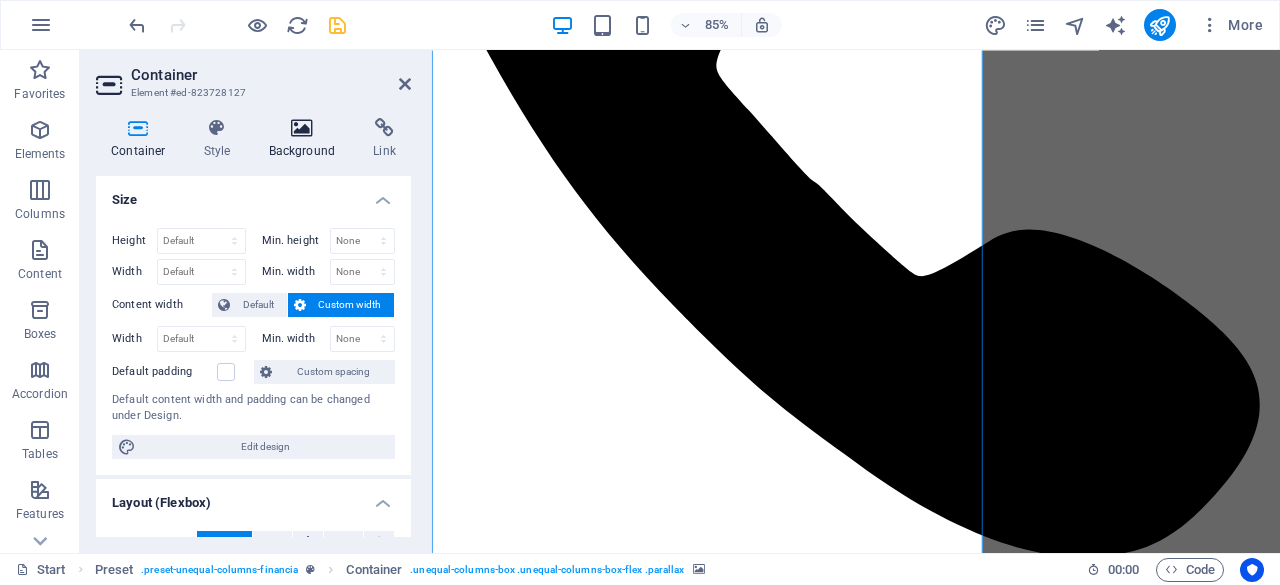 click at bounding box center (302, 128) 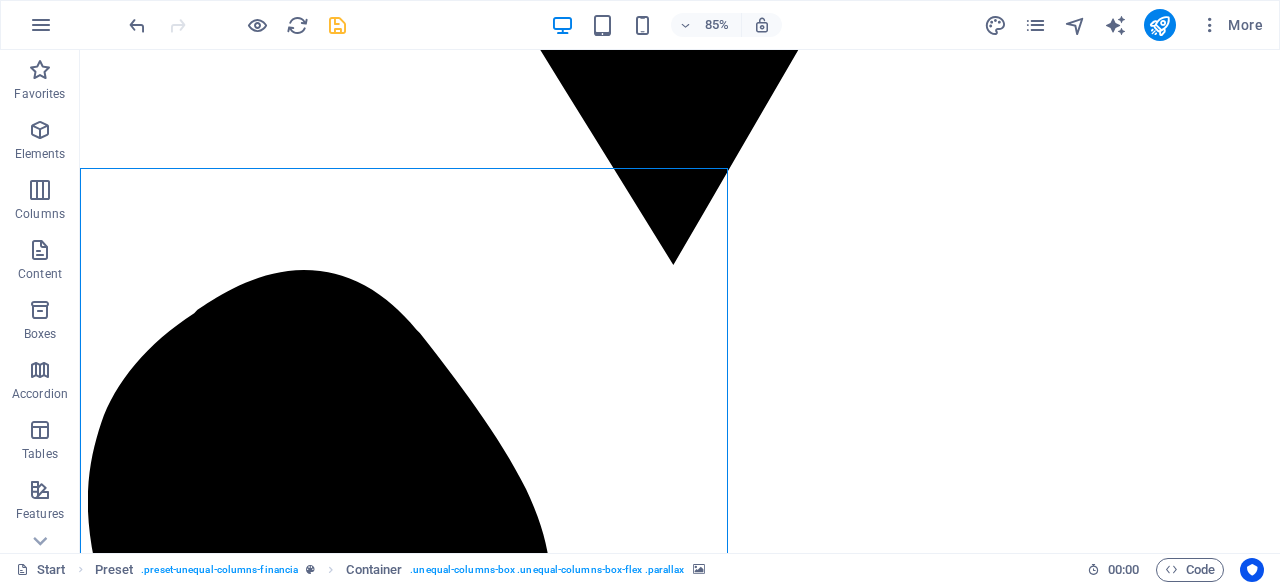 scroll, scrollTop: 4078, scrollLeft: 0, axis: vertical 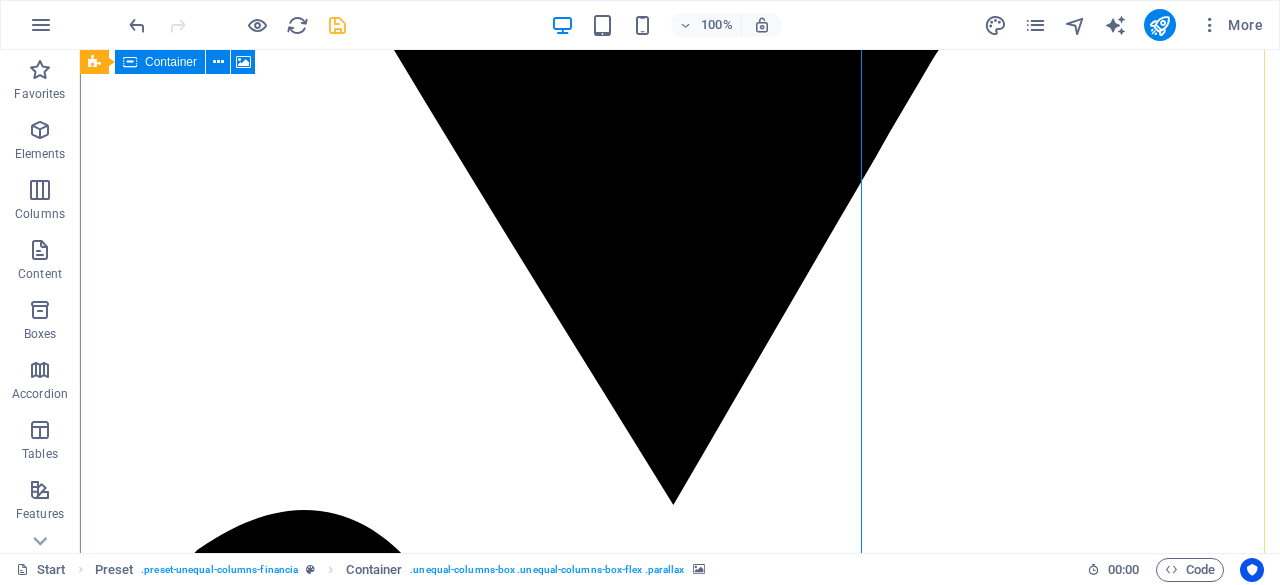 click on "Drop content here or  Add elements  Paste clipboard" at bounding box center [680, 26708] 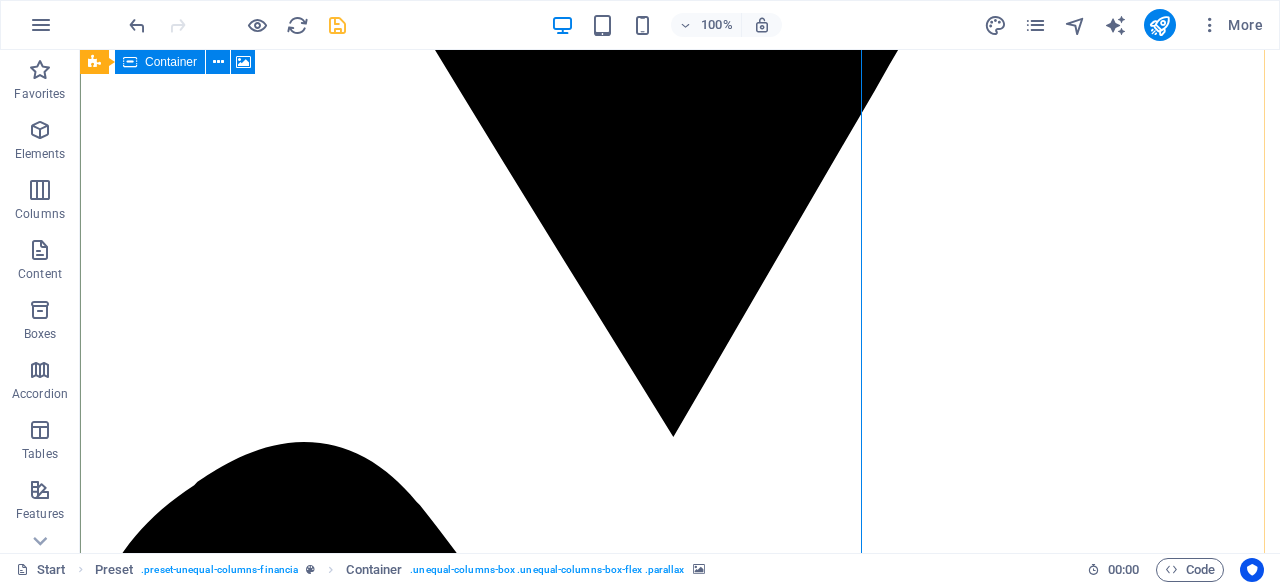 scroll, scrollTop: 4148, scrollLeft: 0, axis: vertical 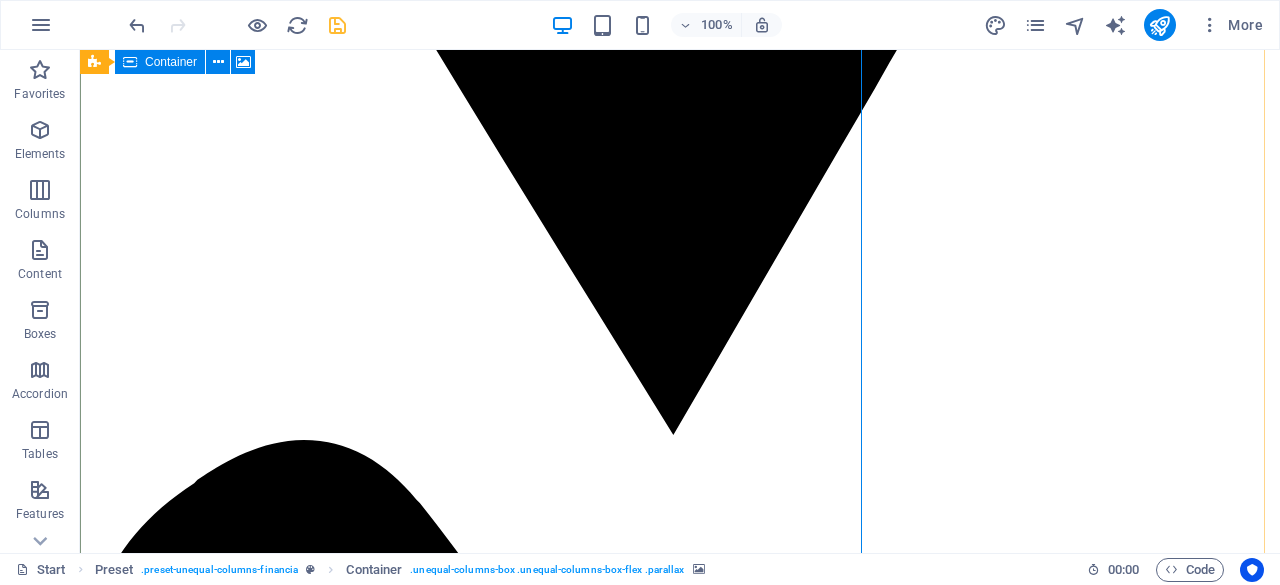 click on "Add elements" at bounding box center [621, 26668] 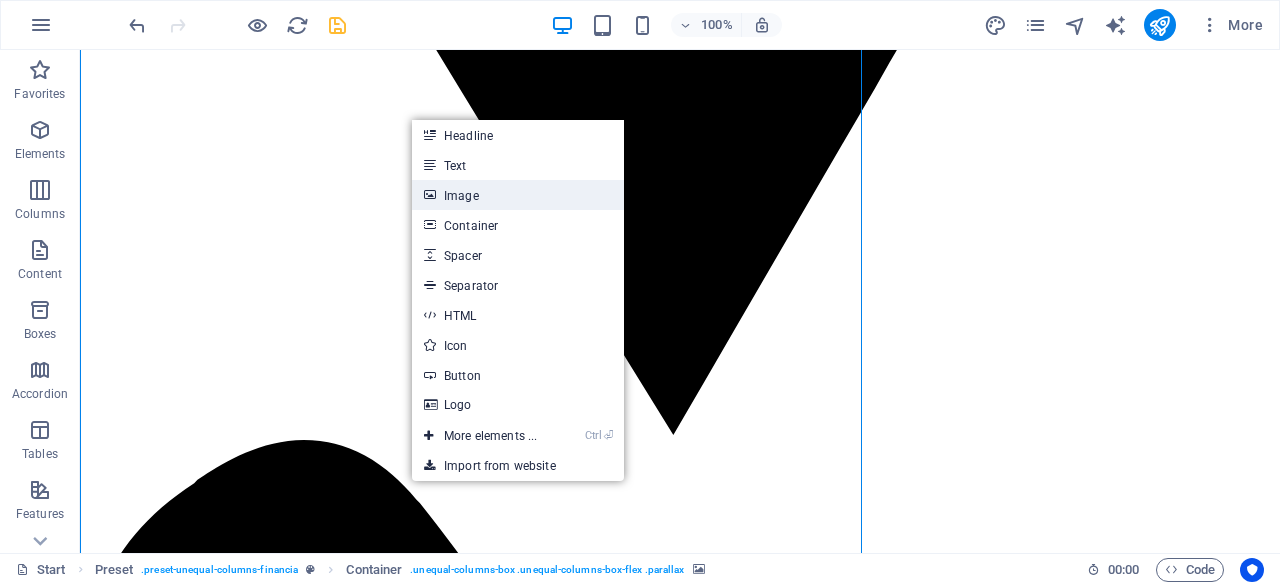 click on "Image" at bounding box center (518, 195) 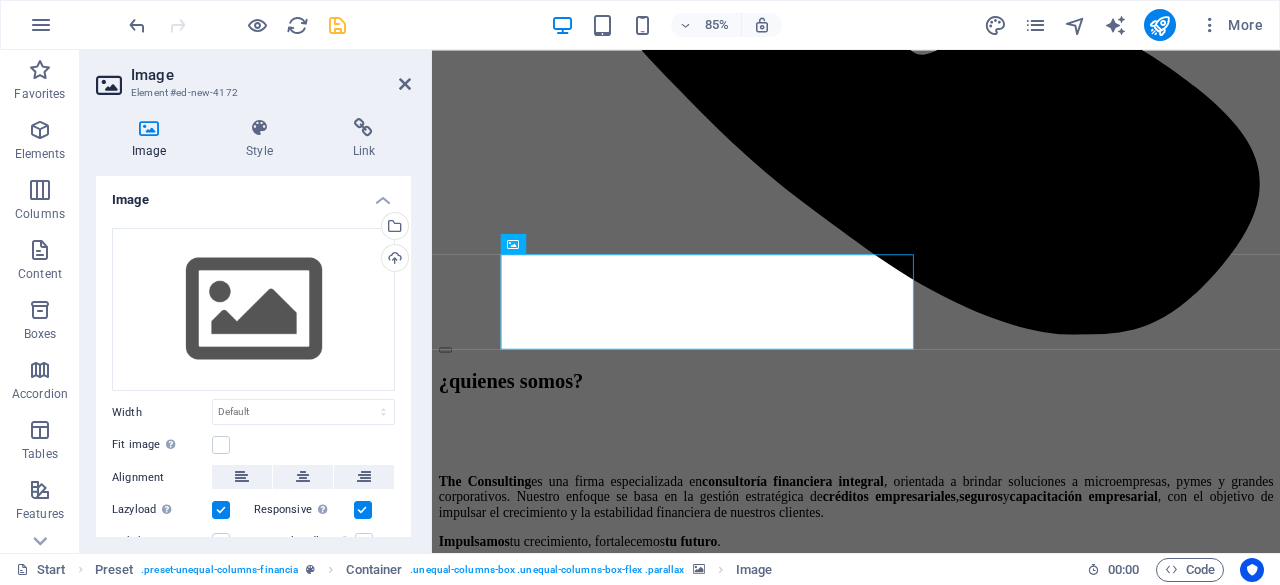 scroll, scrollTop: 4609, scrollLeft: 0, axis: vertical 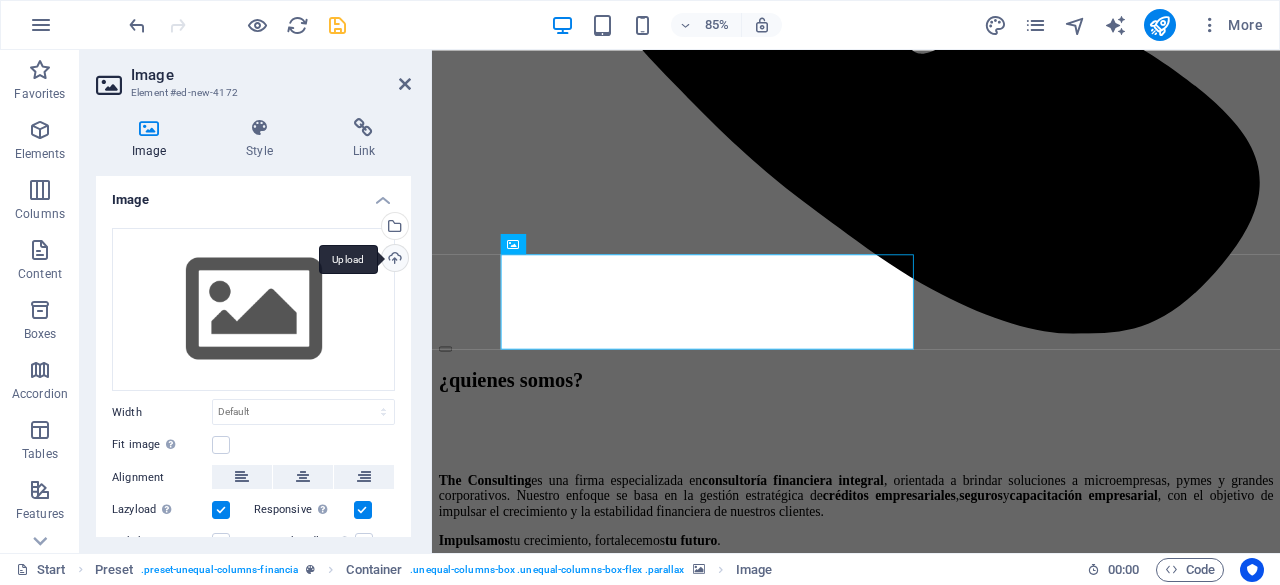 click on "Upload" at bounding box center (393, 260) 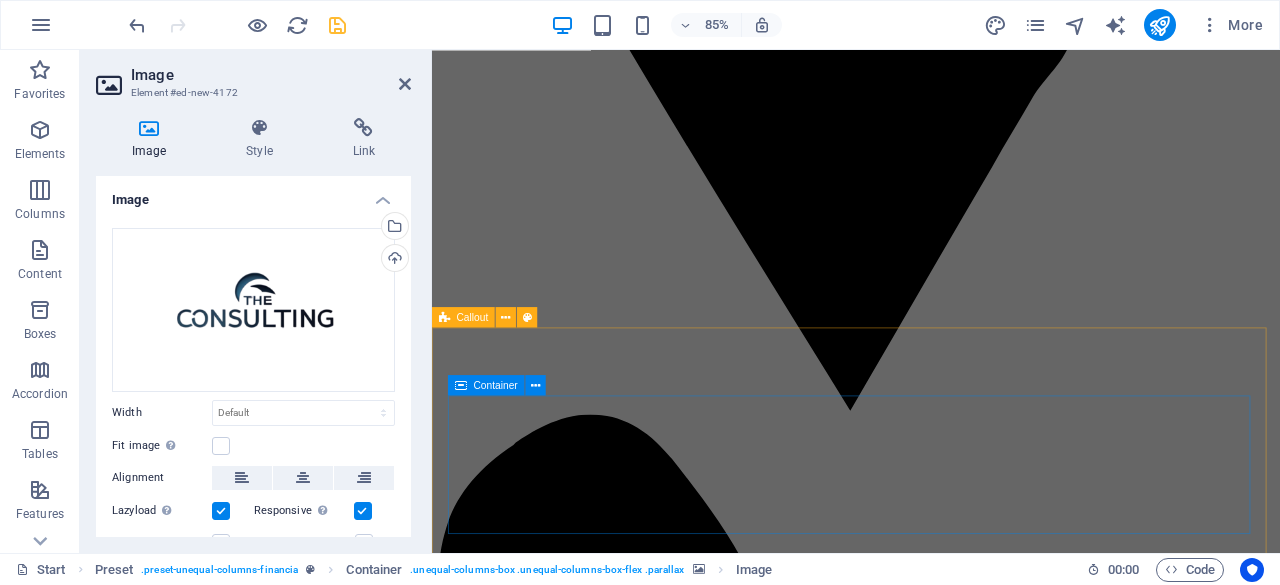 scroll, scrollTop: 3546, scrollLeft: 0, axis: vertical 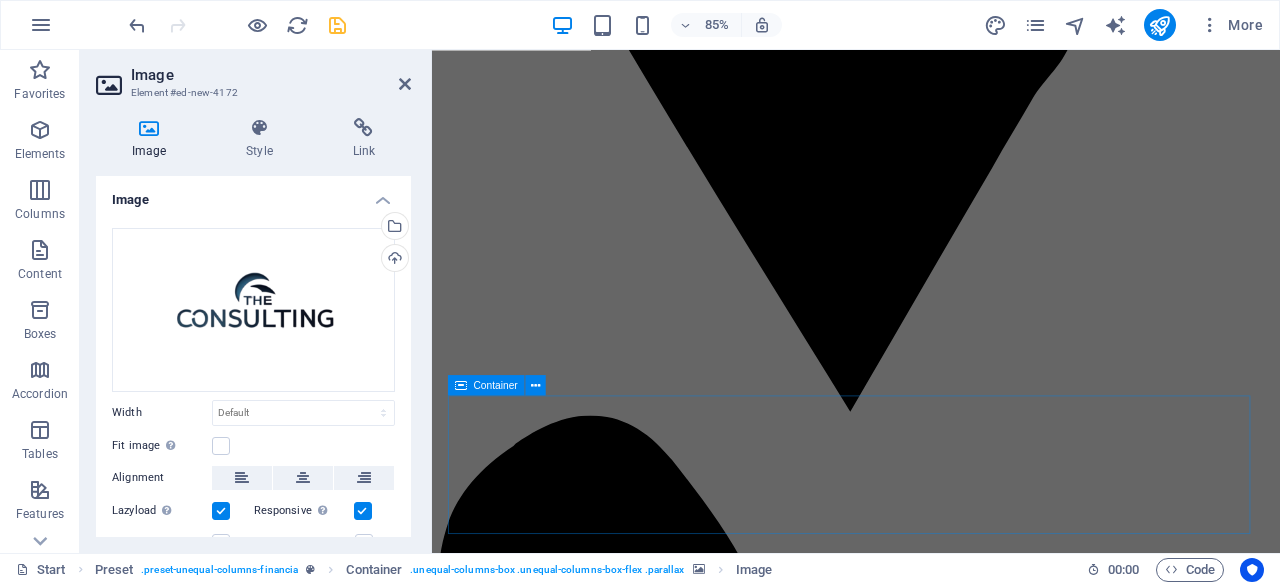 click on "Image" at bounding box center (271, 75) 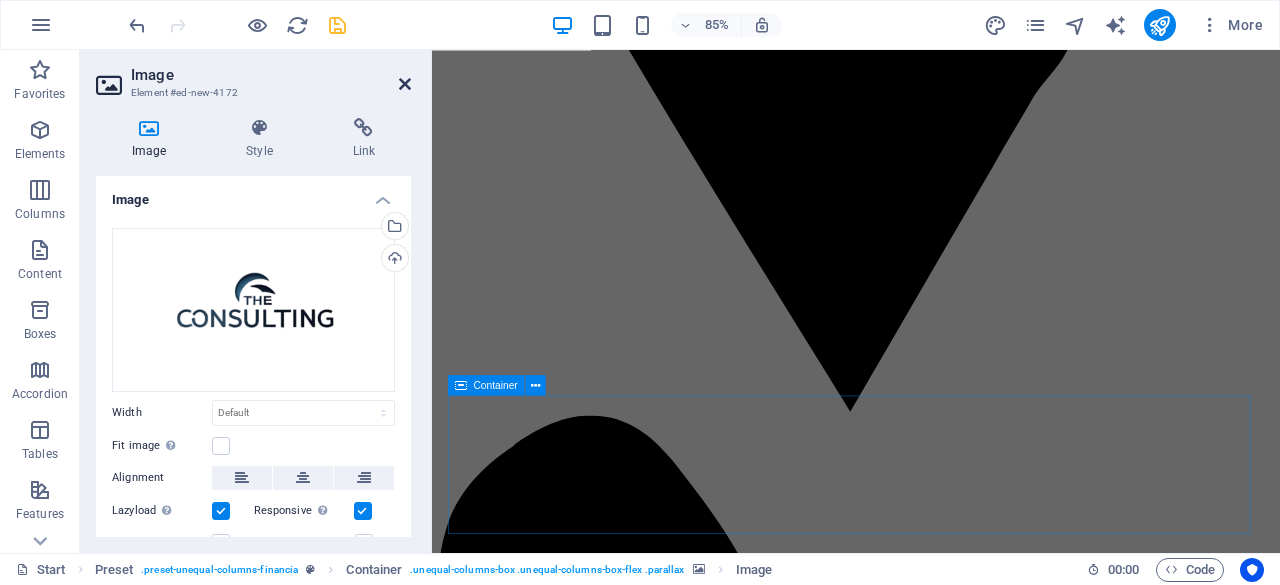 click at bounding box center [405, 84] 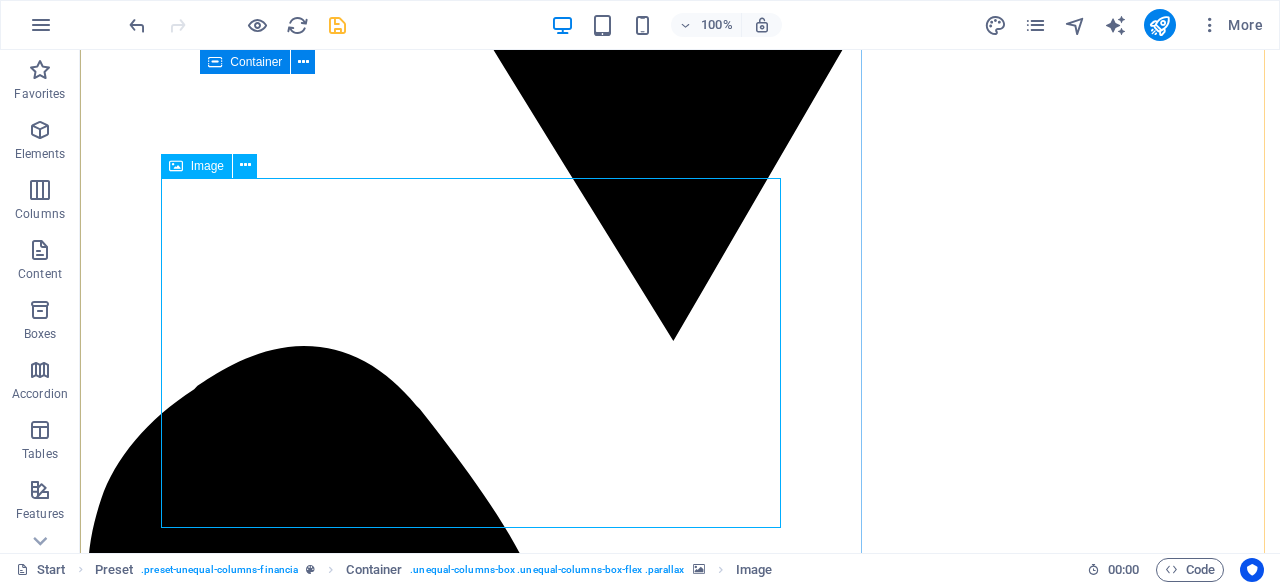 scroll, scrollTop: 4242, scrollLeft: 0, axis: vertical 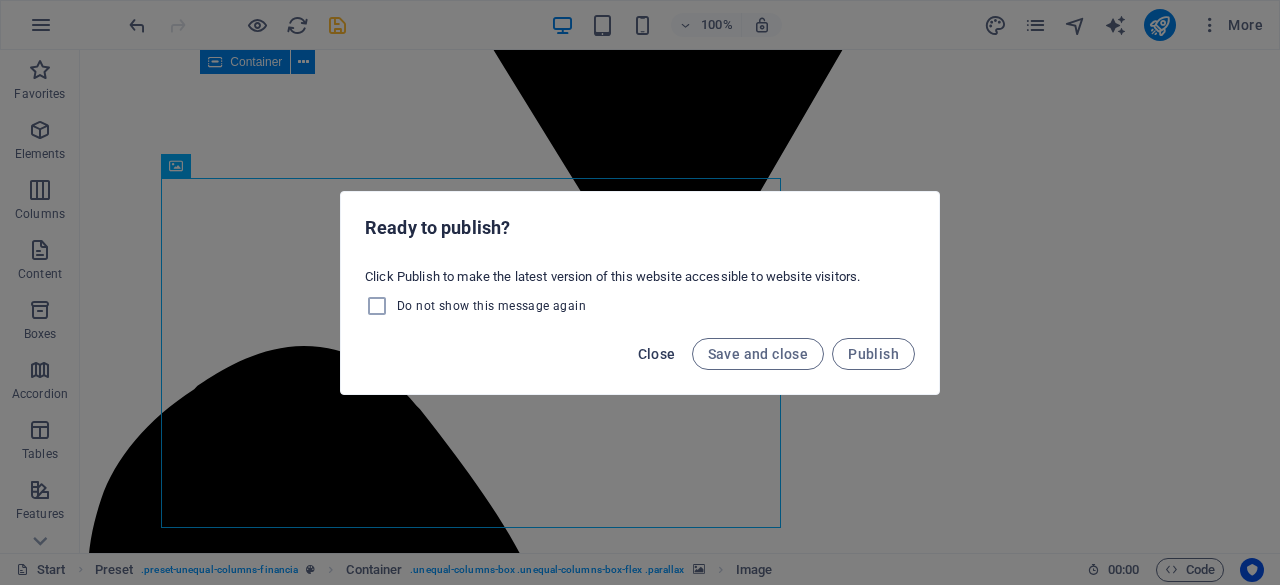 click on "Close" at bounding box center (657, 354) 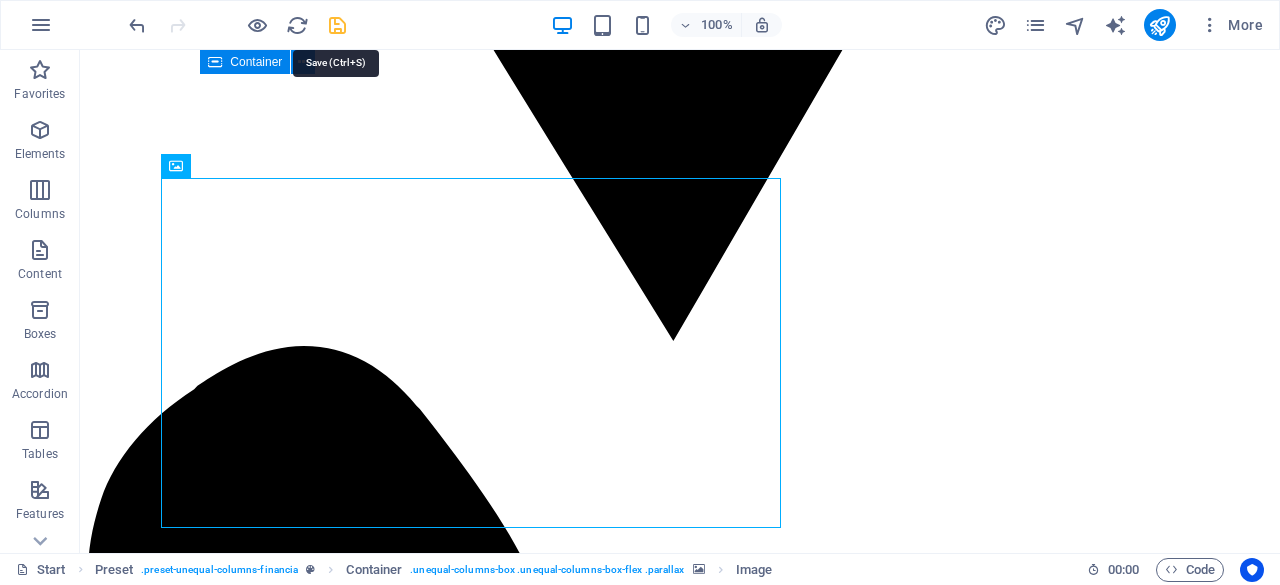 click at bounding box center [337, 25] 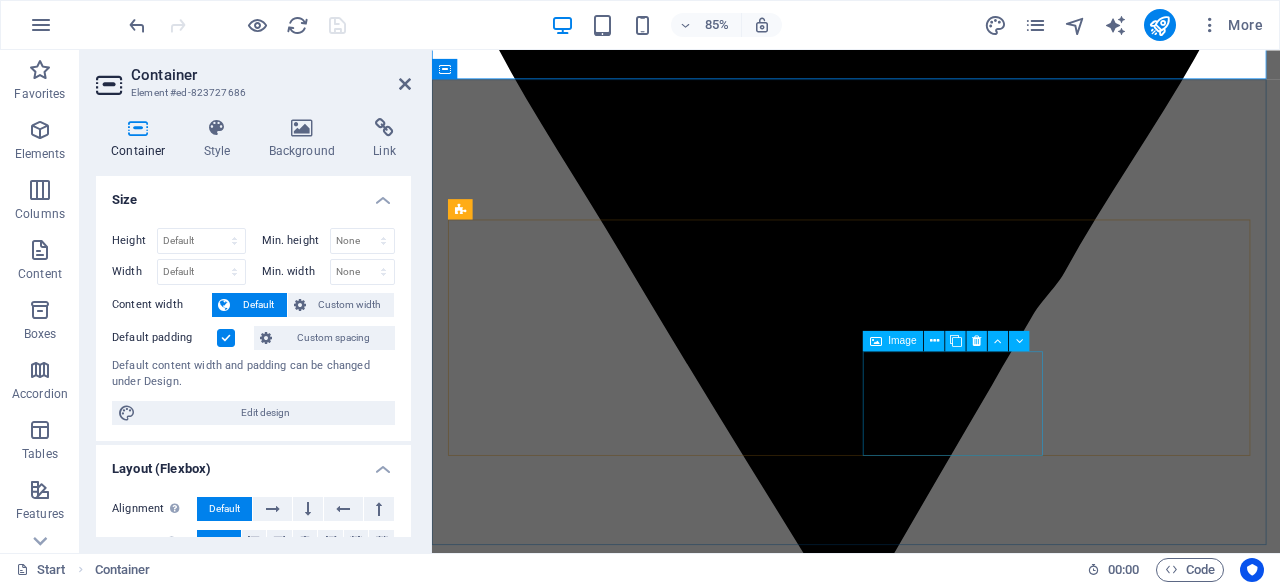 scroll, scrollTop: 3293, scrollLeft: 0, axis: vertical 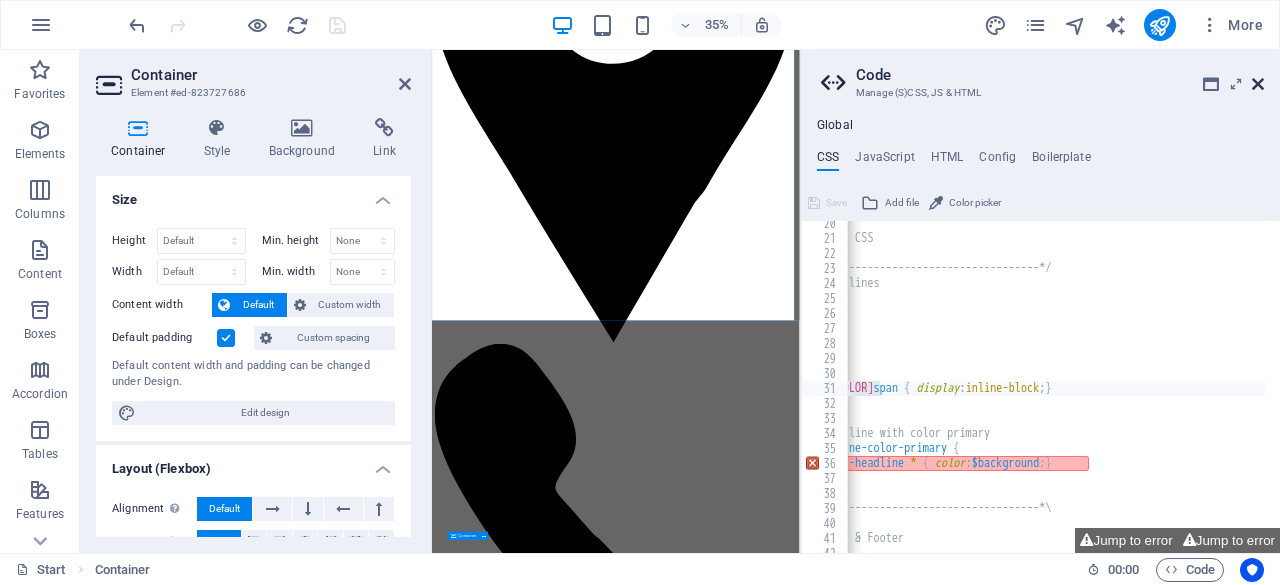 click at bounding box center (1258, 84) 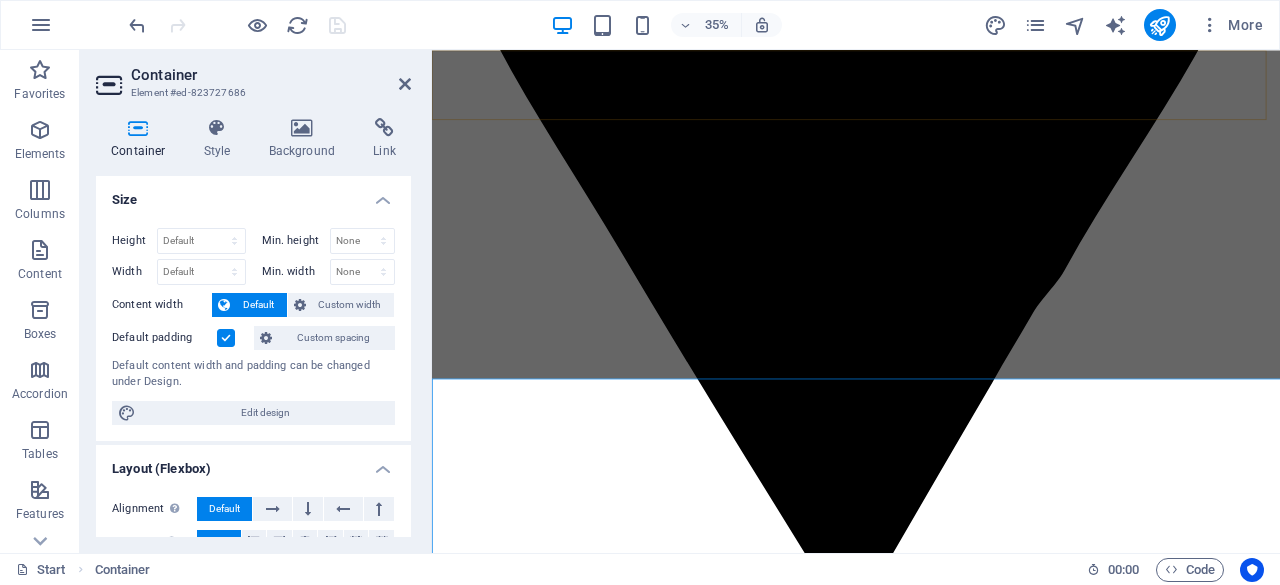 scroll, scrollTop: 2553, scrollLeft: 0, axis: vertical 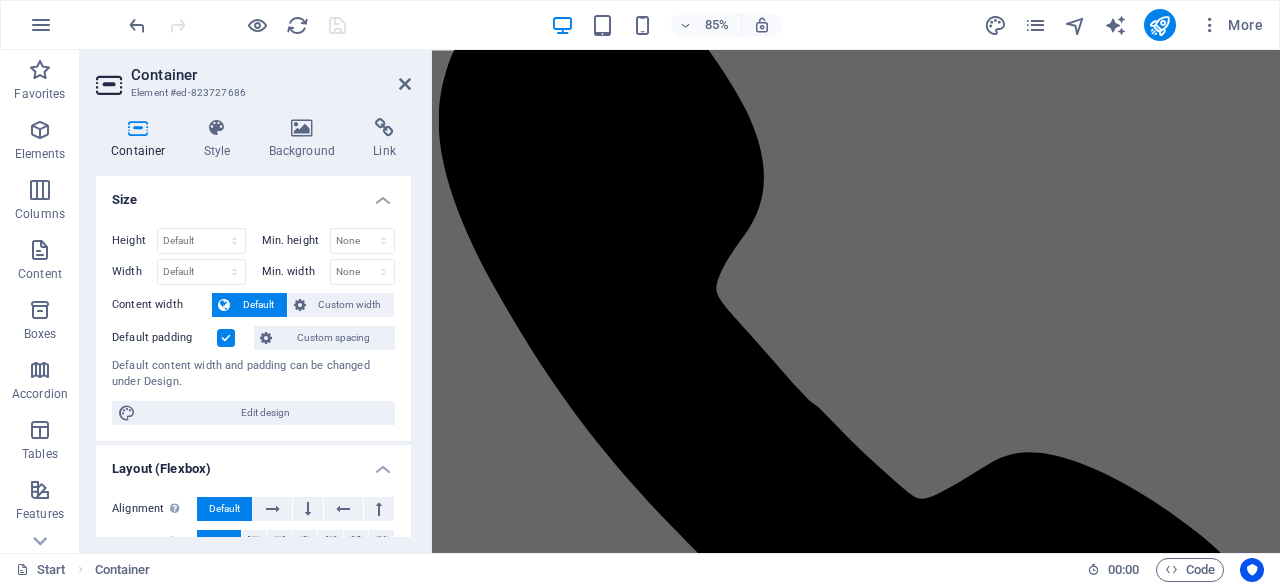 click at bounding box center (931, 22869) 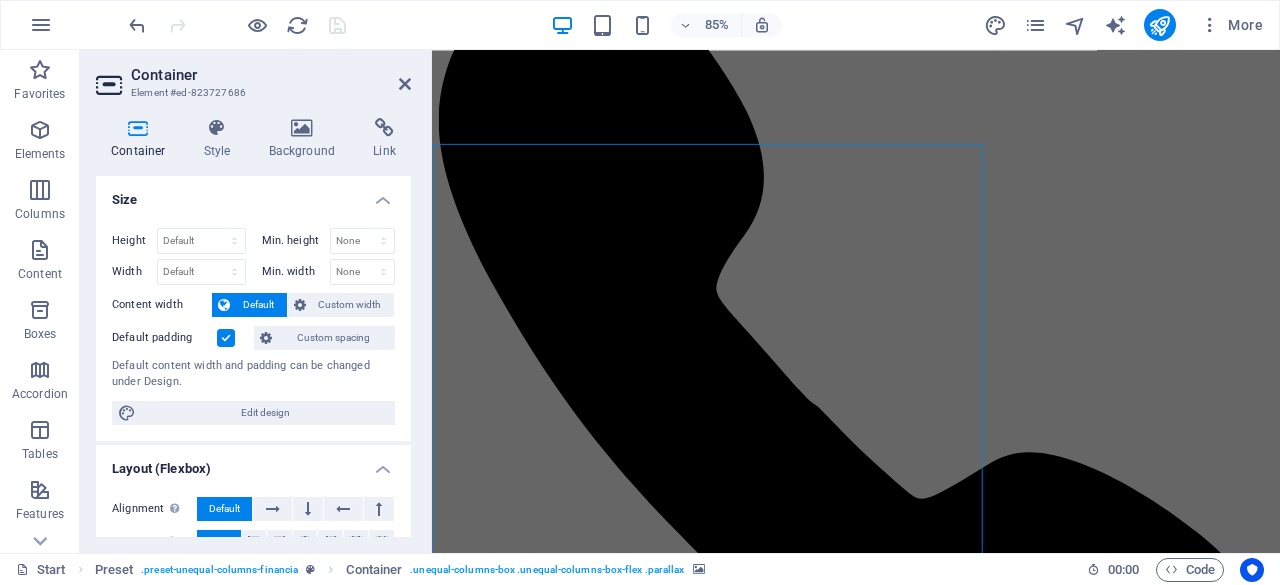 click at bounding box center (931, 22869) 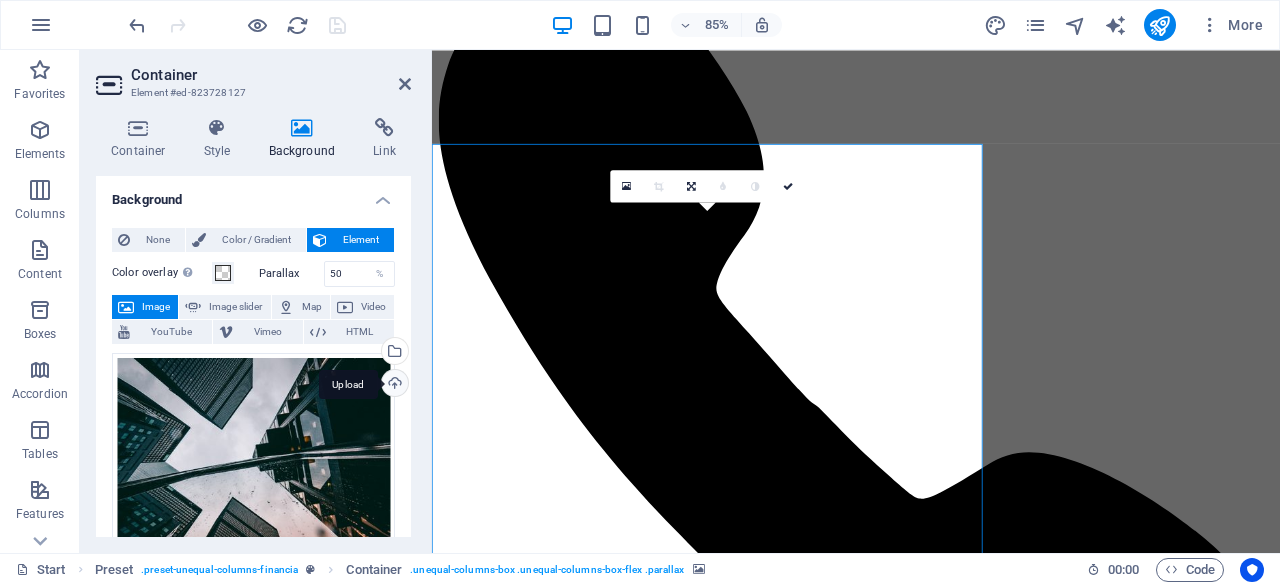click on "Upload" at bounding box center [393, 385] 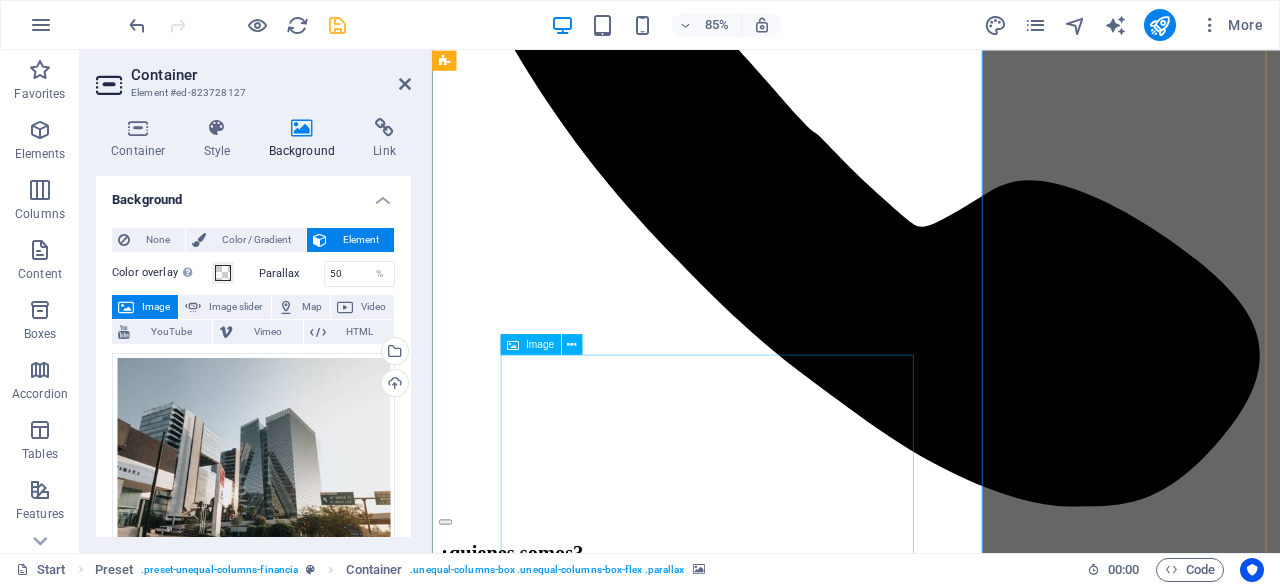 scroll, scrollTop: 4416, scrollLeft: 0, axis: vertical 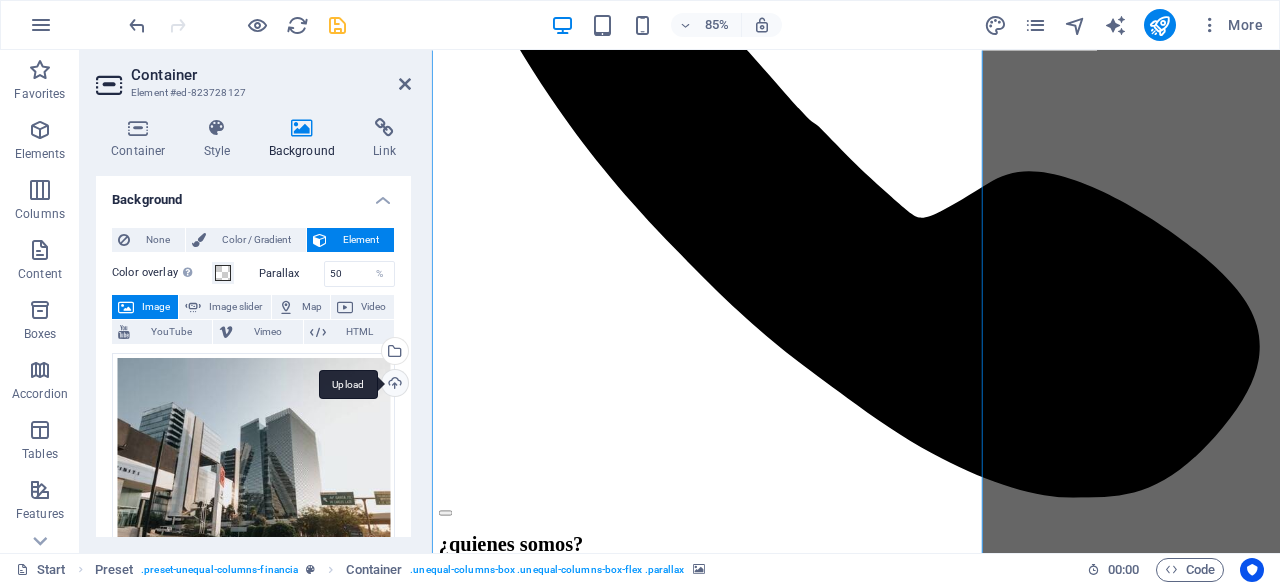 click on "Upload" at bounding box center (393, 385) 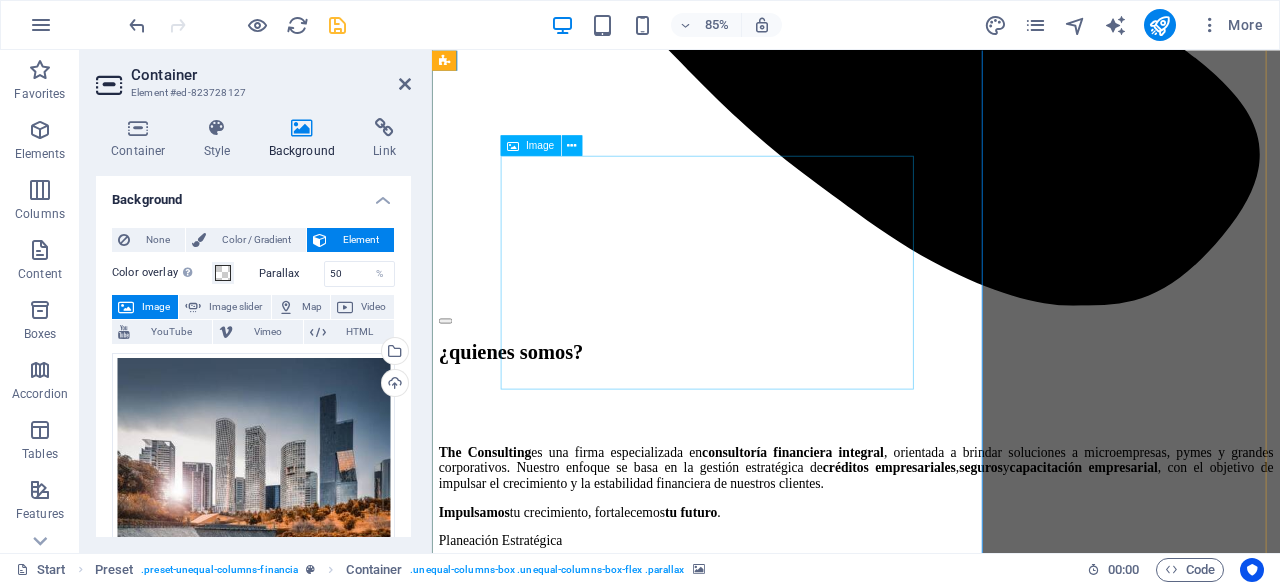 scroll, scrollTop: 4644, scrollLeft: 0, axis: vertical 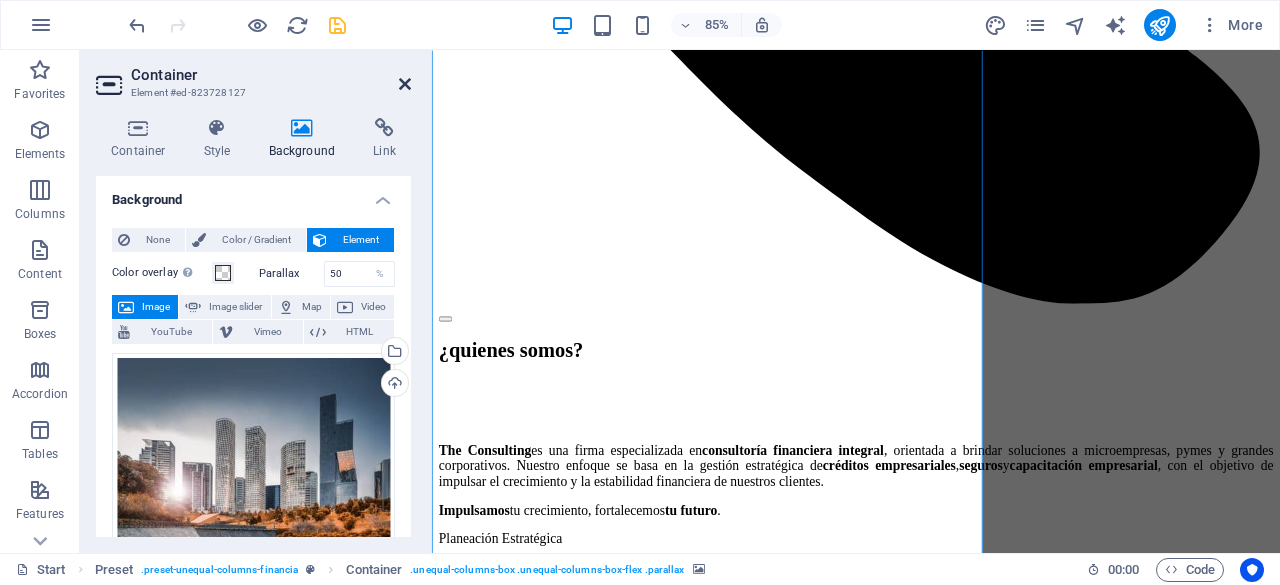 click at bounding box center [405, 84] 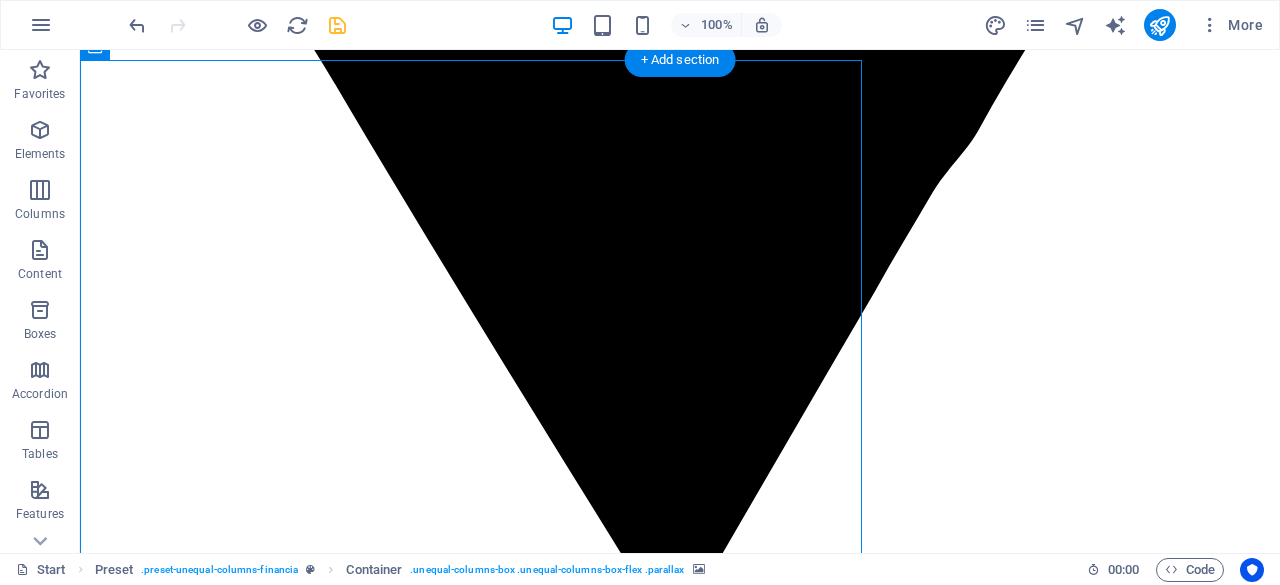 scroll, scrollTop: 3946, scrollLeft: 0, axis: vertical 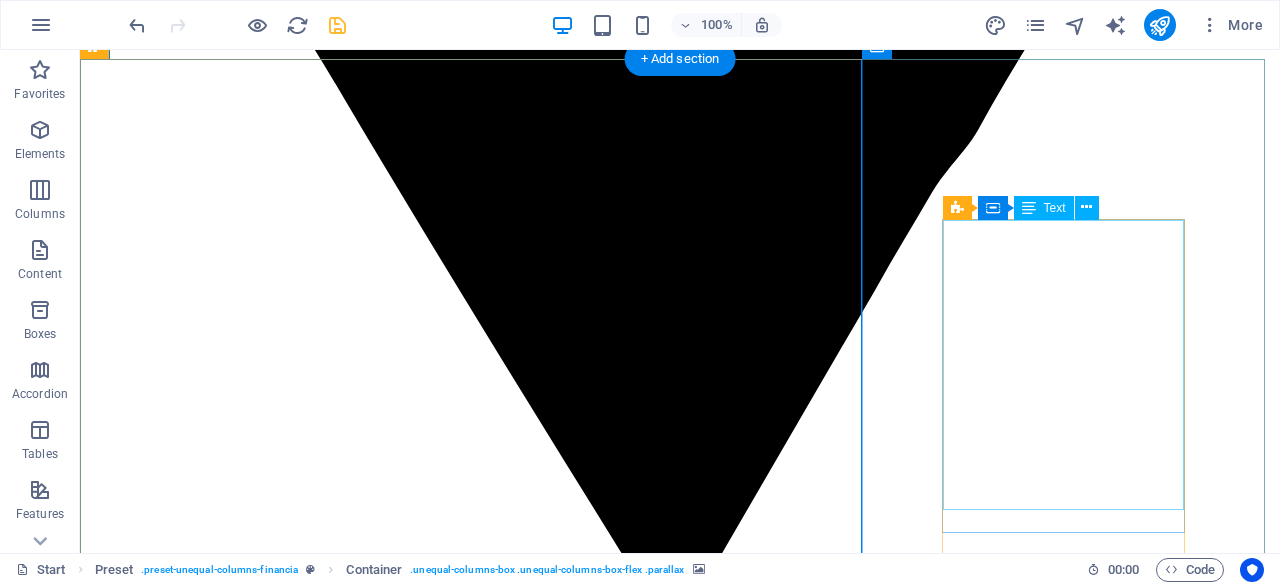 click on "Lorem ipsum dolor sit amet consetetur sadipscing diam nonumy eirmod tempor invidunt ut labore et dolore magna aliquyam erat sed diam voluptua. At vero eos et accusam et justo duo dolores et ea rebum. Stet clita kasd gubergren. Megan Fitz Finance Company" at bounding box center (680, 27623) 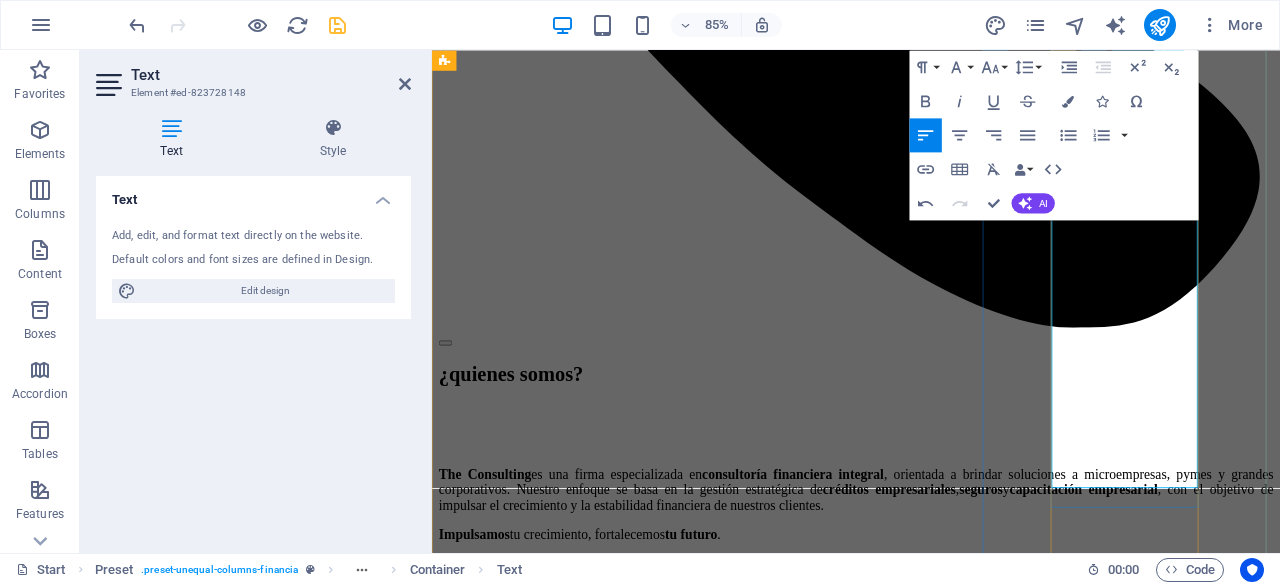 scroll, scrollTop: 4760, scrollLeft: 0, axis: vertical 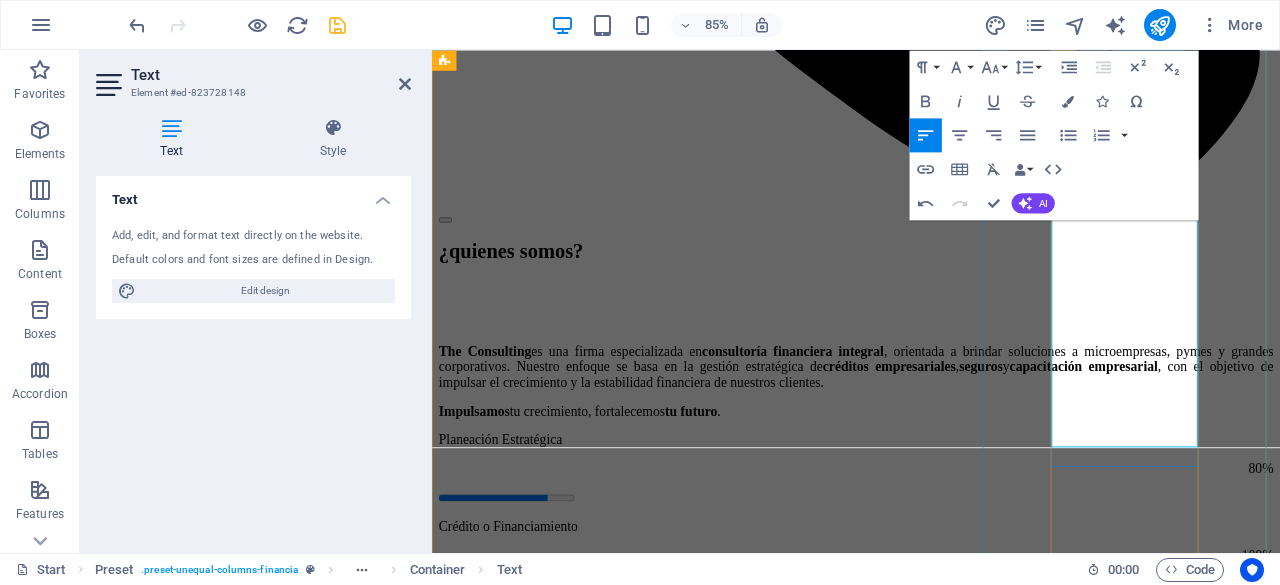 click on "Finance Company" at bounding box center (931, 24392) 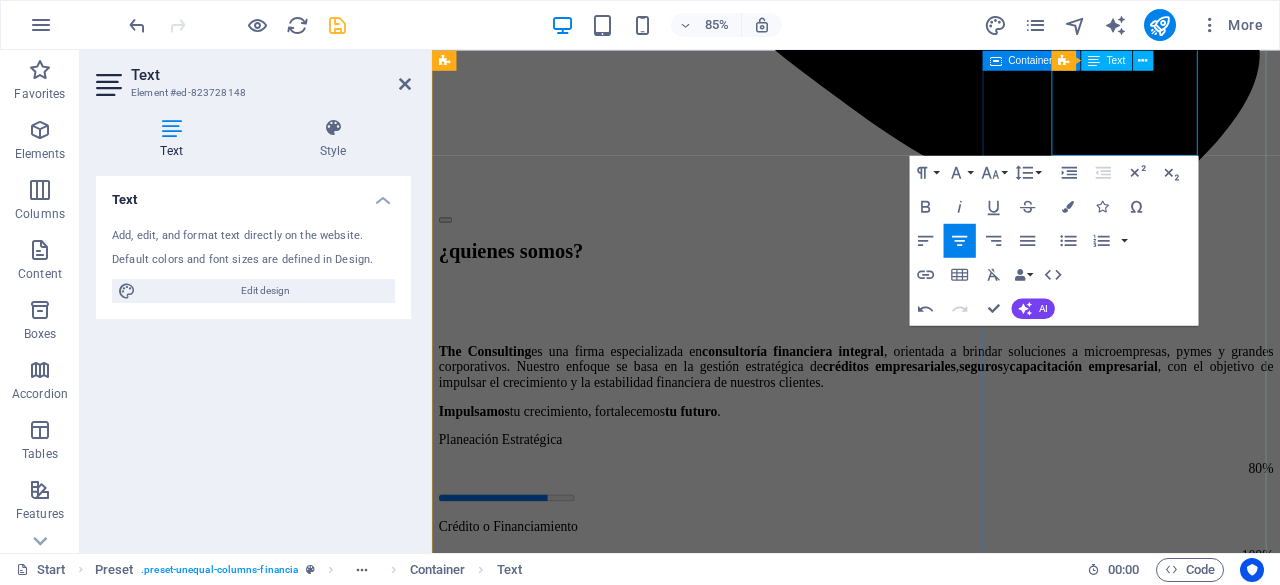 click on "Reviews omos más que una firma de consultoría: somos tus aliados estratégicos en cada etapa del crecimiento de tu empresa. Al unirte a nosotros, formas parte de una comunidad de empresas que eligen avanzar con claridad, decisión y estrategia. Te acompañamos con soluciones personalizadas en gestión de créditos, arrendamiento, factoraje y asesoría financiera integral. ​
Lorem ipsum dolor sit amet consetetur sadipscing diam nonumy eirmod tempor invidunt ut labore et dolore magna aliquyam erat sed diam voluptua. At vero eos et accusam et justo duo dolores et ea rebum. Stet clita kasd gubergren. Ronald Burns Finance Company
Lorem ipsum dolor sit amet consetetur sadipscing diam nonumy eirmod tempor invidunt ut labore et dolore magna aliquyam erat sed diam voluptua. At vero eos et accusam et justo duo dolores et ea rebum. Stet clita kasd gubergren. Jeff Smith Finance Company" at bounding box center [931, 24274] 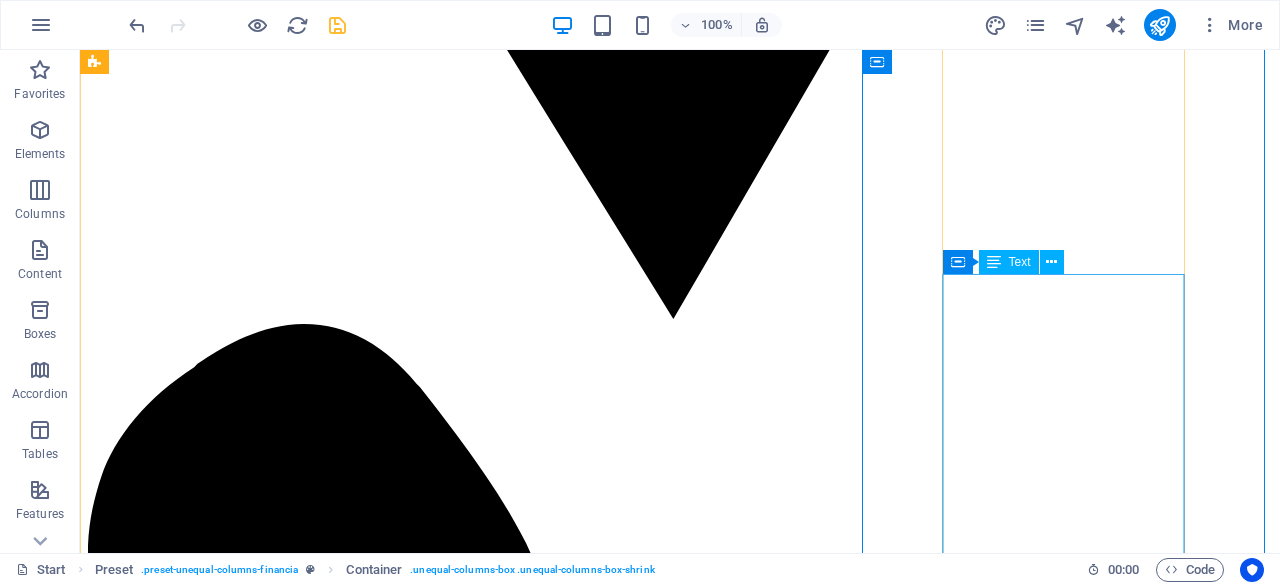 scroll, scrollTop: 4256, scrollLeft: 0, axis: vertical 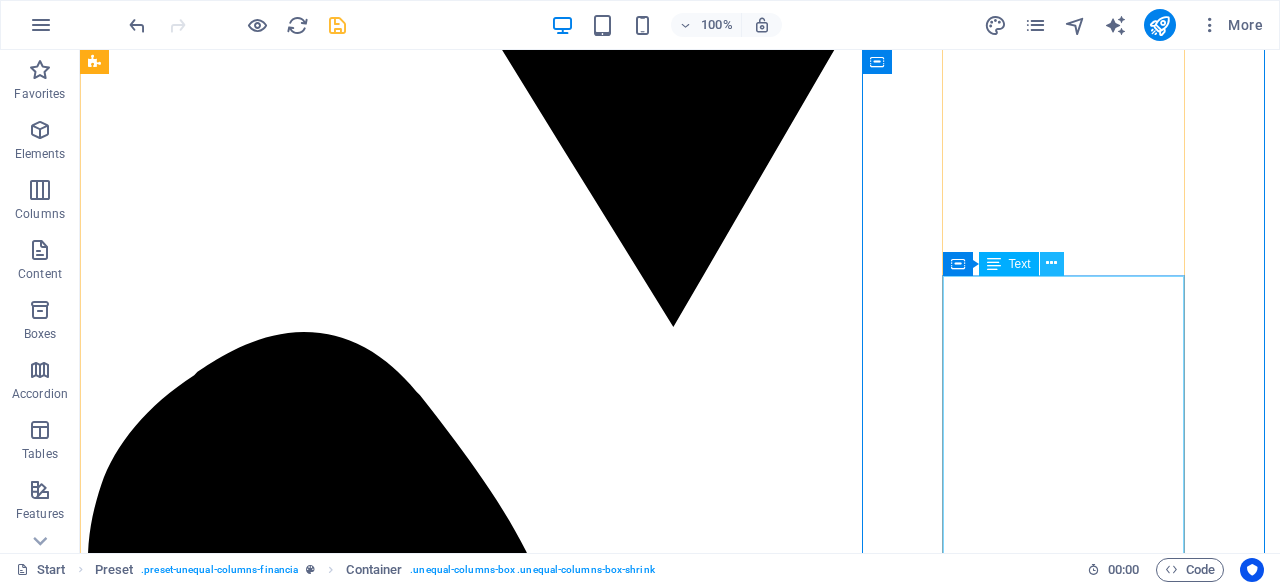 click at bounding box center [1051, 263] 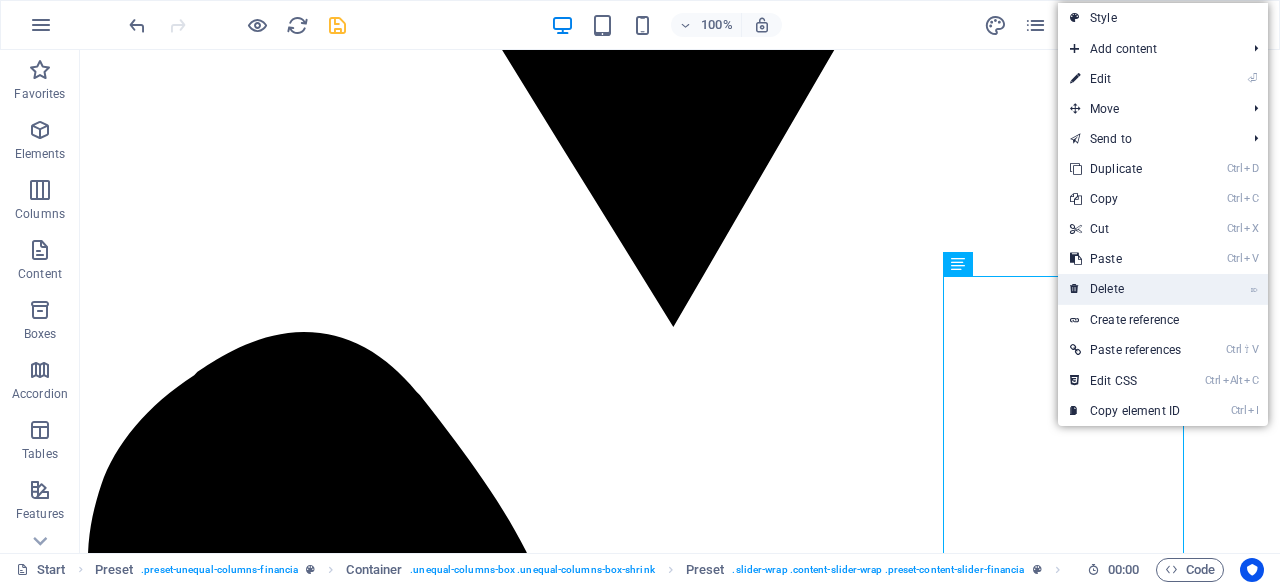 click on "⌦  Delete" at bounding box center (1125, 289) 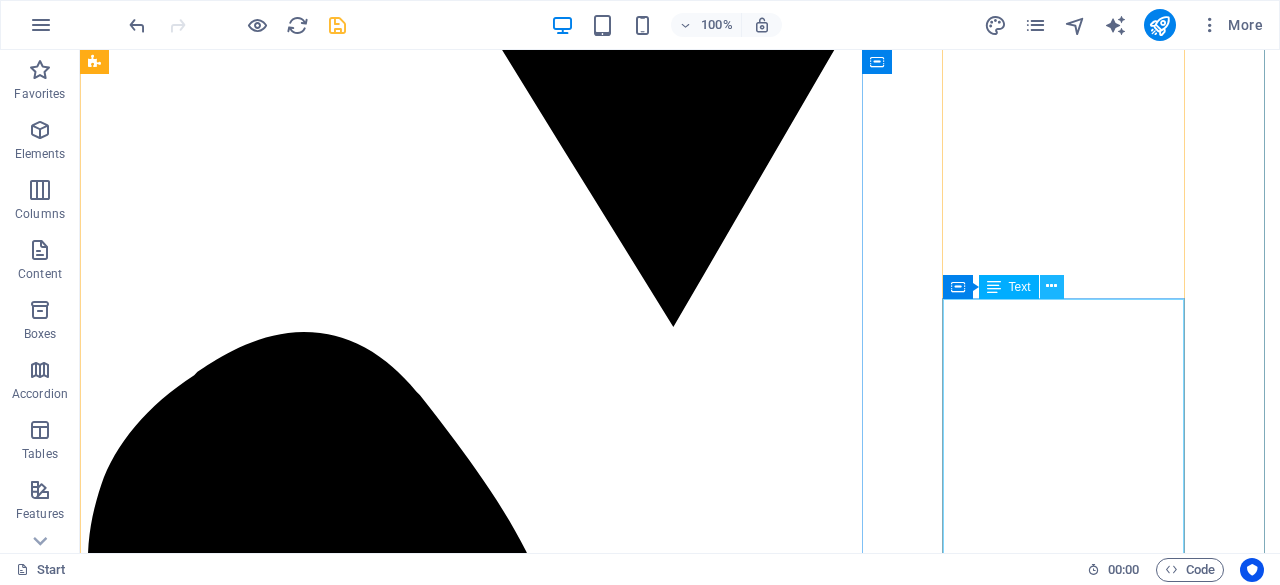 click at bounding box center (1051, 286) 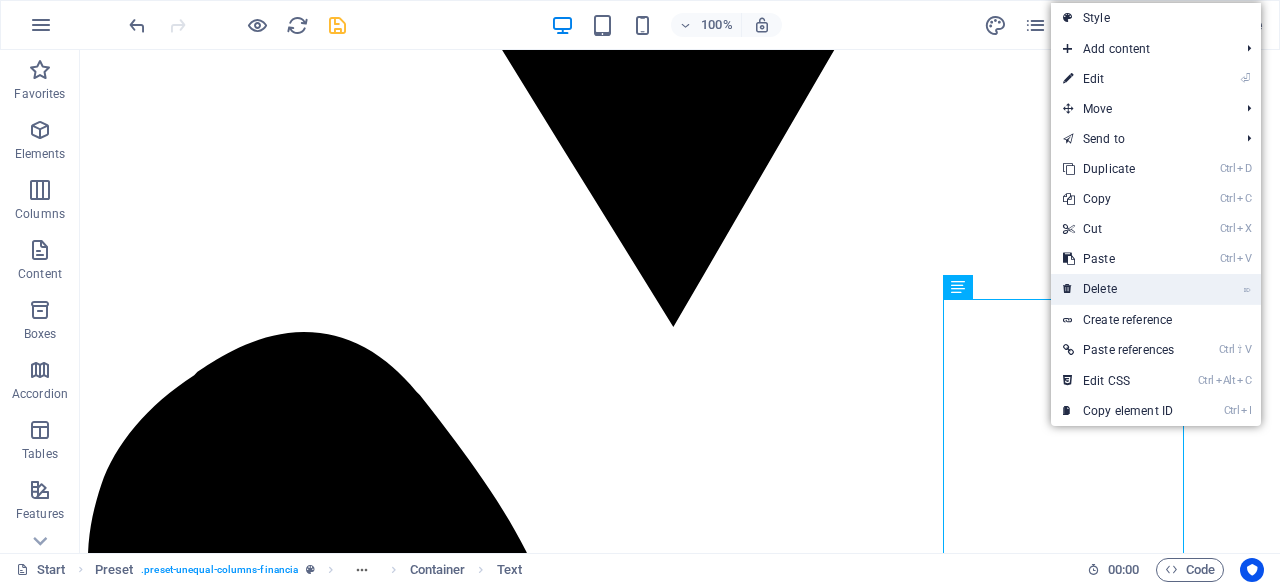 click on "⌦  Delete" at bounding box center (1118, 289) 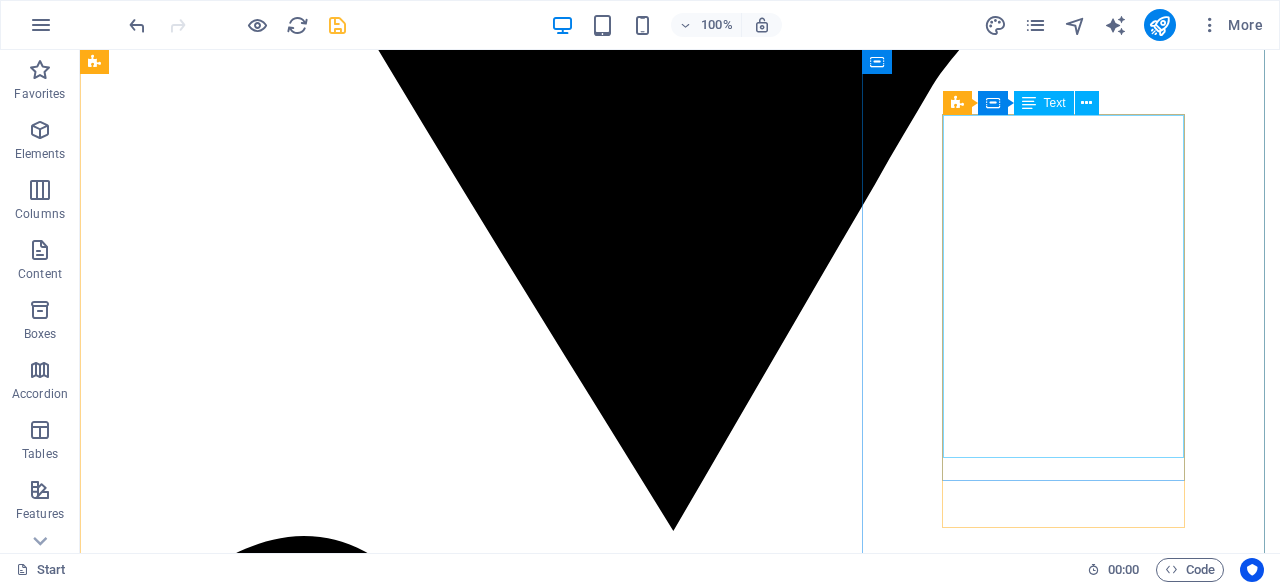 scroll, scrollTop: 4050, scrollLeft: 0, axis: vertical 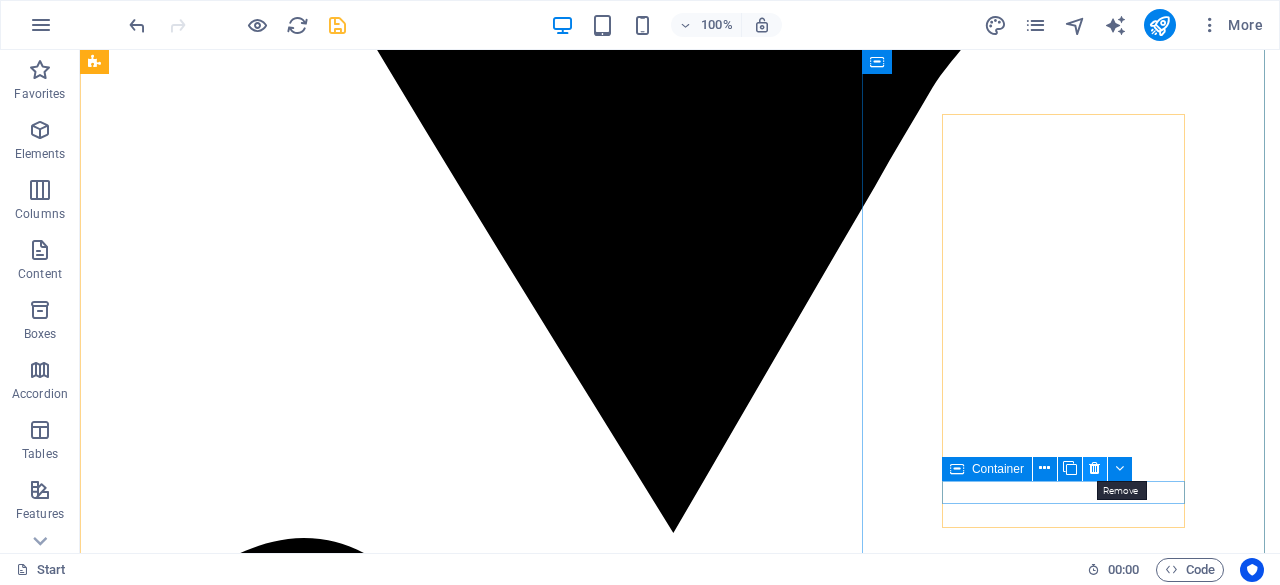 click at bounding box center (1094, 468) 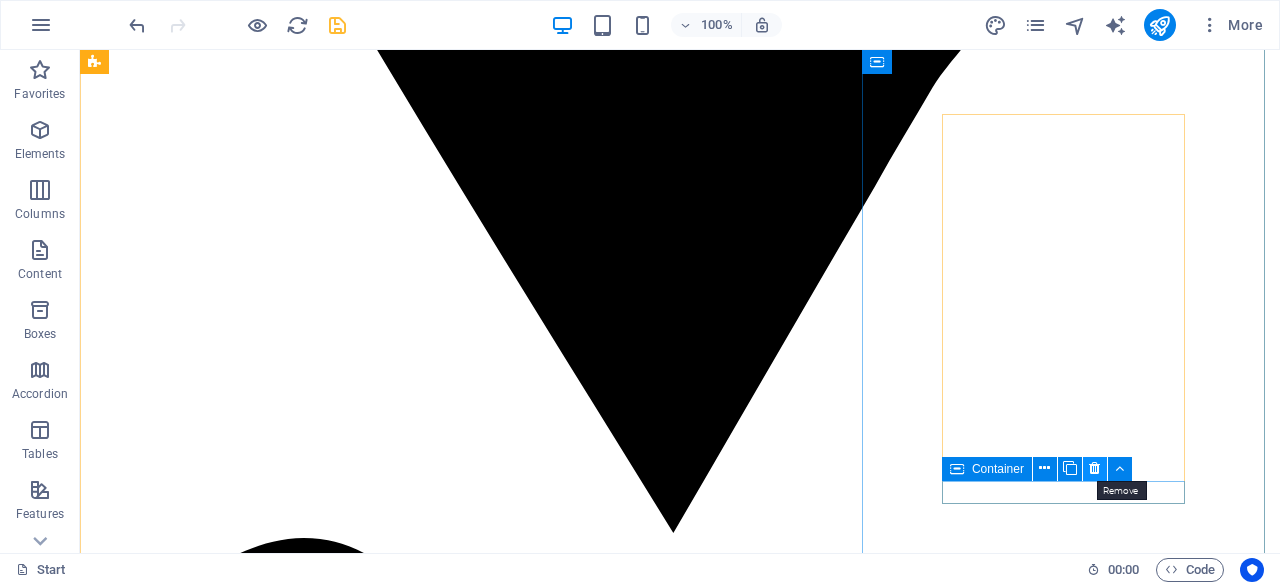 click at bounding box center [1095, 469] 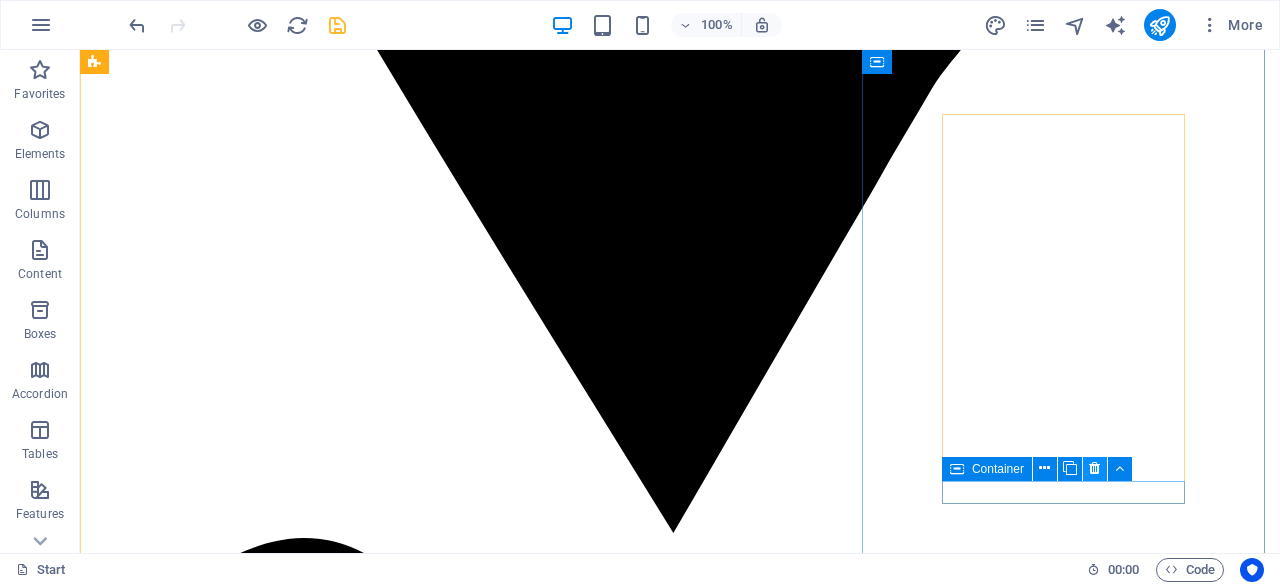 click at bounding box center (1095, 469) 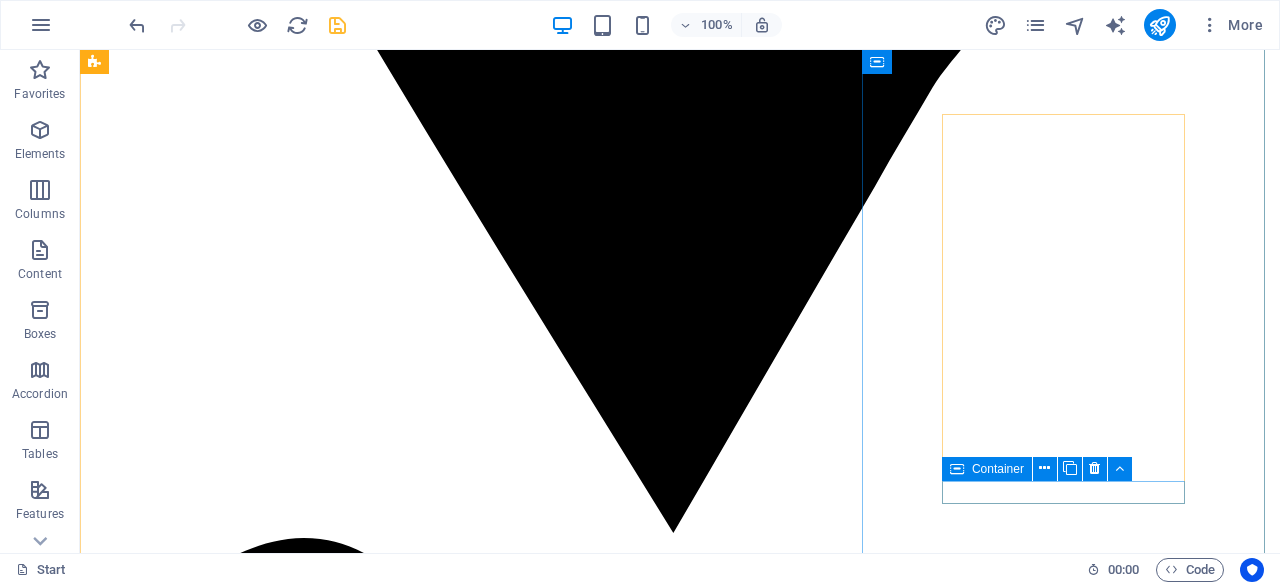 click at bounding box center (680, 27391) 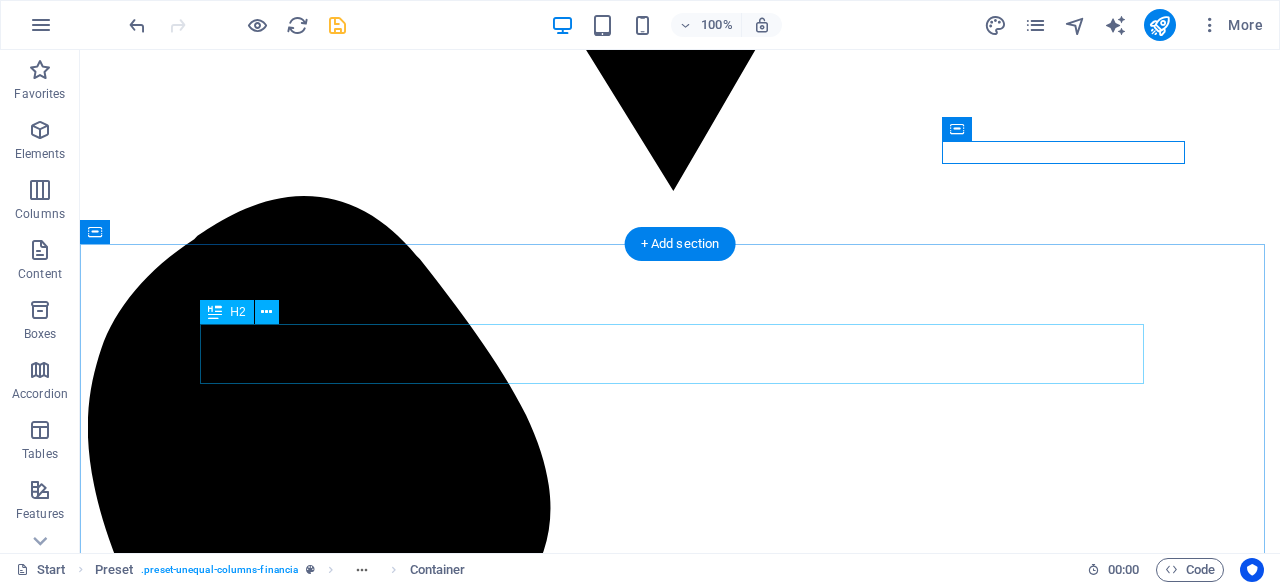 scroll, scrollTop: 4390, scrollLeft: 0, axis: vertical 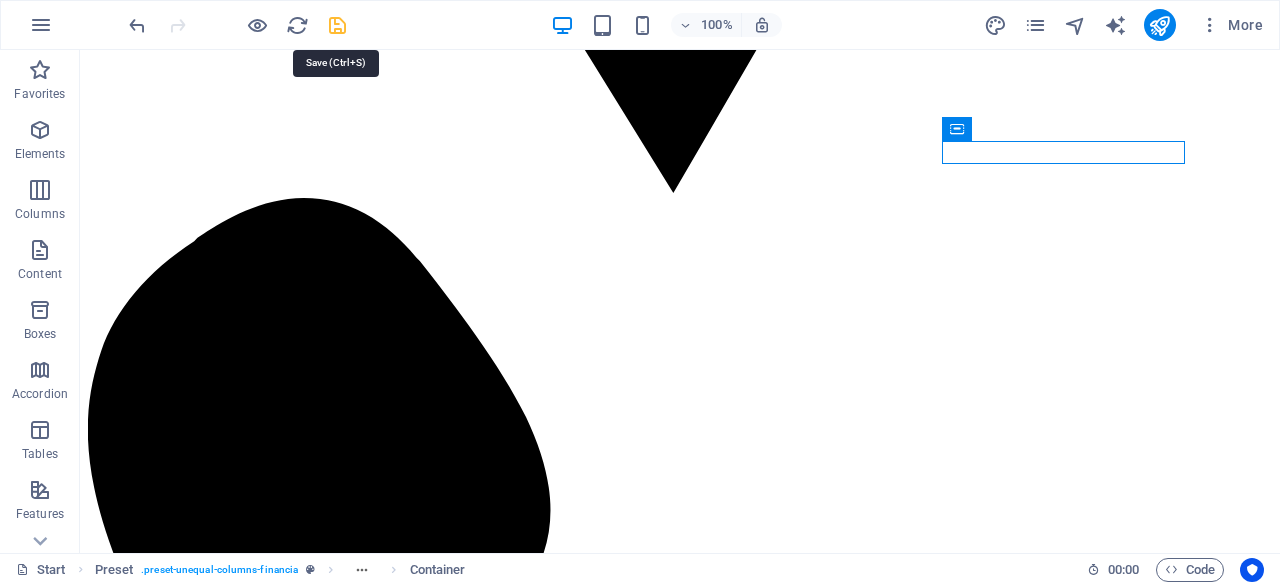 click at bounding box center [337, 25] 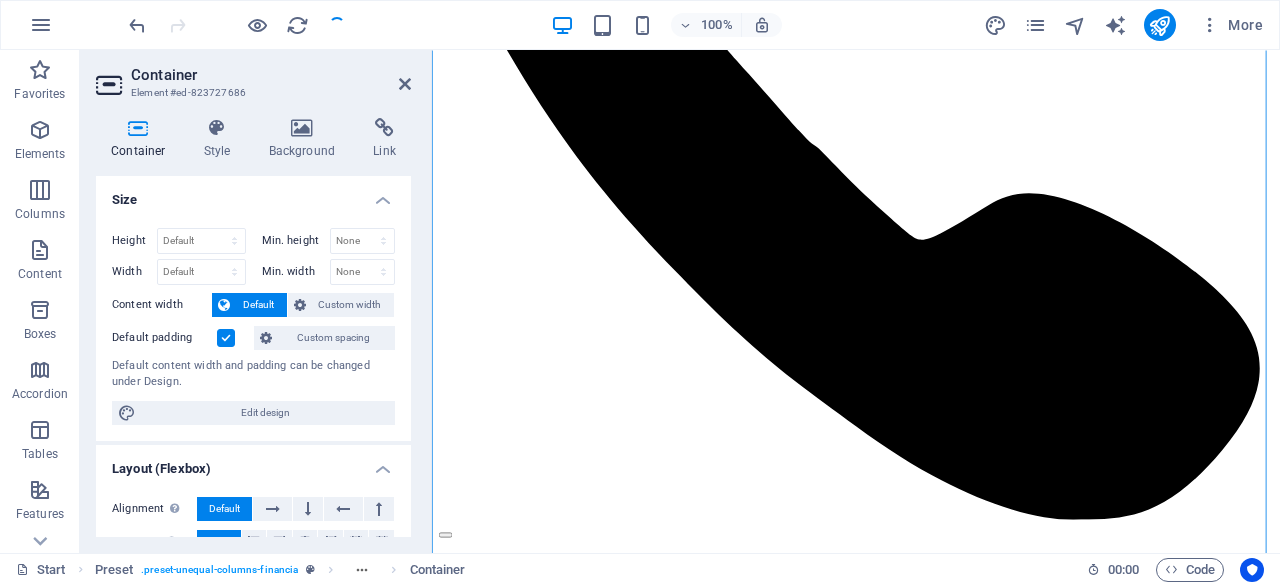 scroll, scrollTop: 2466, scrollLeft: 0, axis: vertical 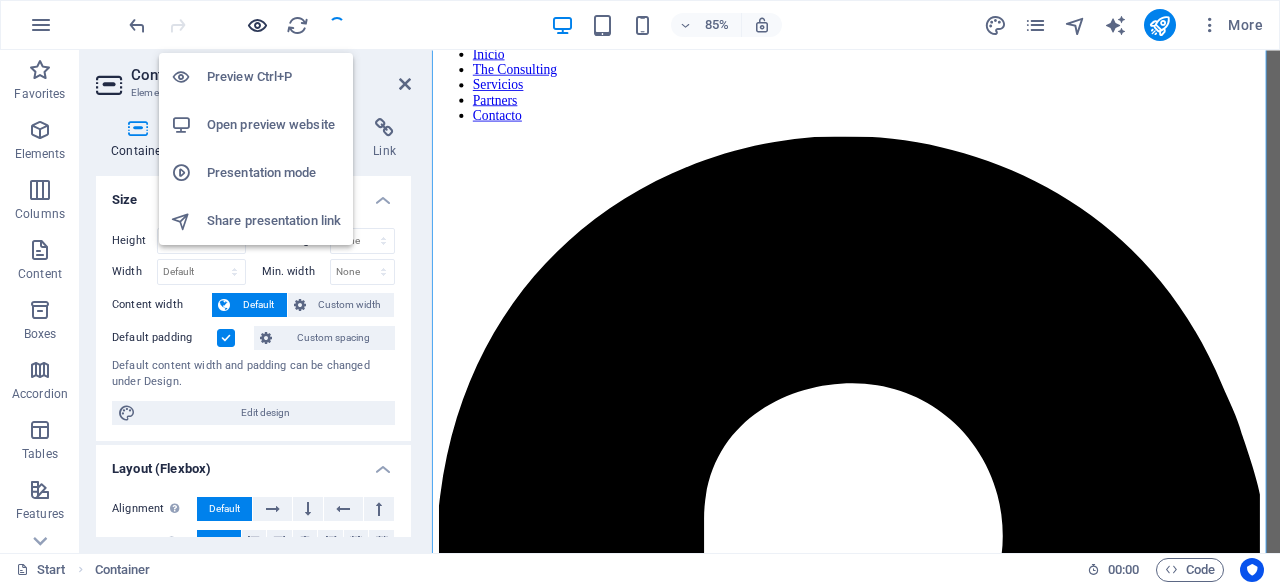 click at bounding box center [257, 25] 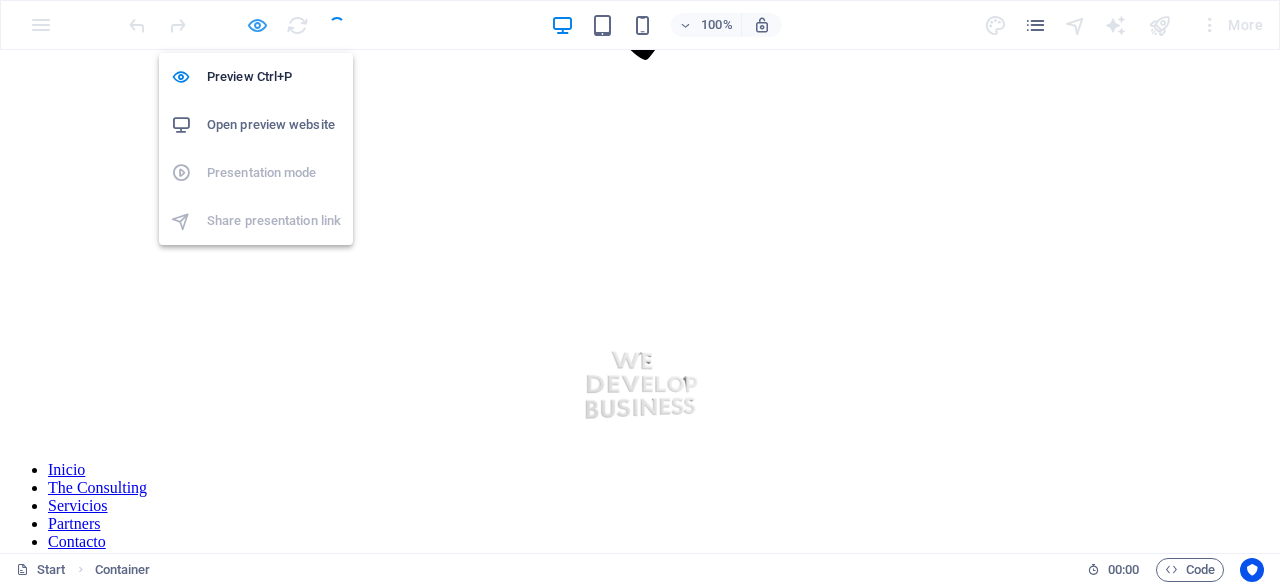 scroll, scrollTop: 2172, scrollLeft: 0, axis: vertical 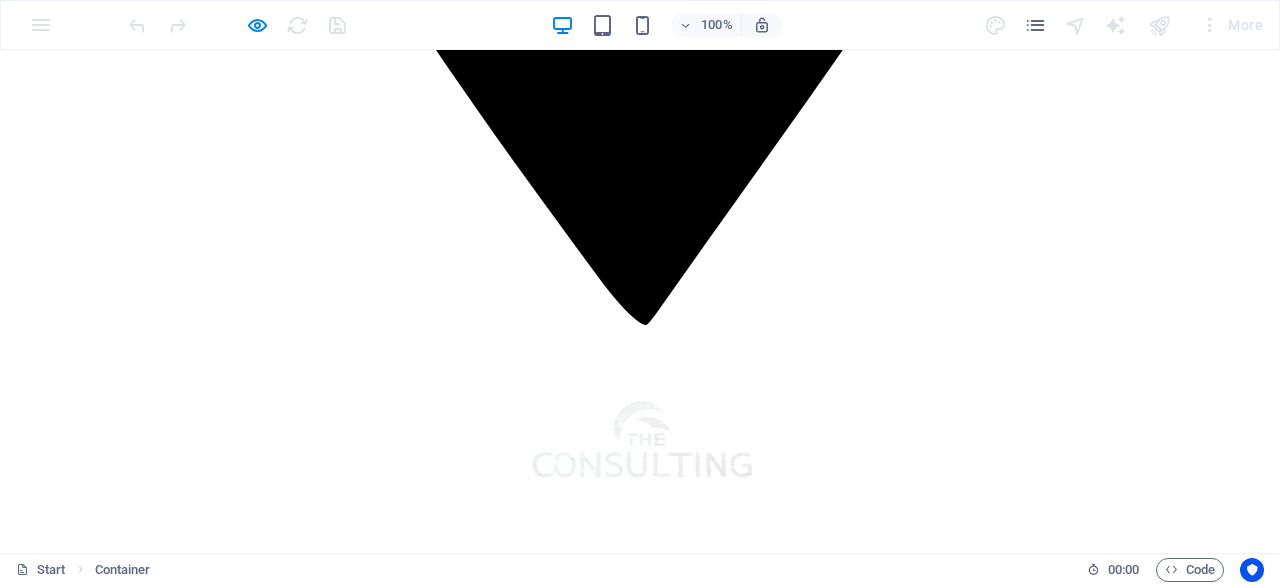 click on "Inicio The Consulting Servicios Partners Contacto" at bounding box center [640, 771] 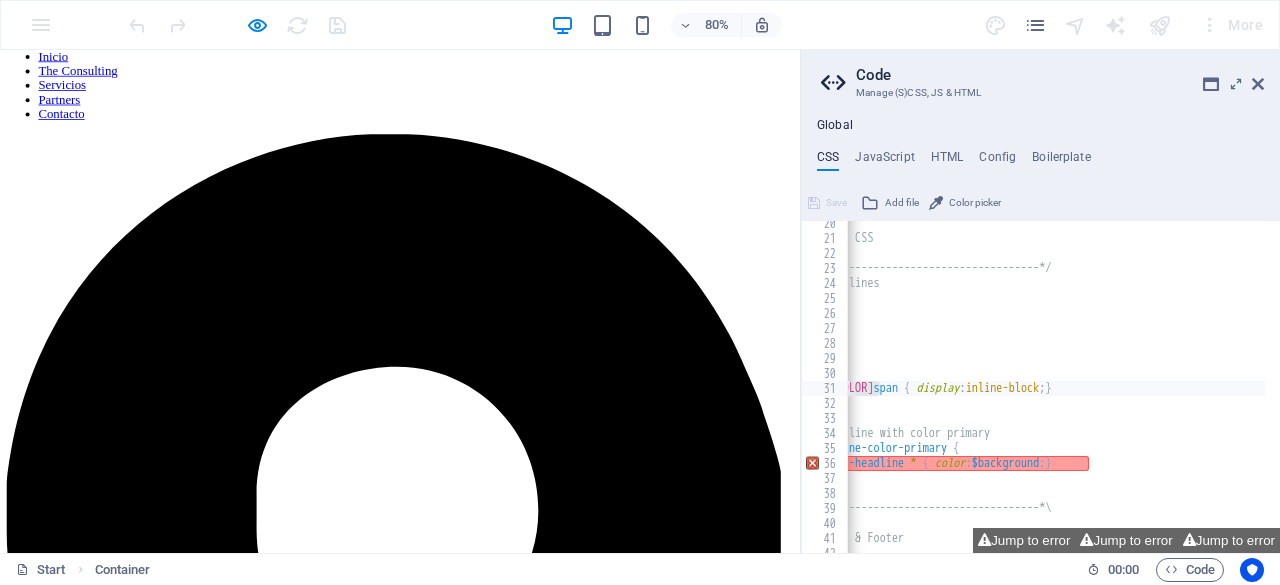 click on "Inicio" at bounding box center [66, 58] 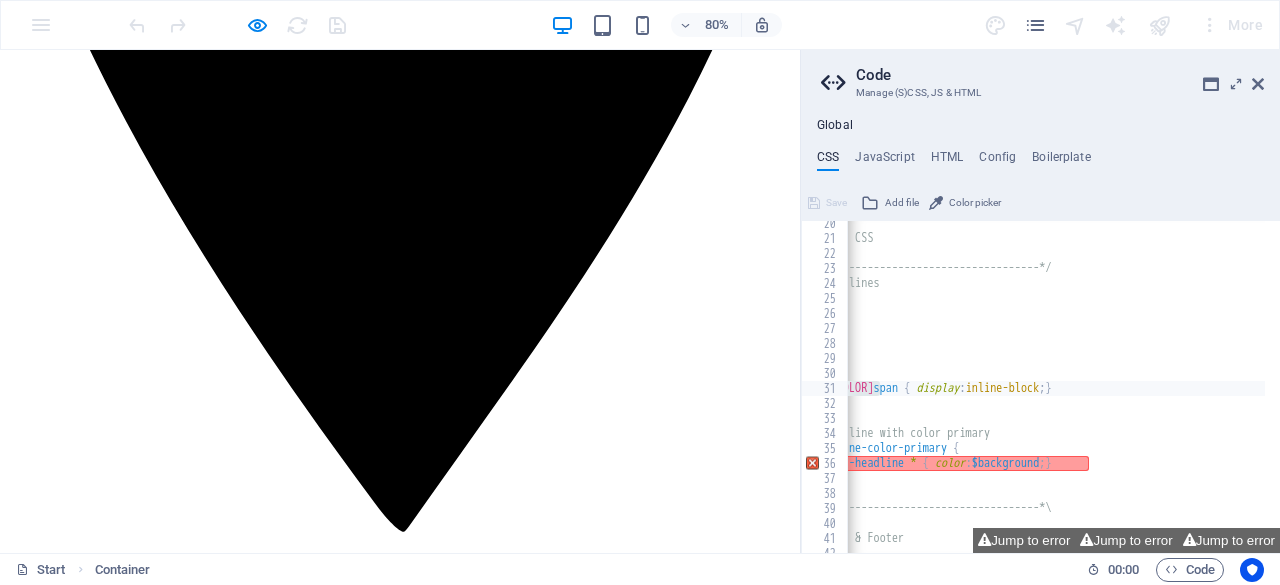 scroll, scrollTop: 0, scrollLeft: 0, axis: both 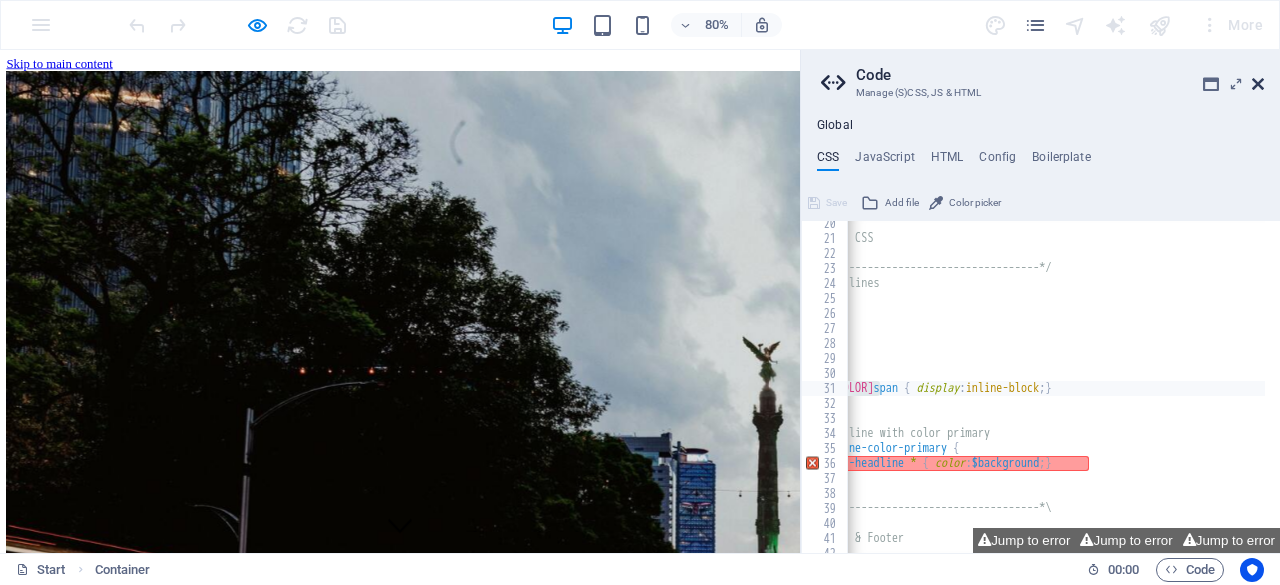 click at bounding box center (1258, 84) 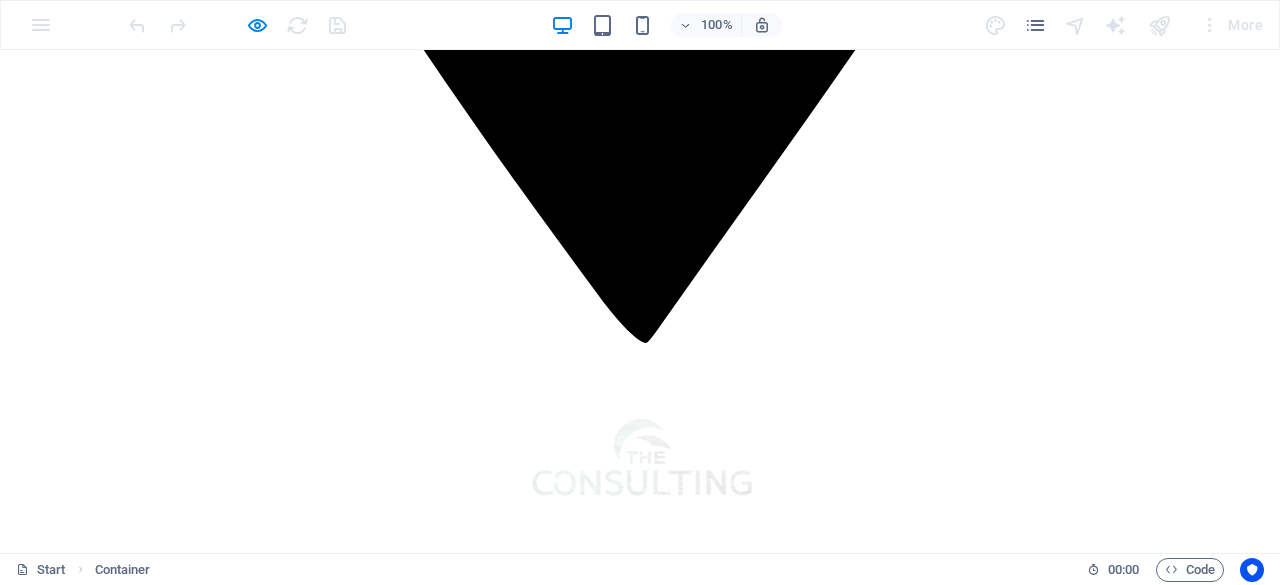 click on "The Consulting" at bounding box center (97, 770) 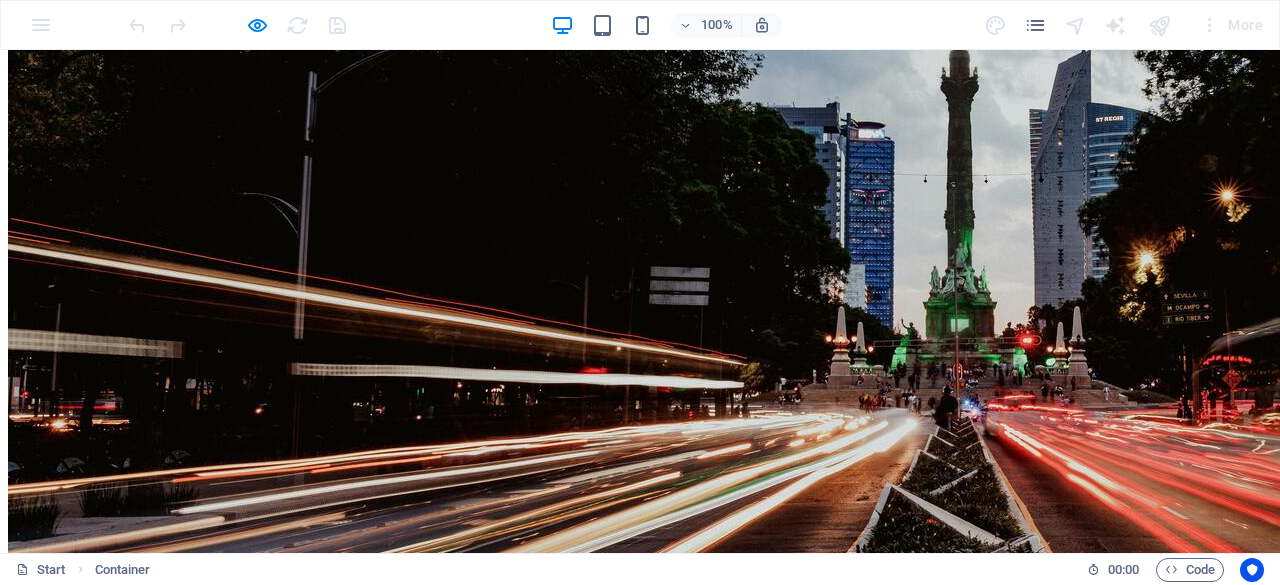 scroll, scrollTop: 420, scrollLeft: 0, axis: vertical 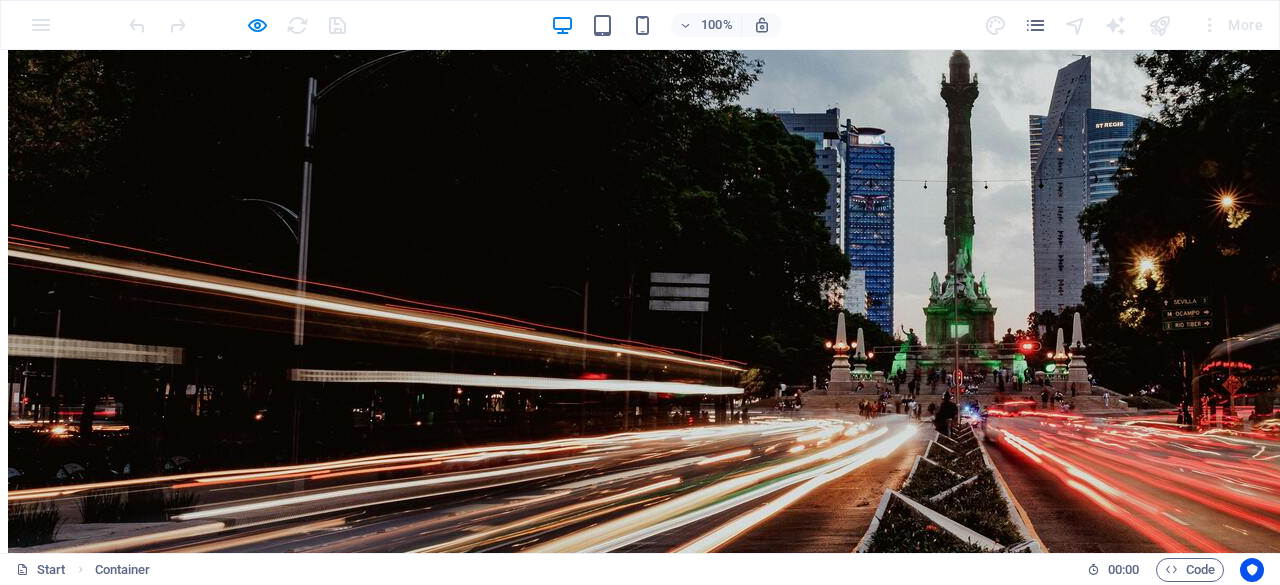 click on "Servicios" at bounding box center (78, 2604) 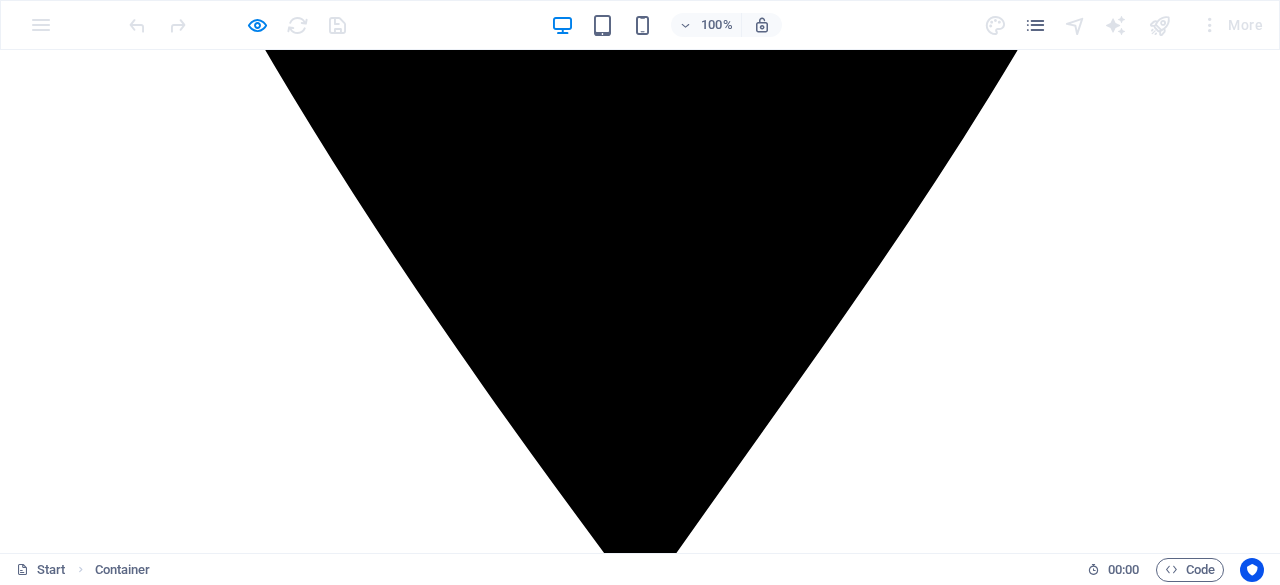 scroll, scrollTop: 1823, scrollLeft: 0, axis: vertical 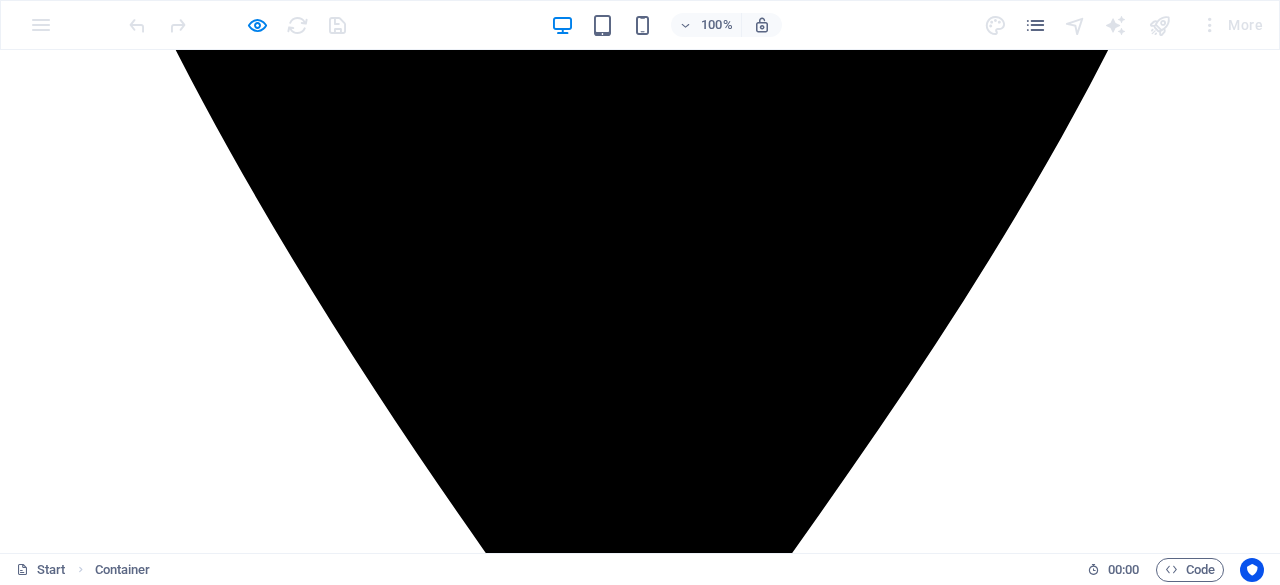 click on "Partners" at bounding box center (74, 1219) 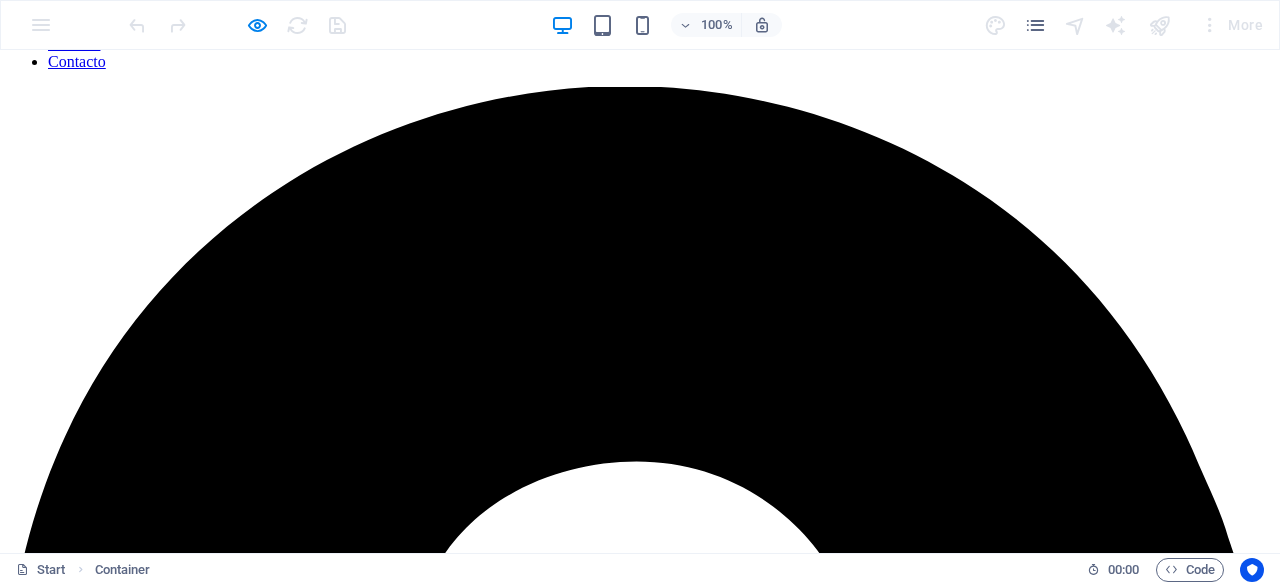 scroll, scrollTop: 2950, scrollLeft: 0, axis: vertical 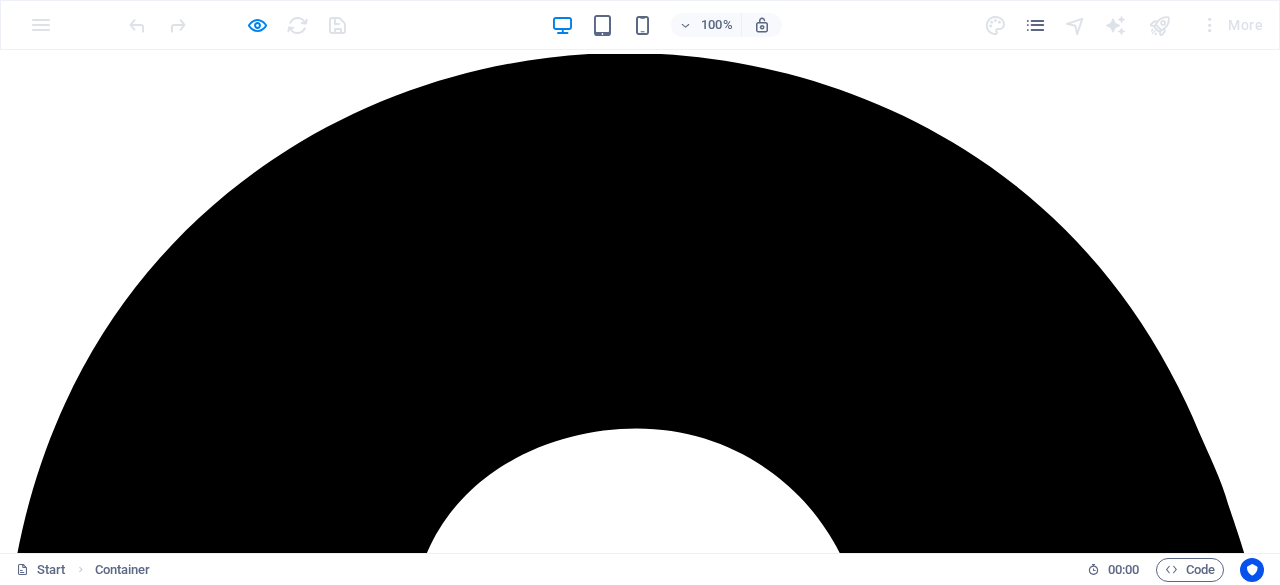 click on "Contacto" at bounding box center [77, 28] 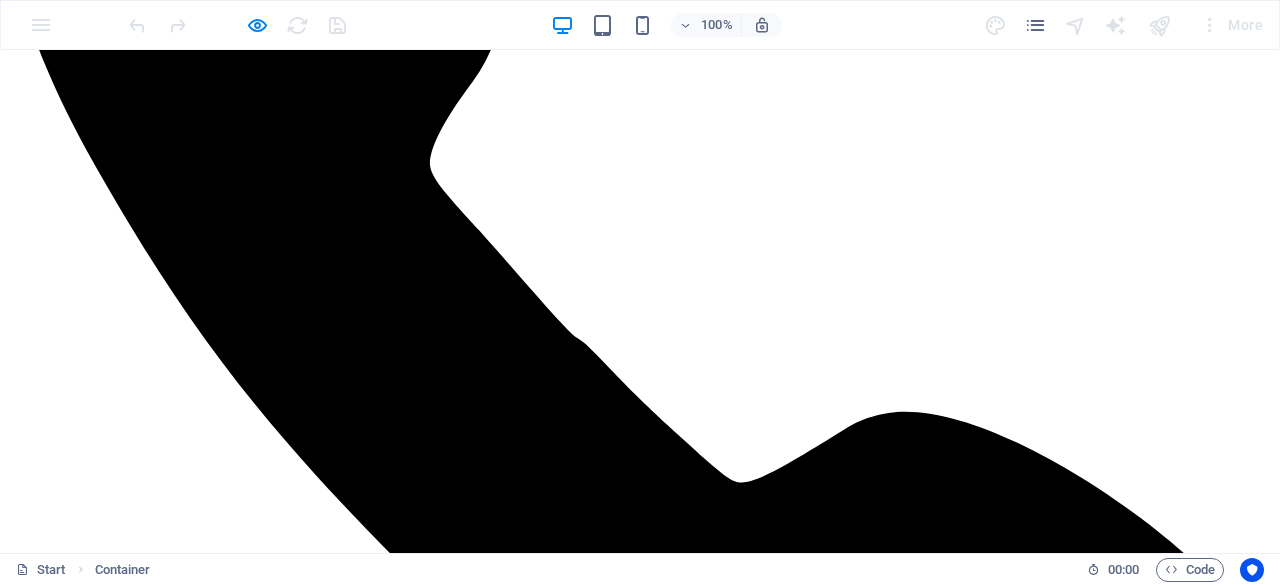 scroll, scrollTop: 5165, scrollLeft: 0, axis: vertical 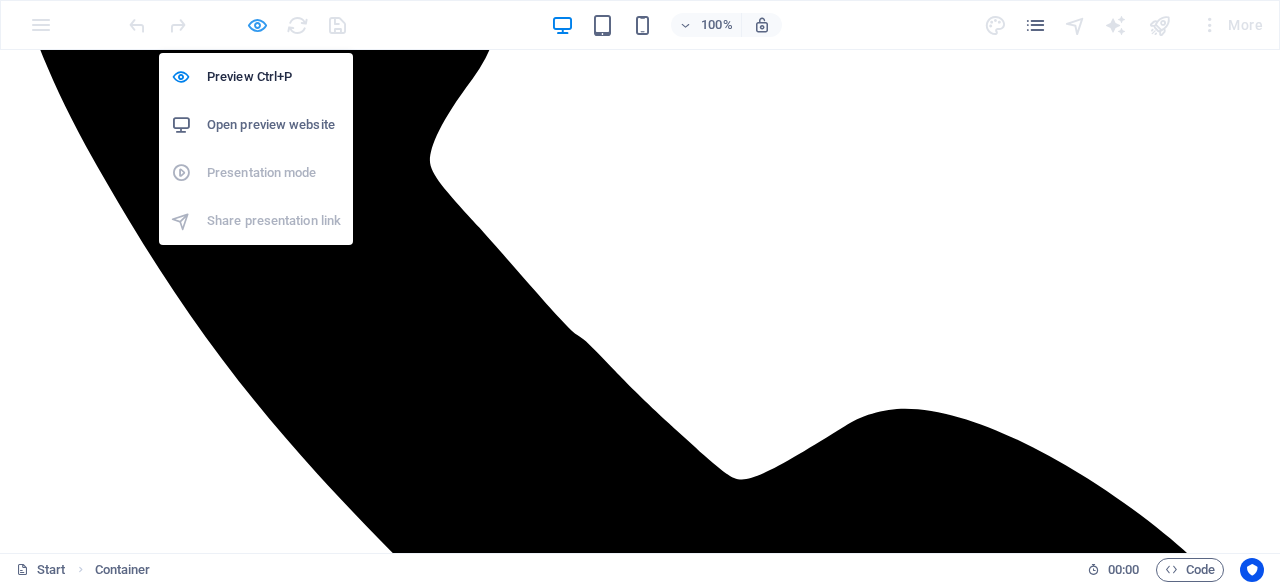 click at bounding box center (257, 25) 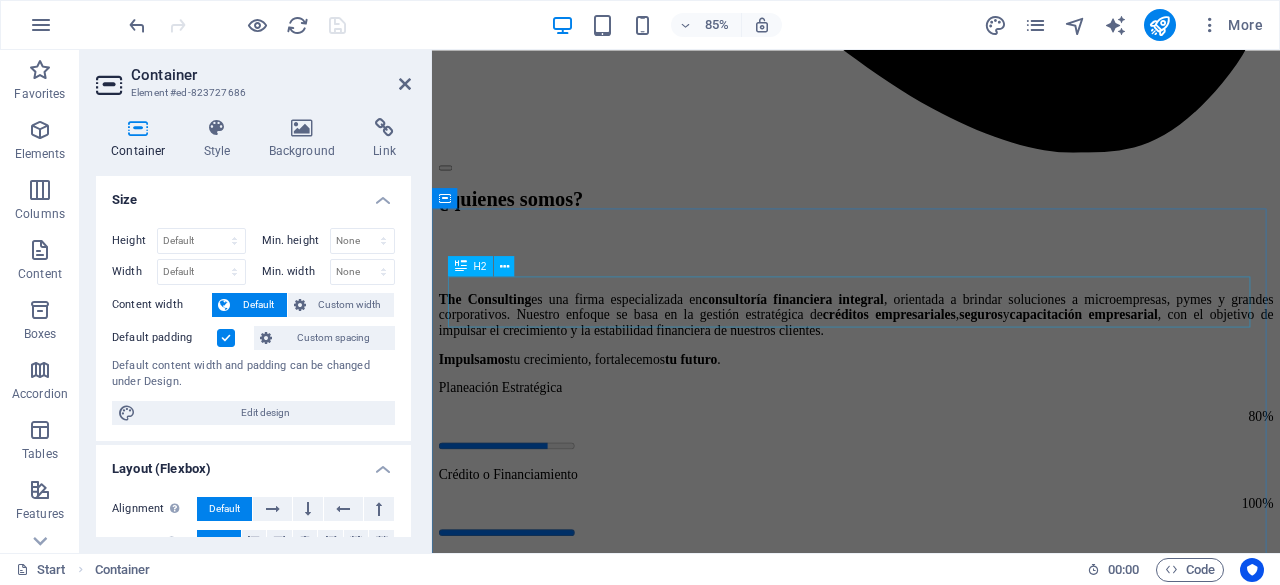 scroll, scrollTop: 4824, scrollLeft: 0, axis: vertical 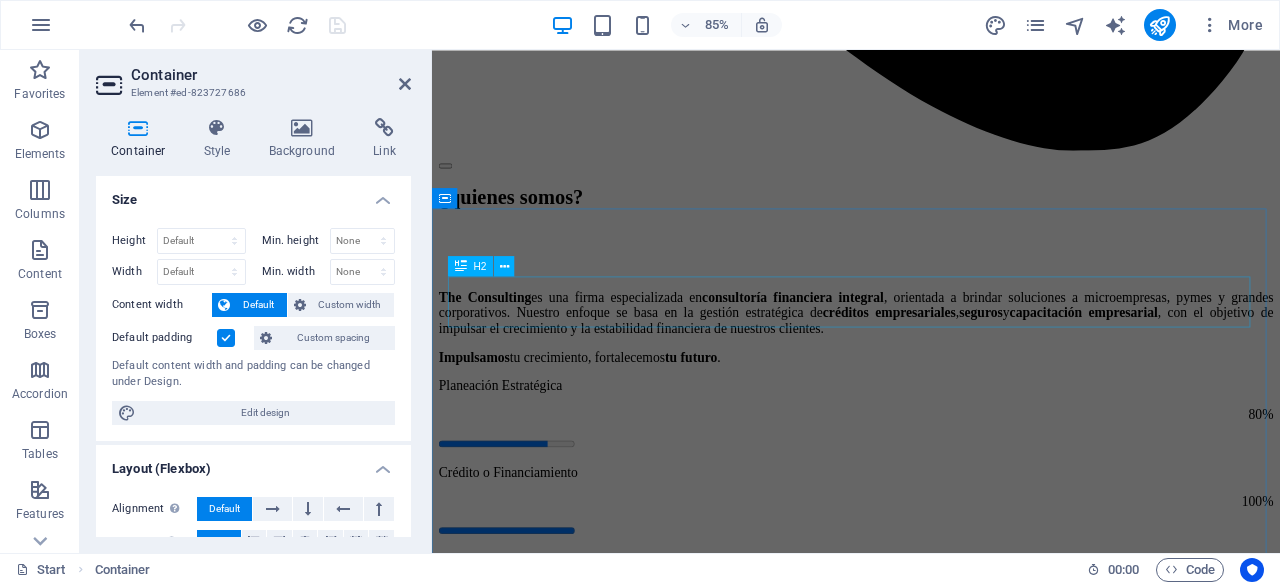 click on "theconsulting.mx  FAQ" at bounding box center [931, 23837] 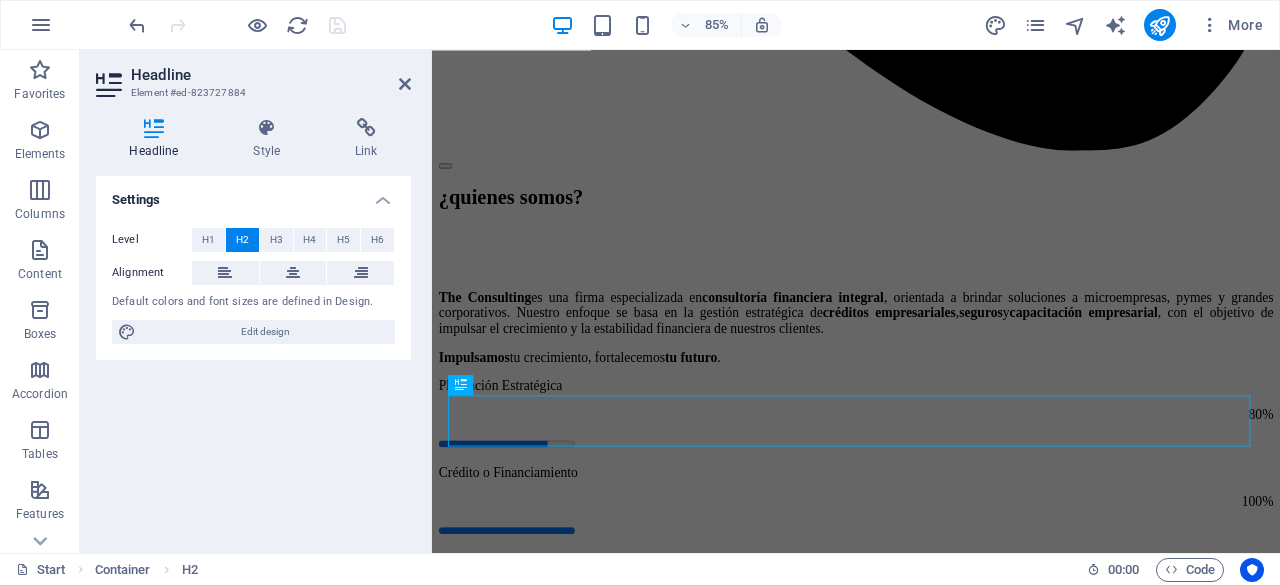 scroll, scrollTop: 4684, scrollLeft: 0, axis: vertical 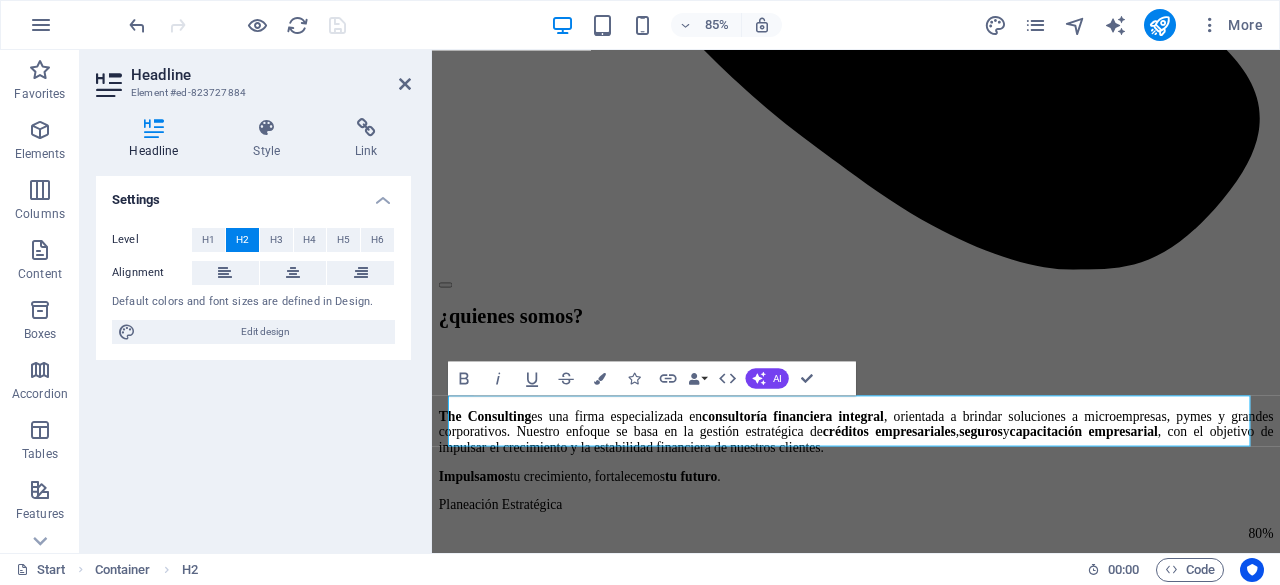 type 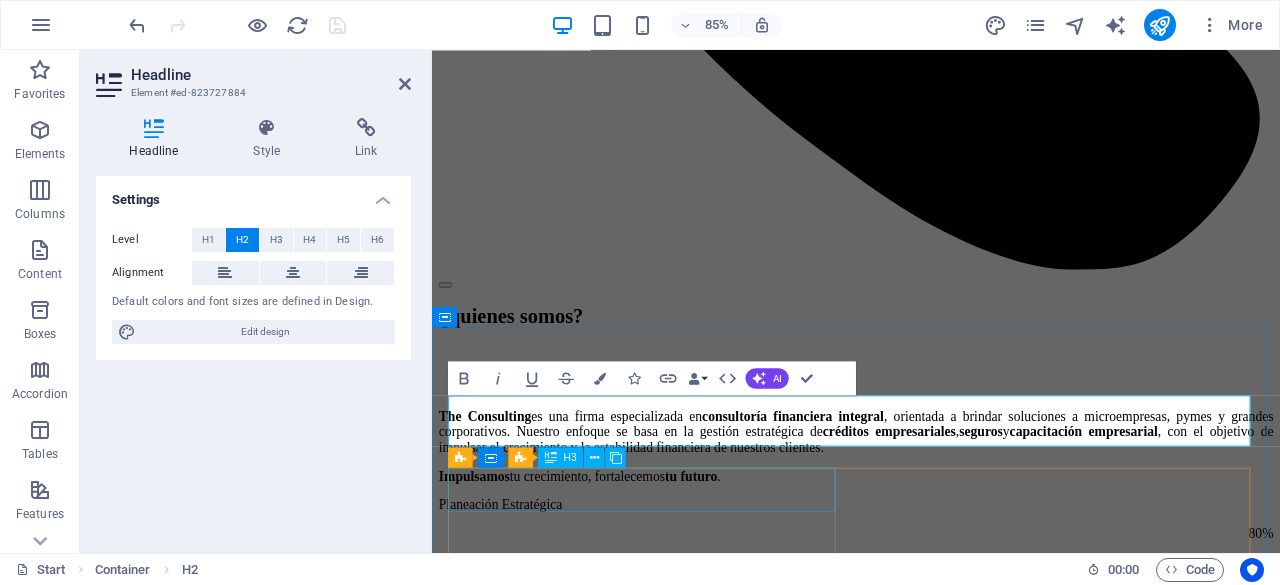 click on "Lorem ipsum dolor sit amet" at bounding box center (931, 24065) 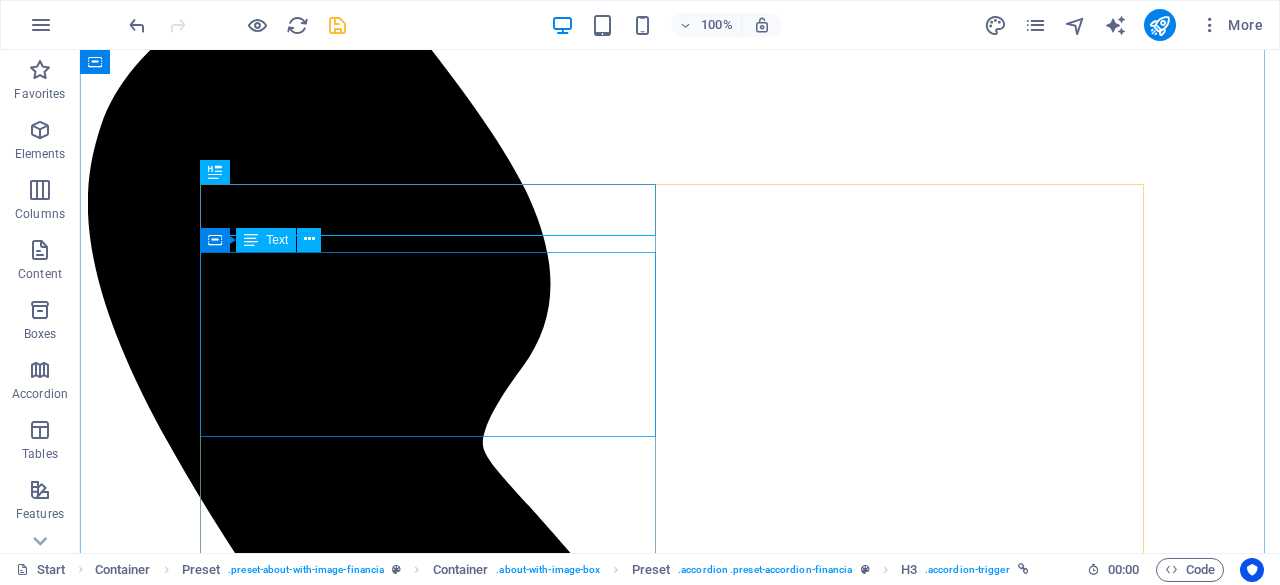 scroll, scrollTop: 4616, scrollLeft: 0, axis: vertical 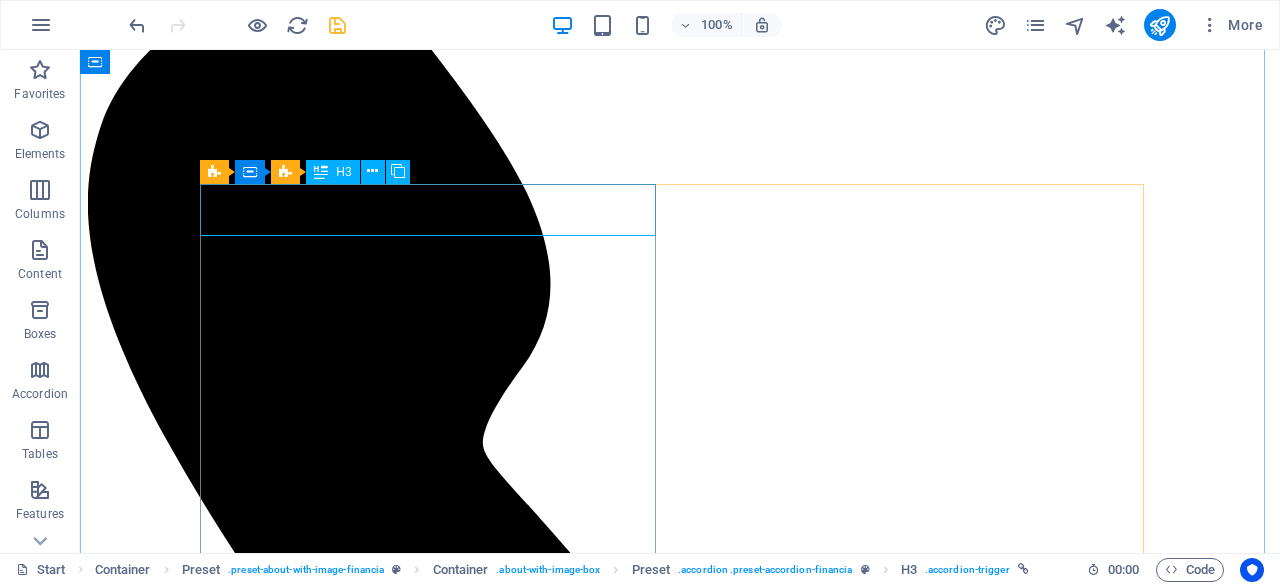 click on "Lorem ipsum dolor sit amet" at bounding box center (680, 26973) 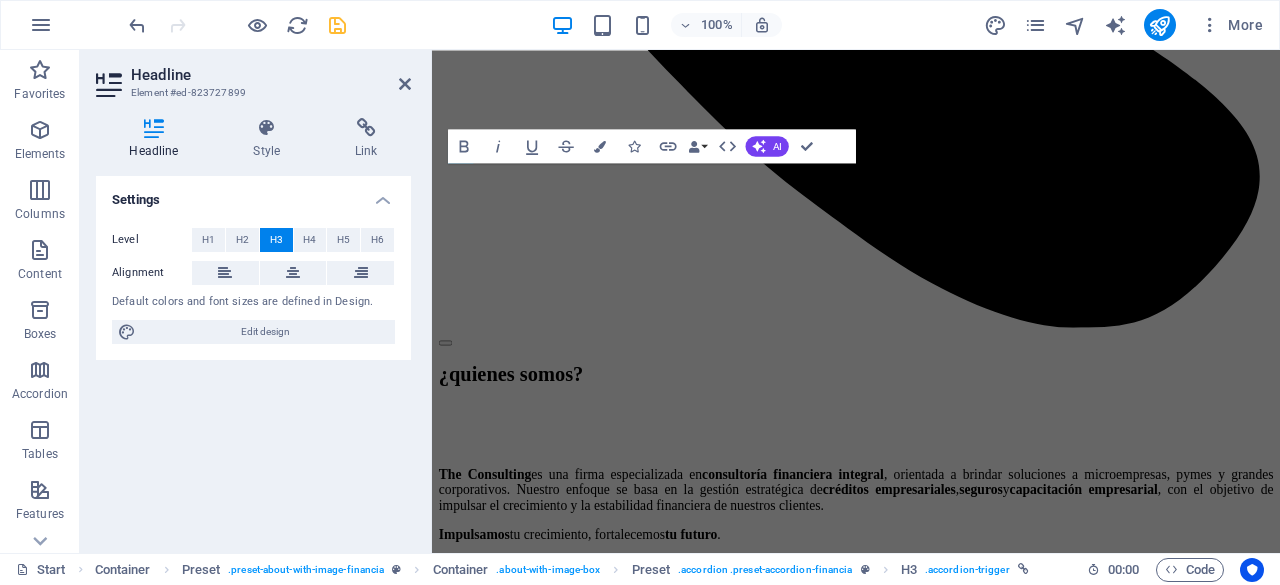 scroll, scrollTop: 5042, scrollLeft: 0, axis: vertical 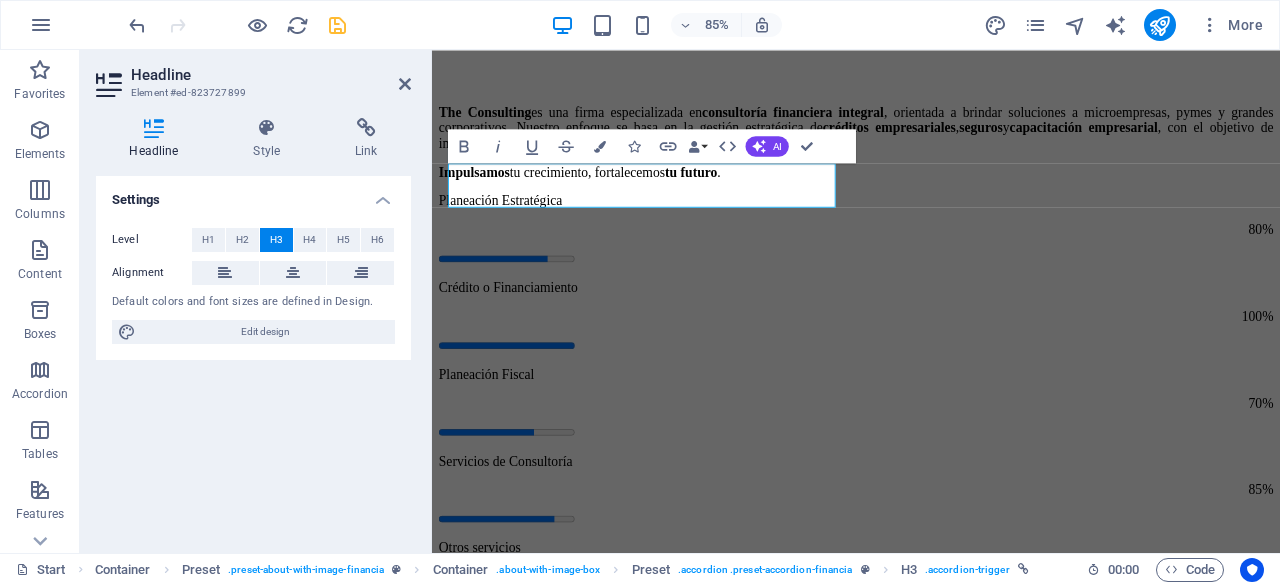 type 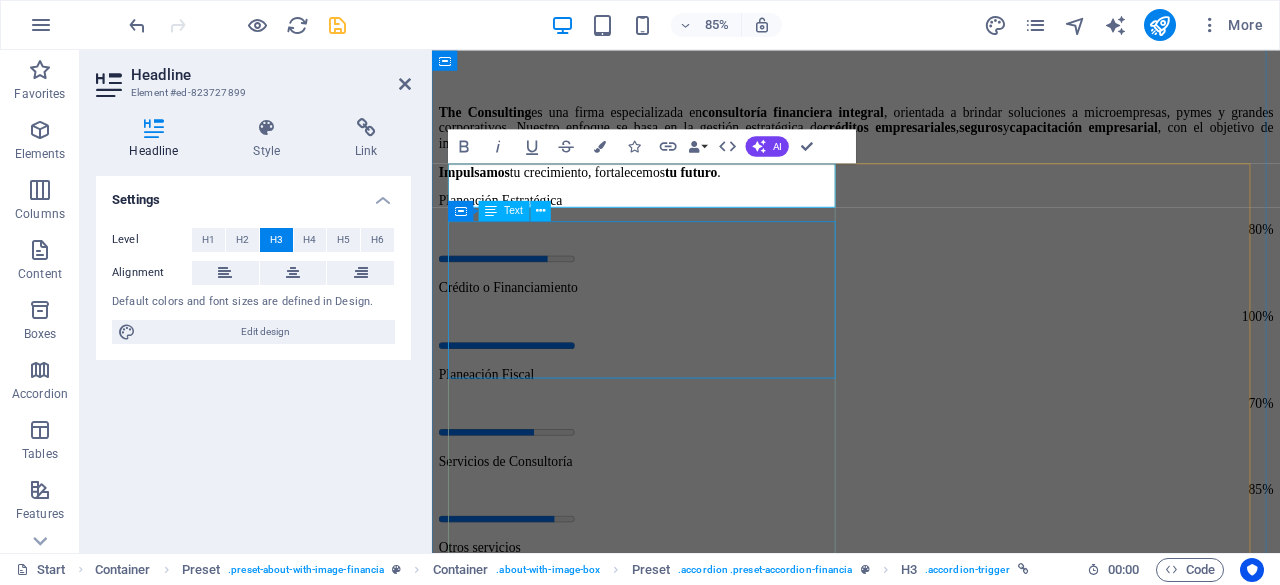 click on "Lorem ipsum dolor sit amet, consectetur adipisicing elit. Maiores ipsum repellat minus nihil. Labore, delectus, nam dignissimos ea repudiandae minima voluptatum magni pariatur possimus quia accusamus harum facilis corporis animi nisi. Enim, pariatur, impedit quia repellat harum ipsam laboriosam voluptas dicta illum nisi obcaecati reprehenderit quis placeat recusandae tenetur aperiam." at bounding box center [931, 23764] 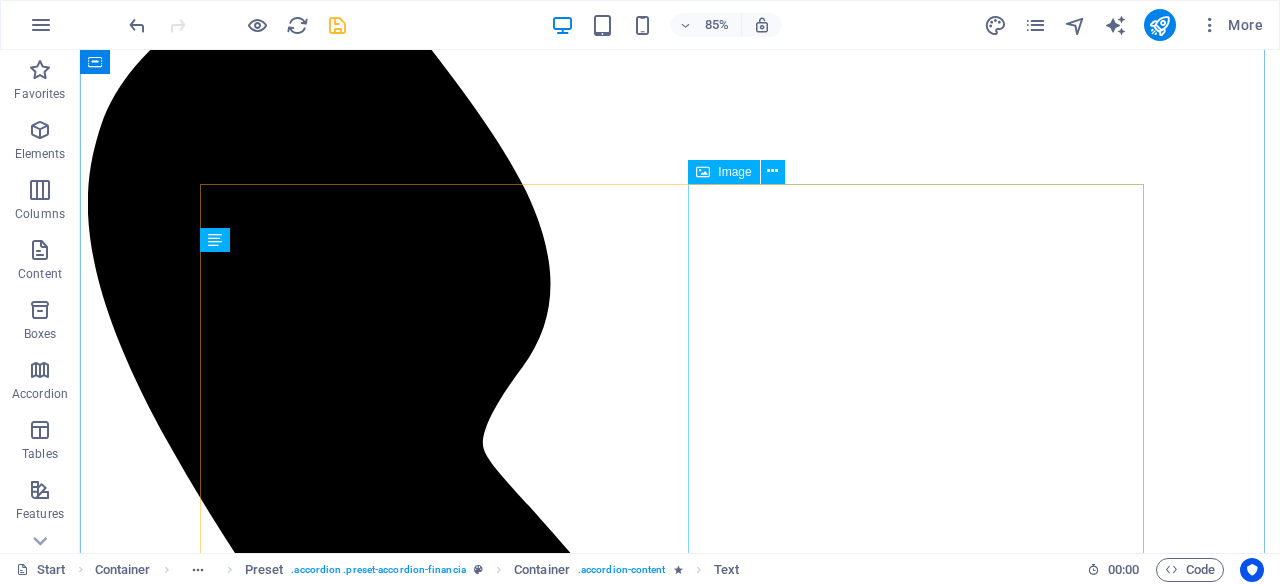 click at bounding box center [265, 27615] 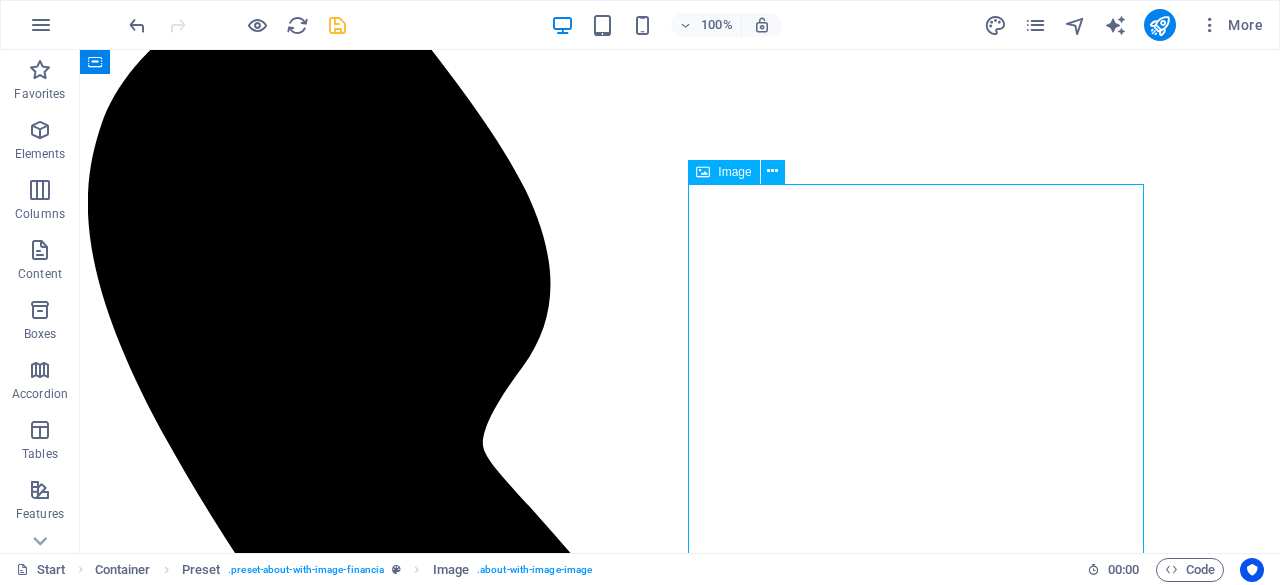 click at bounding box center (265, 27615) 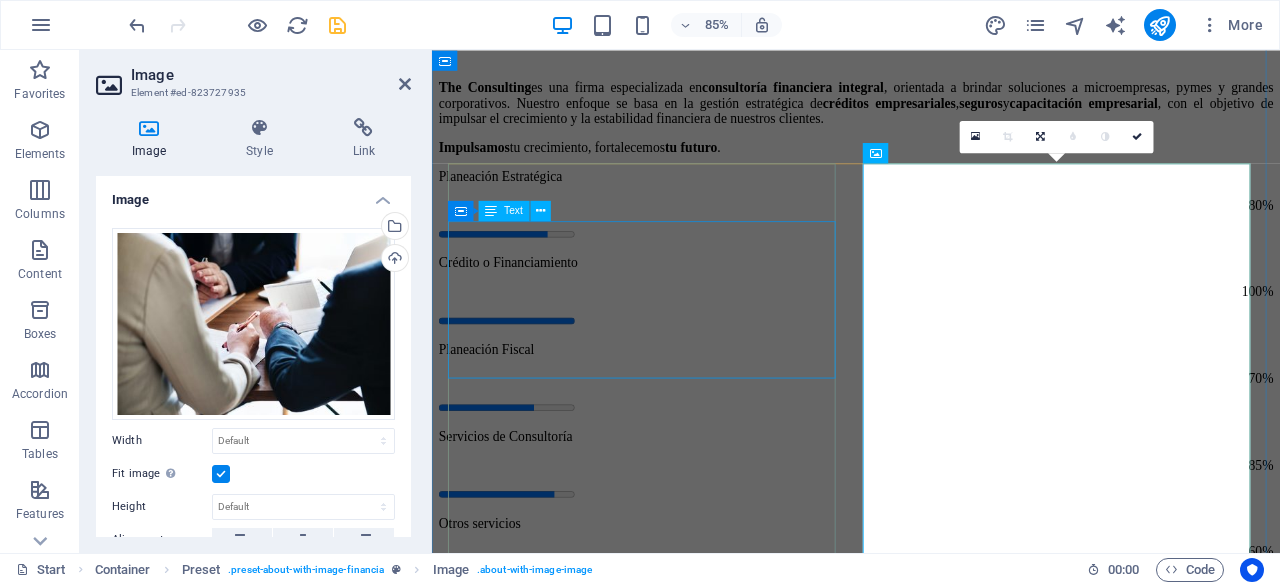 click on "Lorem ipsum dolor sit amet, consectetur adipisicing elit. Maiores ipsum repellat minus nihil. Labore, delectus, nam dignissimos ea repudiandae minima voluptatum magni pariatur possimus quia accusamus harum facilis corporis animi nisi. Enim, pariatur, impedit quia repellat harum ipsam laboriosam voluptas dicta illum nisi obcaecati reprehenderit quis placeat recusandae tenetur aperiam." at bounding box center [931, 23404] 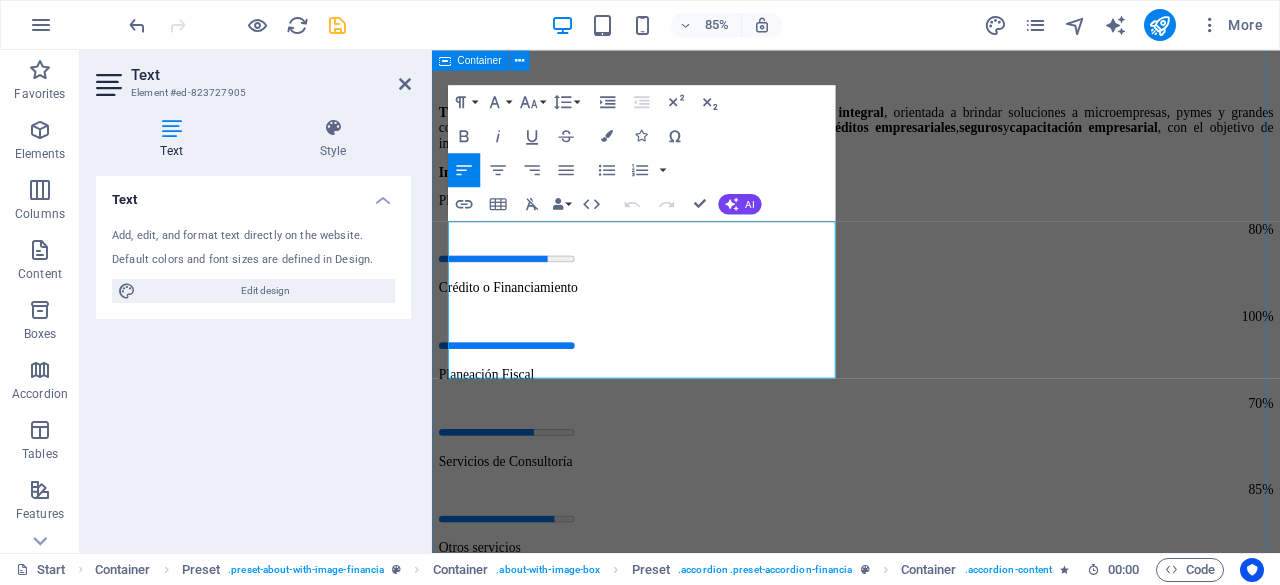drag, startPoint x: 626, startPoint y: 421, endPoint x: 447, endPoint y: 267, distance: 236.1292 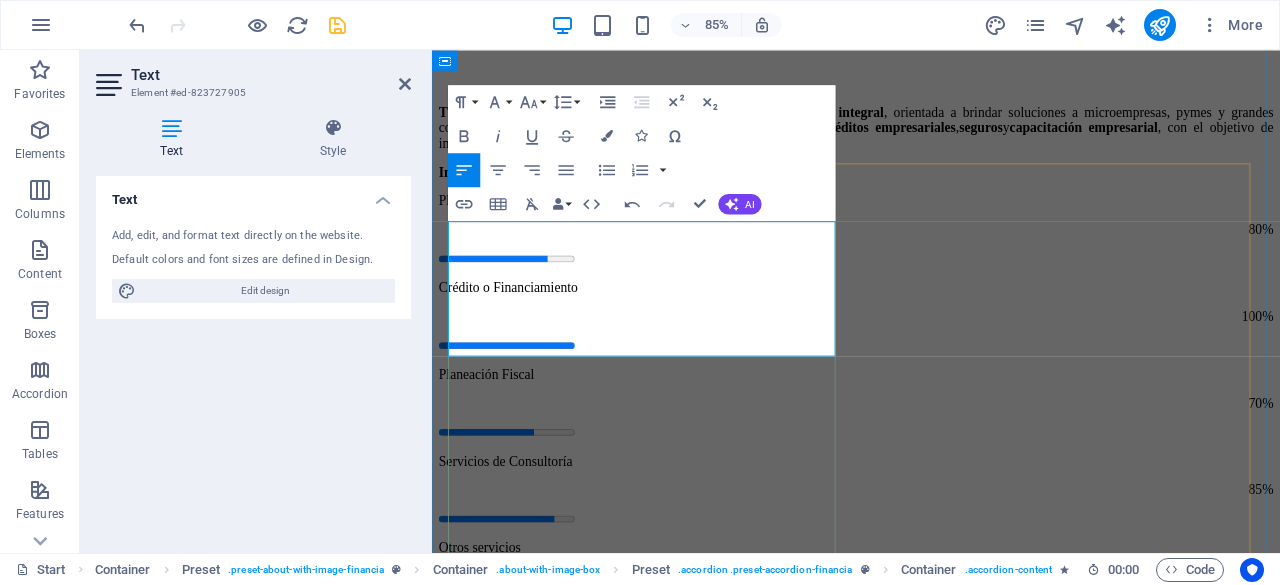 click on "¡Tengo problemas en Buró de Crédito puedo tener crédito? En  The Consulting , sabemos que tu historial no define tu presente ni tu futuro. Gracias a nuestras alianzas estratégicas con instituciones financieras flexibles,  contamos con opciones de crédito donde el Buró de Crédito no es un factor determinante para la aprobación . Harum facilis corporis animi Lorem ipsum dolor sit amet, consectetur adipisicing elit. Maiores ipsum repellat minus nihil. Labore, delectus, nam dignissimos ea repudiandae minima voluptatum magni pariatur possimus quia accusamus harum facilis corporis animi nisi. Enim, pariatur, impedit quia repellat harum ipsam laboriosam voluptas dicta illum nisi obcaecati reprehenderit quis placeat recusandae tenetur aperiam. Enim pariartur impedit quia Labore delctus Kepudiandae" at bounding box center [931, 23913] 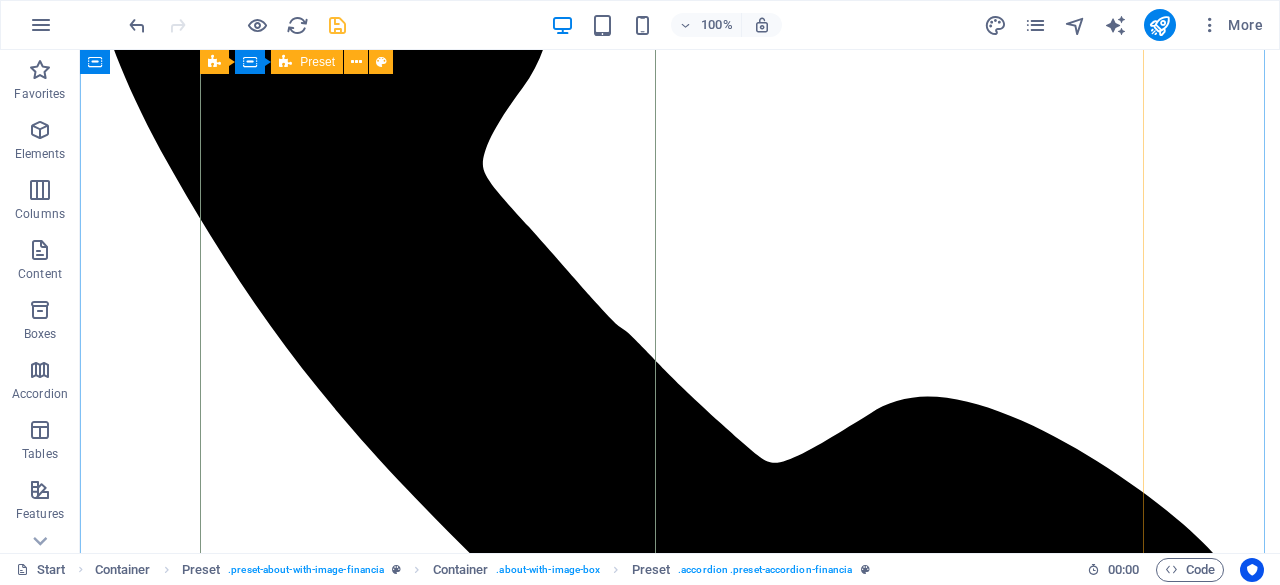 scroll, scrollTop: 4898, scrollLeft: 0, axis: vertical 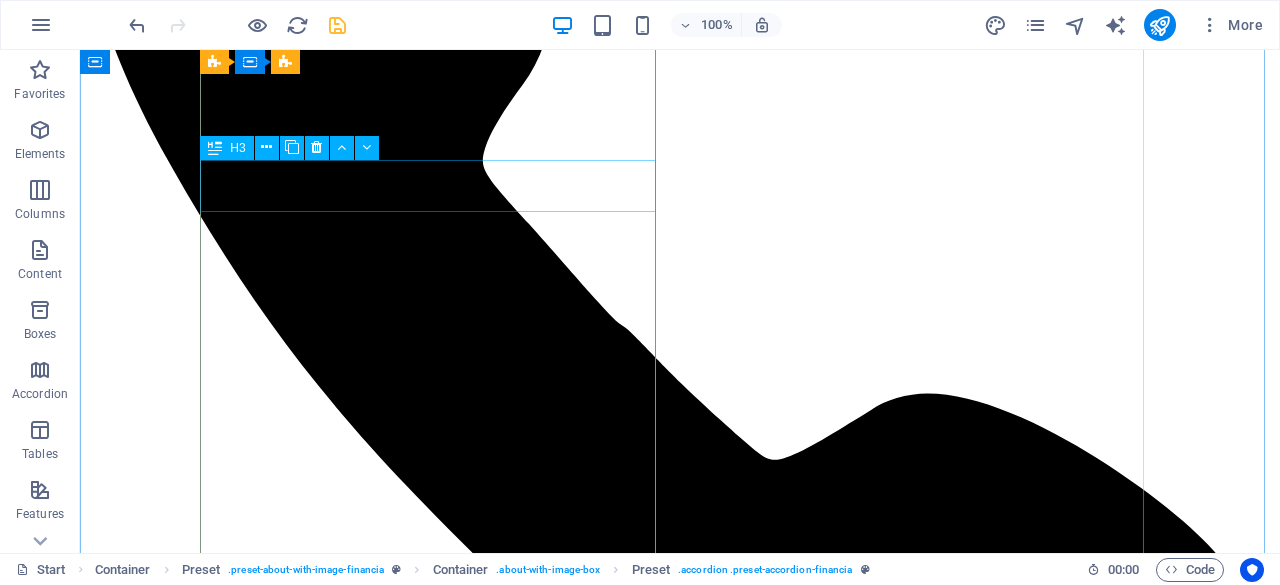click on "Harum facilis corporis animi" at bounding box center [680, 26805] 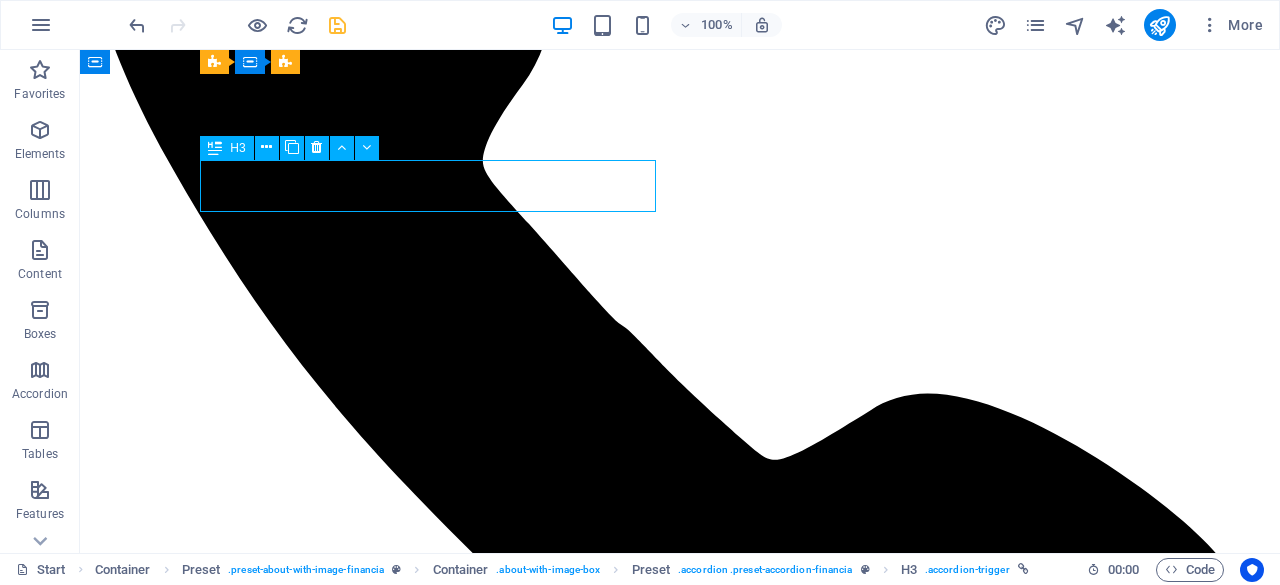 click on "Harum facilis corporis animi" at bounding box center (680, 26805) 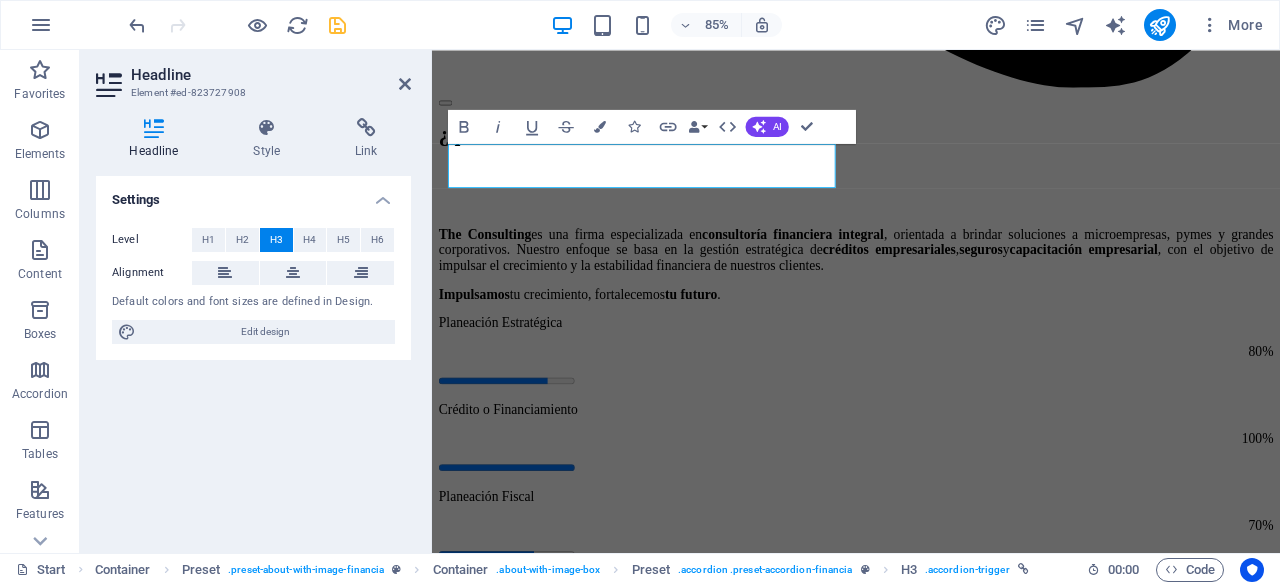 scroll, scrollTop: 5324, scrollLeft: 0, axis: vertical 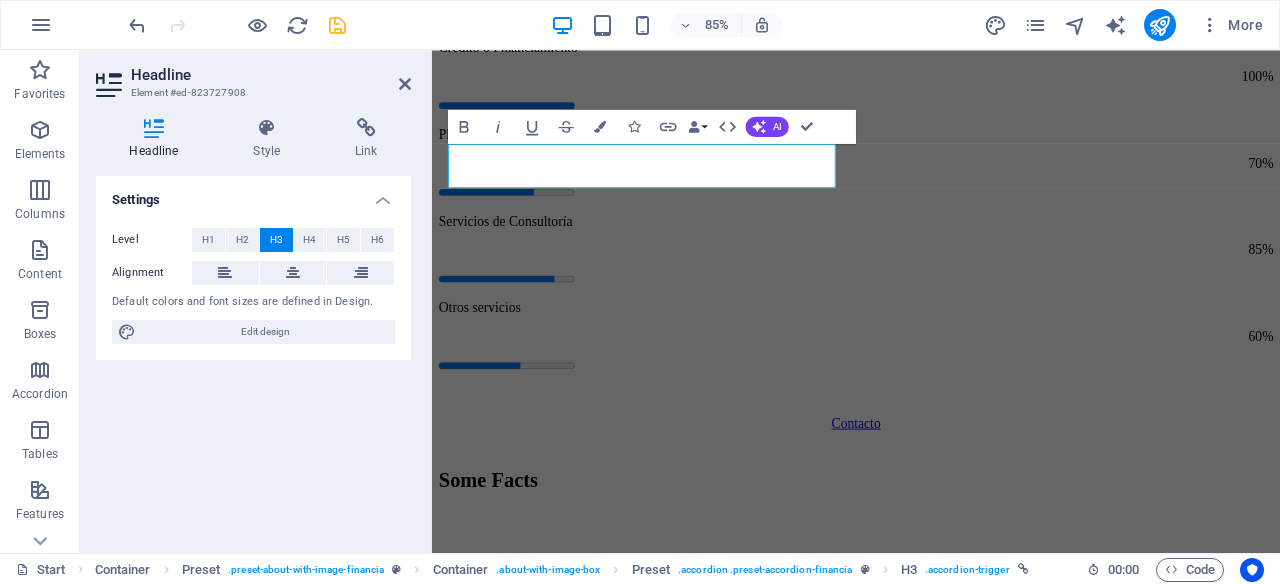 type 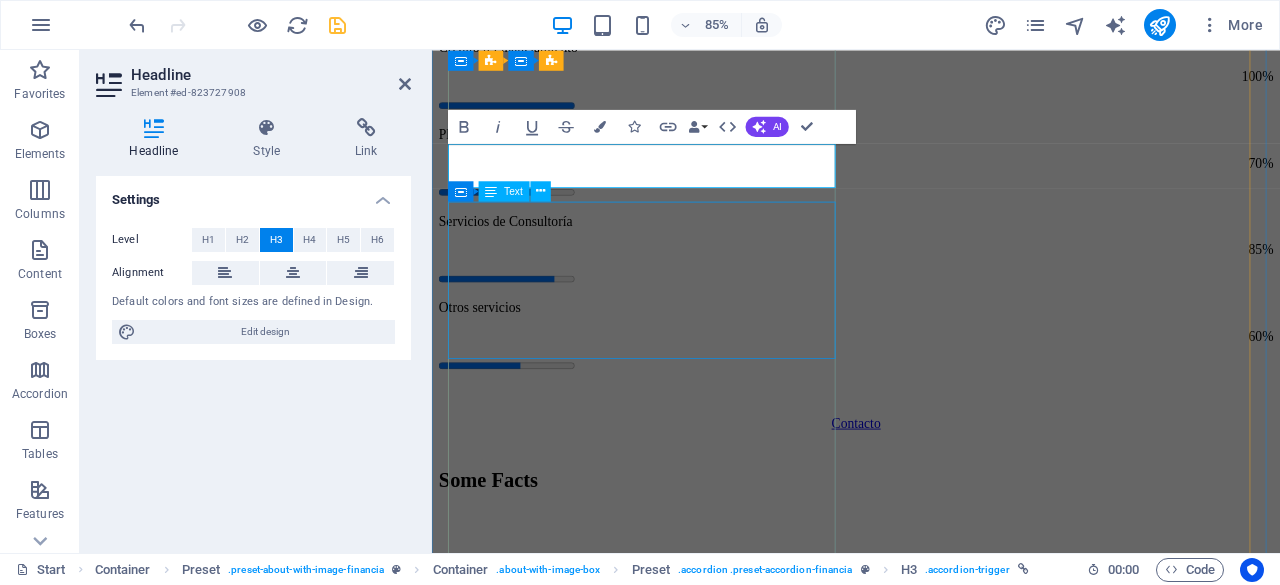 click on "Lorem ipsum dolor sit amet, consectetur adipisicing elit. Maiores ipsum repellat minus nihil. Labore, delectus, nam dignissimos ea repudiandae minima voluptatum magni pariatur possimus quia accusamus harum facilis corporis animi nisi. Enim, pariatur, impedit quia repellat harum ipsam laboriosam voluptas dicta illum nisi obcaecati reprehenderit quis placeat recusandae tenetur aperiam." at bounding box center [931, 23595] 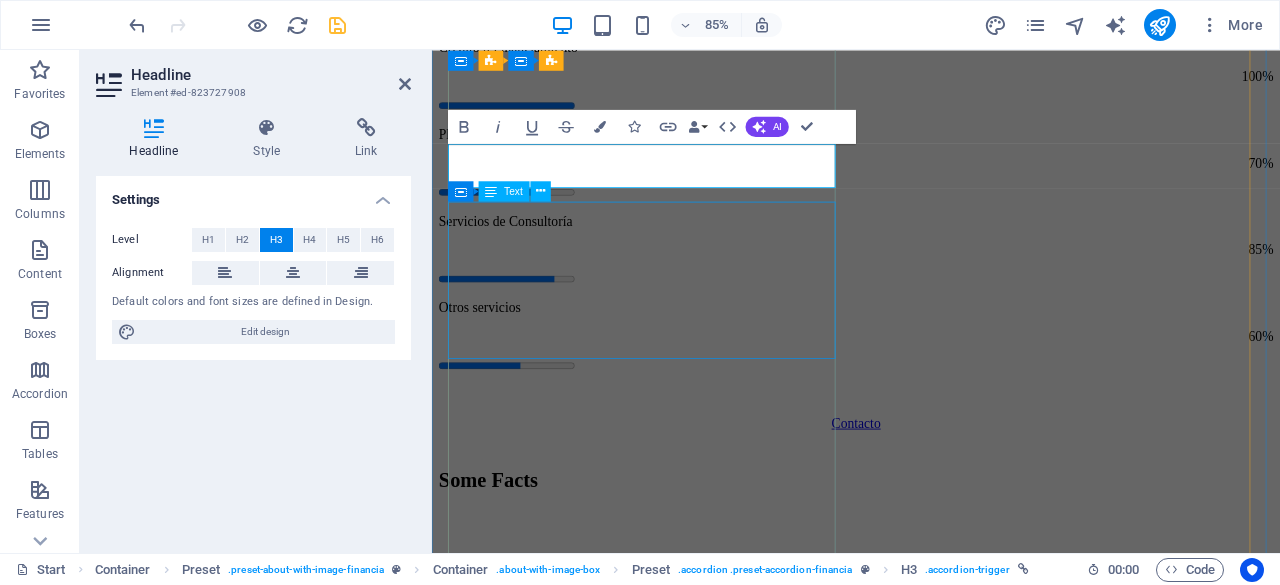 click on "Lorem ipsum dolor sit amet, consectetur adipisicing elit. Maiores ipsum repellat minus nihil. Labore, delectus, nam dignissimos ea repudiandae minima voluptatum magni pariatur possimus quia accusamus harum facilis corporis animi nisi. Enim, pariatur, impedit quia repellat harum ipsam laboriosam voluptas dicta illum nisi obcaecati reprehenderit quis placeat recusandae tenetur aperiam." at bounding box center (931, 23595) 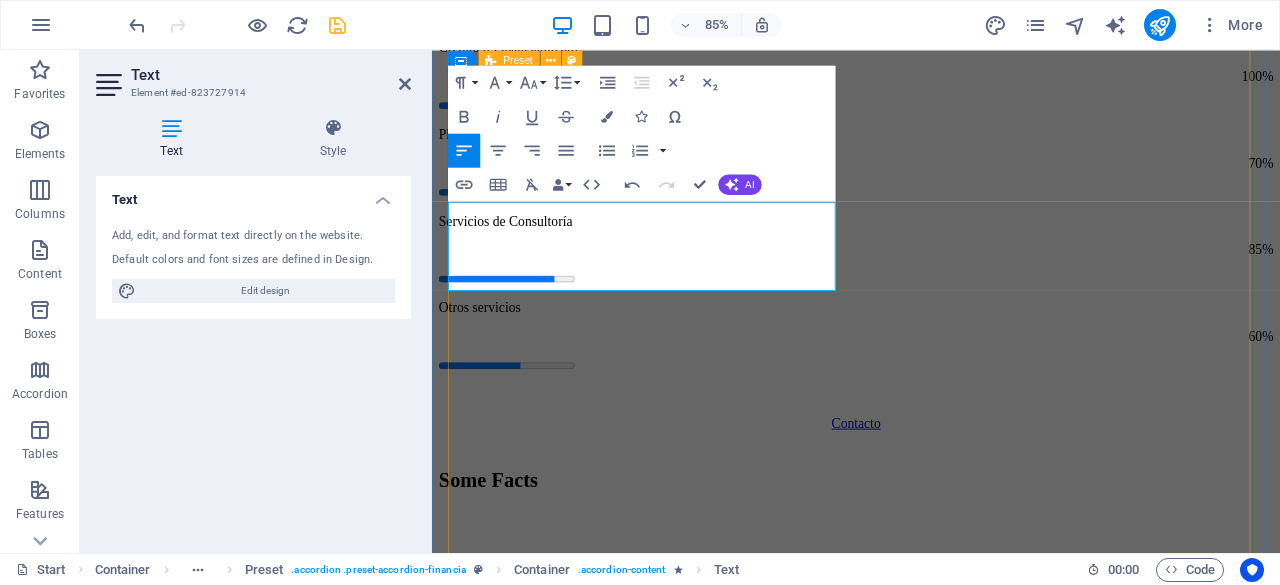 click on "¡Tengo problemas en Buró de Crédito puedo tener crédito? En  The Consulting , sabemos que tu historial no define tu presente ni tu futuro. Gracias a nuestras alianzas estratégicas con instituciones financieras flexibles,  contamos con opciones de crédito donde el Buró de Crédito no es un factor determinante para la aprobación . ¡Me ayudan a elegir el credito que mi empresa necesita? Sabemos que cada negocio es único. Por eso, en  The Consulting  no solo vemos números:  evaluamos tu giro, tus flujos de ingreso y el destino del recurso  para diseñar una solución financiera que realmente se adapte a tus necesidades. Enim pariartur impedit quia Labore delctus Kepudiandae" at bounding box center (931, 23832) 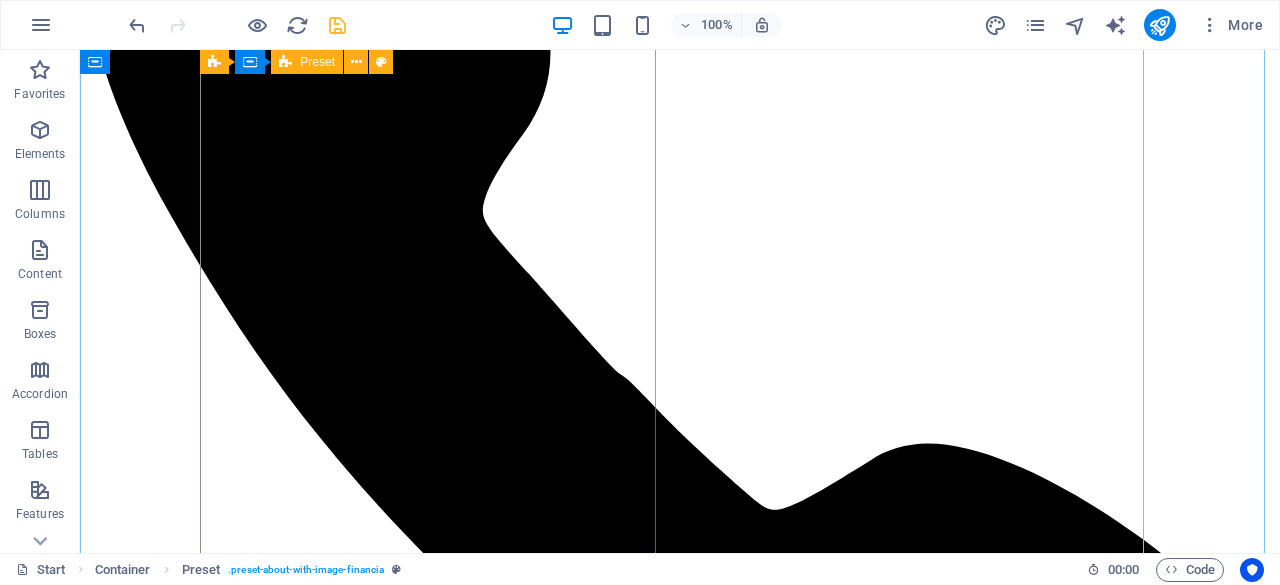 scroll, scrollTop: 4858, scrollLeft: 0, axis: vertical 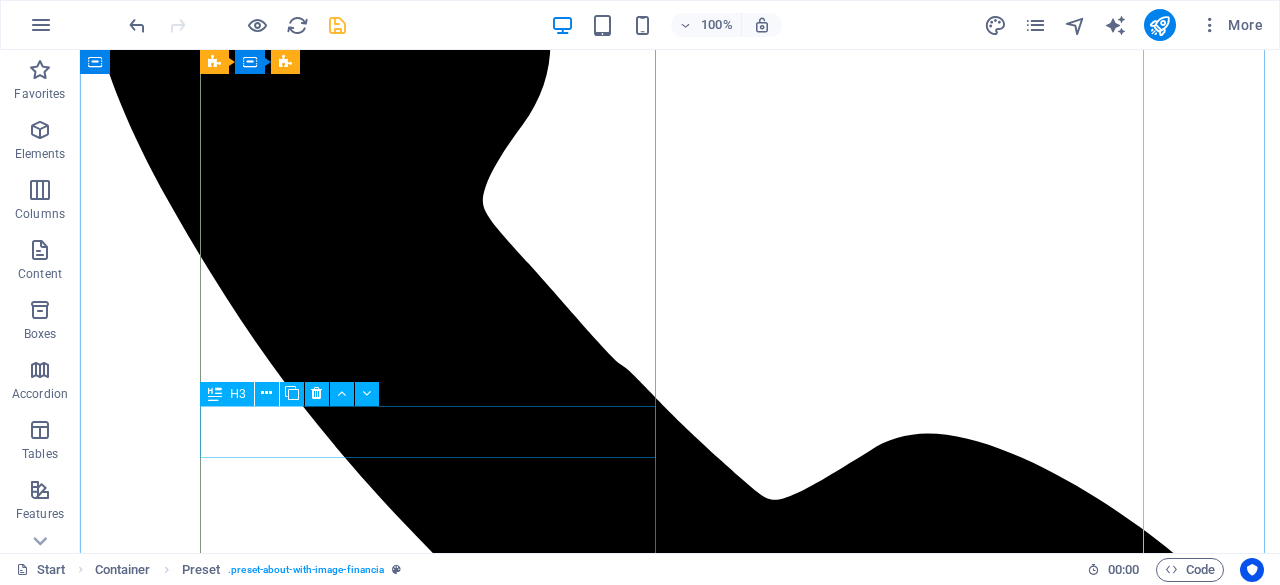 click on "Enim pariartur impedit quia" at bounding box center (680, 26940) 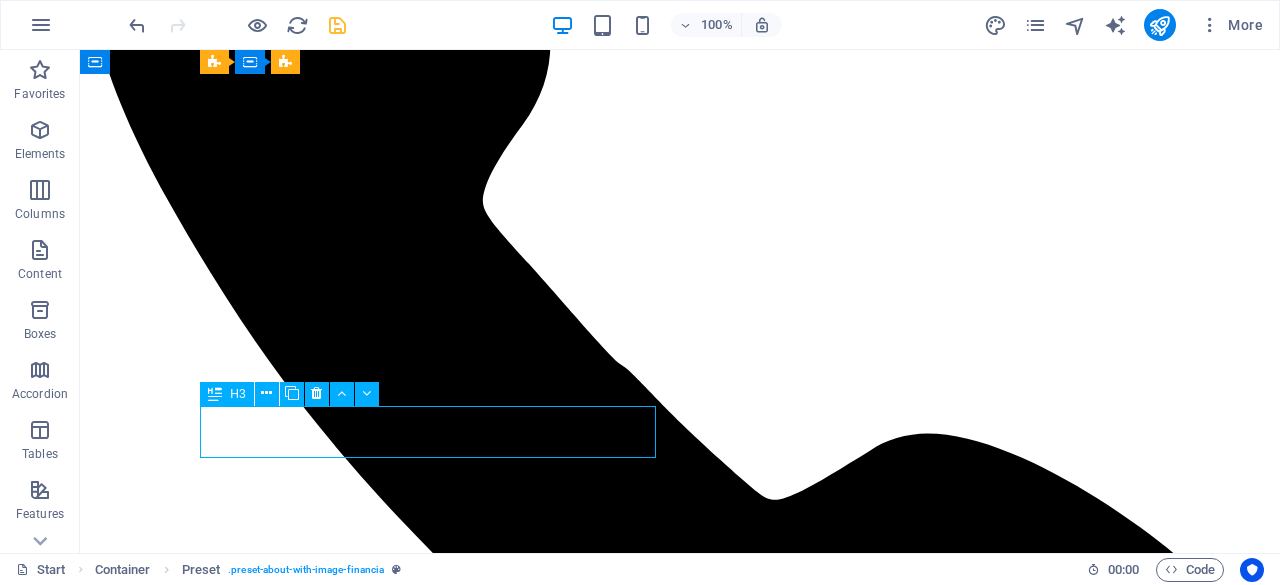 click on "Enim pariartur impedit quia" at bounding box center (680, 26940) 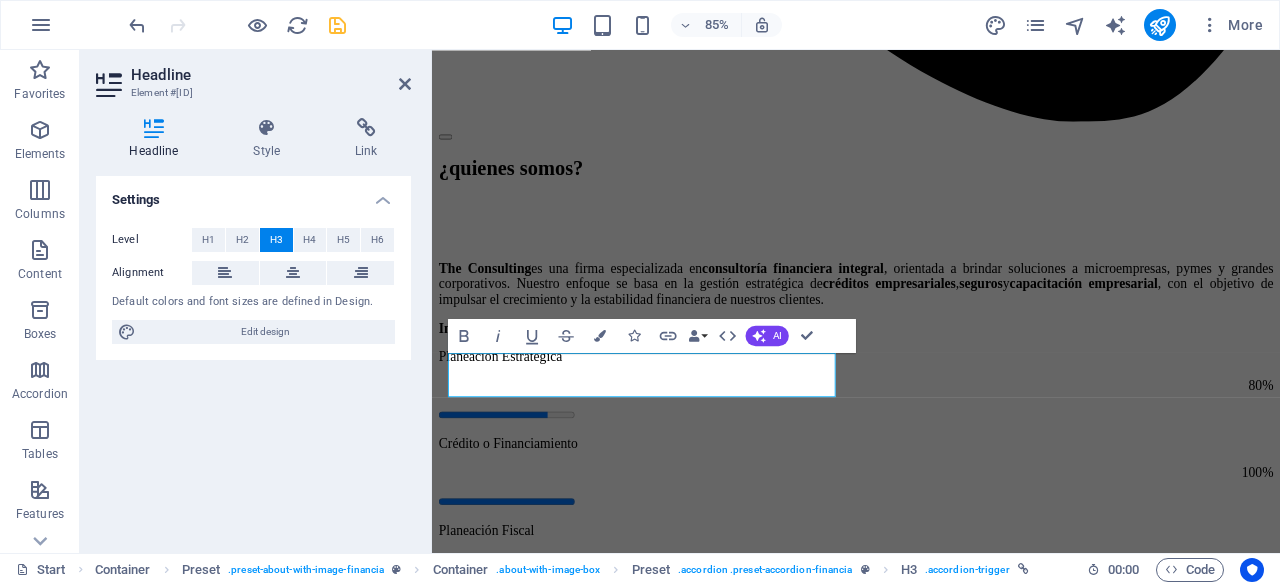 scroll, scrollTop: 5283, scrollLeft: 0, axis: vertical 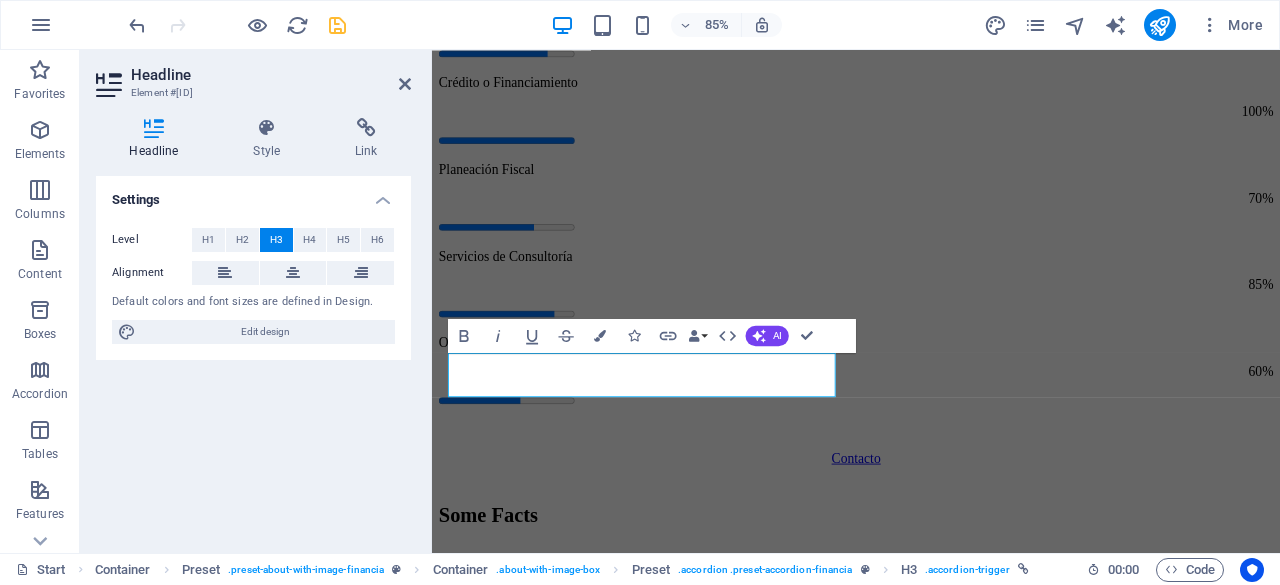 type 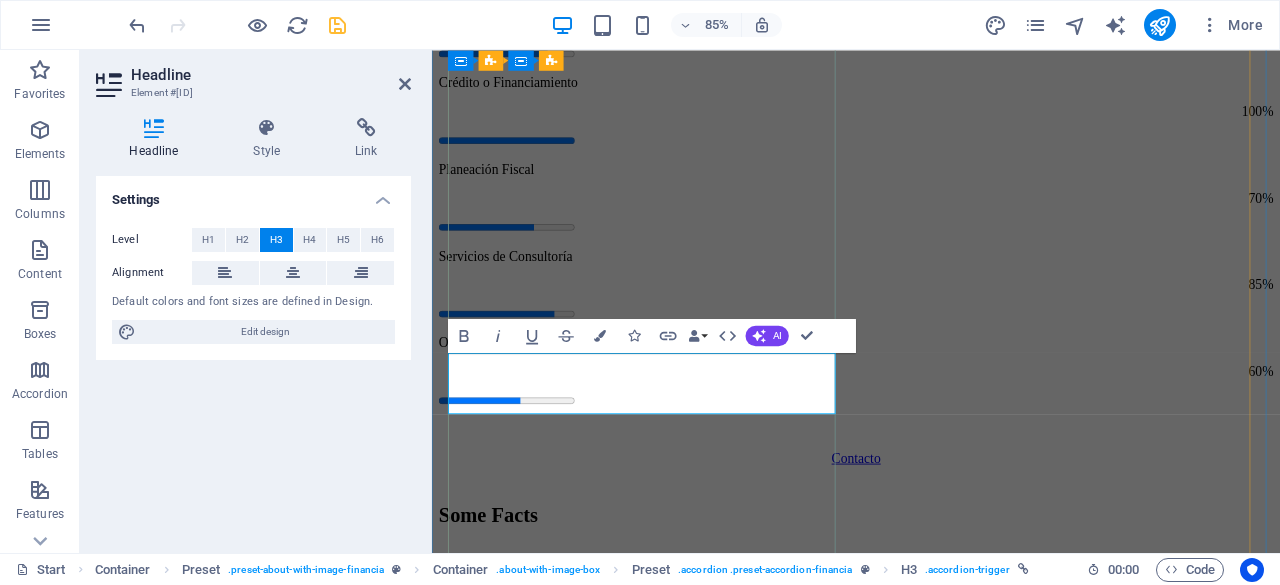click on "¡no cuento con recibos de nomina, puedo obtener una hipoteca?" at bounding box center (693, 23674) 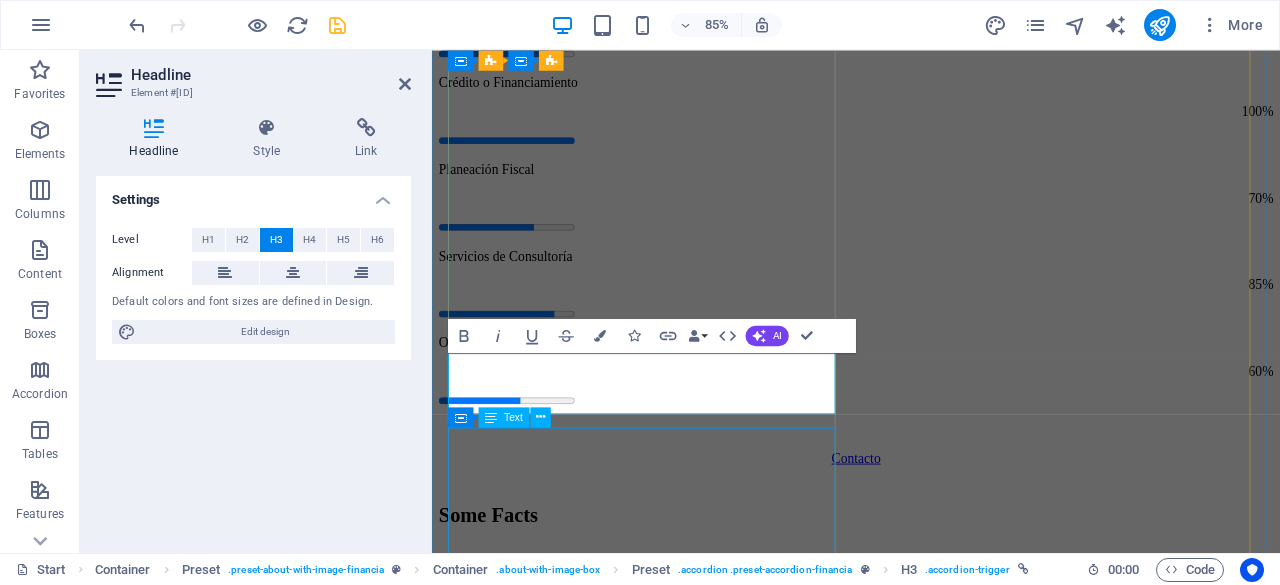 click on "Lorem ipsum dolor sit amet, consectetur adipisicing elit. Maiores ipsum repellat minus nihil. Labore, delectus, nam dignissimos ea repudiandae minima voluptatum magni pariatur possimus quia accusamus harum facilis corporis animi nisi. Enim, pariatur, impedit quia repellat harum ipsam laboriosam voluptas dicta illum nisi obcaecati reprehenderit quis placeat recusandae tenetur aperiam." at bounding box center [931, 23732] 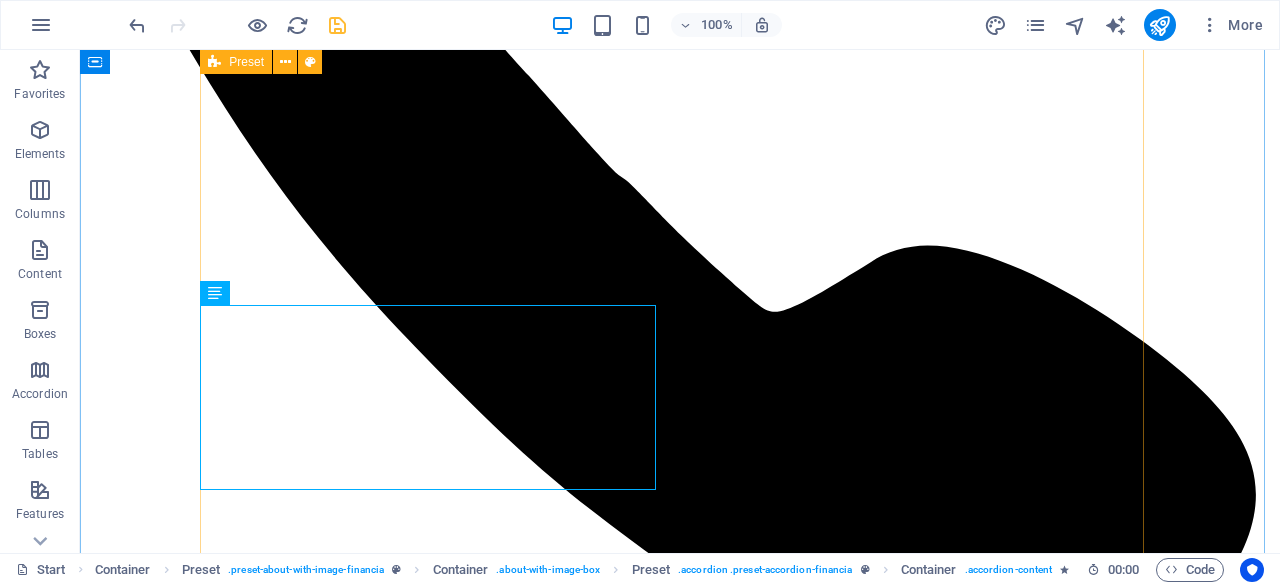 scroll, scrollTop: 5052, scrollLeft: 0, axis: vertical 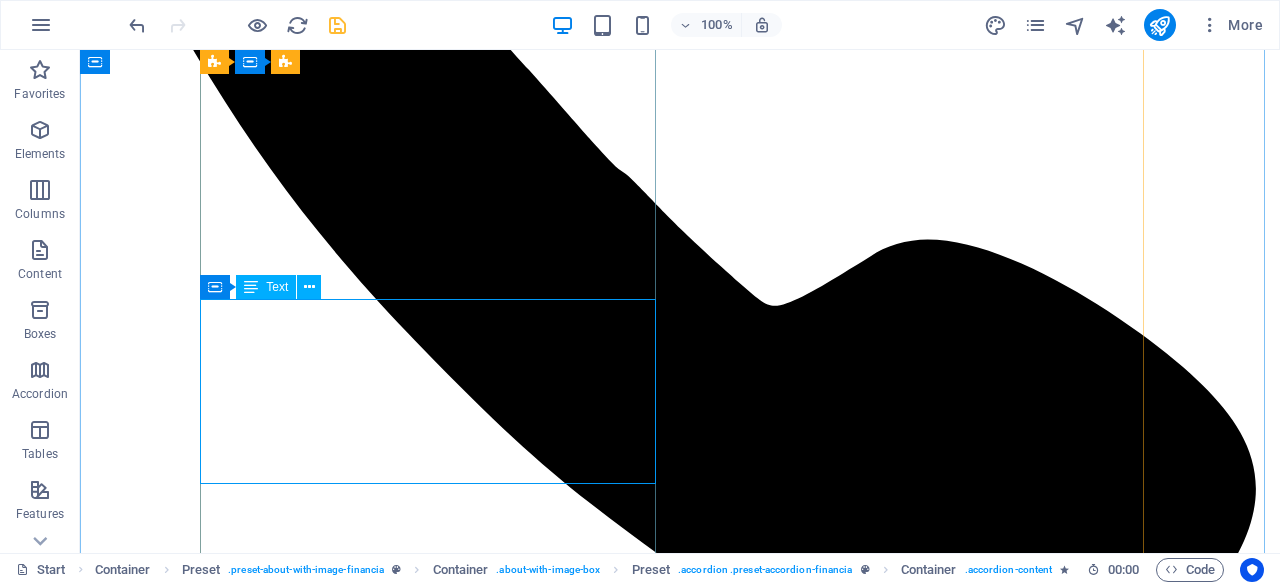 click on "Lorem ipsum dolor sit amet, consectetur adipisicing elit. Maiores ipsum repellat minus nihil. Labore, delectus, nam dignissimos ea repudiandae minima voluptatum magni pariatur possimus quia accusamus harum facilis corporis animi nisi. Enim, pariatur, impedit quia repellat harum ipsam laboriosam voluptas dicta illum nisi obcaecati reprehenderit quis placeat recusandae tenetur aperiam." at bounding box center (680, 26803) 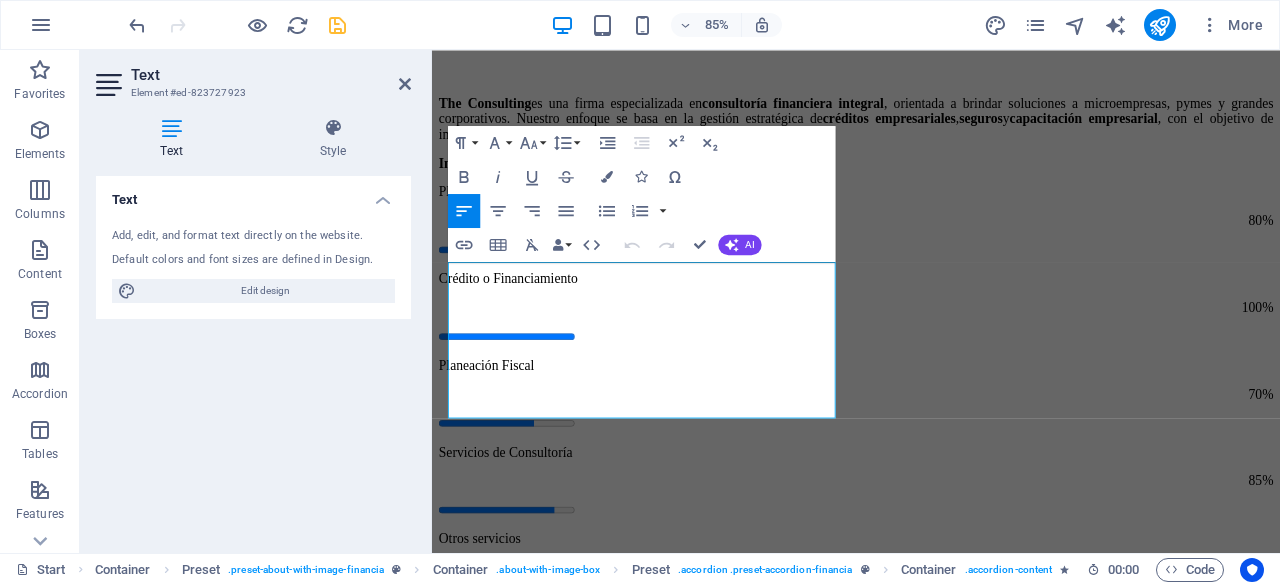 scroll, scrollTop: 5478, scrollLeft: 0, axis: vertical 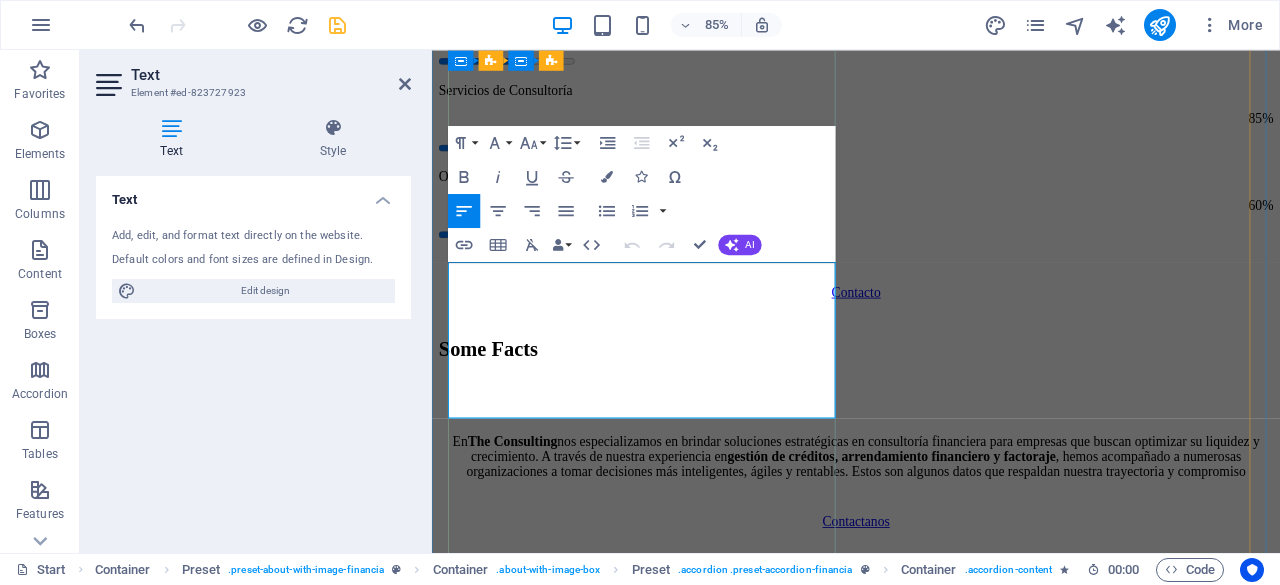 click on "Lorem ipsum dolor sit amet, consectetur adipisicing elit. Maiores ipsum repellat minus nihil. Labore, delectus, nam dignissimos ea repudiandae minima voluptatum magni pariatur possimus quia accusamus harum facilis corporis animi nisi. Enim, pariatur, impedit quia repellat harum ipsam laboriosam voluptas dicta illum nisi obcaecati reprehenderit quis placeat recusandae tenetur aperiam." at bounding box center (931, 23537) 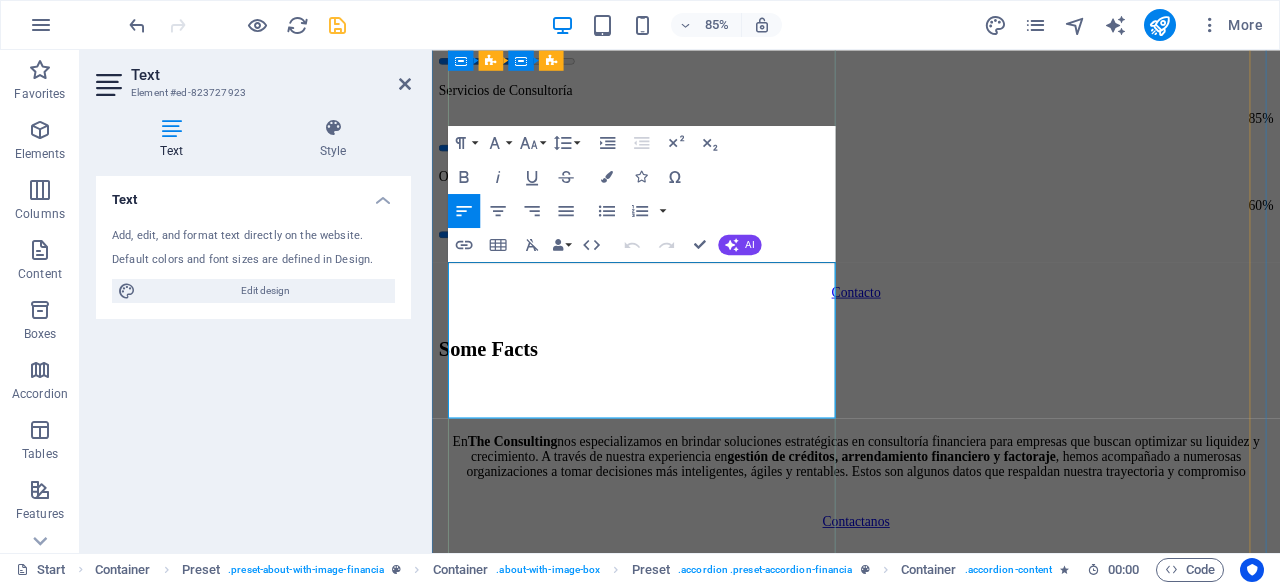 click on "Lorem ipsum dolor sit amet, consectetur adipisicing elit. Maiores ipsum repellat minus nihil. Labore, delectus, nam dignissimos ea repudiandae minima voluptatum magni pariatur possimus quia accusamus harum facilis corporis animi nisi. Enim, pariatur, impedit quia repellat harum ipsam laboriosam voluptas dicta illum nisi obcaecati reprehenderit quis placeat recusandae tenetur aperiam." at bounding box center [931, 23537] 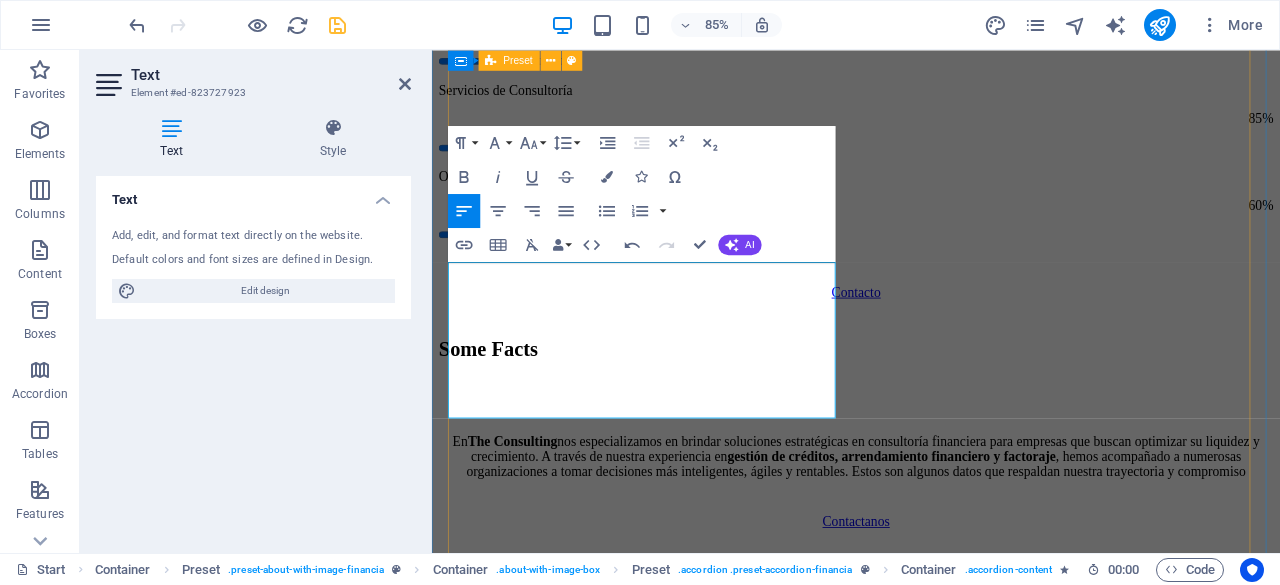 click on "¡Tengo problemas en Buró de Crédito puedo tener crédito? En  The Consulting , sabemos que tu historial no define tu presente ni tu futuro. Gracias a nuestras alianzas estratégicas con instituciones financieras flexibles,  contamos con opciones de crédito donde el Buró de Crédito no es un factor determinante para la aprobación . ¡Me ayudan a elegir el credito que mi empresa necesita? Sabemos que cada negocio es único. Por eso, en  The Consulting  no solo vemos números:  evaluamos tu giro, tus flujos de ingreso y el destino del recurso  para diseñar una solución financiera que realmente se adapte a tus necesidades. ¡no cuento con recibos de nómina, puedo obtener una hipoteca? En  The Consulting , contamos con alianzas estratégicas que nos permiten ofrecerte  créditos hipotecarios aún si no cuentas con comprobantes tradicionales . Analizamos tu situación y te brindamos opciones a través de diferentes medios de comprobación de ingresos, ajustándonos a tu perfil y necesidades. ." at bounding box center (931, 23703) 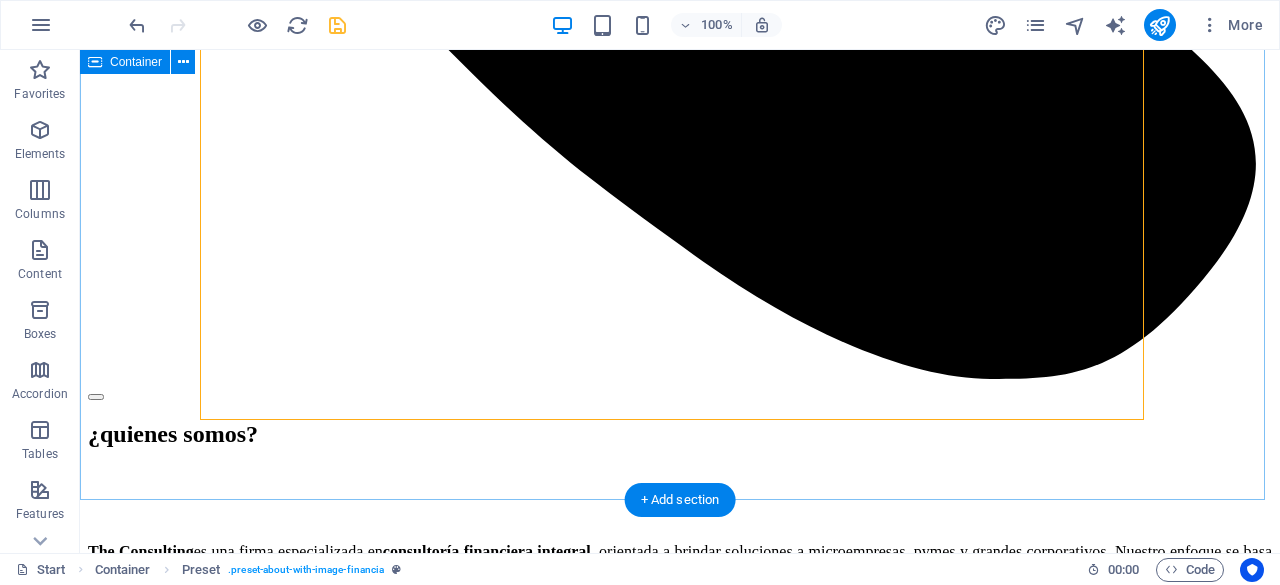 scroll, scrollTop: 5408, scrollLeft: 0, axis: vertical 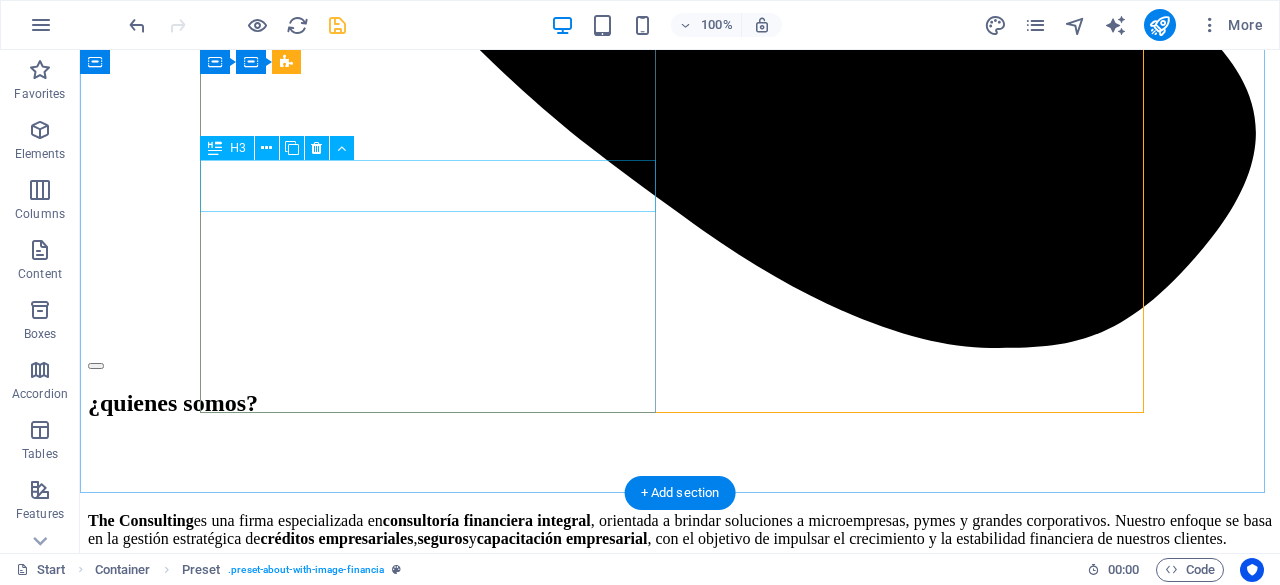 click on "Labore delctus Kepudiandae" at bounding box center (680, 26536) 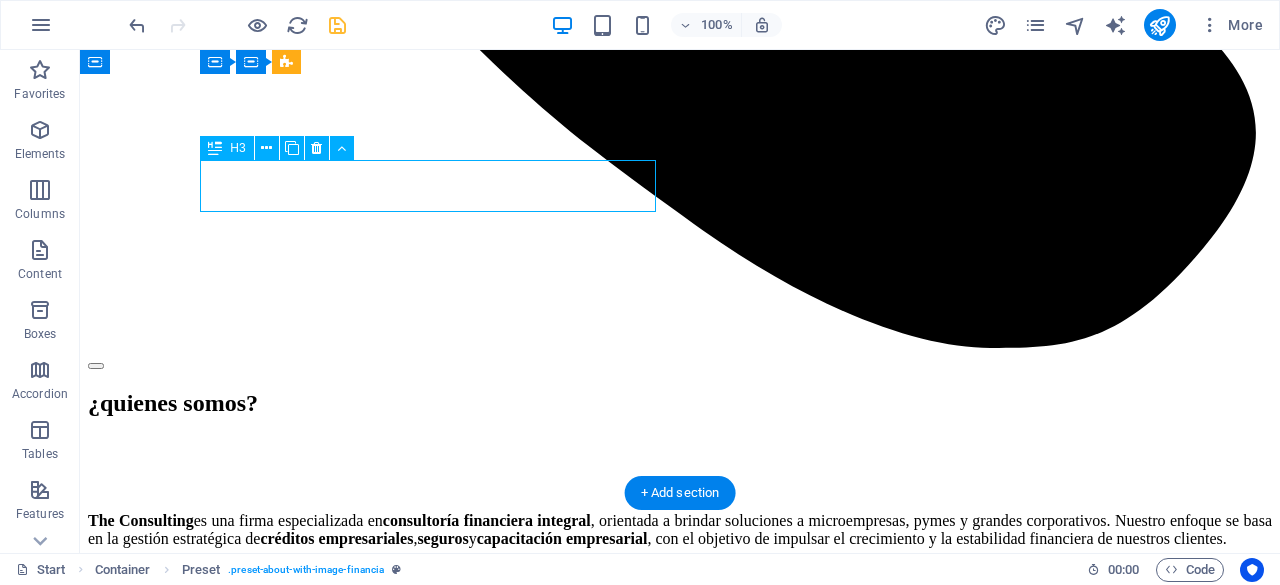 click on "Labore delctus Kepudiandae" at bounding box center [680, 26536] 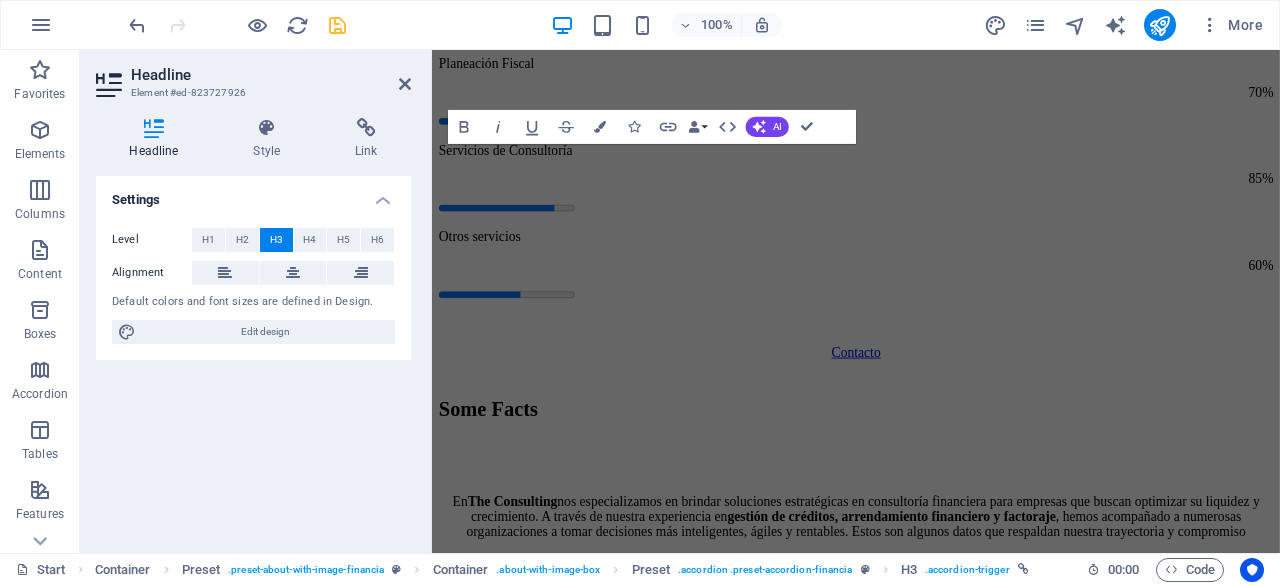 scroll, scrollTop: 5834, scrollLeft: 0, axis: vertical 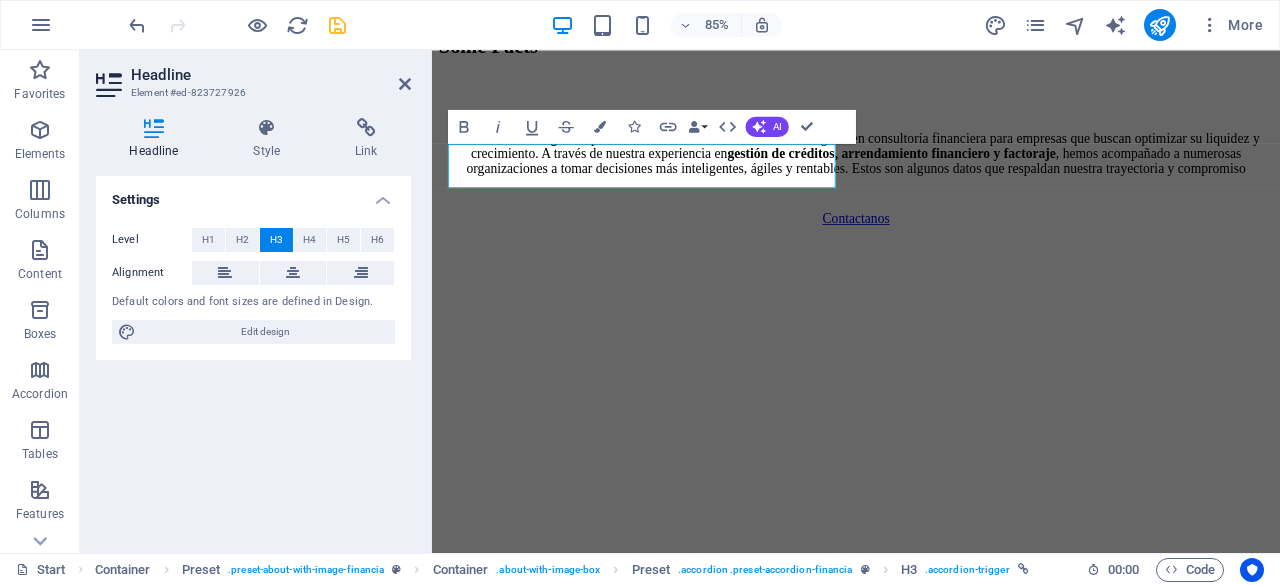 type 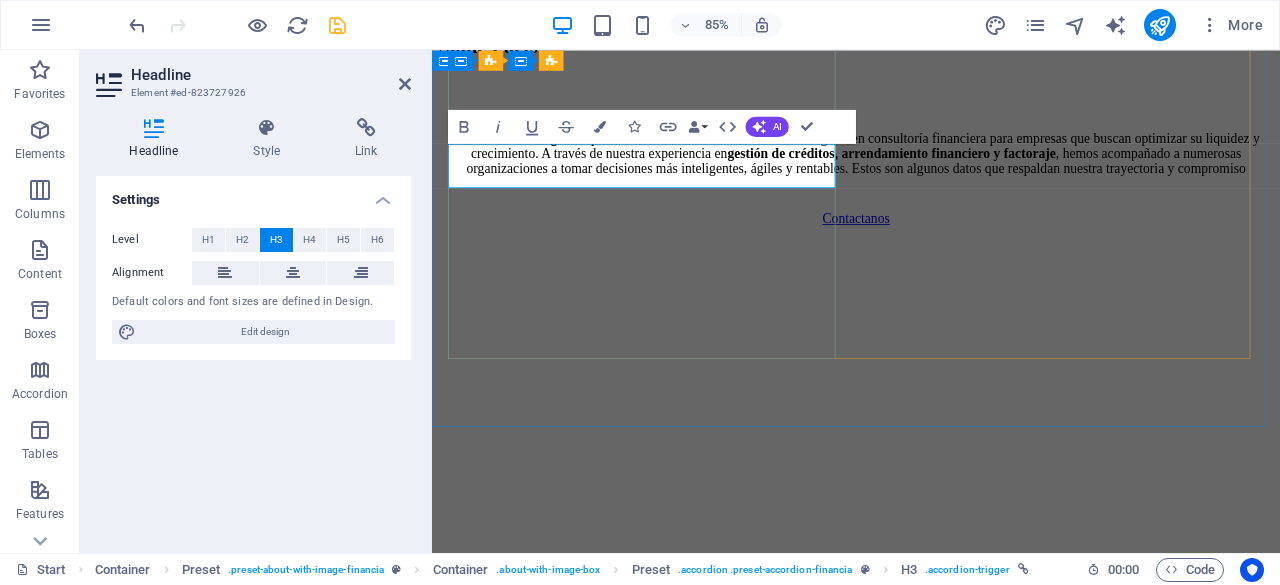 click on "¡UStedes son brokers?" at bounding box center (529, 23287) 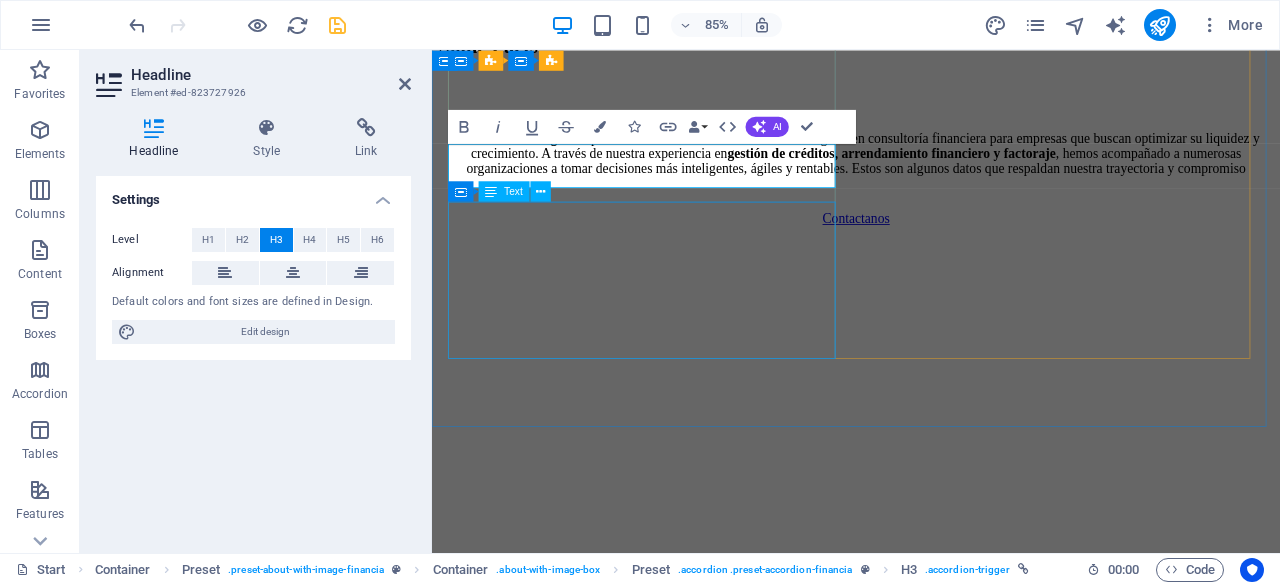 click on "Lorem ipsum dolor sit amet, consectetur adipisicing elit. Maiores ipsum repellat minus nihil. Labore, delectus, nam dignissimos ea repudiandae minima voluptatum magni pariatur possimus quia accusamus harum facilis corporis animi nisi. Enim, pariatur, impedit quia repellat harum ipsam laboriosam voluptas dicta illum nisi obcaecati reprehenderit quis placeat recusandae tenetur aperiam." at bounding box center (931, 23344) 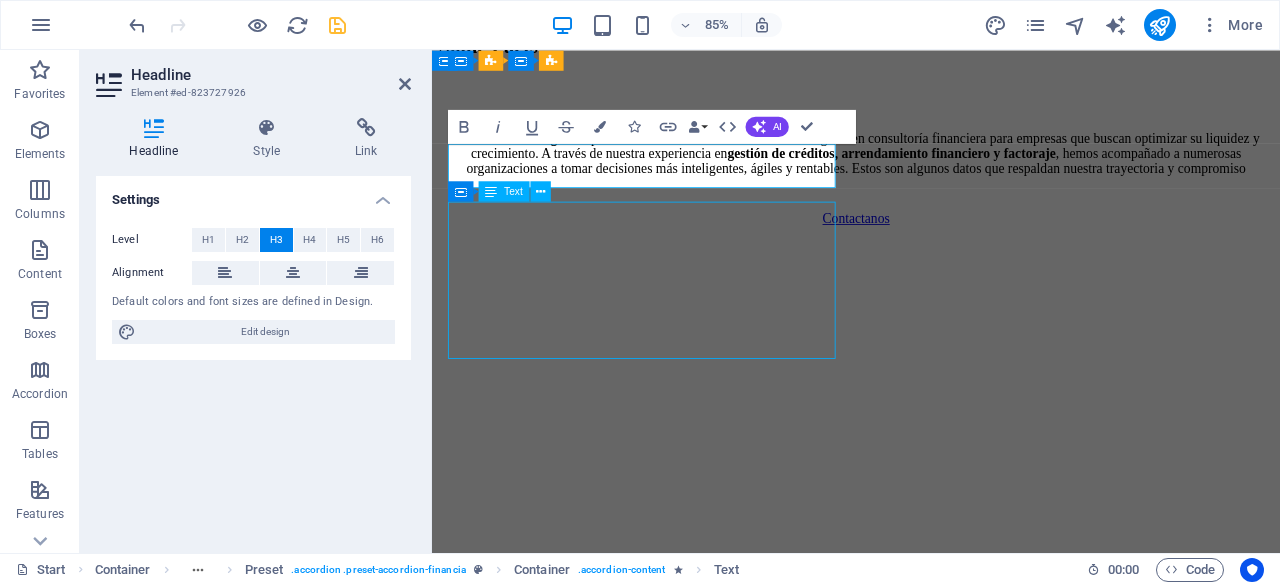 click on "Lorem ipsum dolor sit amet, consectetur adipisicing elit. Maiores ipsum repellat minus nihil. Labore, delectus, nam dignissimos ea repudiandae minima voluptatum magni pariatur possimus quia accusamus harum facilis corporis animi nisi. Enim, pariatur, impedit quia repellat harum ipsam laboriosam voluptas dicta illum nisi obcaecati reprehenderit quis placeat recusandae tenetur aperiam." at bounding box center (931, 23344) 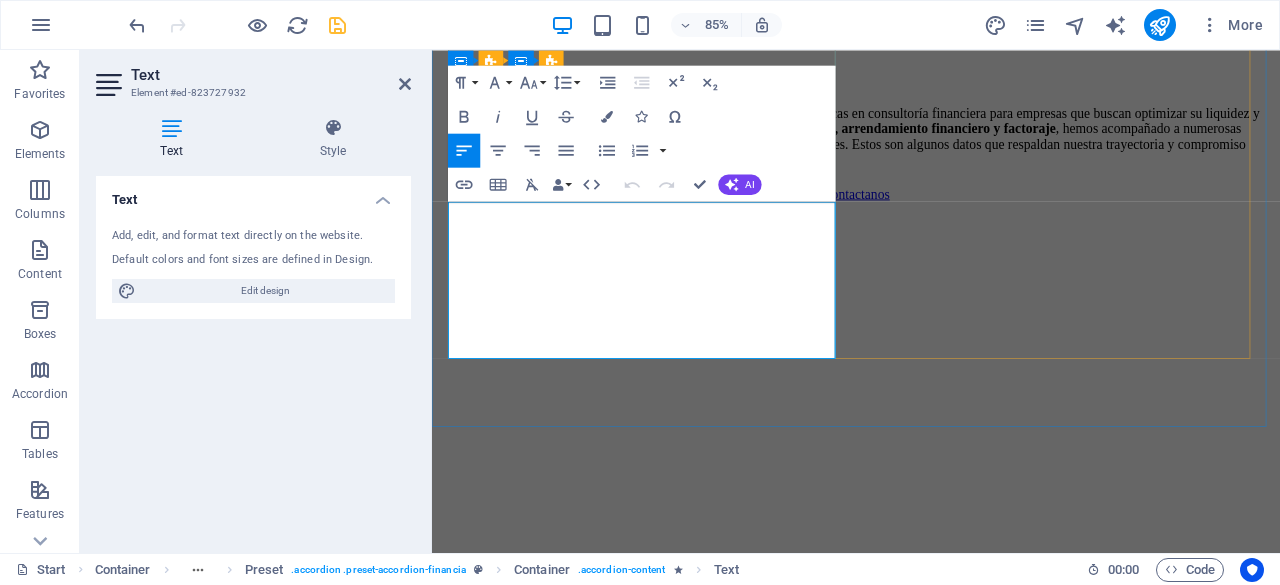 drag, startPoint x: 581, startPoint y: 395, endPoint x: 451, endPoint y: 244, distance: 199.2511 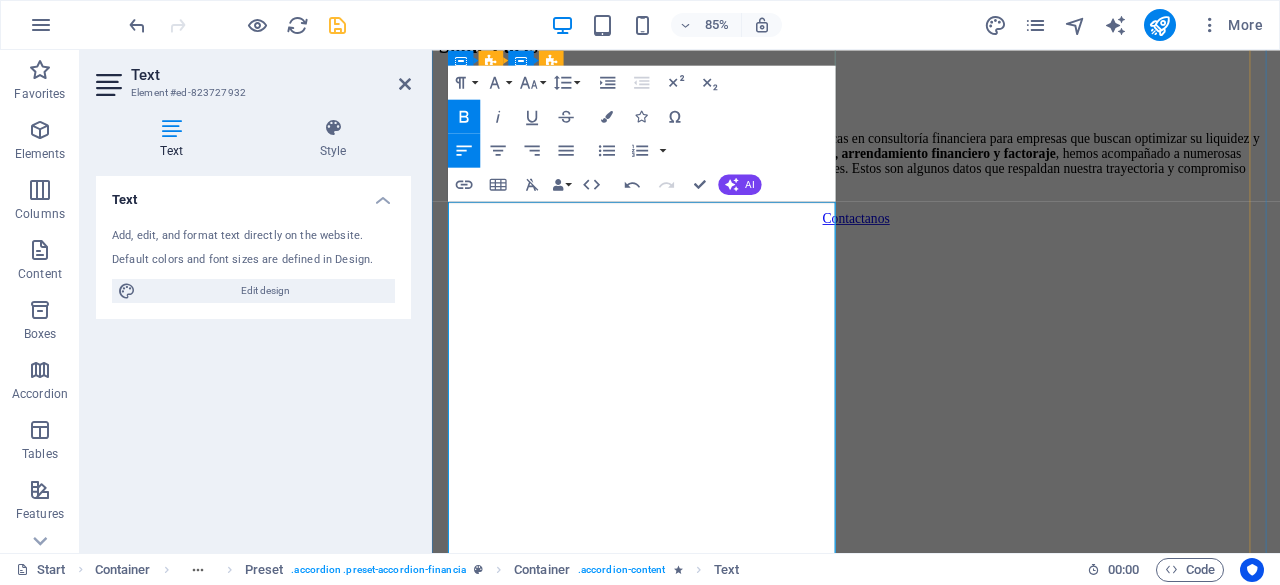 click on "En The Consulting no somos brokers, somos asesores especializados" at bounding box center (931, 23328) 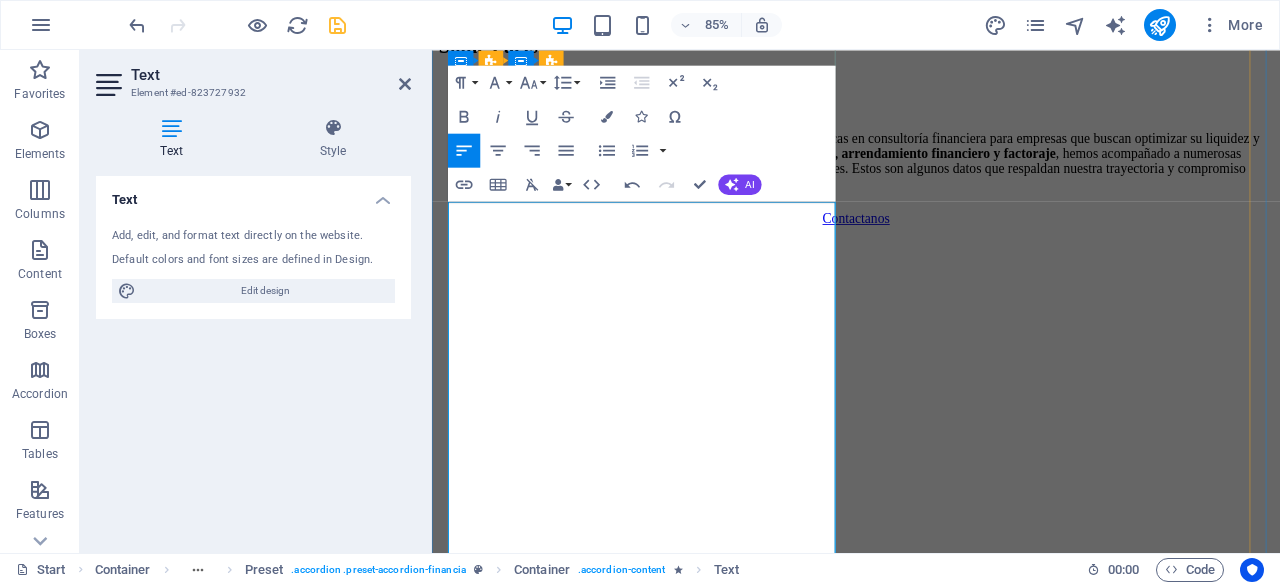 type 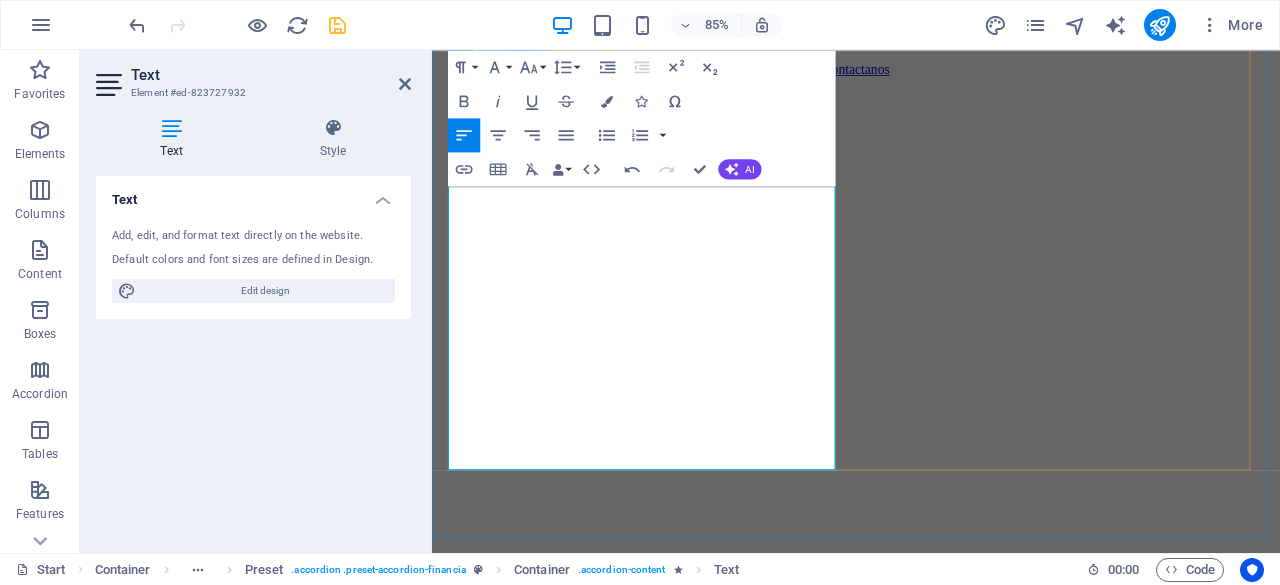 scroll, scrollTop: 6012, scrollLeft: 0, axis: vertical 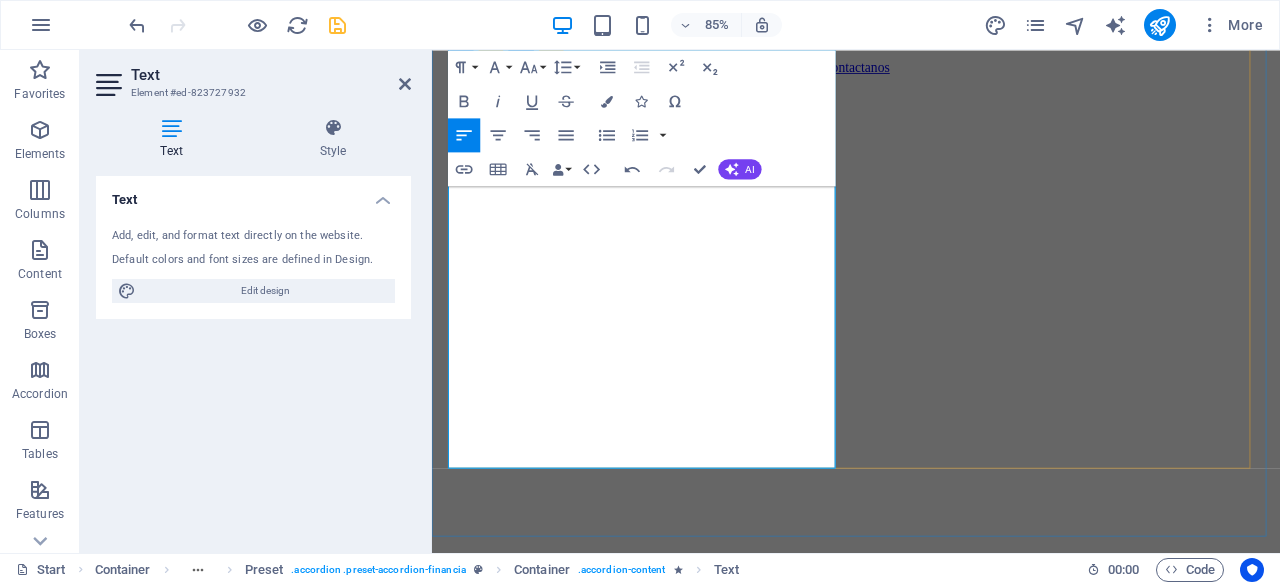 click on "🔹 Nuestro compromiso es contigo, no con una institución. Trabajamos de manera estratégica y personalizada para que obtengas soluciones reales, viables y alineadas a tus objetivos." at bounding box center (931, 23424) 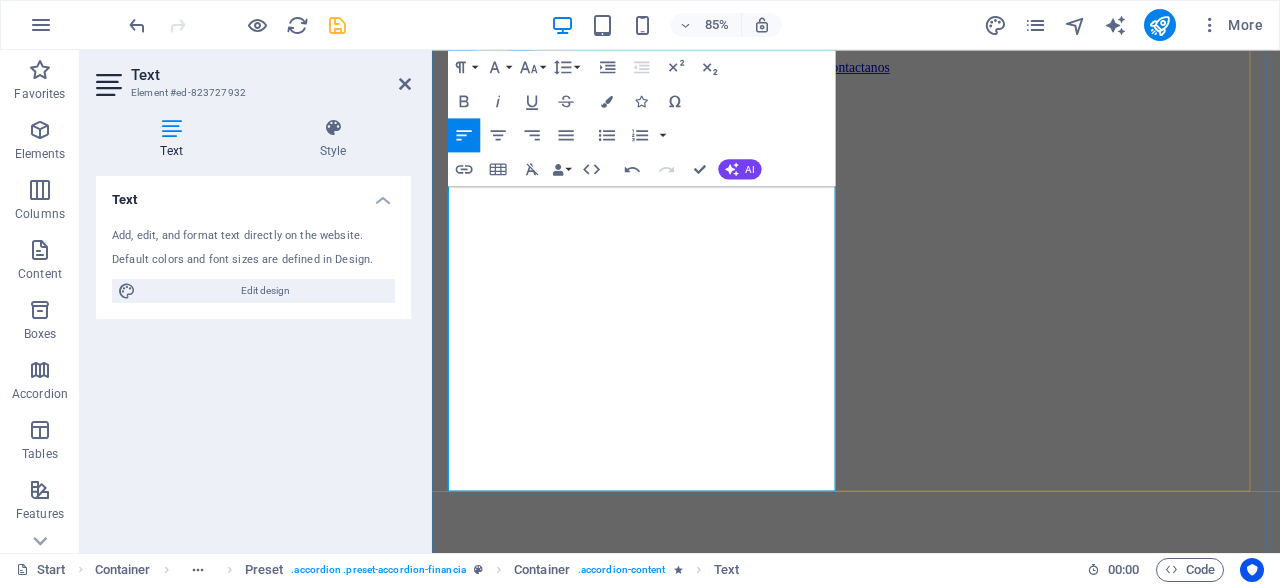 click on "Nuestro compromiso es contigo, no con una institución. Trabajamos de manera estratégica y personalizada para que obtengas soluciones reales, viables y alineadas a tus objetivos." at bounding box center [931, 23458] 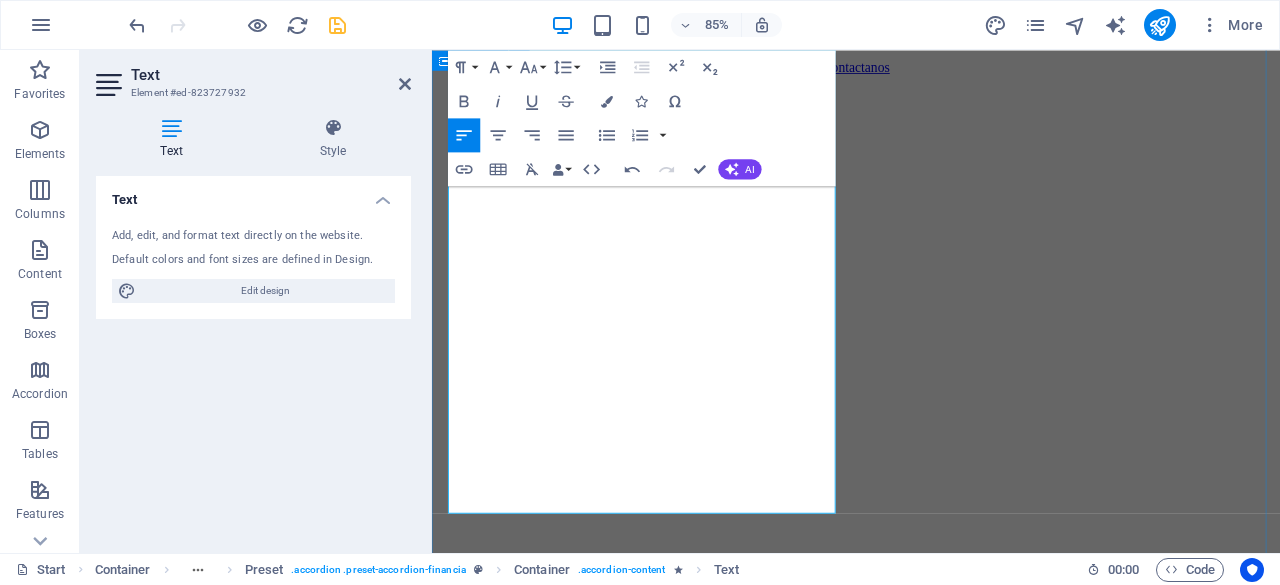 click on "preguntas a the consulting ¡Tengo problemas en Buró de Crédito puedo tener crédito? En  The Consulting , sabemos que tu historial no define tu presente ni tu futuro. Gracias a nuestras alianzas estratégicas con instituciones financieras flexibles,  contamos con opciones de crédito donde el Buró de Crédito no es un factor determinante para la aprobación . ¡Me ayudan a elegir el credito que mi empresa necesita? Sabemos que cada negocio es único. Por eso, en  The Consulting  no solo vemos números:  evaluamos tu giro, tus flujos de ingreso y el destino del recurso  para diseñar una solución financiera que realmente se adapte a tus necesidades. ¡no cuento con recibos de nómina, puedo obtener una hipoteca? En  The Consulting , contamos con alianzas estratégicas que nos permiten ofrecerte  créditos hipotecarios aún si no cuentas con comprobantes tradicionales . . ¡Ustedes son brokers? En The Consulting no somos brokers, somos asesores especializados. En  The Consulting 🏠  💼  Crédito PyME" at bounding box center [931, 23300] 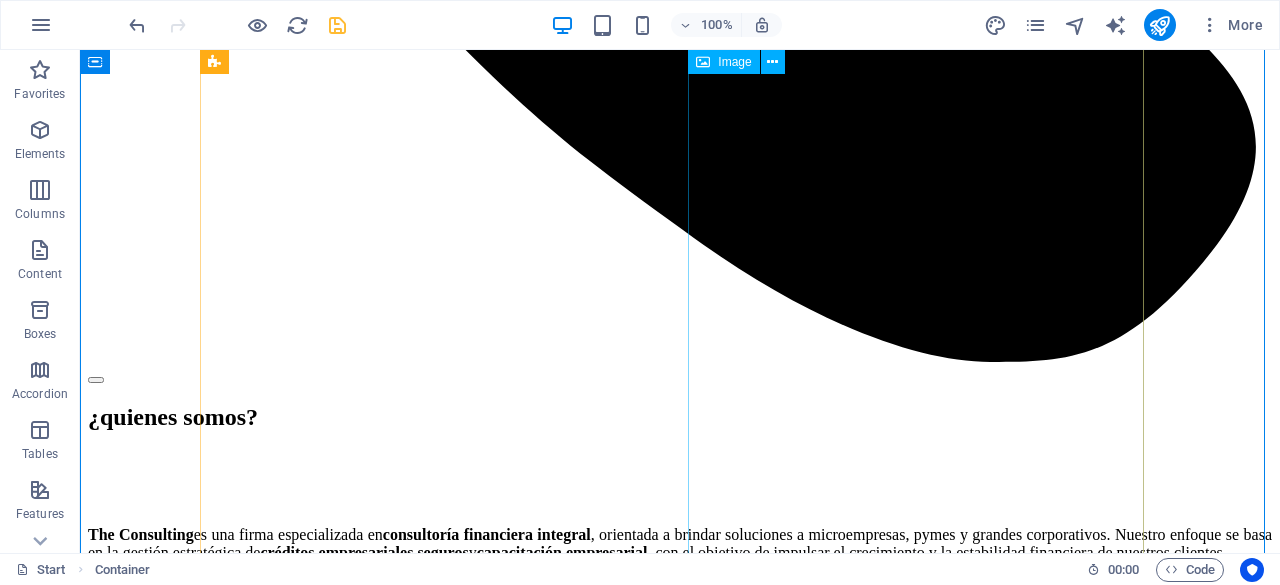 scroll, scrollTop: 5395, scrollLeft: 0, axis: vertical 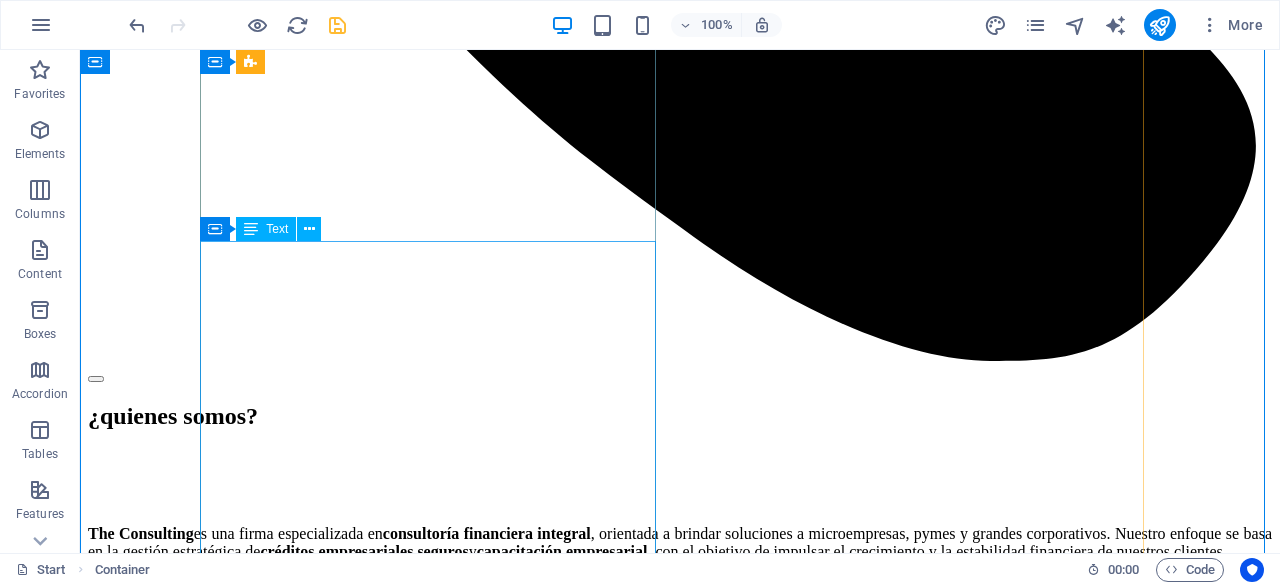 click on "En The Consulting no somos brokers, somos asesores especializados. En  The Consulting , no solo conectamos productos financieros: Evaluamos a fondo cada perfil, cada empresa y cada proyecto  para brindarte las mejores condiciones posibles en: 🏠  Créditos hipotecarios 💼  Crédito PyME 🚛  Arrendamiento de equipo 🌍  Factoraje nacional e internacional  Nuestro compromiso es contigo, no con una institución. Trabajamos de manera estratégica y personalizada para que obtengas soluciones reales, viables y alineadas a tus objetivos. Confía en especialistas, confía en The Consulting." at bounding box center [680, 26780] 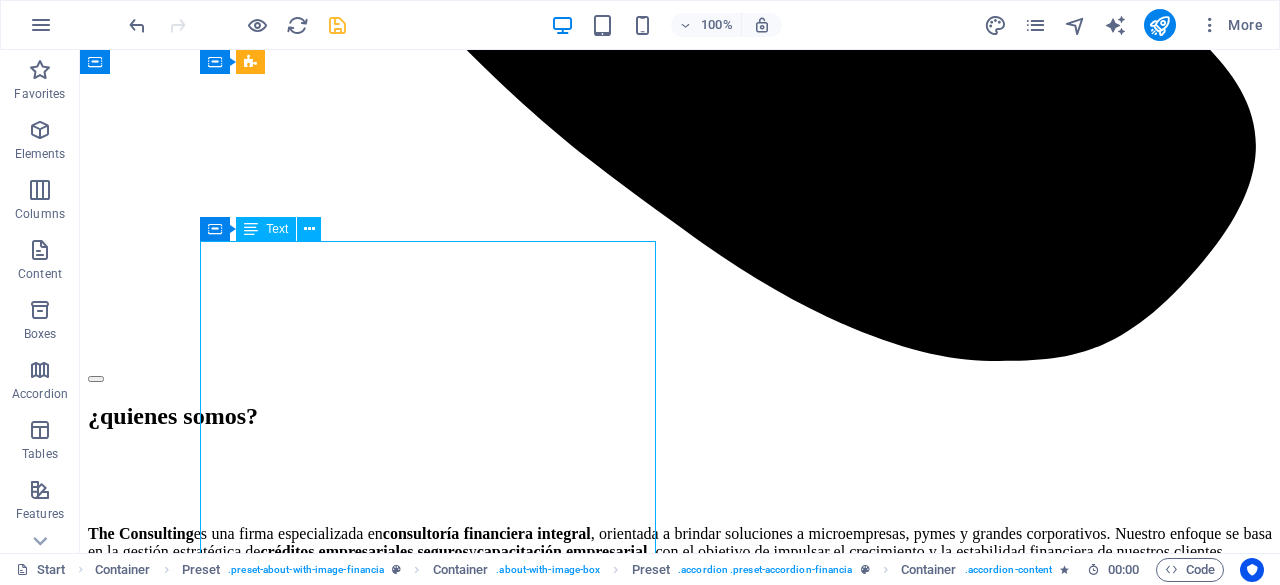 click on "En The Consulting no somos brokers, somos asesores especializados. En  The Consulting , no solo conectamos productos financieros: Evaluamos a fondo cada perfil, cada empresa y cada proyecto  para brindarte las mejores condiciones posibles en: 🏠  Créditos hipotecarios 💼  Crédito PyME 🚛  Arrendamiento de equipo 🌍  Factoraje nacional e internacional  Nuestro compromiso es contigo, no con una institución. Trabajamos de manera estratégica y personalizada para que obtengas soluciones reales, viables y alineadas a tus objetivos. Confía en especialistas, confía en The Consulting." at bounding box center [680, 26780] 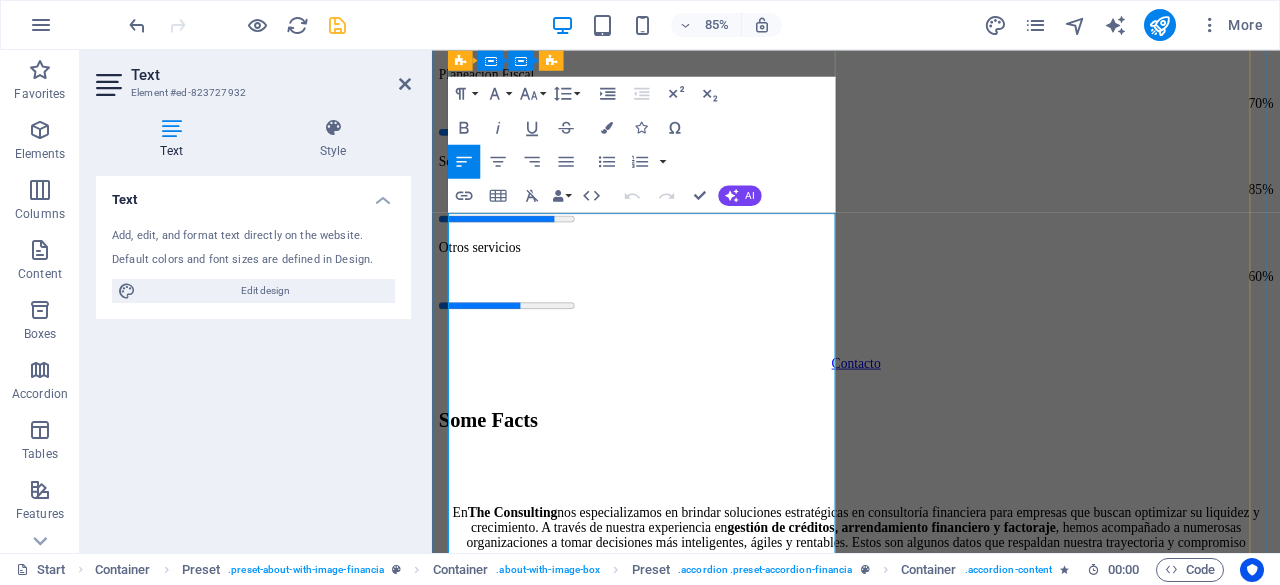 scroll, scrollTop: 5820, scrollLeft: 0, axis: vertical 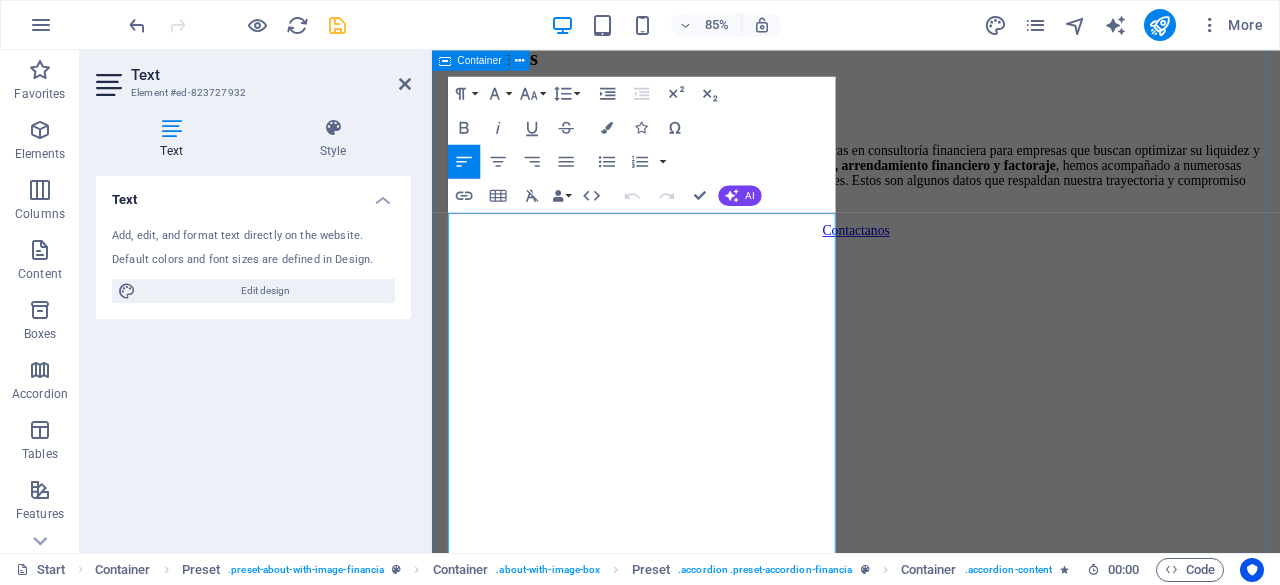 drag, startPoint x: 820, startPoint y: 301, endPoint x: 439, endPoint y: 266, distance: 382.60425 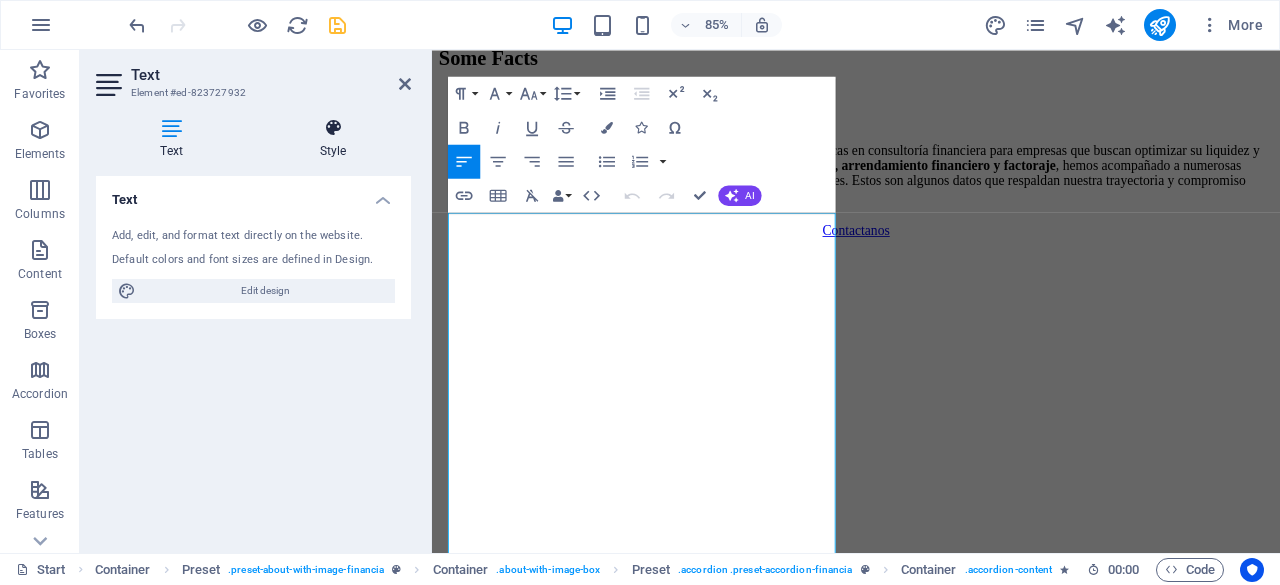 click on "Style" at bounding box center (333, 139) 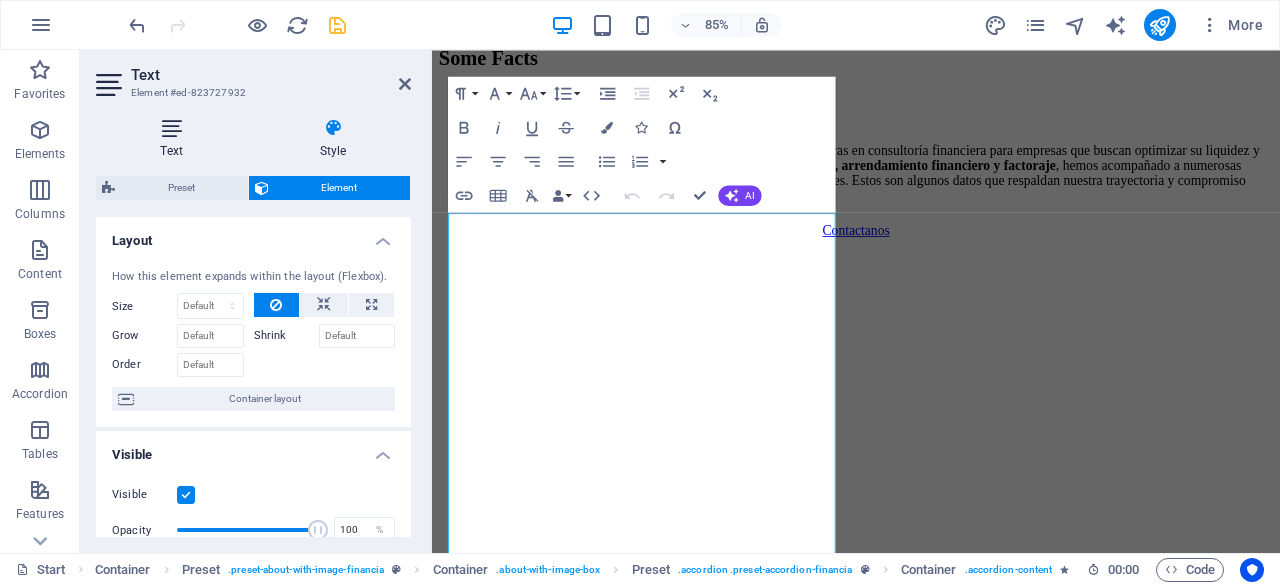 click at bounding box center (171, 128) 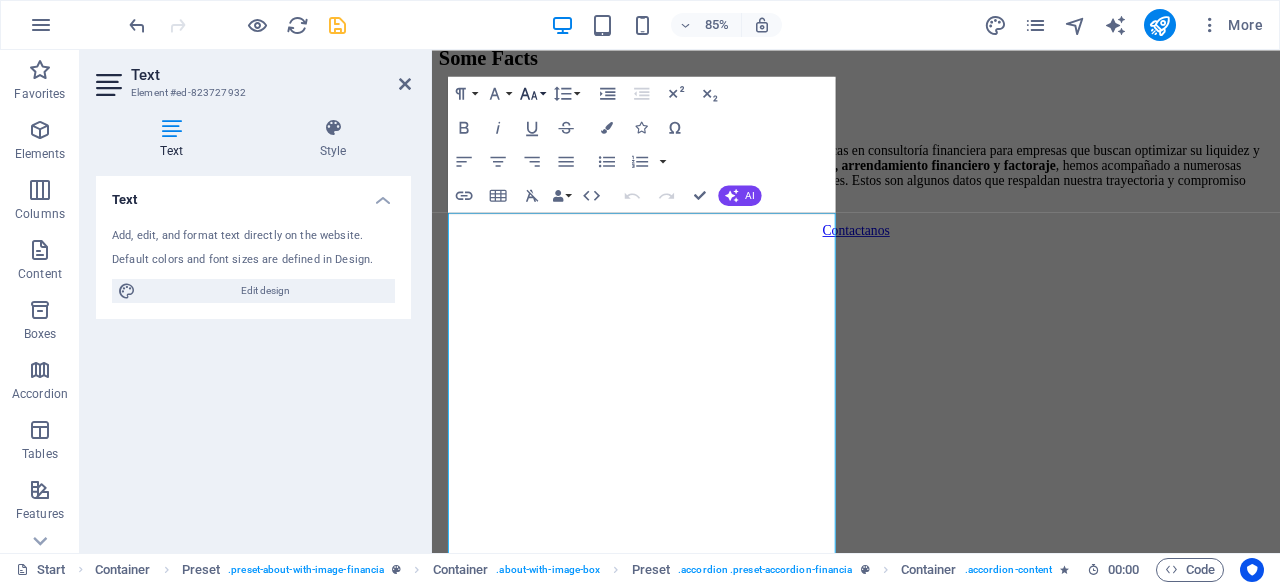 click 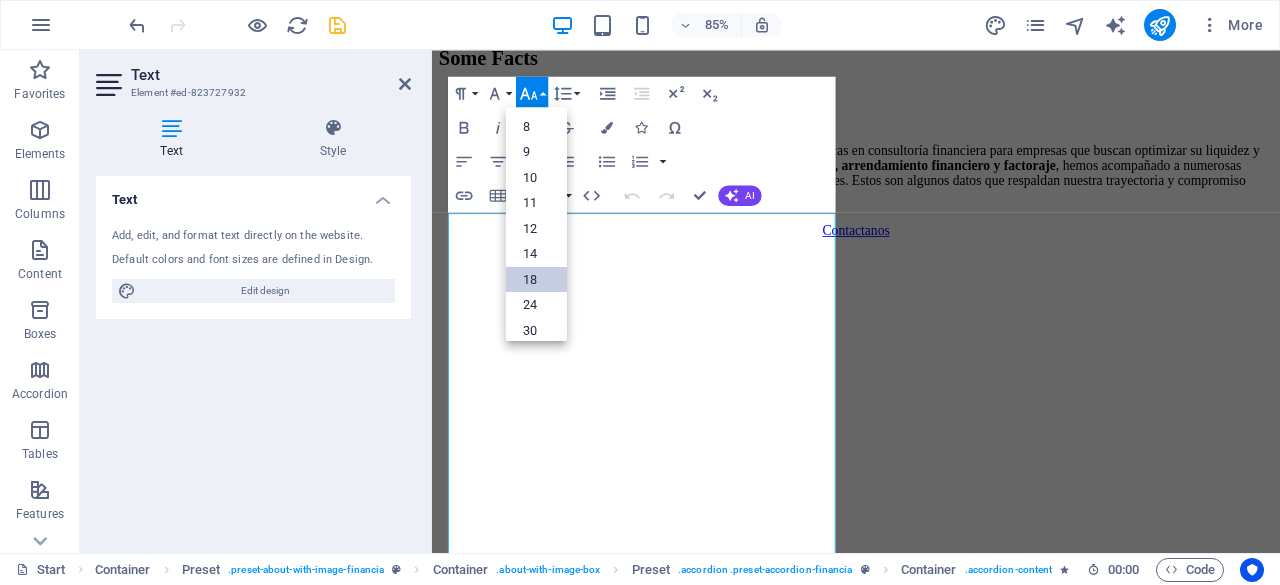 click on "18" at bounding box center [536, 280] 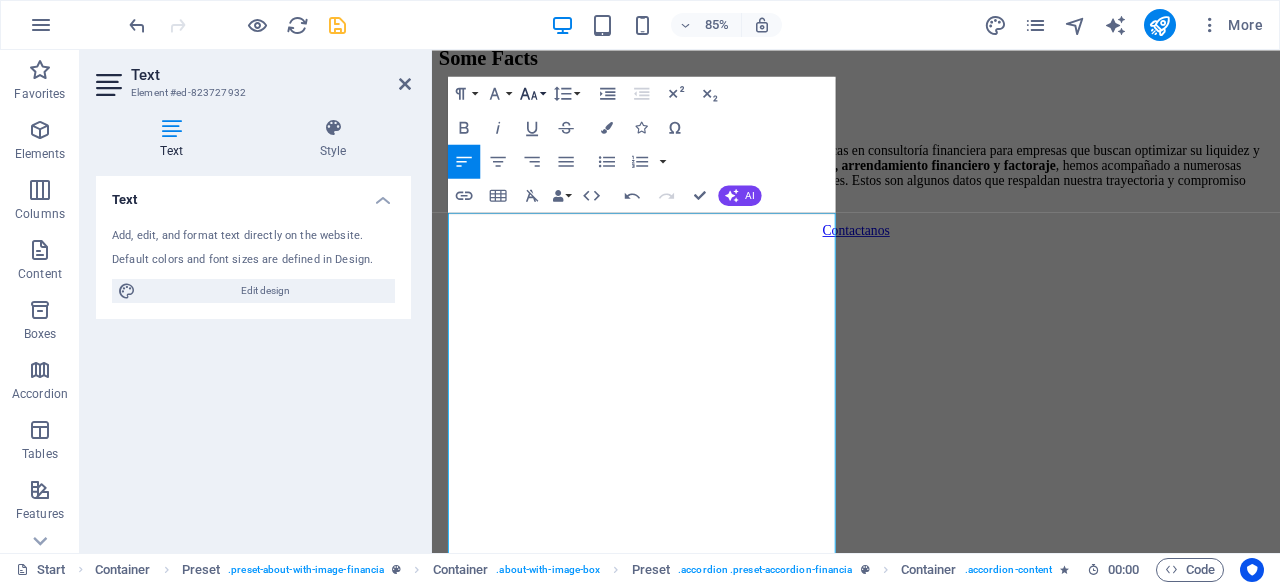 click 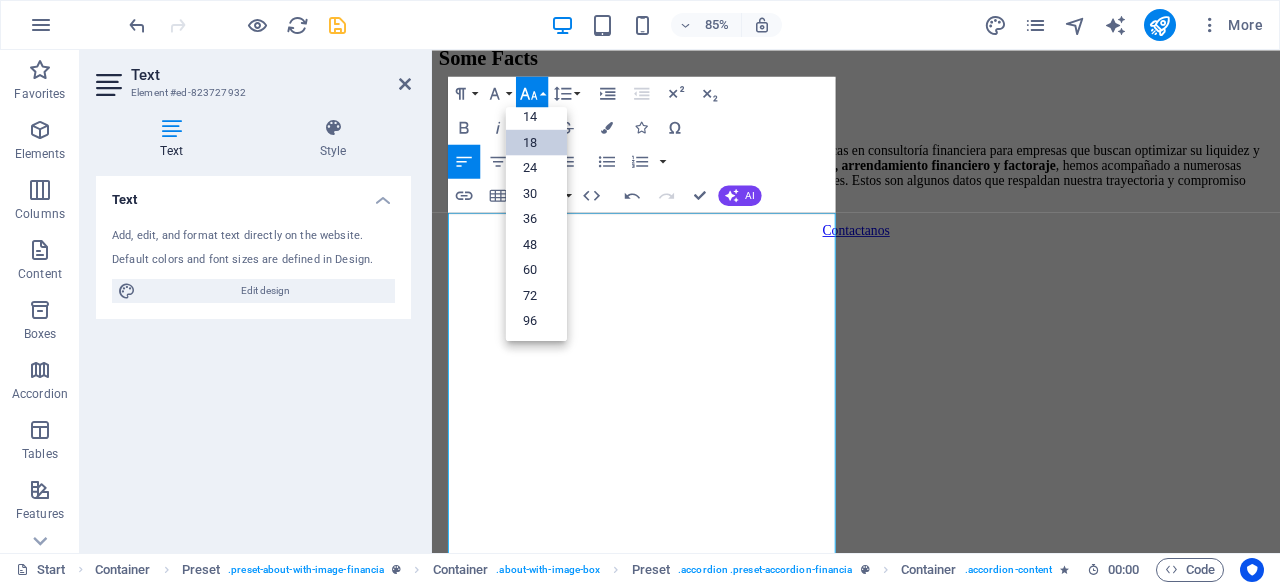 scroll, scrollTop: 160, scrollLeft: 0, axis: vertical 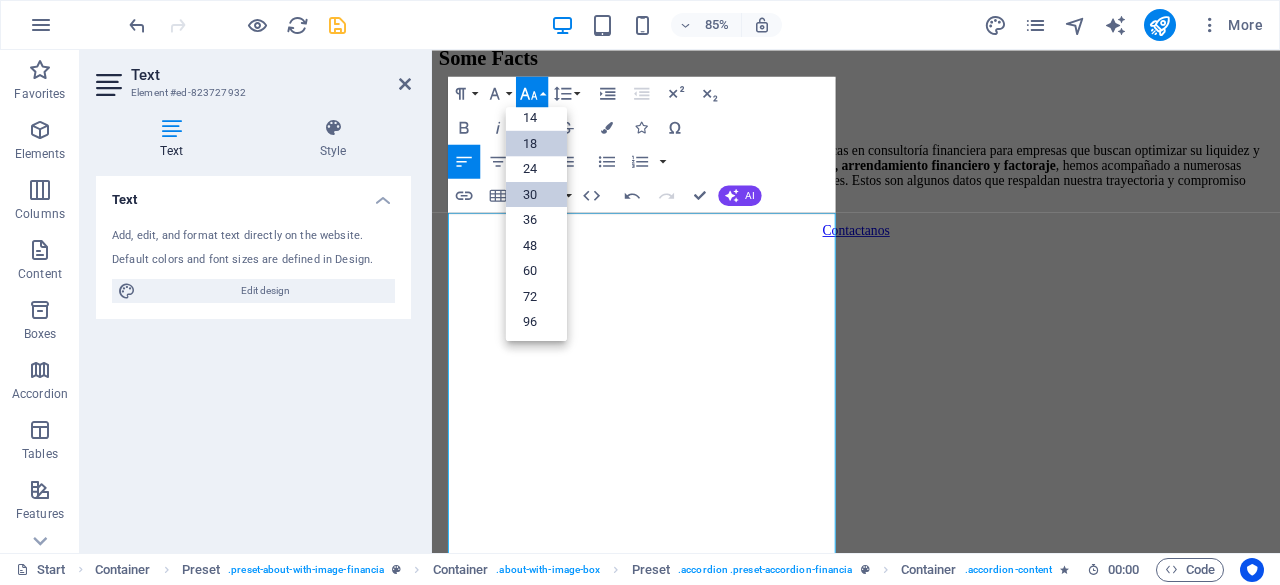 click on "30" at bounding box center (536, 195) 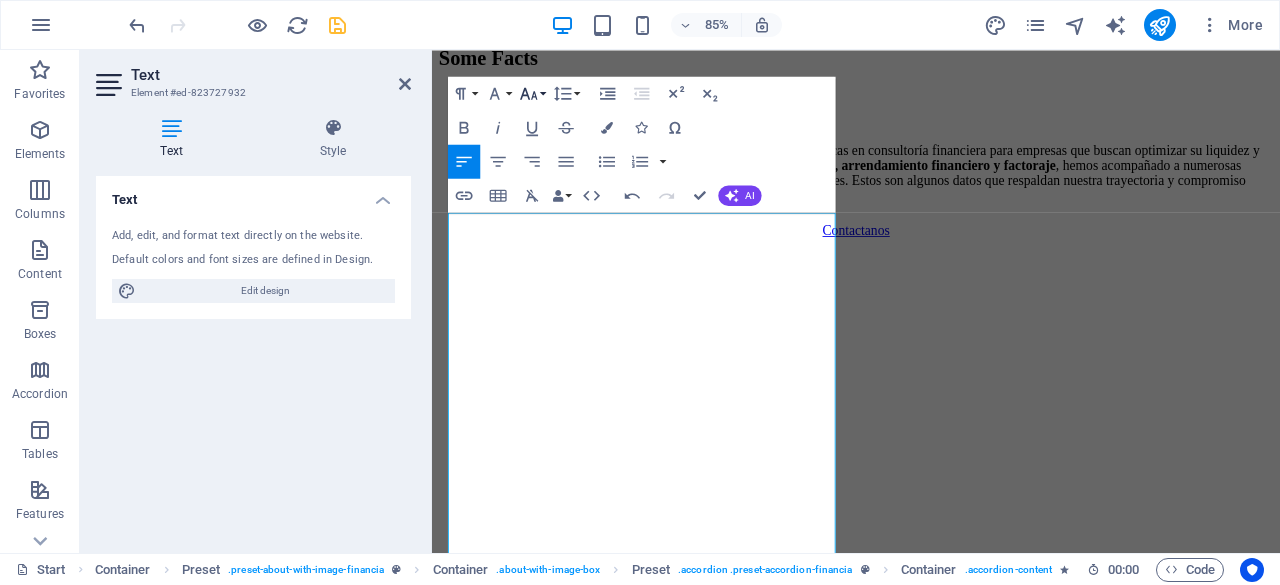 click 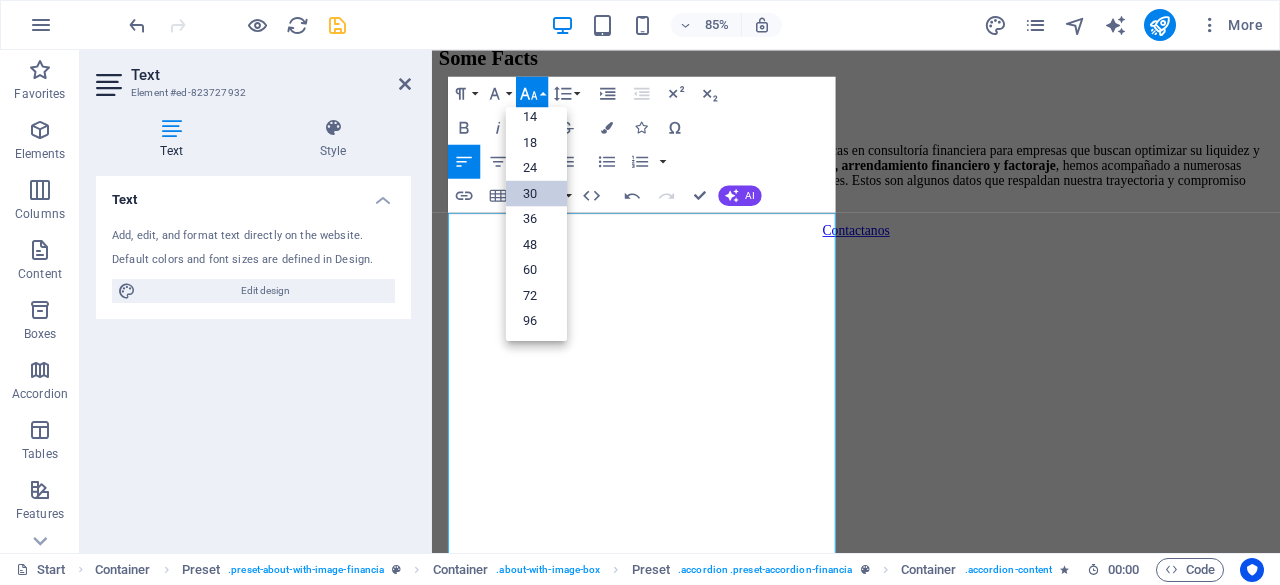 scroll, scrollTop: 160, scrollLeft: 0, axis: vertical 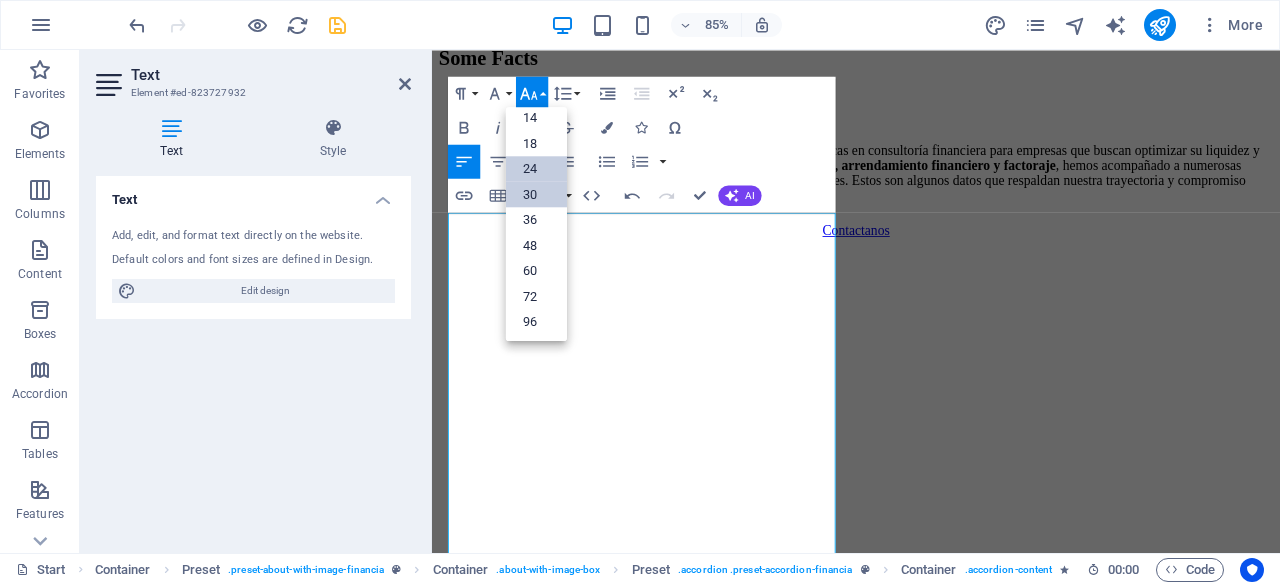 click on "24" at bounding box center [536, 170] 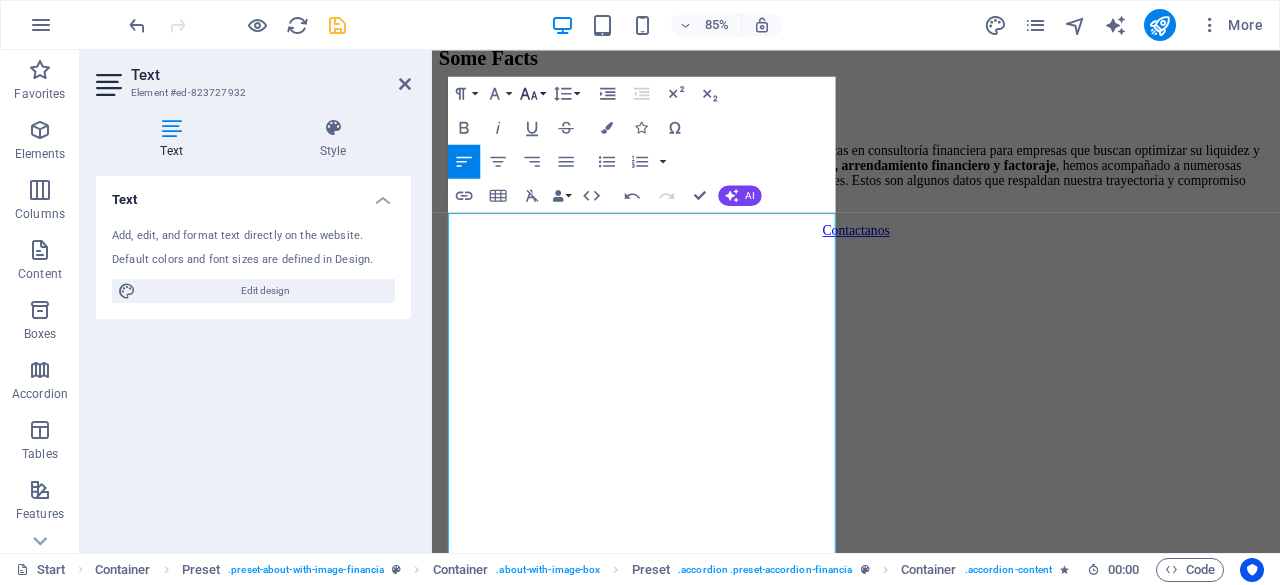 click 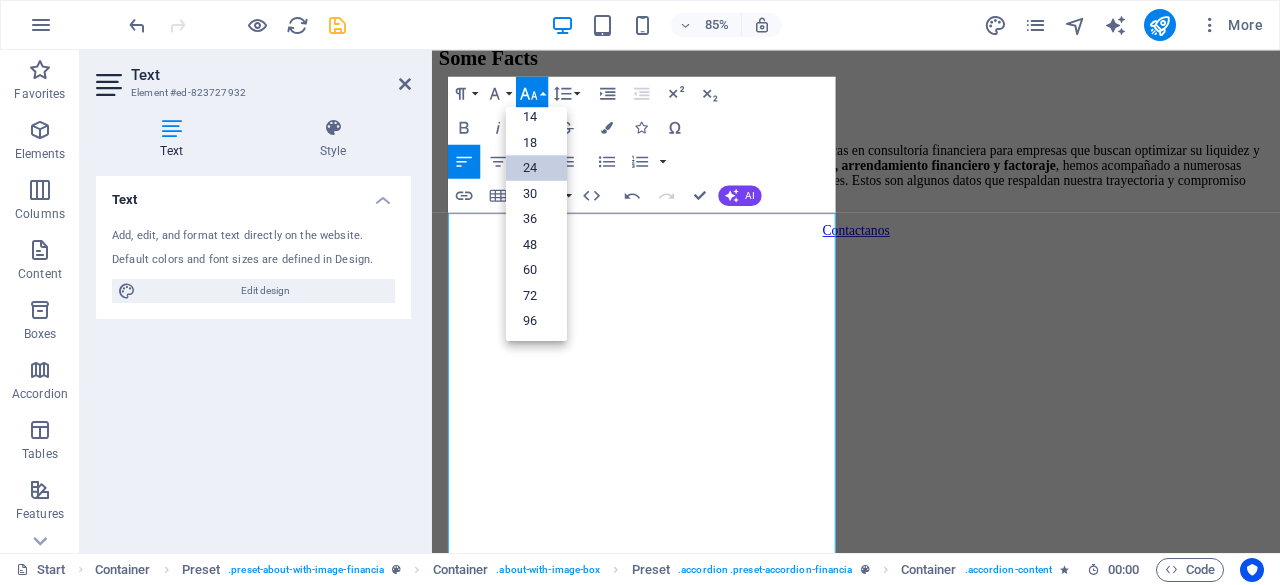 scroll, scrollTop: 160, scrollLeft: 0, axis: vertical 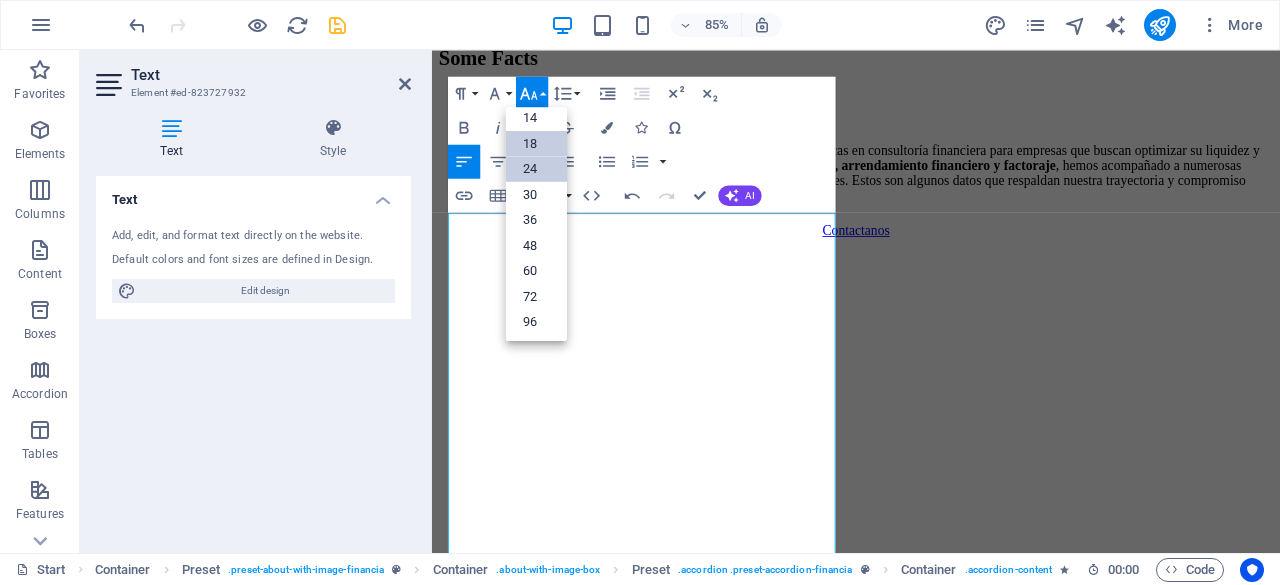 click on "18" at bounding box center [536, 144] 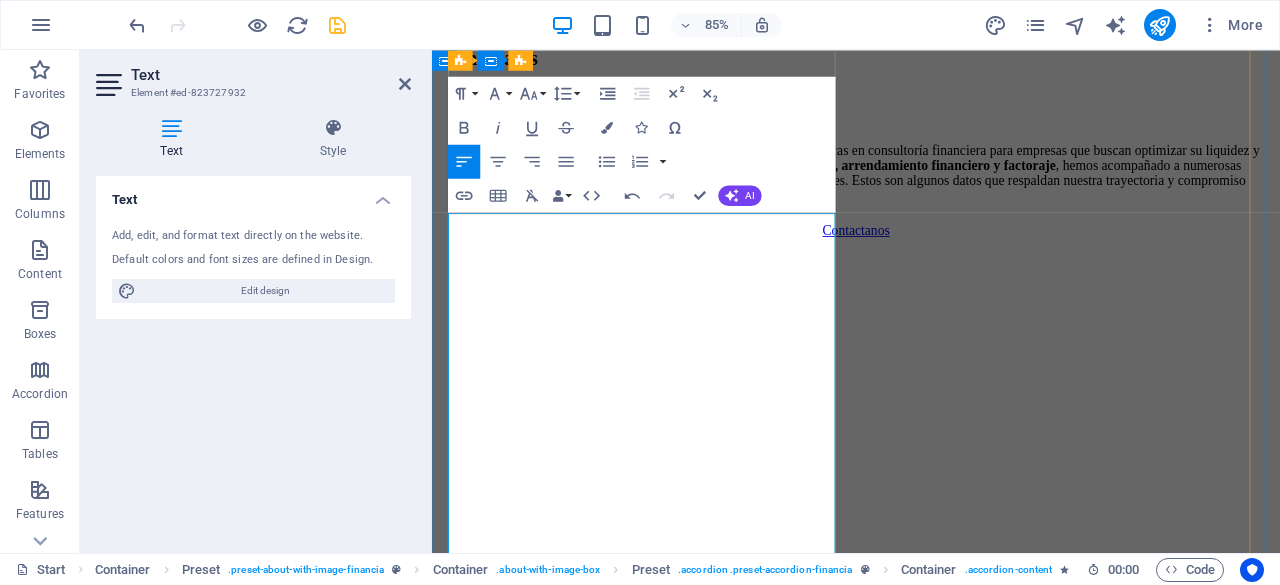 click on "En  The Consulting , no solo conectamos productos financieros: Evaluamos a fondo cada perfil, cada empresa y cada proyecto  para brindarte las mejores condiciones posibles en:" at bounding box center [931, 23424] 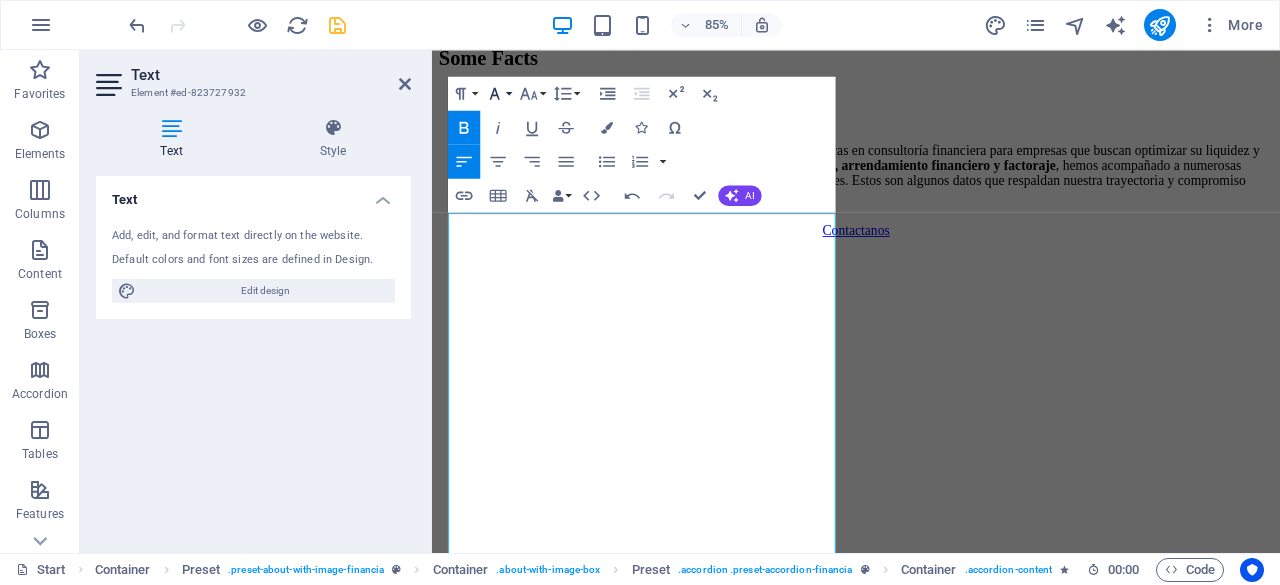 click on "Font Family" at bounding box center [498, 94] 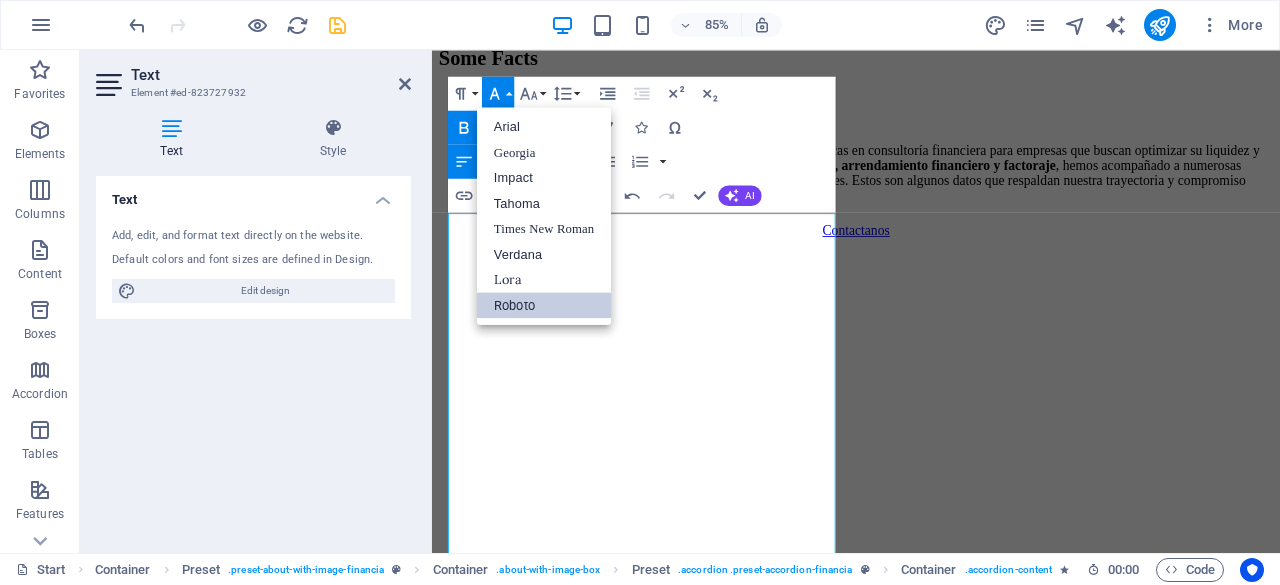 scroll, scrollTop: 0, scrollLeft: 0, axis: both 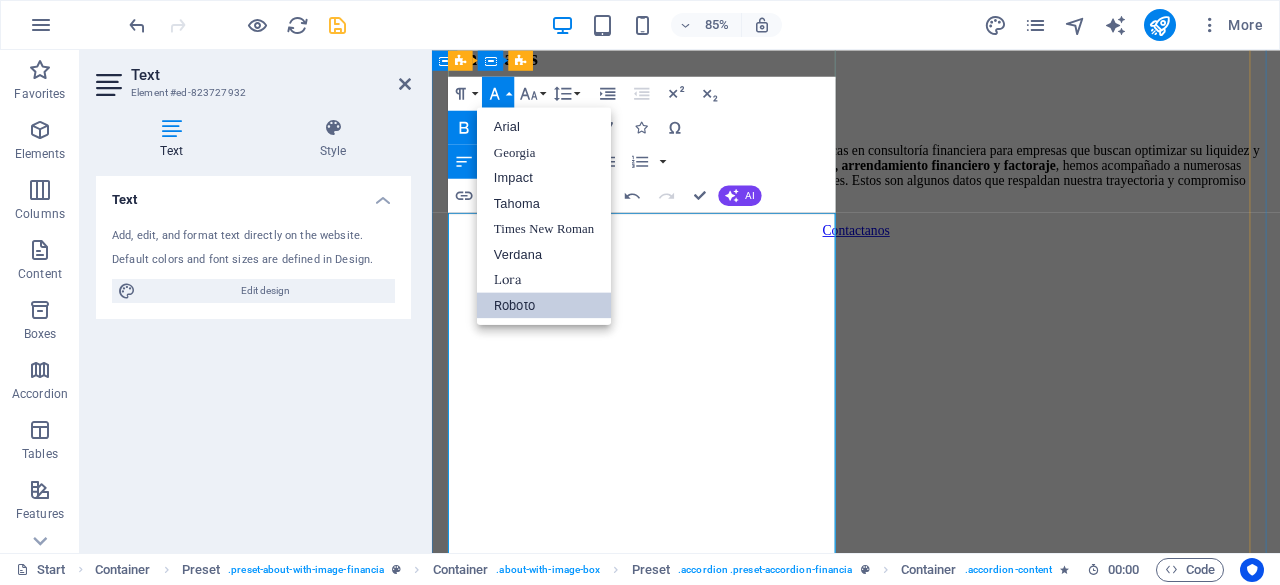 click at bounding box center [931, 23381] 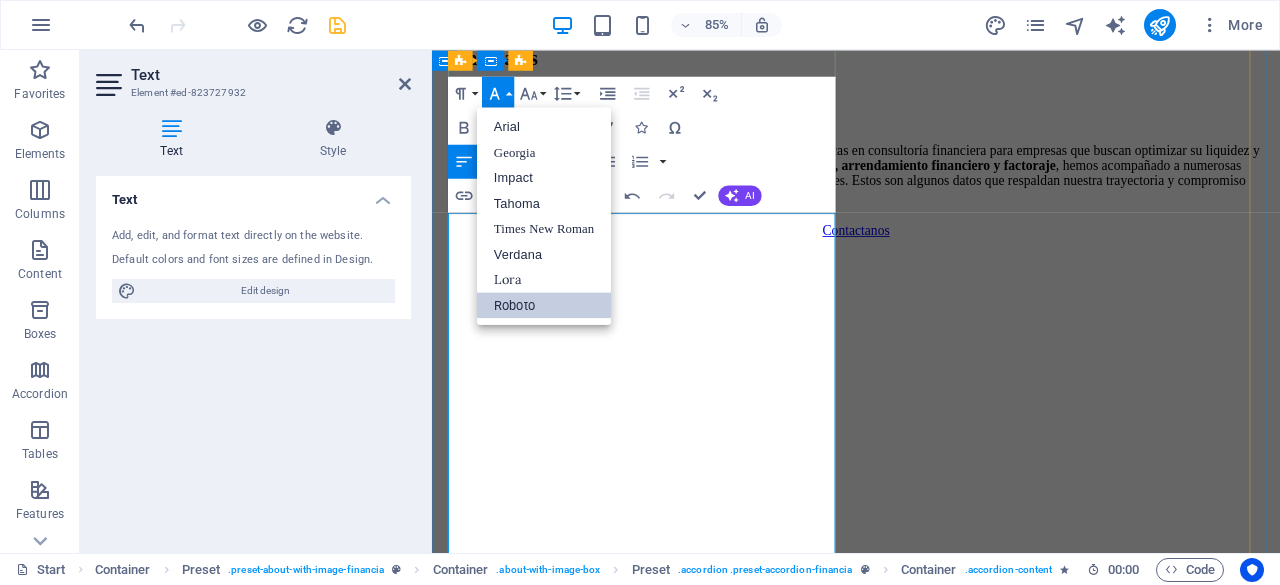 click on "En  The Consulting , no solo conectamos productos financieros: Evaluamos a fondo cada perfil, cada empresa y cada proyecto  para brindarte las mejores condiciones posibles en:" at bounding box center [931, 23424] 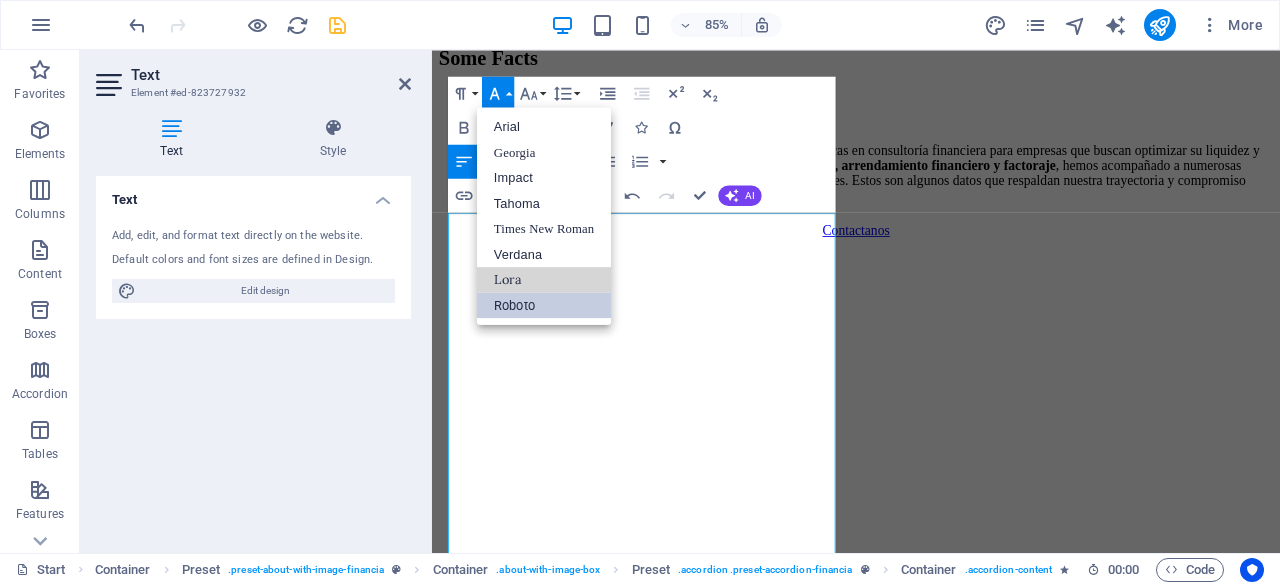 drag, startPoint x: 625, startPoint y: 329, endPoint x: 482, endPoint y: 272, distance: 153.94154 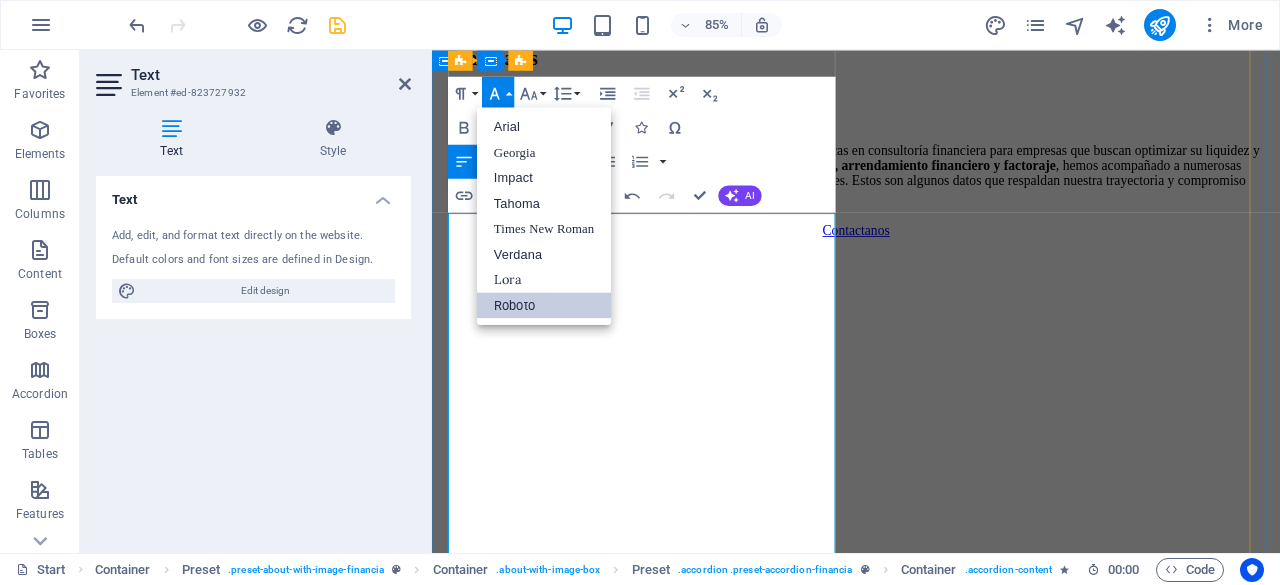 click at bounding box center [931, 23381] 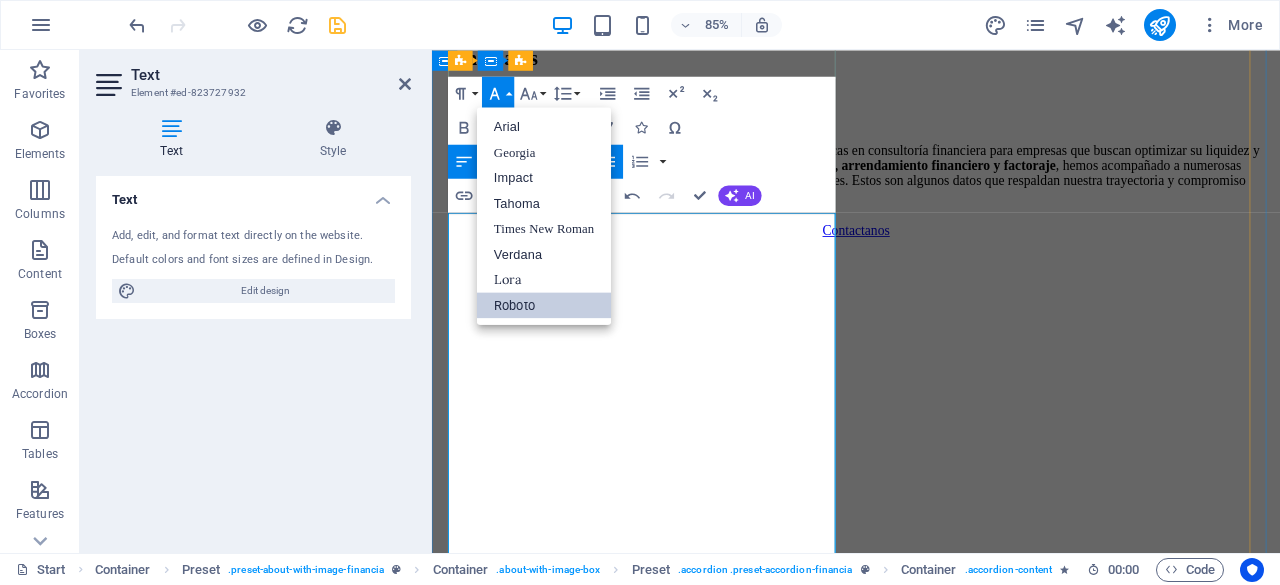 click on "🏠  Créditos hipotecarios" at bounding box center [951, 23467] 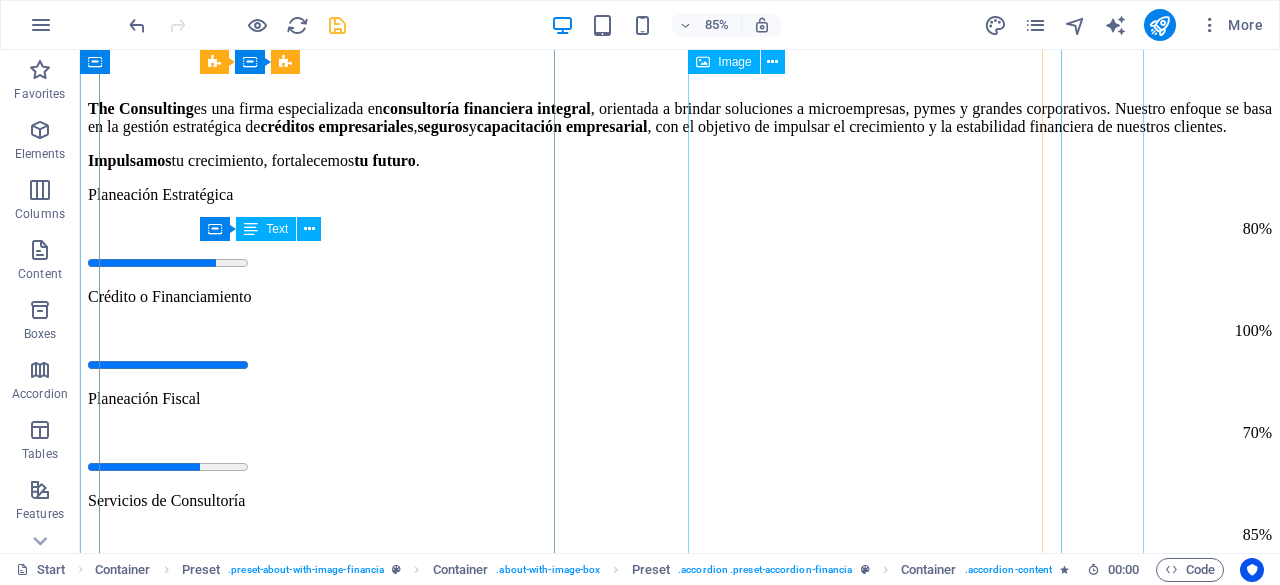 scroll, scrollTop: 5395, scrollLeft: 0, axis: vertical 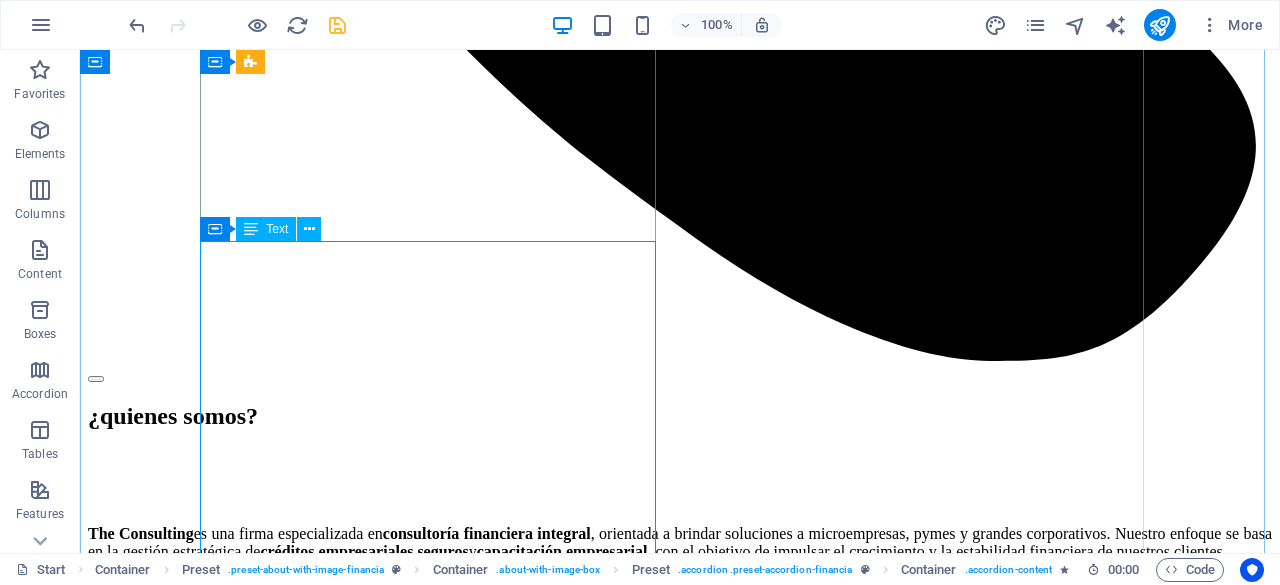 click on "En The Consulting no somos brokers, somos asesores especializados. En  The Consulting , no solo conectamos productos financieros: Evaluamos a fondo cada perfil, cada empresa y cada proyecto  para brindarte las mejores condiciones posibles en: 🏠  Créditos hipotecarios 💼  Crédito PyME 🚛  Arrendamiento de equipo 🌍  Factoraje nacional e internacional  Nuestro compromiso es contigo, no con una institución. Trabajamos de manera estratégica y personalizada para que obtengas soluciones reales, viables y alineadas a tus objetivos. Confía en especialistas, confía en The Consulting." at bounding box center (680, 26780) 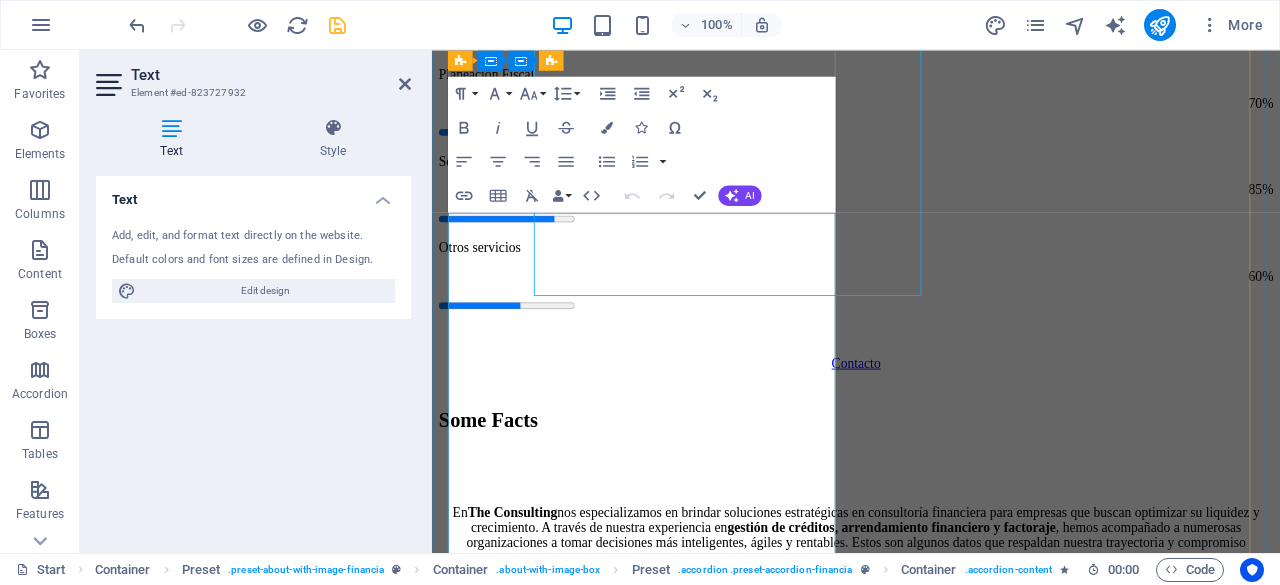 scroll, scrollTop: 5820, scrollLeft: 0, axis: vertical 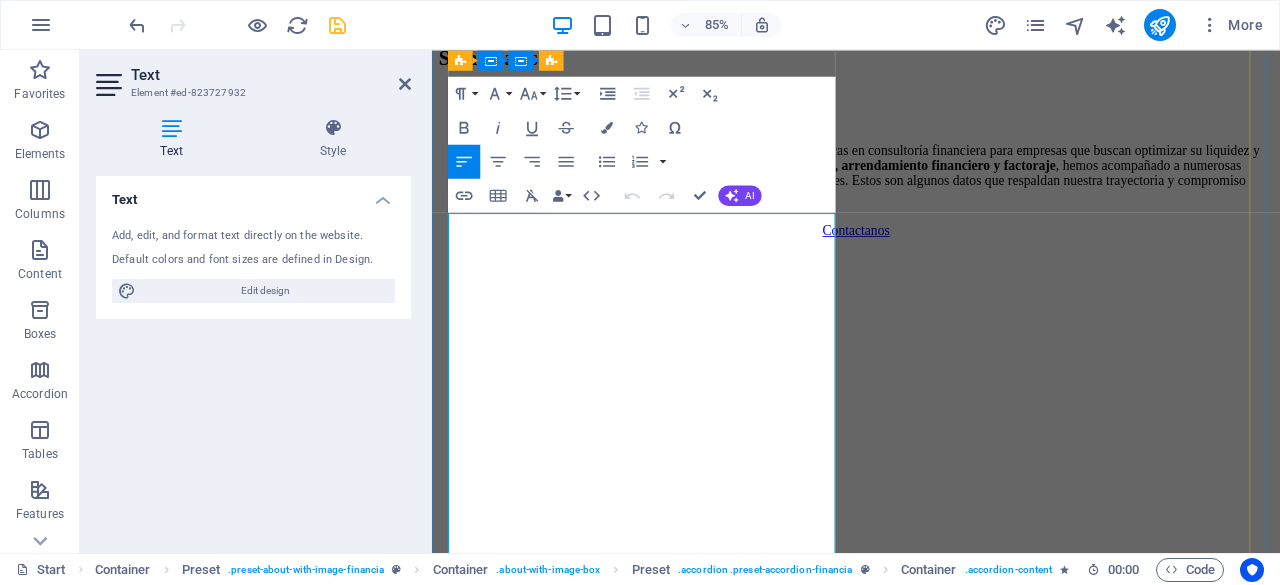 drag, startPoint x: 822, startPoint y: 384, endPoint x: 660, endPoint y: 342, distance: 167.35591 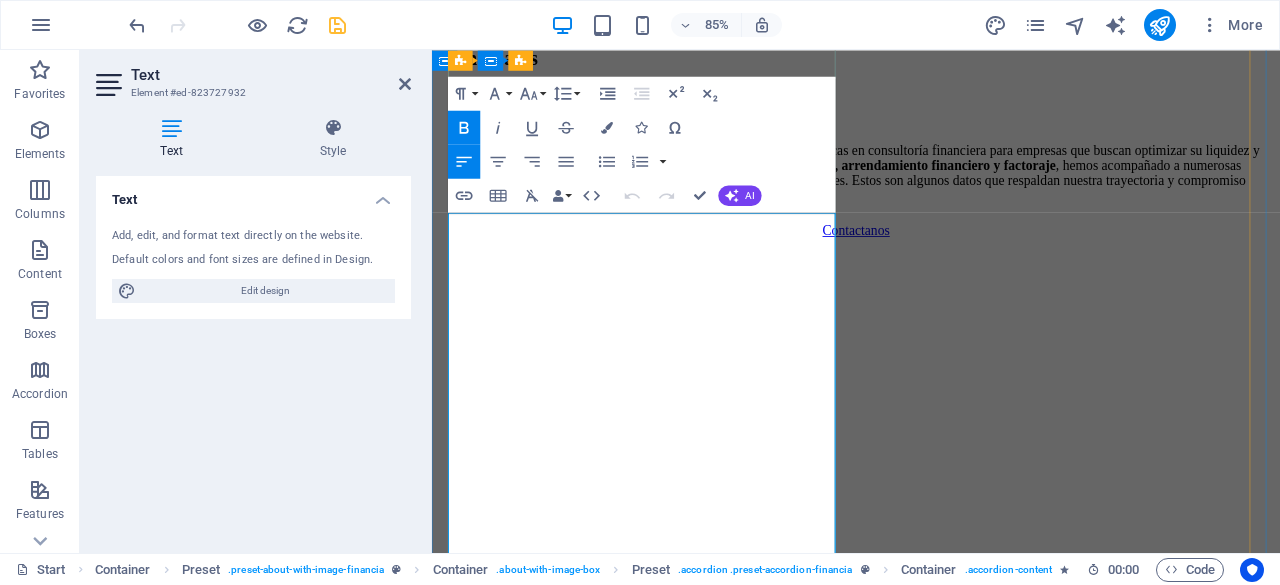 click on "En The Consulting no somos brokers, somos asesores especializados." at bounding box center (702, 23342) 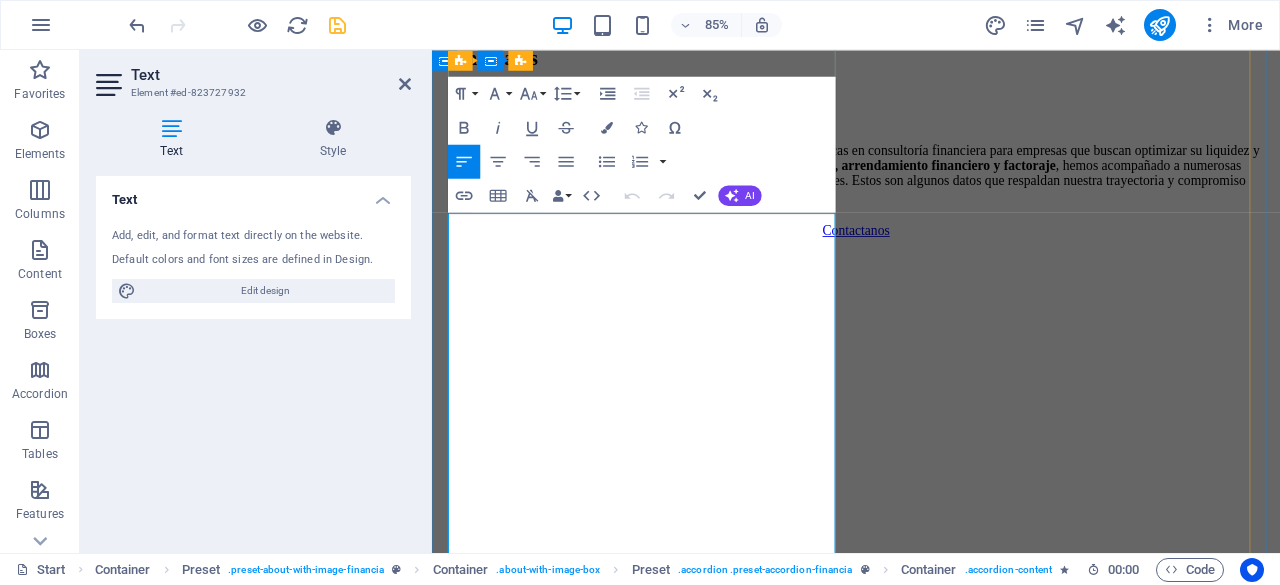 drag, startPoint x: 455, startPoint y: 253, endPoint x: 850, endPoint y: 392, distance: 418.74335 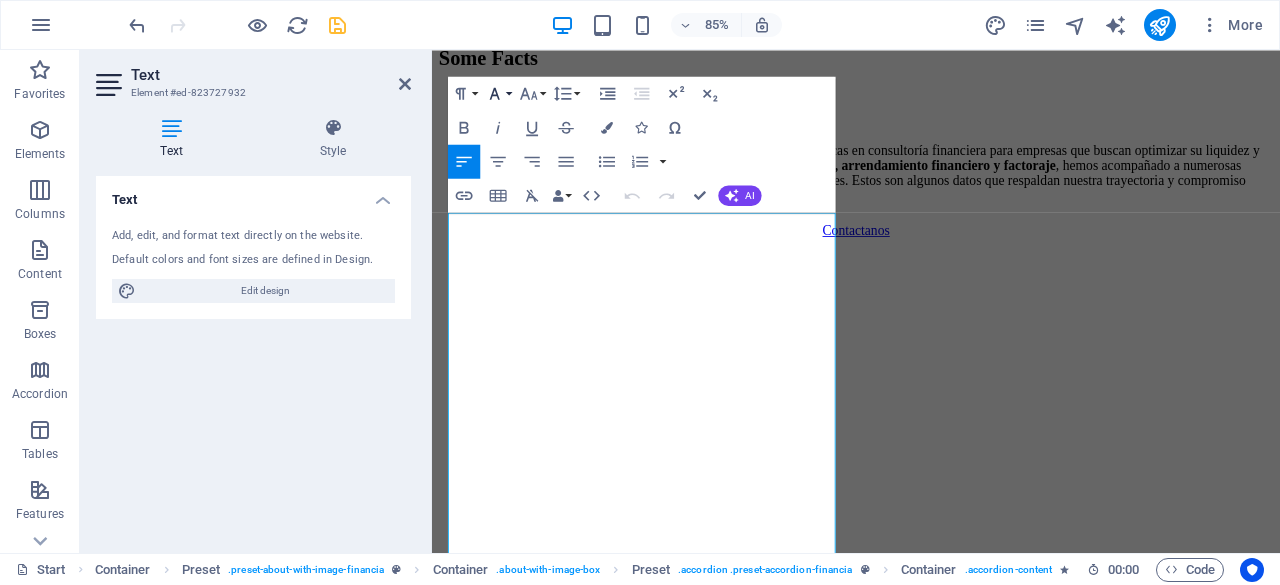 click on "Font Family" at bounding box center (498, 94) 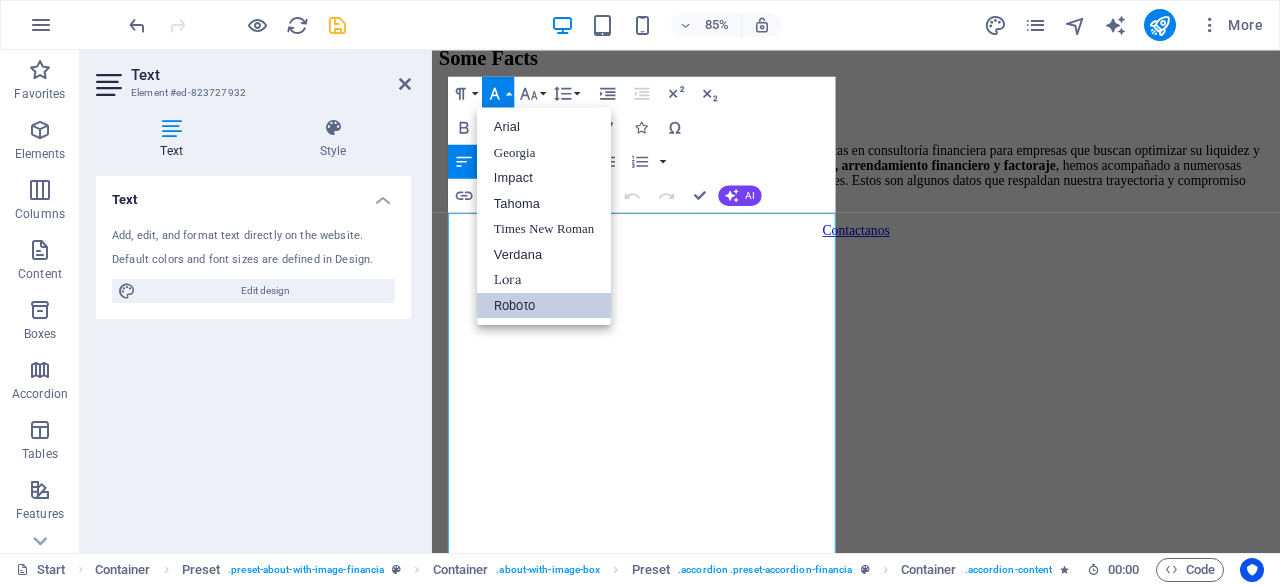 click on "Roboto" at bounding box center (544, 306) 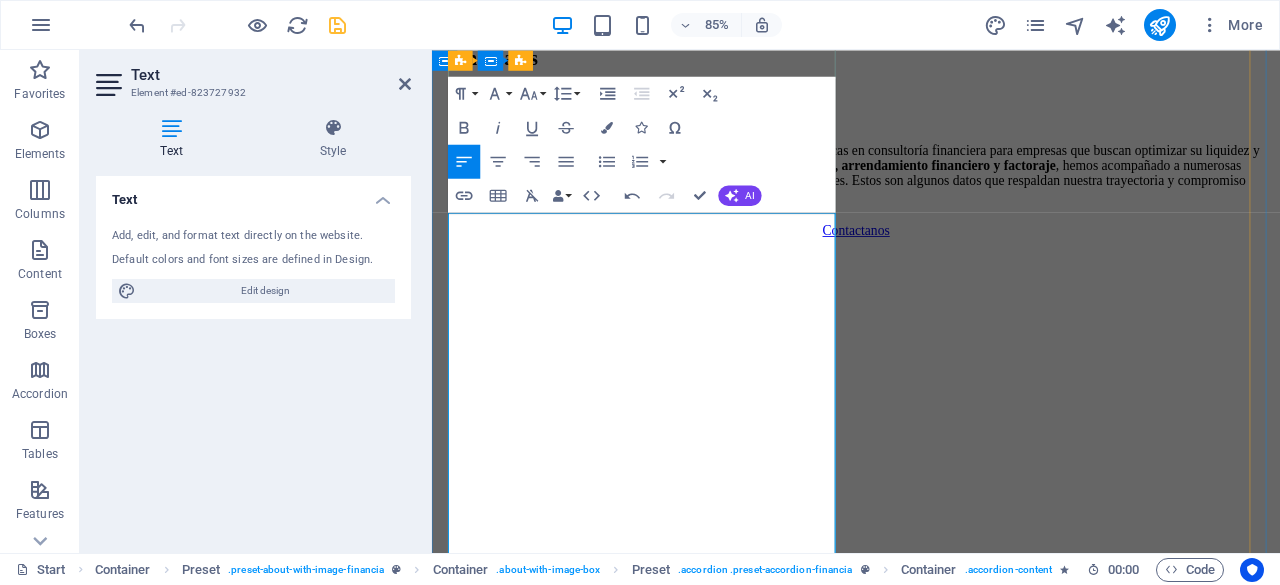 click on "🚛  Arrendamiento de equipo" at bounding box center [951, 23540] 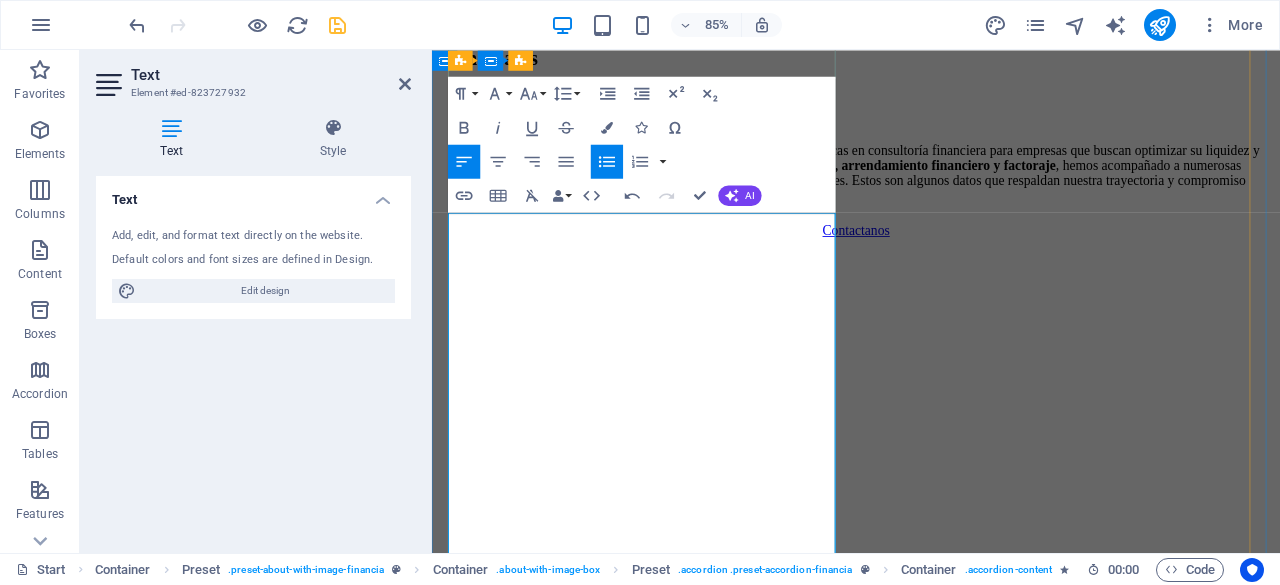 click on "🏠  Créditos hipotecarios" at bounding box center [951, 23470] 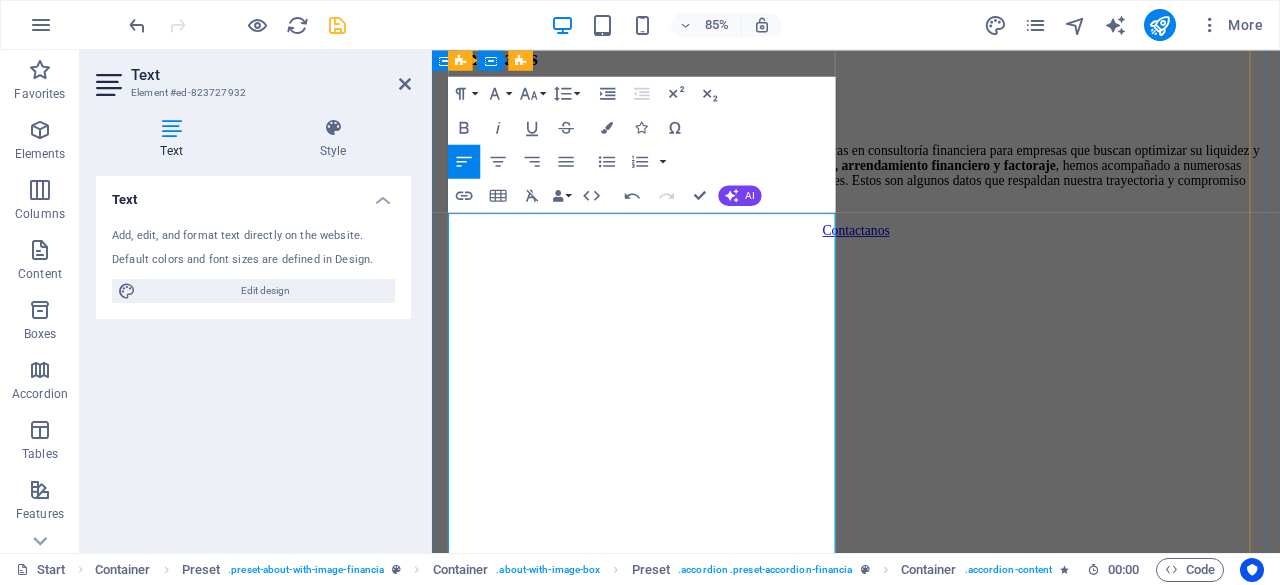 click on "💼  Crédito PyME 🚛  Arrendamiento de equipo 🌍  Factoraje nacional e internacional" at bounding box center (931, 23540) 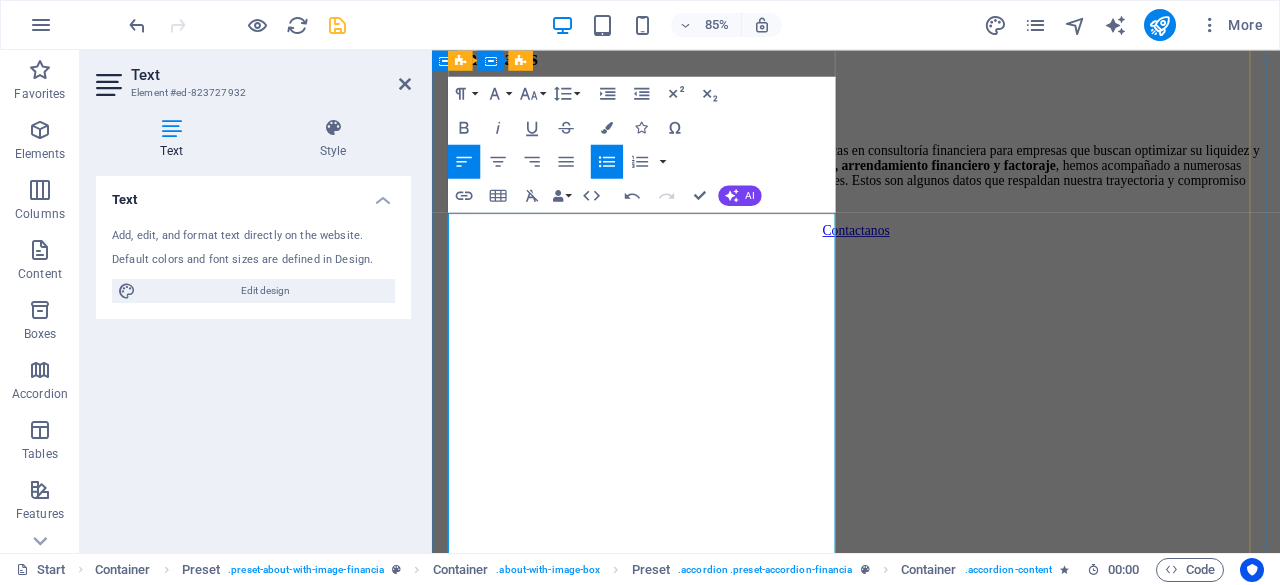 click on "💼  Crédito PyME 🚛  Arrendamiento de equipo 🌍  Factoraje nacional e internacional" at bounding box center [931, 23540] 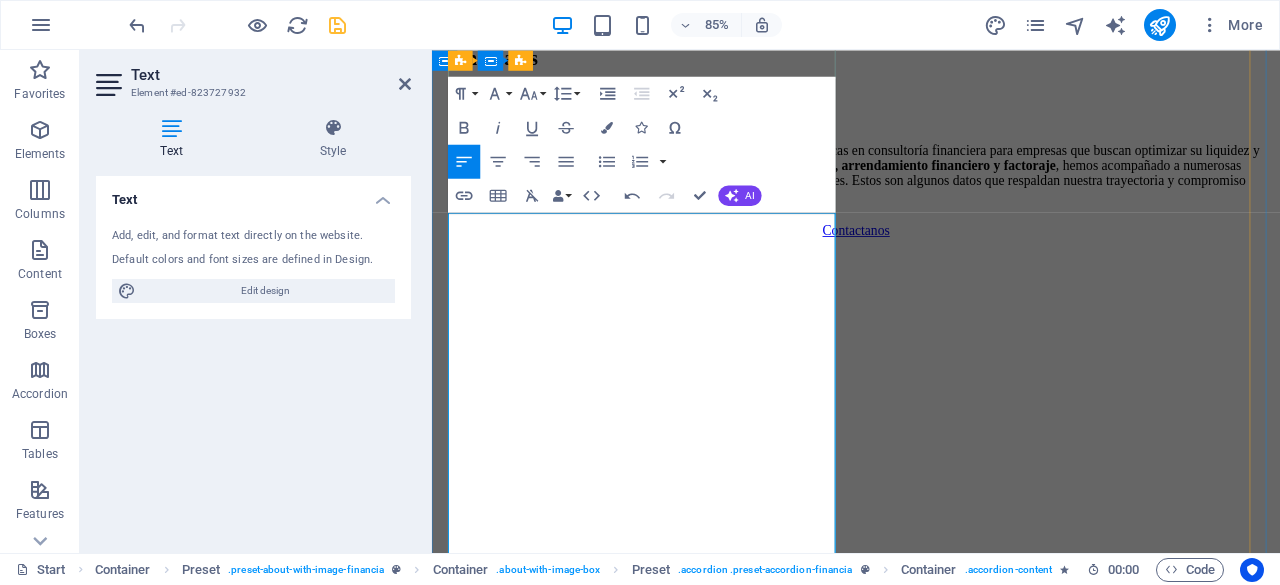 click on "🚛  Arrendamiento de equipo" at bounding box center (951, 23540) 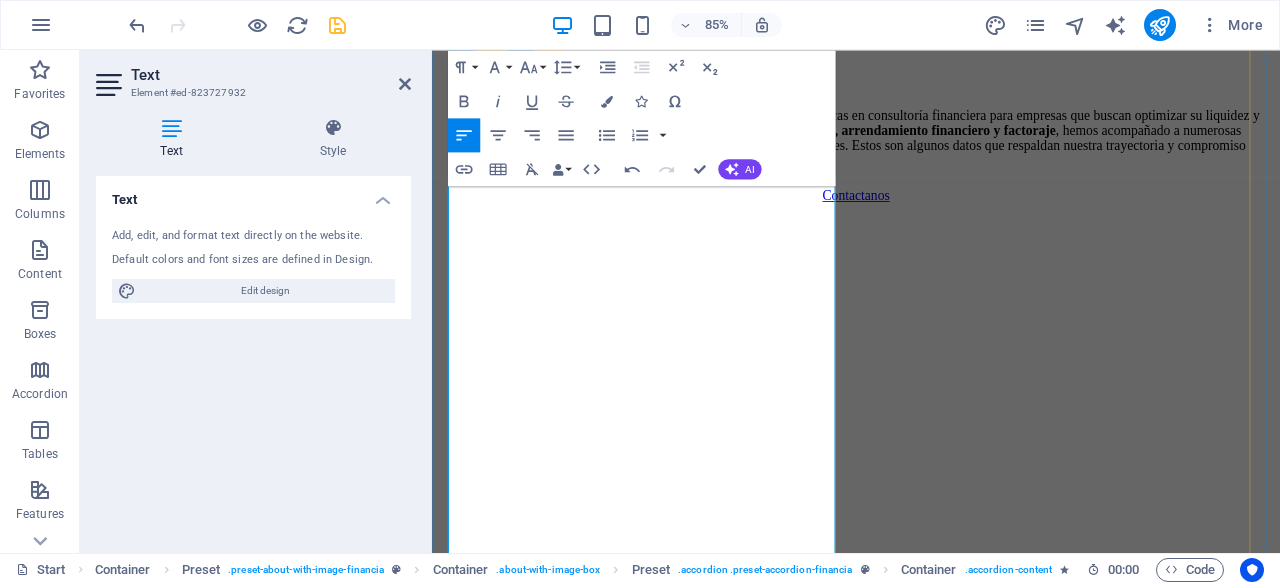 scroll, scrollTop: 5864, scrollLeft: 0, axis: vertical 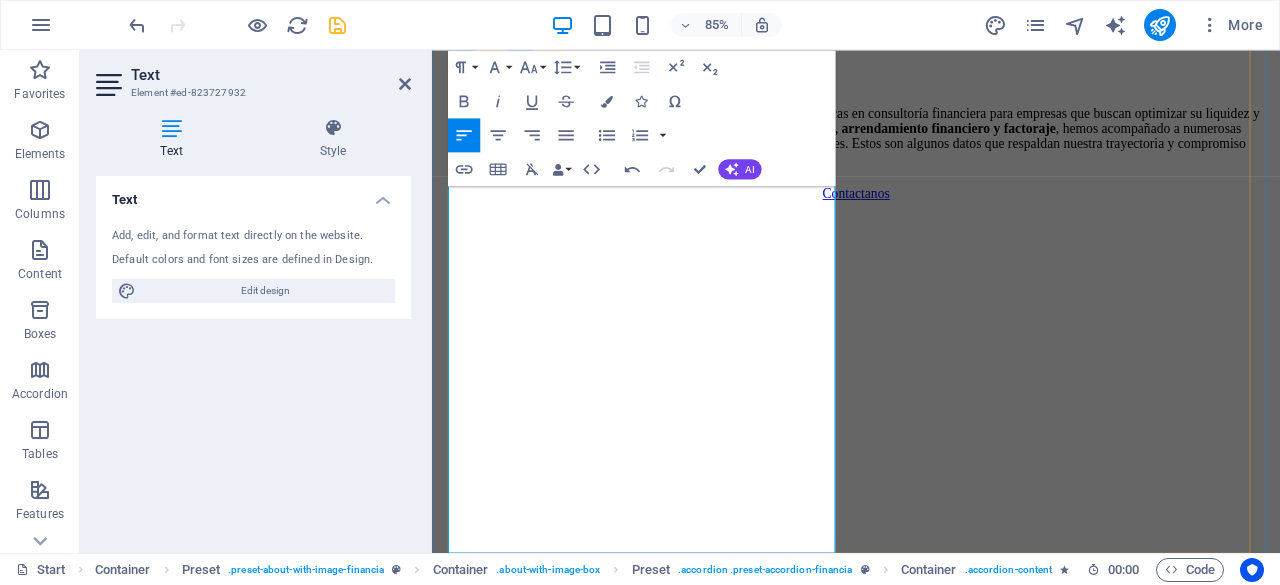 click at bounding box center [931, 23337] 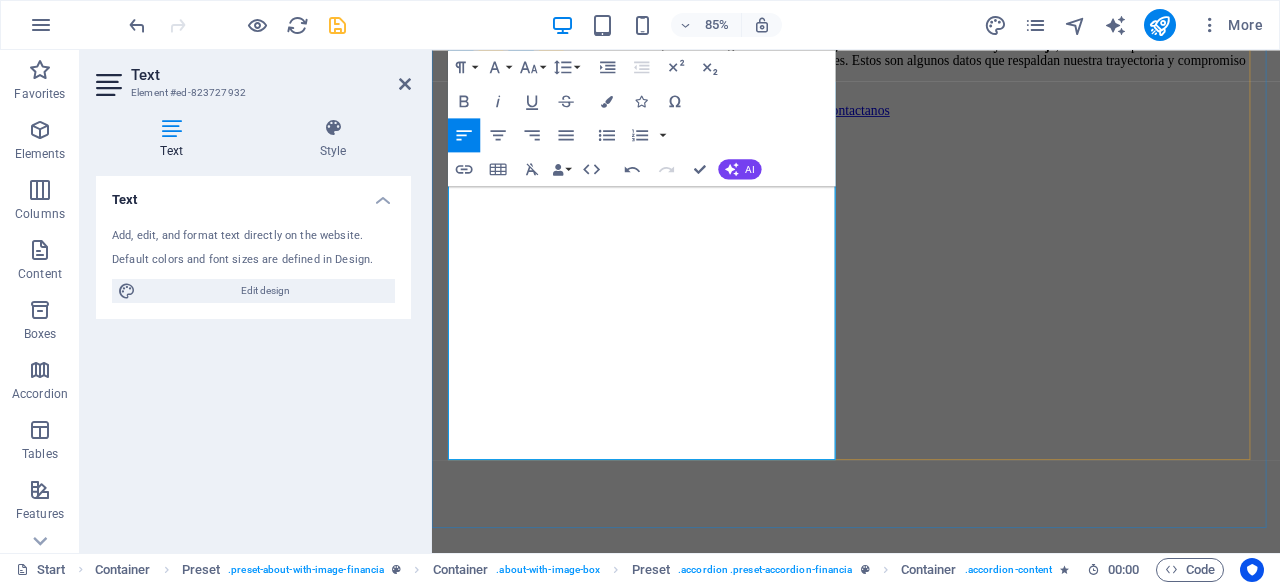 scroll, scrollTop: 5978, scrollLeft: 0, axis: vertical 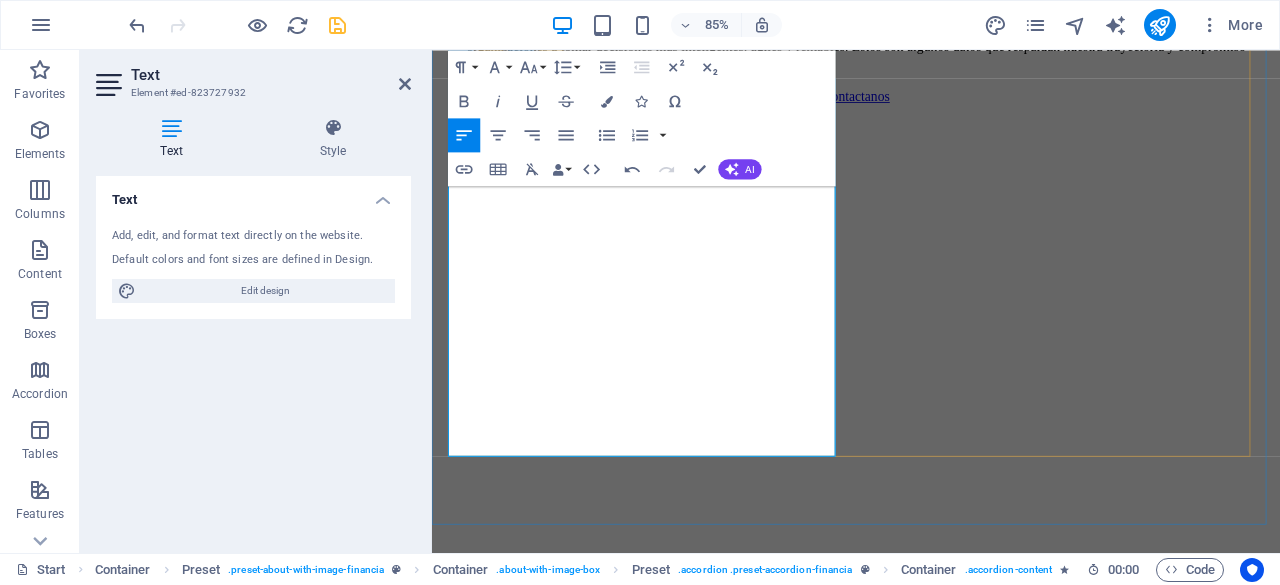click at bounding box center (931, 23487) 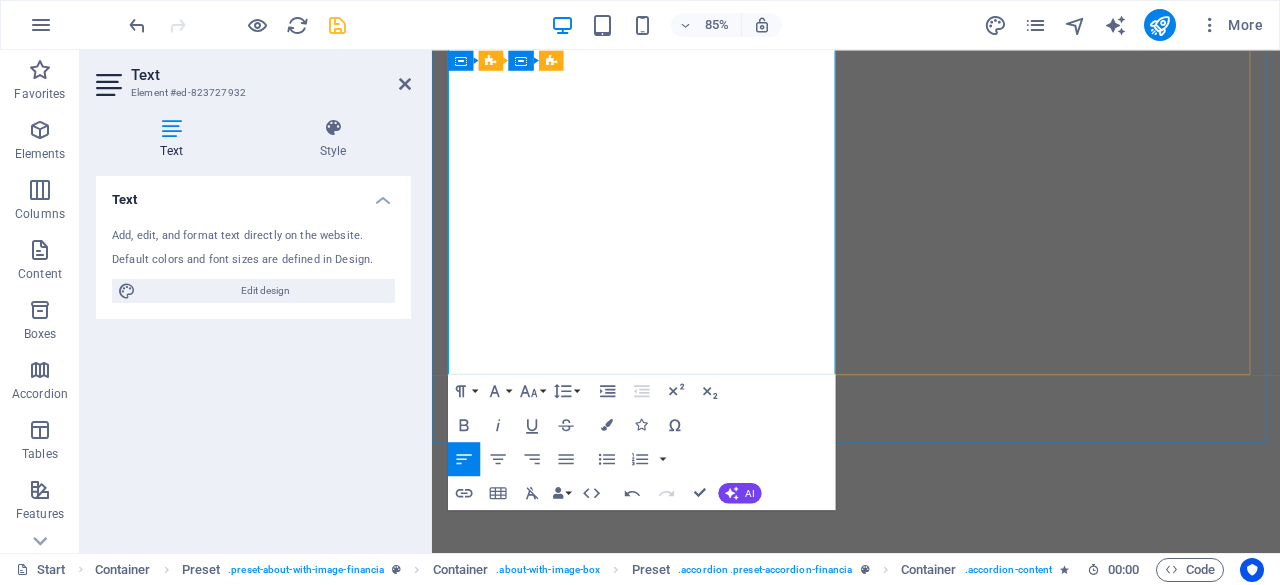 scroll, scrollTop: 6084, scrollLeft: 0, axis: vertical 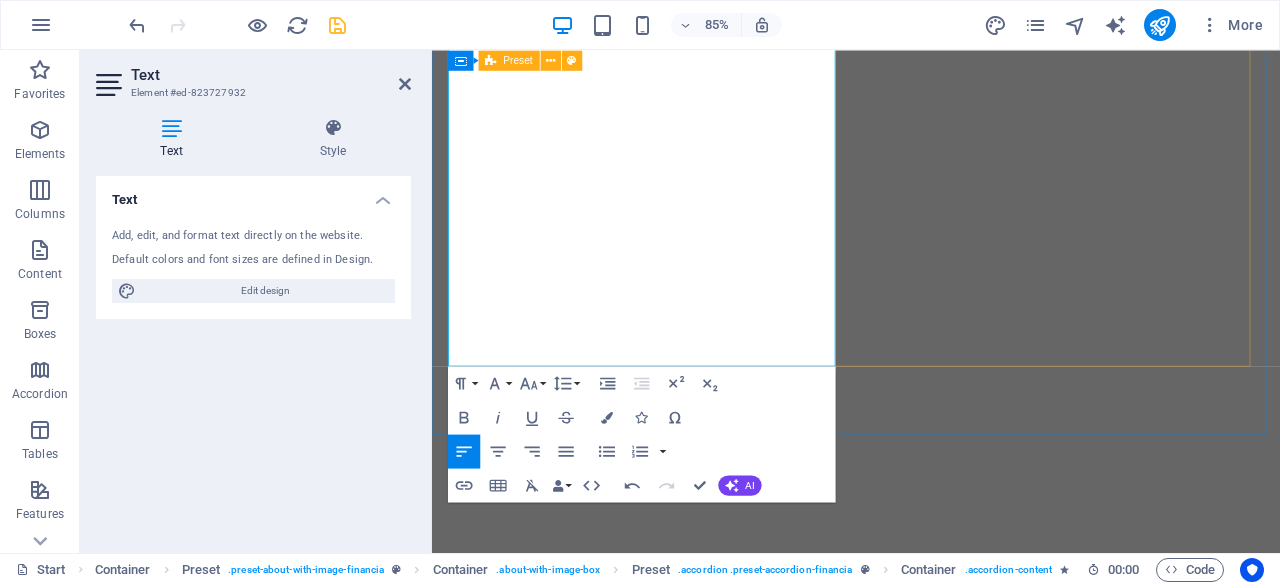 click on "¡Tengo problemas en Buró de Crédito puedo tener crédito? En  The Consulting , sabemos que tu historial no define tu presente ni tu futuro. Gracias a nuestras alianzas estratégicas con instituciones financieras flexibles,  contamos con opciones de crédito donde el Buró de Crédito no es un factor determinante para la aprobación . ¡Me ayudan a elegir el credito que mi empresa necesita? Sabemos que cada negocio es único. Por eso, en  The Consulting  no solo vemos números:  evaluamos tu giro, tus flujos de ingreso y el destino del recurso  para diseñar una solución financiera que realmente se adapte a tus necesidades. ¡no cuento con recibos de nómina, puedo obtener una hipoteca? En  The Consulting , contamos con alianzas estratégicas que nos permiten ofrecerte  créditos hipotecarios aún si no cuentas con comprobantes tradicionales . Analizamos tu situación y te brindamos opciones a través de diferentes medios de comprobación de ingresos, ajustándonos a tu perfil y necesidades. . En  ​" at bounding box center [931, 23292] 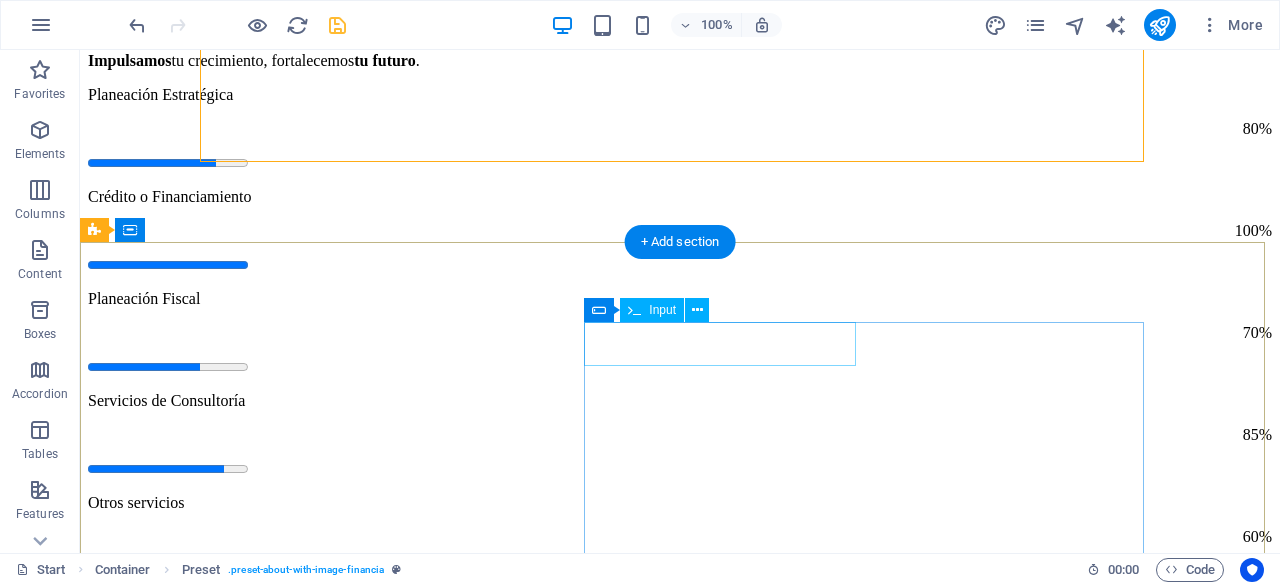 scroll, scrollTop: 5921, scrollLeft: 0, axis: vertical 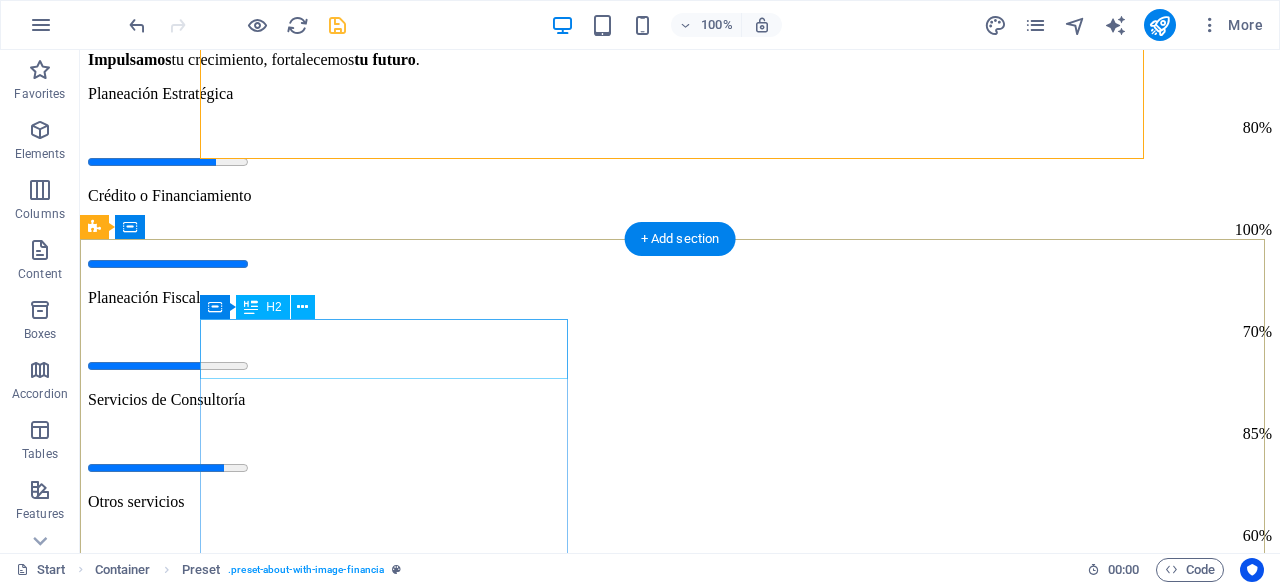 click on "Contact us" at bounding box center [680, 27459] 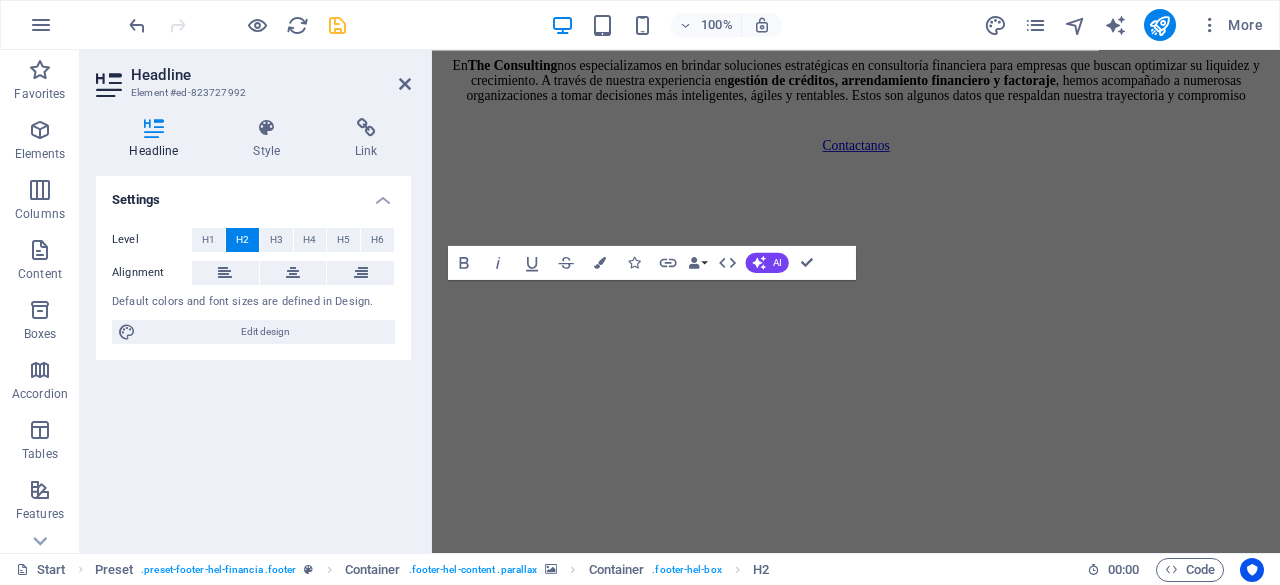 scroll, scrollTop: 6346, scrollLeft: 0, axis: vertical 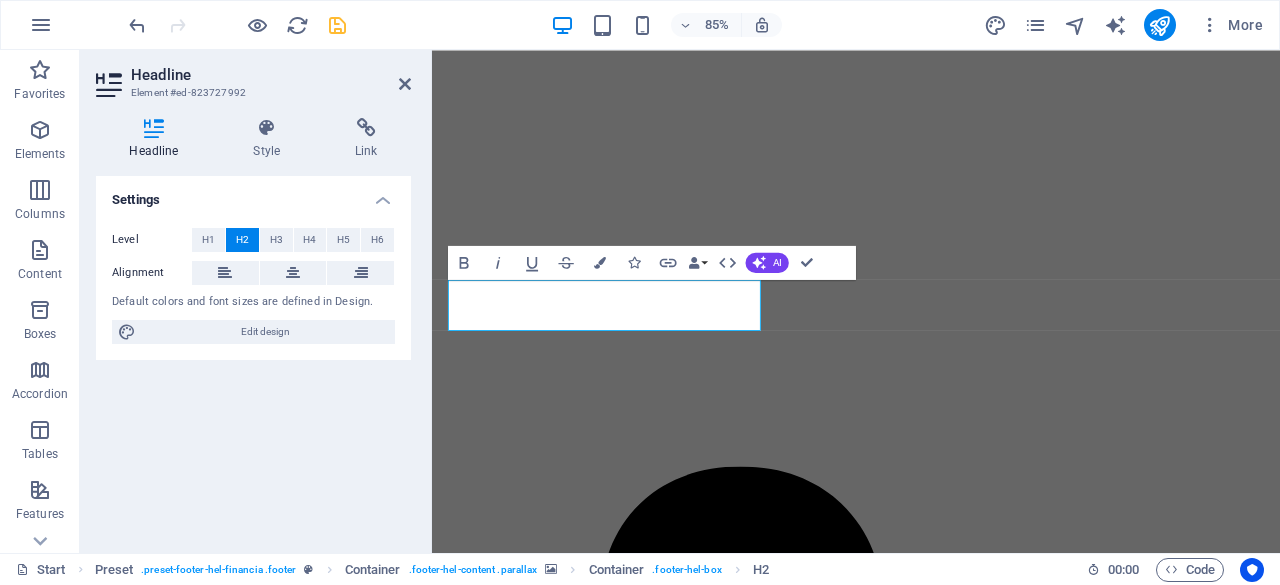 click on "Headline Element #ed-823727992 Headline Style Link Settings Level H1 H2 H3 H4 H5 H6 Alignment Default colors and font sizes are defined in Design. Edit design Preset Element Layout How this element expands within the layout (Flexbox). Size Default auto px % 1/1 1/2 1/3 1/4 1/5 1/6 1/7 1/8 1/9 1/10 Grow Shrink Order Container layout Visible Visible Opacity 100 % Overflow Spacing Margin Default auto px % rem vw vh Custom Custom auto px % rem vw vh auto px % rem vw vh auto px % rem vw vh auto px % rem vw vh Padding Default px rem % vh vw Custom Custom px rem % vh vw px rem % vh vw px rem % vh vw px rem % vh vw Border Style              - Width 1 auto px rem % vh vw Custom Custom 1 auto px rem % vh vw 1 auto px rem % vh vw 1 auto px rem % vh vw 1 auto px rem % vh vw  - Color Round corners Default px rem % vh vw Custom Custom px rem % vh vw px rem % vh vw px rem % vh vw px rem % vh vw Shadow Default None Outside Inside Color X offset 0 px rem vh vw Y offset 0 px rem vh vw Blur 0 px rem % vh vw Spread 0 0" at bounding box center [256, 301] 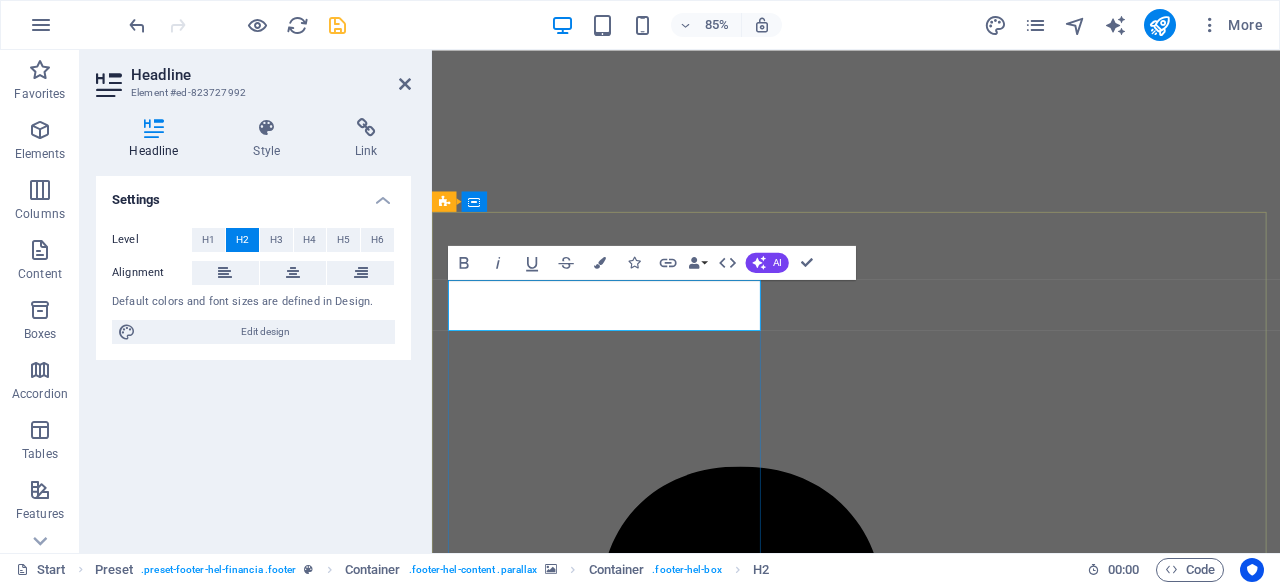 click on "Contact us" at bounding box center [931, 24246] 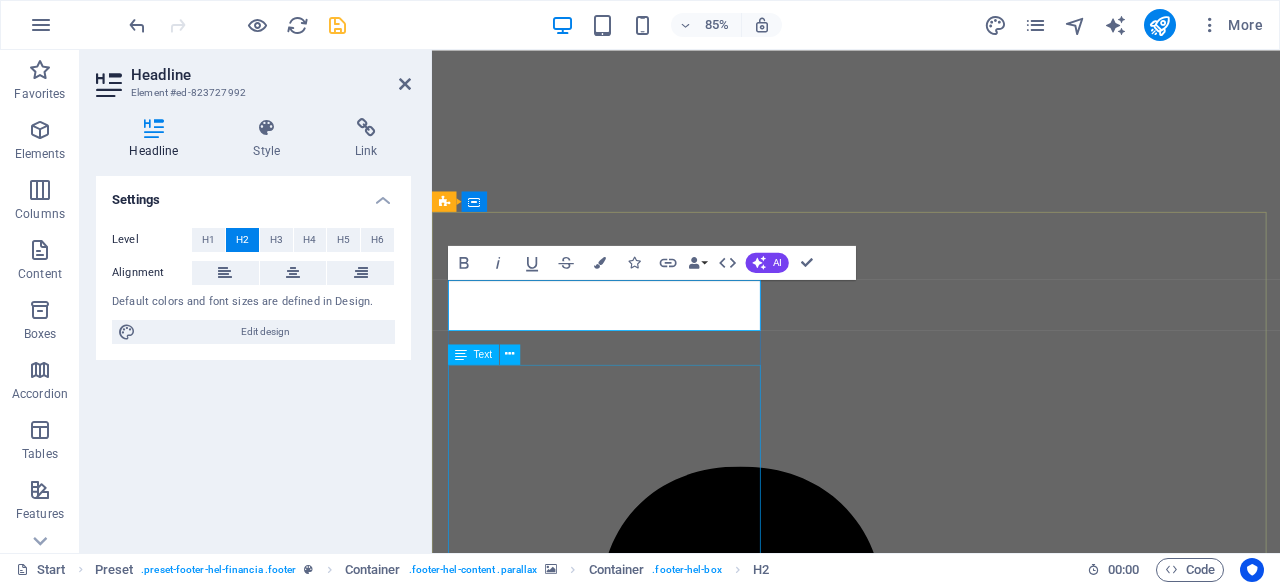 click on "theconsulting.mx 401 F St NW ,  Washington, DC   20001   +1-123-456-7890 8c449122e83bcfecc21038402e5e08@cpanel.local Legal Notice  |  Privacy" at bounding box center [931, 24440] 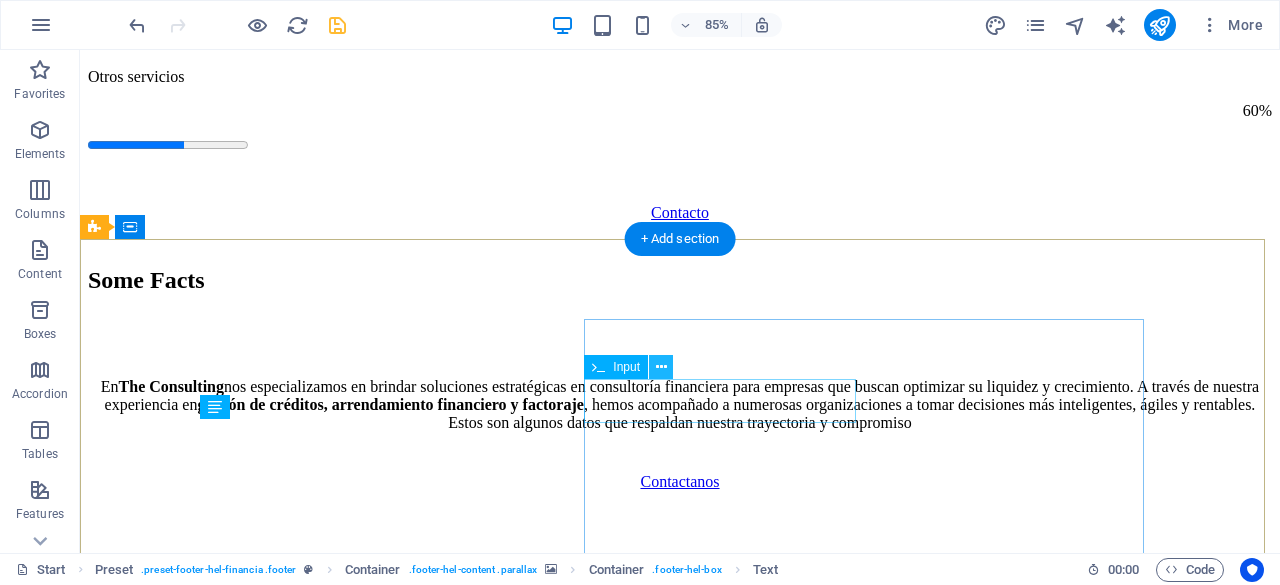 scroll, scrollTop: 5921, scrollLeft: 0, axis: vertical 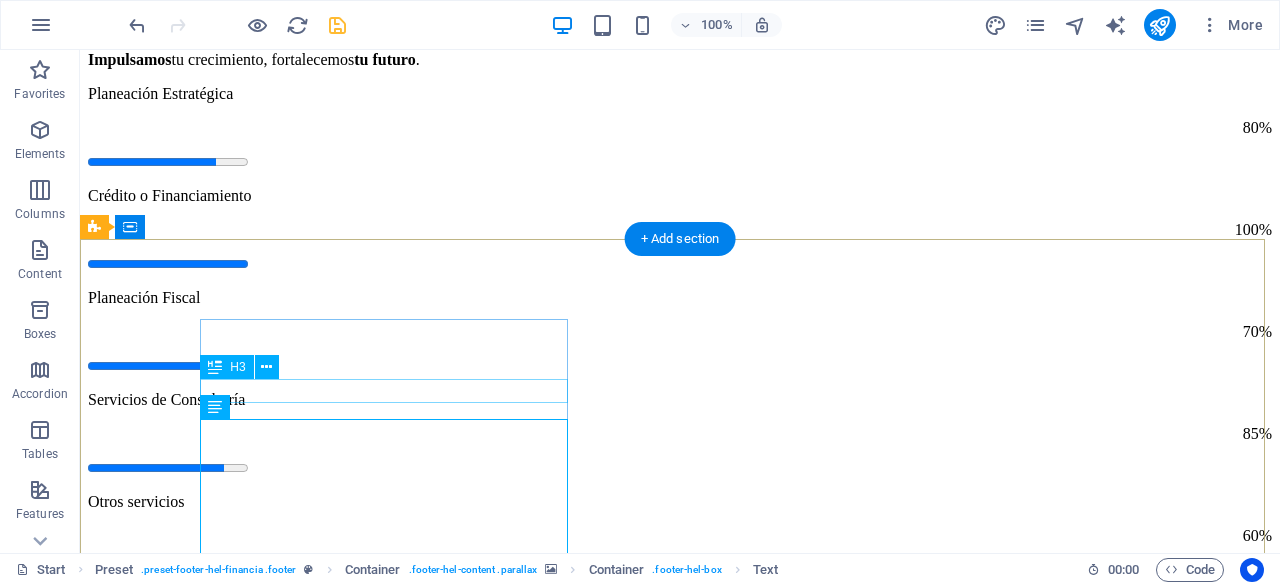 click on "We'll get back to you" at bounding box center [680, 27504] 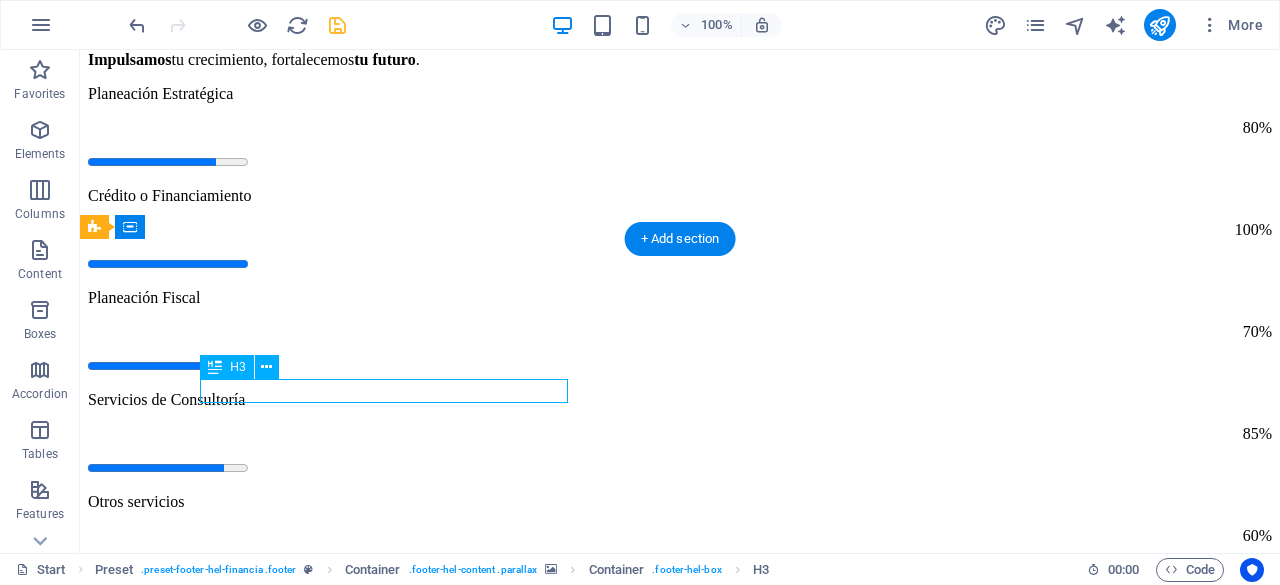 click on "We'll get back to you" at bounding box center [680, 27504] 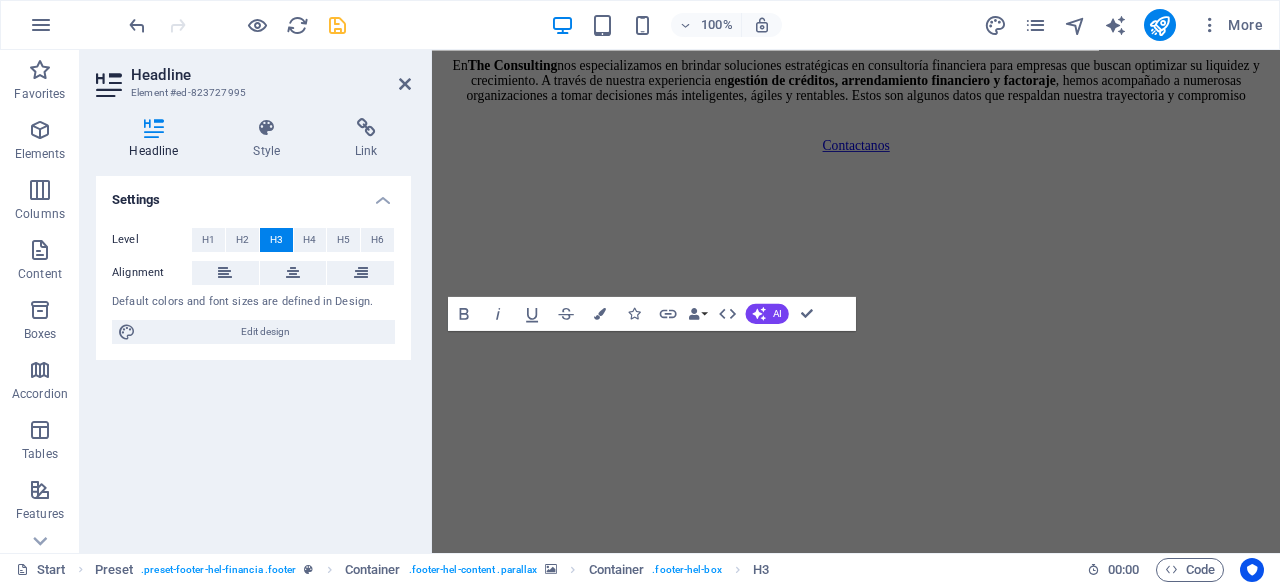 scroll, scrollTop: 6346, scrollLeft: 0, axis: vertical 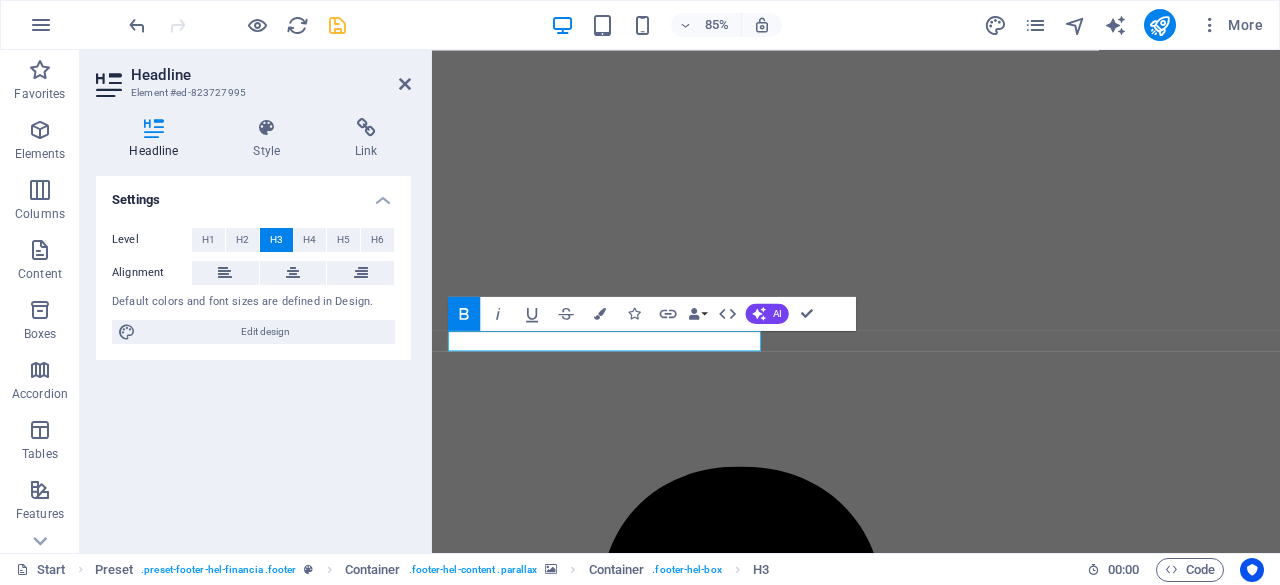 type 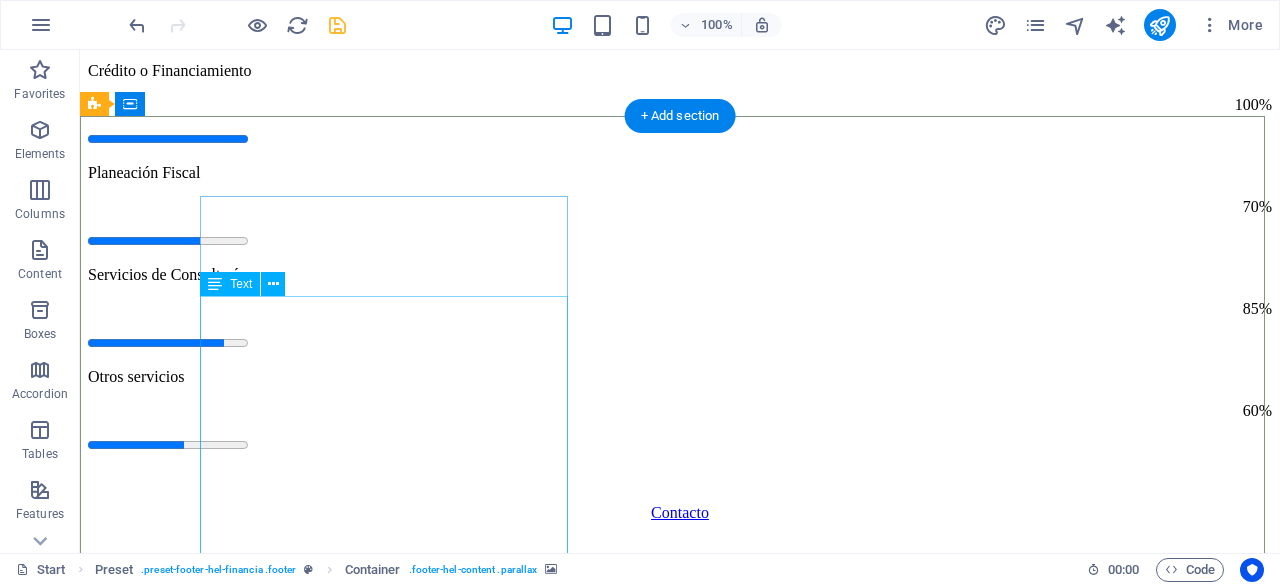 scroll, scrollTop: 6044, scrollLeft: 0, axis: vertical 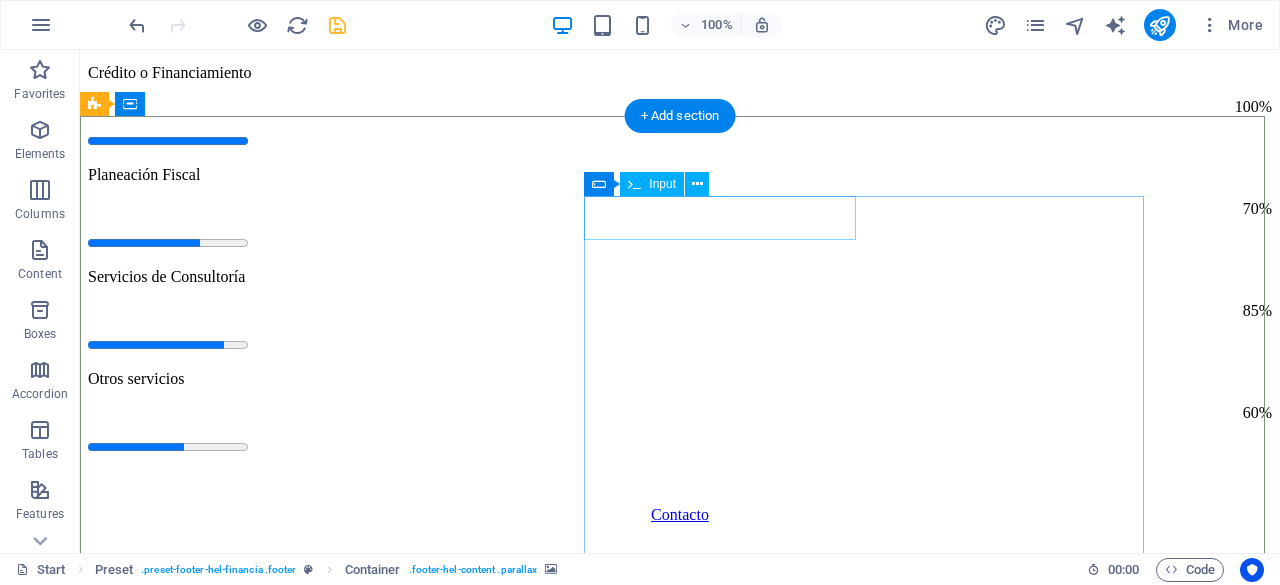 click at bounding box center (680, 27623) 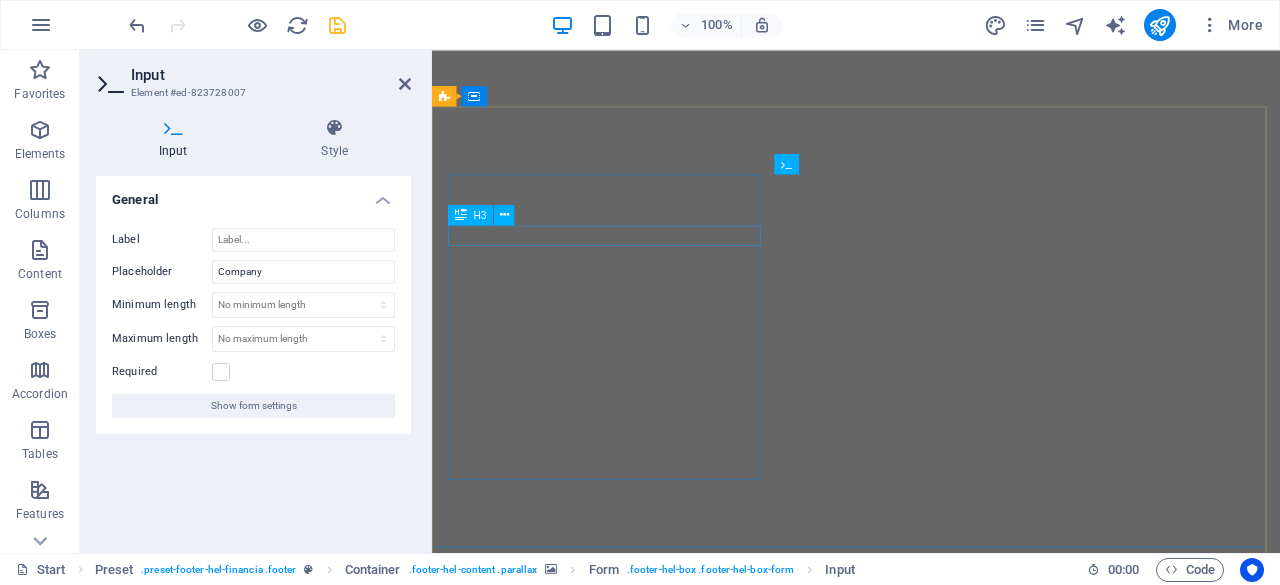 scroll, scrollTop: 6470, scrollLeft: 0, axis: vertical 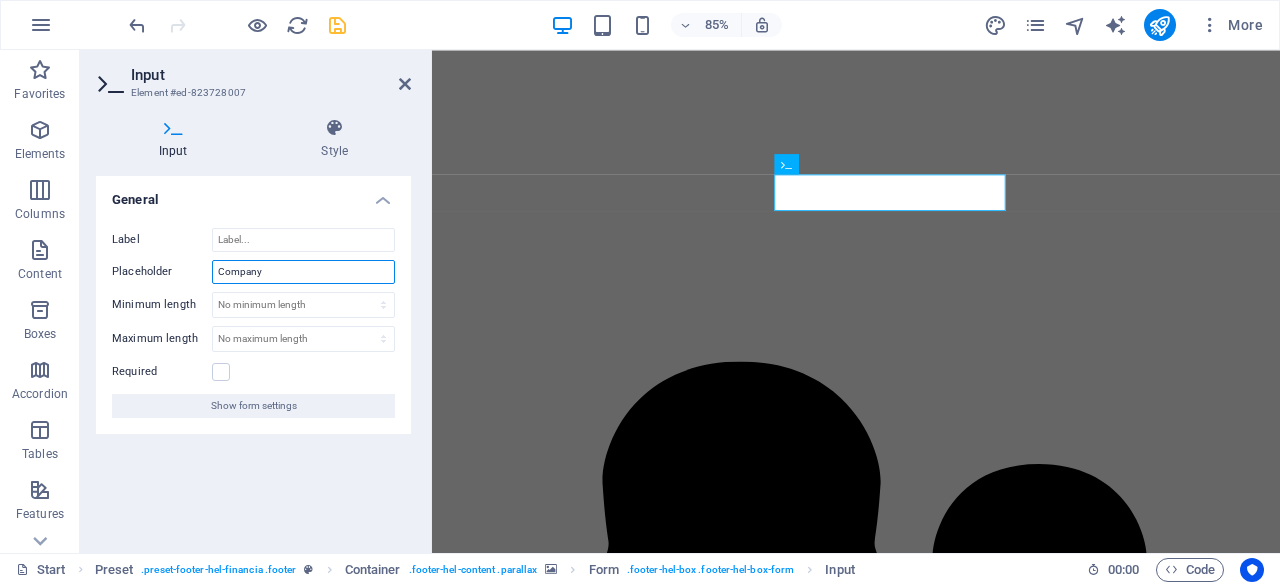 click on "Company" at bounding box center [303, 272] 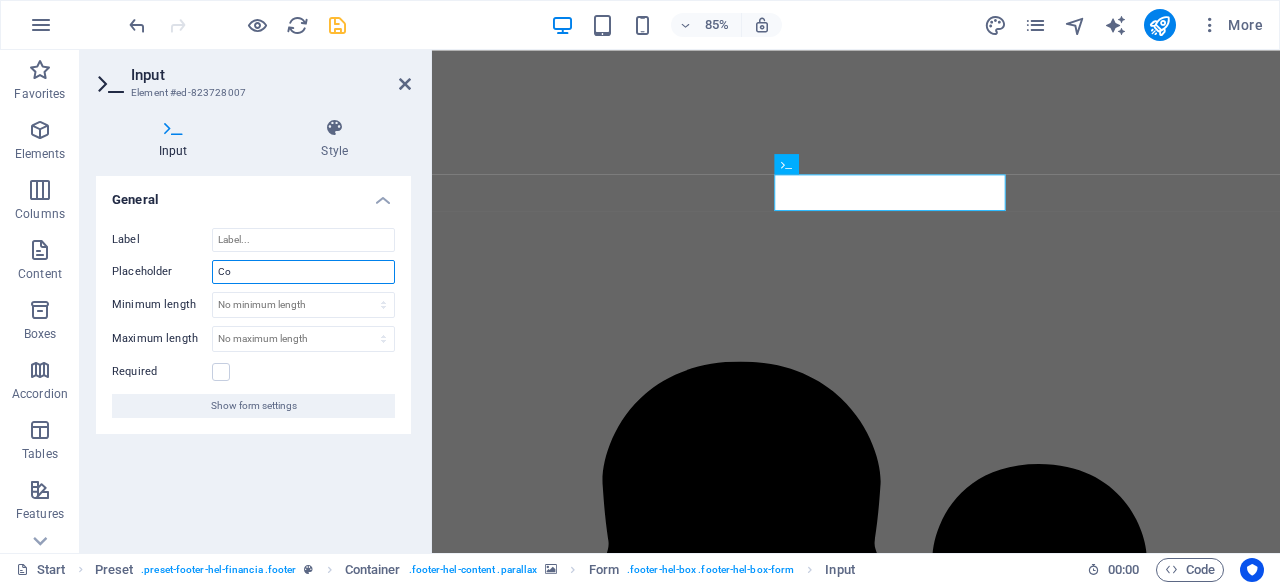 type on "C" 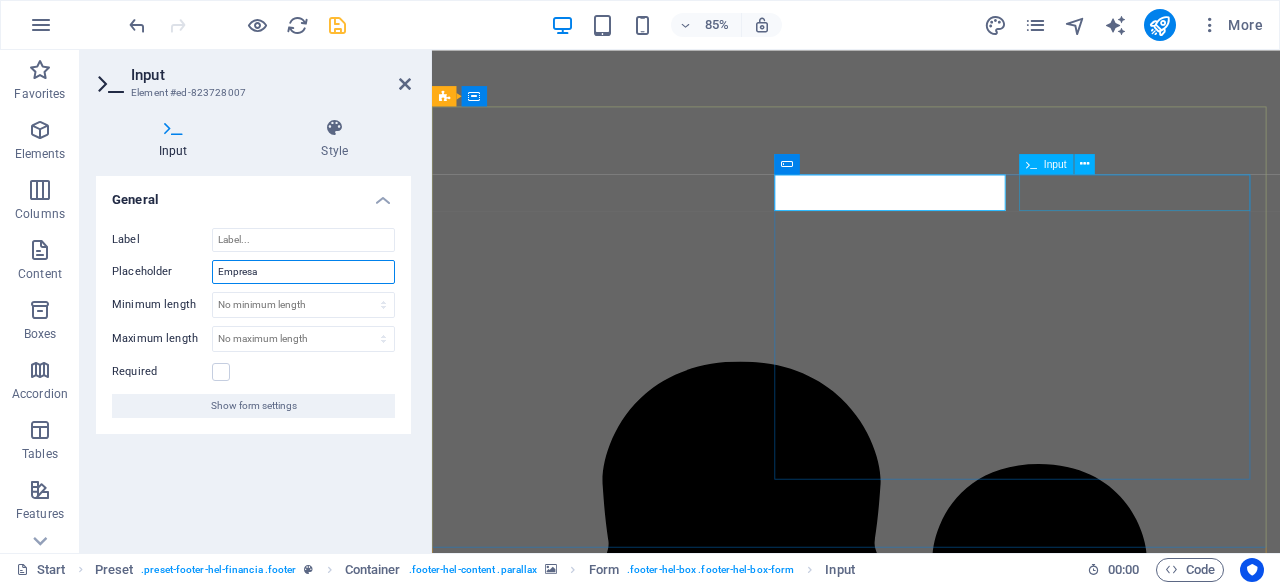 type on "Empresa" 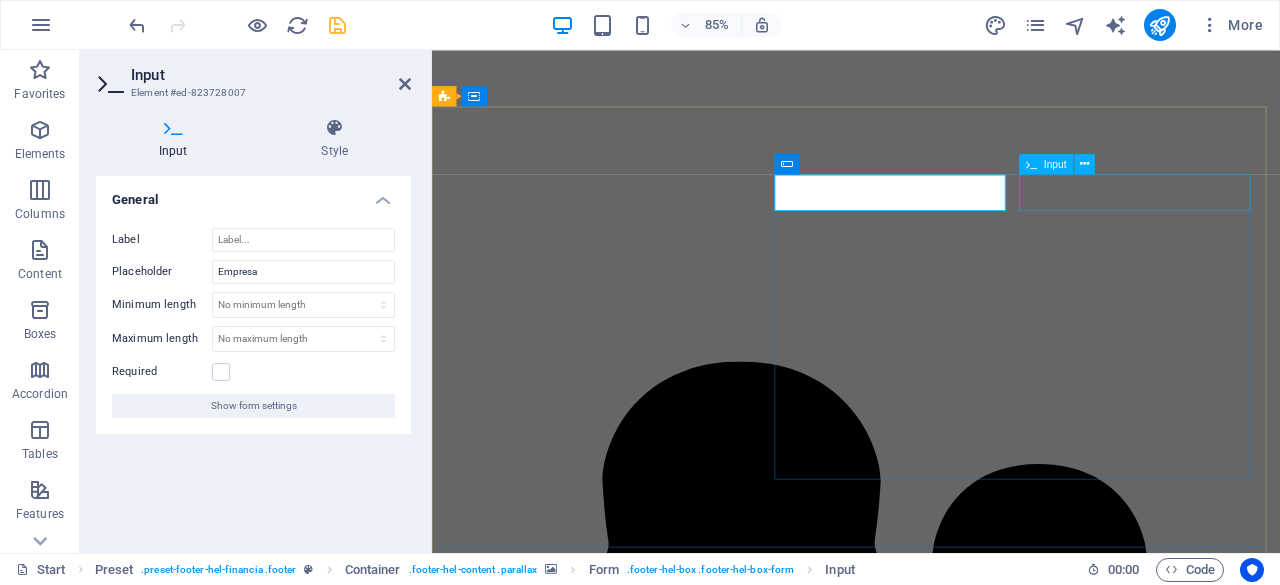 click at bounding box center (931, 24440) 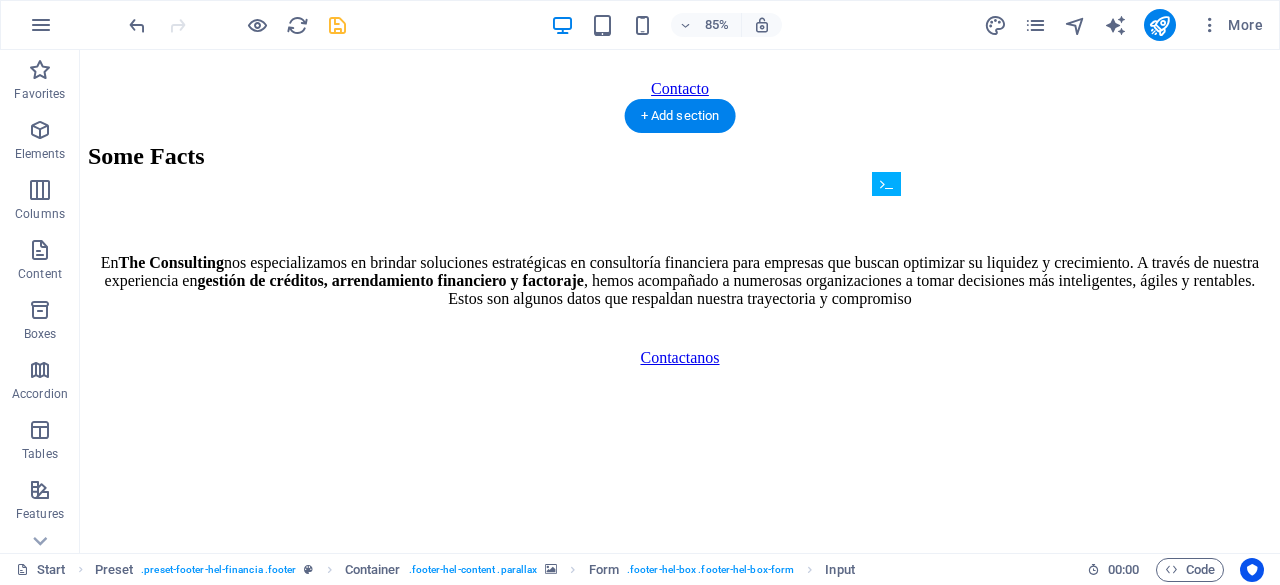 scroll, scrollTop: 6044, scrollLeft: 0, axis: vertical 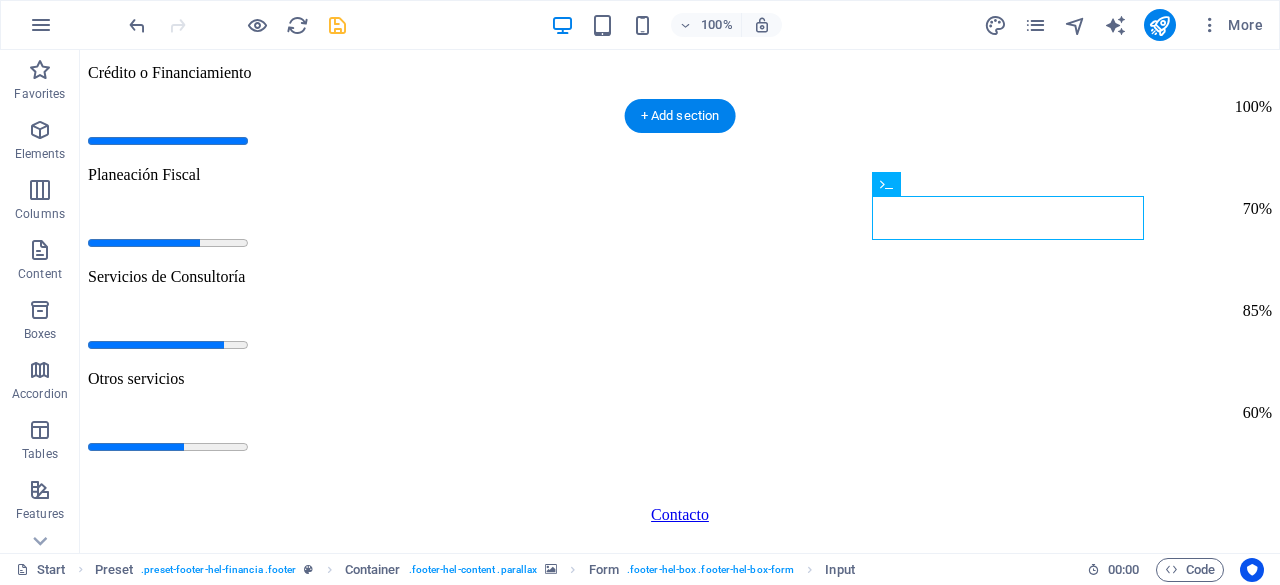 click at bounding box center [680, 26758] 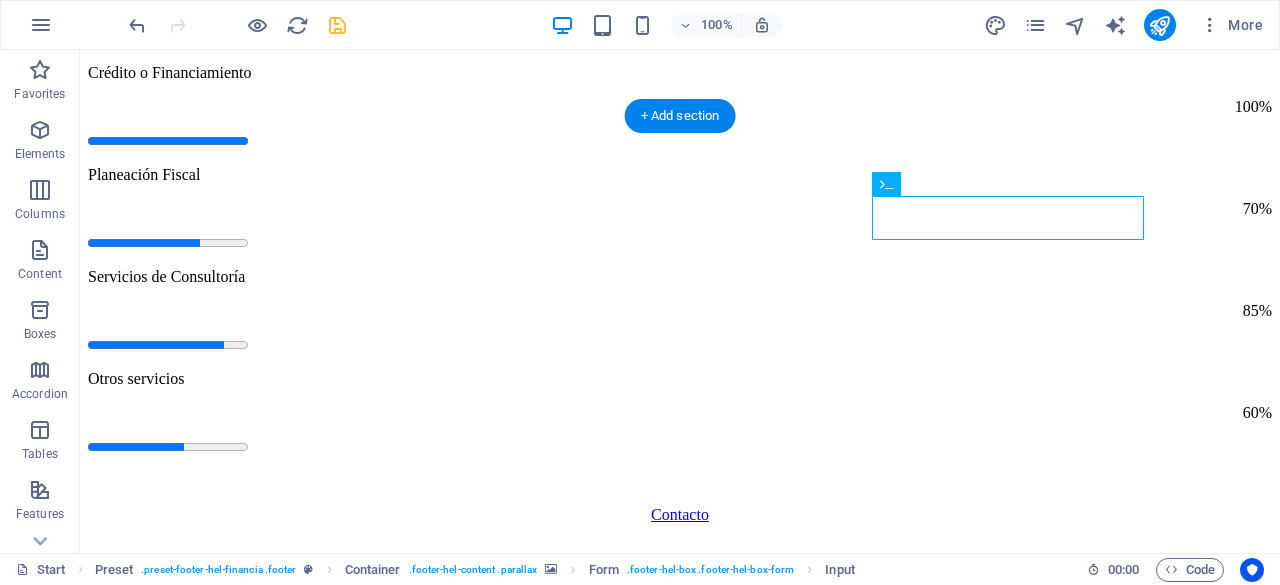 click at bounding box center (680, 26758) 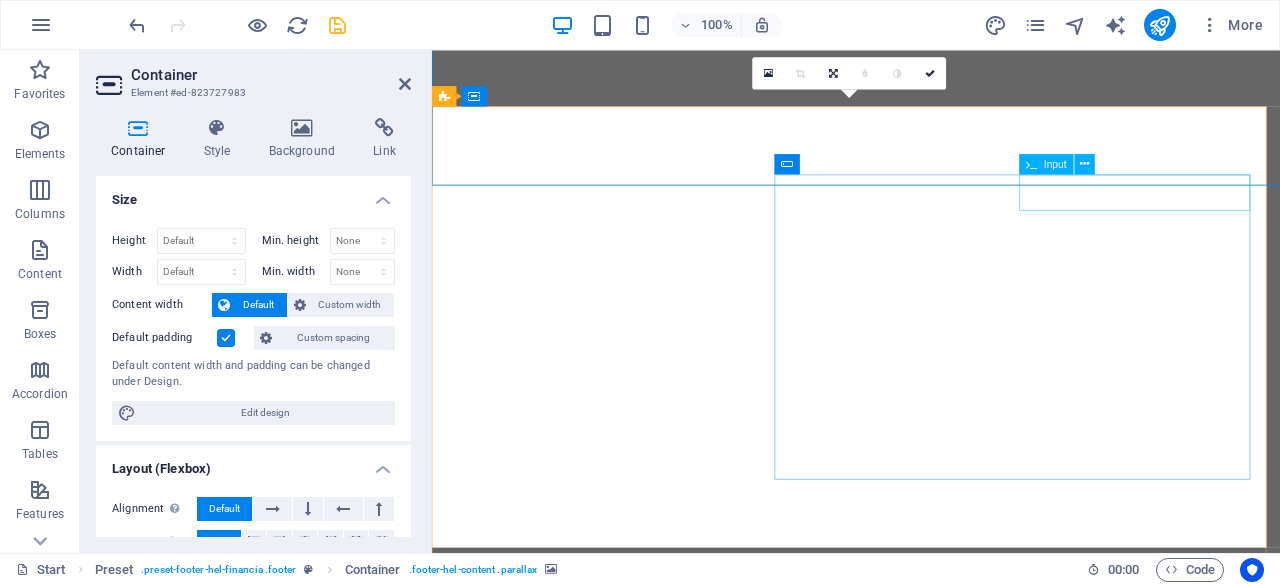 scroll, scrollTop: 6470, scrollLeft: 0, axis: vertical 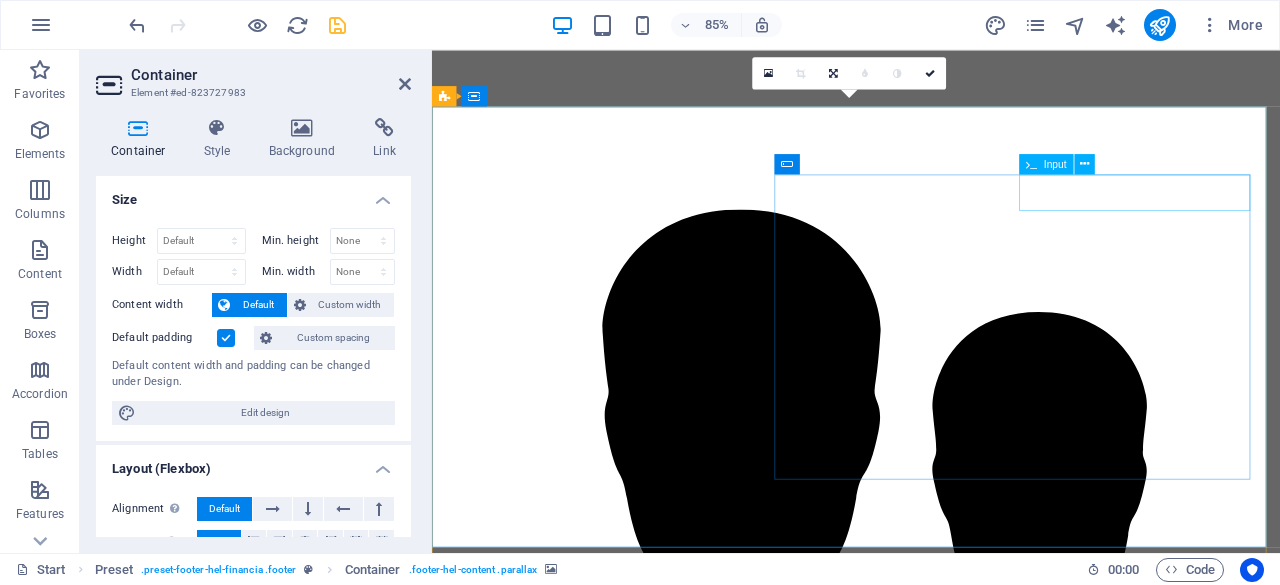 click at bounding box center [528, 24036] 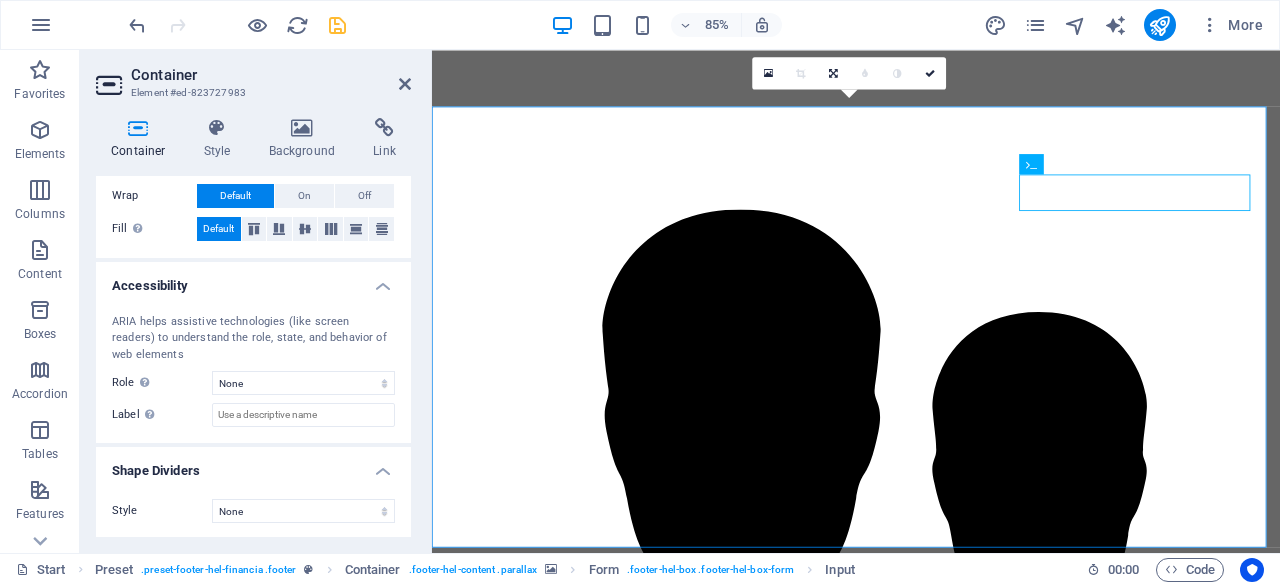 scroll, scrollTop: 0, scrollLeft: 0, axis: both 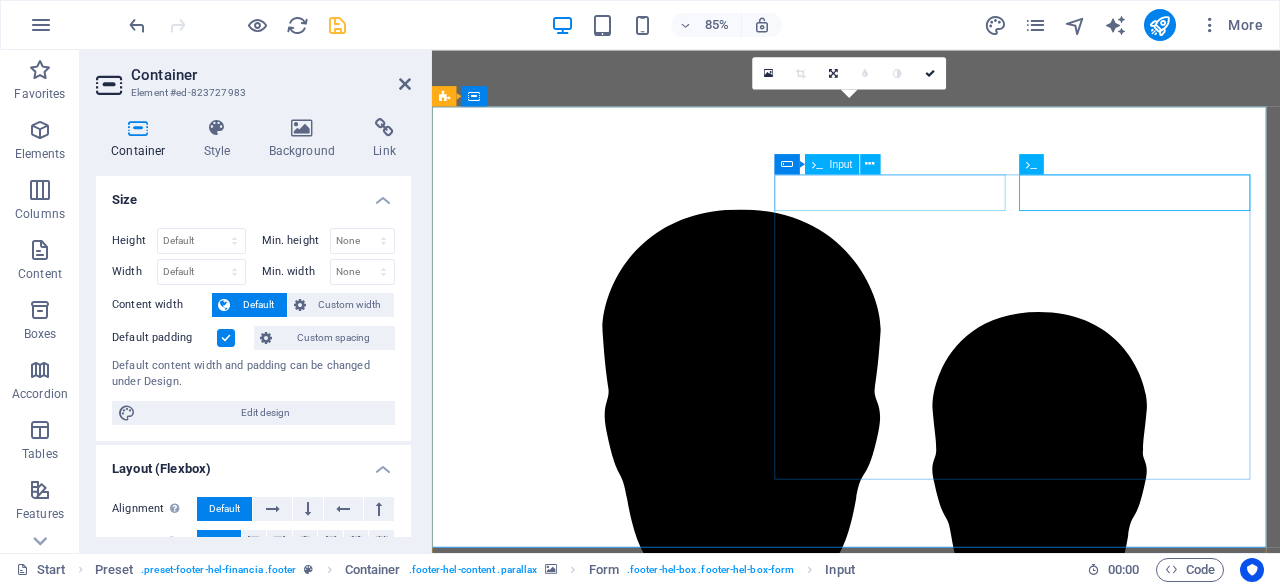 click at bounding box center [528, 24015] 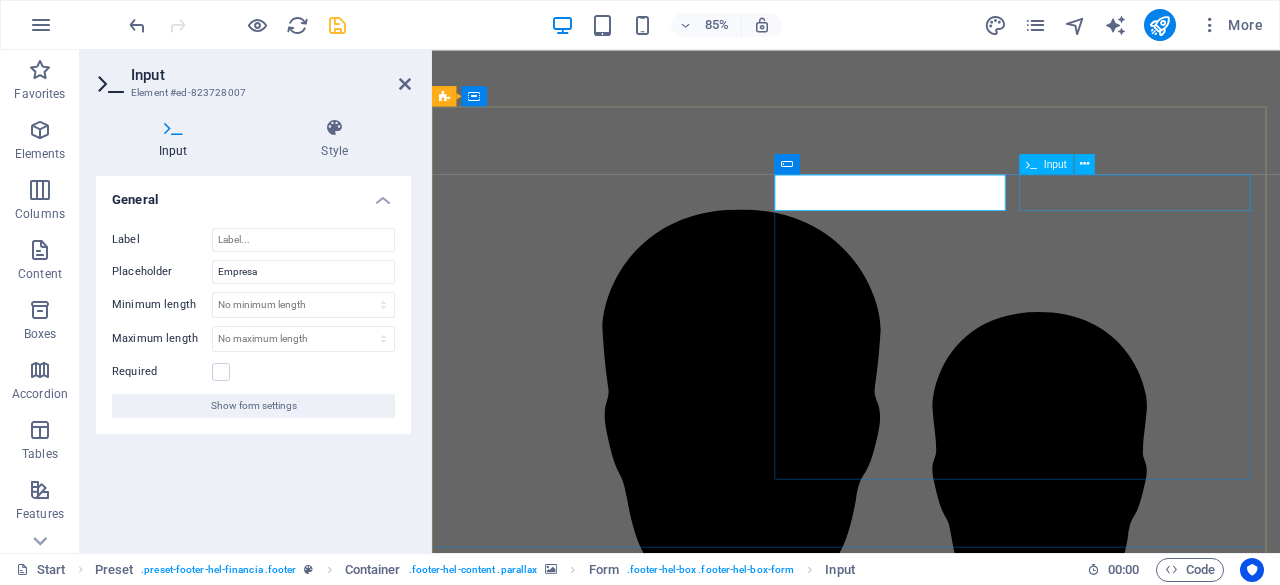 click at bounding box center [931, 24036] 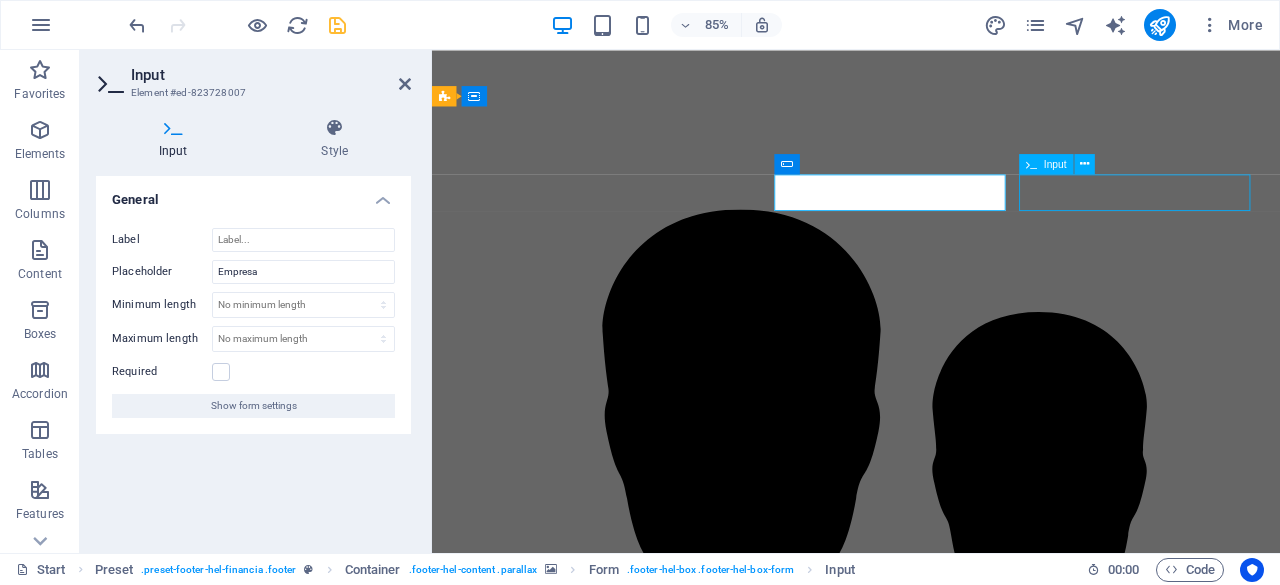 click at bounding box center [931, 24036] 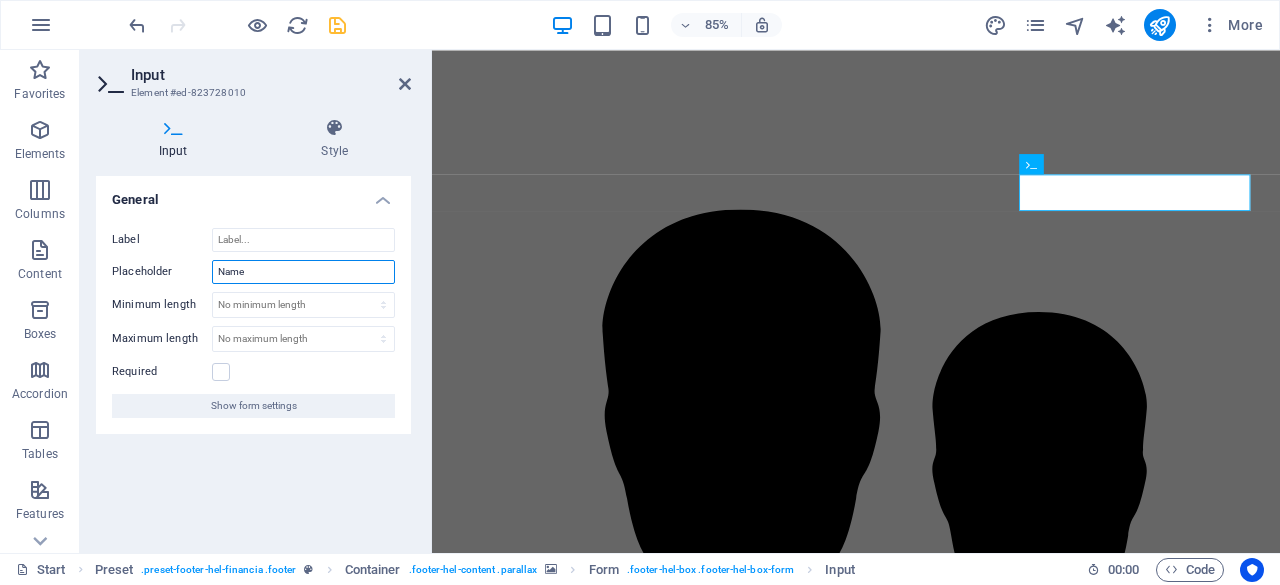 click on "Name" at bounding box center [303, 272] 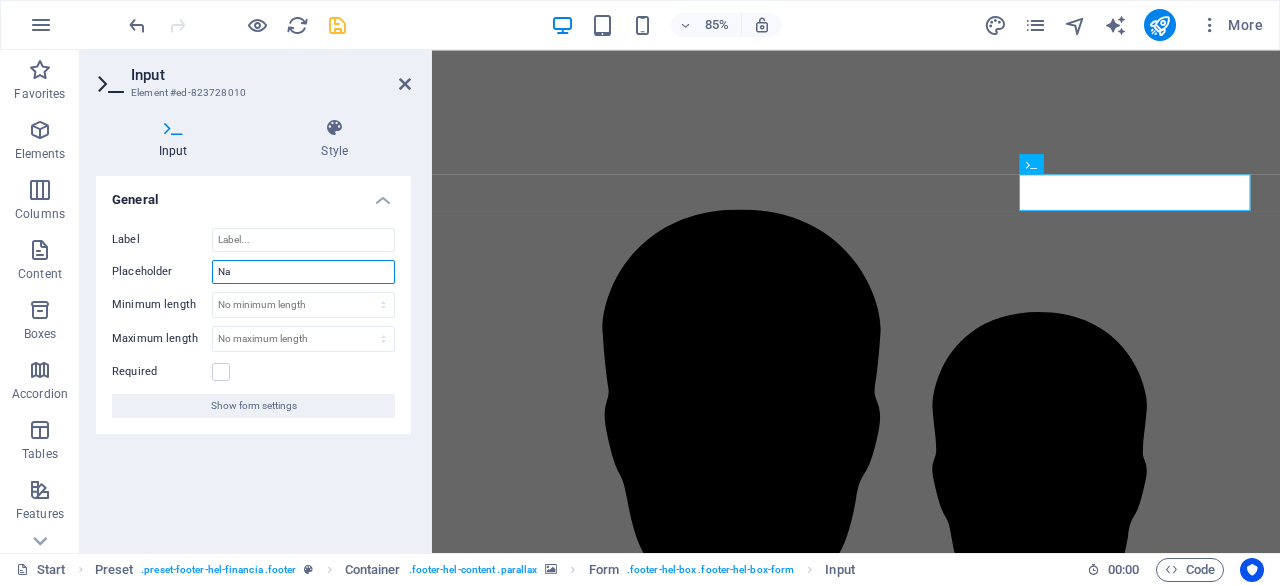 type on "N" 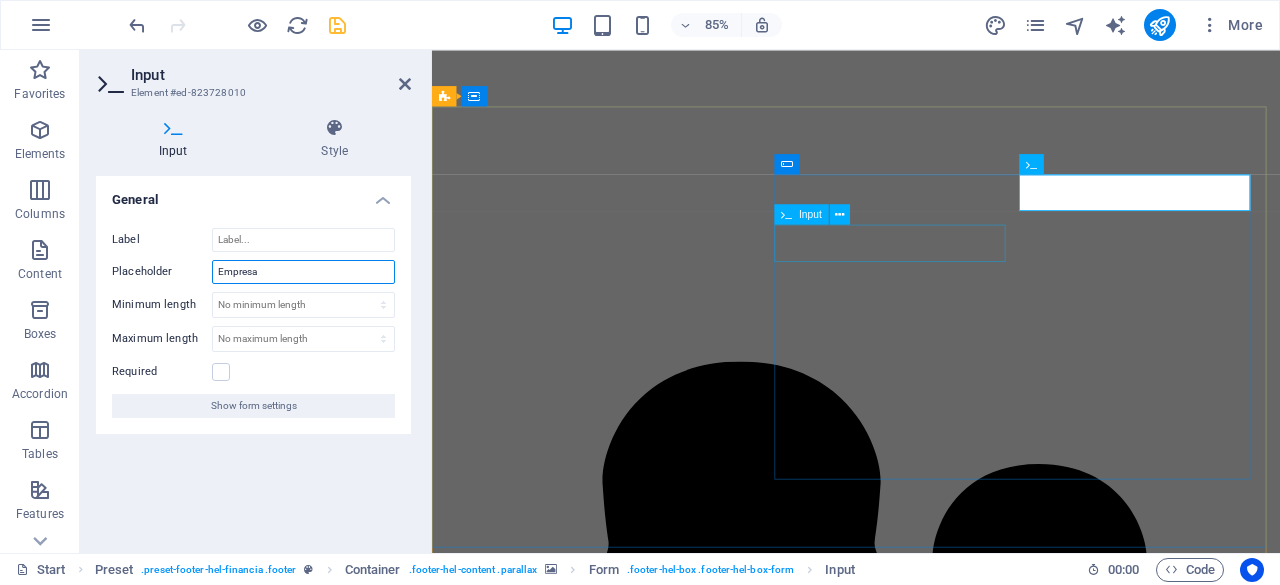 type on "Empresa" 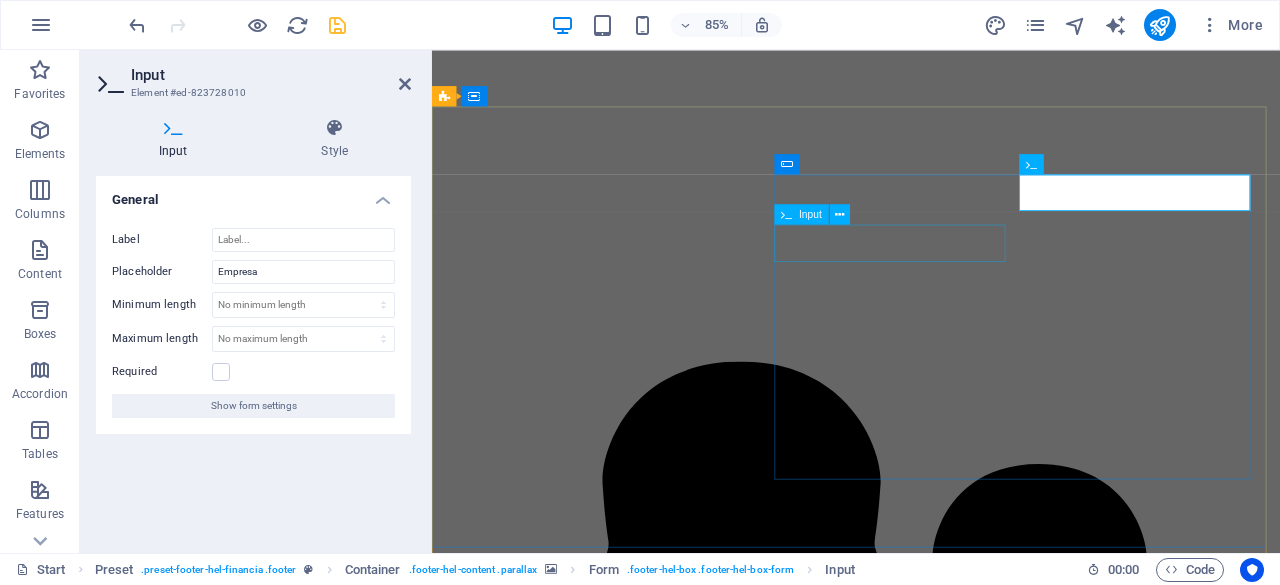 click at bounding box center (931, 24461) 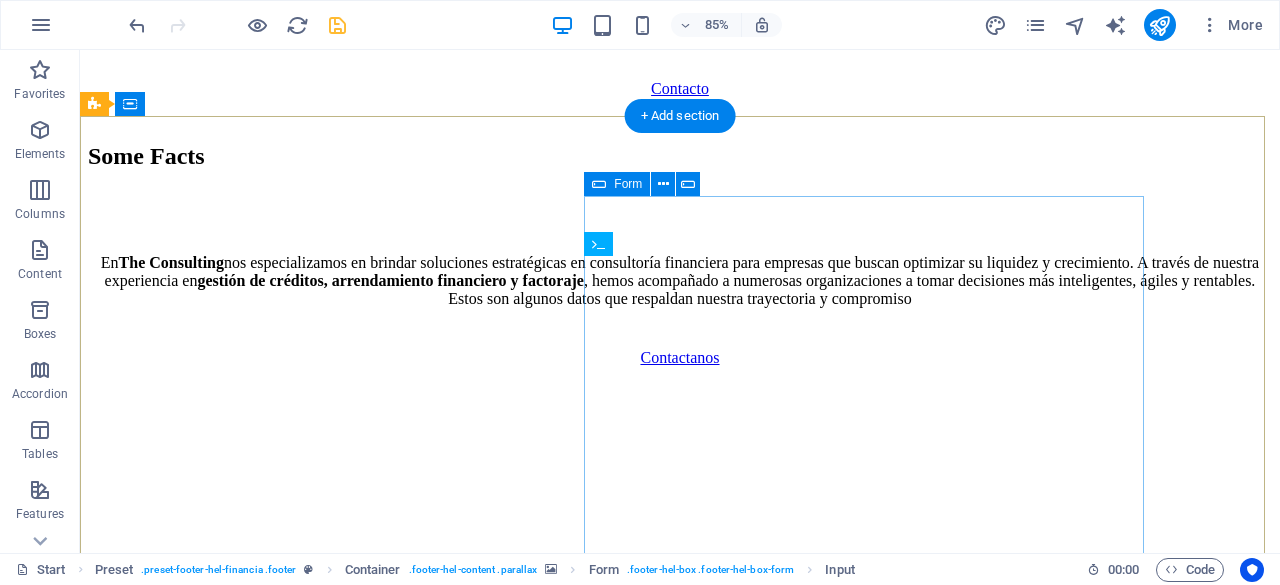 scroll, scrollTop: 6044, scrollLeft: 0, axis: vertical 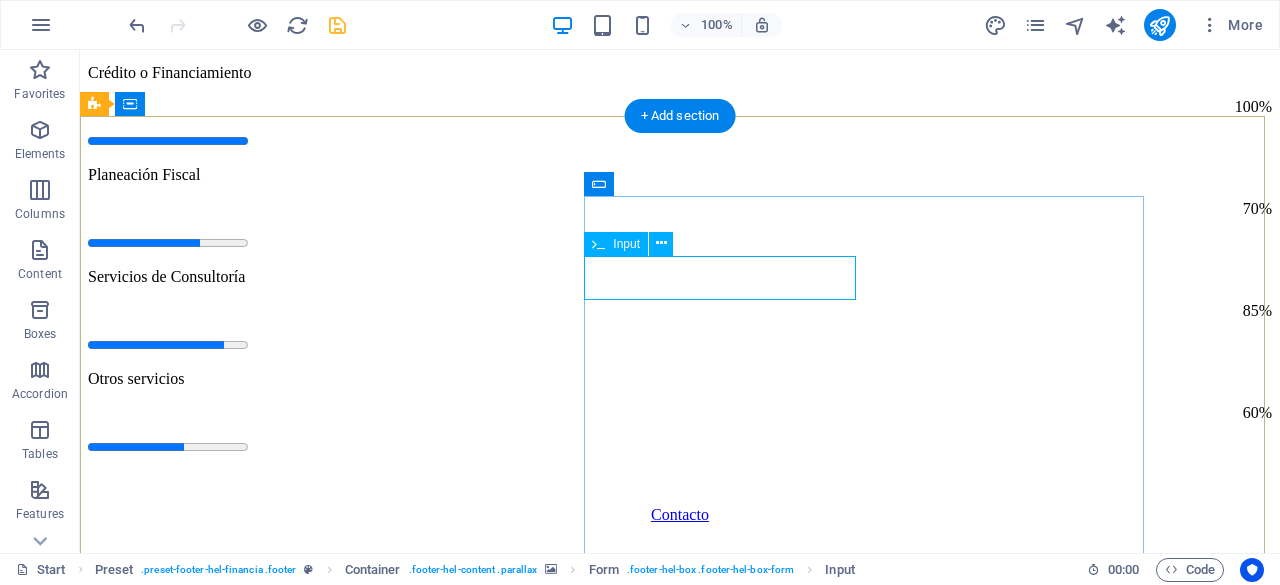 click at bounding box center (680, 27665) 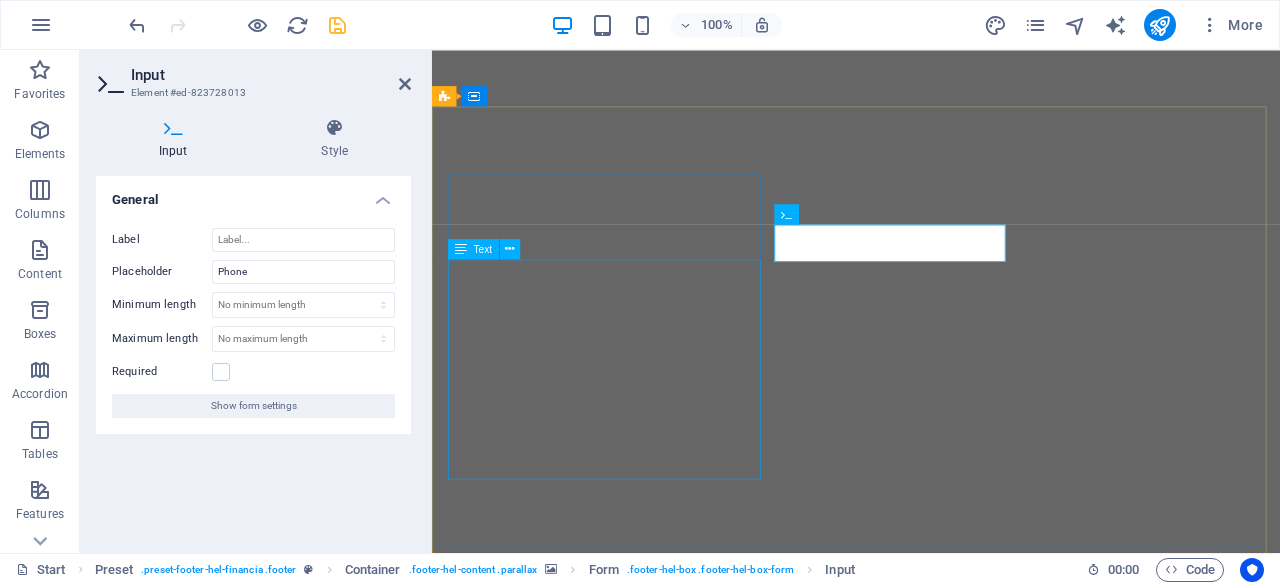 scroll, scrollTop: 6470, scrollLeft: 0, axis: vertical 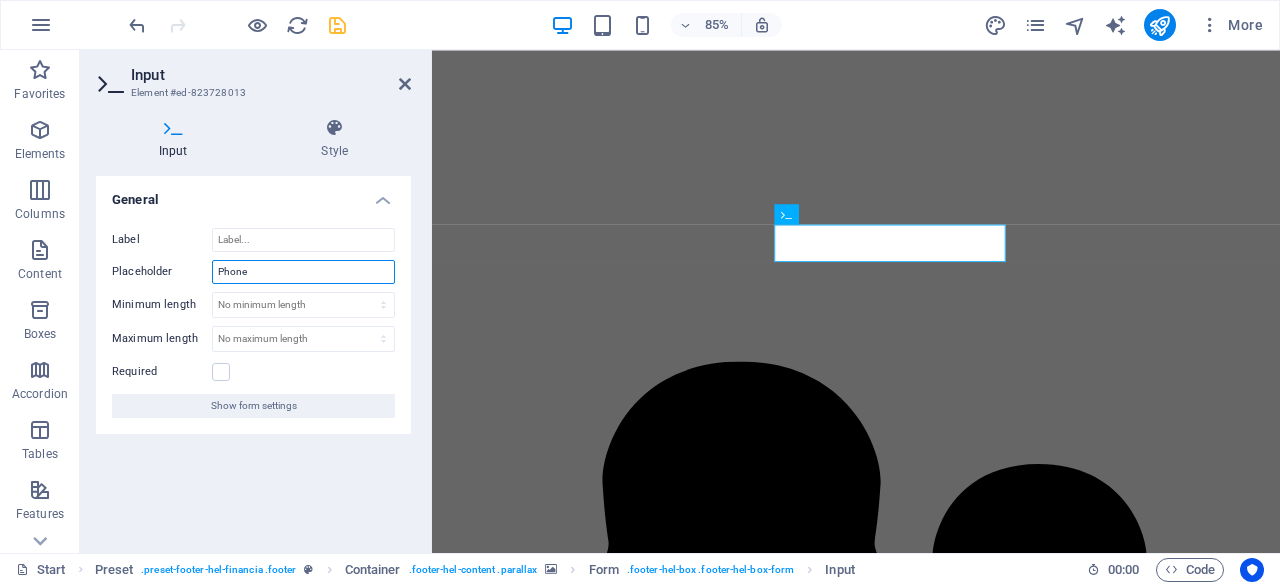click on "Phone" at bounding box center [303, 272] 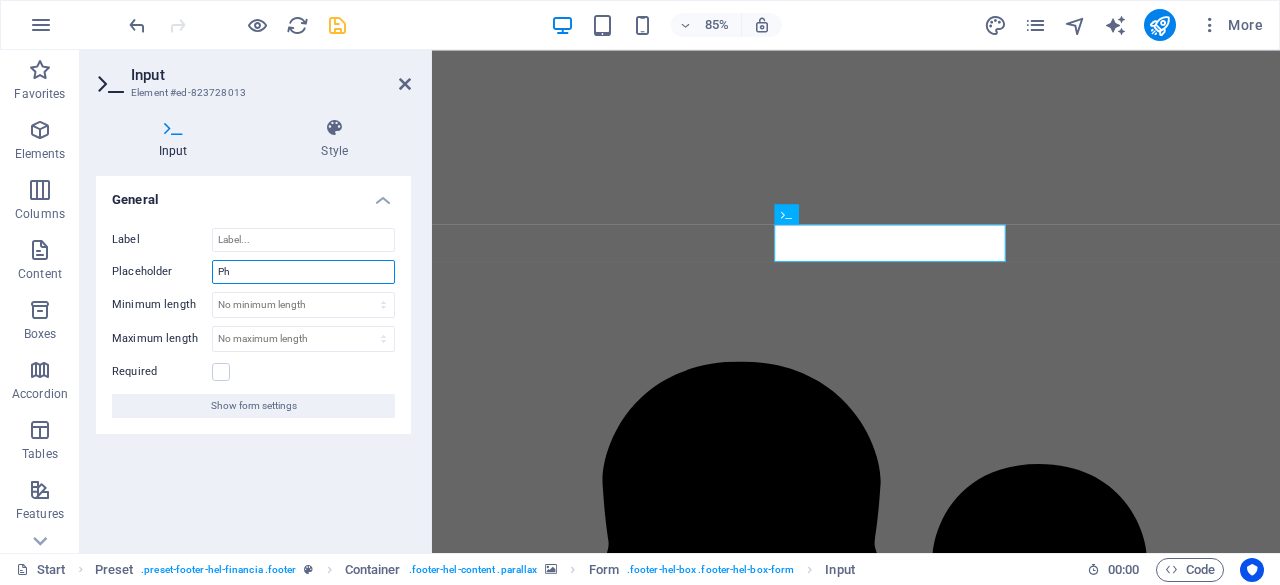 type on "P" 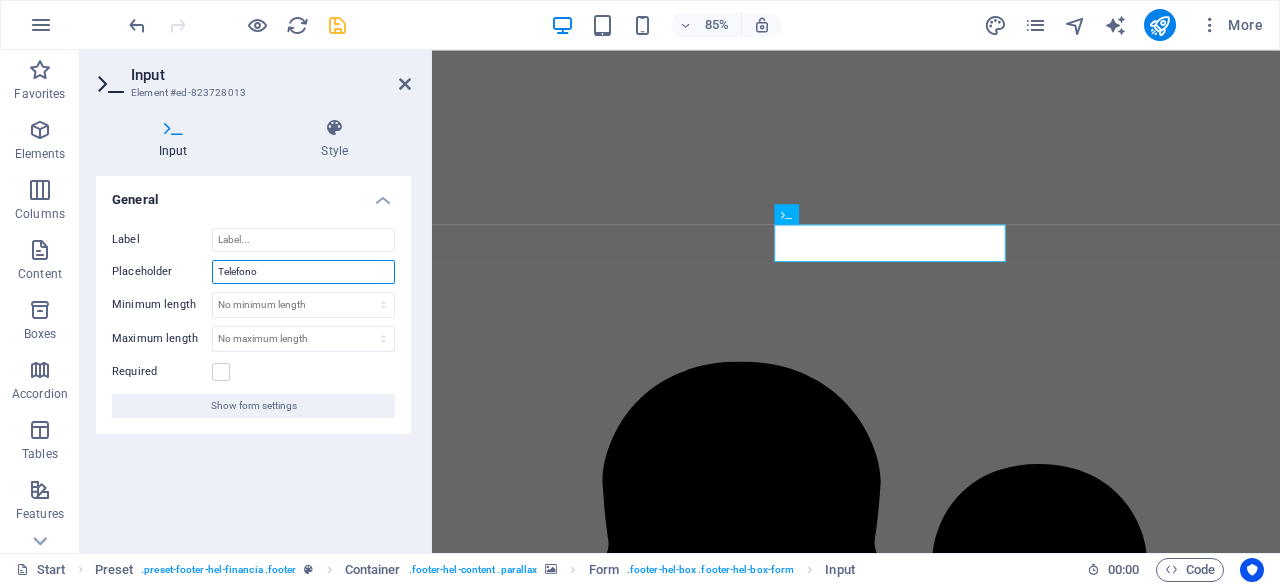 click on "Telefono" at bounding box center (303, 272) 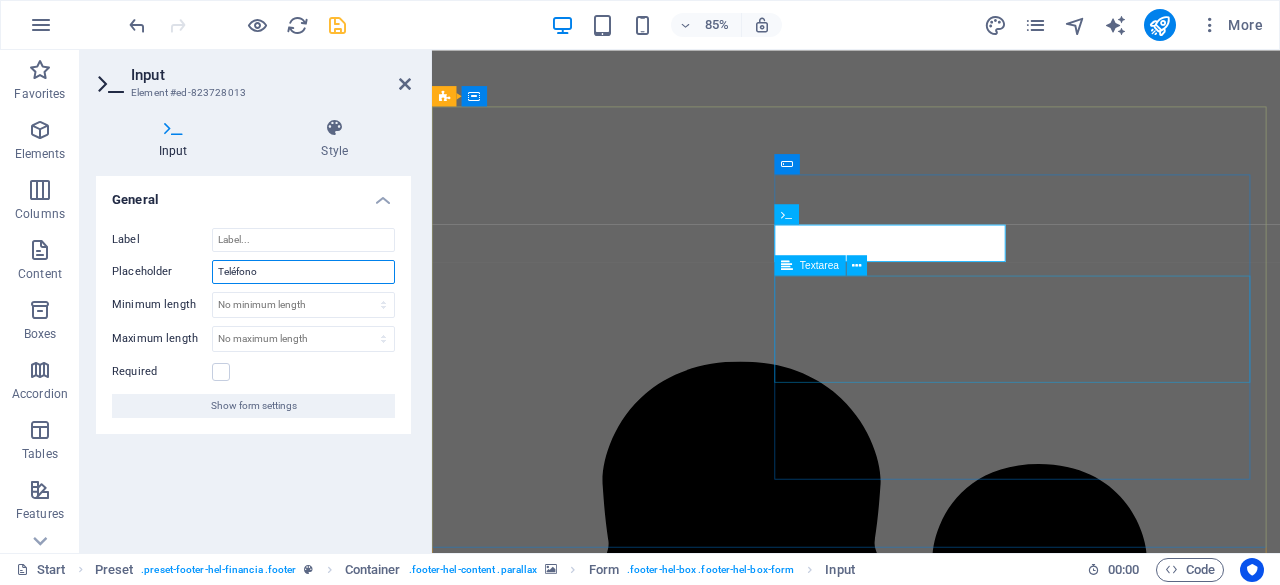 type on "Teléfono" 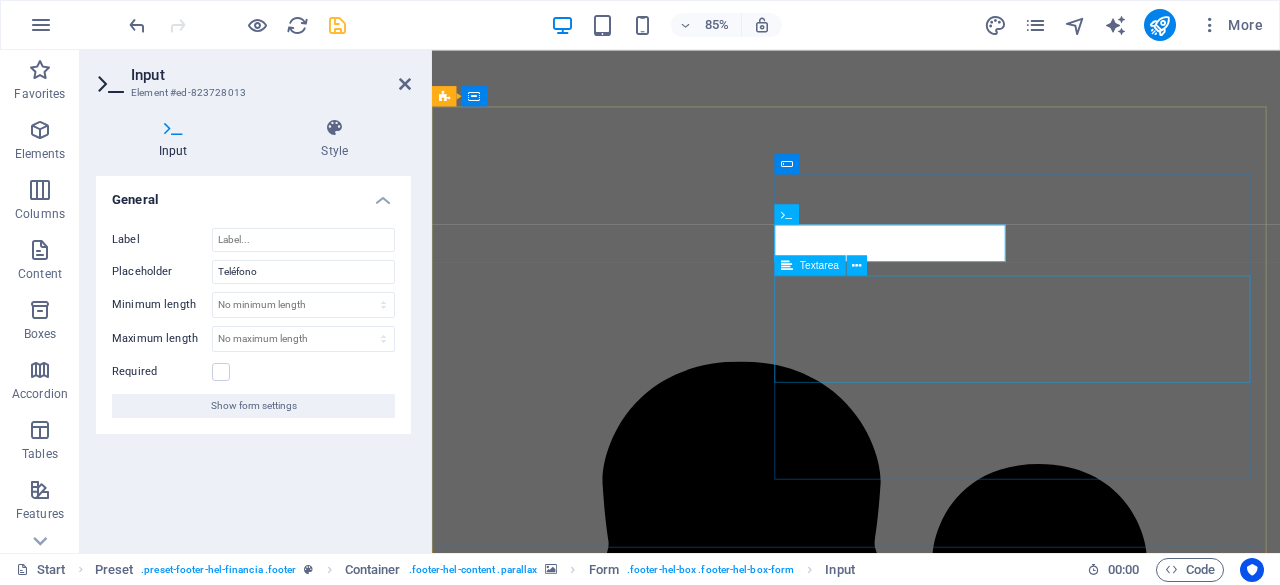 click at bounding box center (931, 24534) 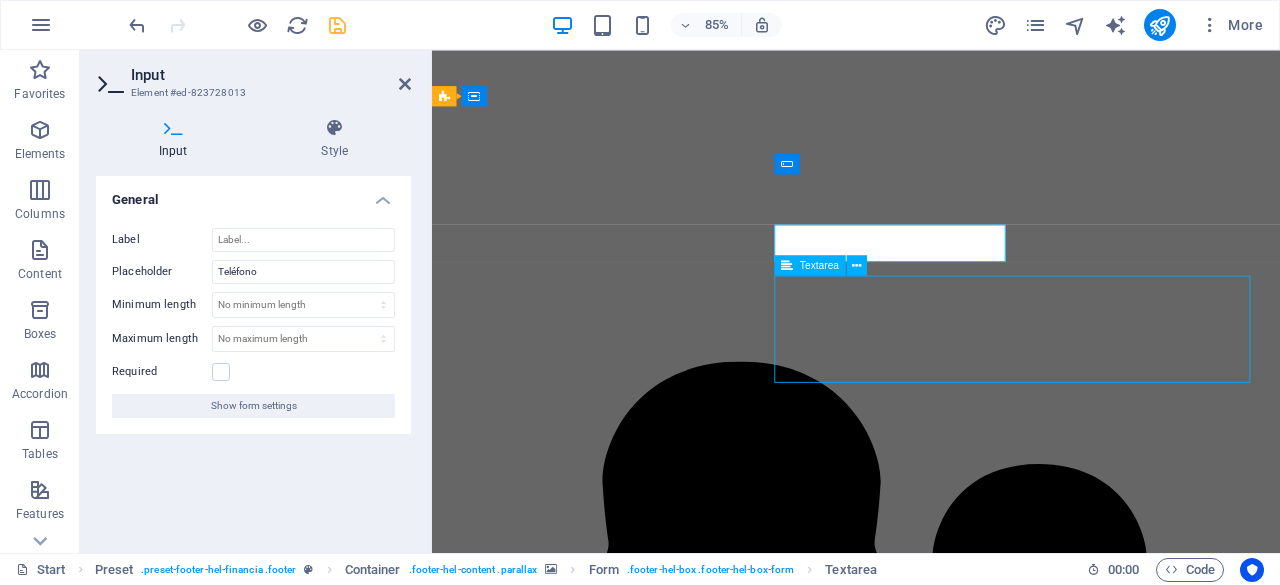 click at bounding box center [931, 24534] 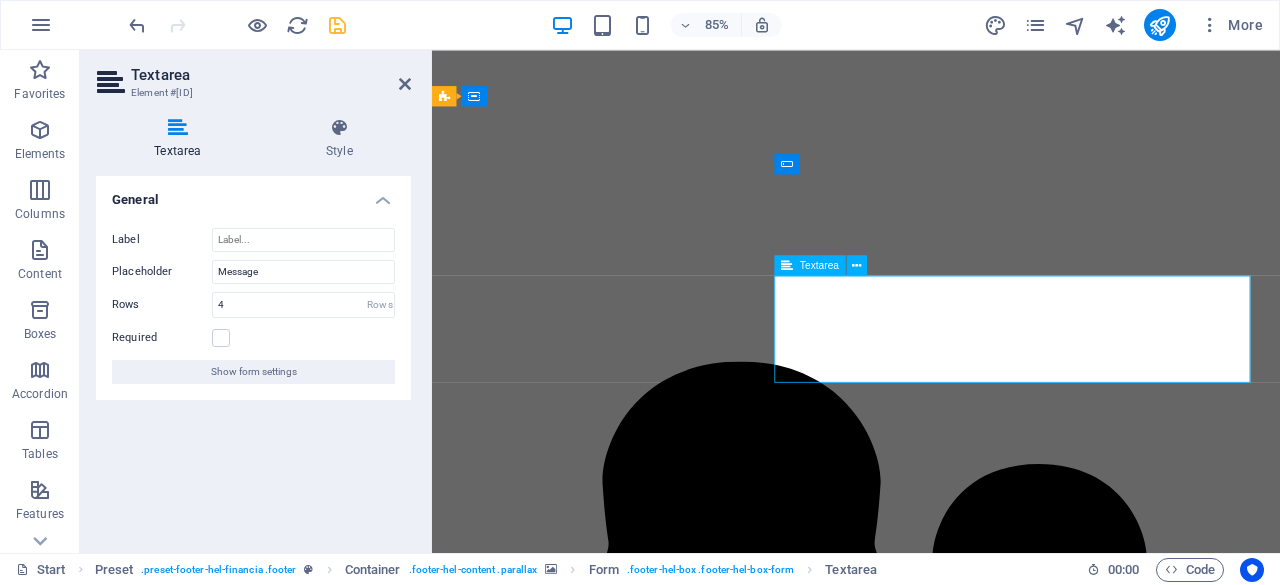 click at bounding box center (555, 24532) 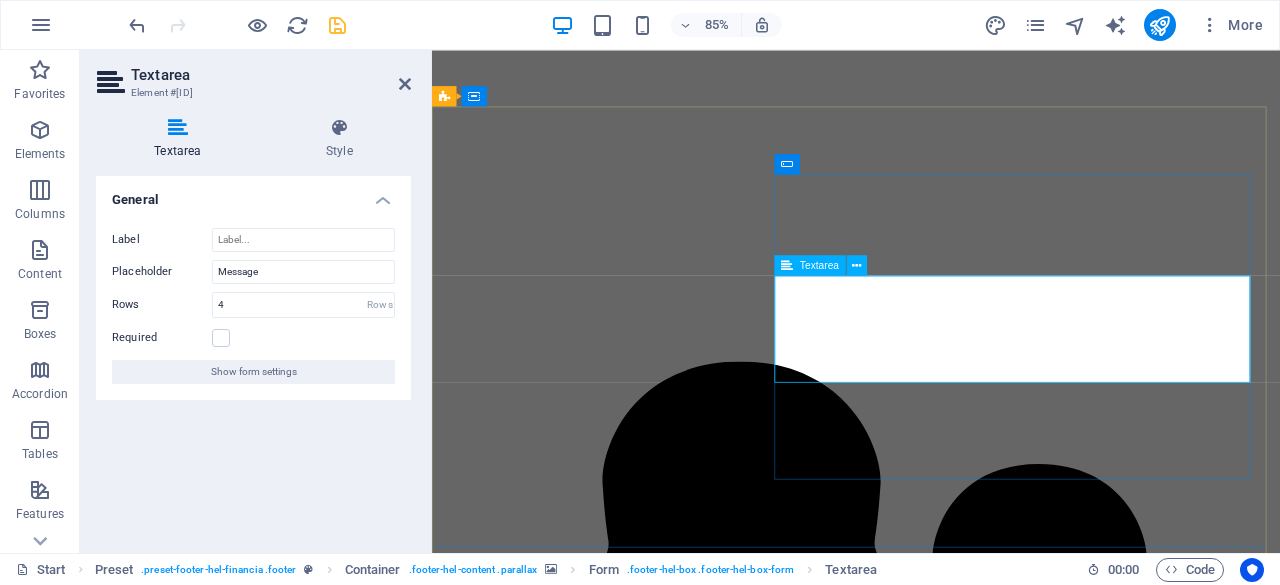 click at bounding box center (555, 24532) 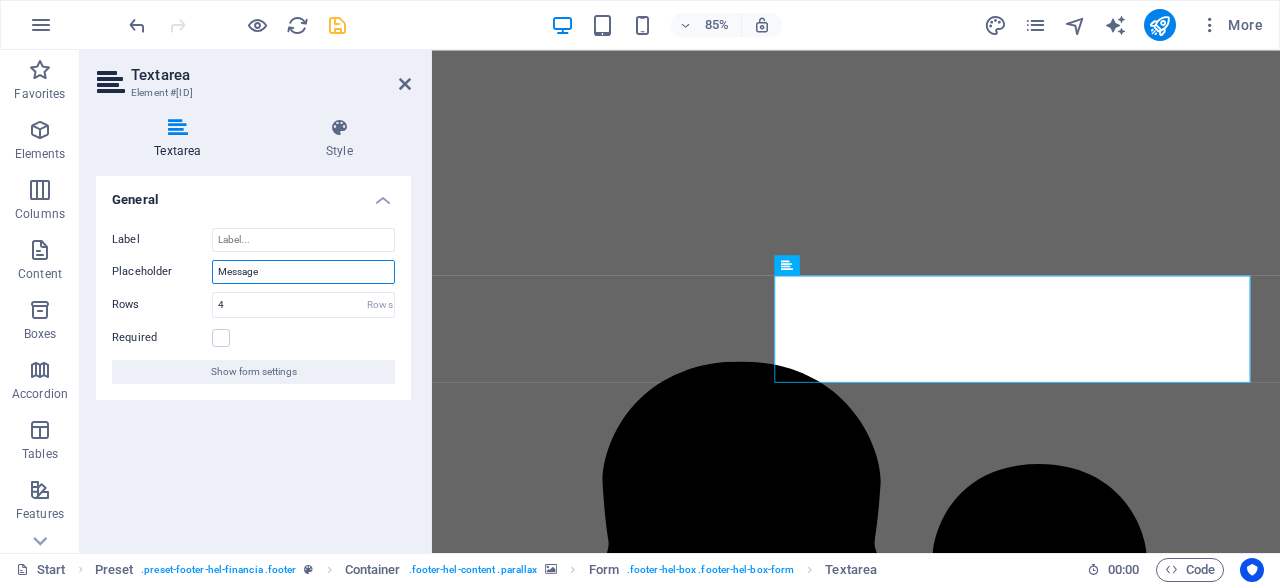 click on "Message" at bounding box center [303, 272] 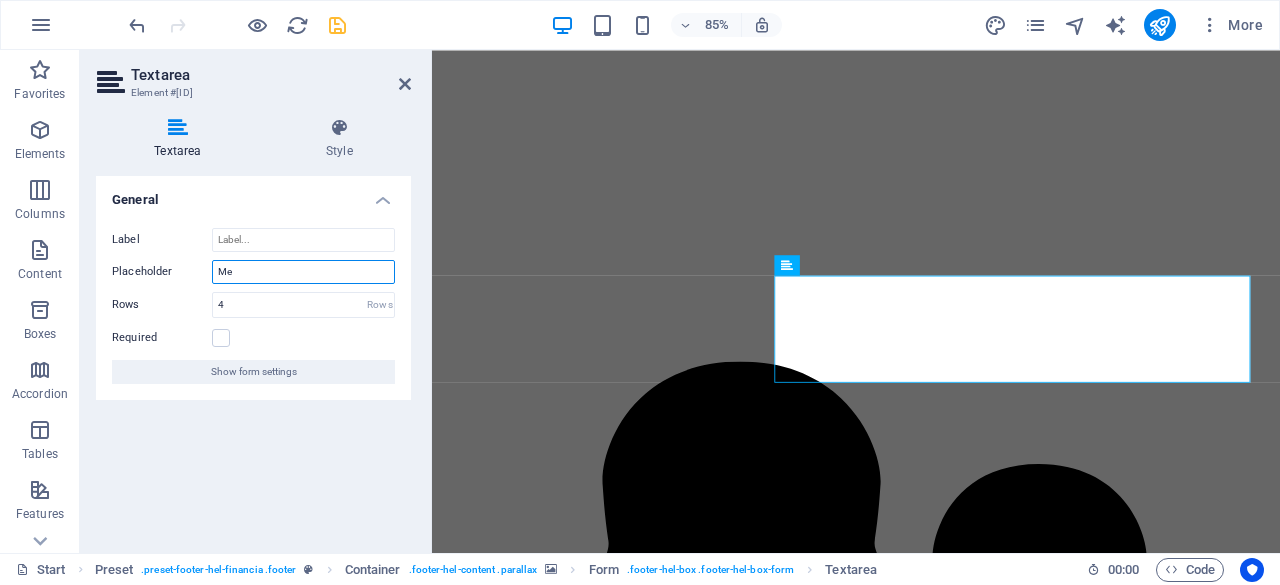 type on "M" 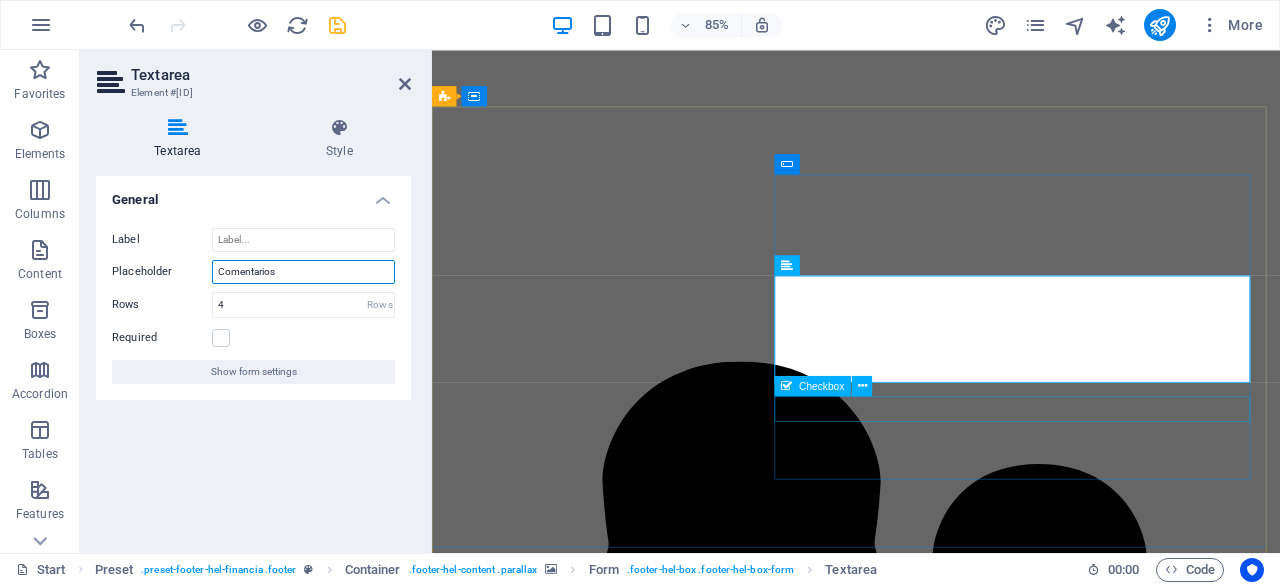 type on "Comentarios" 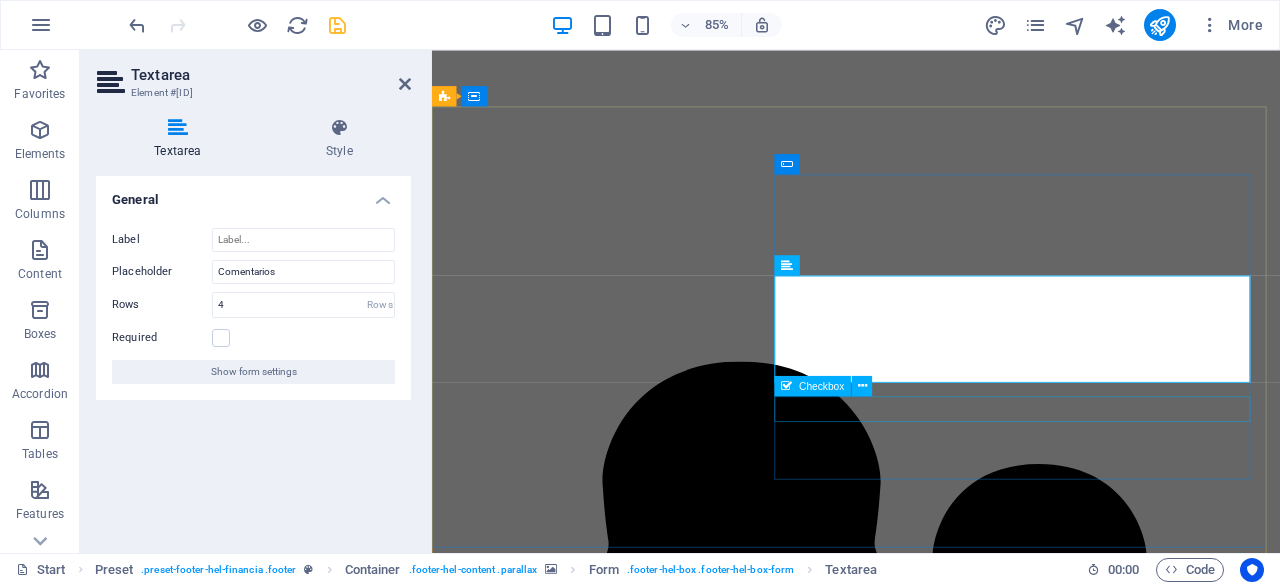 click on "I have read and understand the privacy policy." at bounding box center [931, 24618] 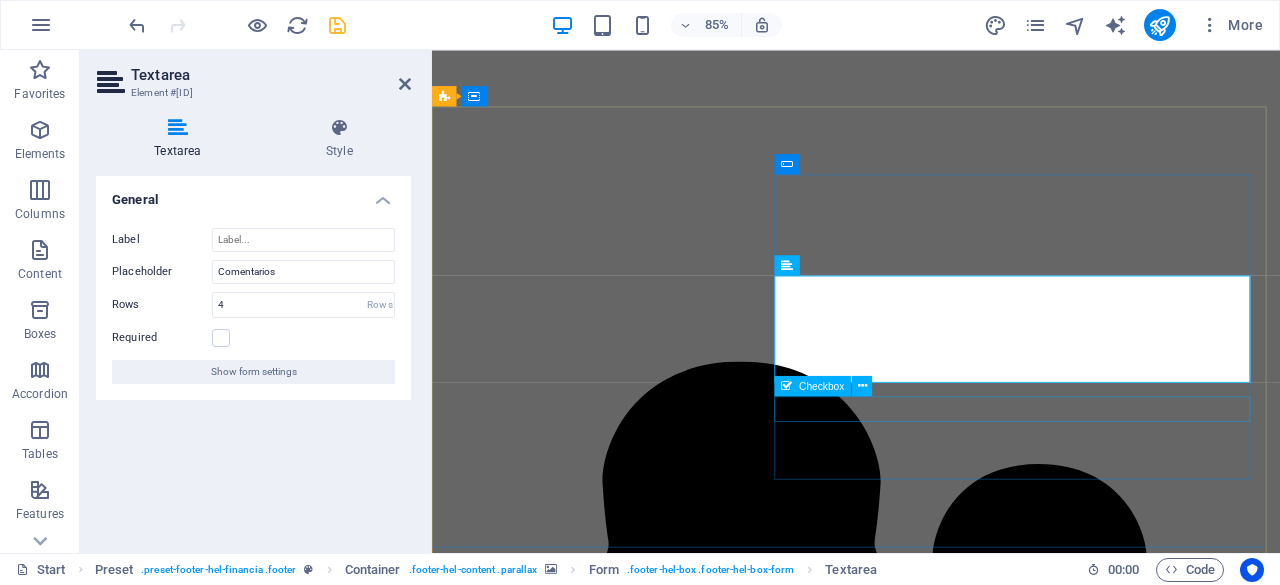 click on "I have read and understand the privacy policy." at bounding box center [931, 24618] 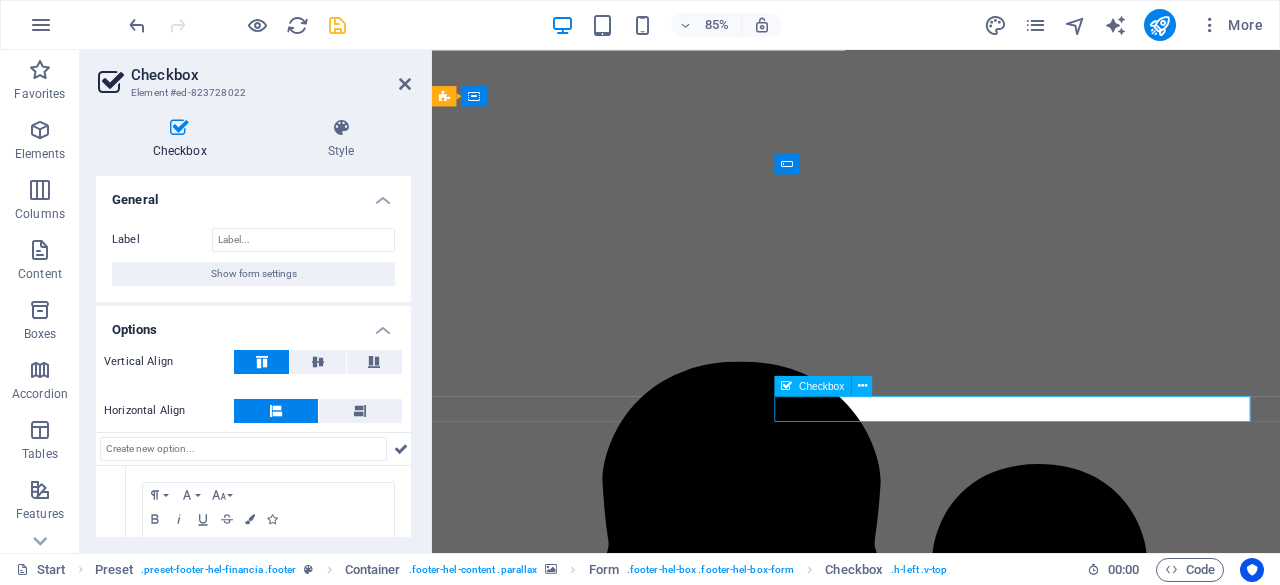 click on "I have read and understand the privacy policy." at bounding box center (931, 24618) 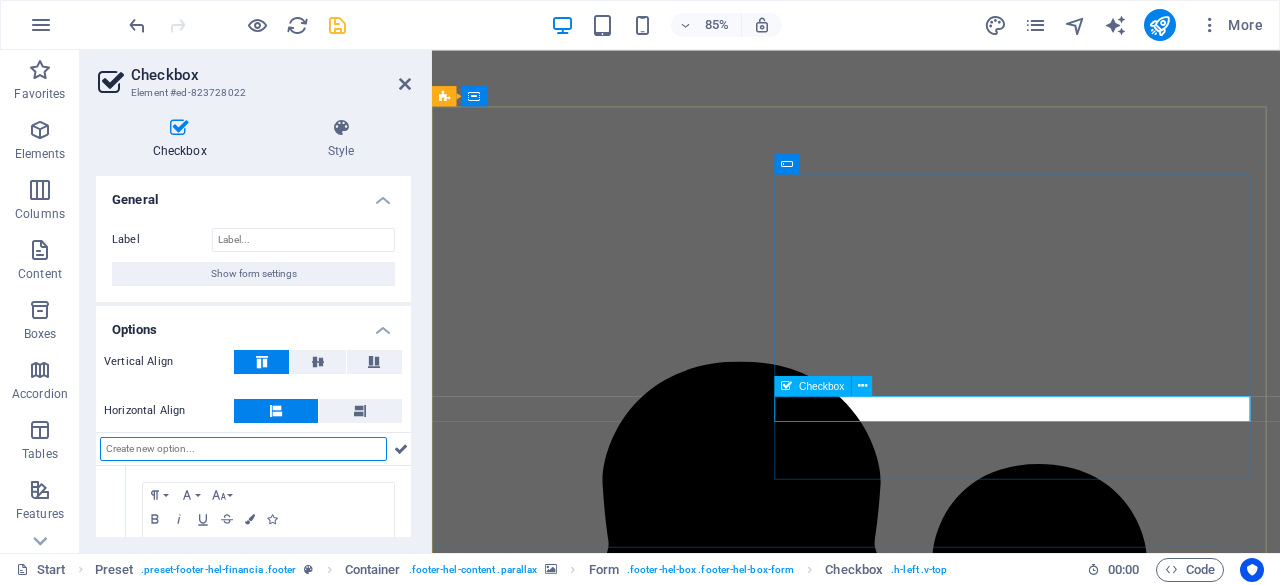 click on "I have read and understand the privacy policy." at bounding box center [931, 24618] 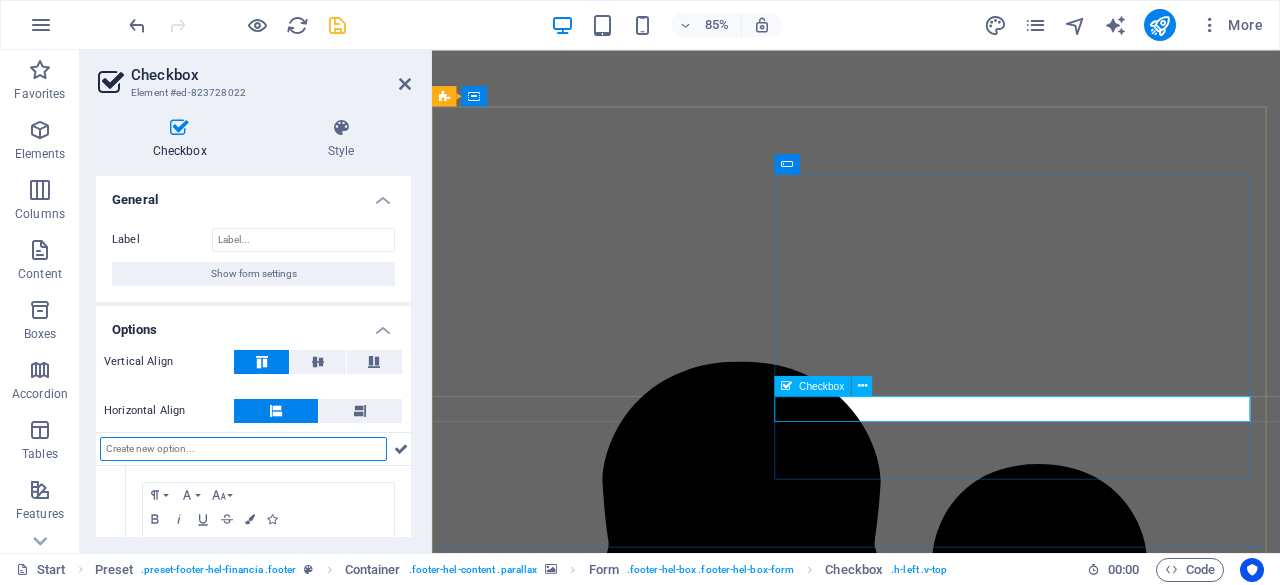 click on "I have read and understand the privacy policy." at bounding box center (931, 24618) 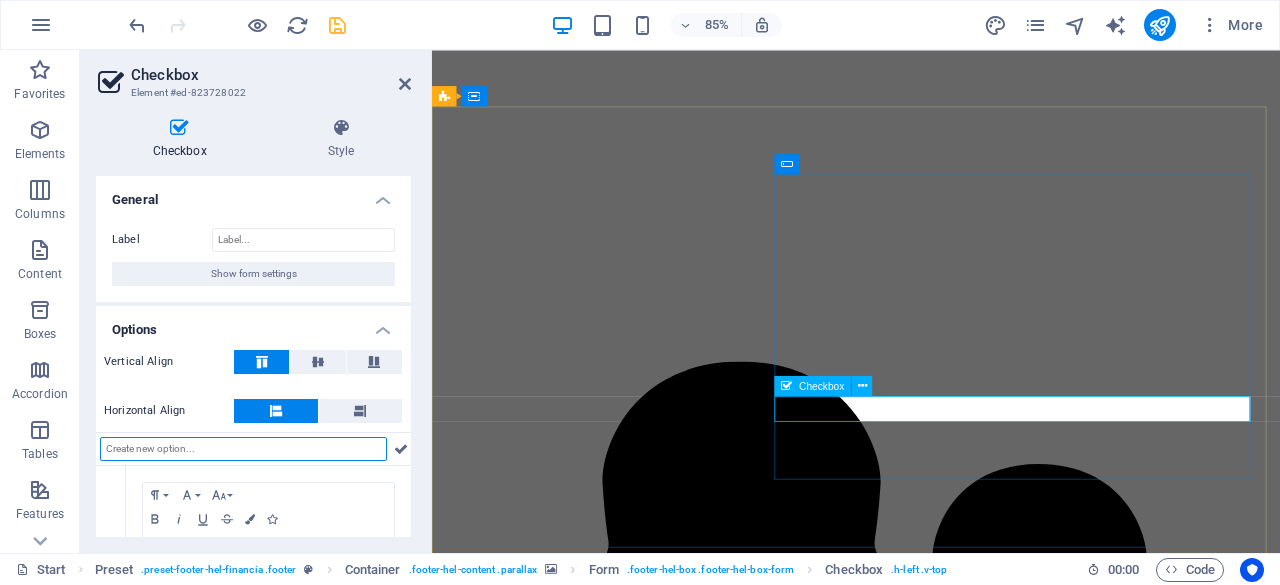 click on "I have read and understand the privacy policy." at bounding box center (931, 24618) 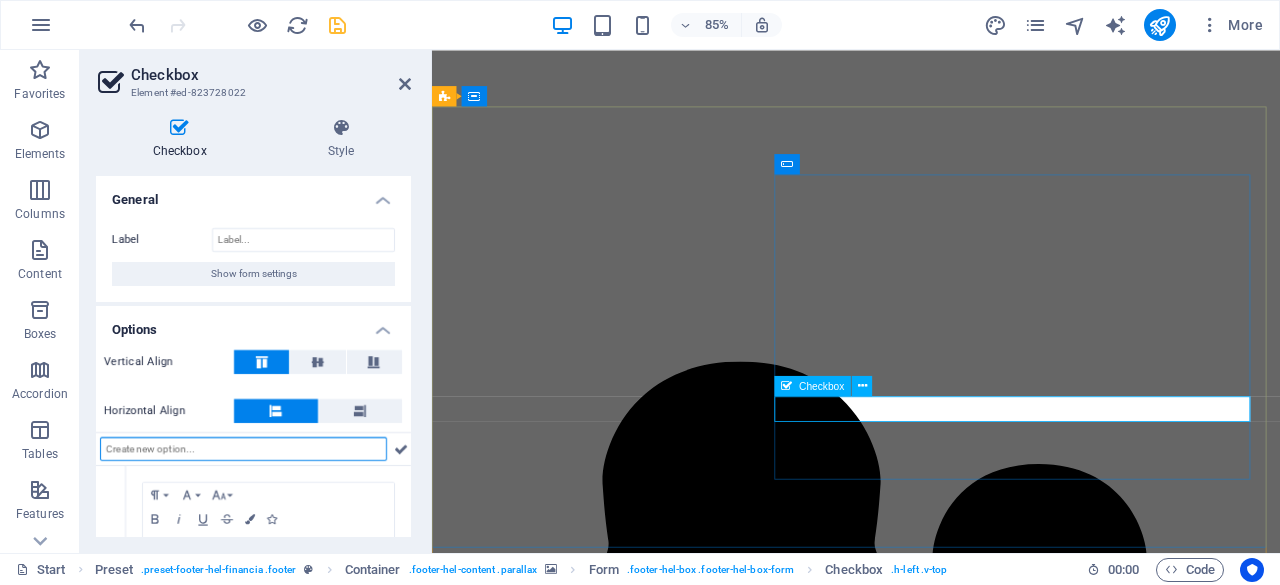 click on "I have read and understand the privacy policy." at bounding box center (931, 24618) 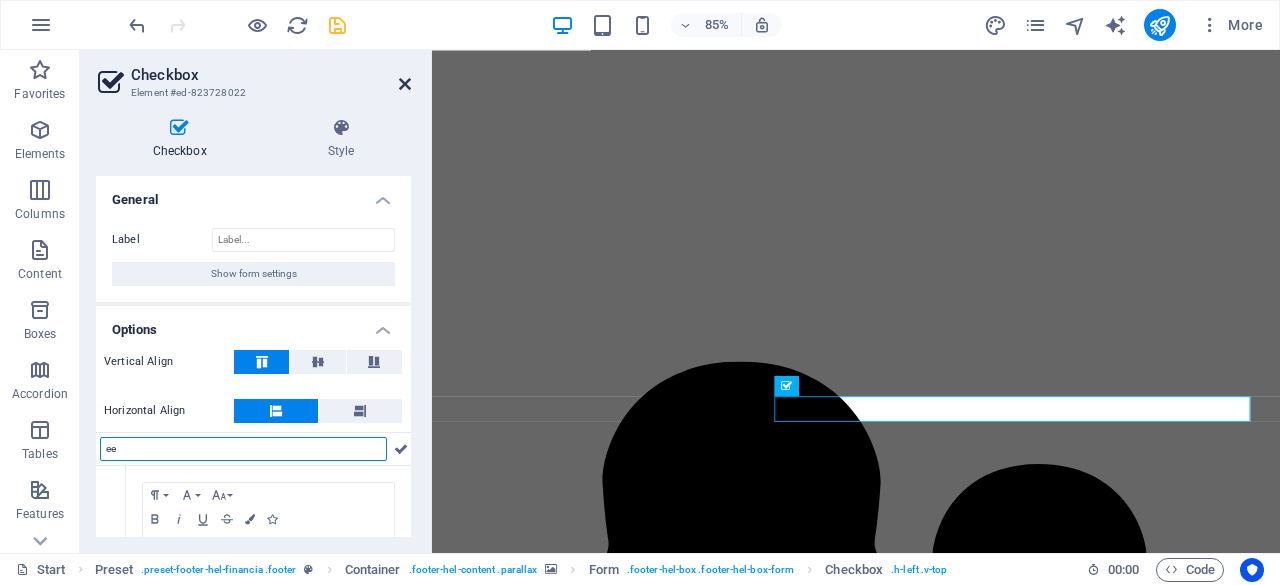 type on "ee" 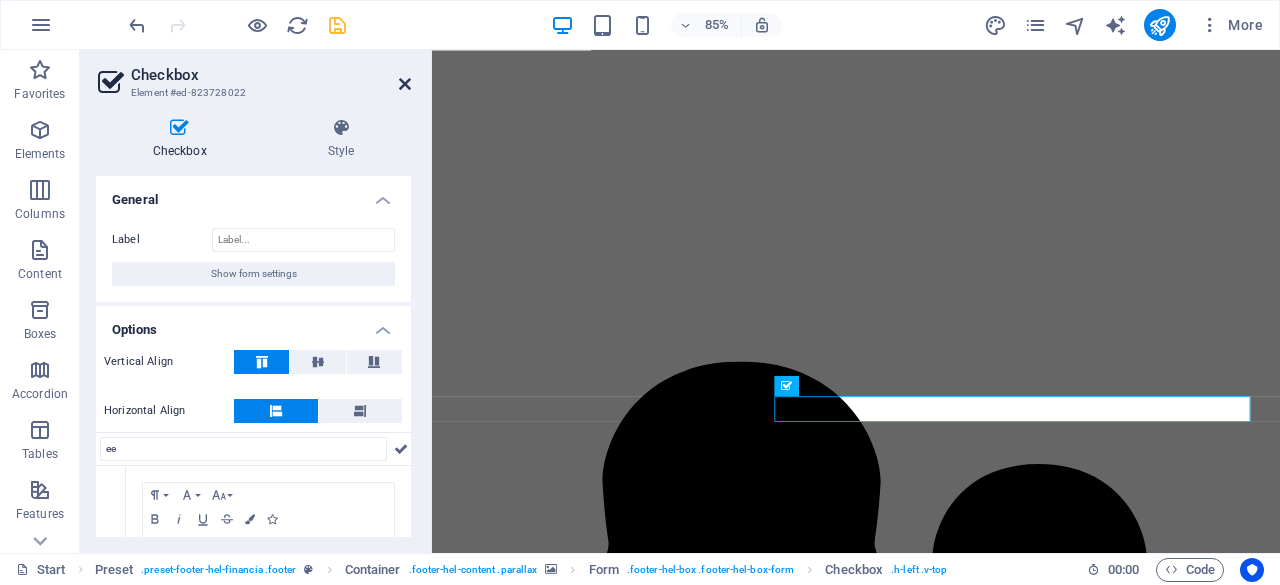 click at bounding box center [405, 84] 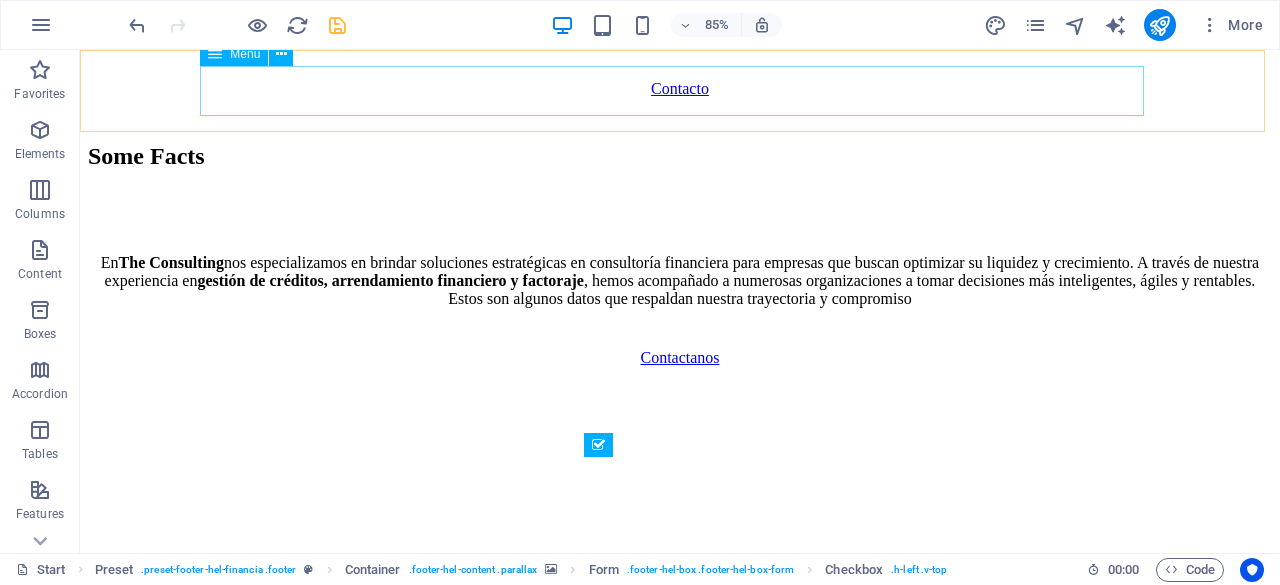 scroll, scrollTop: 6044, scrollLeft: 0, axis: vertical 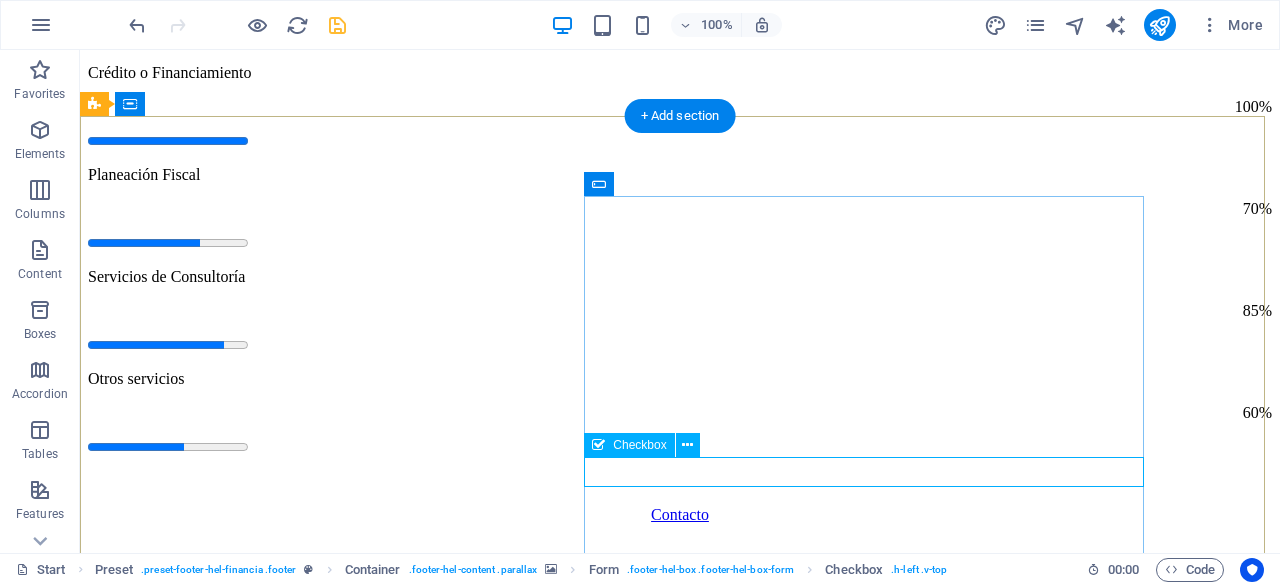 click on "I have read and understand the privacy policy." at bounding box center [680, 27822] 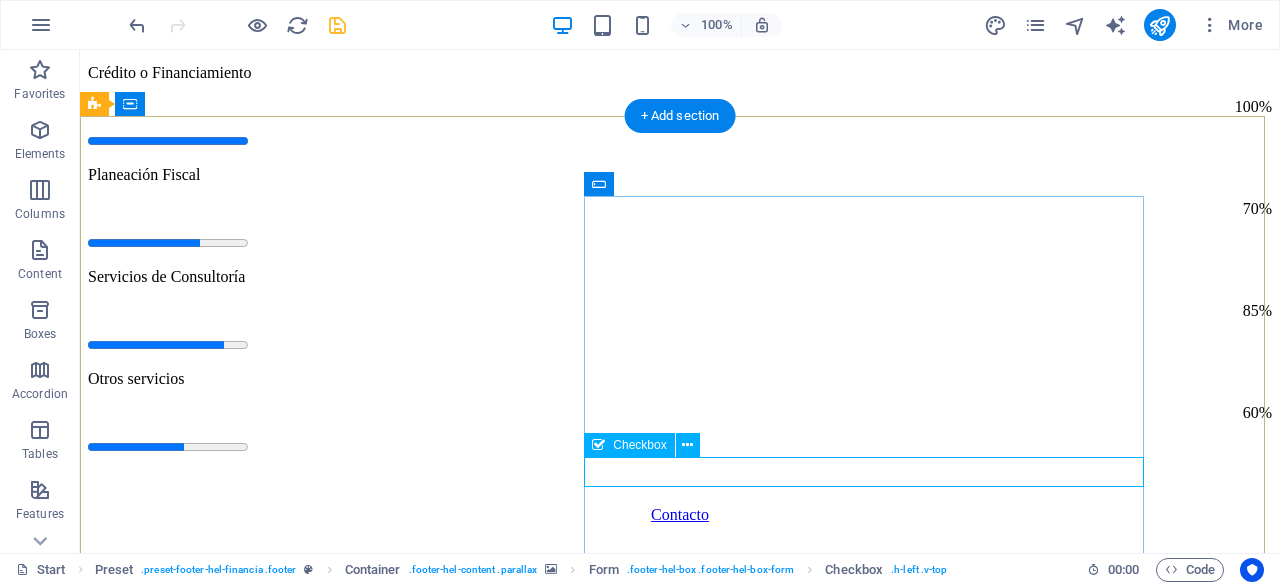 click on "I have read and understand the privacy policy." at bounding box center [680, 27822] 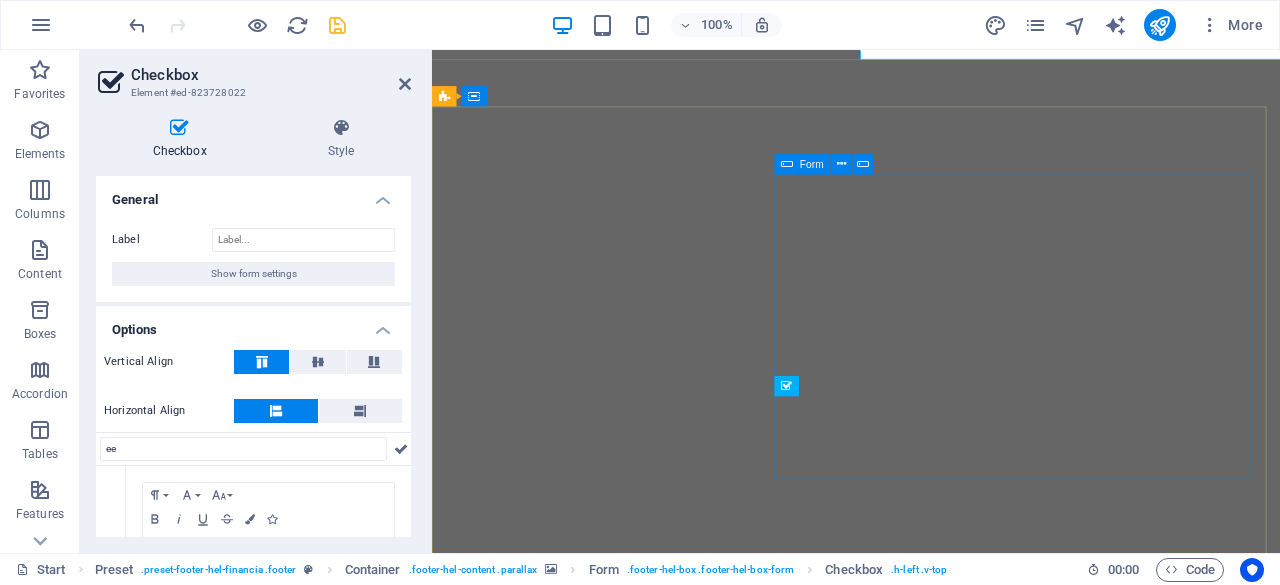 scroll, scrollTop: 6470, scrollLeft: 0, axis: vertical 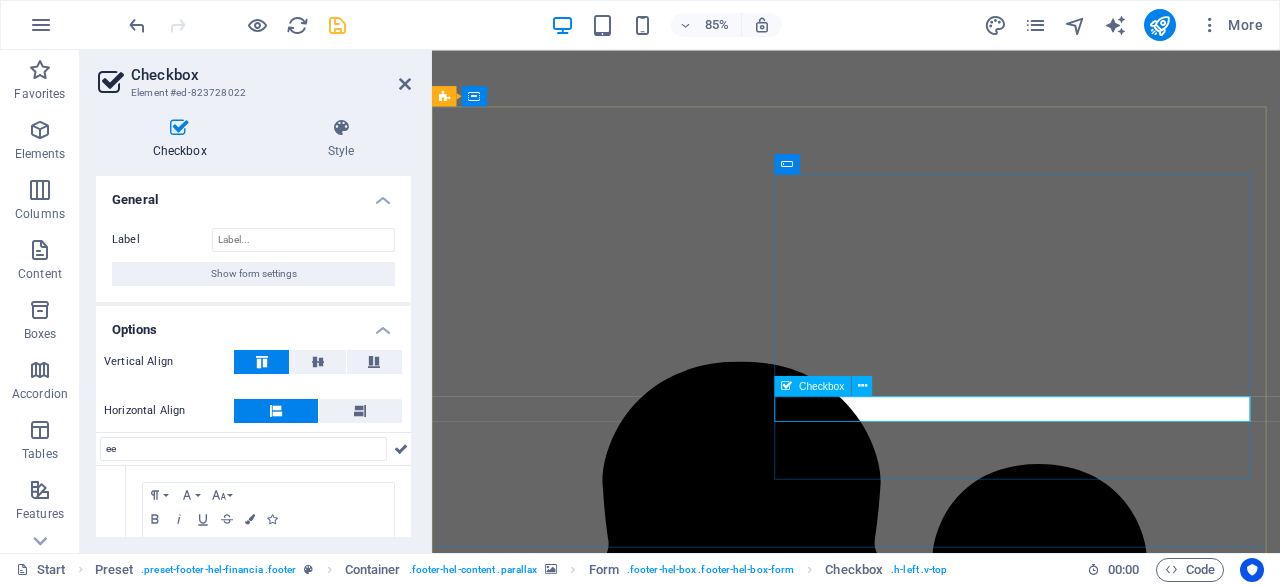 click on "I have read and understand the privacy policy." at bounding box center [931, 24618] 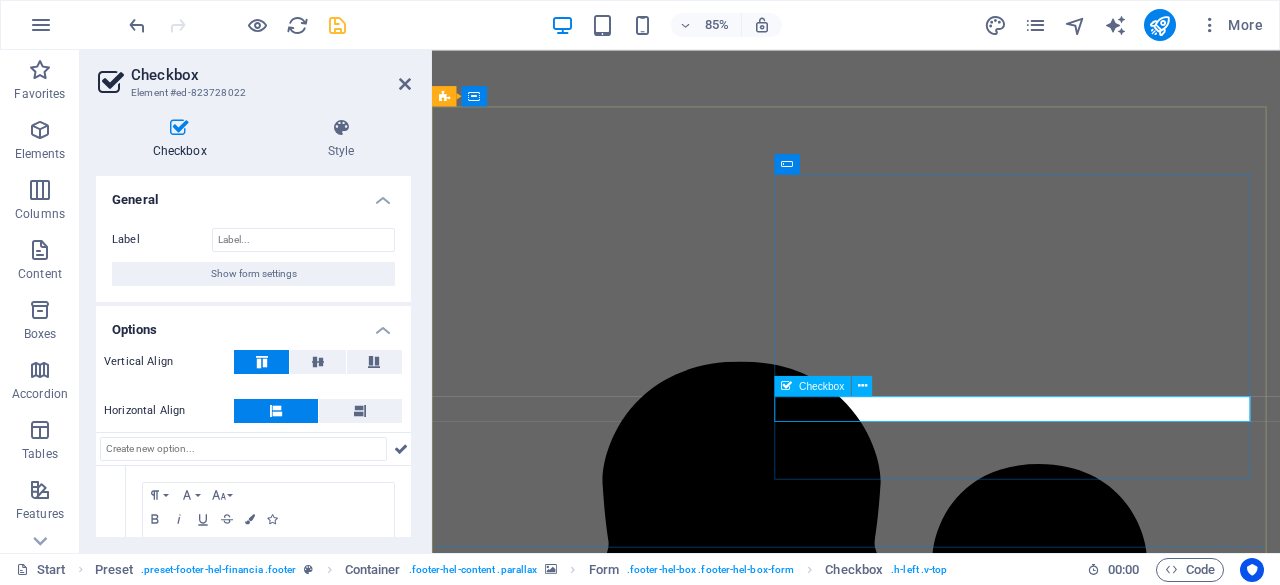 click on "I have read and understand the privacy policy." at bounding box center [931, 24618] 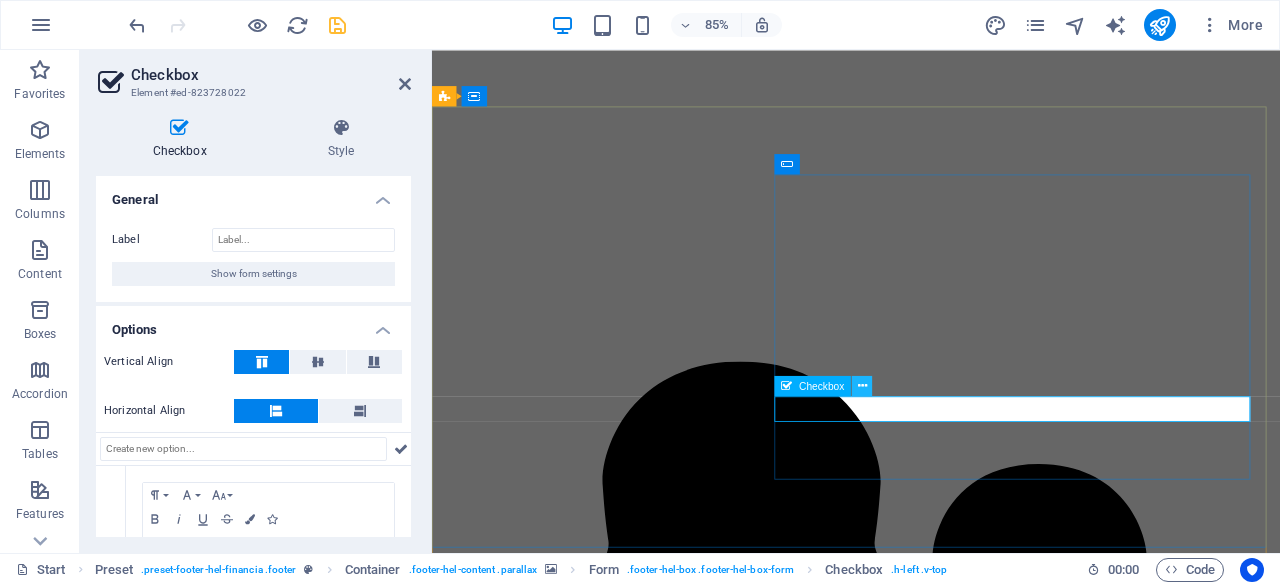 type 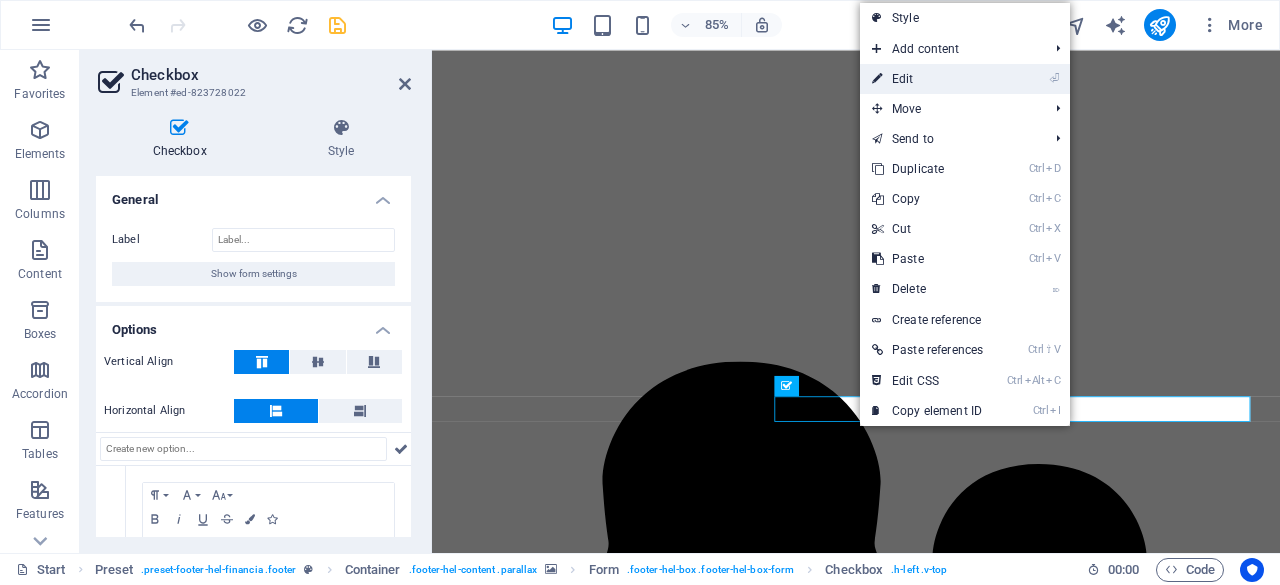 click on "⏎  Edit" at bounding box center (927, 79) 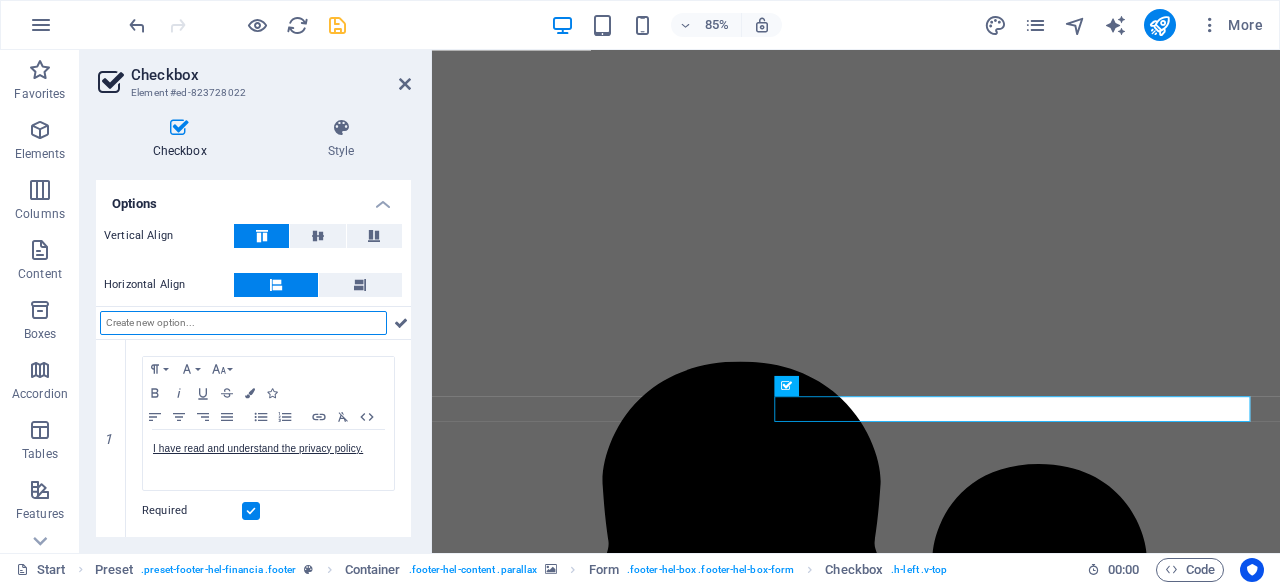 scroll, scrollTop: 0, scrollLeft: 0, axis: both 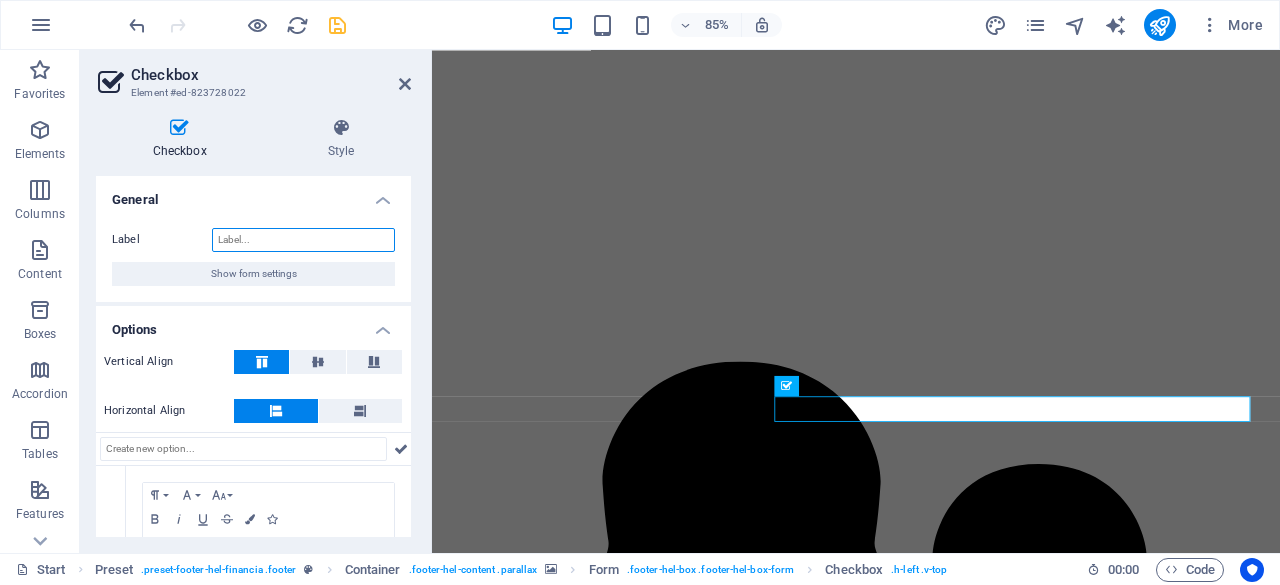 click on "Label" at bounding box center [303, 240] 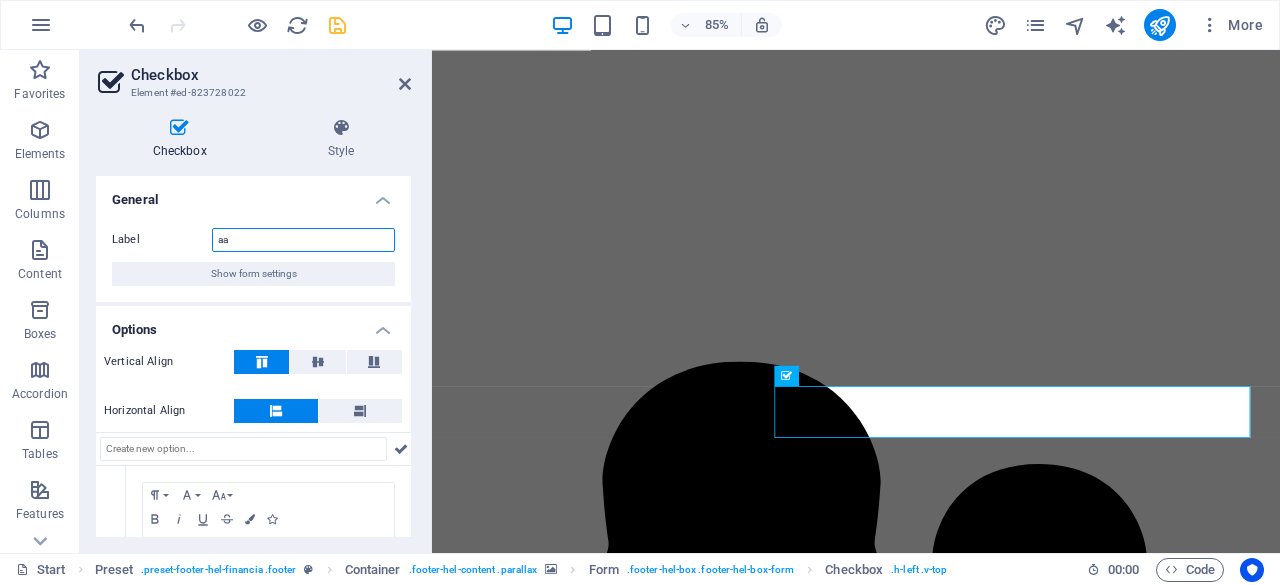 type on "a" 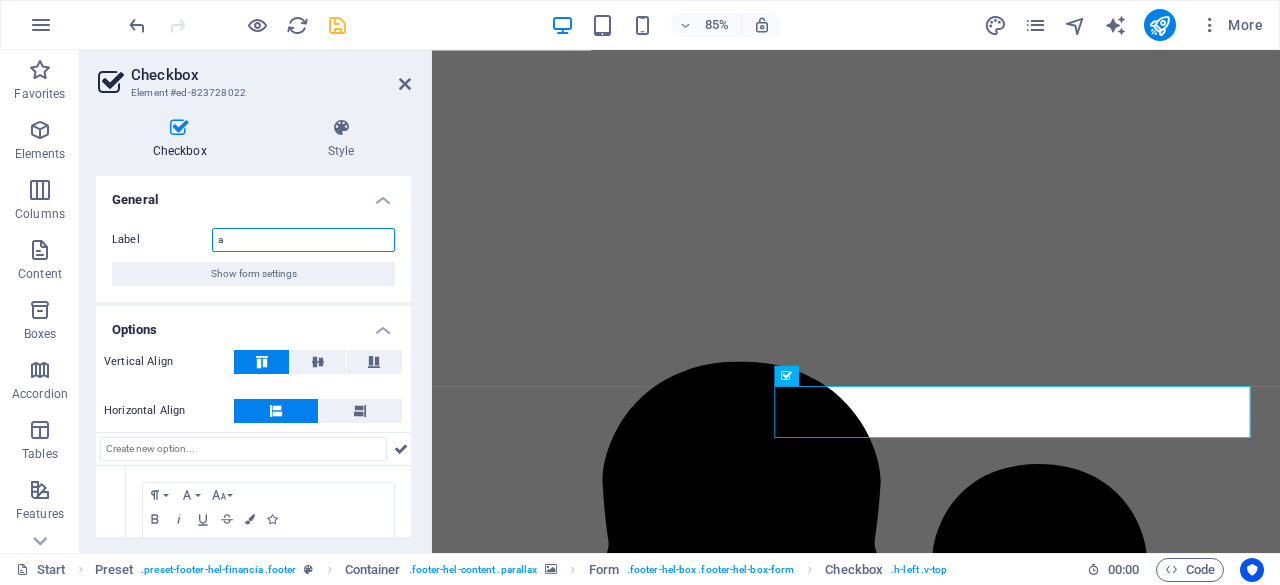 type 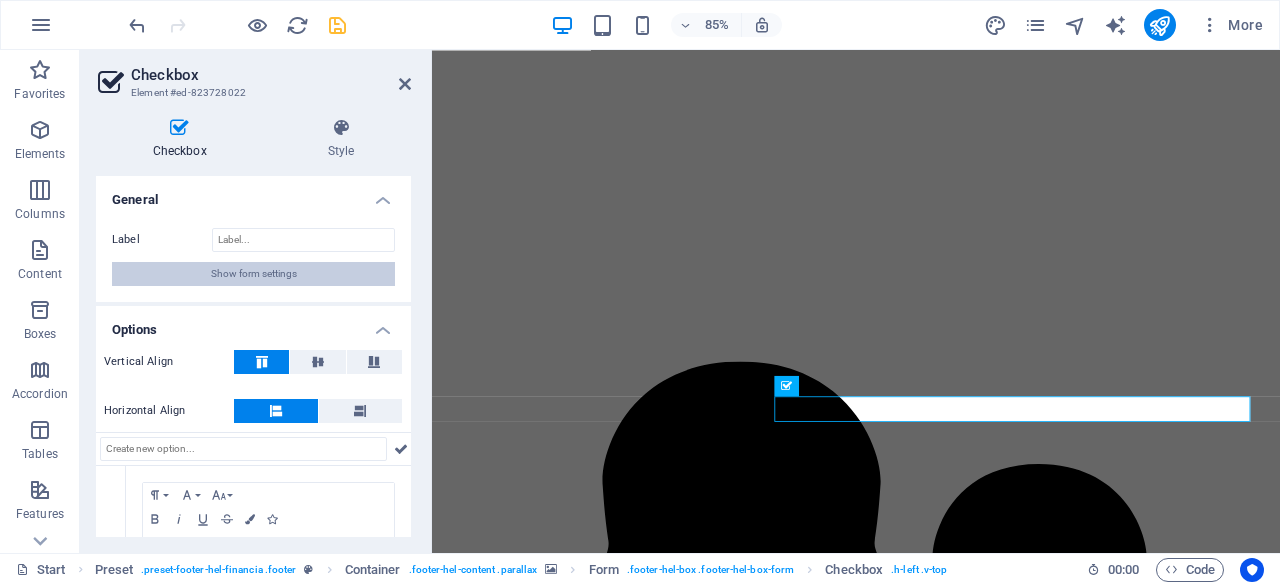 click on "Show form settings" at bounding box center (254, 274) 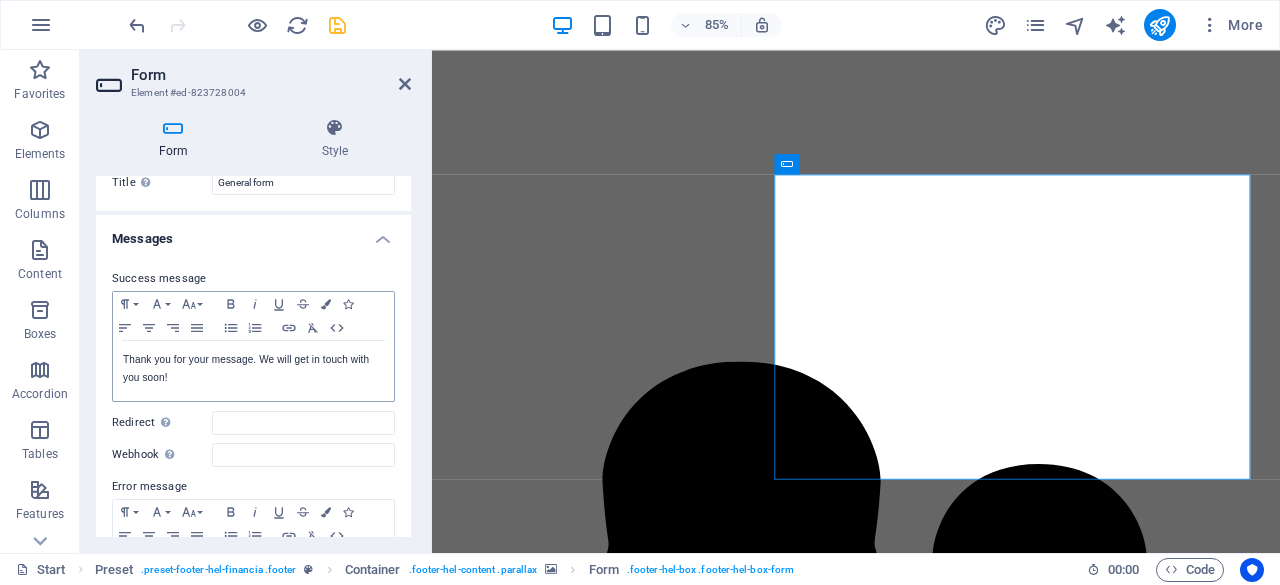 scroll, scrollTop: 0, scrollLeft: 0, axis: both 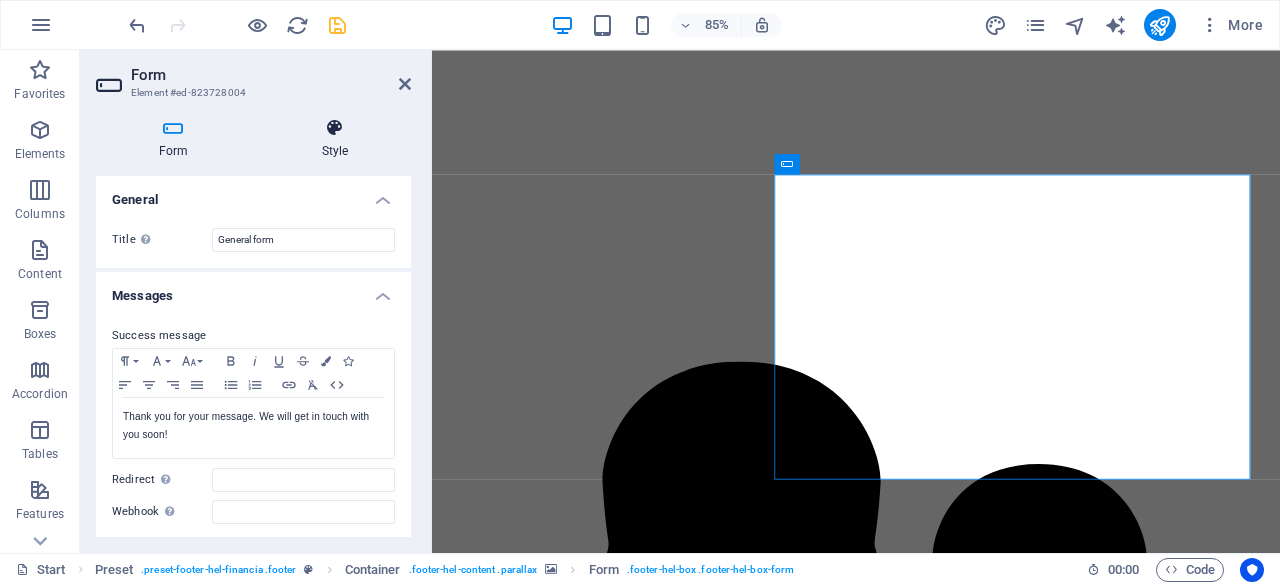 click at bounding box center (335, 128) 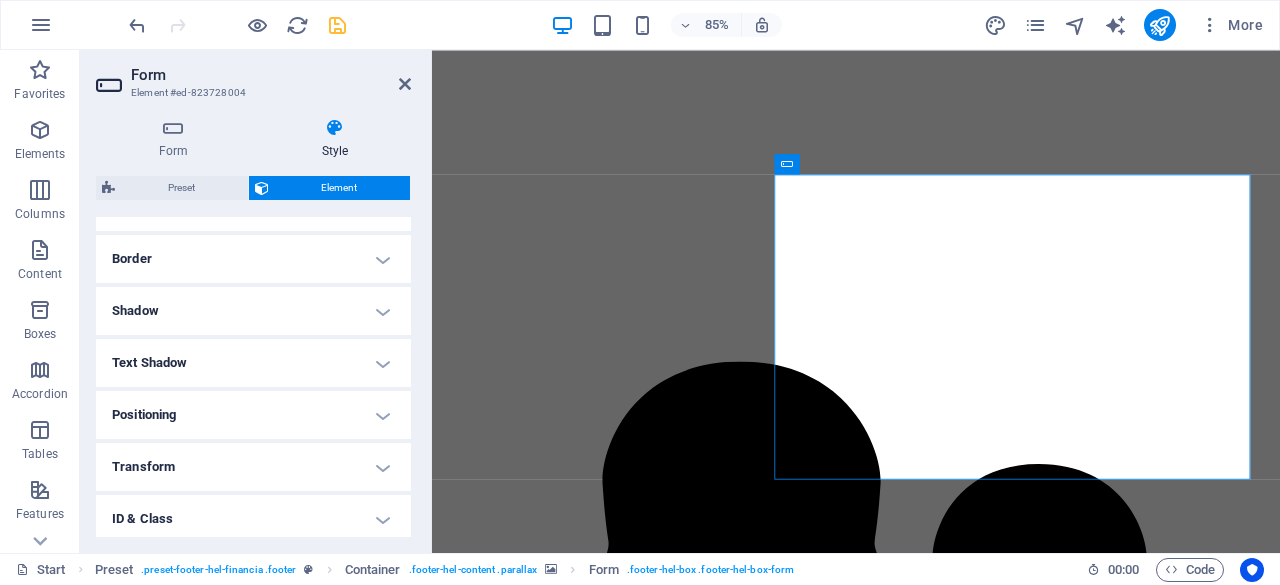 scroll, scrollTop: 416, scrollLeft: 0, axis: vertical 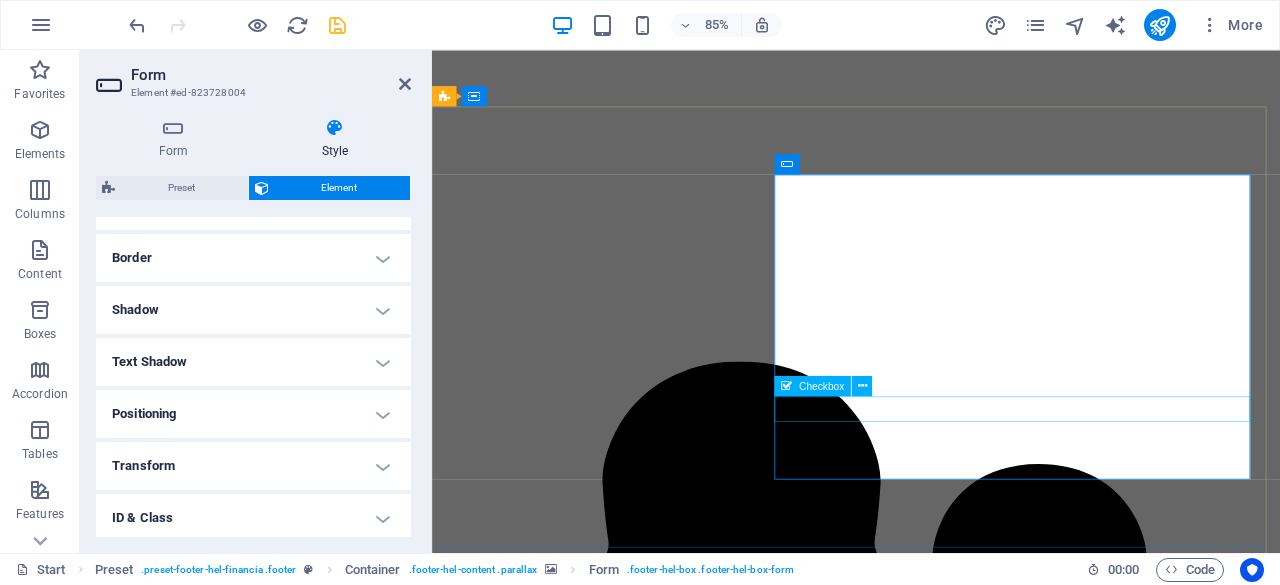 click on "I have read and understand the privacy policy." at bounding box center [931, 24618] 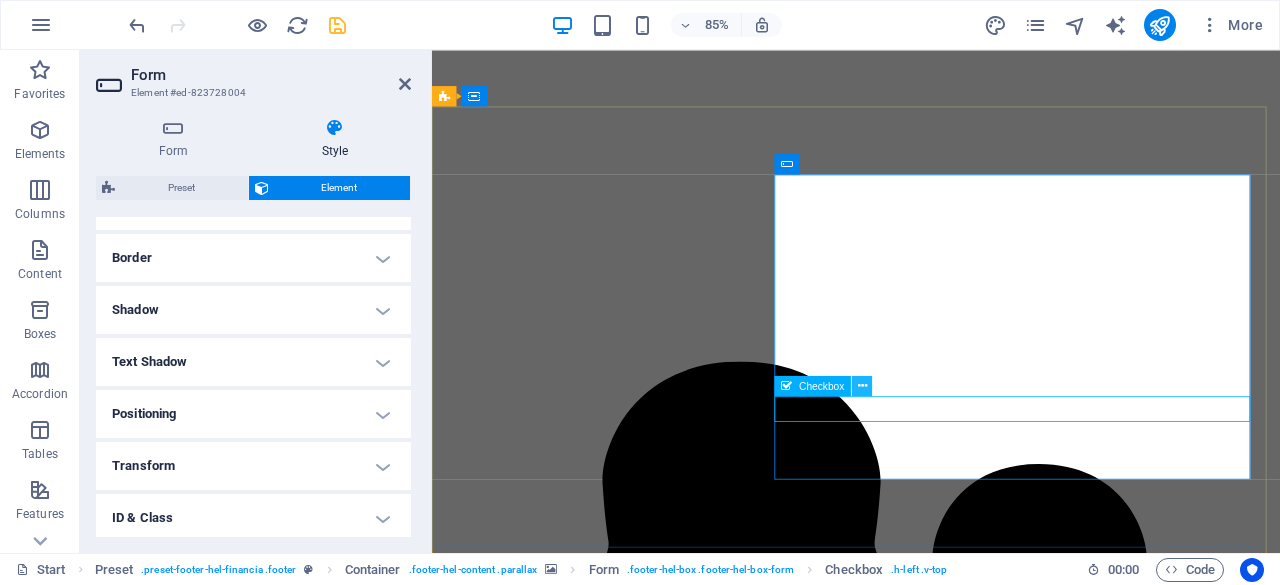 click at bounding box center [862, 385] 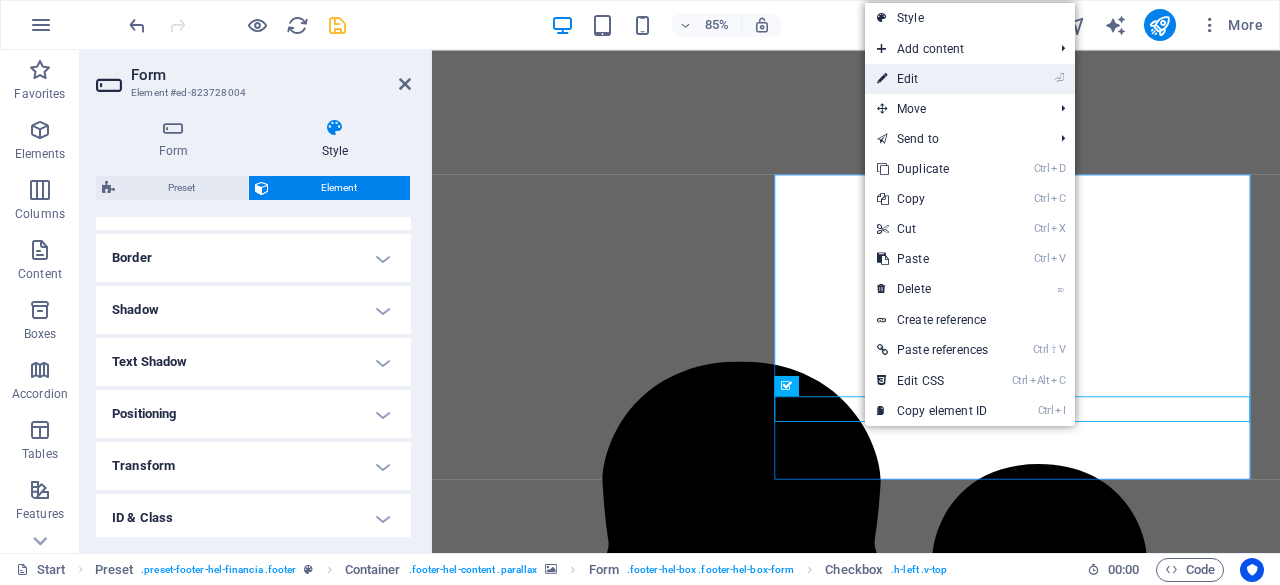 click on "⏎  Edit" at bounding box center (932, 79) 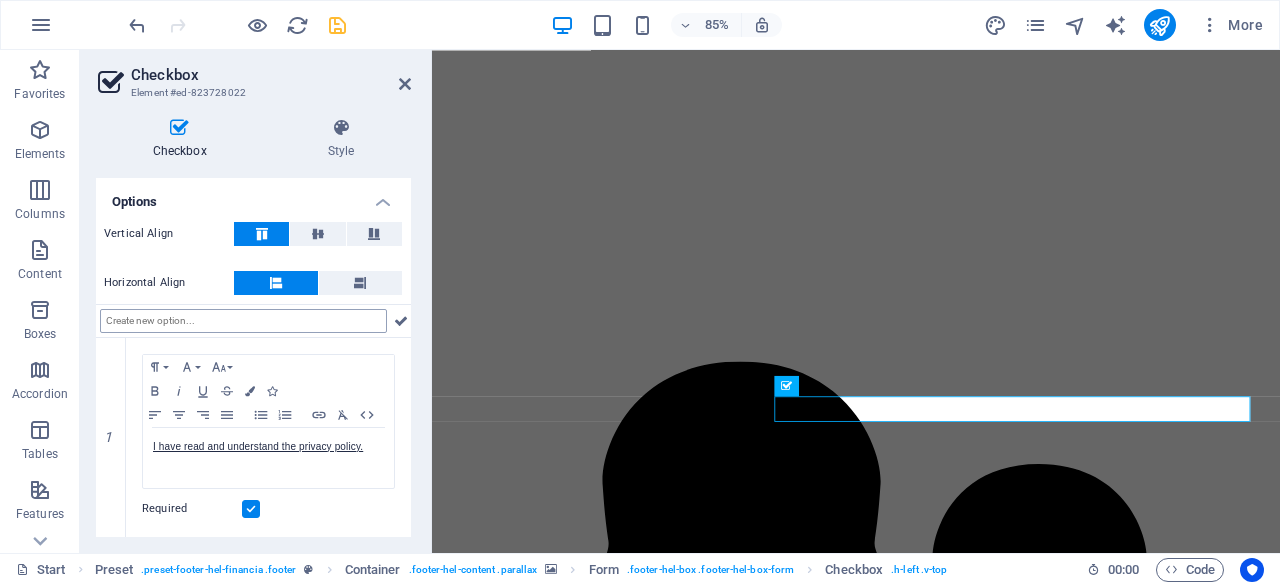 scroll, scrollTop: 132, scrollLeft: 0, axis: vertical 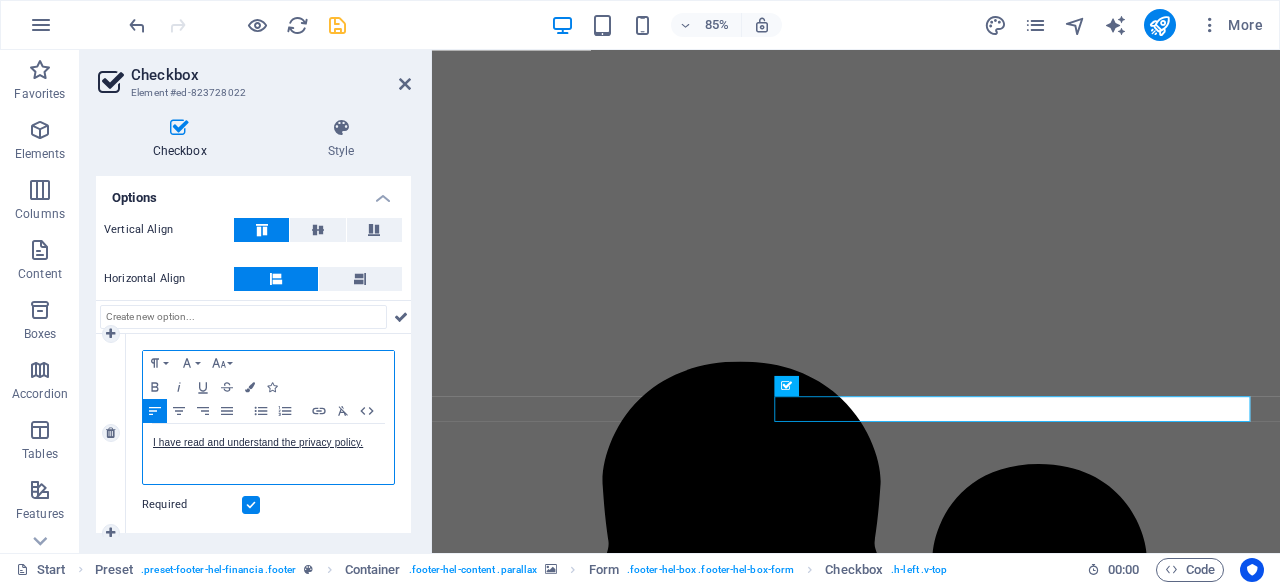 click on "I have read and understand the privacy policy." at bounding box center [268, 443] 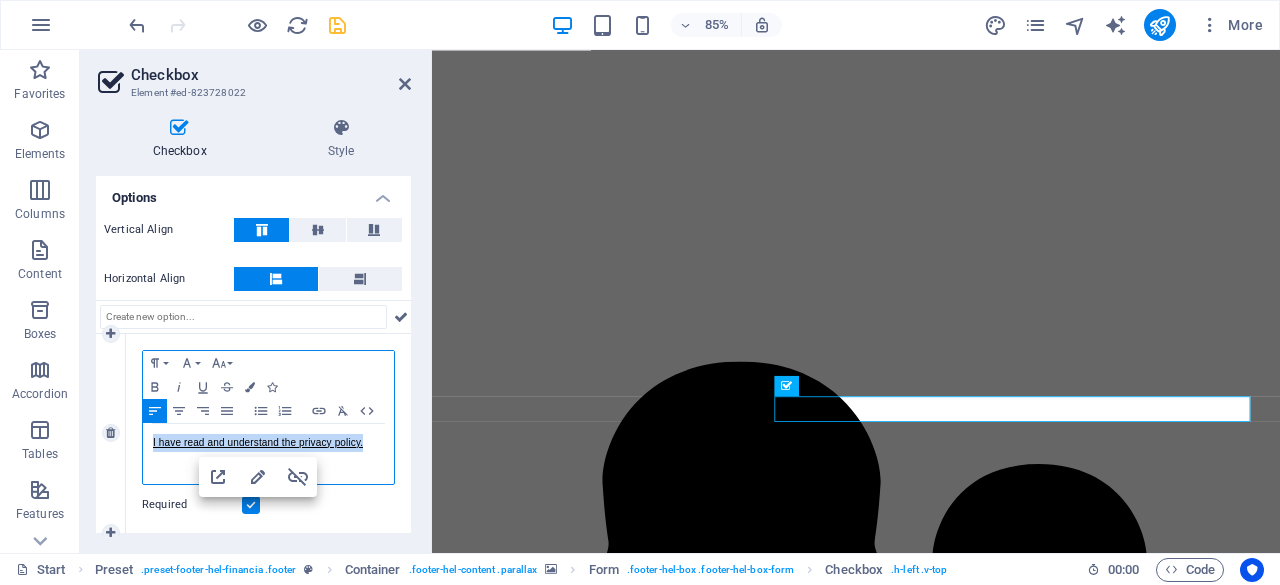 type 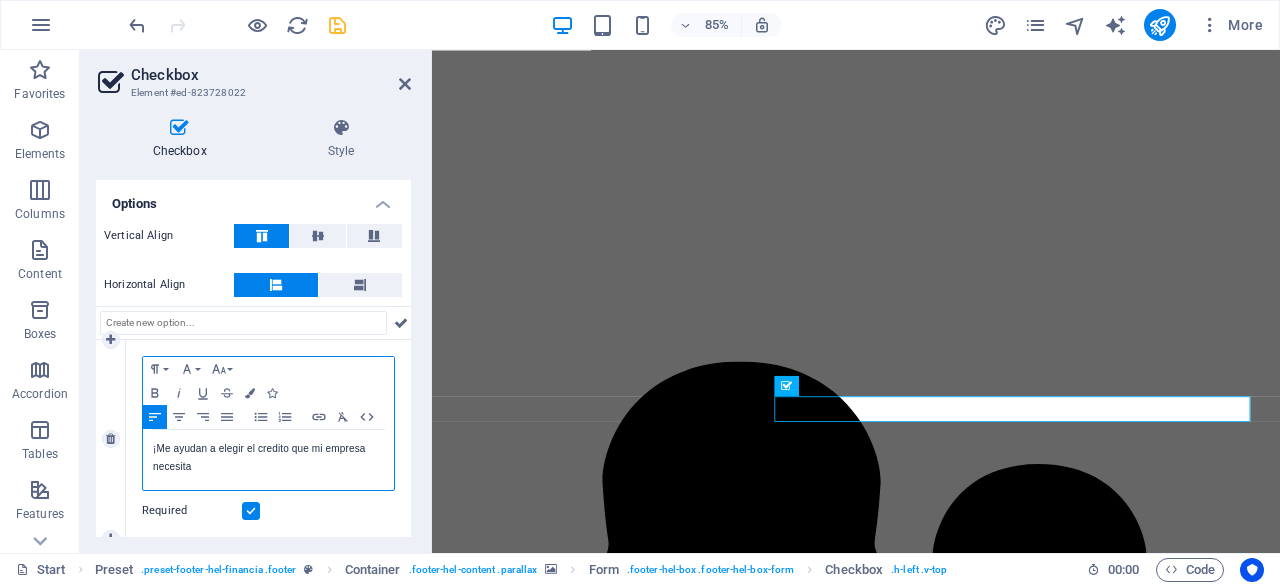 scroll, scrollTop: 132, scrollLeft: 0, axis: vertical 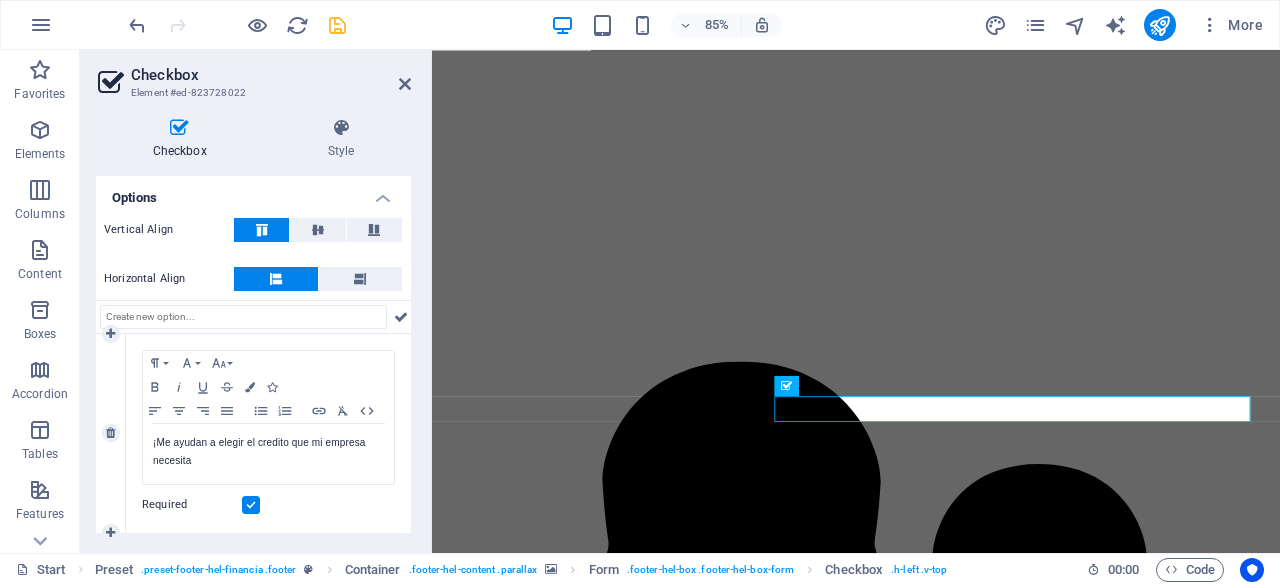click on "Required" at bounding box center [268, 505] 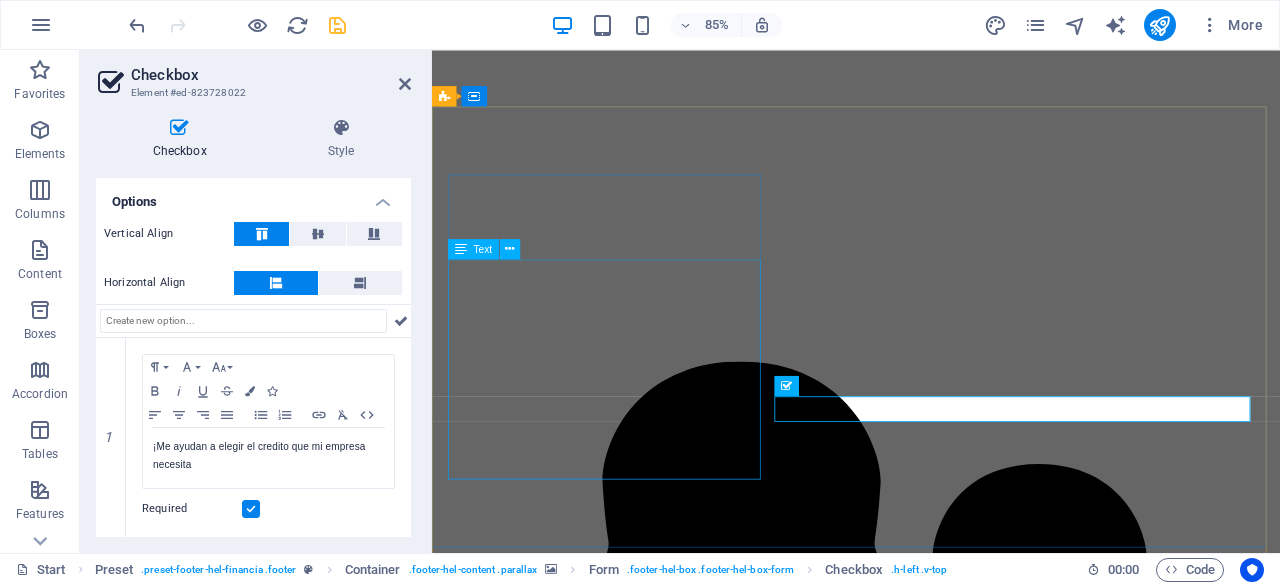 scroll, scrollTop: 126, scrollLeft: 0, axis: vertical 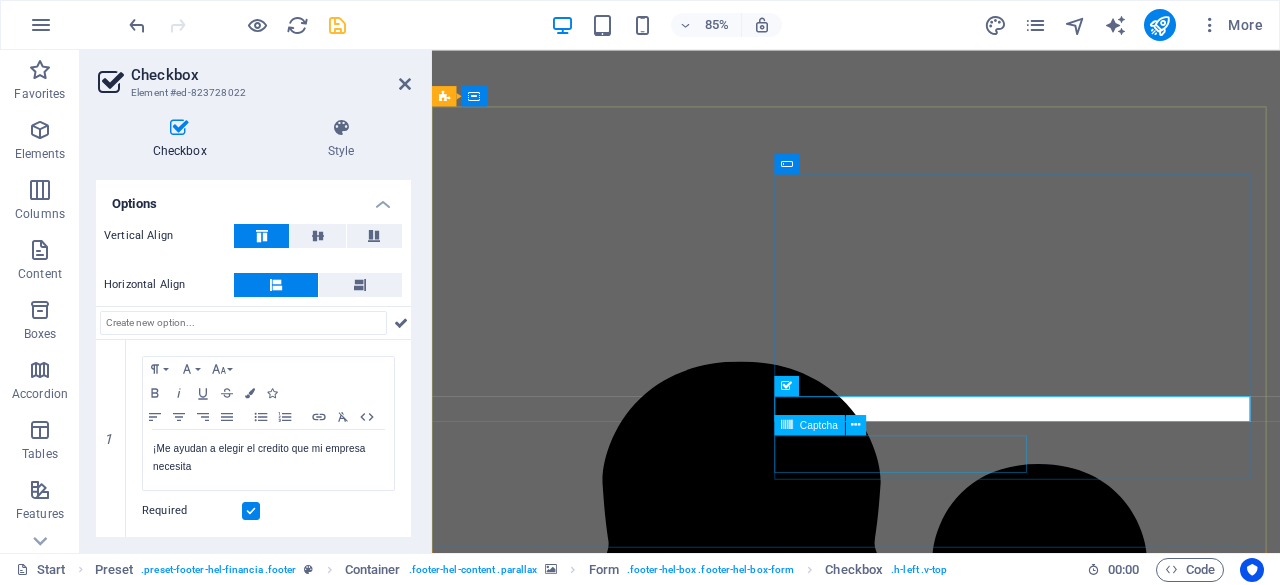 click on "Unreadable? Load new" at bounding box center (931, 24702) 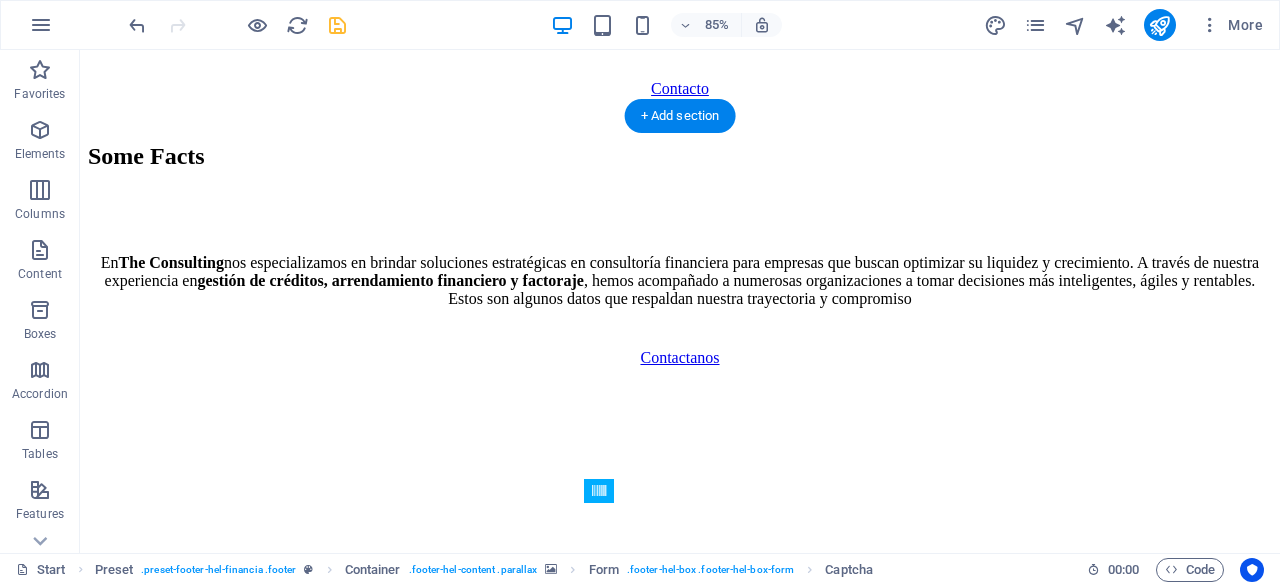 scroll, scrollTop: 6044, scrollLeft: 0, axis: vertical 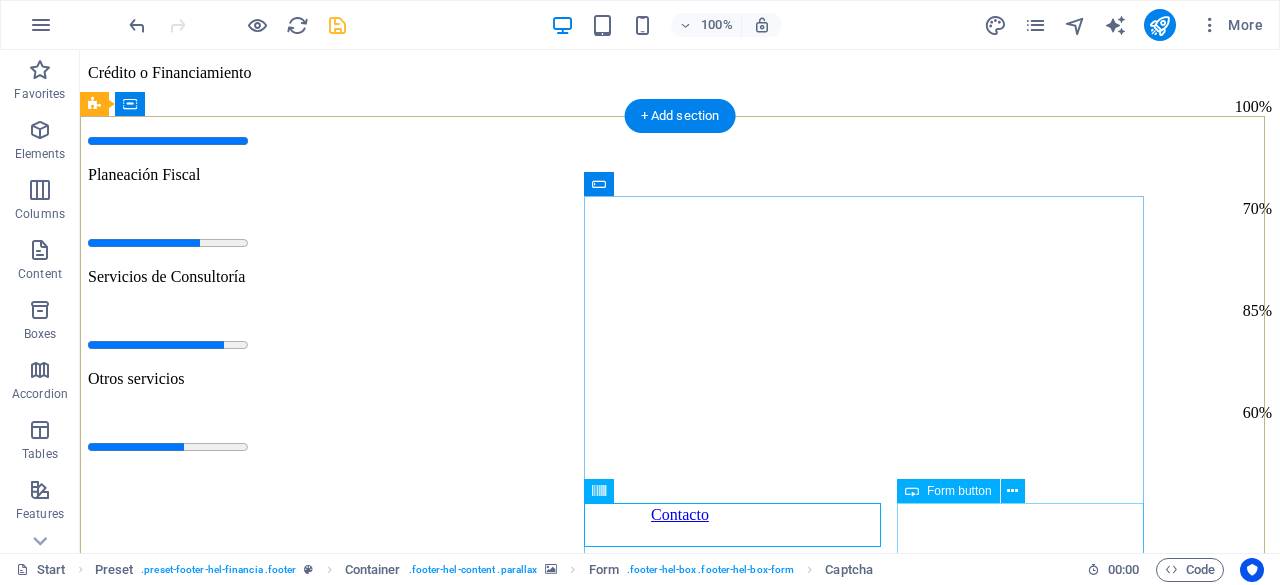 click on "Submit" at bounding box center (680, 27958) 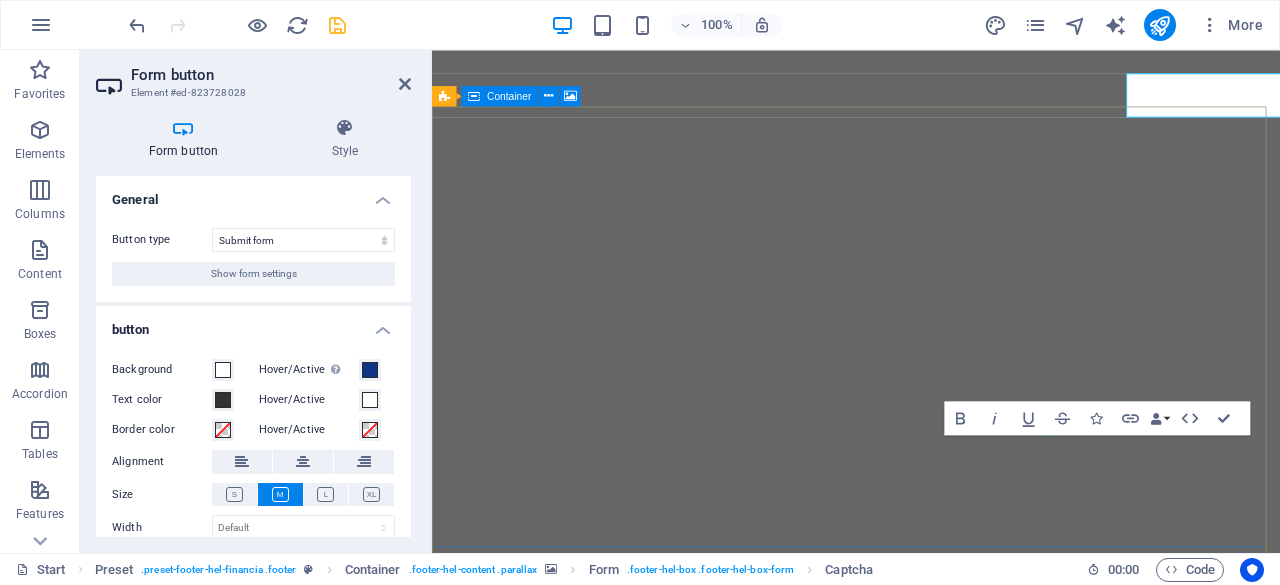 scroll, scrollTop: 6470, scrollLeft: 0, axis: vertical 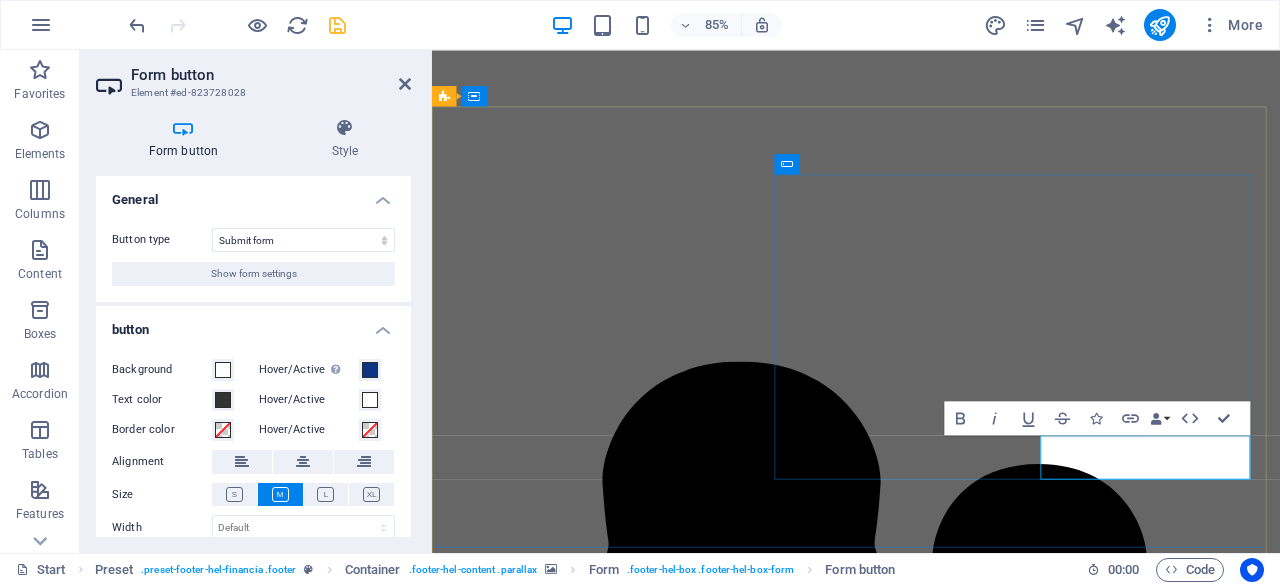 click on "Submit" at bounding box center [468, 24754] 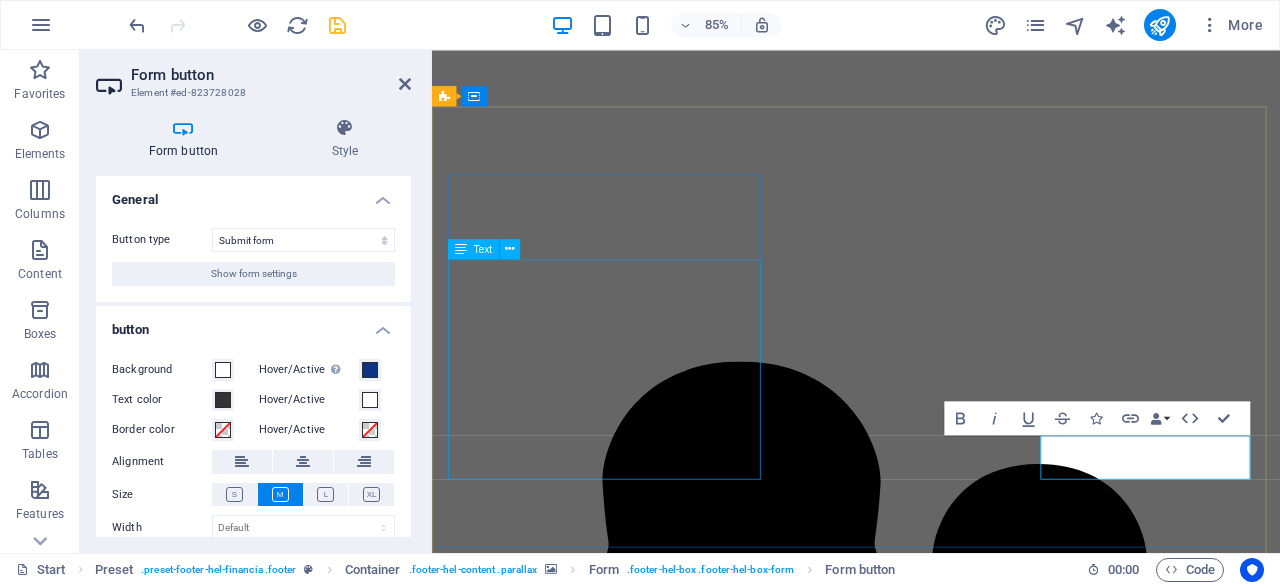 click on "theconsulting.mx 401 F St NW ,  Washington, DC   20001   +1-123-456-7890 8c449122e83bcfecc21038402e5e08@cpanel.local Legal Notice  |  Privacy" at bounding box center [931, 24316] 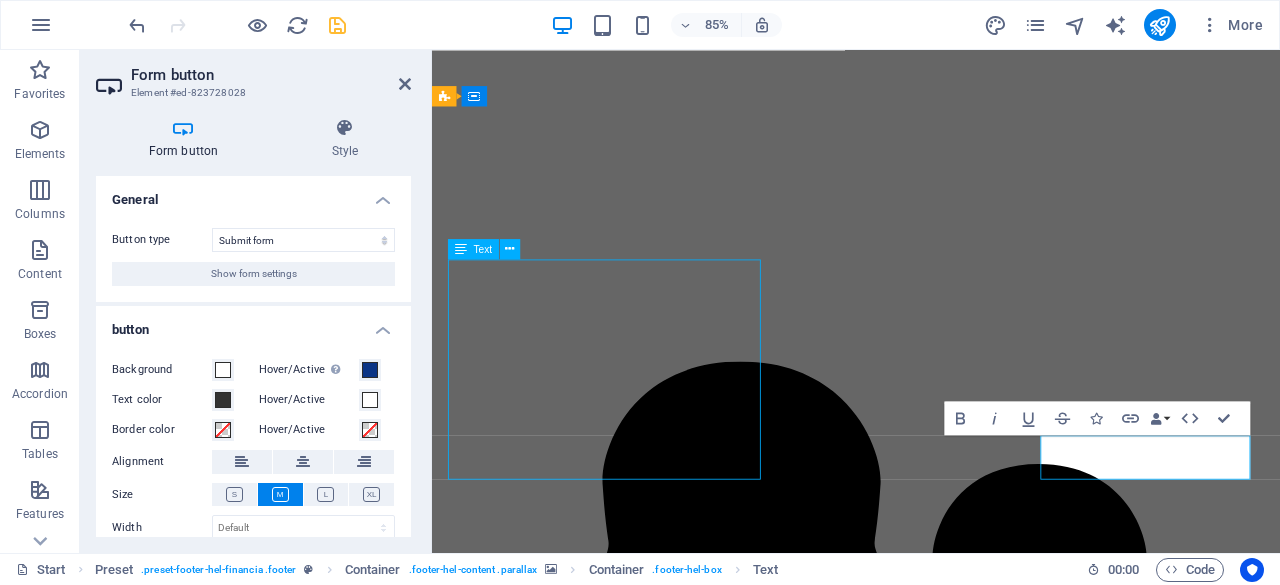 click on "theconsulting.mx 401 F St NW ,  Washington, DC   20001   +1-123-456-7890 8c449122e83bcfecc21038402e5e08@cpanel.local Legal Notice  |  Privacy" at bounding box center (931, 24316) 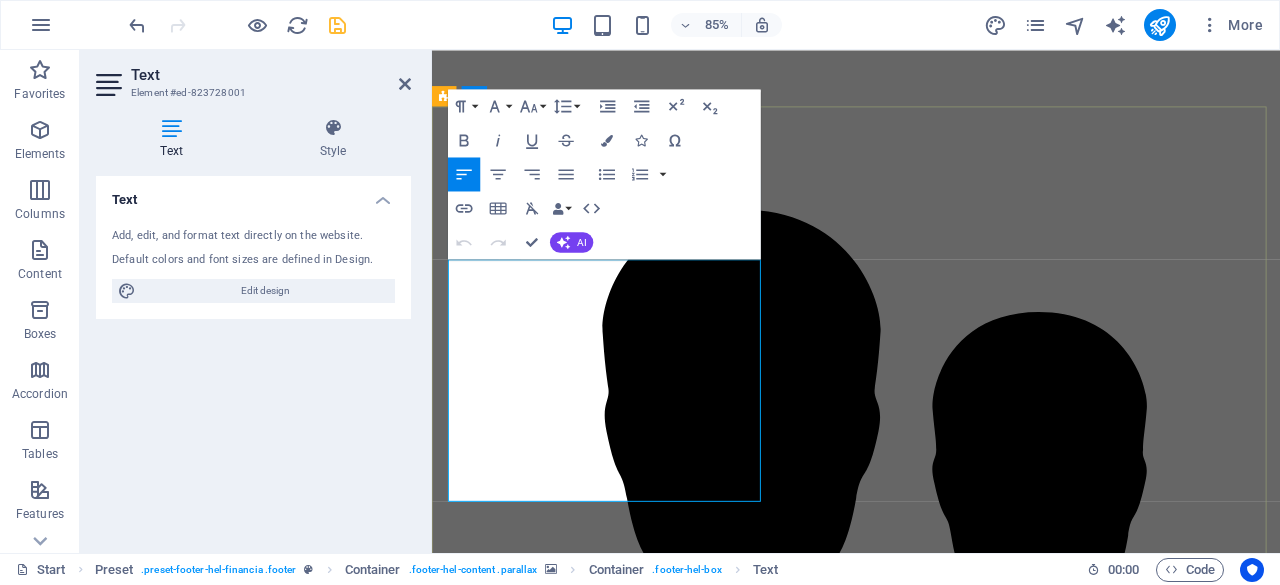 click on "theconsulting.mx" at bounding box center (931, 23844) 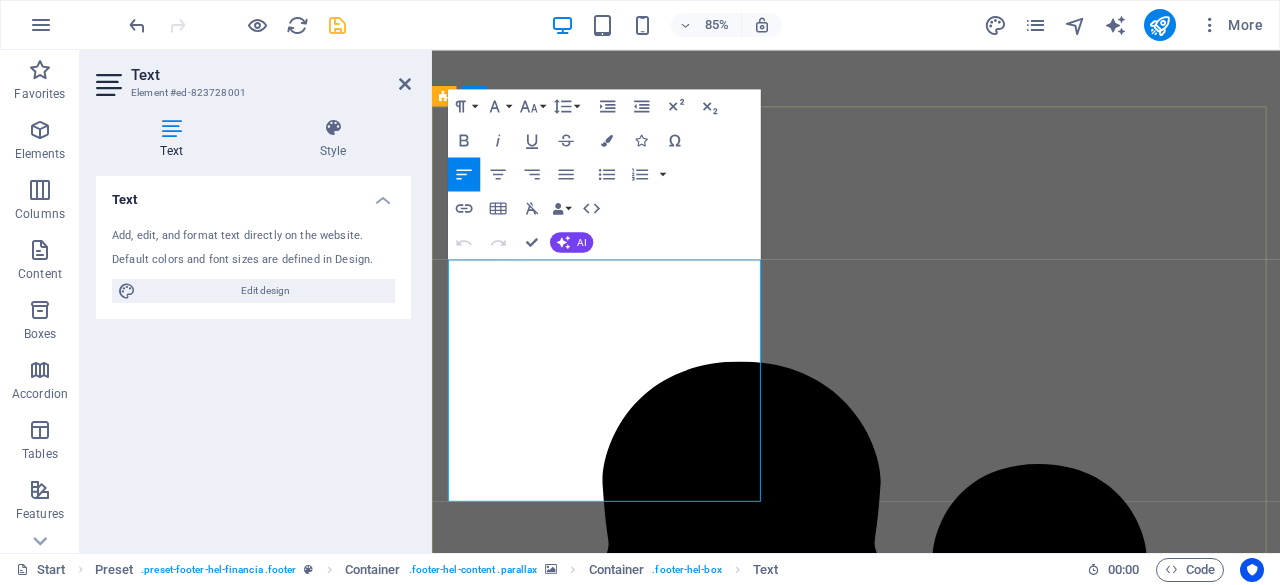 type 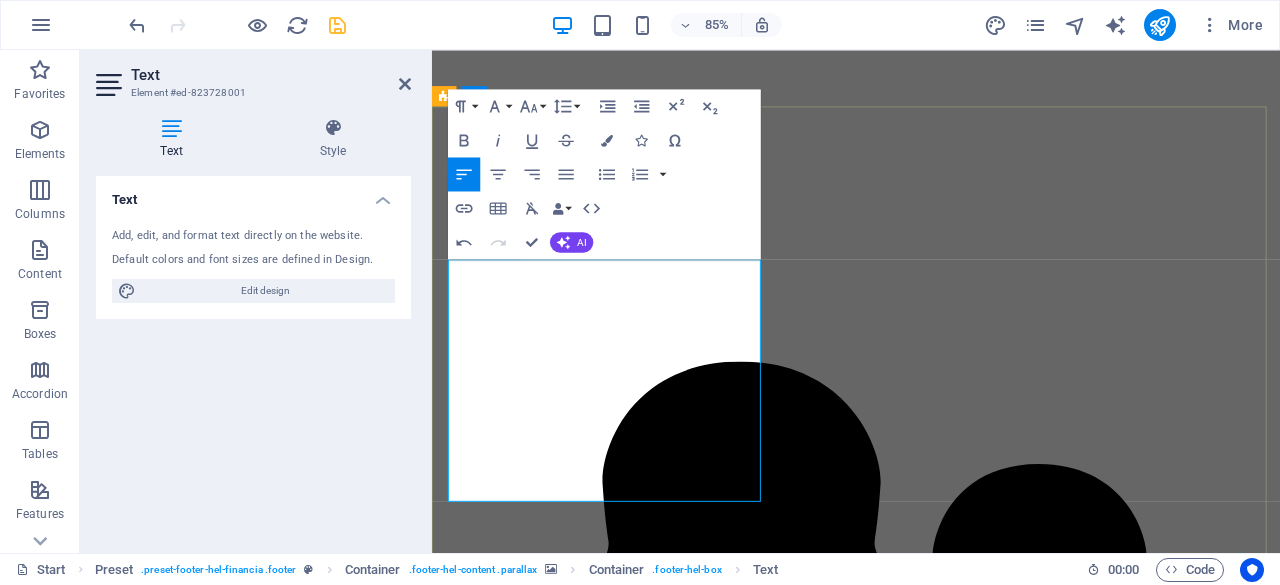 click on "401 F St NW" at bounding box center (482, 24294) 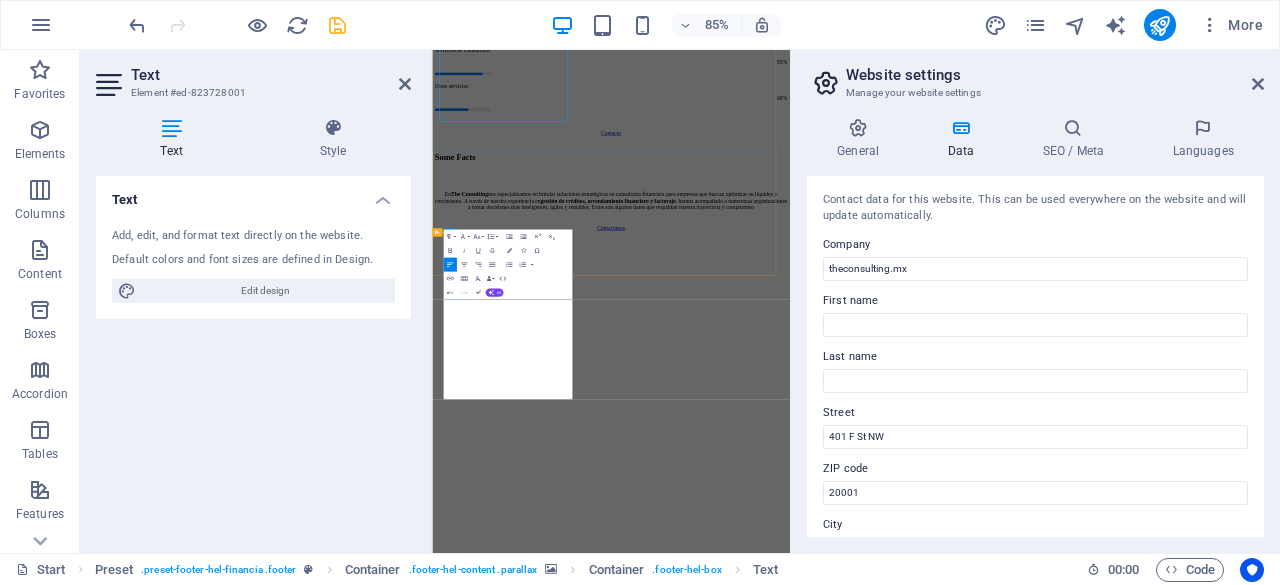scroll, scrollTop: 6796, scrollLeft: 0, axis: vertical 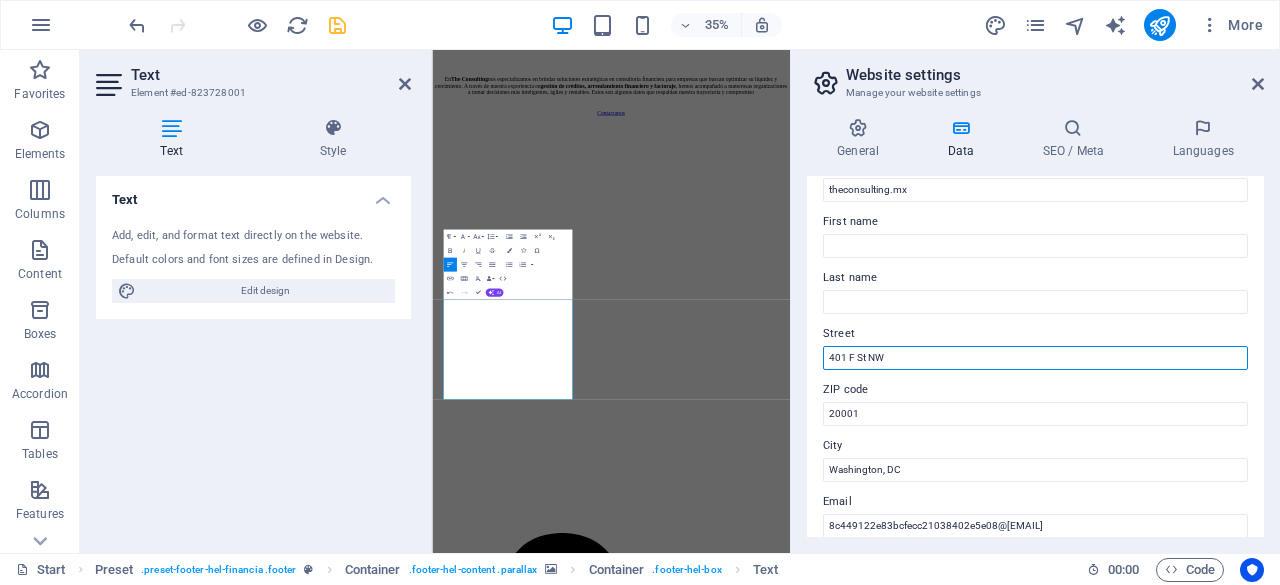 click on "401 F St NW" at bounding box center (1035, 358) 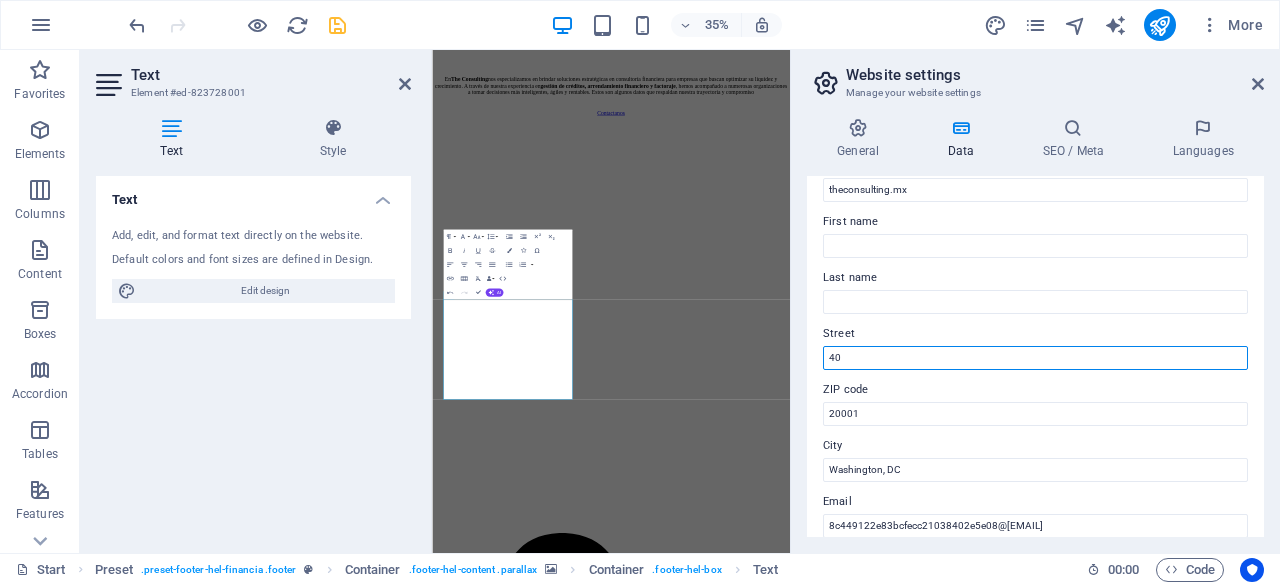 type on "4" 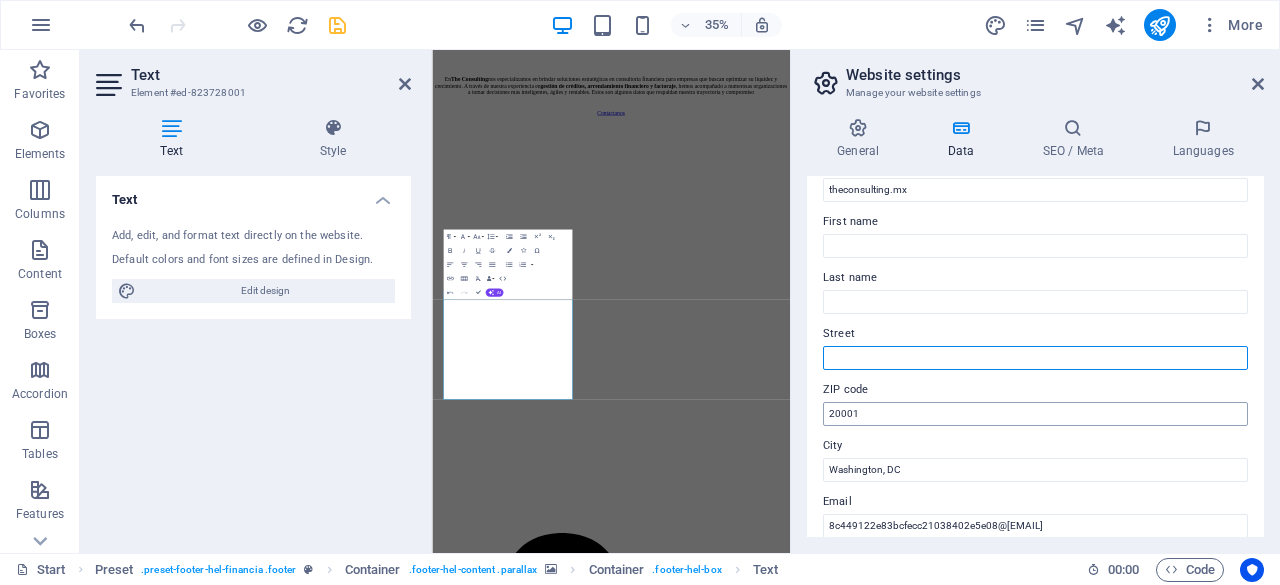 type 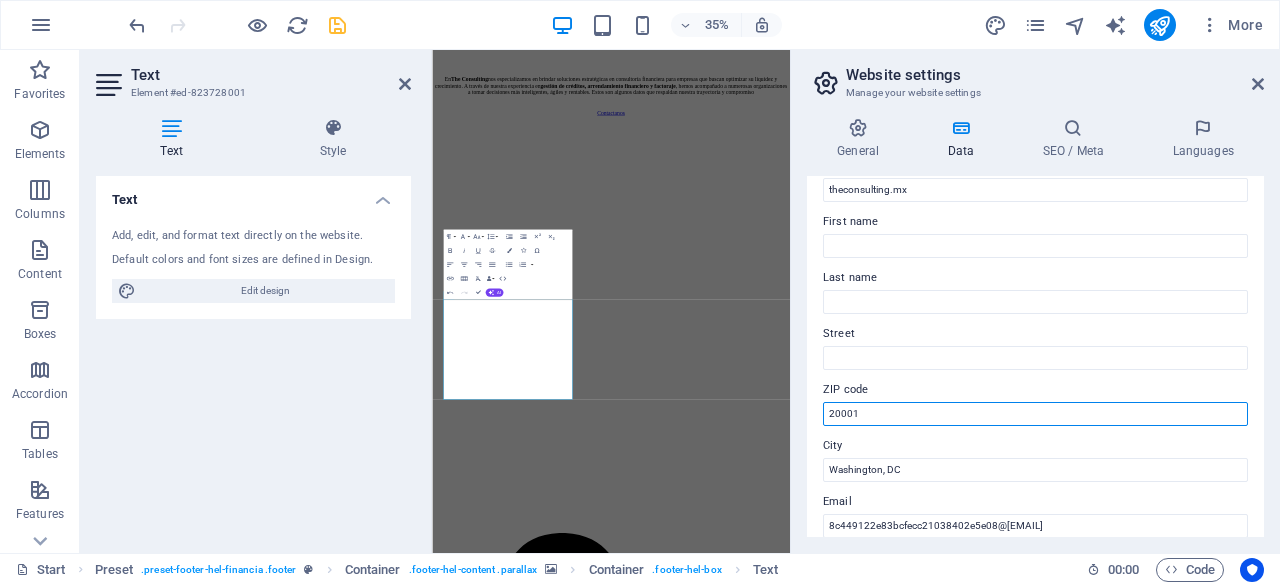 click on "20001" at bounding box center (1035, 414) 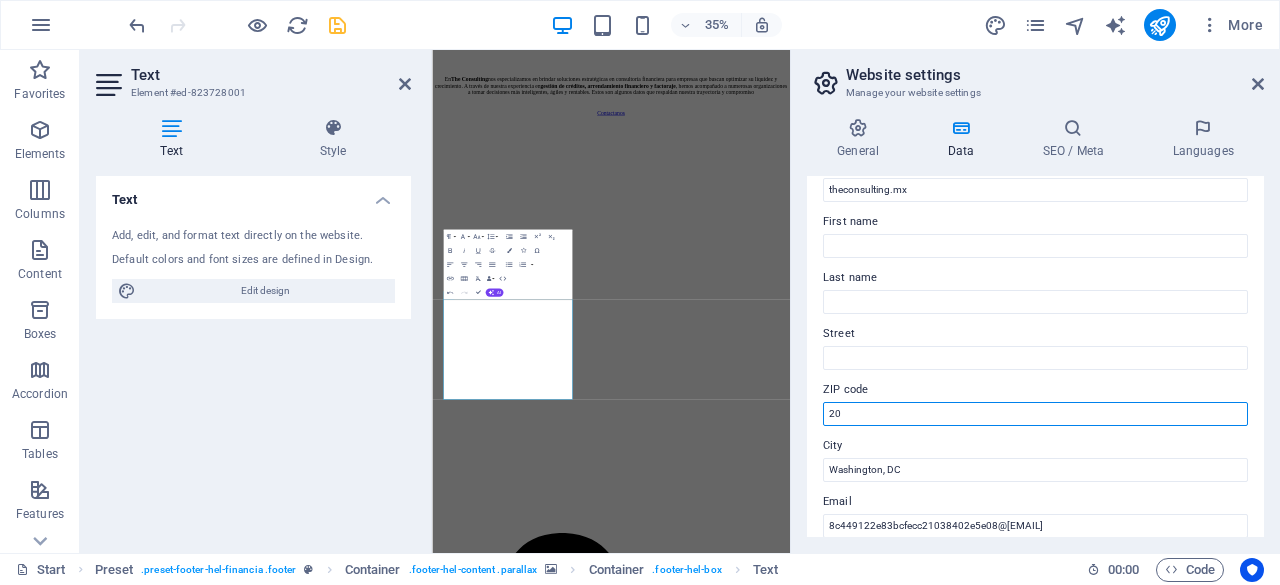 type on "2" 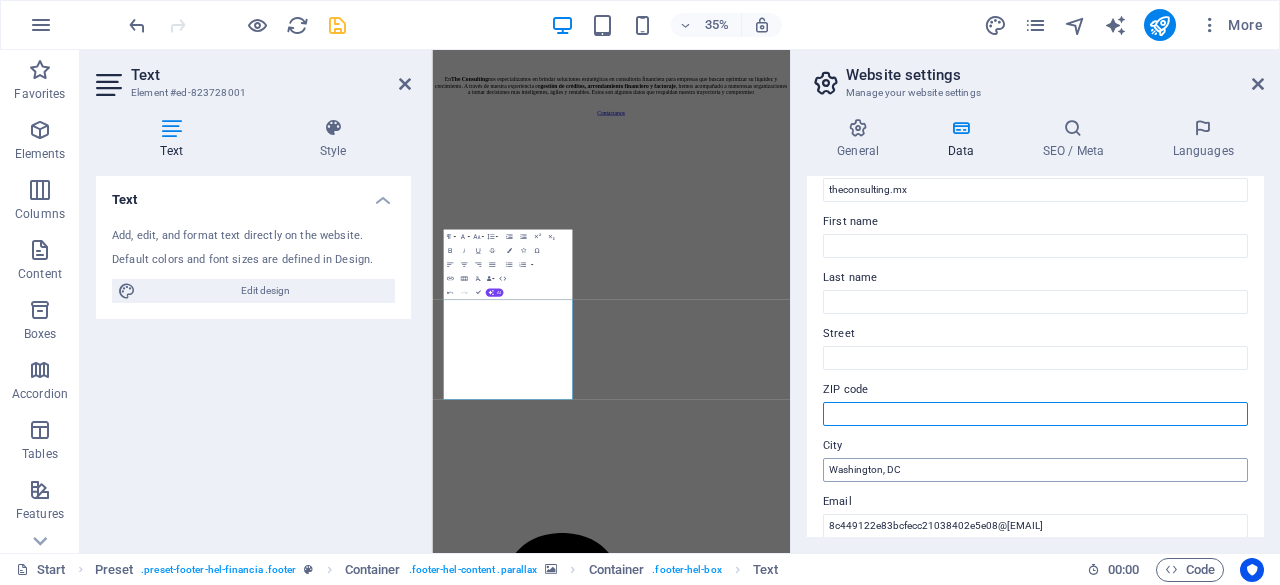 type 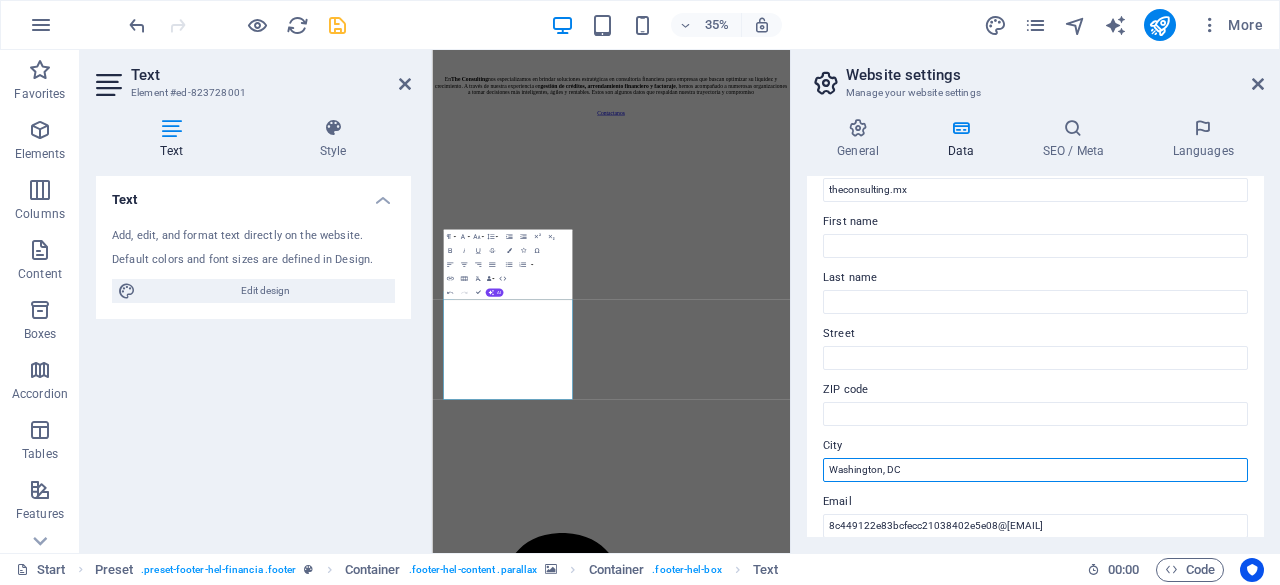 click on "Washington, DC" at bounding box center (1035, 470) 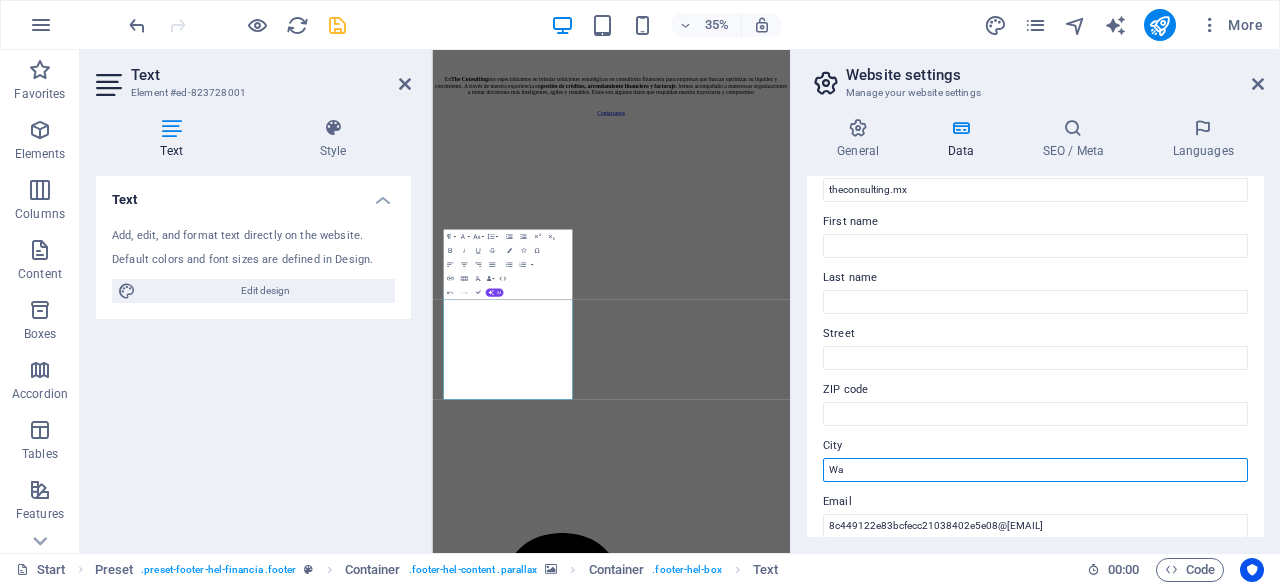 type on "W" 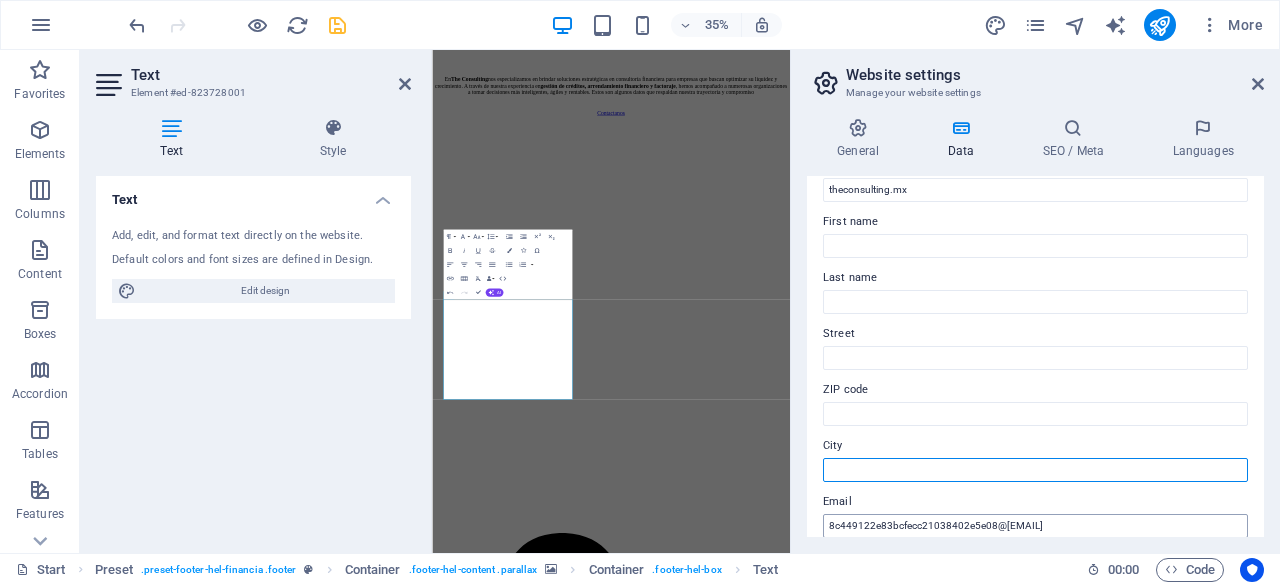 type 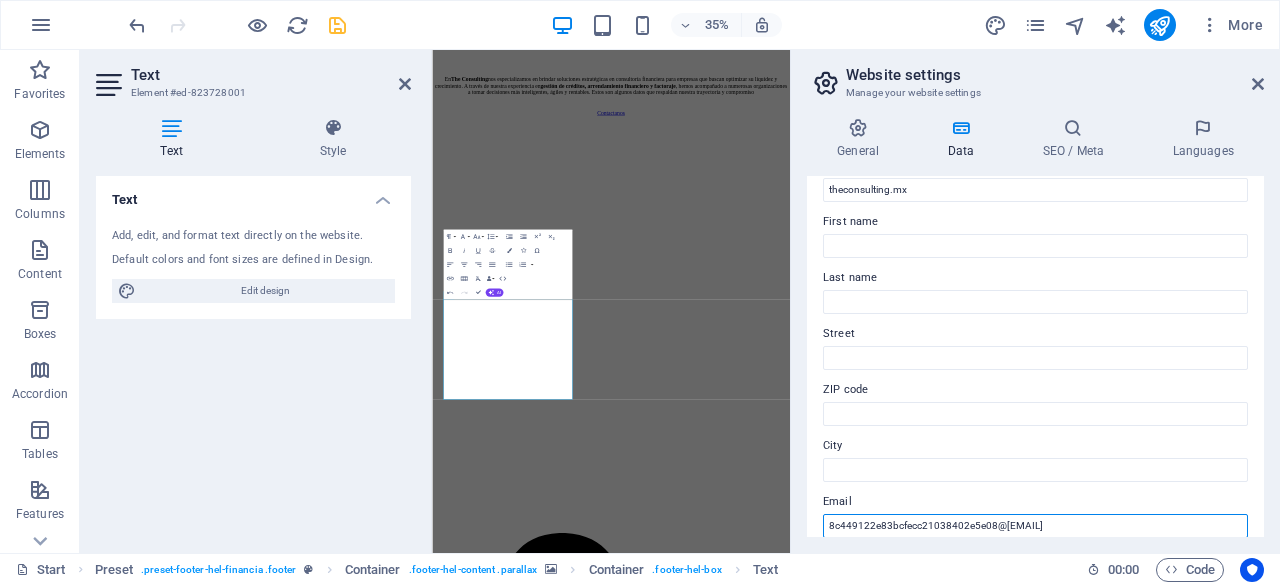 click on "8c449122e83bcfecc21038402e5e08@cpanel.local" at bounding box center [1035, 526] 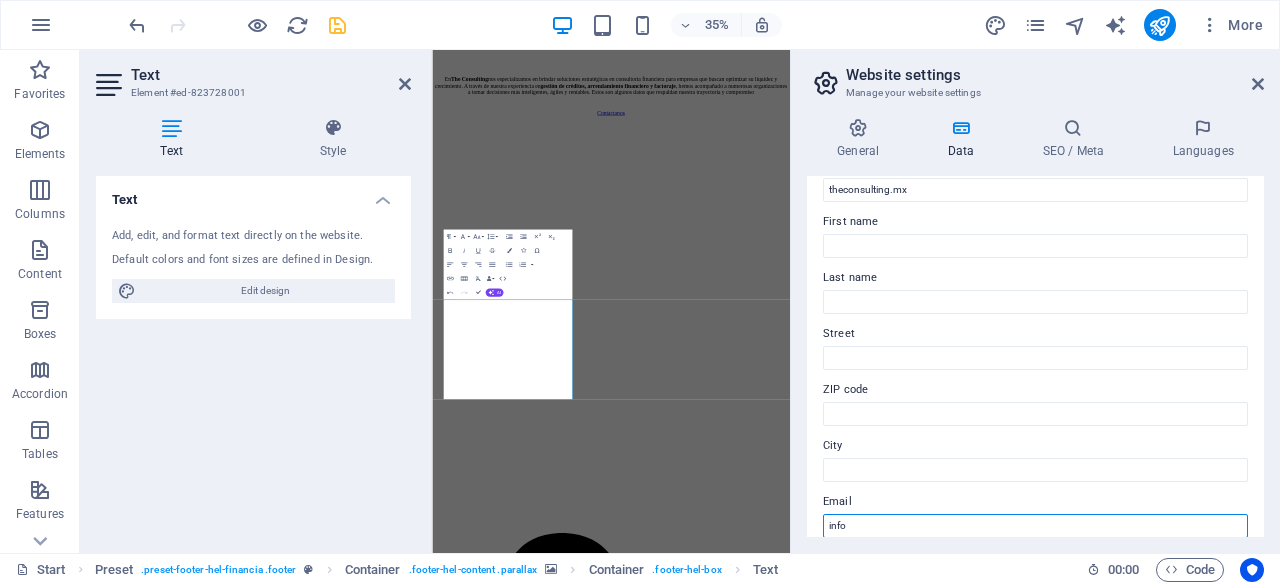 scroll, scrollTop: 6751, scrollLeft: 0, axis: vertical 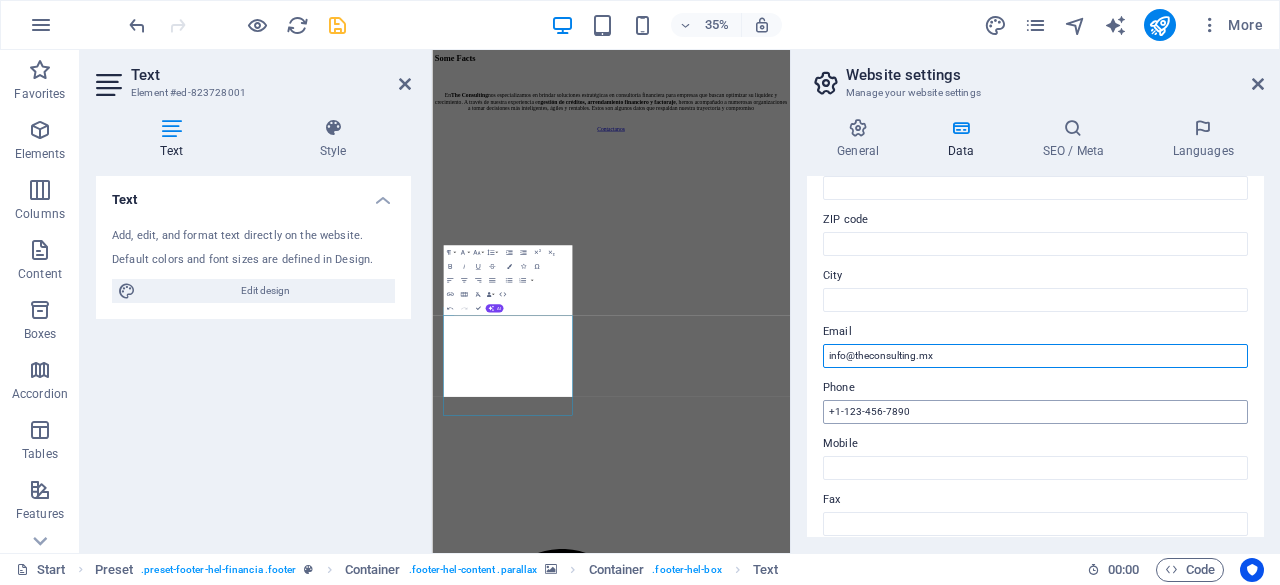 type on "info@theconsulting.mx" 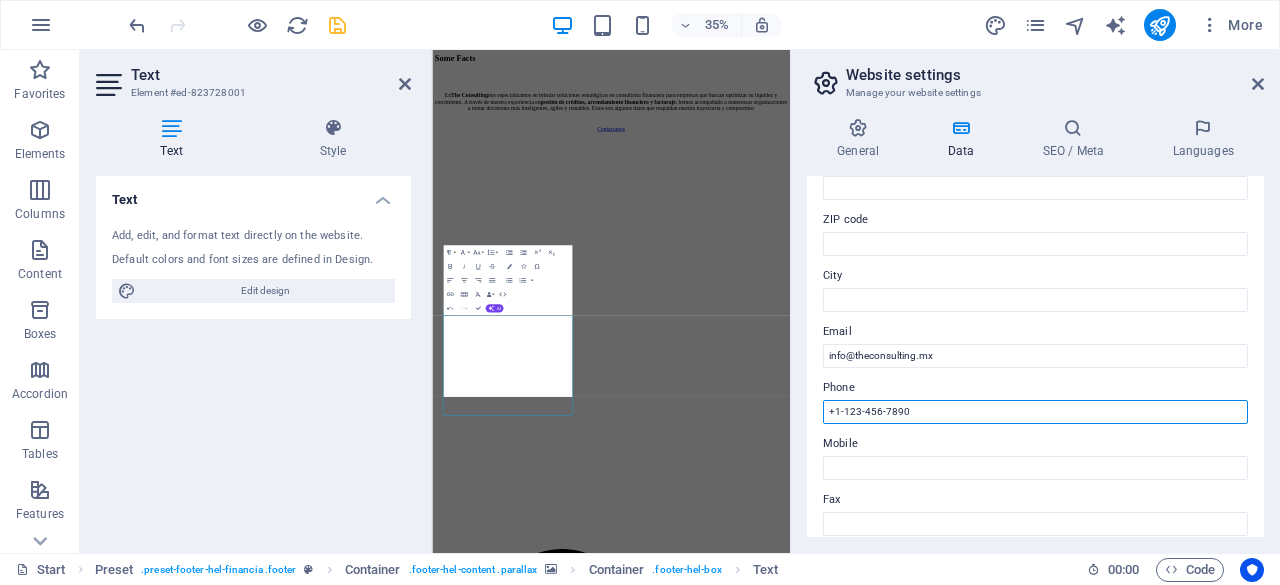 click on "+1-123-456-7890" at bounding box center [1035, 412] 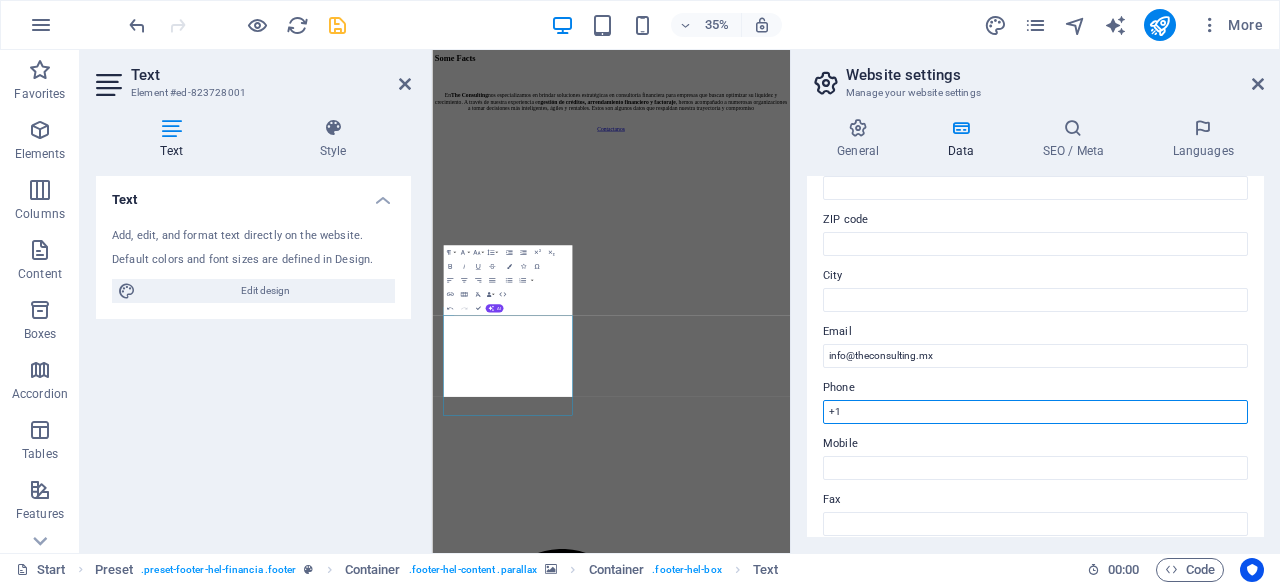 type on "+" 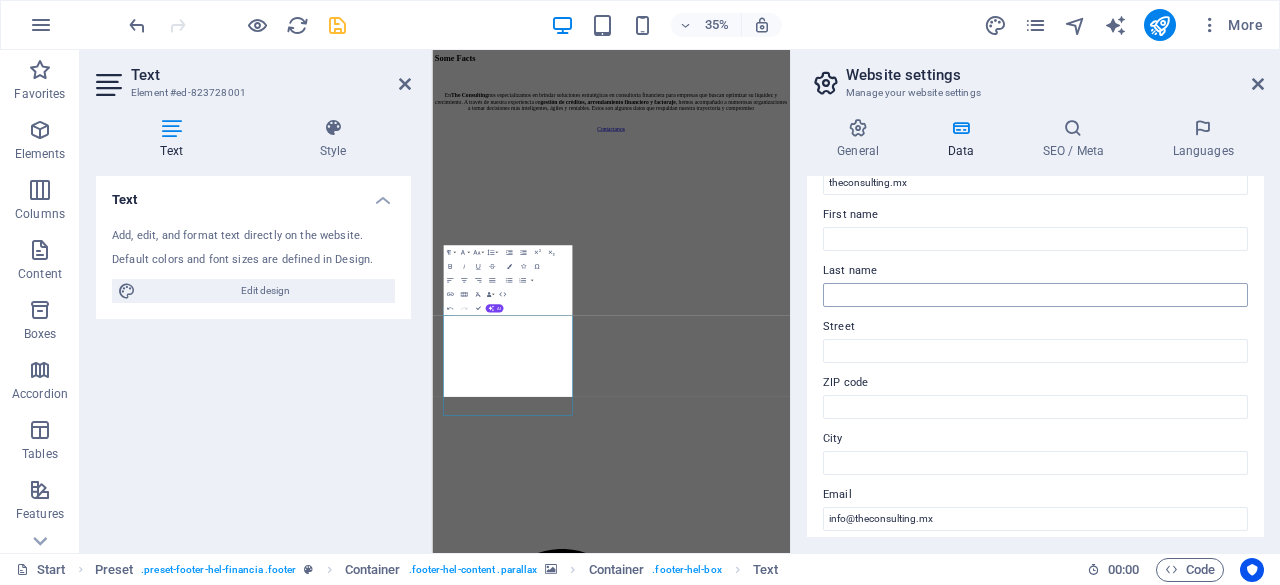 scroll, scrollTop: 90, scrollLeft: 0, axis: vertical 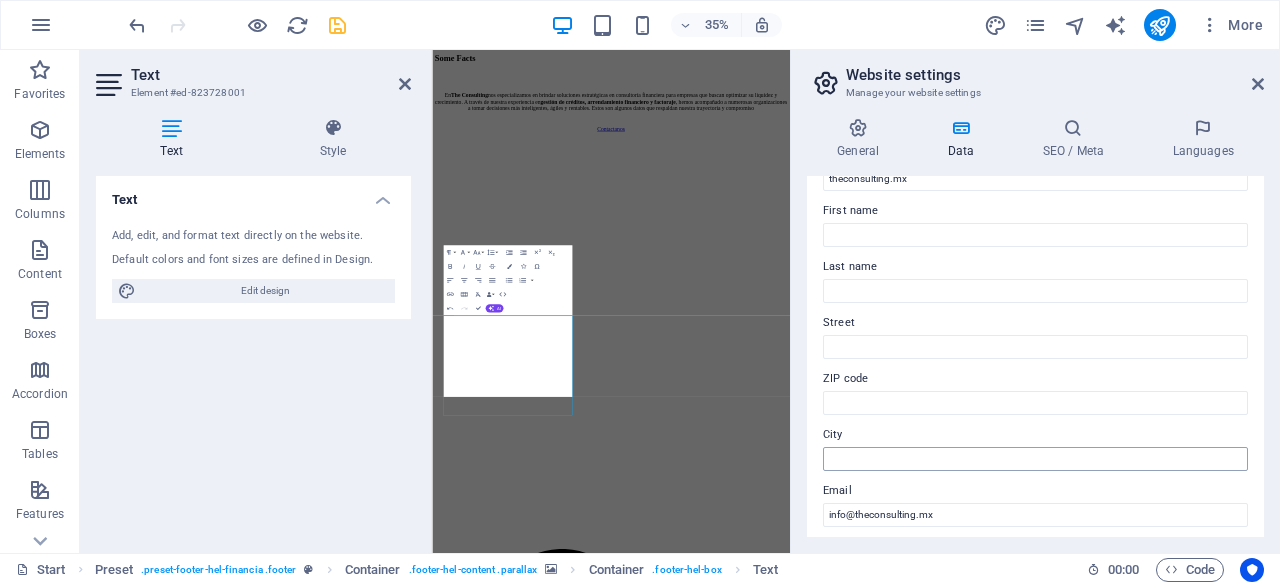 type 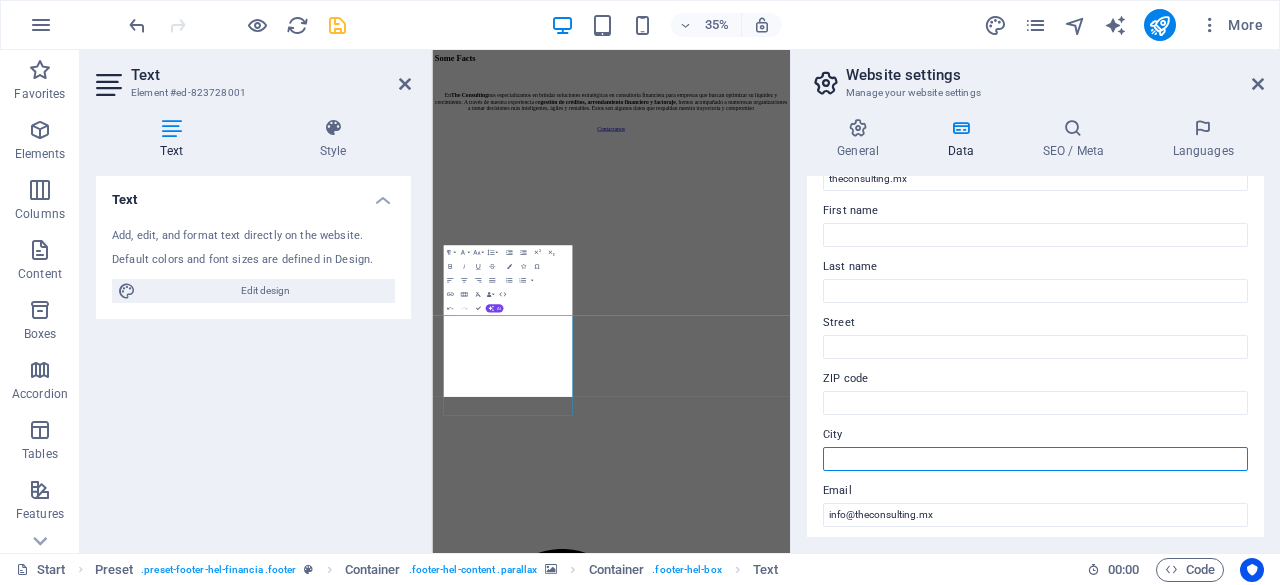 click on "City" at bounding box center [1035, 459] 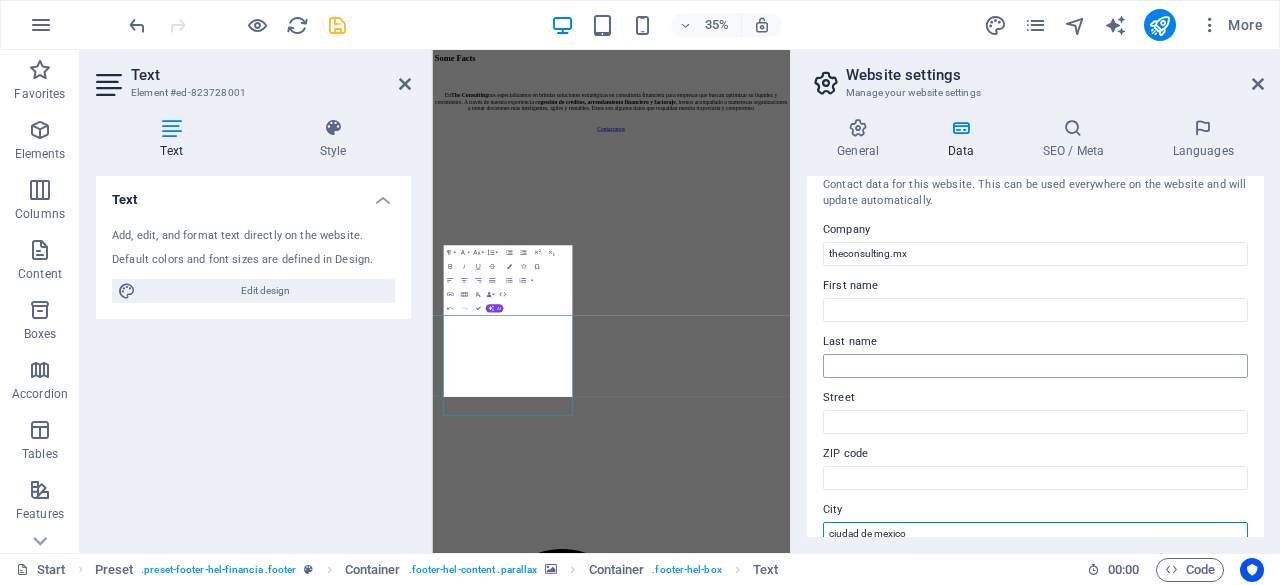 scroll, scrollTop: 0, scrollLeft: 0, axis: both 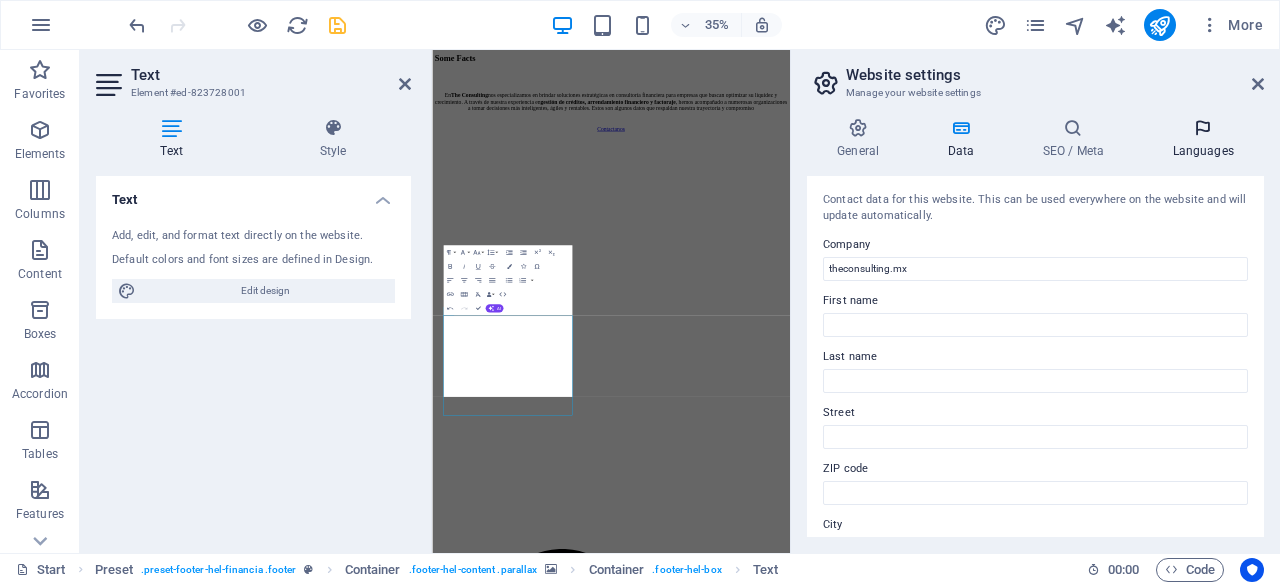 type on "ciudad de mexico" 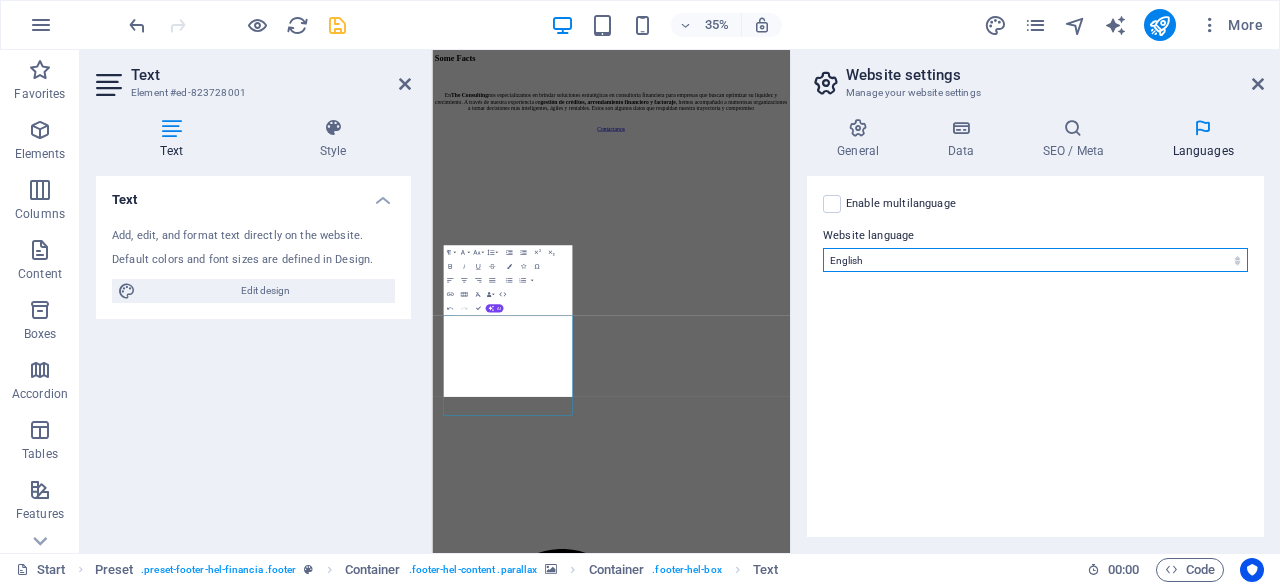 click on "Abkhazian Afar Afrikaans Akan Albanian Amharic Arabic Aragonese Armenian Assamese Avaric Avestan Aymara Azerbaijani Bambara Bashkir Basque Belarusian Bengali Bihari languages Bislama Bokmål Bosnian Breton Bulgarian Burmese Catalan Central Khmer Chamorro Chechen Chinese Church Slavic Chuvash Cornish Corsican Cree Croatian Czech Danish Dutch Dzongkha English Esperanto Estonian Ewe Faroese Farsi (Persian) Fijian Finnish French Fulah Gaelic Galician Ganda Georgian German Greek Greenlandic Guaraní Gujarati Haitian Creole Hausa Hebrew Herero Hindi Hiri Motu Hungarian Icelandic Ido Igbo Indonesian Interlingua Interlingue Inuktitut Inupiaq Irish Italian Japanese Javanese Kannada Kanuri Kashmiri Kazakh Kikuyu Kinyarwanda Komi Kongo Korean Kurdish Kwanyama Kyrgyz Lao Latin Latvian Limburgish Lingala Lithuanian Luba-Katanga Luxembourgish Macedonian Malagasy Malay Malayalam Maldivian Maltese Manx Maori Marathi Marshallese Mongolian Nauru Navajo Ndonga Nepali North Ndebele Northern Sami Norwegian Norwegian Nynorsk Nuosu" at bounding box center [1035, 260] 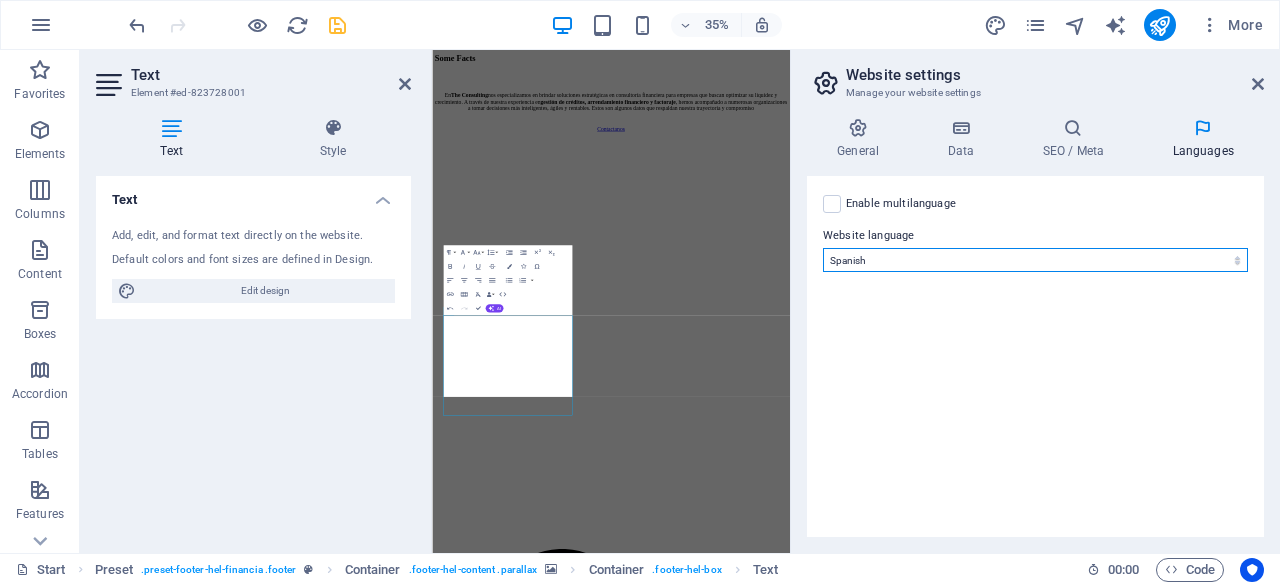 click on "Abkhazian Afar Afrikaans Akan Albanian Amharic Arabic Aragonese Armenian Assamese Avaric Avestan Aymara Azerbaijani Bambara Bashkir Basque Belarusian Bengali Bihari languages Bislama Bokmål Bosnian Breton Bulgarian Burmese Catalan Central Khmer Chamorro Chechen Chinese Church Slavic Chuvash Cornish Corsican Cree Croatian Czech Danish Dutch Dzongkha English Esperanto Estonian Ewe Faroese Farsi (Persian) Fijian Finnish French Fulah Gaelic Galician Ganda Georgian German Greek Greenlandic Guaraní Gujarati Haitian Creole Hausa Hebrew Herero Hindi Hiri Motu Hungarian Icelandic Ido Igbo Indonesian Interlingua Interlingue Inuktitut Inupiaq Irish Italian Japanese Javanese Kannada Kanuri Kashmiri Kazakh Kikuyu Kinyarwanda Komi Kongo Korean Kurdish Kwanyama Kyrgyz Lao Latin Latvian Limburgish Lingala Lithuanian Luba-Katanga Luxembourgish Macedonian Malagasy Malay Malayalam Maldivian Maltese Manx Maori Marathi Marshallese Mongolian Nauru Navajo Ndonga Nepali North Ndebele Northern Sami Norwegian Norwegian Nynorsk Nuosu" at bounding box center [1035, 260] 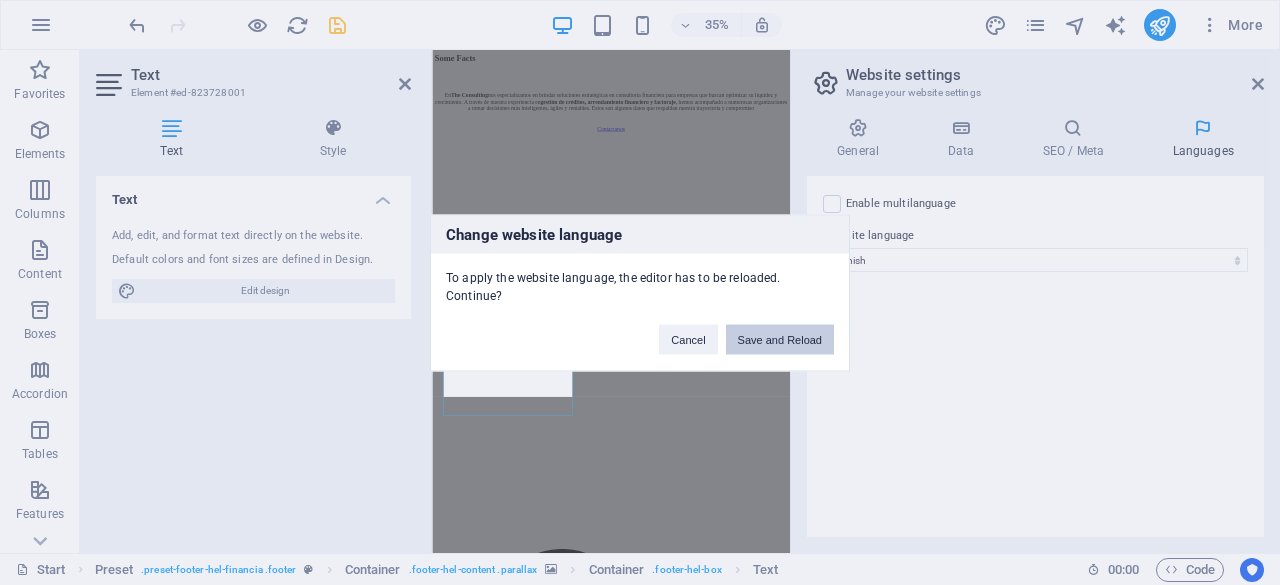 click on "Save and Reload" at bounding box center [780, 339] 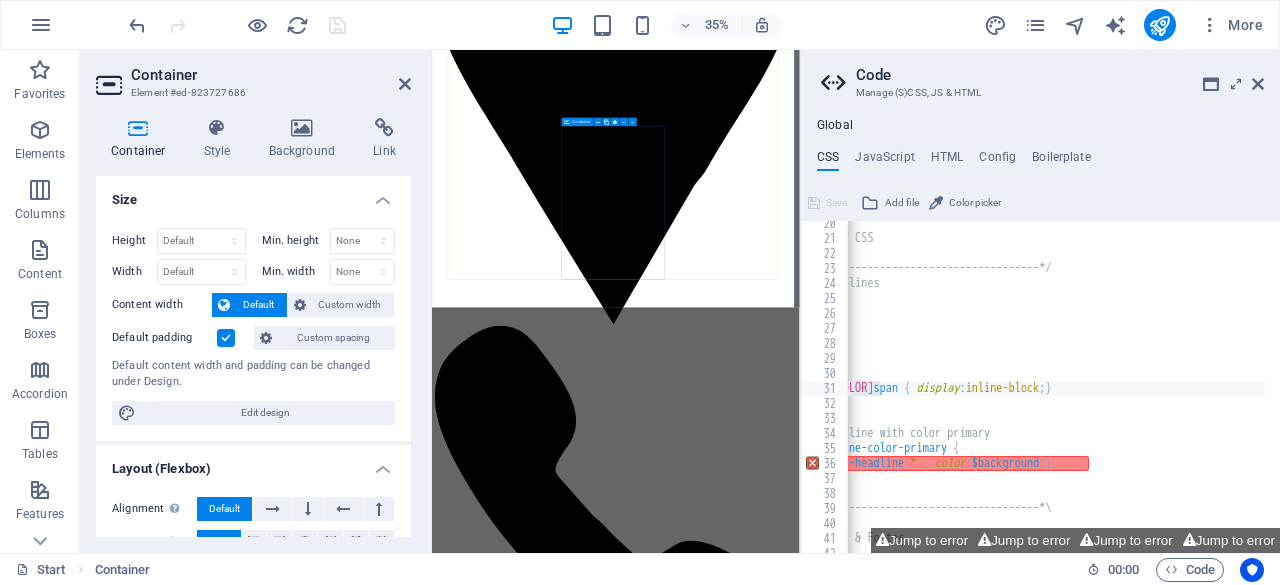 scroll, scrollTop: 3344, scrollLeft: 0, axis: vertical 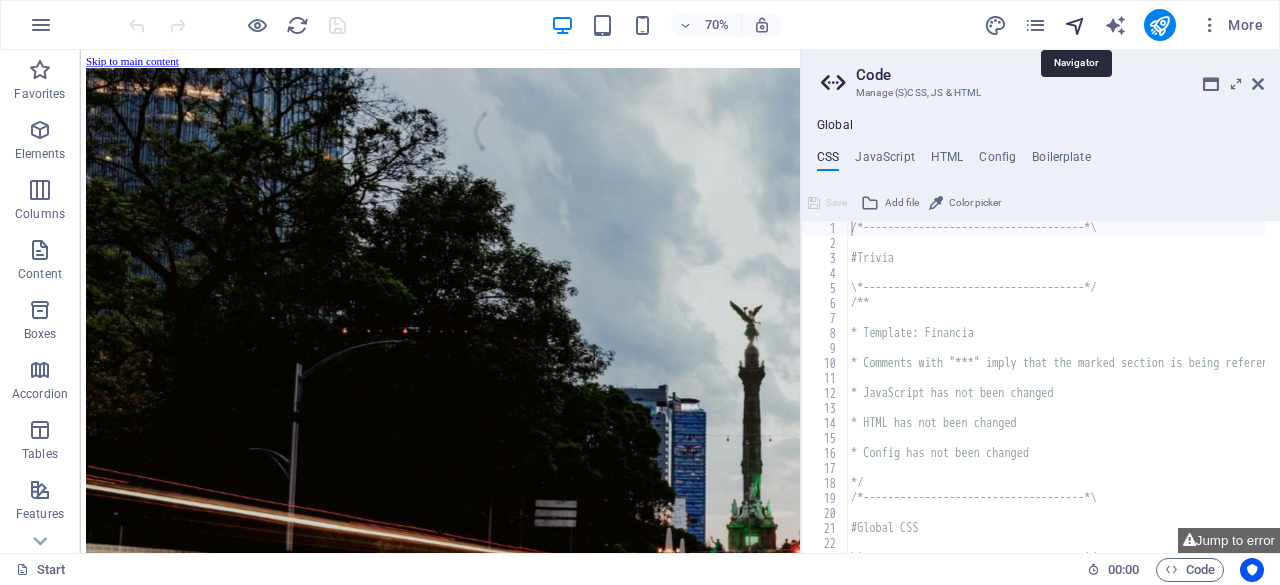 click at bounding box center [1075, 25] 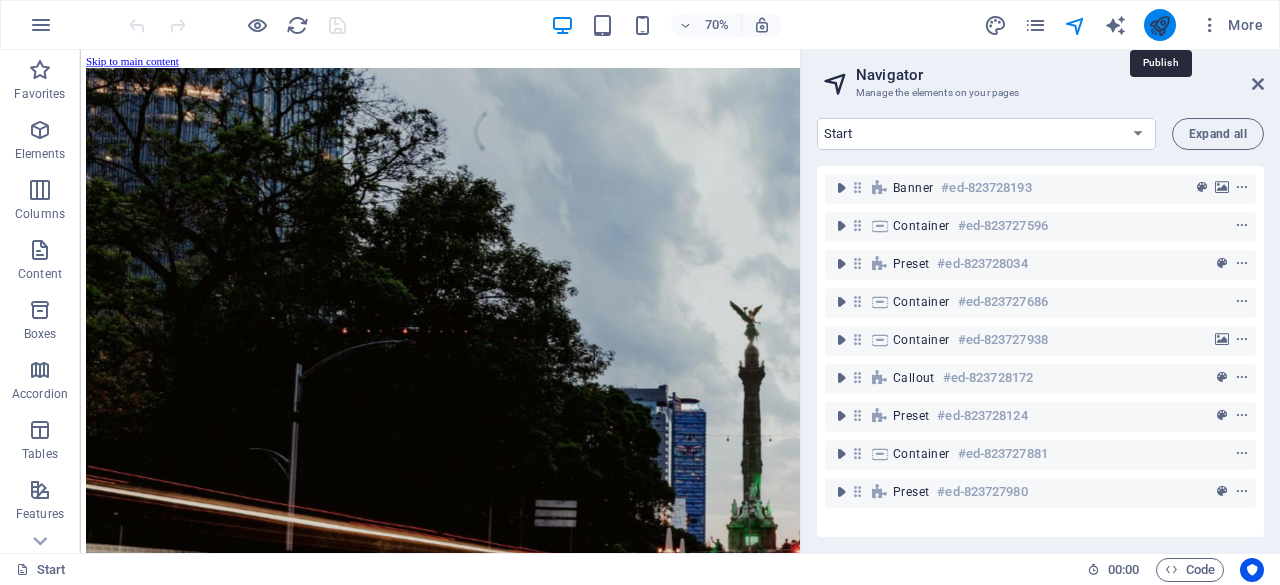 click at bounding box center (1159, 25) 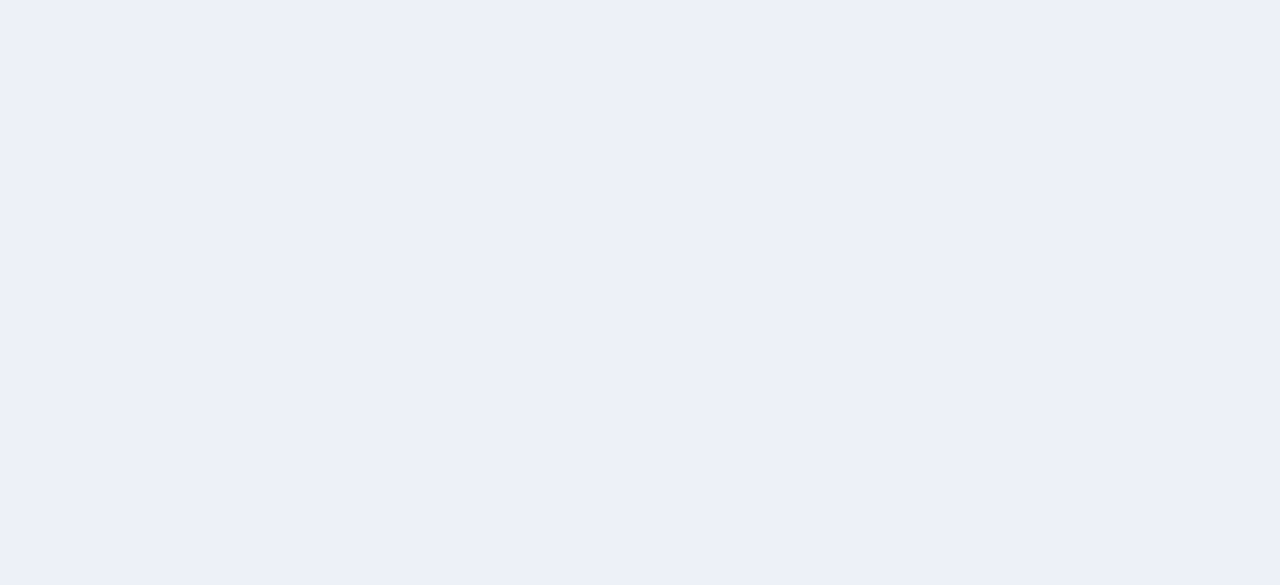 scroll, scrollTop: 0, scrollLeft: 0, axis: both 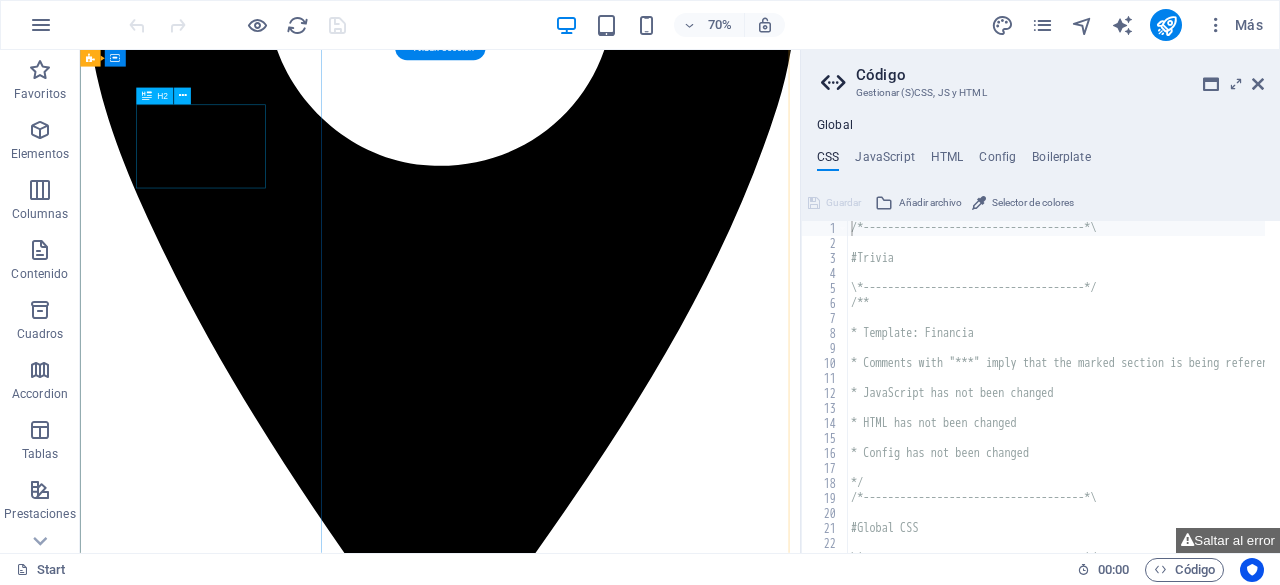click on "Some Facts" at bounding box center (594, 4796) 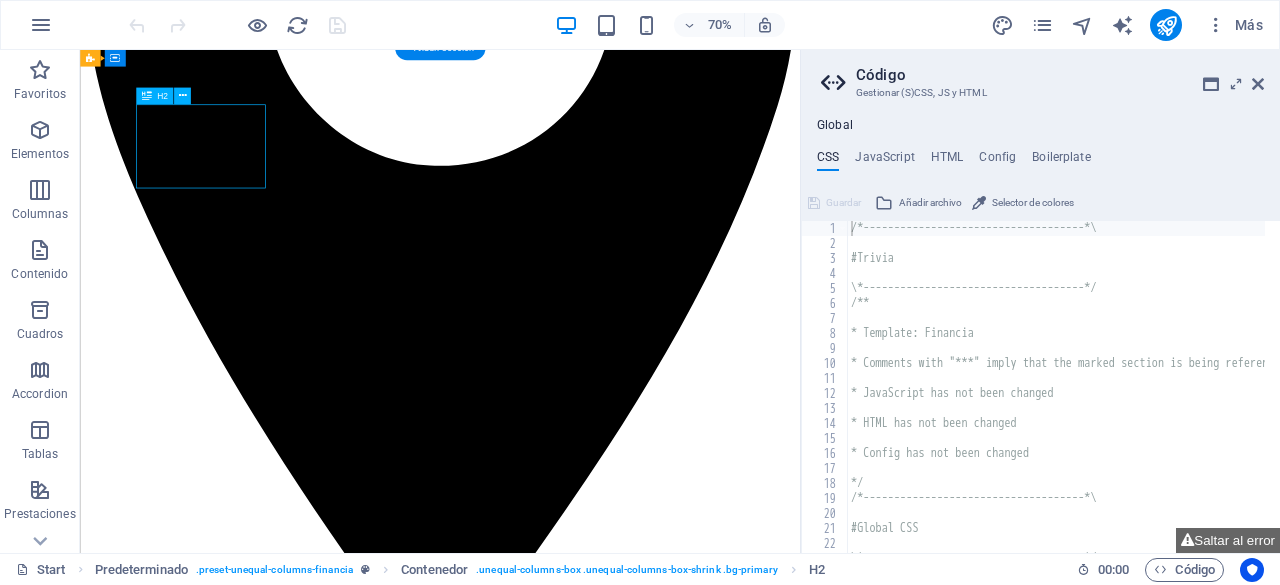 click on "Some Facts" at bounding box center (594, 4796) 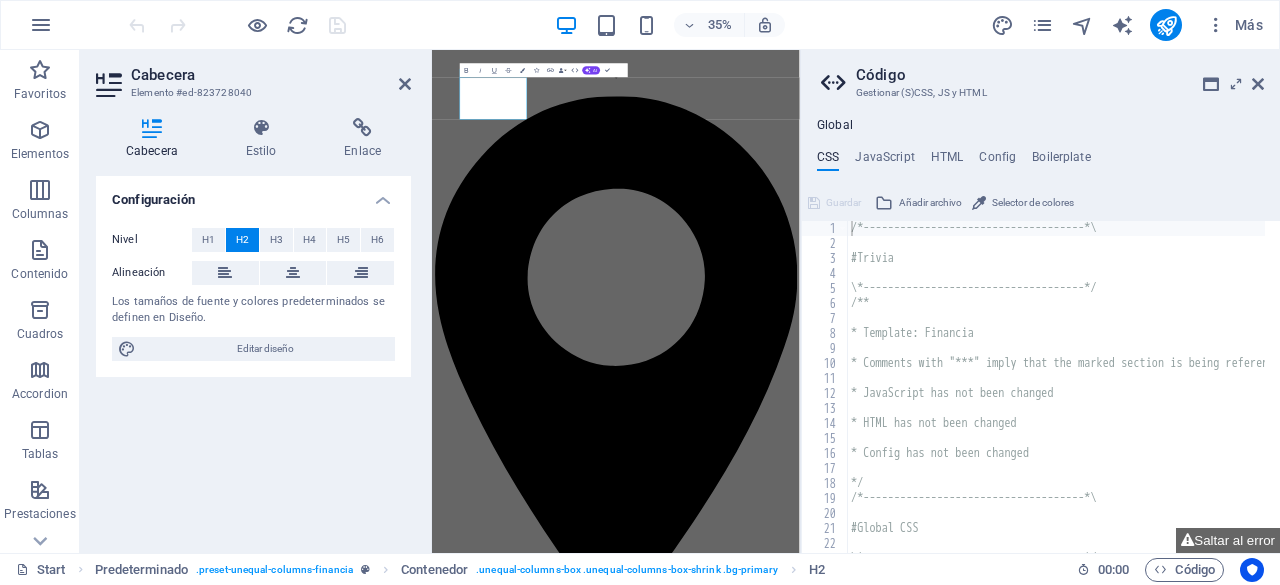 scroll, scrollTop: 2052, scrollLeft: 0, axis: vertical 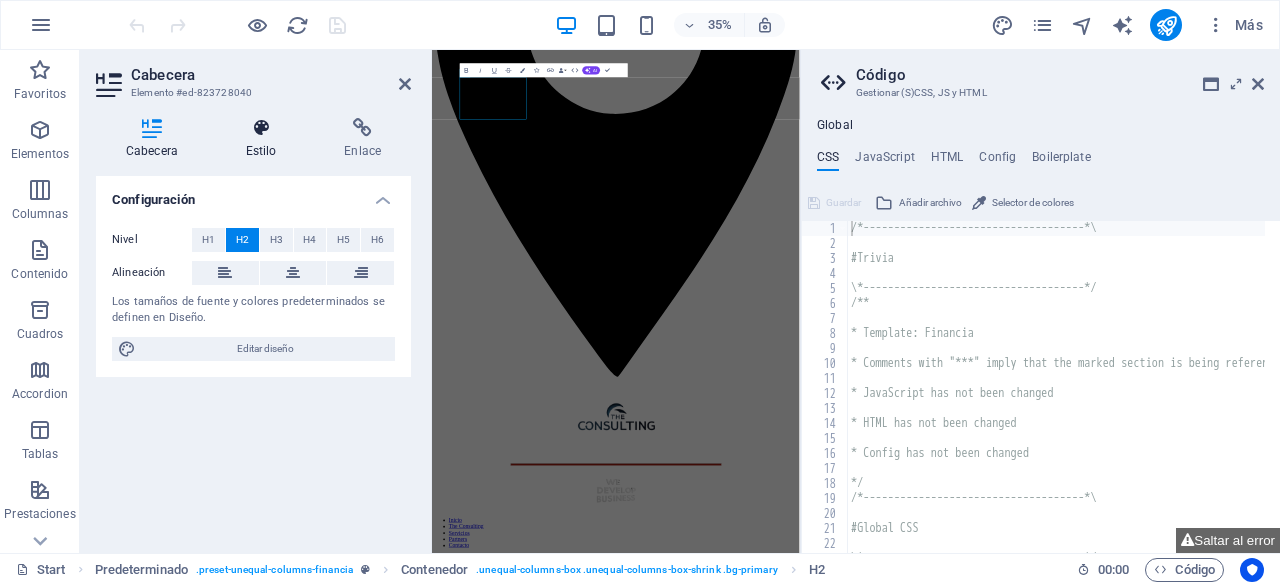 type 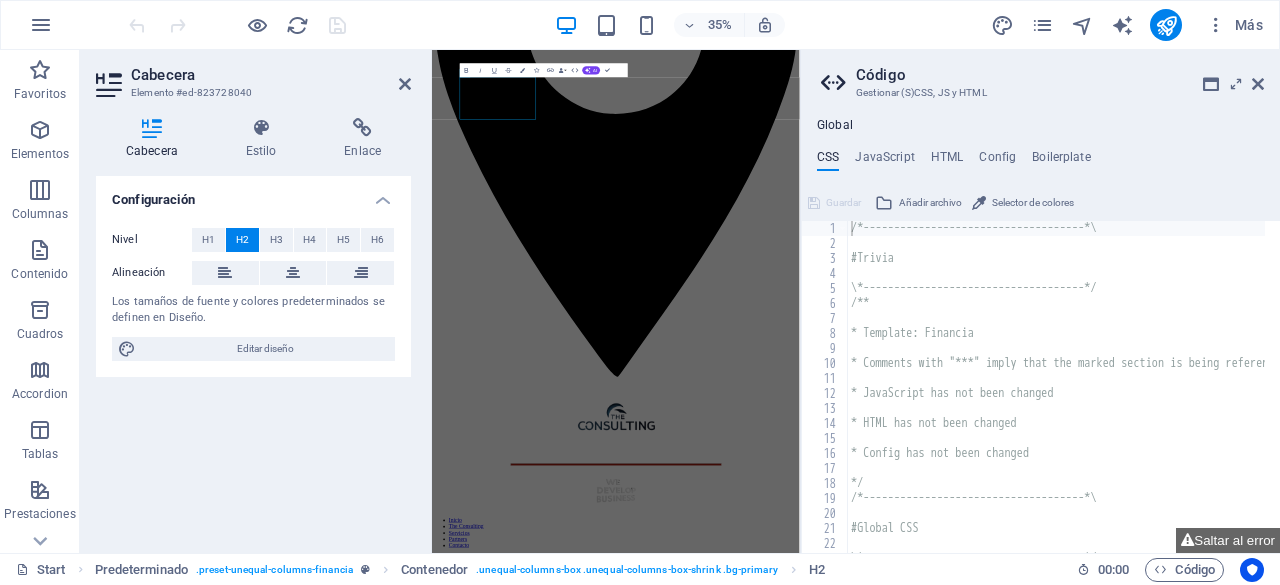 click at bounding box center [957, 5095] 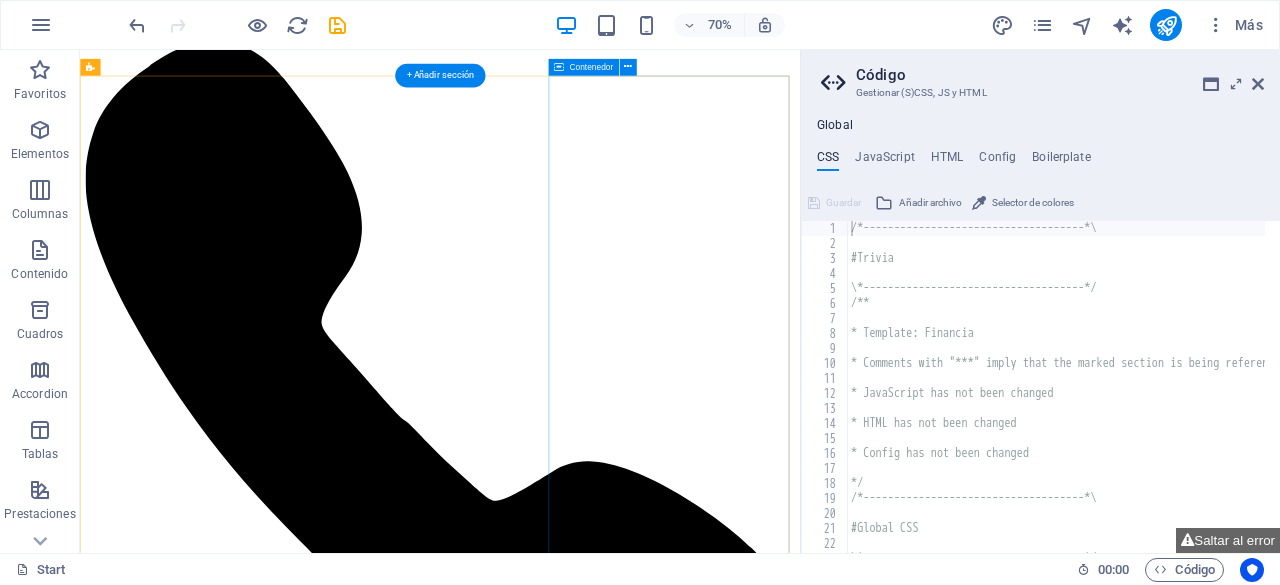 scroll, scrollTop: 4208, scrollLeft: 0, axis: vertical 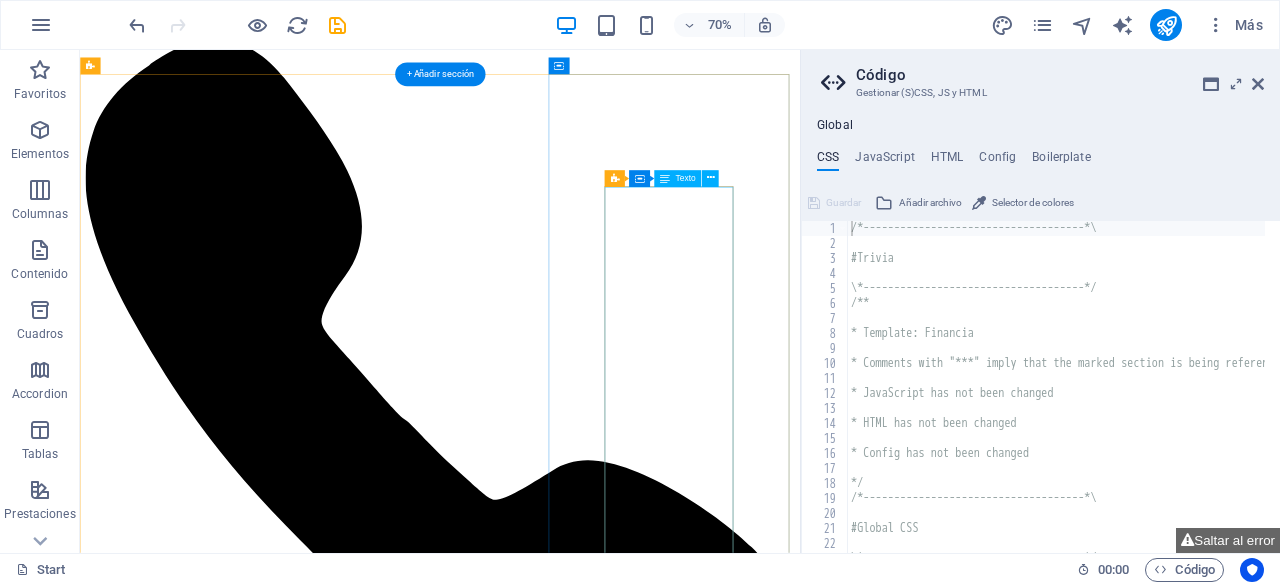 click on "omos más que una firma de consultoría: somos tus aliados estratégicos en cada etapa del crecimiento de tu empresa. Al unirte a nosotros, formas parte de una comunidad de empresas que eligen avanzar con claridad, decisión y estrategia. Te acompañamos con soluciones personalizadas en gestión de créditos, arrendamiento, factoraje y asesoría financiera integral." at bounding box center [594, 25007] 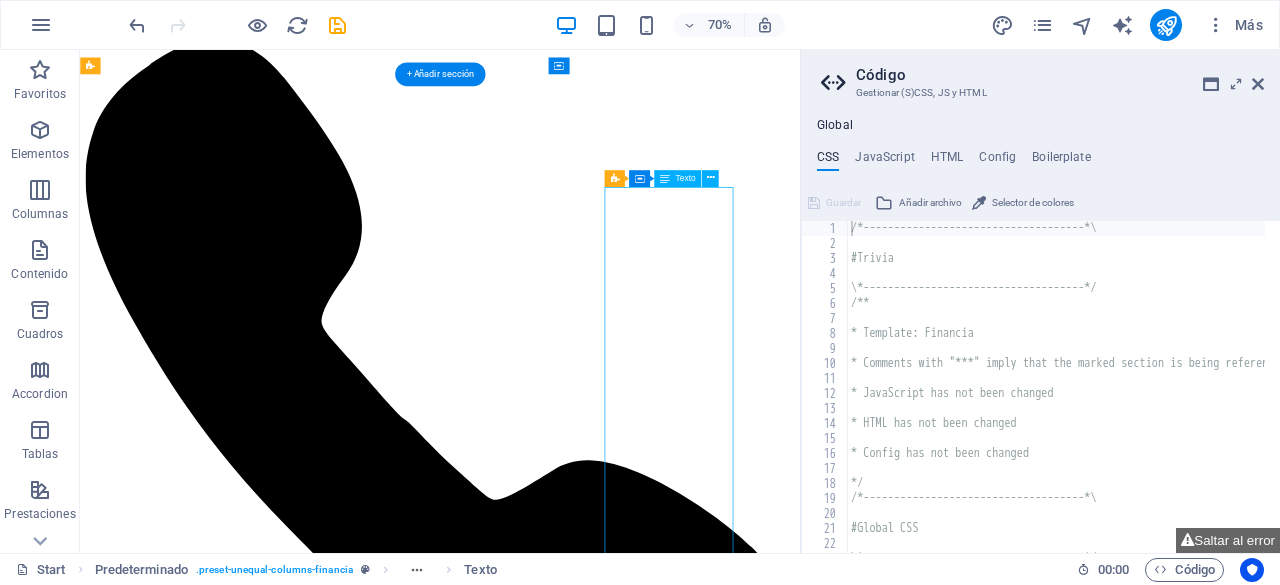 click on "omos más que una firma de consultoría: somos tus aliados estratégicos en cada etapa del crecimiento de tu empresa. Al unirte a nosotros, formas parte de una comunidad de empresas que eligen avanzar con claridad, decisión y estrategia. Te acompañamos con soluciones personalizadas en gestión de créditos, arrendamiento, factoraje y asesoría financiera integral." at bounding box center (594, 25007) 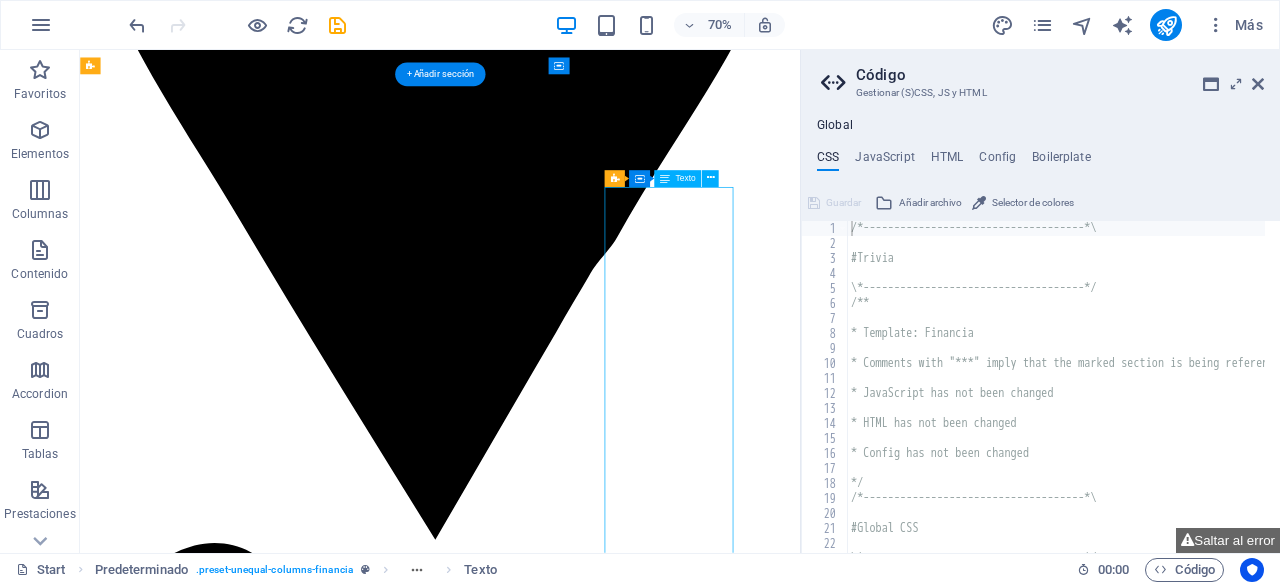 scroll, scrollTop: 4900, scrollLeft: 0, axis: vertical 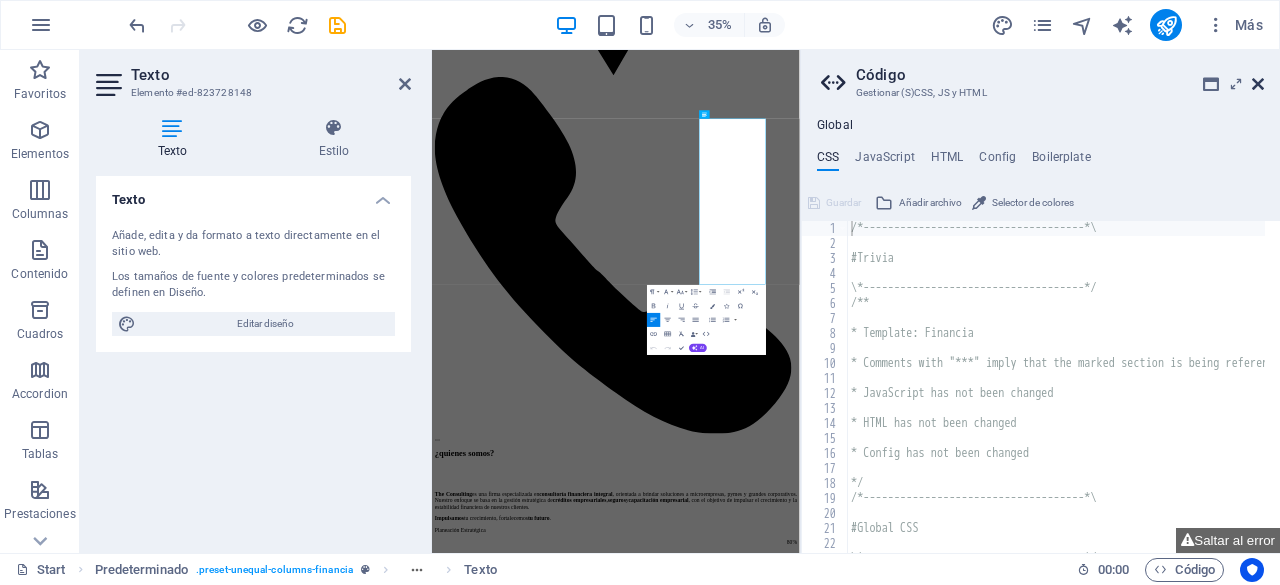 click at bounding box center (1258, 84) 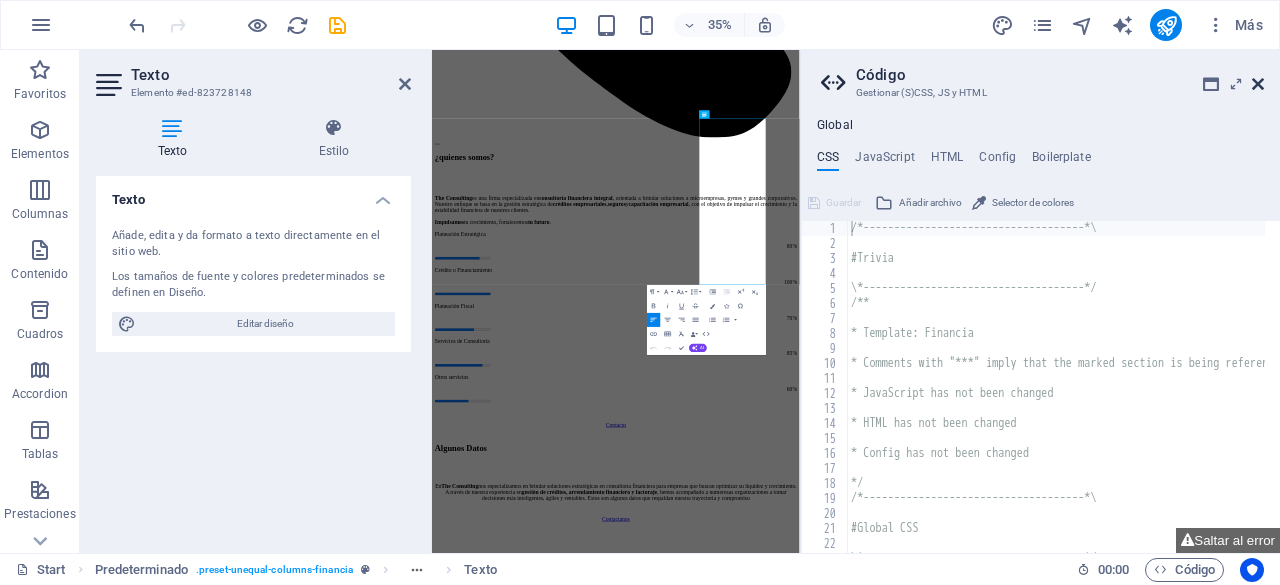 scroll, scrollTop: 4160, scrollLeft: 0, axis: vertical 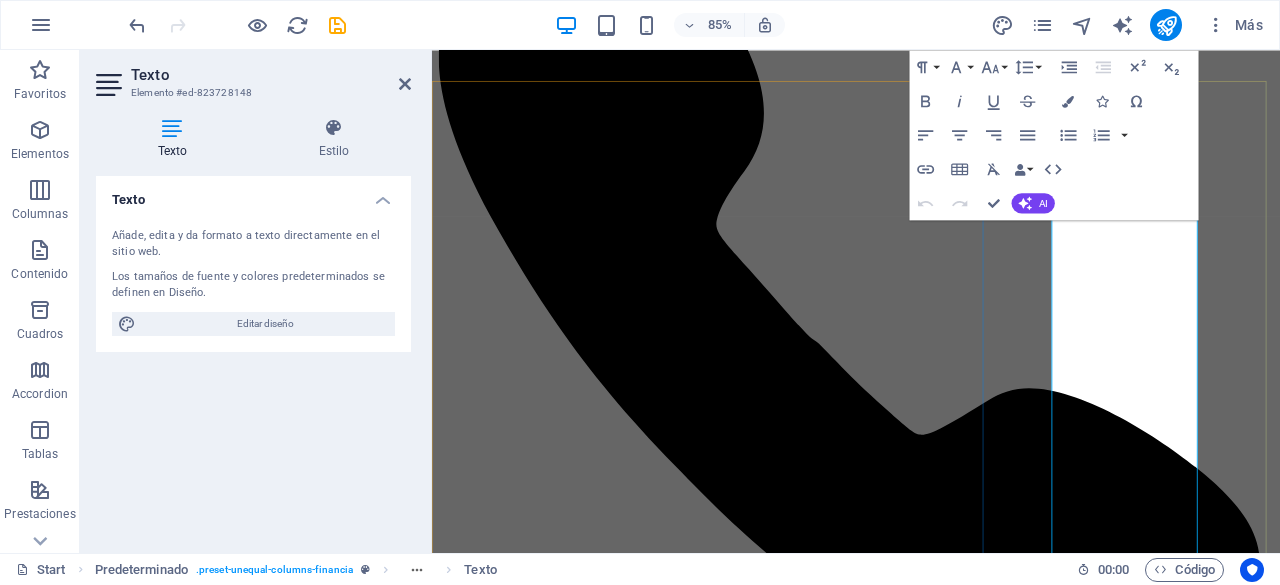 click on "Reviews omos más que una firma de consultoría: somos tus aliados estratégicos en cada etapa del crecimiento de tu empresa. Al unirte a nosotros, formas parte de una comunidad de empresas que eligen avanzar con claridad, decisión y estrategia. Te acompañamos con soluciones personalizadas en gestión de créditos, arrendamiento, factoraje y asesoría financiera integral." at bounding box center (931, 24304) 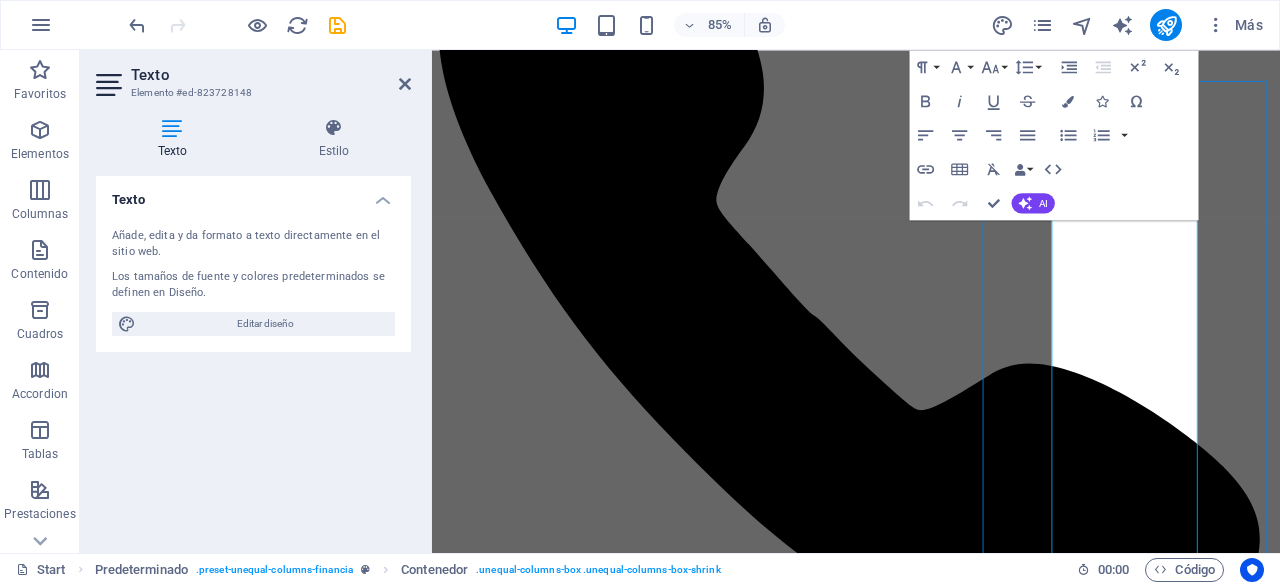scroll, scrollTop: 3919, scrollLeft: 0, axis: vertical 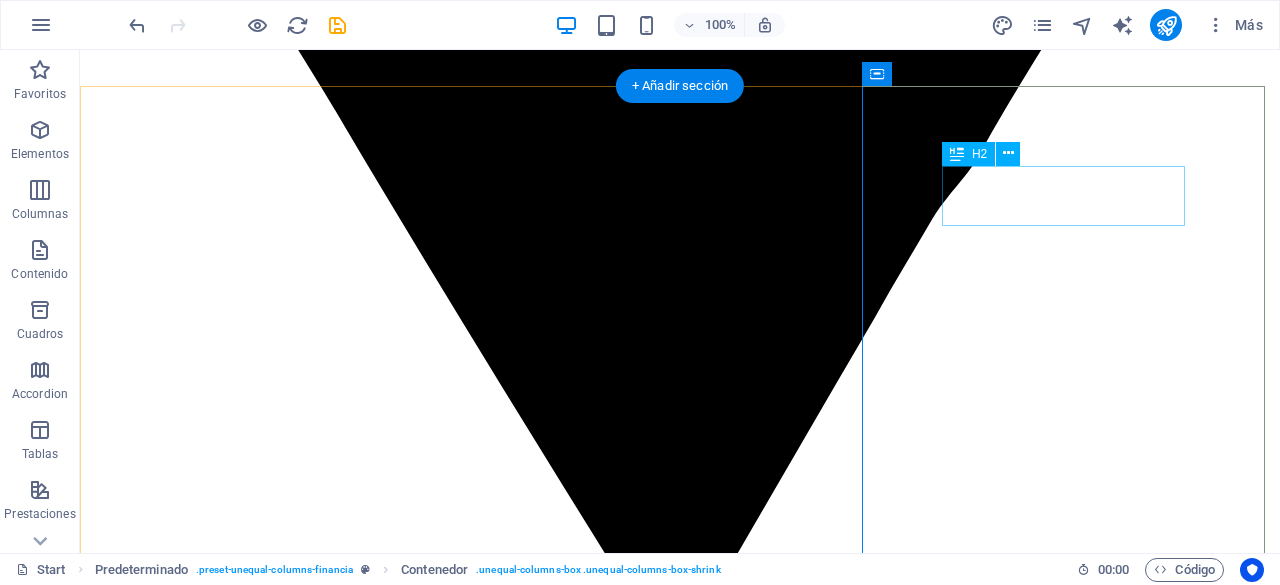 click on "Reviews" at bounding box center [680, 27234] 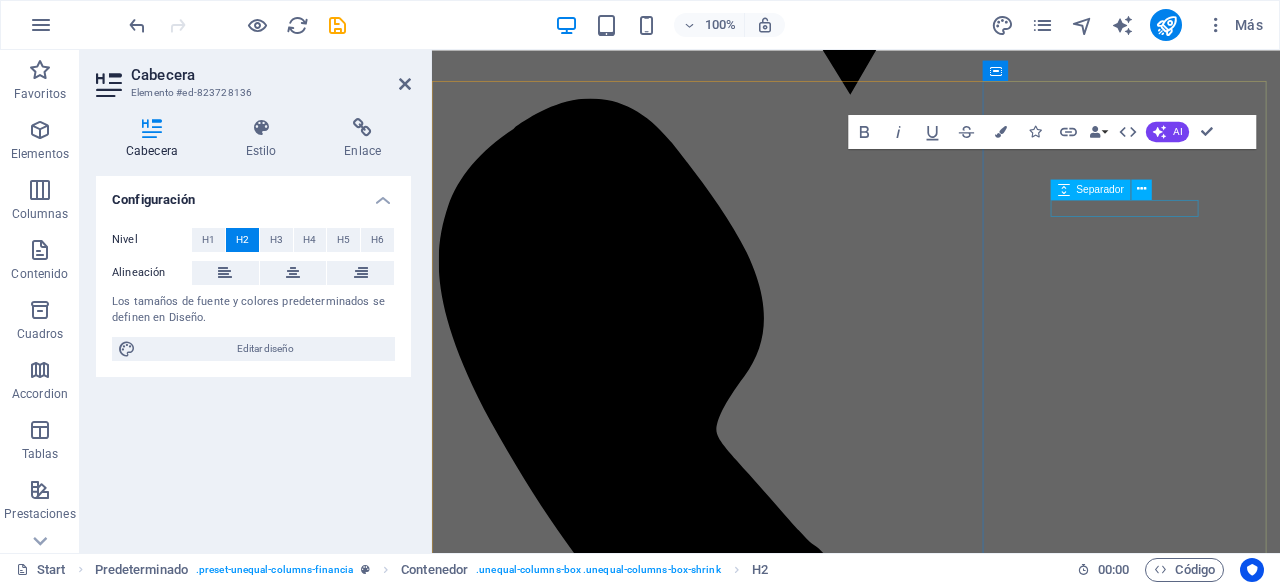 scroll, scrollTop: 4160, scrollLeft: 0, axis: vertical 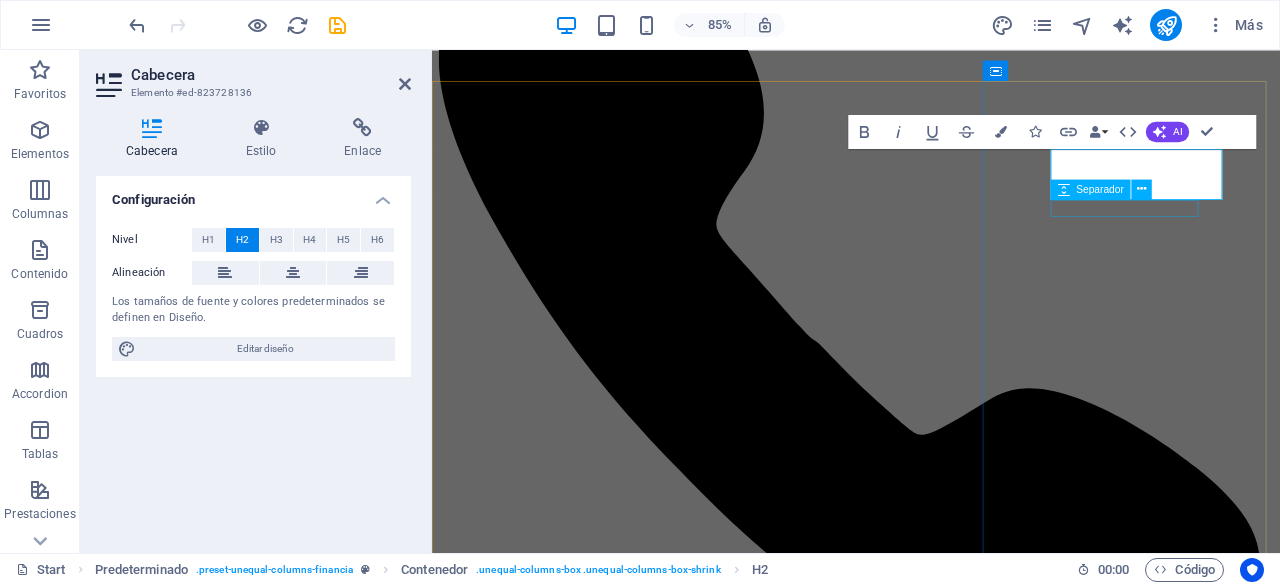 type 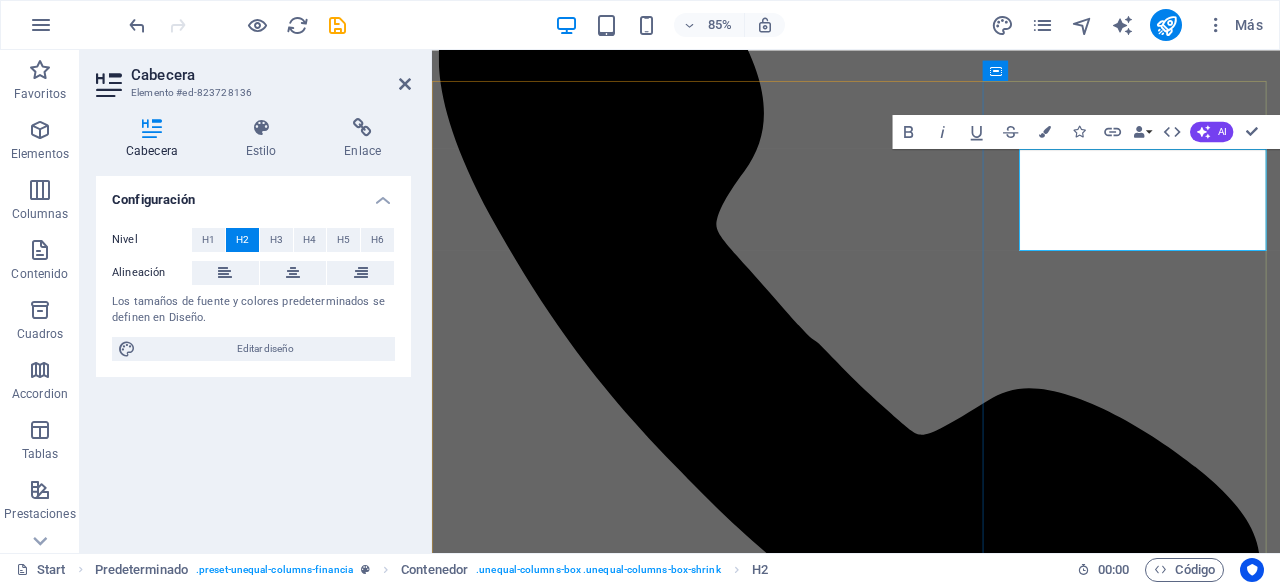scroll, scrollTop: 0, scrollLeft: 0, axis: both 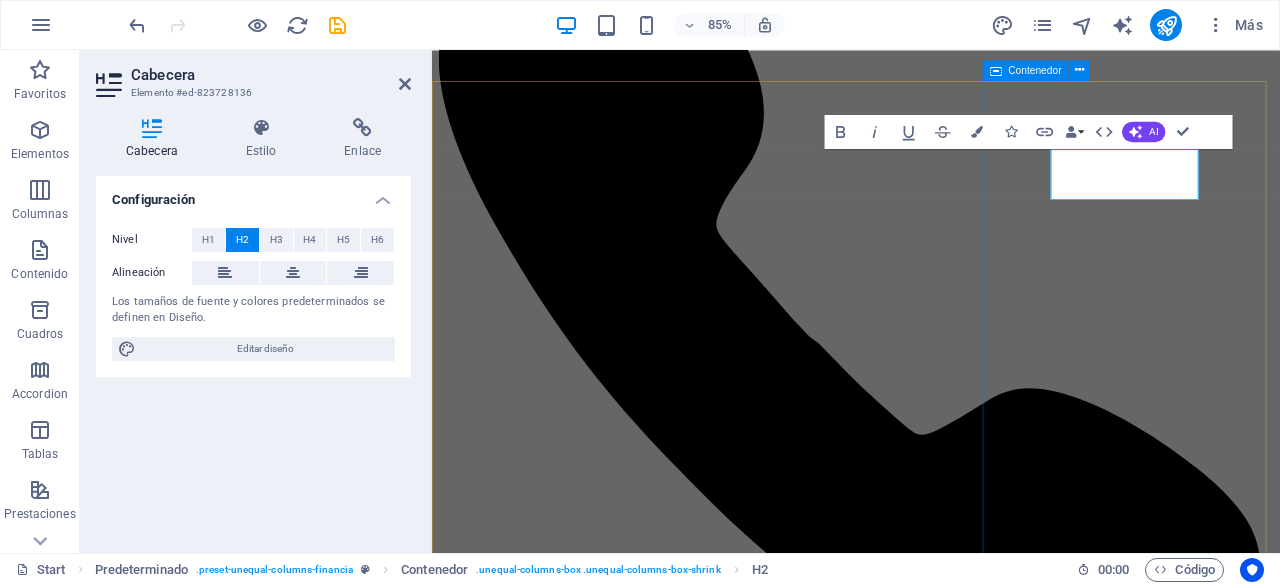 click on "​ omos más que una firma de consultoría: somos tus aliados estratégicos en cada etapa del crecimiento de tu empresa. Al unirte a nosotros, formas parte de una comunidad de empresas que eligen avanzar con claridad, decisión y estrategia. Te acompañamos con soluciones personalizadas en gestión de créditos, arrendamiento, factoraje y asesoría financiera integral." at bounding box center [931, 24304] 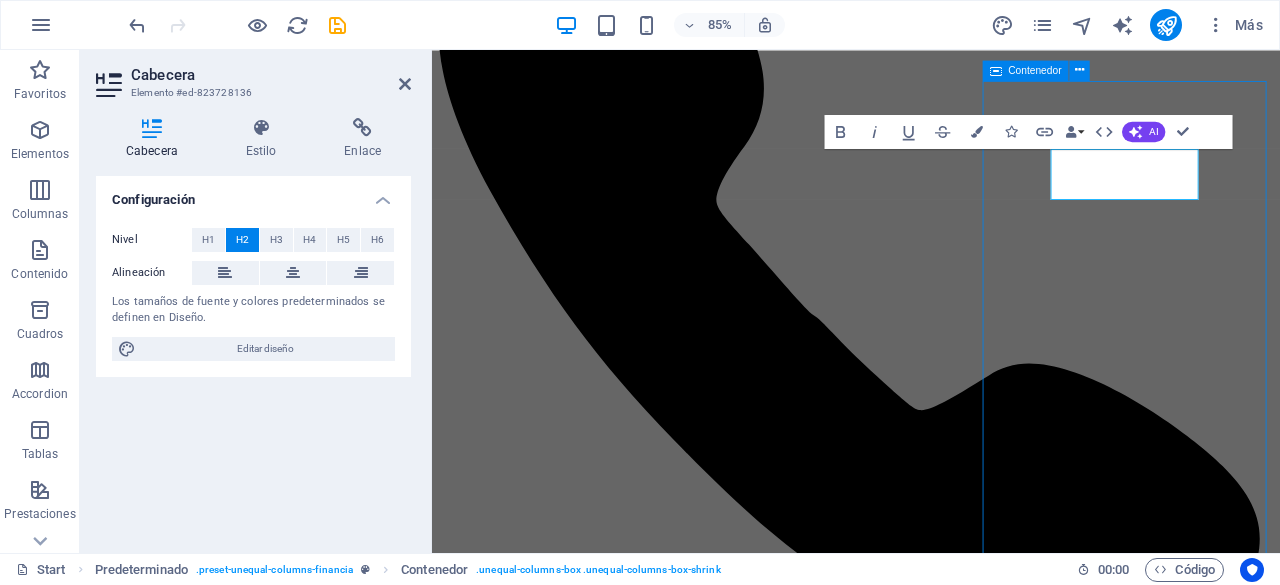 scroll, scrollTop: 3919, scrollLeft: 0, axis: vertical 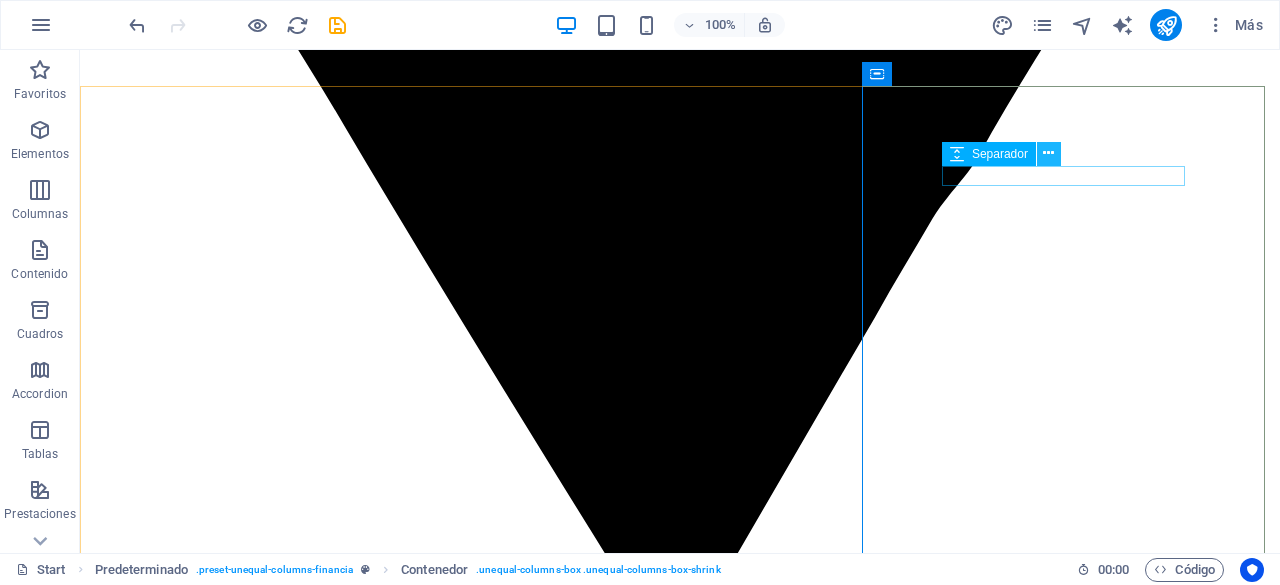 click at bounding box center [1048, 153] 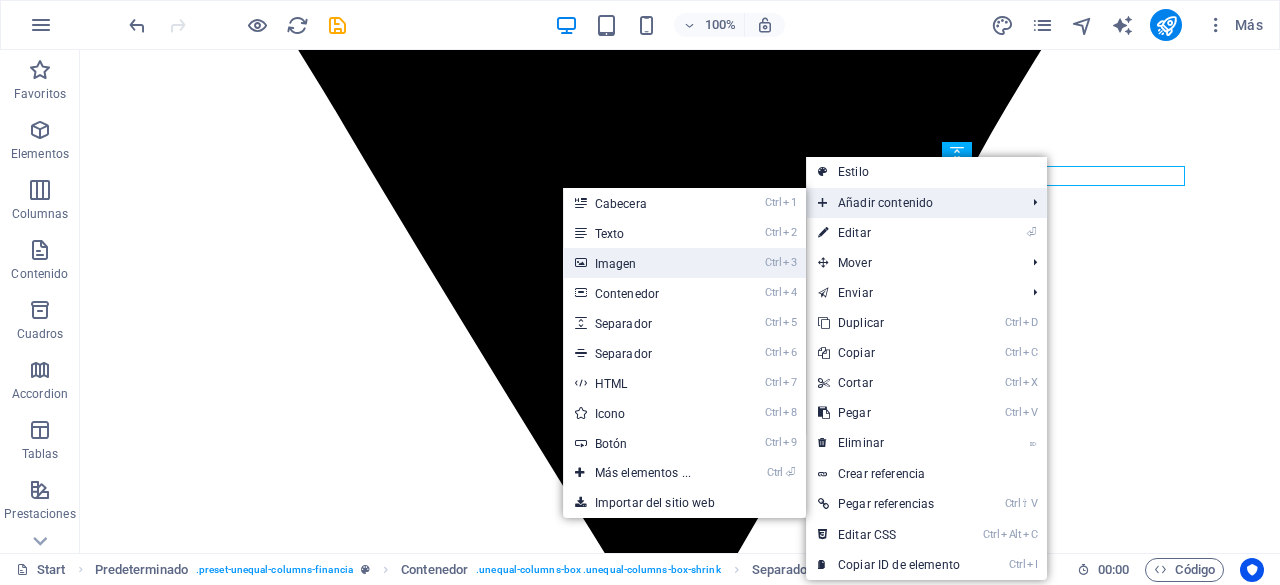 click on "Ctrl 3  Imagen" at bounding box center (647, 263) 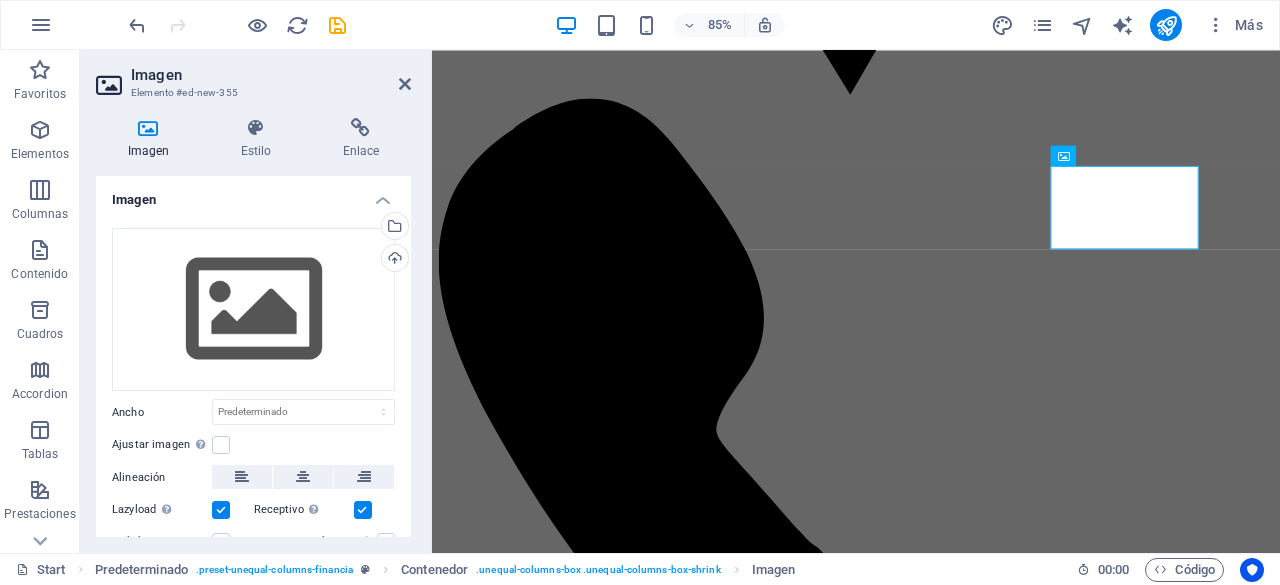 scroll, scrollTop: 4160, scrollLeft: 0, axis: vertical 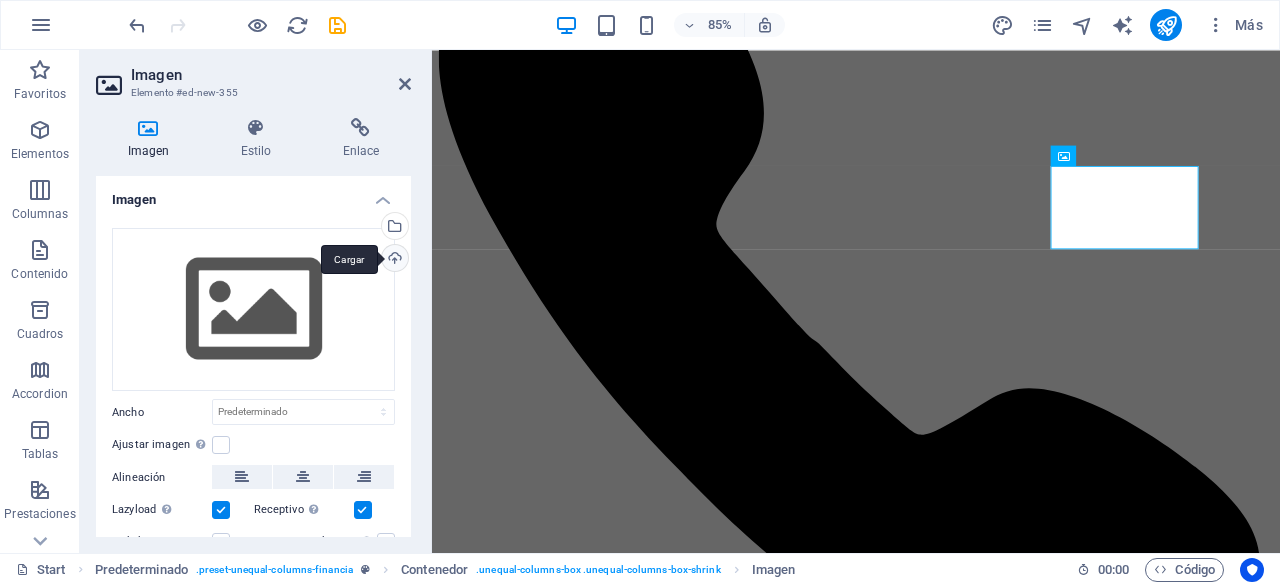 click on "Cargar" at bounding box center [393, 260] 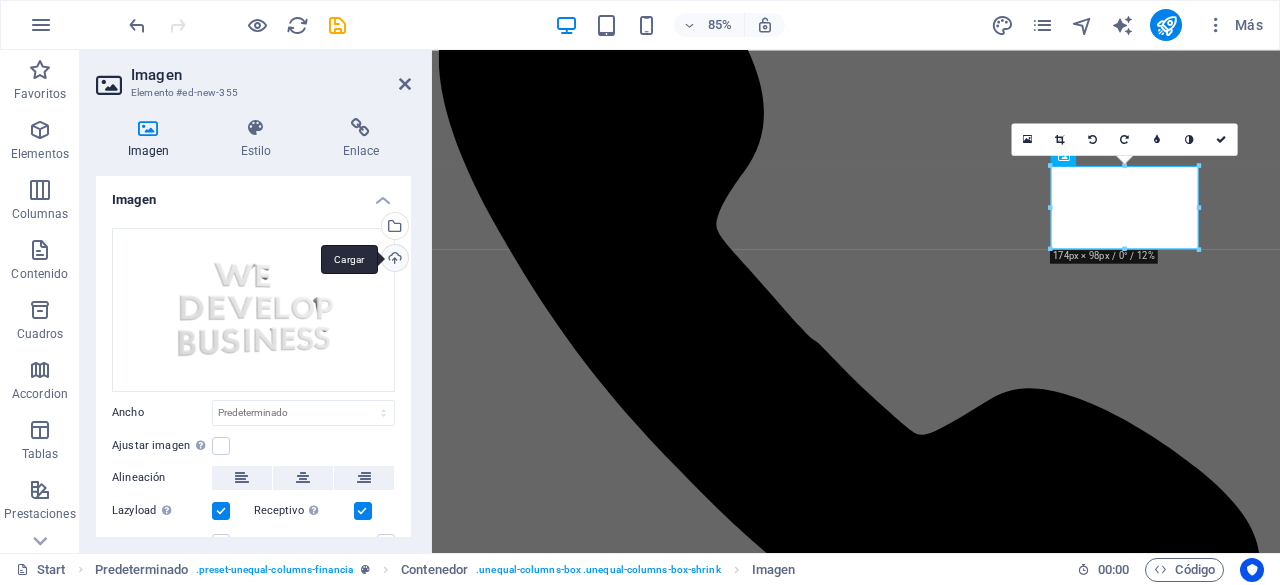 click on "Cargar" at bounding box center (393, 260) 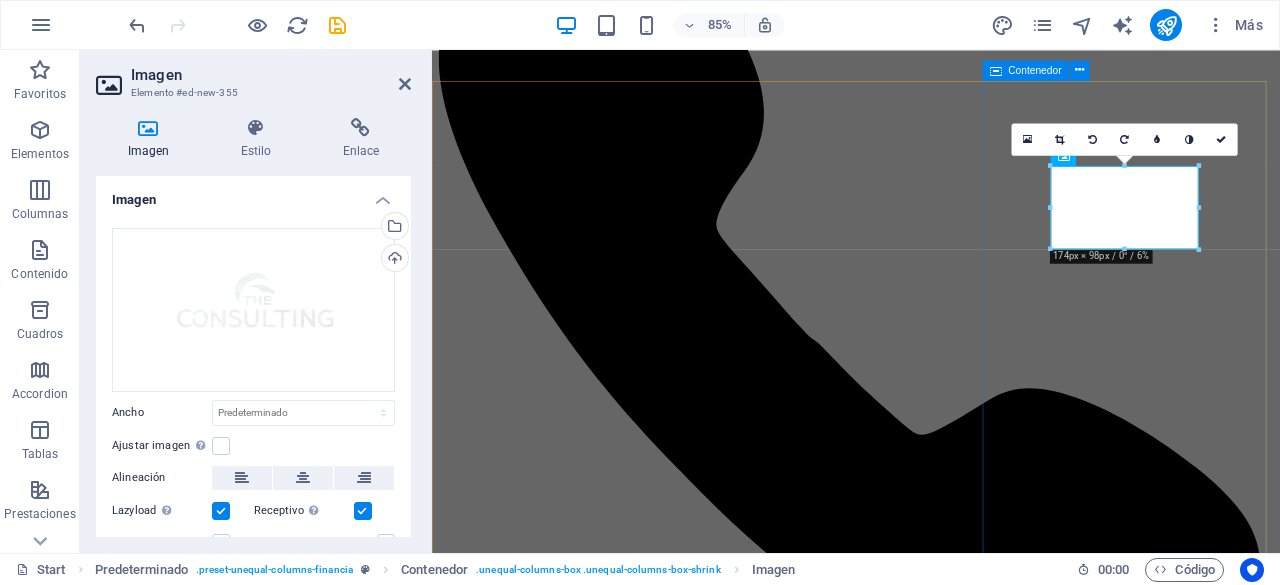 click on "omos más que una firma de consultoría: somos tus aliados estratégicos en cada etapa del crecimiento de tu empresa. Al unirte a nosotros, formas parte de una comunidad de empresas que eligen avanzar con claridad, decisión y estrategia. Te acompañamos con soluciones personalizadas en gestión de créditos, arrendamiento, factoraje y asesoría financiera integral." at bounding box center (931, 24564) 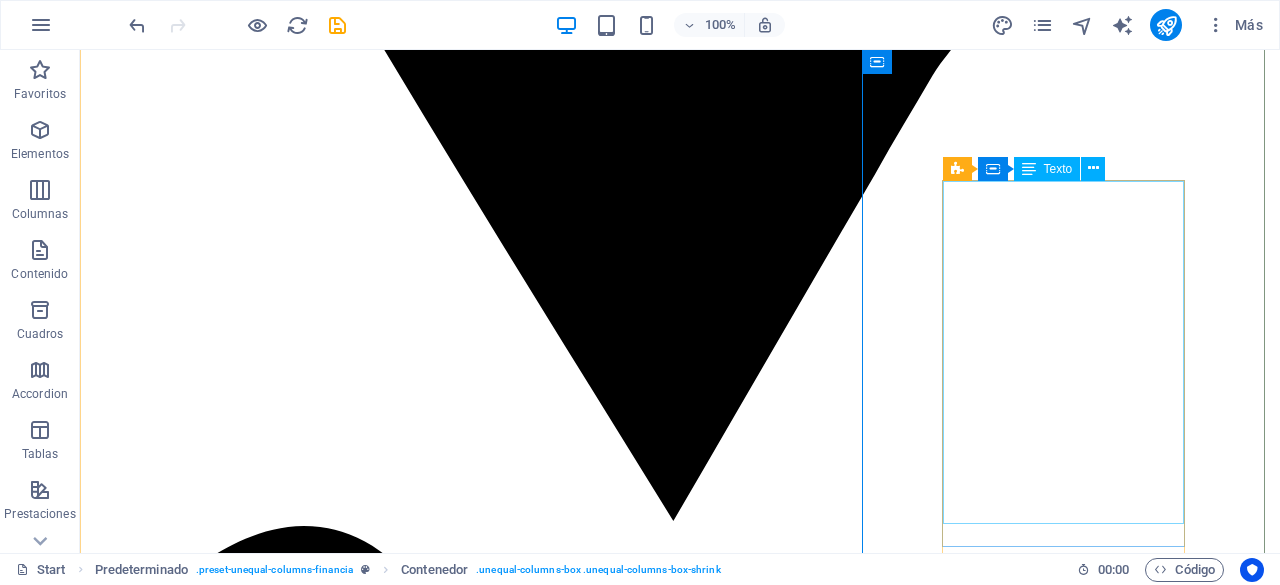 scroll, scrollTop: 4063, scrollLeft: 0, axis: vertical 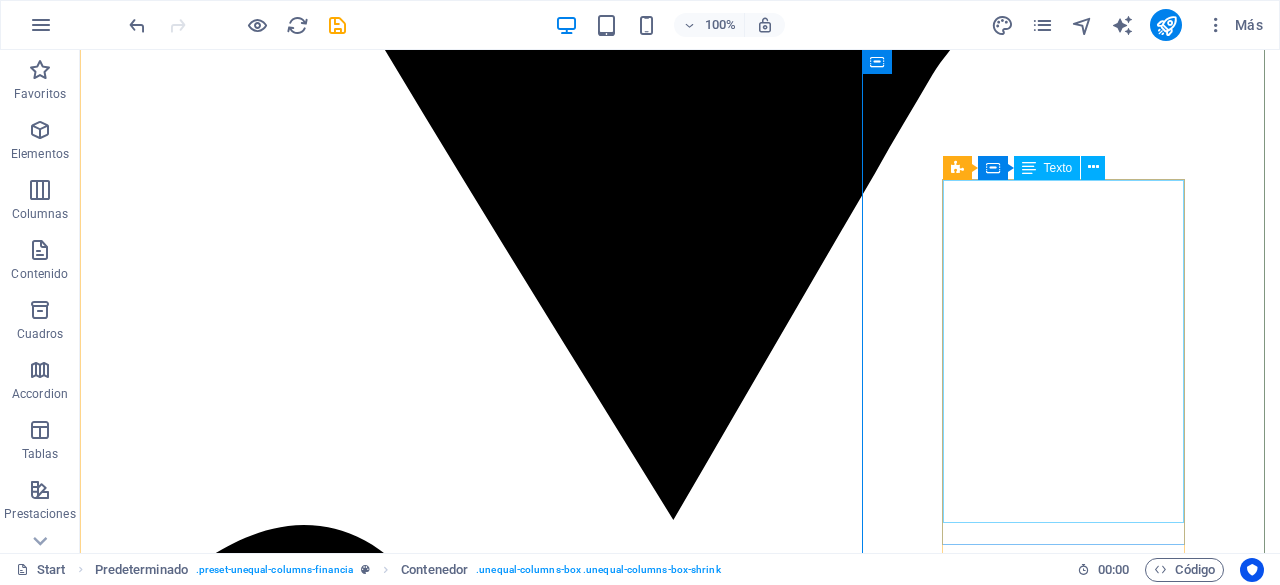 click on "omos más que una firma de consultoría: somos tus aliados estratégicos en cada etapa del crecimiento de tu empresa. Al unirte a nosotros, formas parte de una comunidad de empresas que eligen avanzar con claridad, decisión y estrategia. Te acompañamos con soluciones personalizadas en gestión de créditos, arrendamiento, factoraje y asesoría financiera integral." at bounding box center [680, 27865] 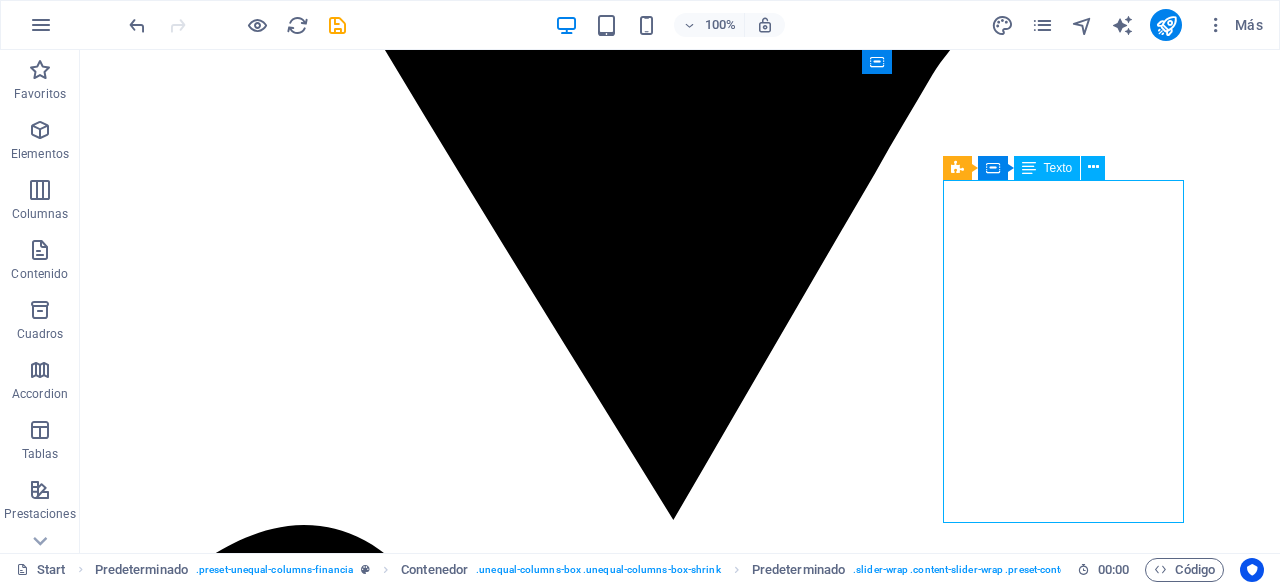 click on "omos más que una firma de consultoría: somos tus aliados estratégicos en cada etapa del crecimiento de tu empresa. Al unirte a nosotros, formas parte de una comunidad de empresas que eligen avanzar con claridad, decisión y estrategia. Te acompañamos con soluciones personalizadas en gestión de créditos, arrendamiento, factoraje y asesoría financiera integral." at bounding box center [680, 27865] 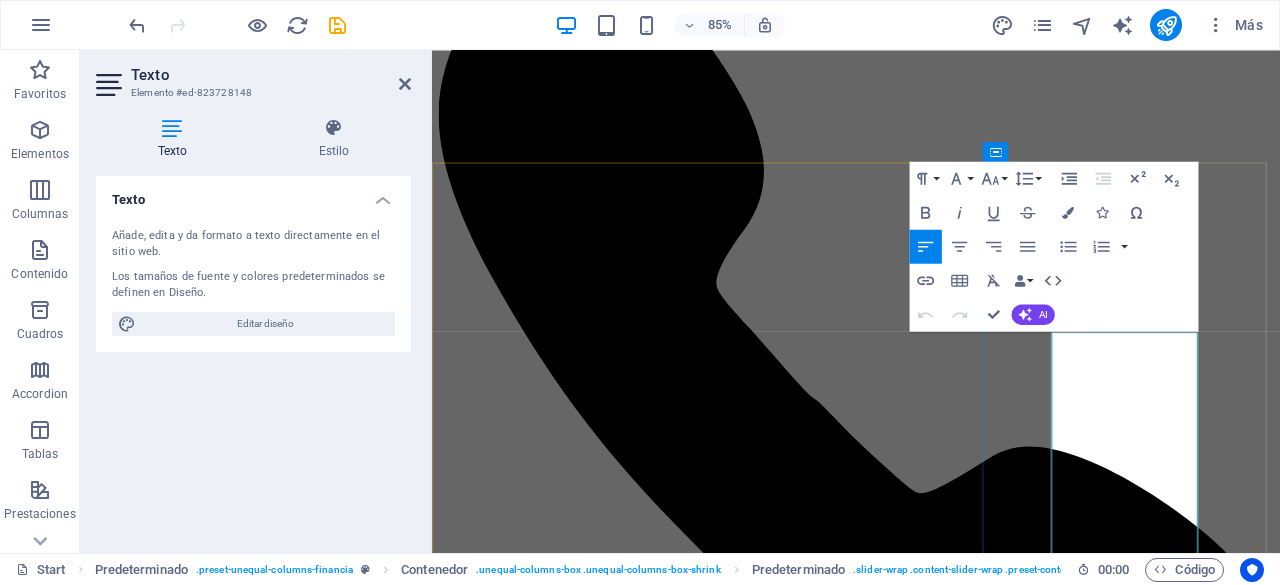 click on "omos más que una firma de consultoría: somos tus aliados estratégicos en cada etapa del crecimiento de tu empresa." at bounding box center (931, 24508) 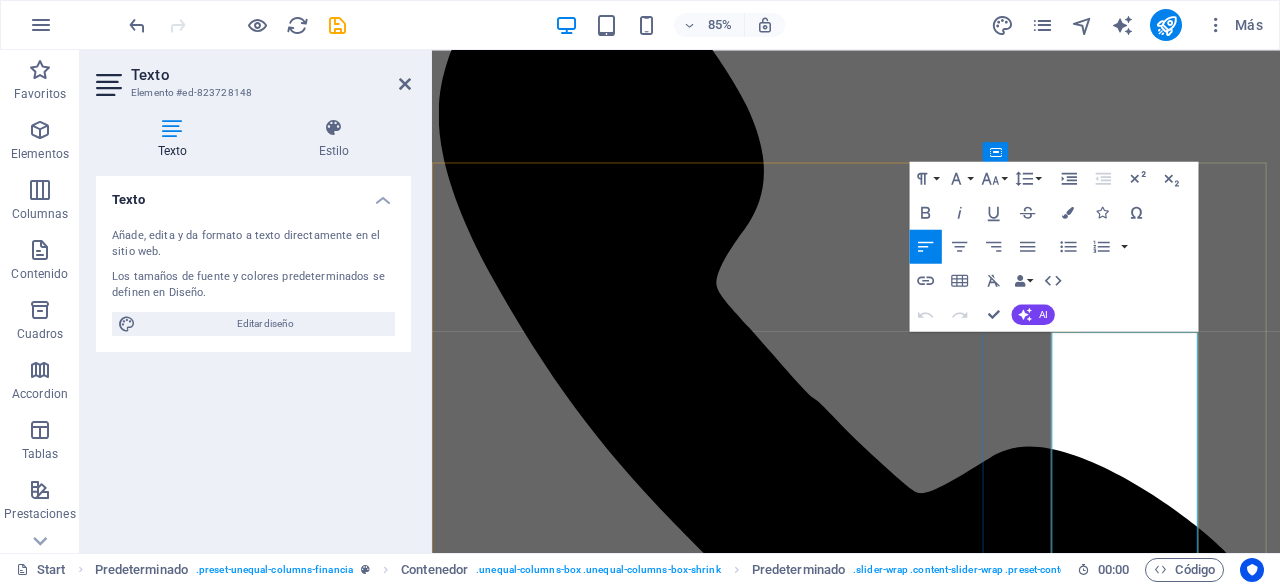 click on "omos más que una firma de consultoría: somos tus aliados estratégicos en cada etapa del crecimiento de tu empresa." at bounding box center (931, 24508) 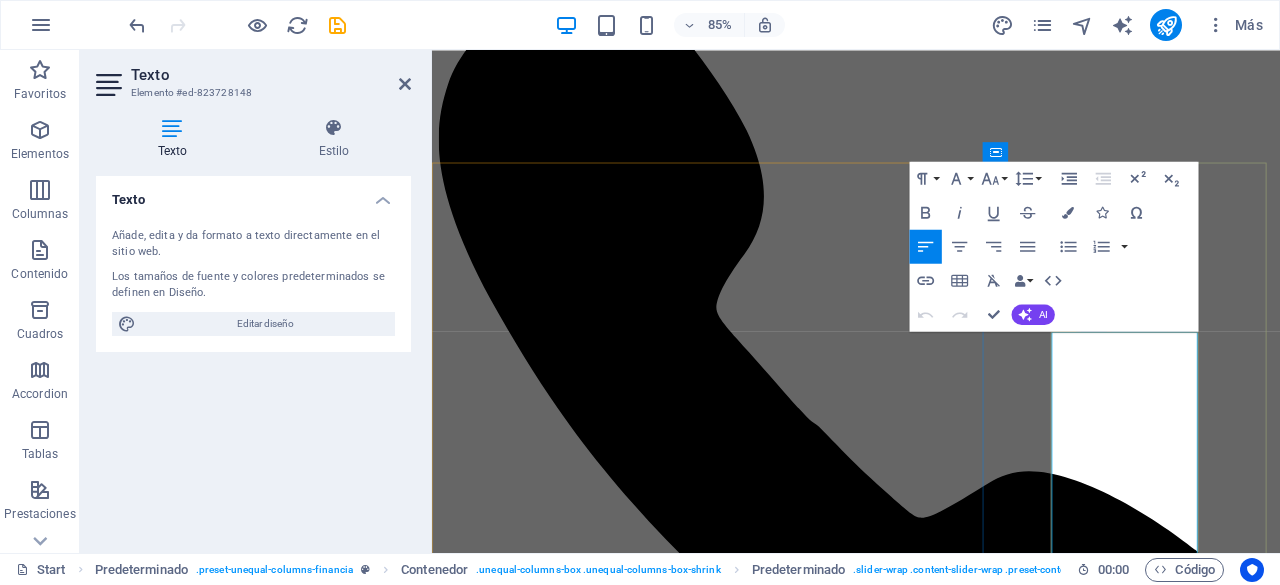 click on "omos más que una firma de consultoría: somos tus aliados estratégicos en cada etapa del crecimiento de tu empresa." at bounding box center (931, 24850) 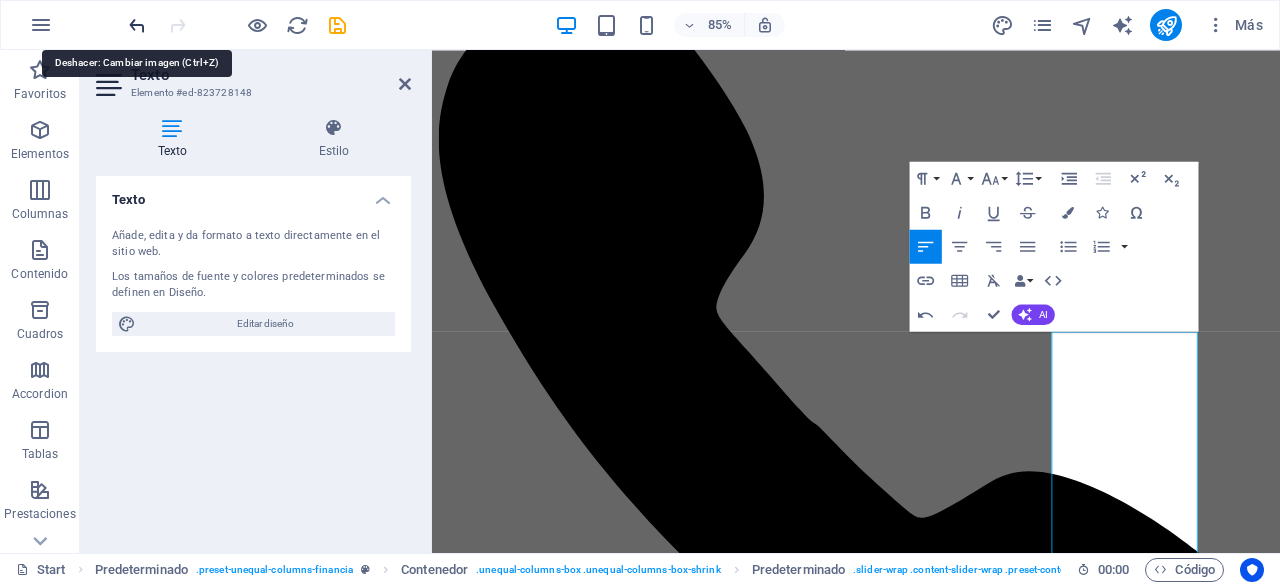 click at bounding box center (137, 25) 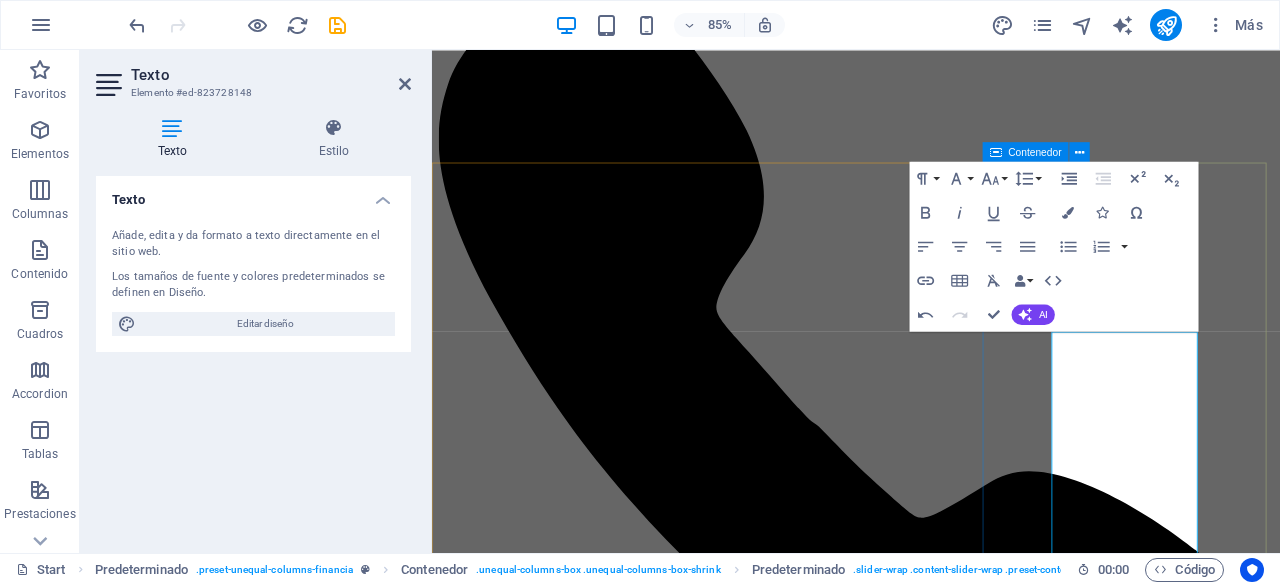click on "Sus aliados estratégicos en cada etapa del crecimiento de tu empresa. Al unirte a nosotros, formas parte de una comunidad de empresas que eligen avanzar con claridad, decisión y estrategia. Te acompañamos con soluciones personalizadas en gestión de créditos, arrendamiento, factoraje y asesoría financiera integral." at bounding box center [931, 24634] 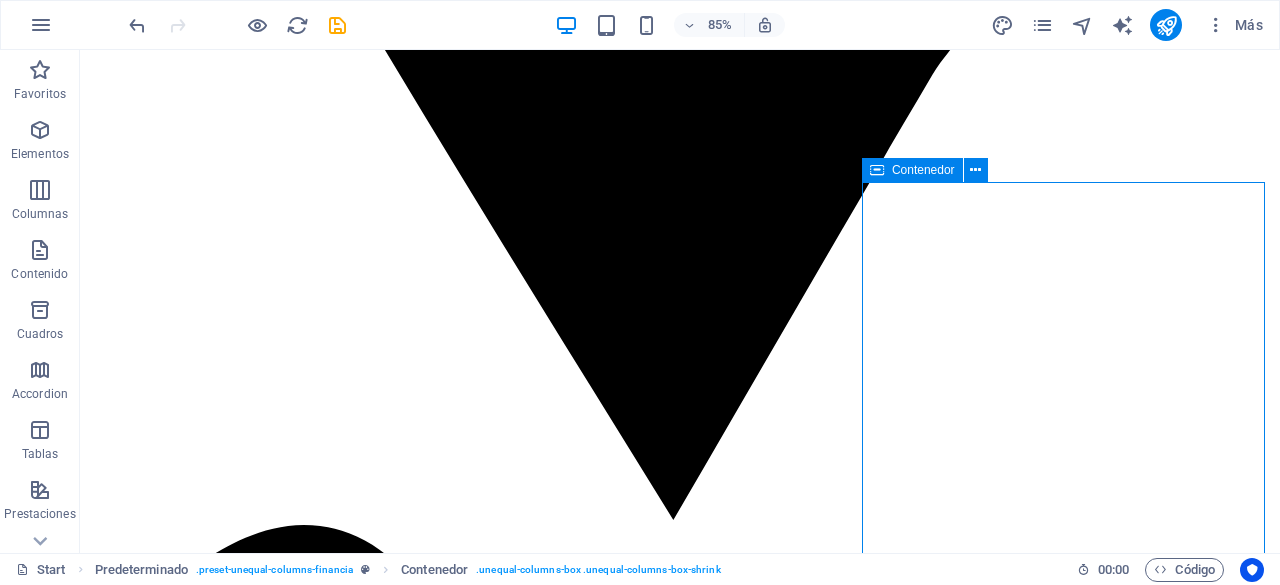 scroll, scrollTop: 3822, scrollLeft: 0, axis: vertical 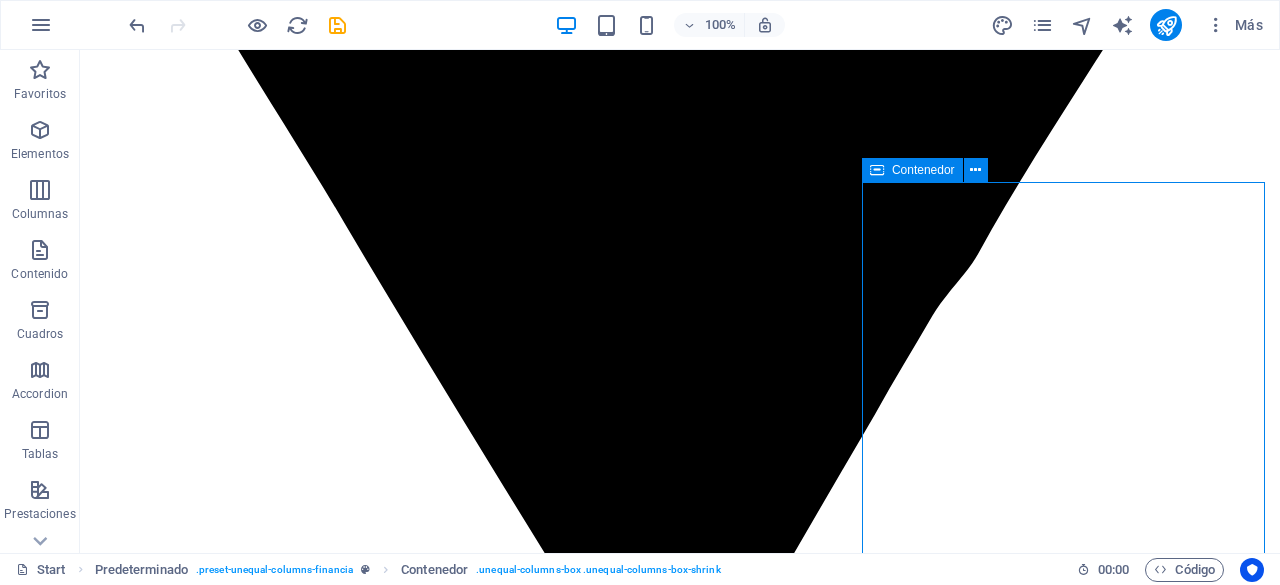click on "Sus aliados estratégicos en cada etapa del crecimiento de tu empresa. Al unirte a nosotros, formas parte de una comunidad de empresas que eligen avanzar con claridad, decisión y estrategia. Te acompañamos con soluciones personalizadas en gestión de créditos, arrendamiento, factoraje y asesoría financiera integral." at bounding box center (680, 27804) 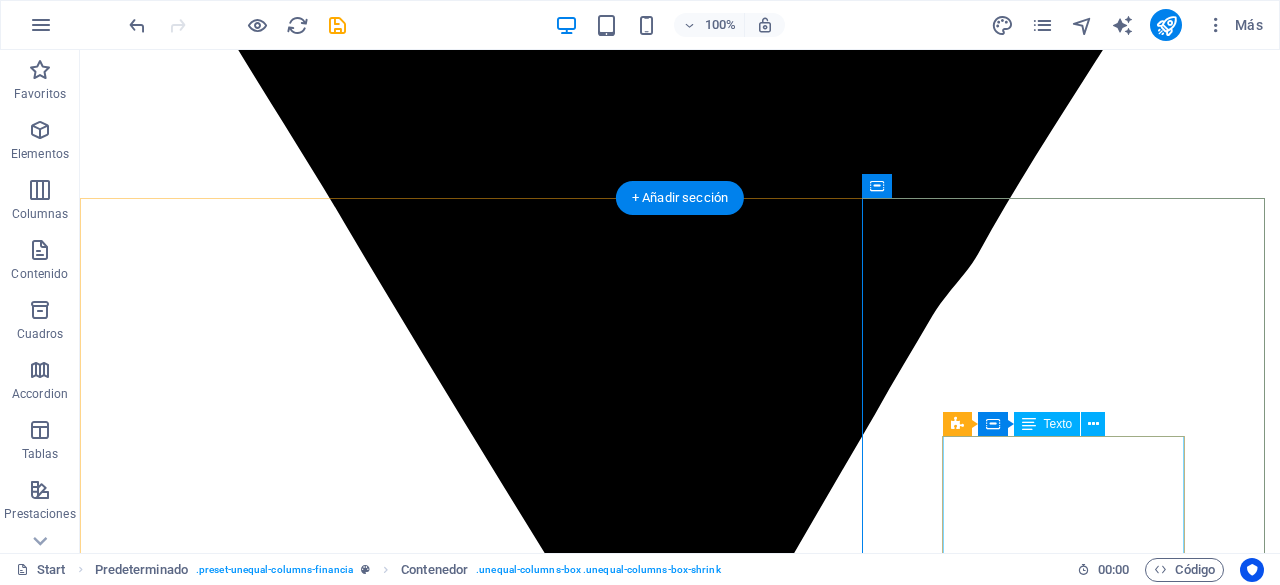 scroll, scrollTop: 3824, scrollLeft: 0, axis: vertical 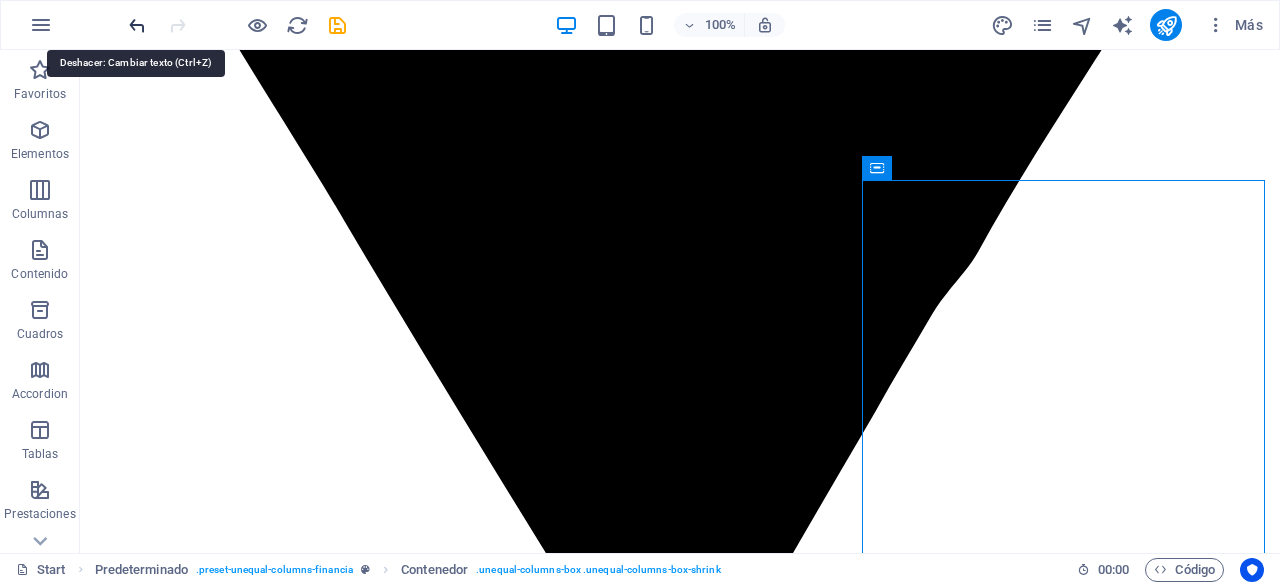 click at bounding box center (137, 25) 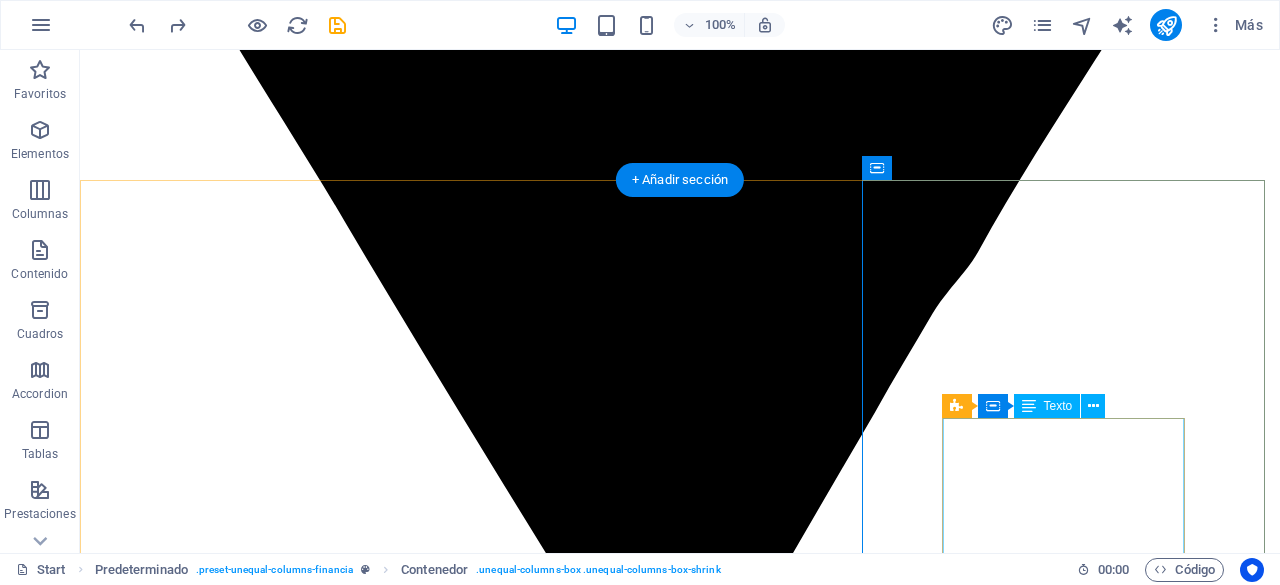 click on "omos más que una firma de consultoría: somos tus aliados estratégicos en cada etapa del crecimiento de tu empresa. Al unirte a nosotros, formas parte de una comunidad de empresas que eligen avanzar con claridad, decisión y estrategia. Te acompañamos con soluciones personalizadas en gestión de créditos, arrendamiento, factoraje y asesoría financiera integral." at bounding box center (680, 28104) 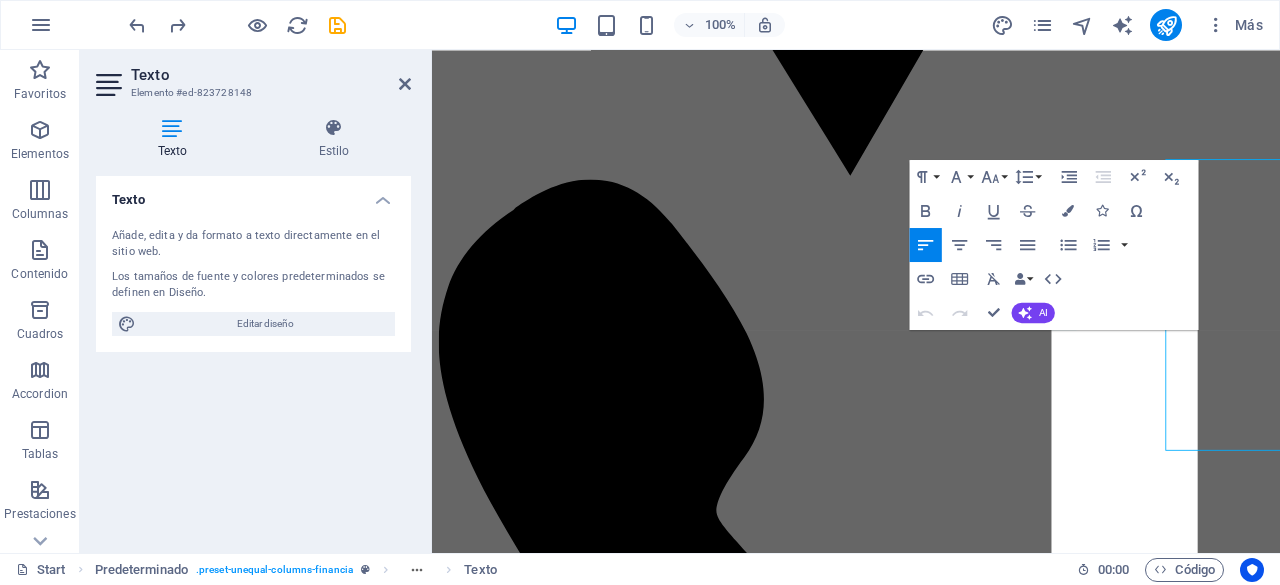scroll, scrollTop: 4065, scrollLeft: 0, axis: vertical 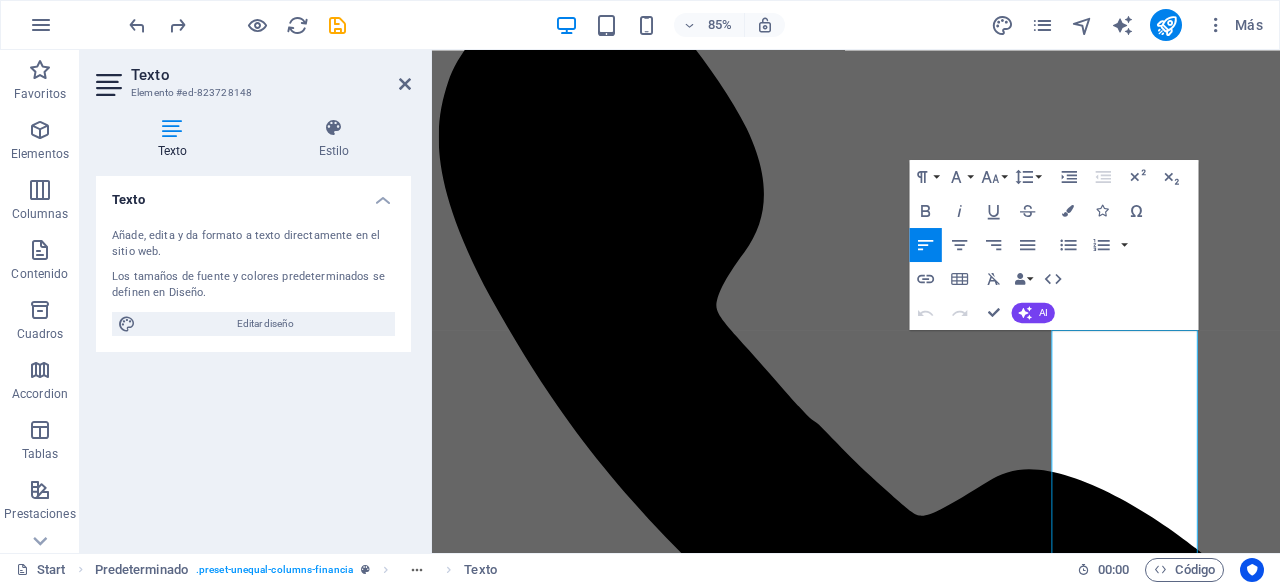 type 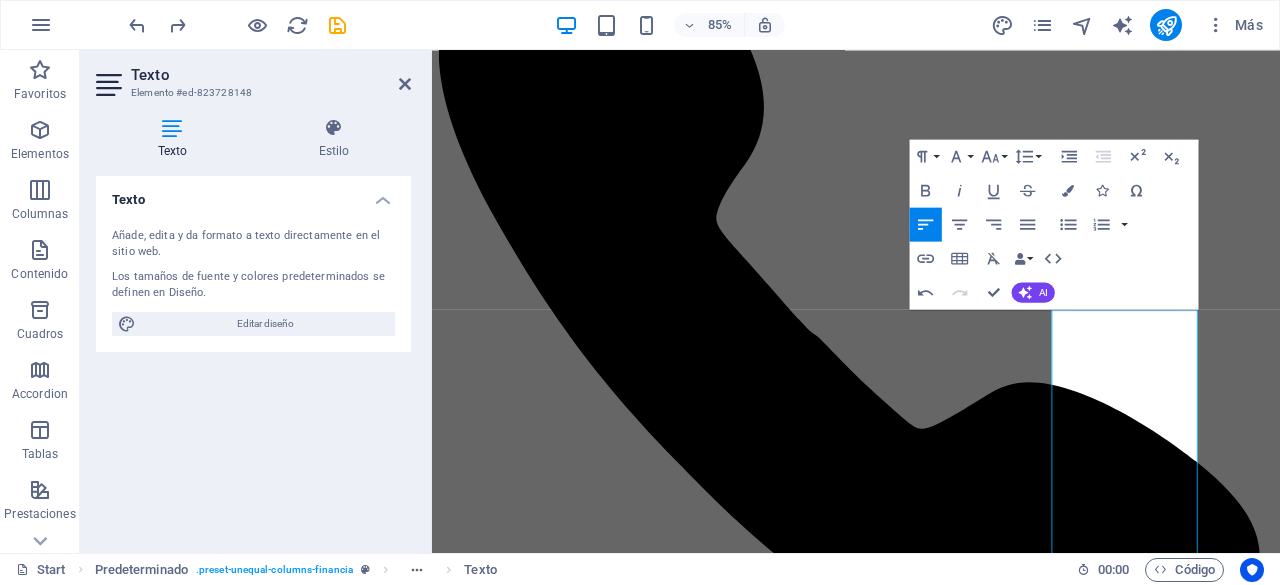 scroll, scrollTop: 4327, scrollLeft: 0, axis: vertical 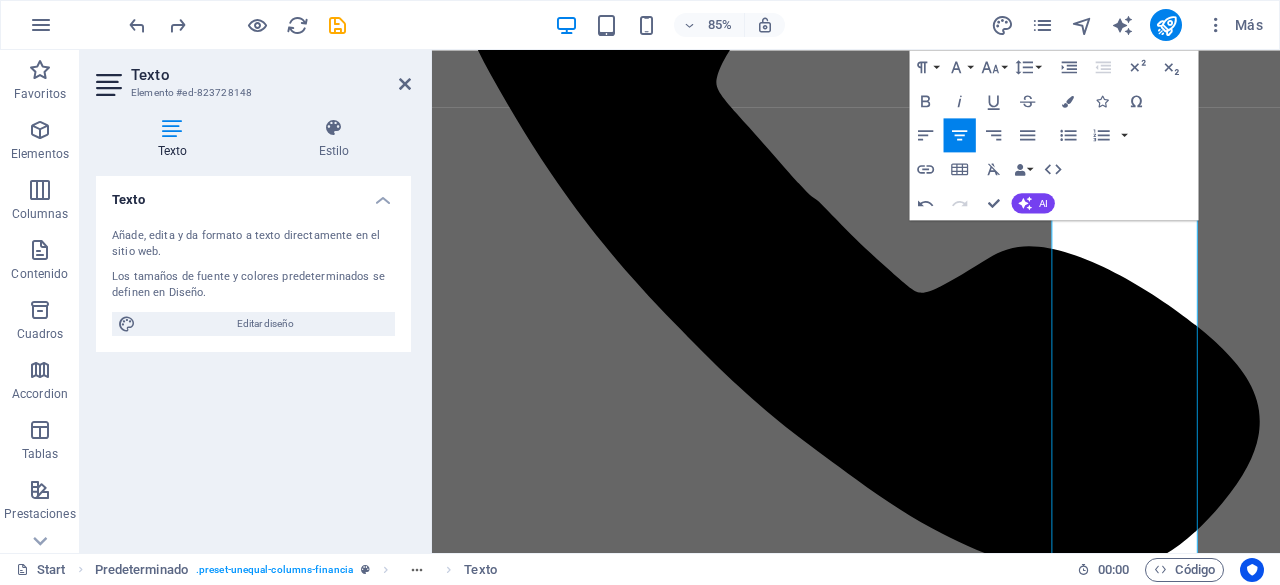 click at bounding box center (931, 22748) 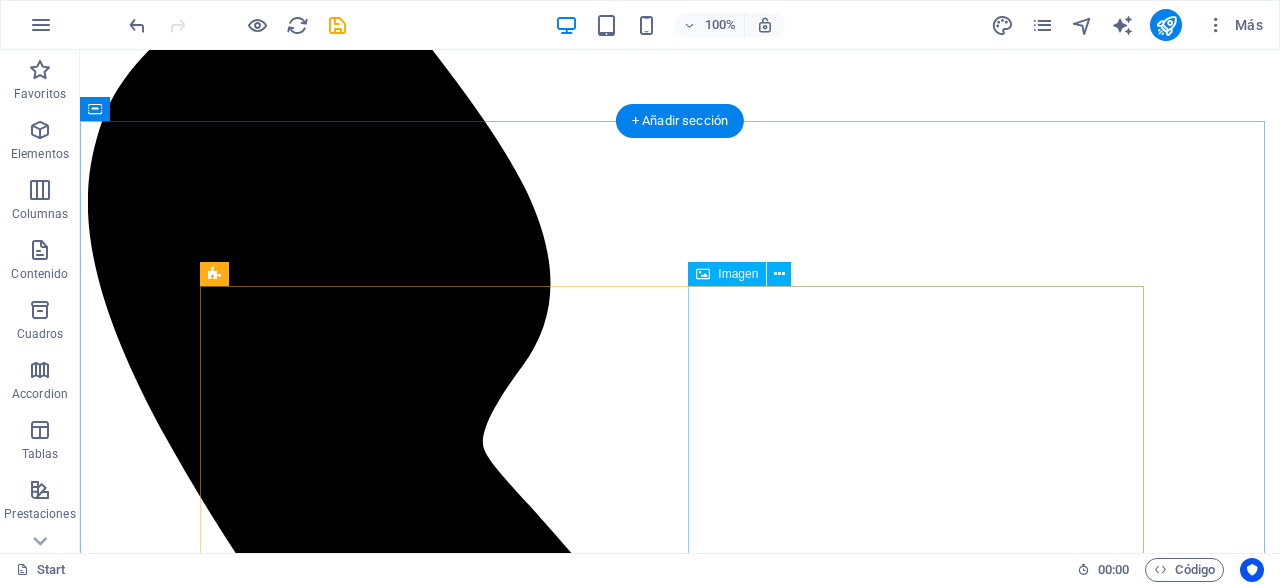 scroll, scrollTop: 4615, scrollLeft: 0, axis: vertical 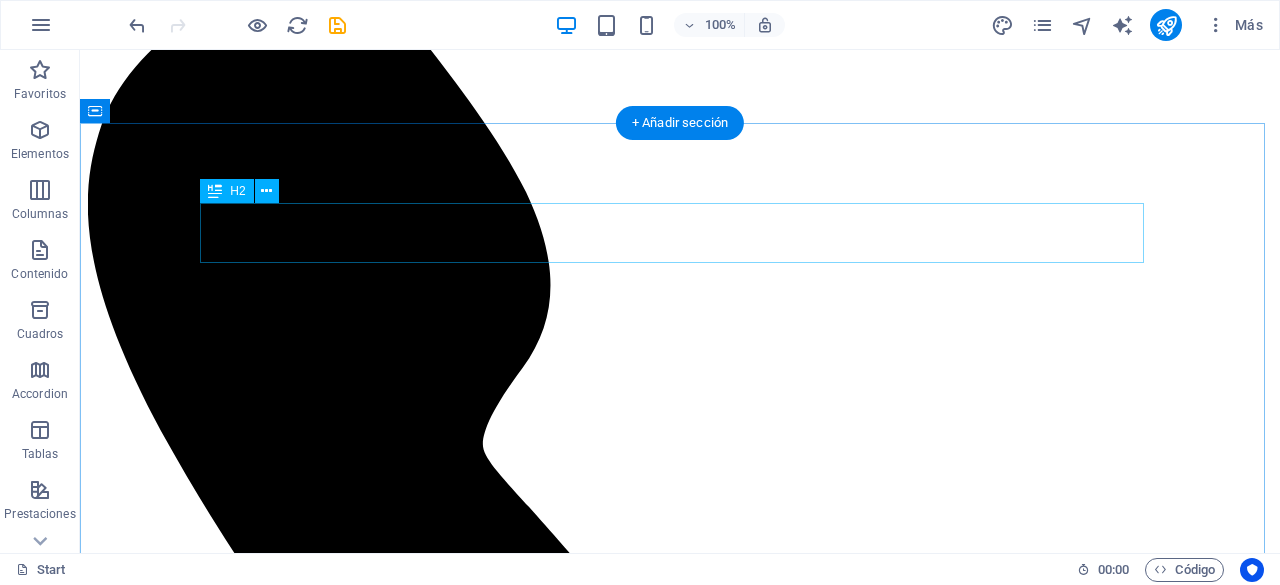 click on "theconsulting.mx" at bounding box center (680, 27585) 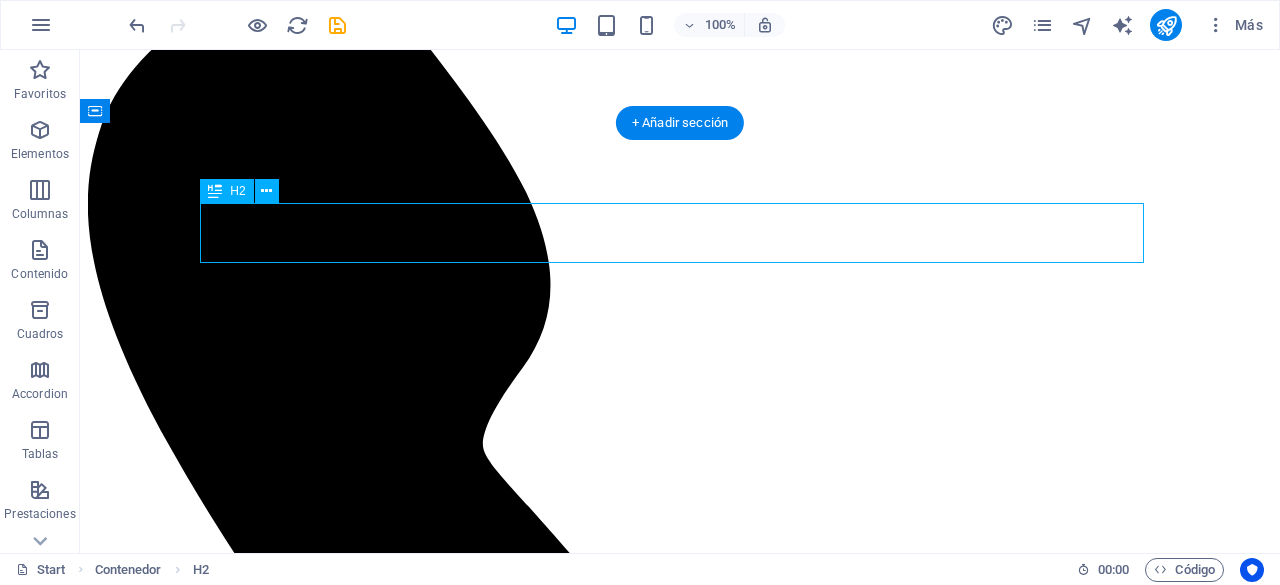 click on "theconsulting.mx" at bounding box center [680, 27585] 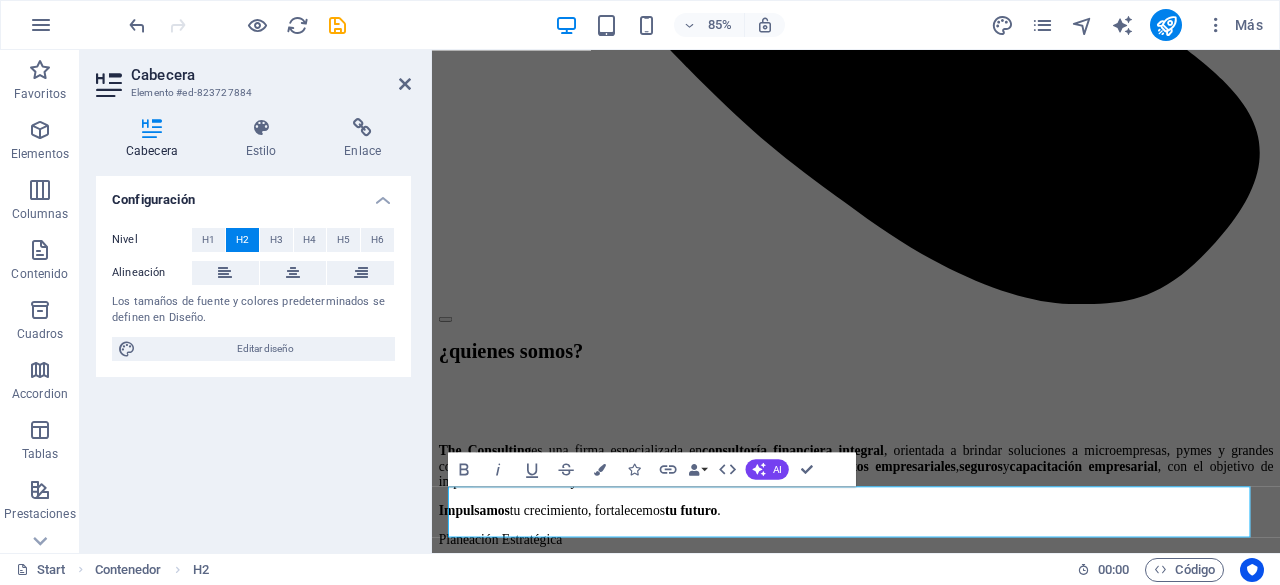 type 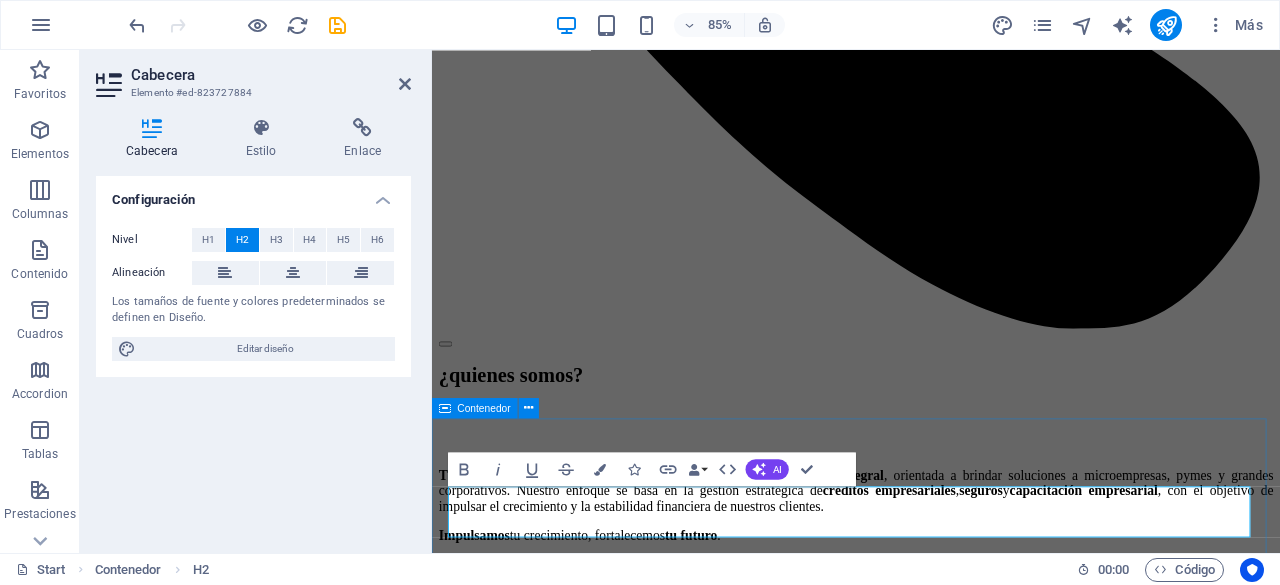 click on "pregunta a the consulting ¡Tengo problemas en Buró de Crédito puedo tener crédito? En  The Consulting , sabemos que tu historial no define tu presente ni tu futuro. Gracias a nuestras alianzas estratégicas con instituciones financieras flexibles,  contamos con opciones de crédito donde el Buró de Crédito no es un factor determinante para la aprobación . ¡Me ayudan a elegir el credito que mi empresa necesita? Sabemos que cada negocio es único. Por eso, en  The Consulting  no solo vemos números:  evaluamos tu giro, tus flujos de ingreso y el destino del recurso  para diseñar una solución financiera que realmente se adapte a tus necesidades. ¡no cuento con recibos de nómina, puedo obtener una hipoteca? En  The Consulting , contamos con alianzas estratégicas que nos permiten ofrecerte  créditos hipotecarios aún si no cuentas con comprobantes tradicionales . . ¡Ustedes son brokers? En The Consulting no somos brokers, somos asesores especializados. En  The Consulting 🏠  💼  Crédito PyME" at bounding box center [931, 25269] 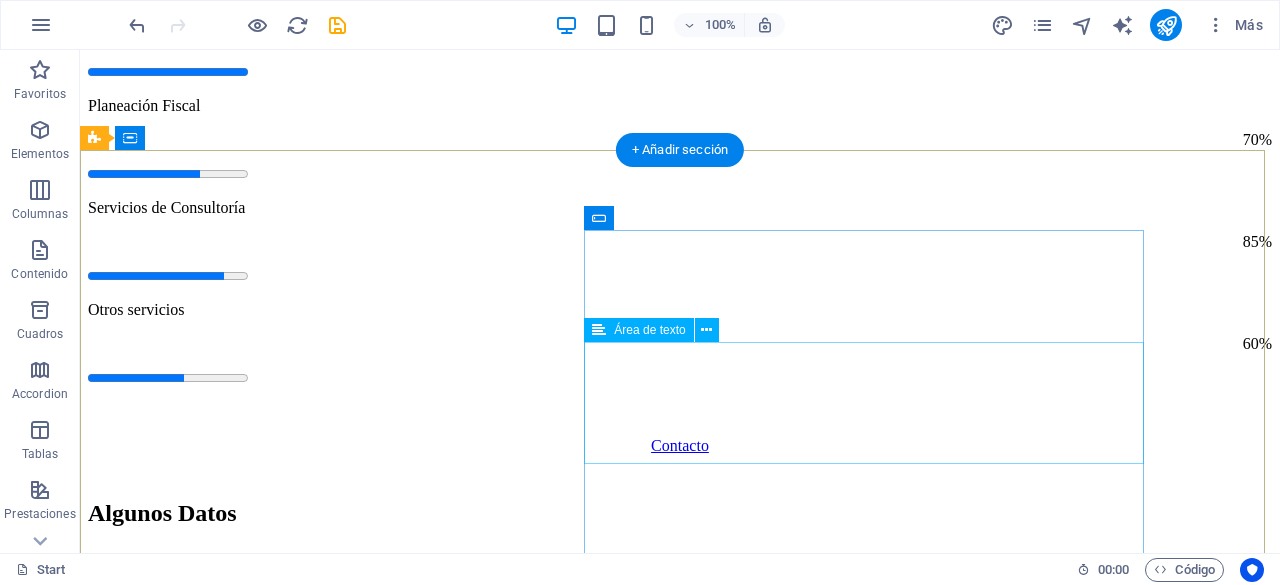 scroll, scrollTop: 6114, scrollLeft: 0, axis: vertical 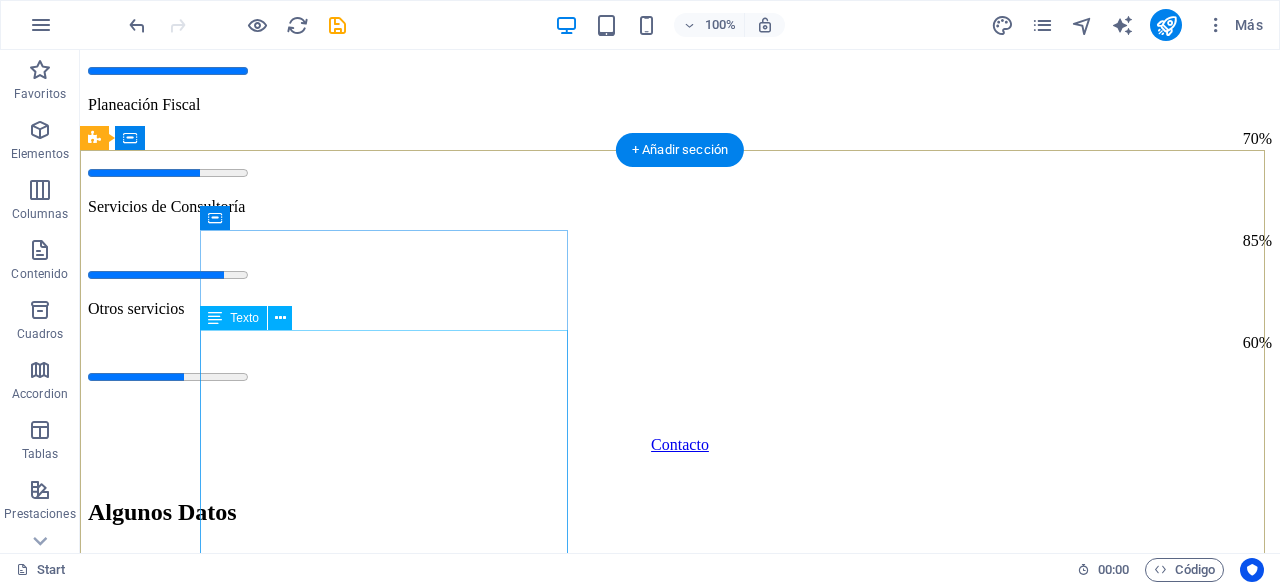 click on "theconsulting.mx 401 F St NW ,  ciudad de mexico   20001   +1-123-456-7890 info@theconsulting.mx Legal Notice  |  Privacy" at bounding box center [680, 28139] 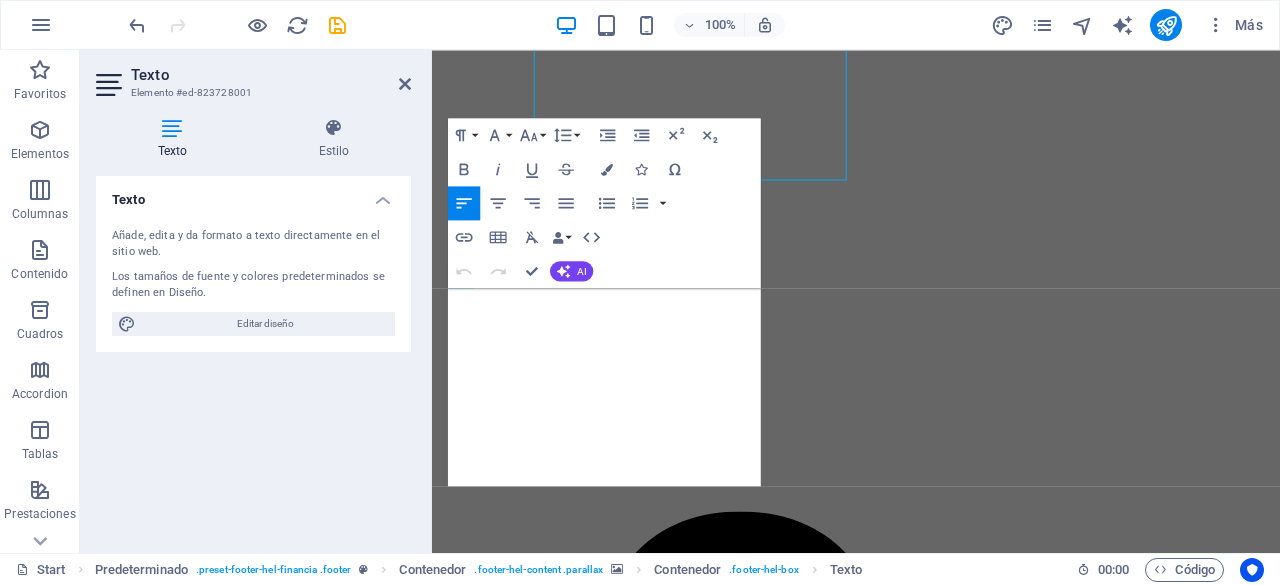 scroll, scrollTop: 6474, scrollLeft: 0, axis: vertical 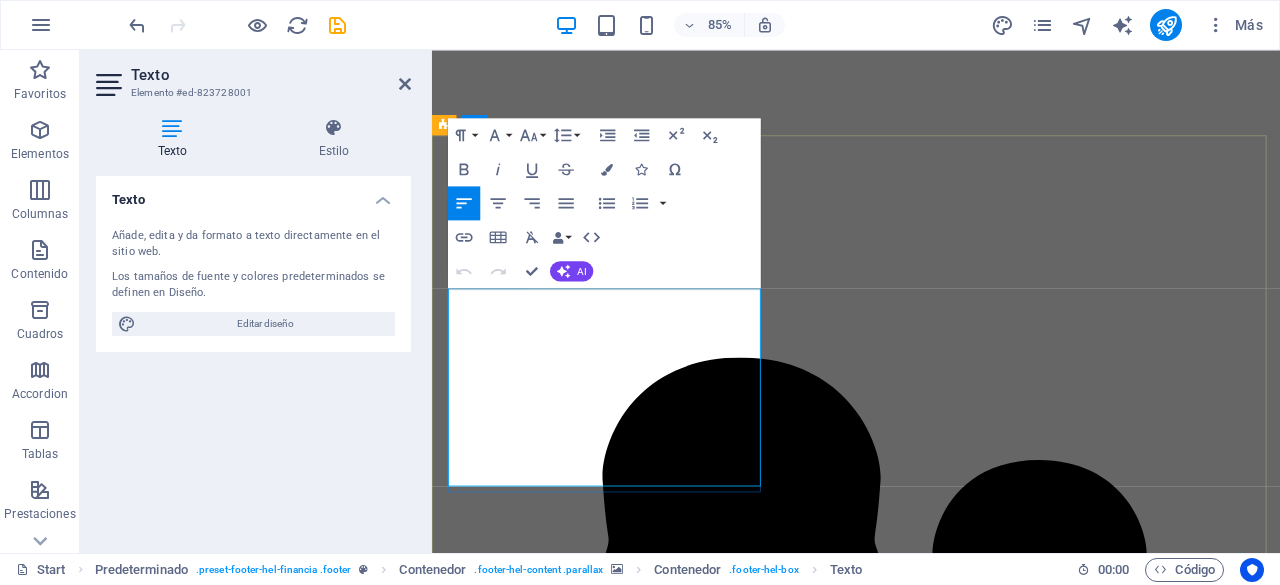 click on "theconsulting.mx" at bounding box center [495, 24787] 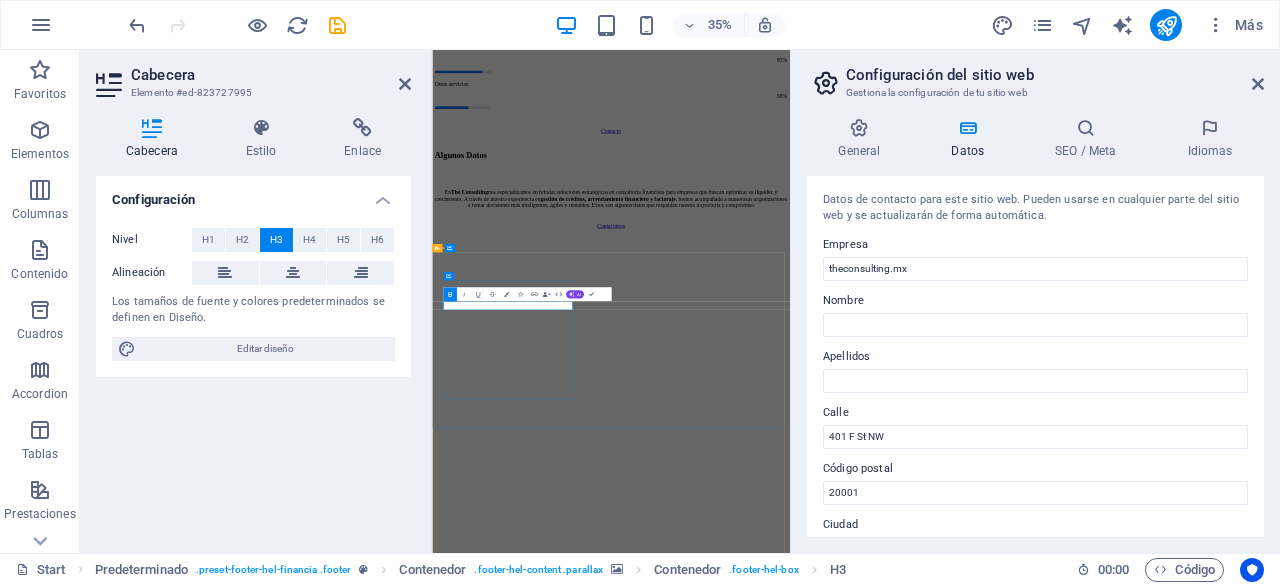scroll, scrollTop: 6794, scrollLeft: 0, axis: vertical 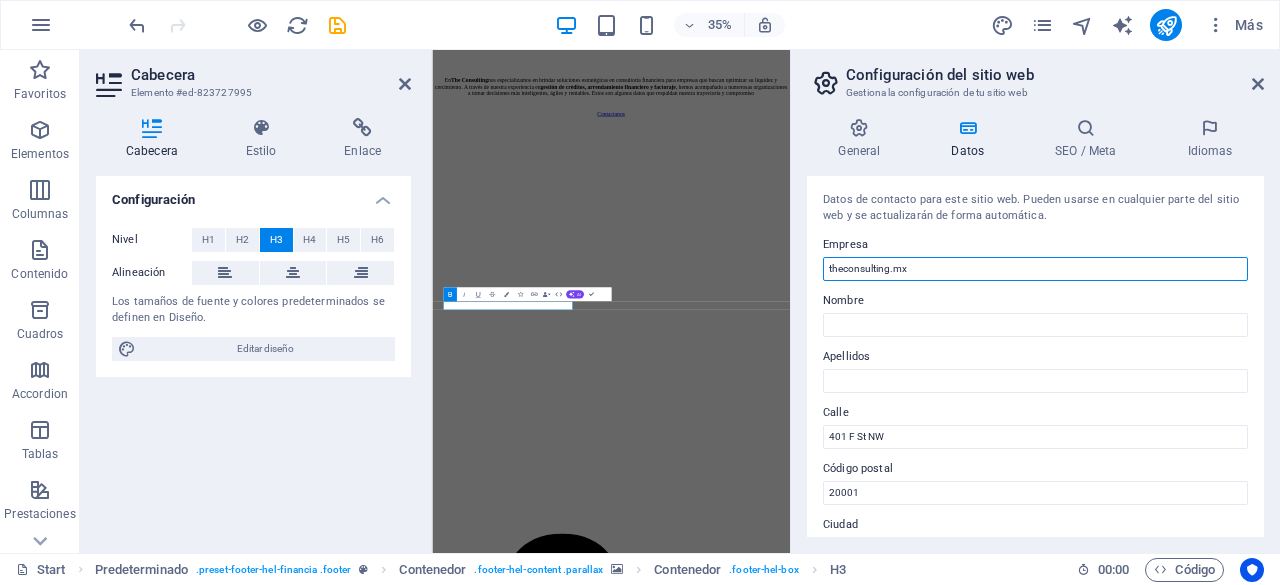click on "theconsulting.mx" at bounding box center [1035, 269] 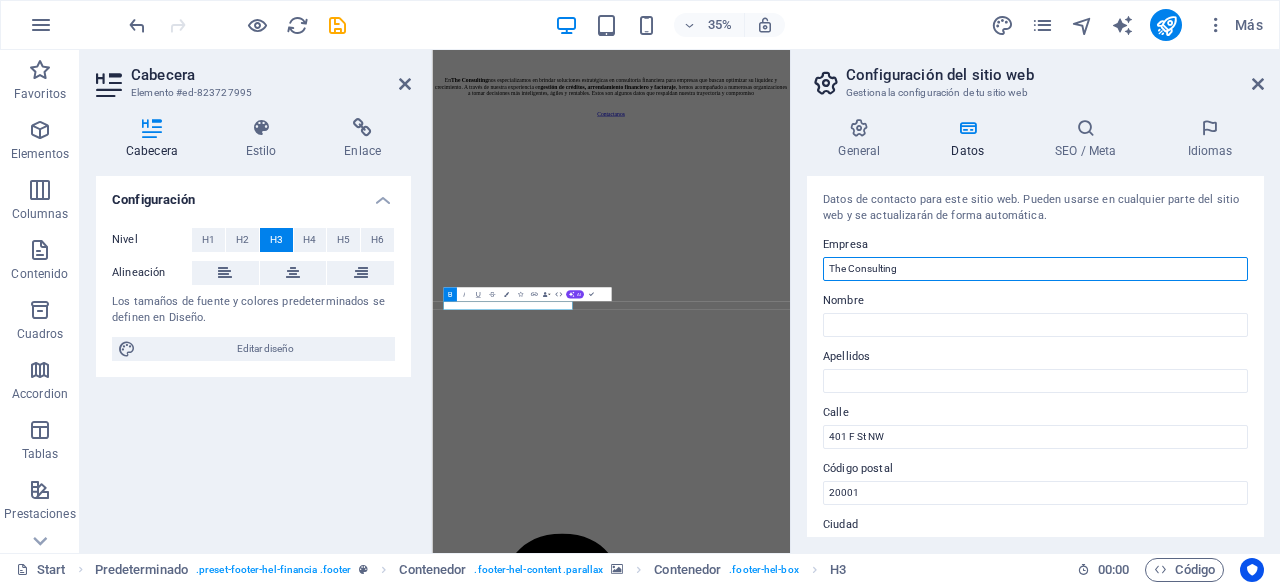 click on "the Consulting" at bounding box center (1035, 269) 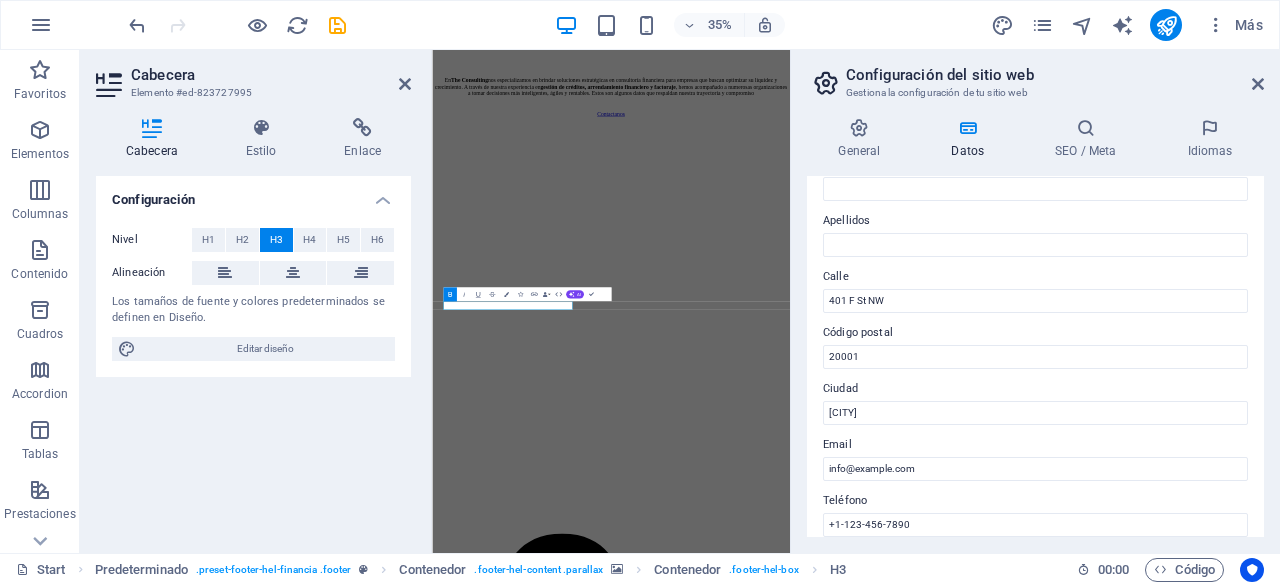 scroll, scrollTop: 137, scrollLeft: 0, axis: vertical 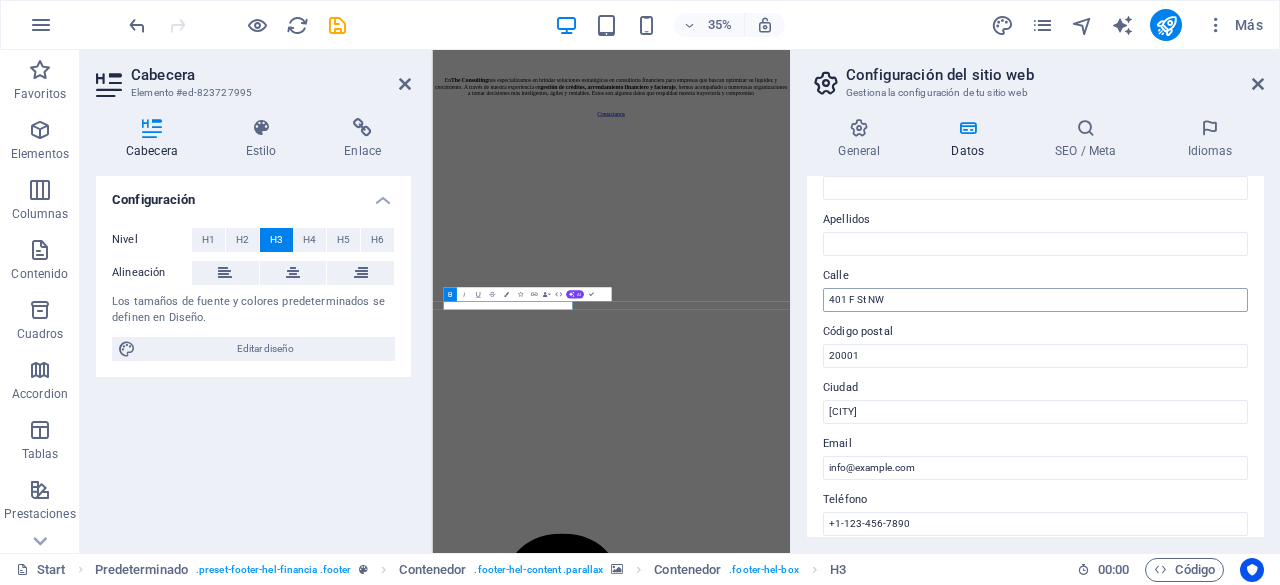 type on "The Consulting" 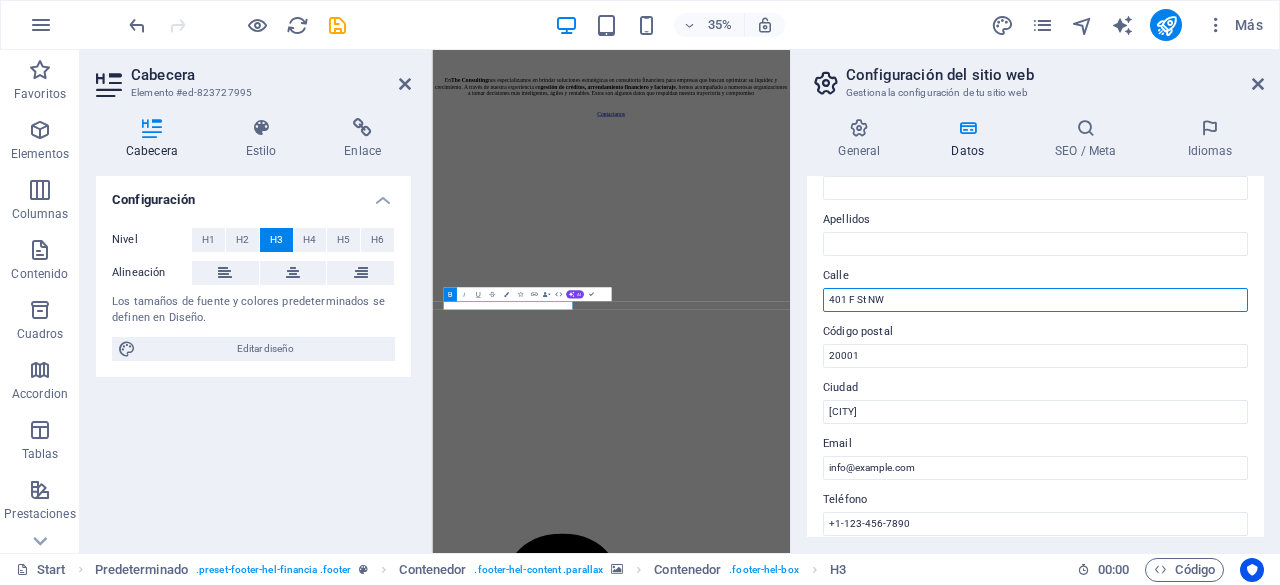 click on "401 F St NW" at bounding box center (1035, 300) 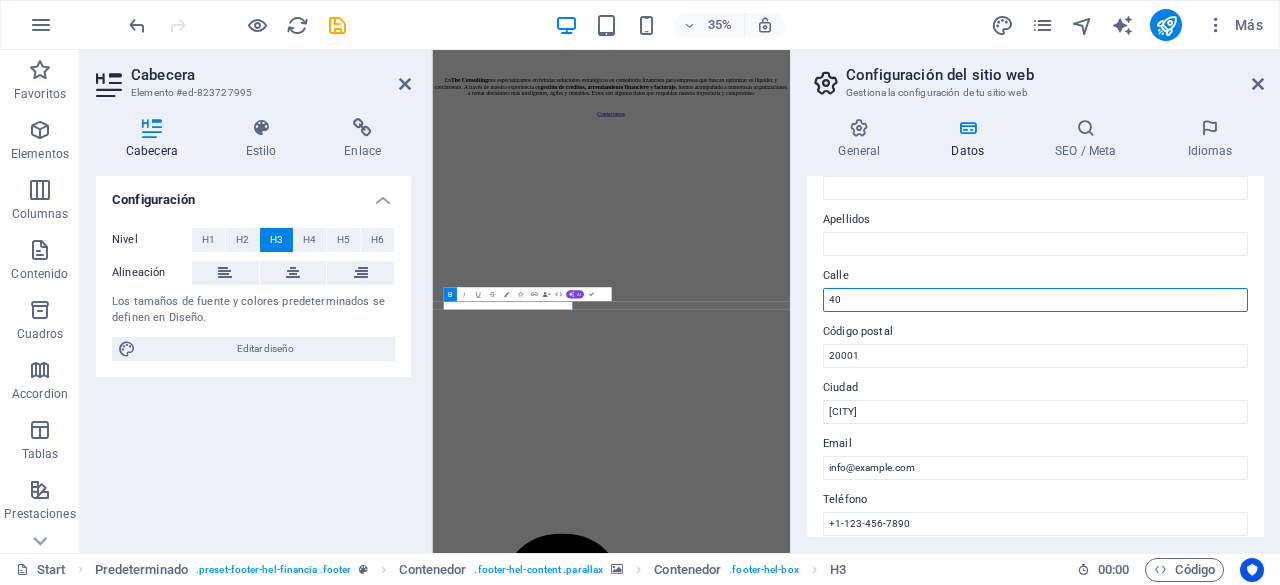 type on "4" 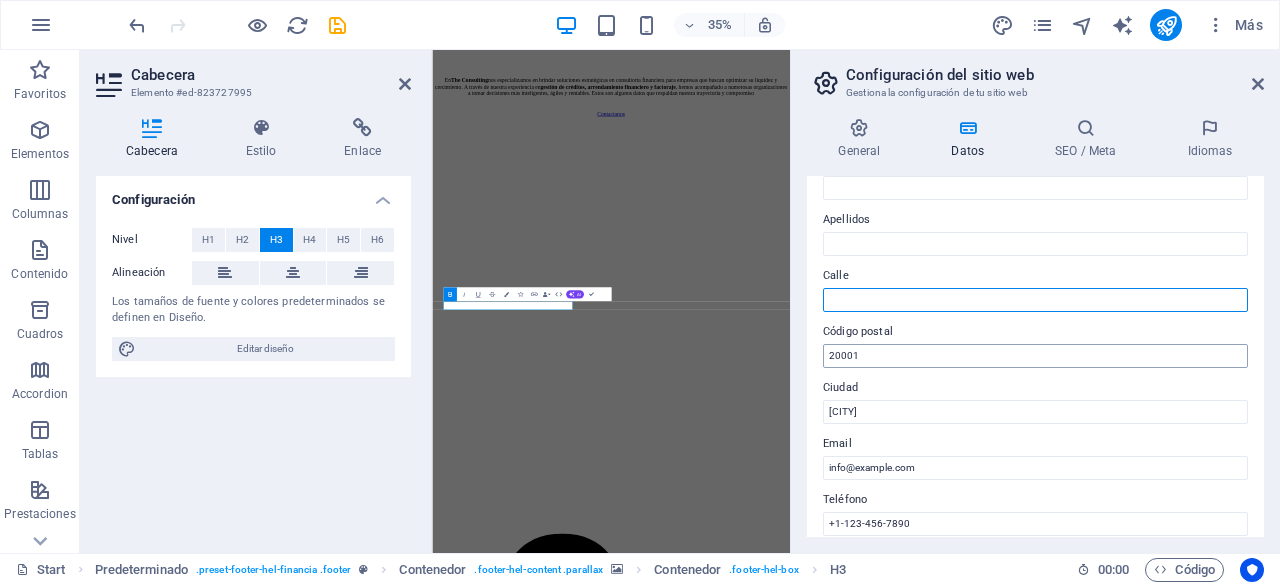type 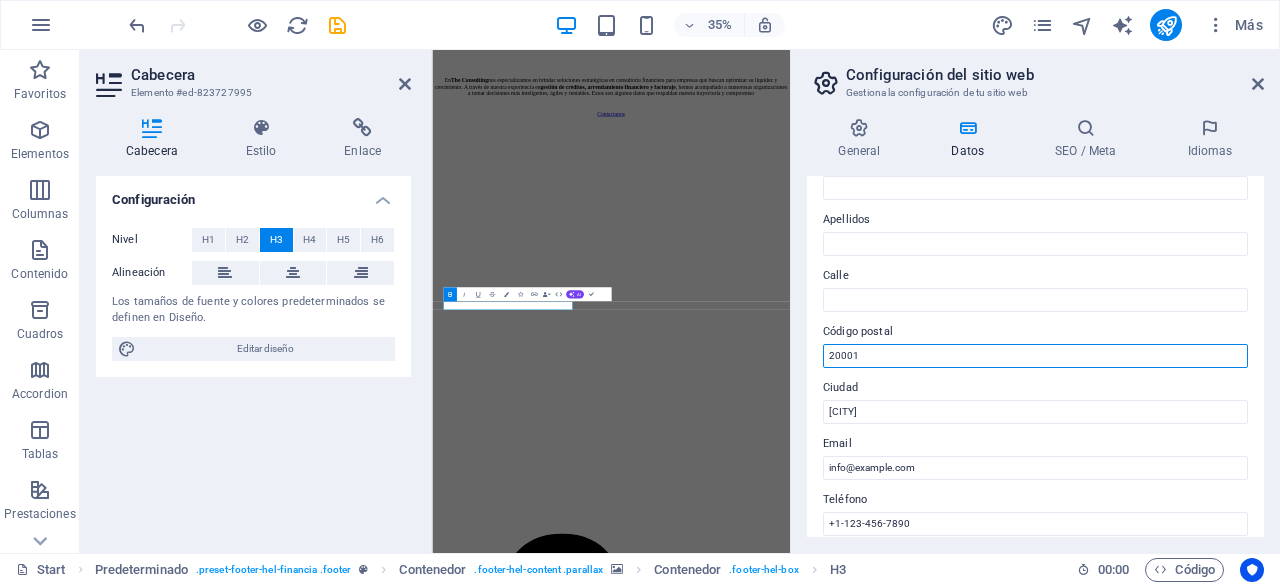 click on "20001" at bounding box center [1035, 356] 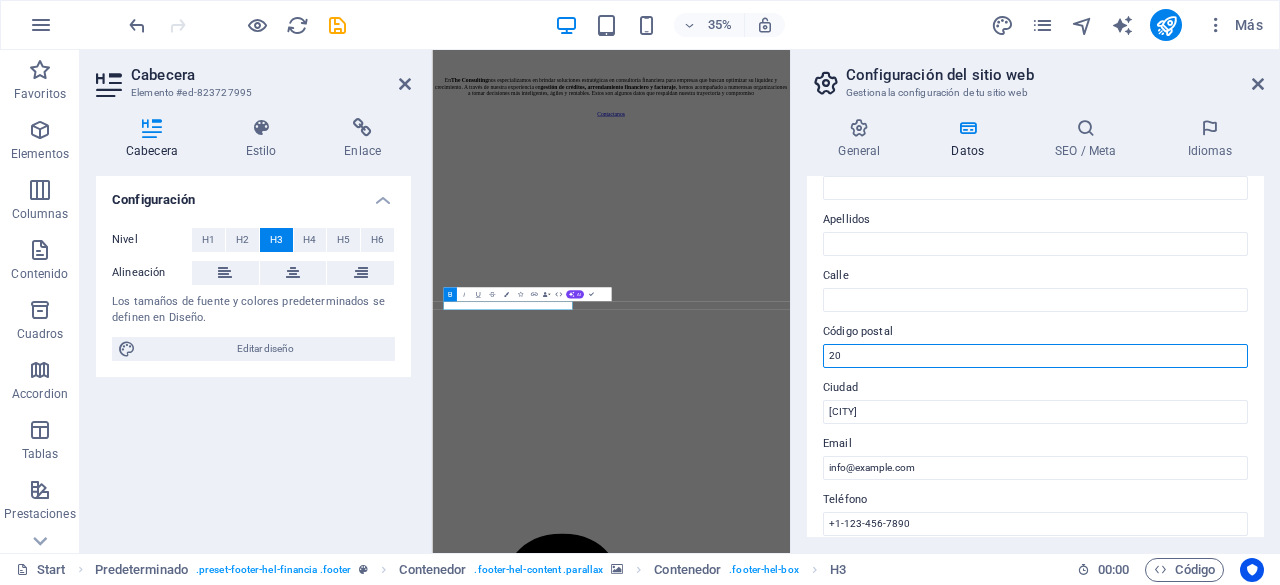 type on "2" 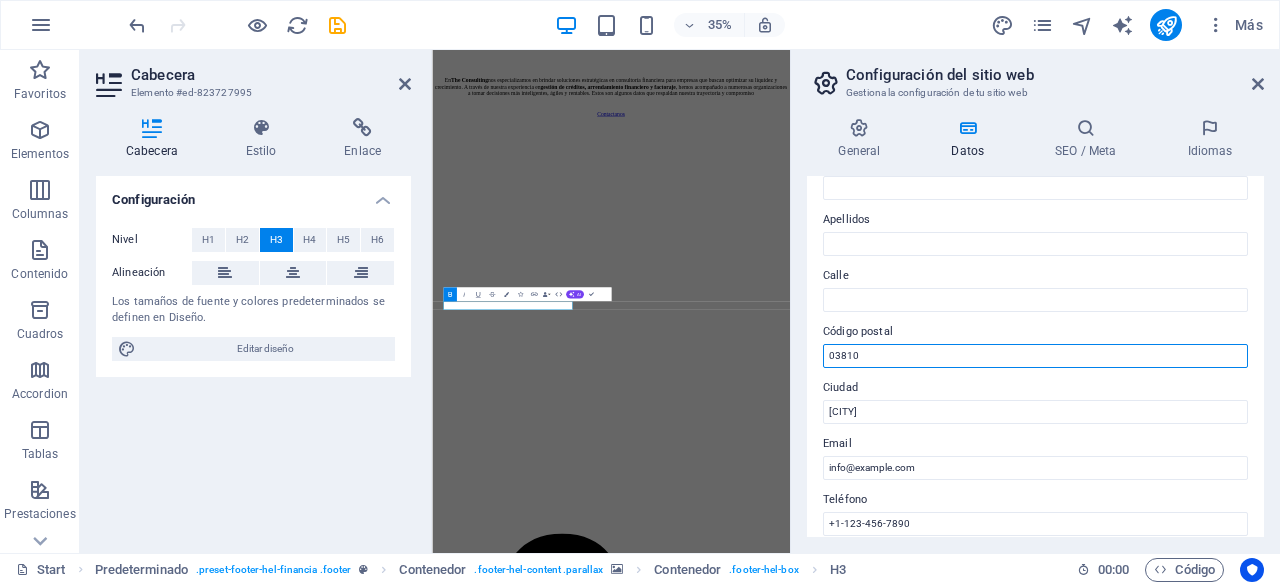 type on "03810" 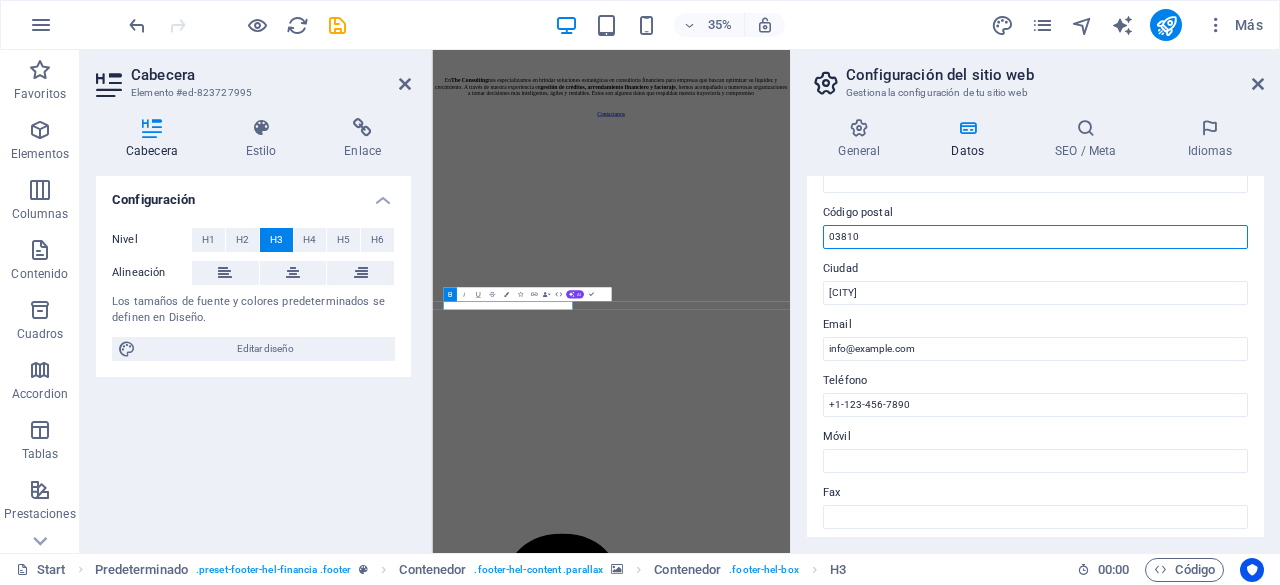 scroll, scrollTop: 264, scrollLeft: 0, axis: vertical 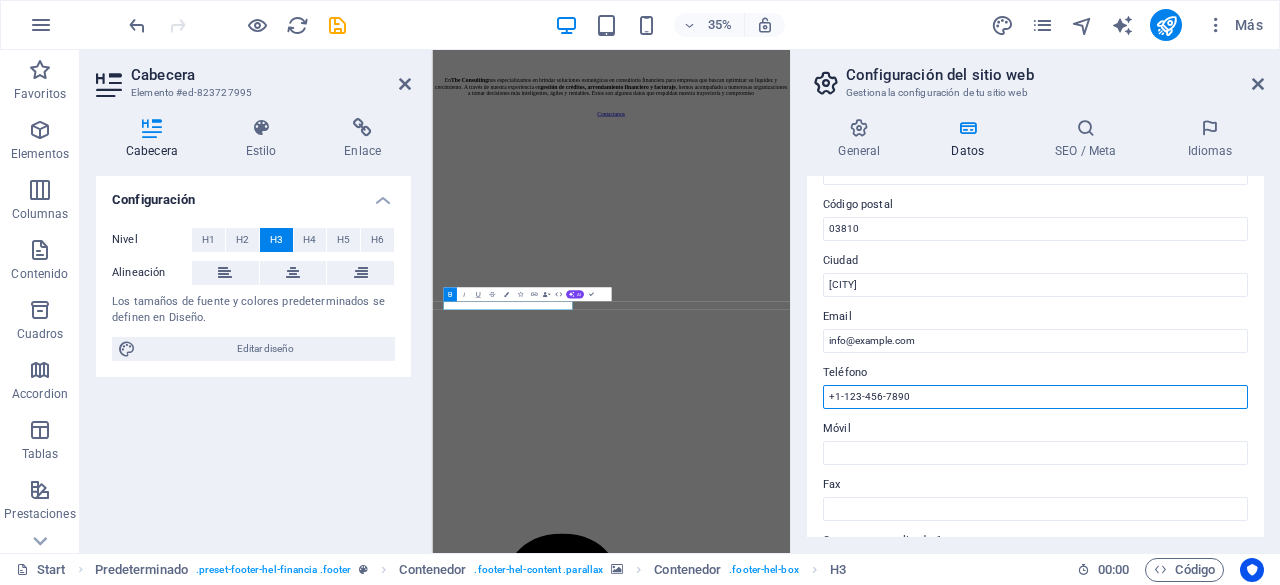 click on "+1-123-456-7890" at bounding box center [1035, 397] 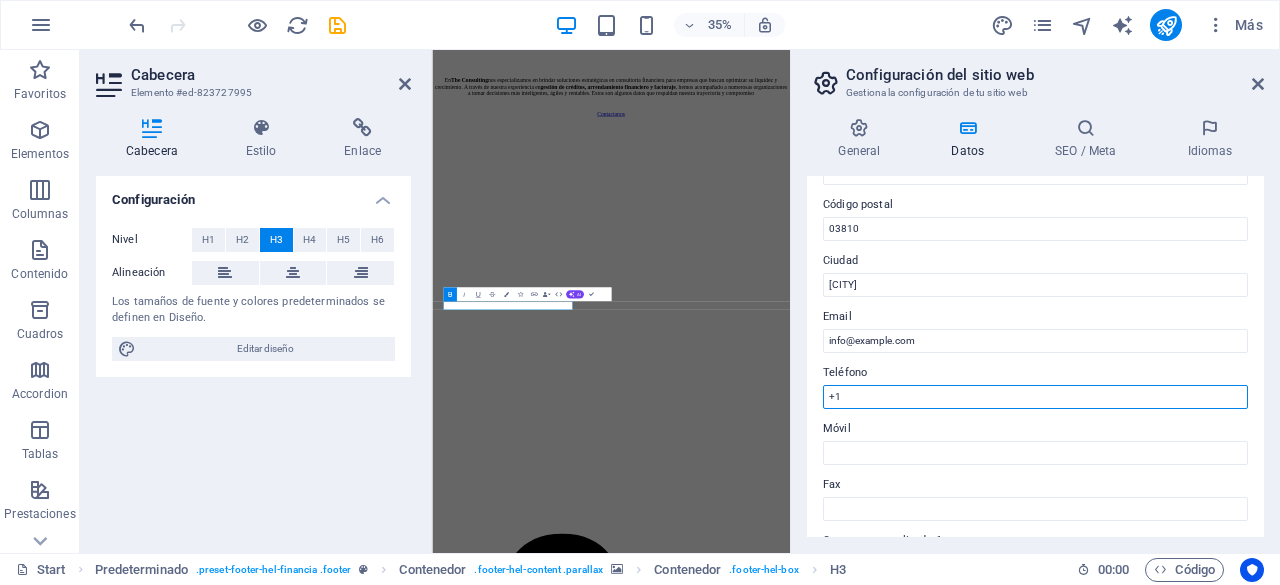 type on "+" 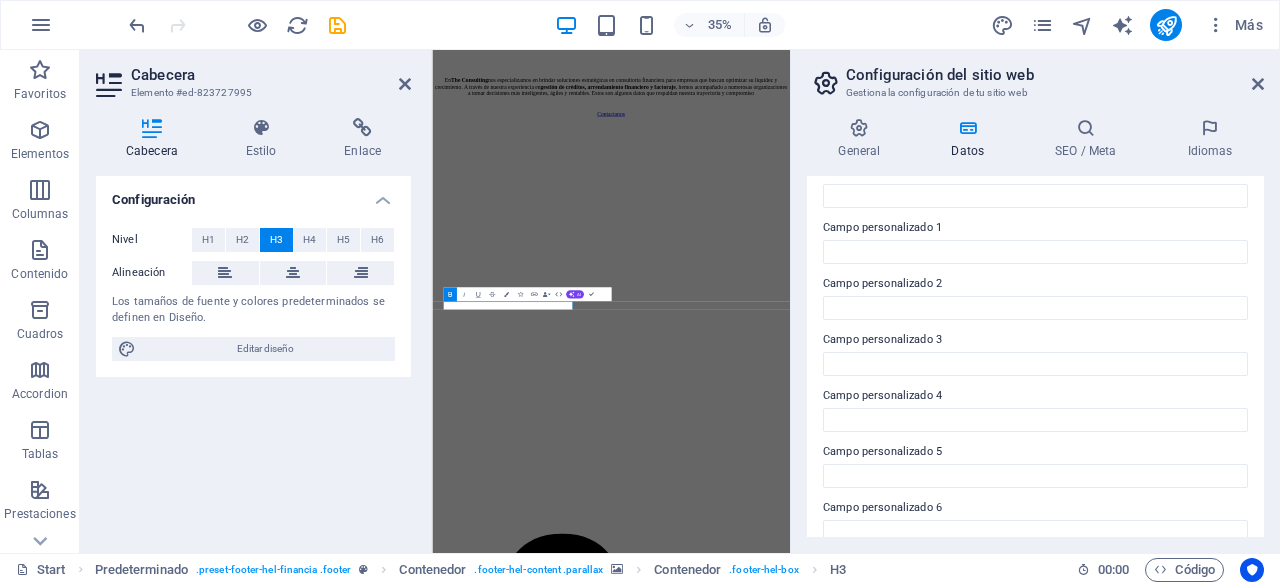 scroll, scrollTop: 599, scrollLeft: 0, axis: vertical 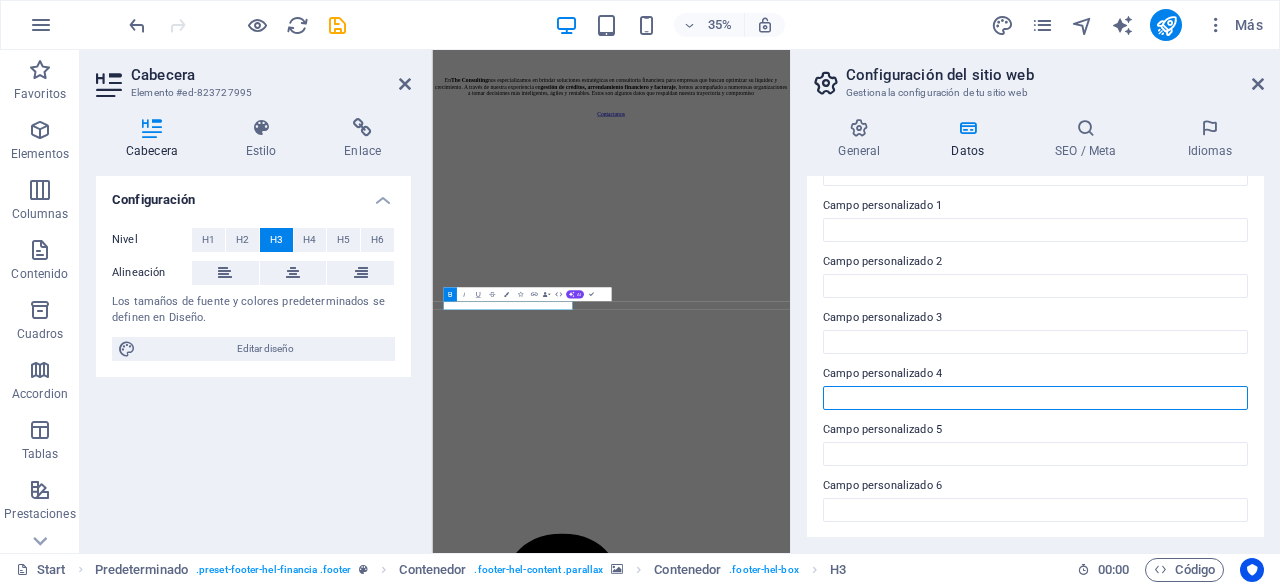 click on "Campo personalizado 4" at bounding box center (1035, 398) 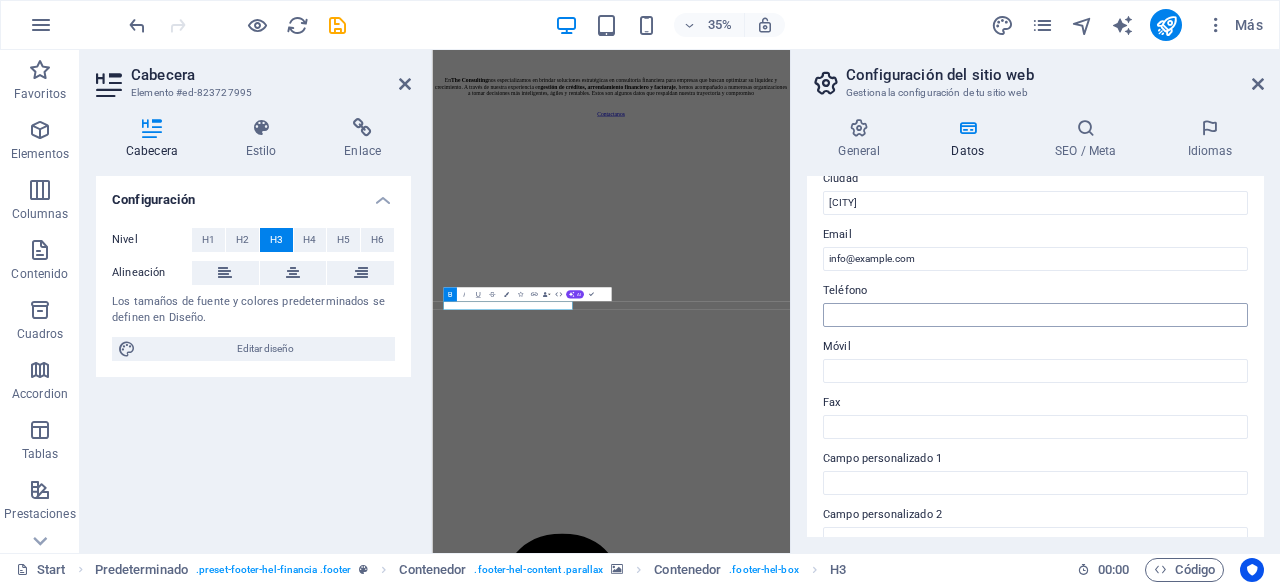 scroll, scrollTop: 344, scrollLeft: 0, axis: vertical 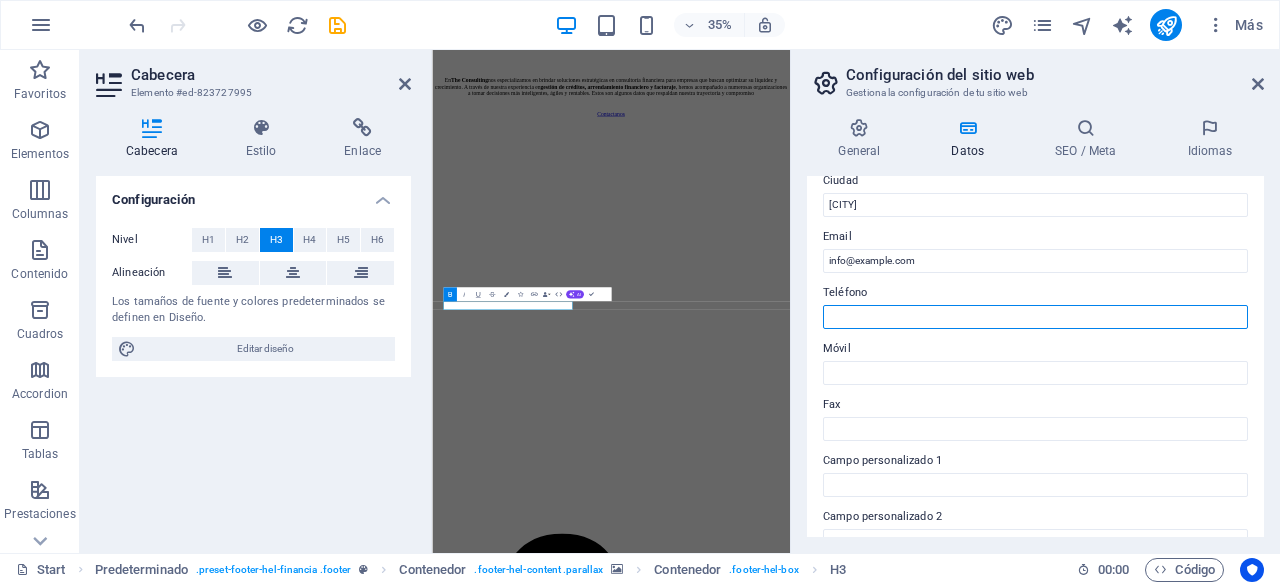 click on "Teléfono" at bounding box center (1035, 317) 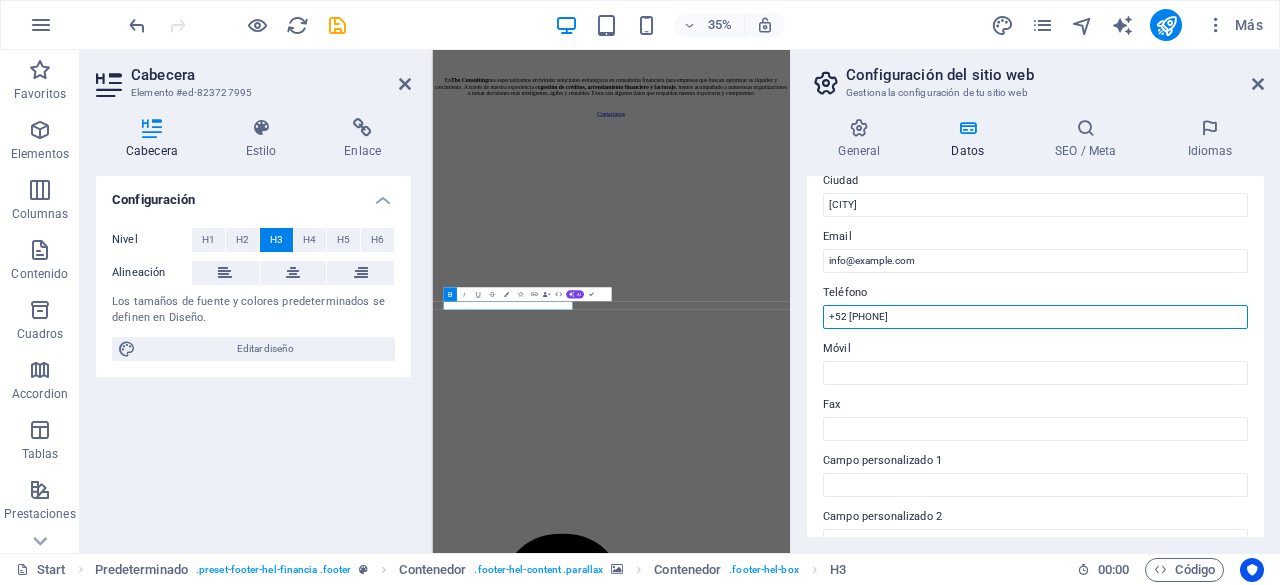 type on "+[COUNTRY CODE] [PHONE]" 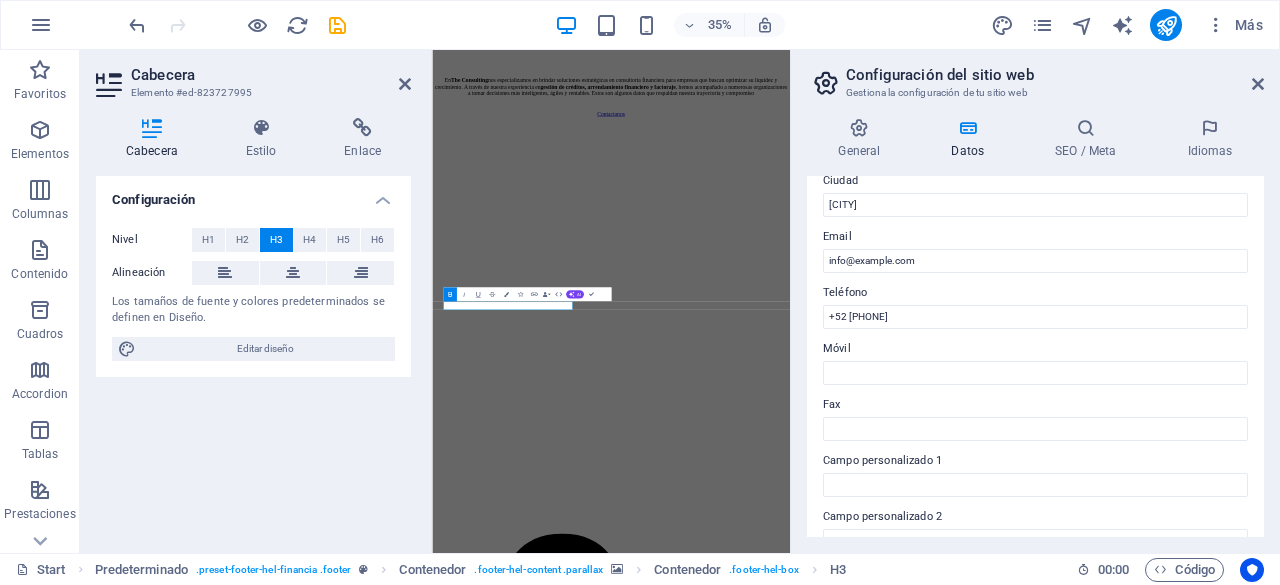 click on "Móvil" at bounding box center [1035, 349] 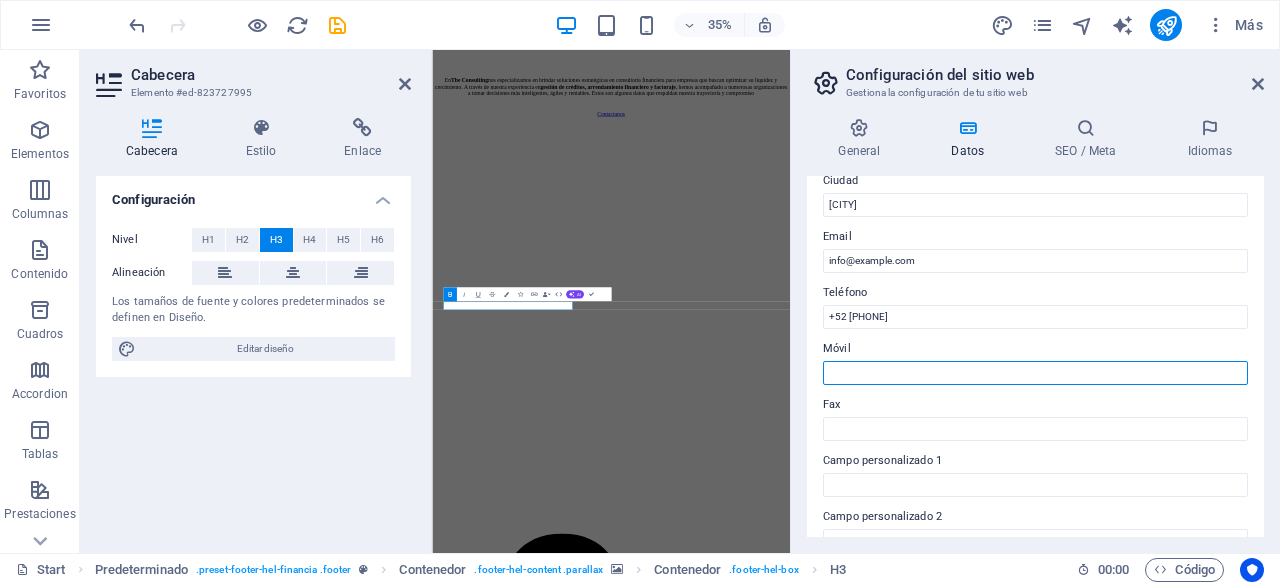 click on "Móvil" at bounding box center [1035, 373] 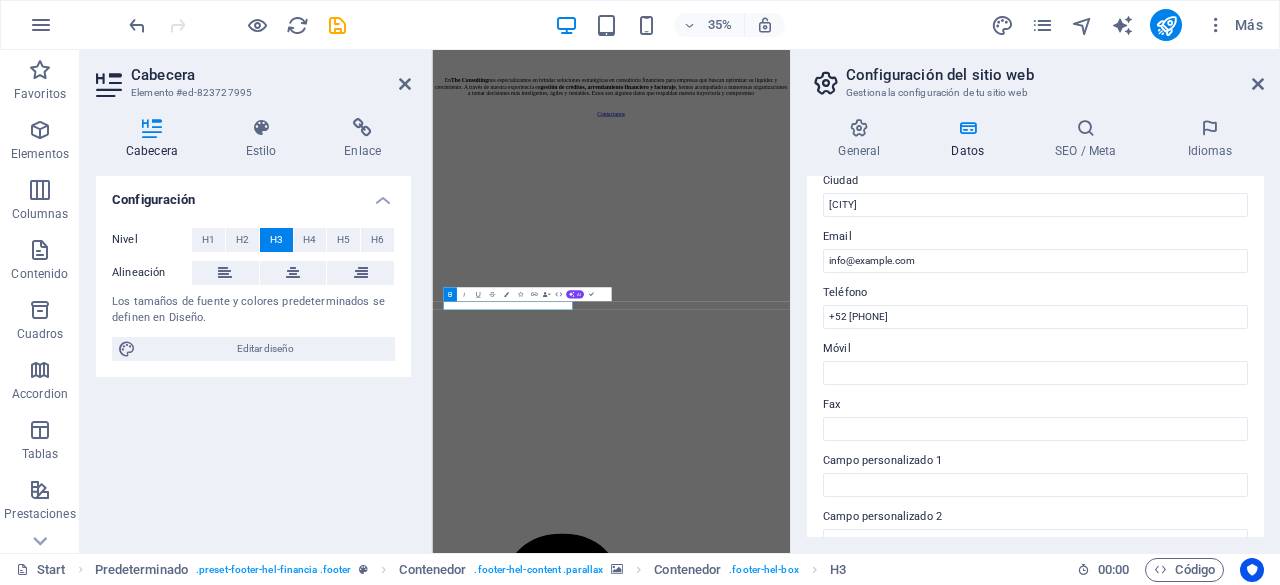 click on "Móvil" at bounding box center [1035, 349] 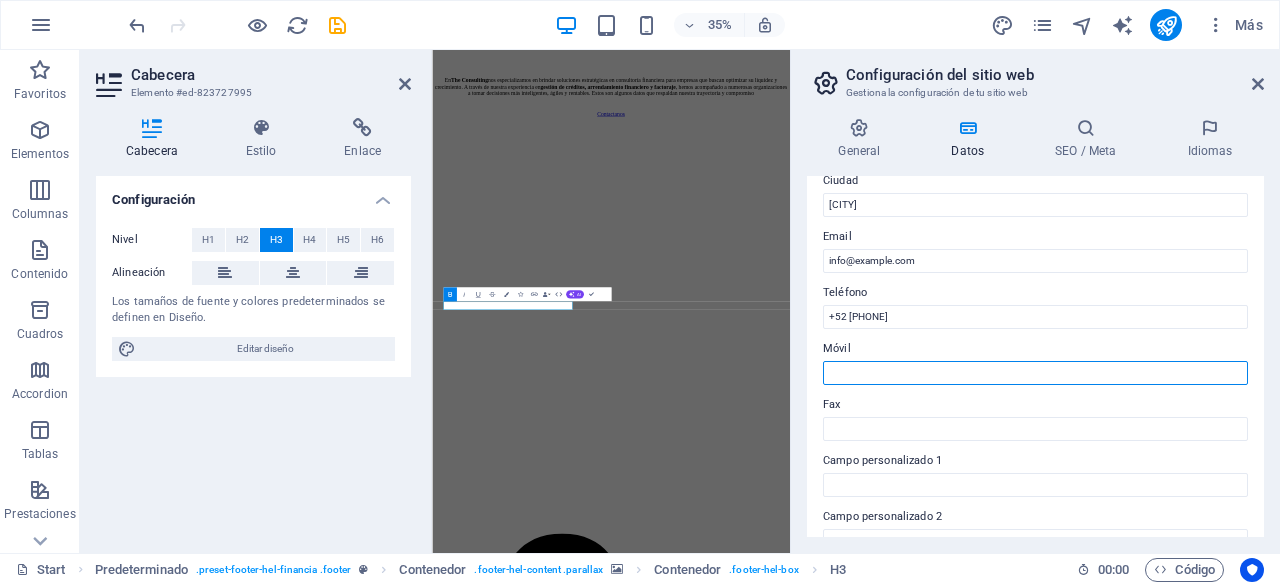 click on "Móvil" at bounding box center (1035, 373) 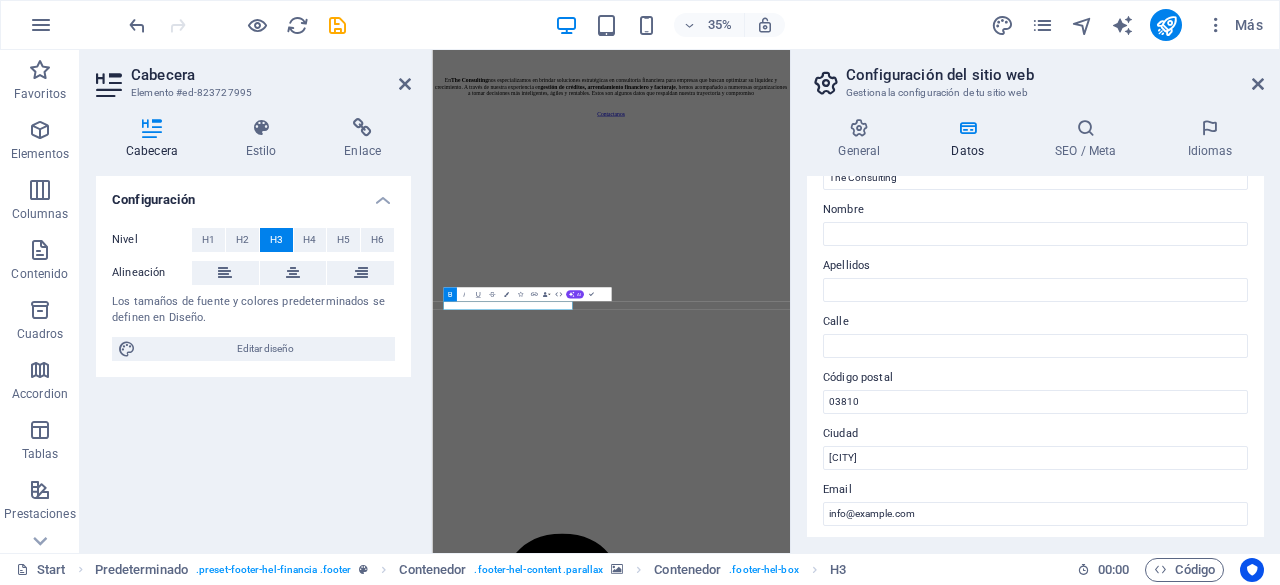 scroll, scrollTop: 0, scrollLeft: 0, axis: both 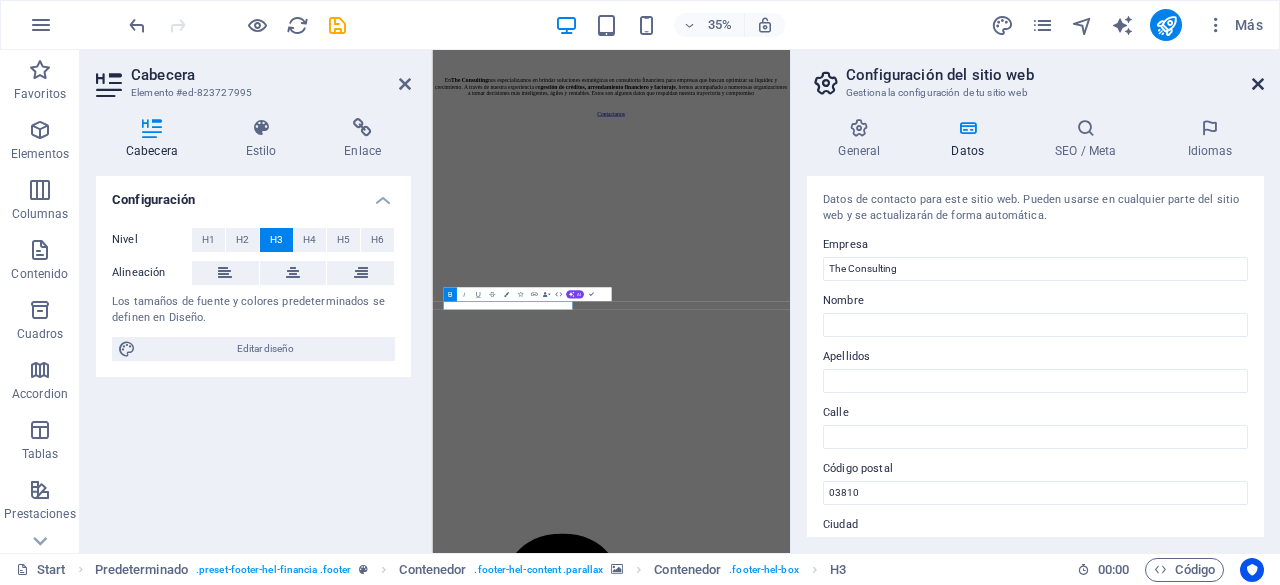 click at bounding box center [1258, 84] 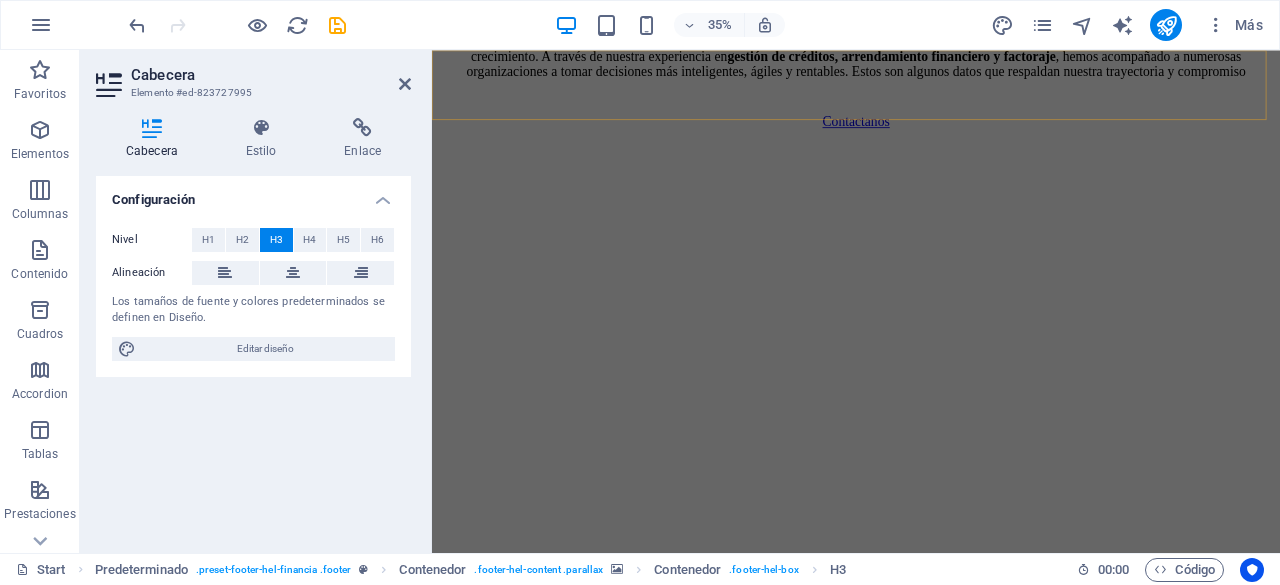 scroll, scrollTop: 6430, scrollLeft: 0, axis: vertical 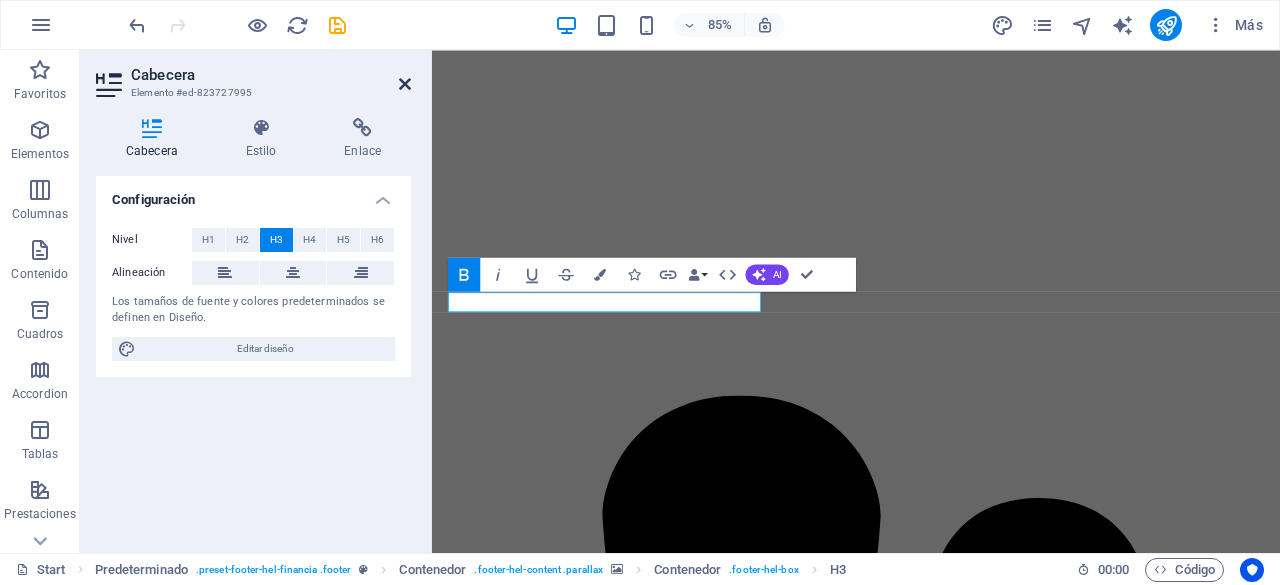 click at bounding box center (405, 84) 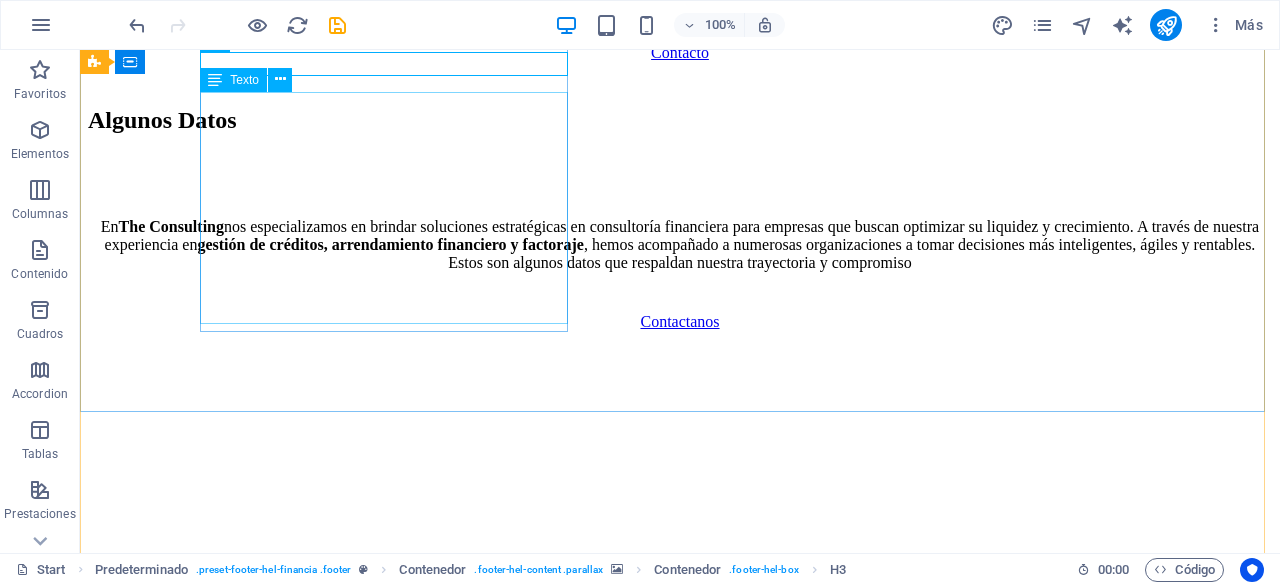 scroll, scrollTop: 6508, scrollLeft: 0, axis: vertical 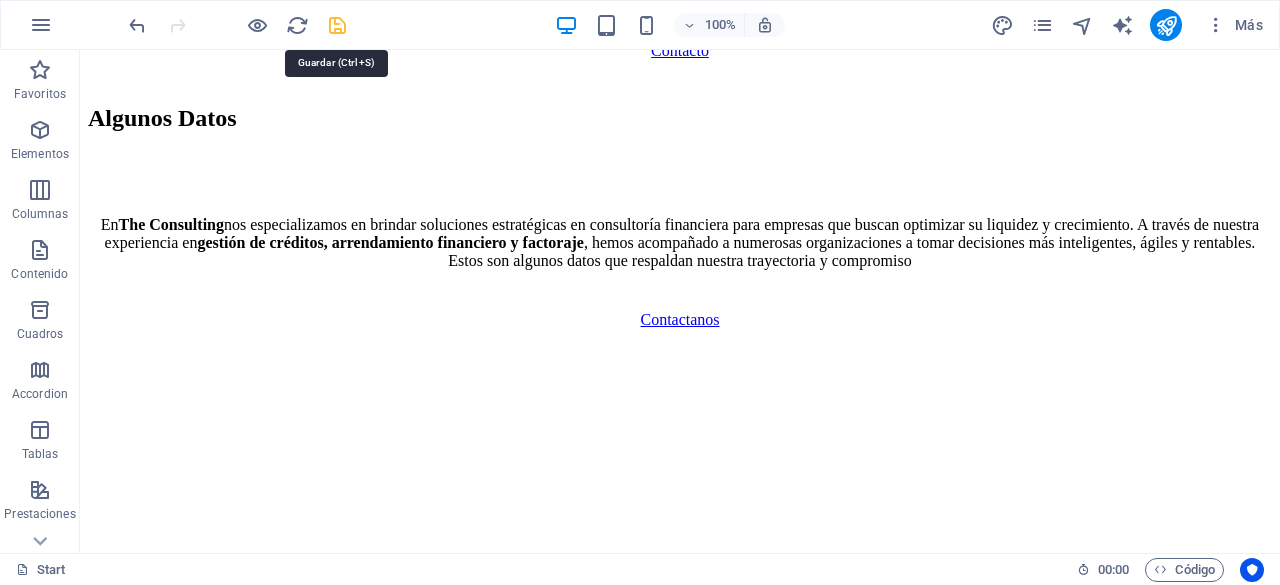 click at bounding box center [337, 25] 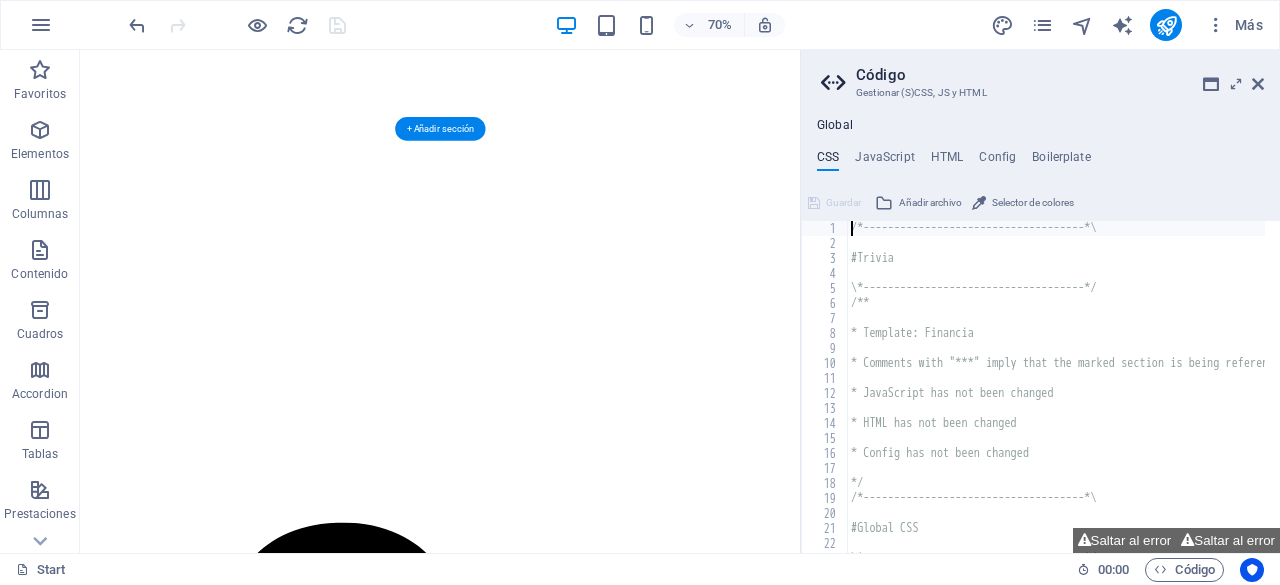 scroll, scrollTop: 6588, scrollLeft: 0, axis: vertical 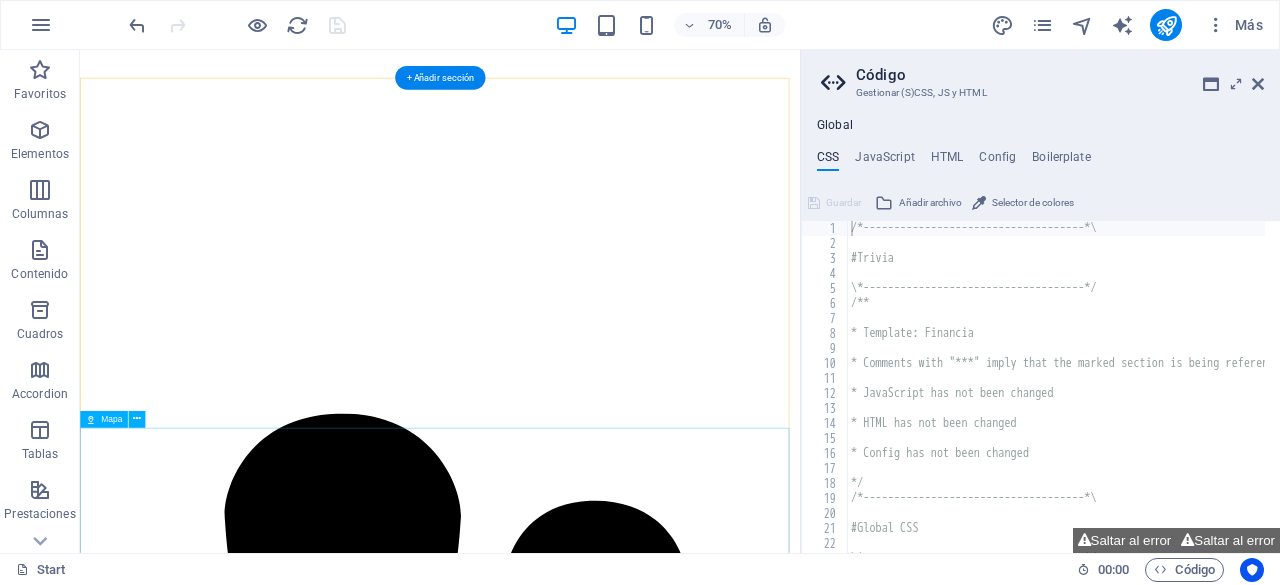 click at bounding box center (594, 26234) 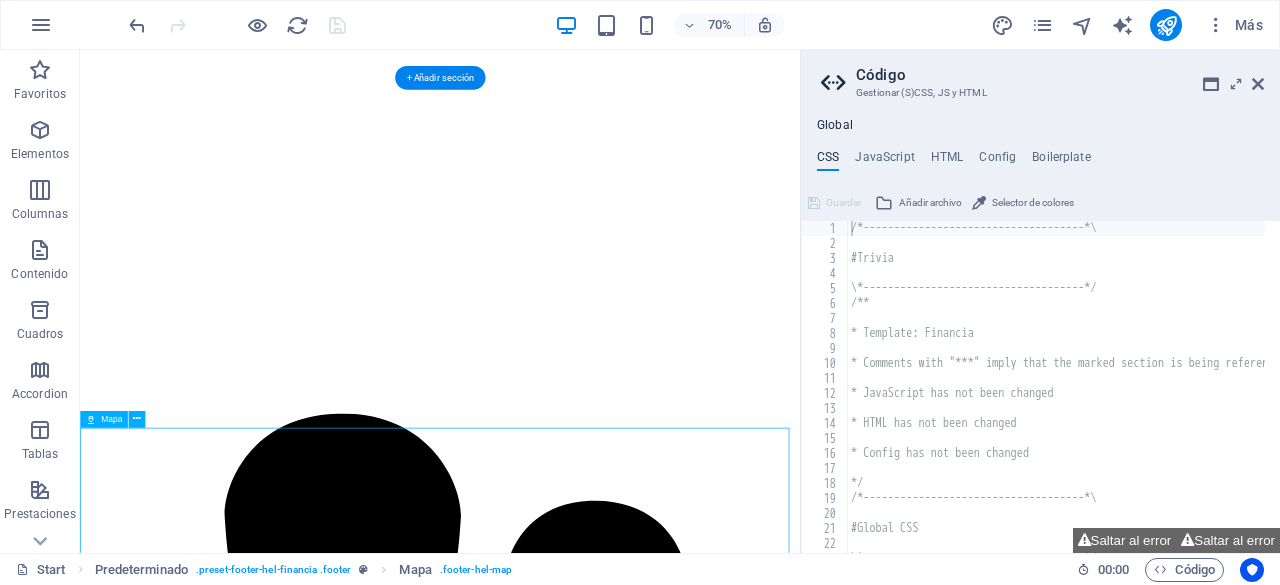 click at bounding box center [594, 26234] 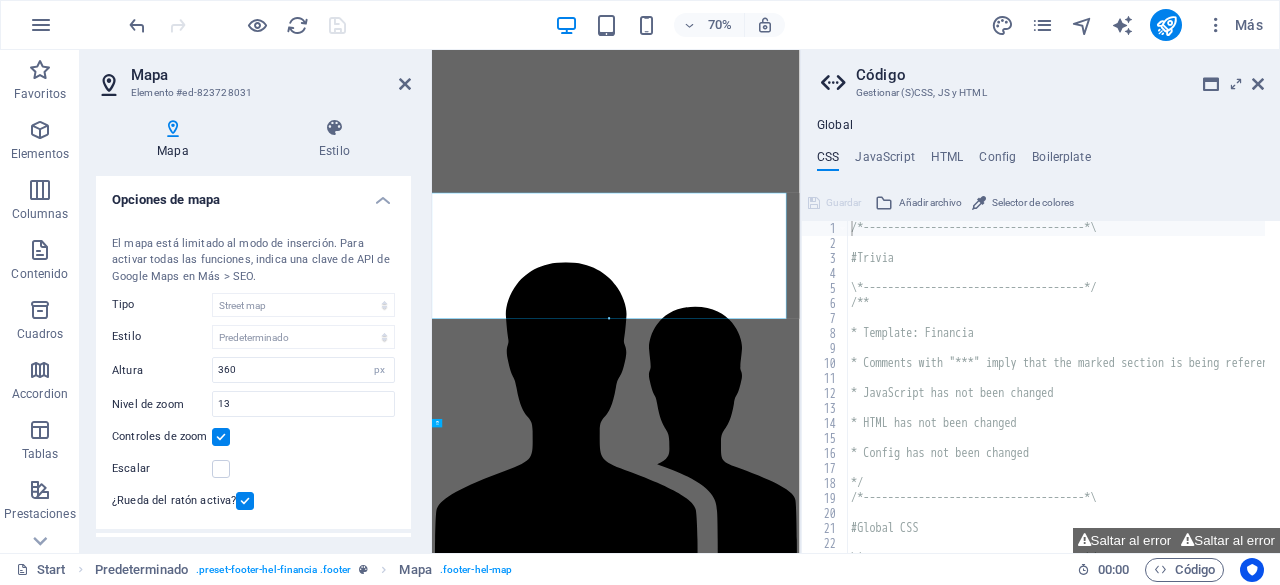 scroll, scrollTop: 6720, scrollLeft: 0, axis: vertical 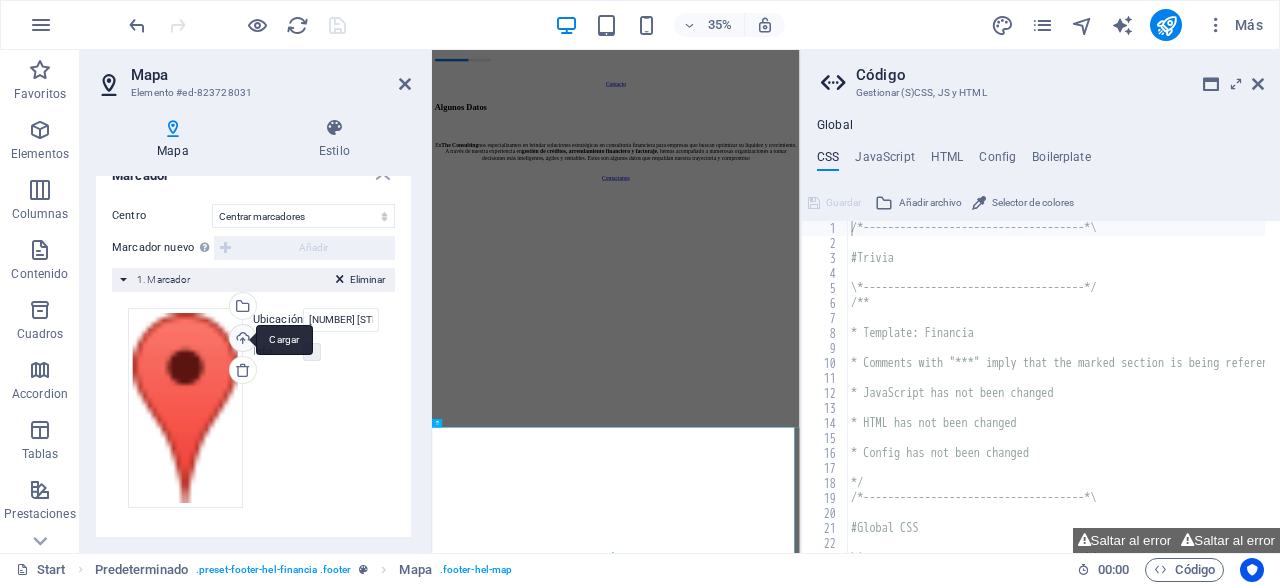 click on "Cargar" at bounding box center (241, 340) 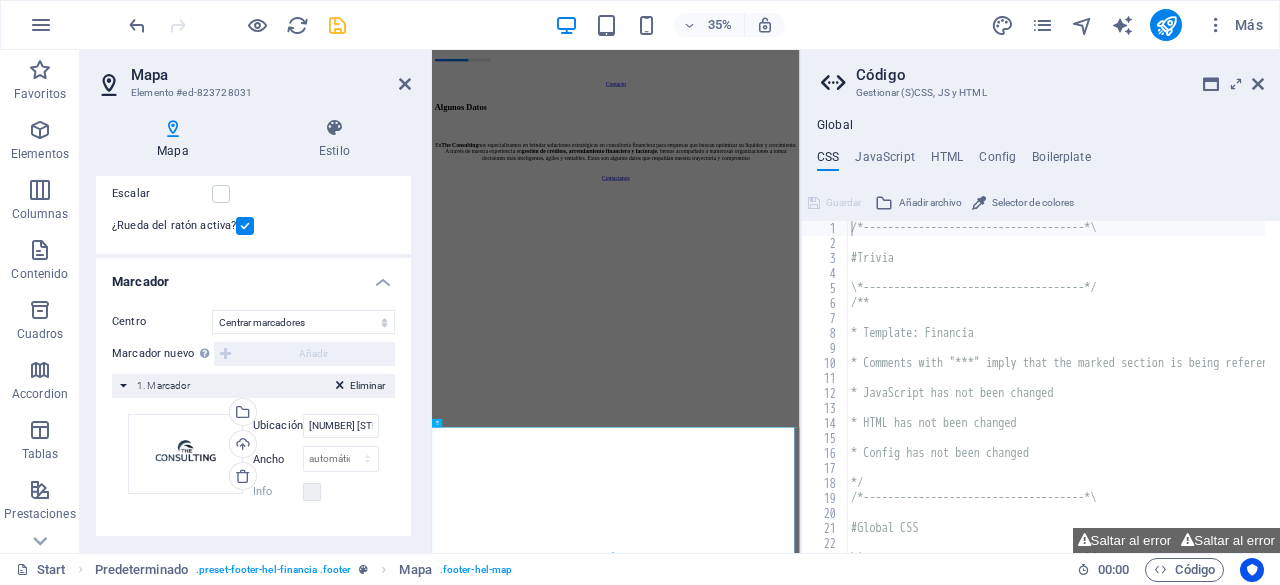 scroll, scrollTop: 271, scrollLeft: 0, axis: vertical 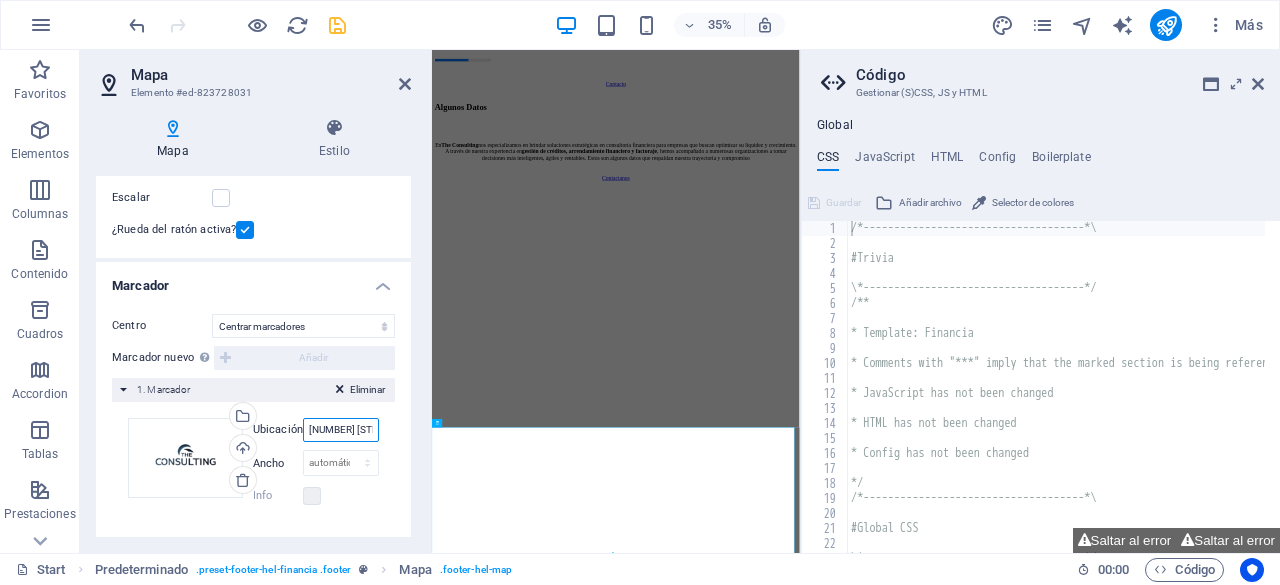 click on "2 Columbus Circle, 10019 New York, NY" at bounding box center (341, 430) 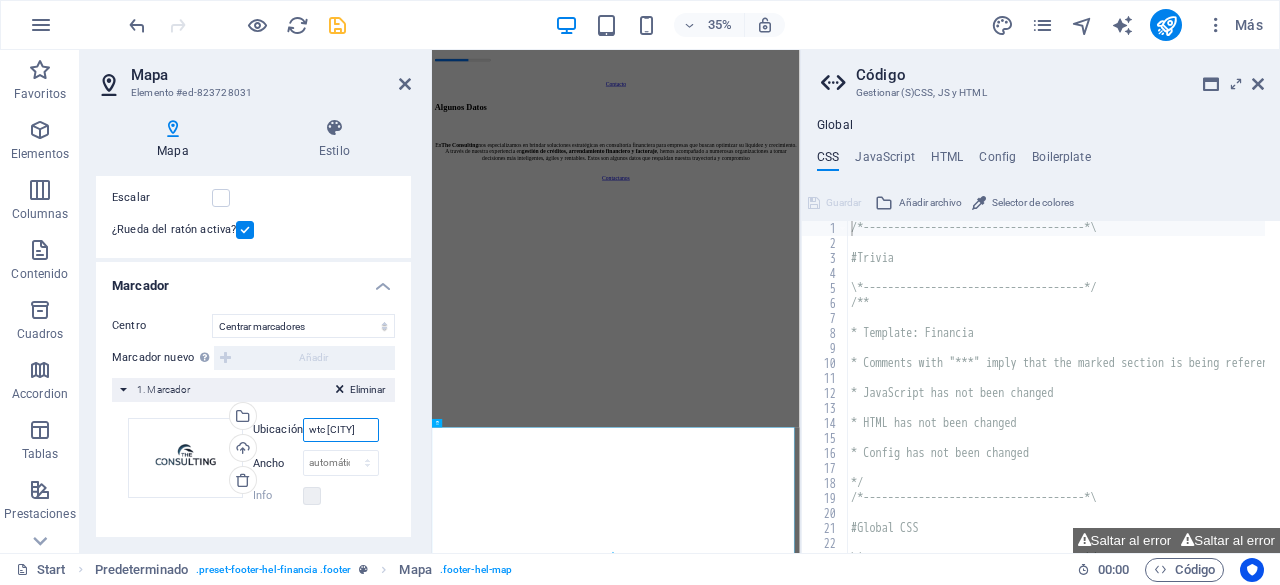 scroll, scrollTop: 0, scrollLeft: 36, axis: horizontal 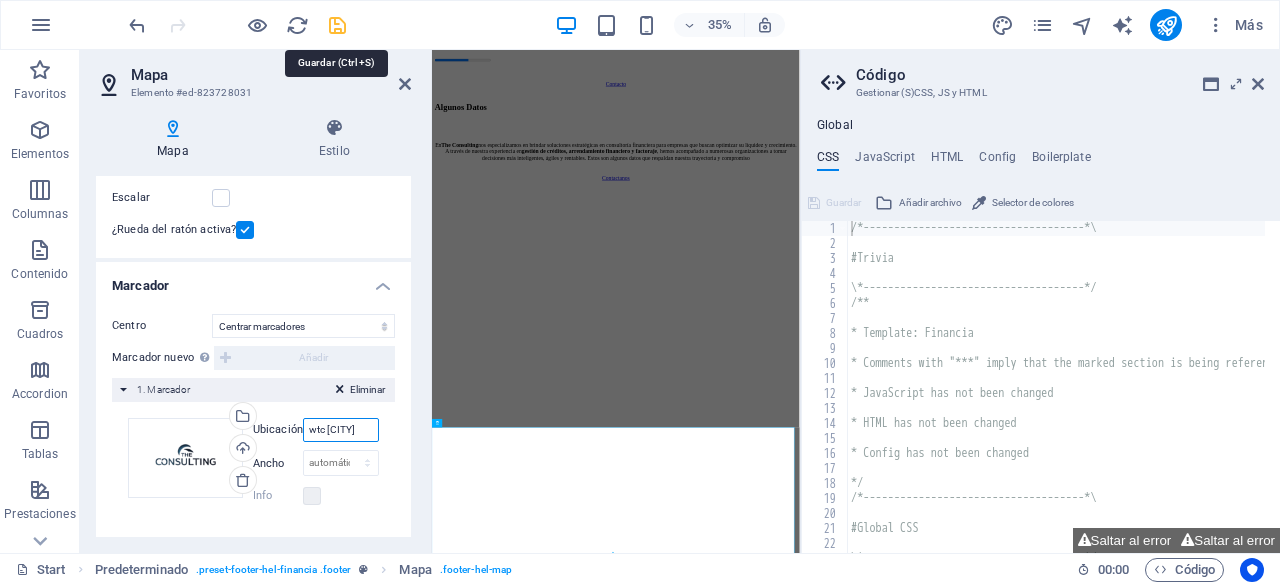 type on "wtc ciudad de mexico" 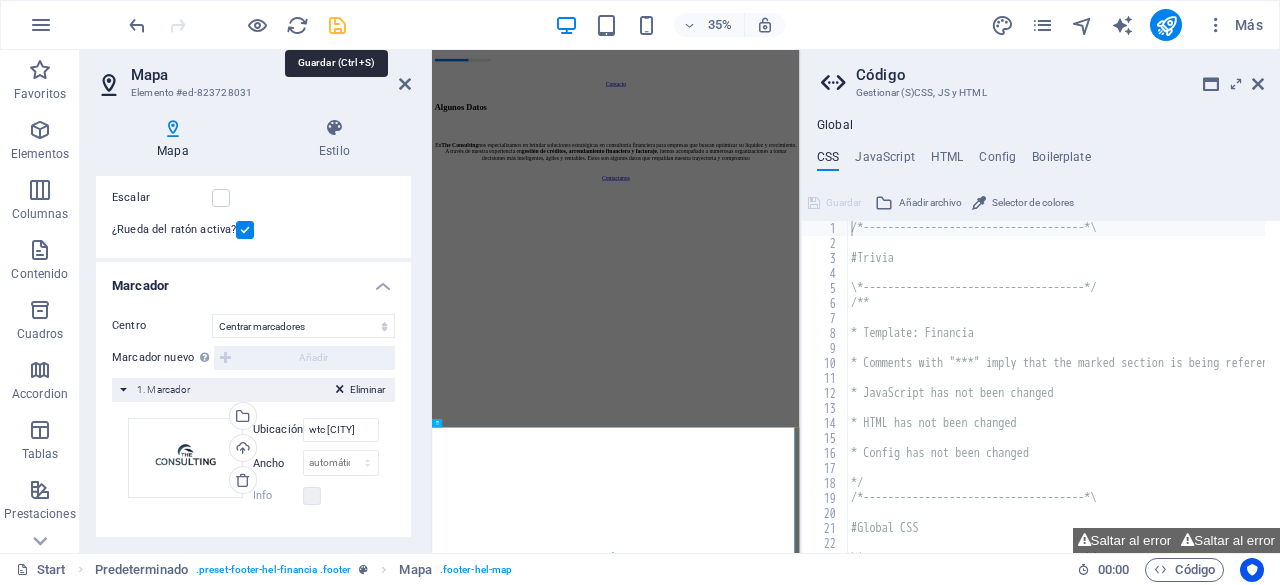 click at bounding box center [337, 25] 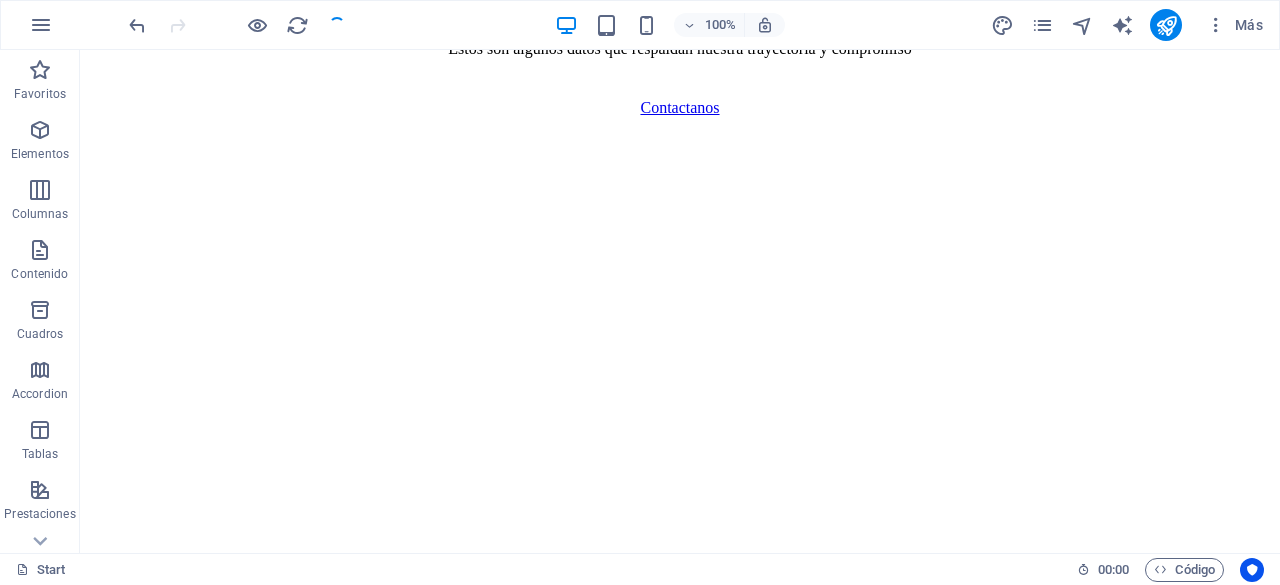 scroll, scrollTop: 6174, scrollLeft: 0, axis: vertical 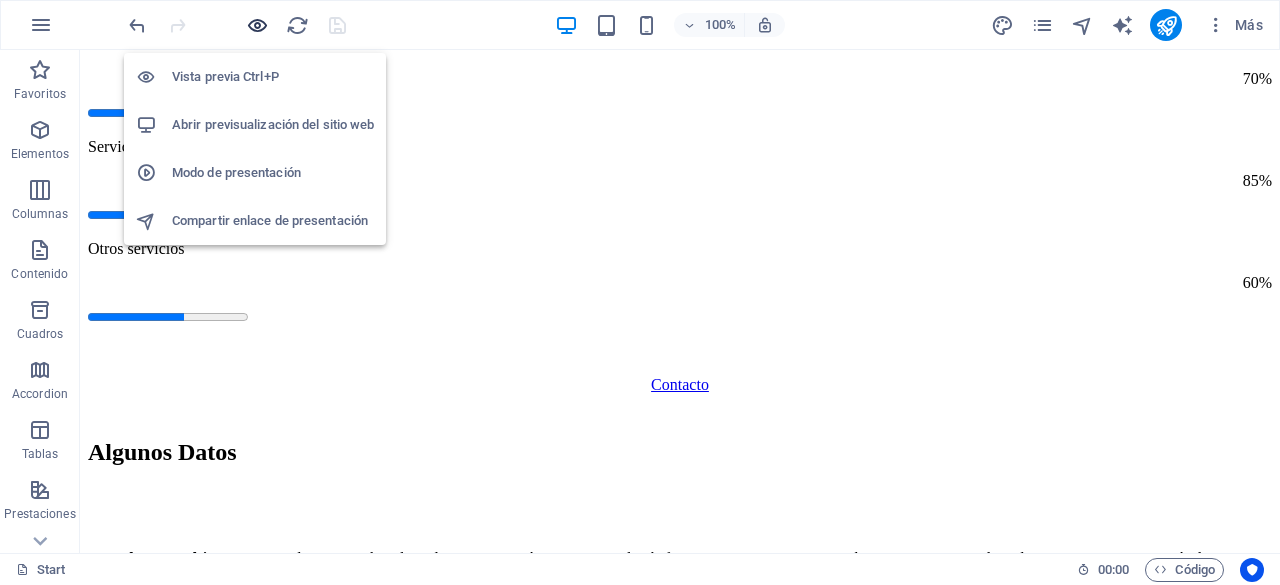 click at bounding box center [257, 25] 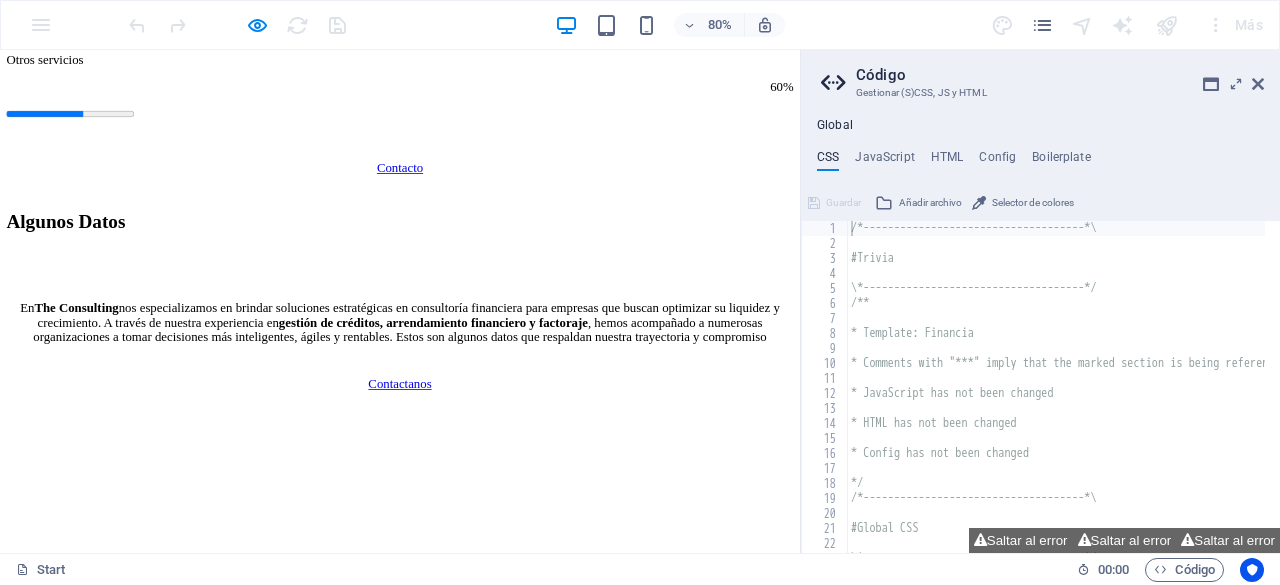 scroll, scrollTop: 5659, scrollLeft: 0, axis: vertical 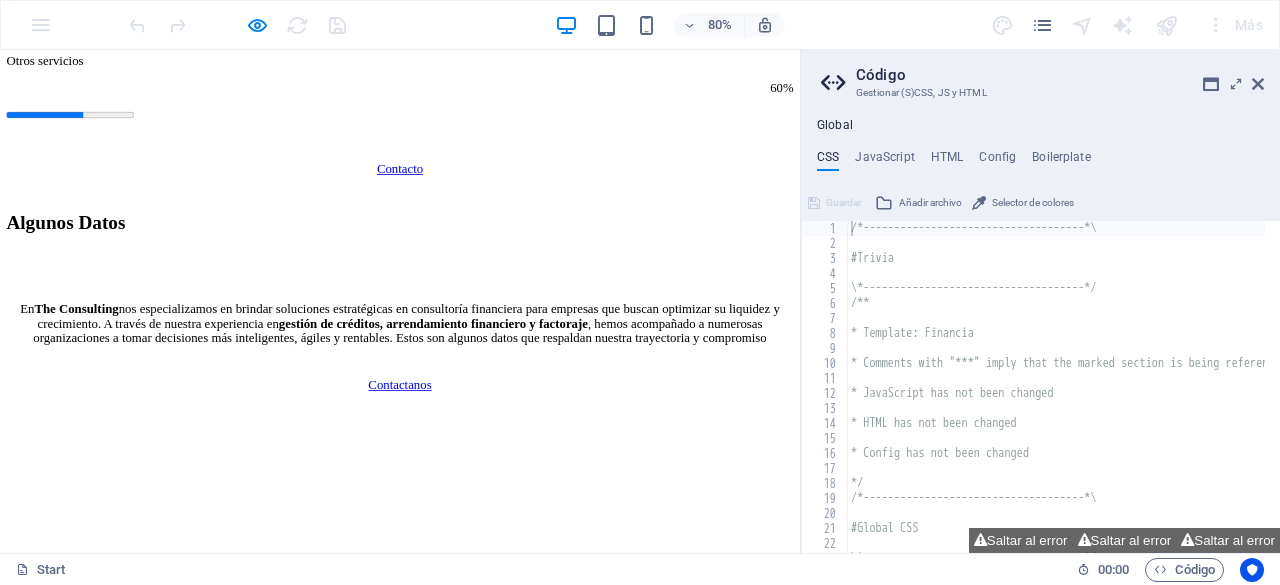 click on "ciudad de mexico" at bounding box center (119, 25143) 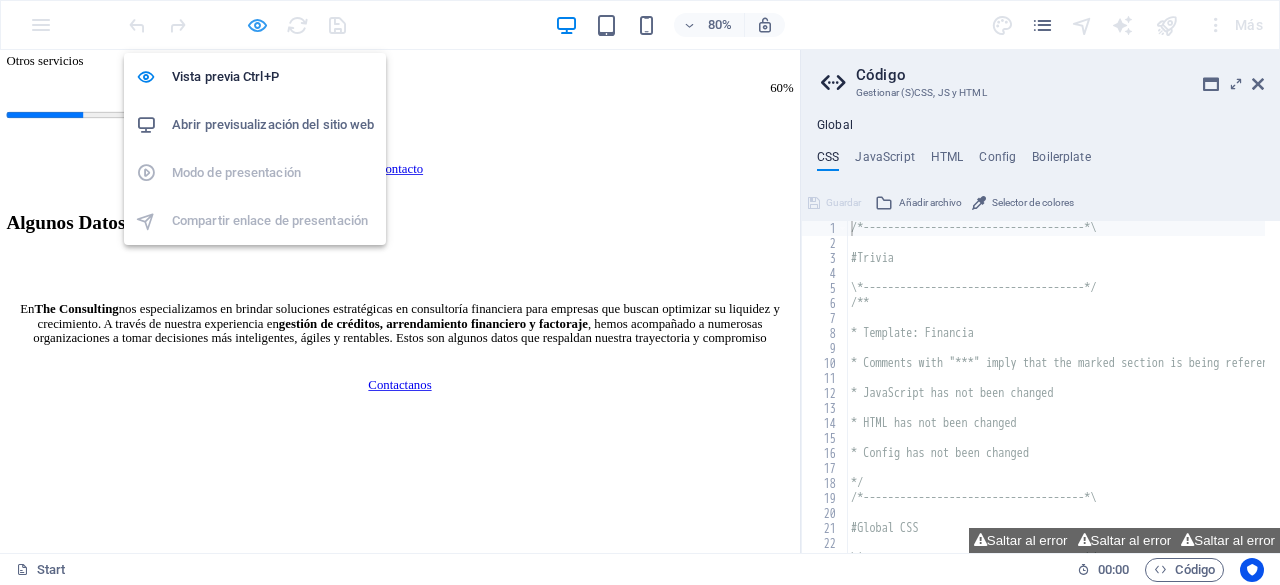 click at bounding box center (257, 25) 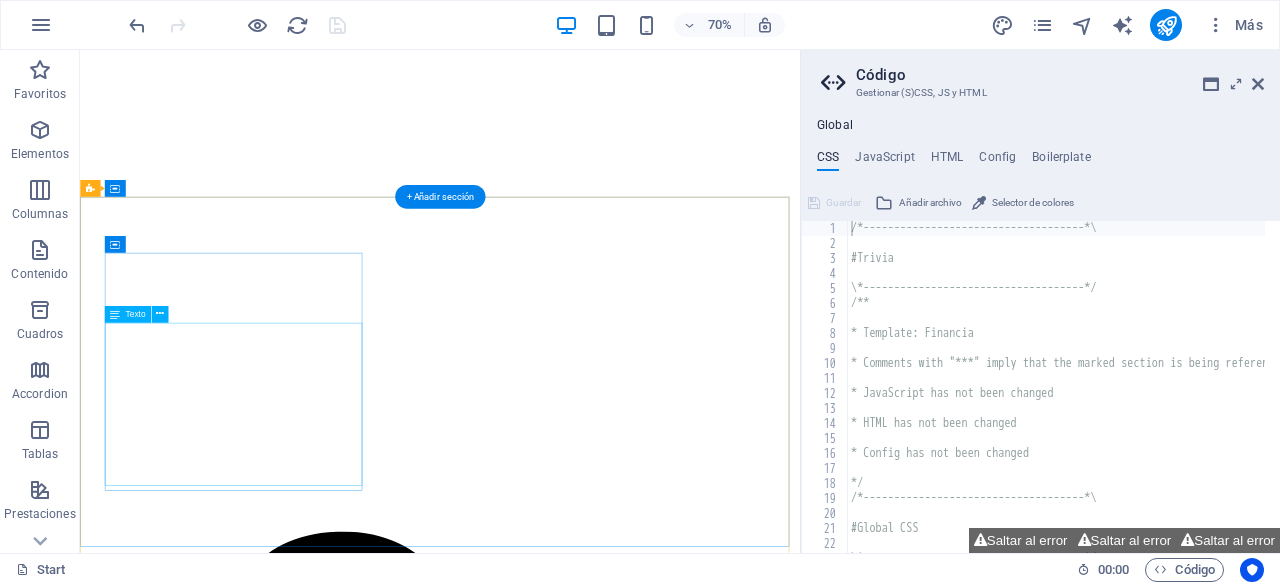 scroll, scrollTop: 6420, scrollLeft: 0, axis: vertical 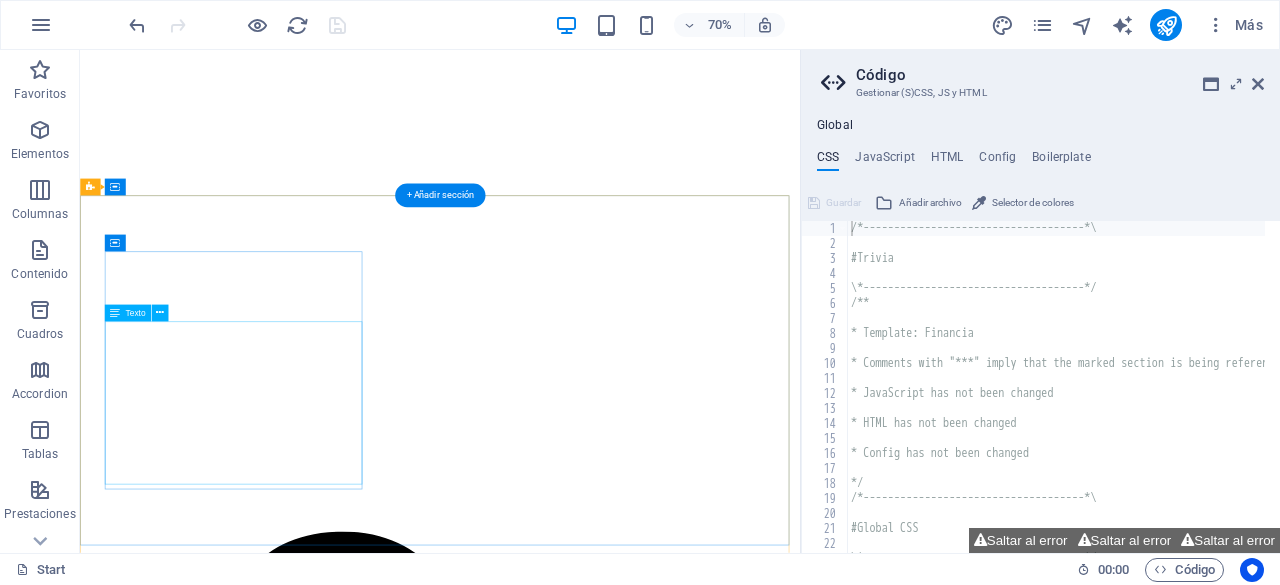click on "The Consulting 401 F St NW ,  ciudad de mexico   03810   +52 55 9720 7023 info@theconsulting.mx Legal Notice  |  Privacy" at bounding box center (594, 25773) 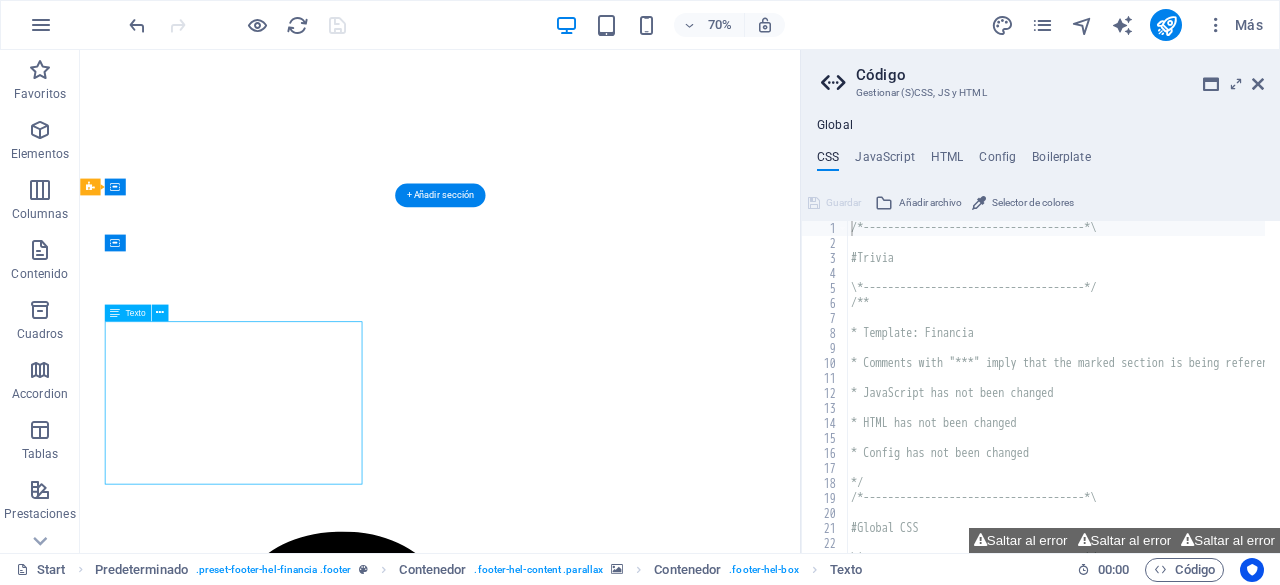 click on "The Consulting 401 F St NW ,  ciudad de mexico   03810   +52 55 9720 7023 info@theconsulting.mx Legal Notice  |  Privacy" at bounding box center (594, 25773) 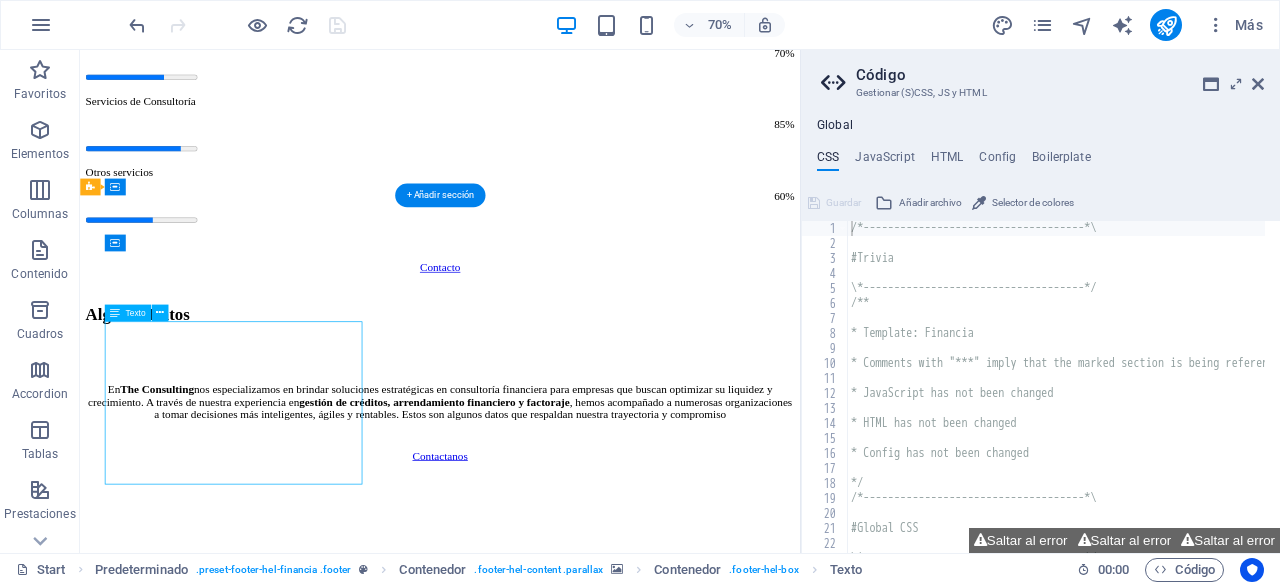 scroll, scrollTop: 6720, scrollLeft: 0, axis: vertical 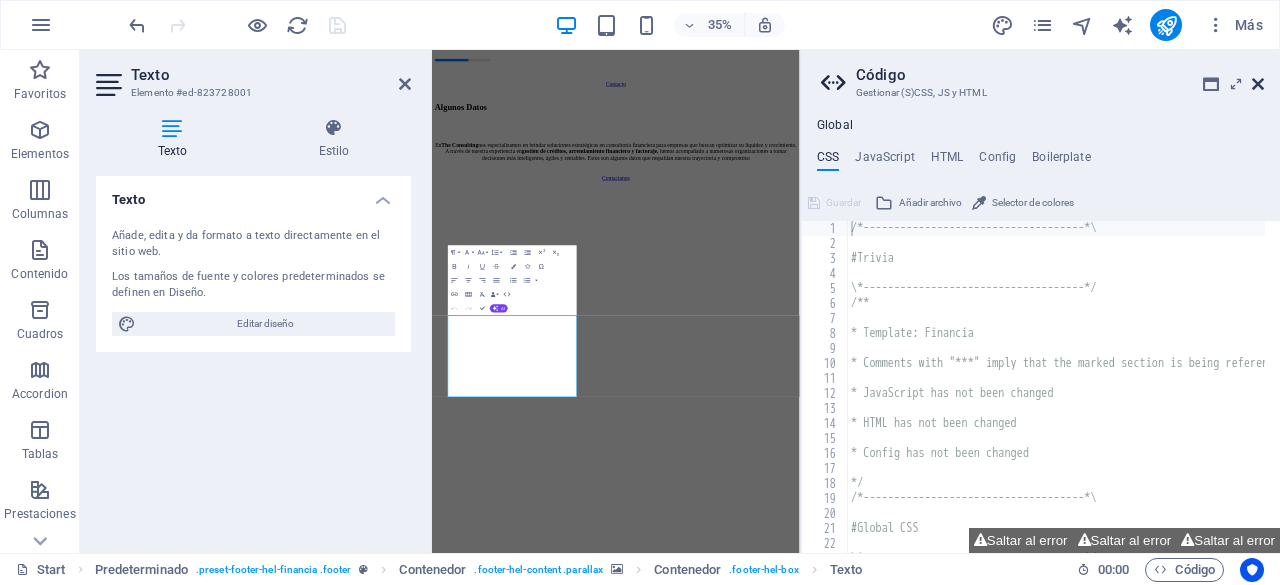 click at bounding box center [1258, 84] 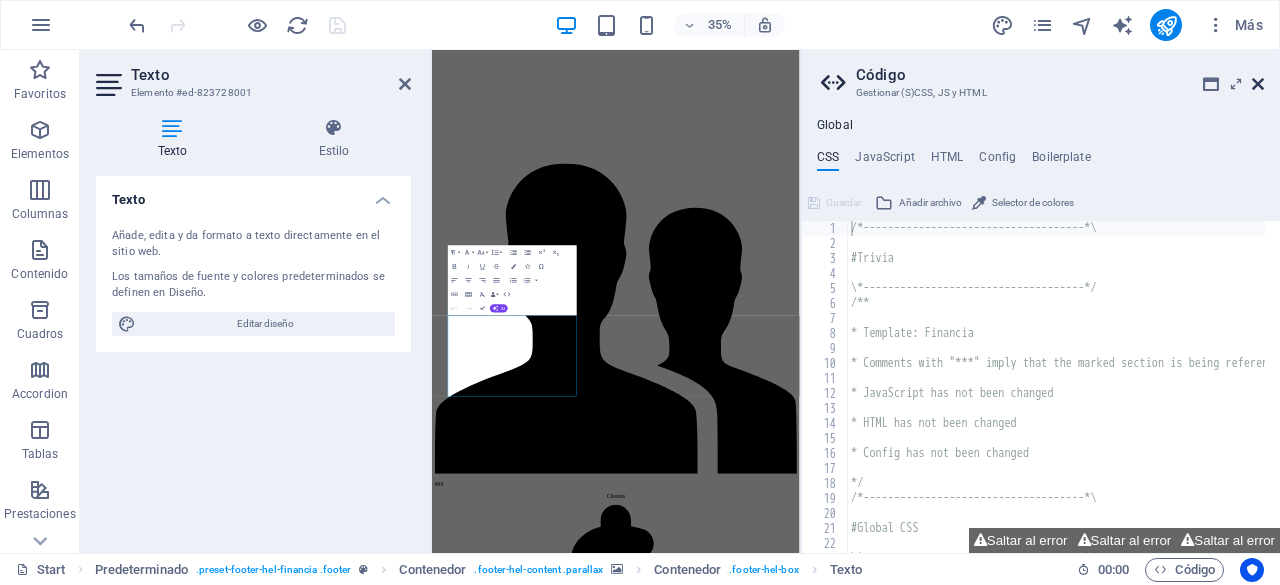 scroll, scrollTop: 6574, scrollLeft: 0, axis: vertical 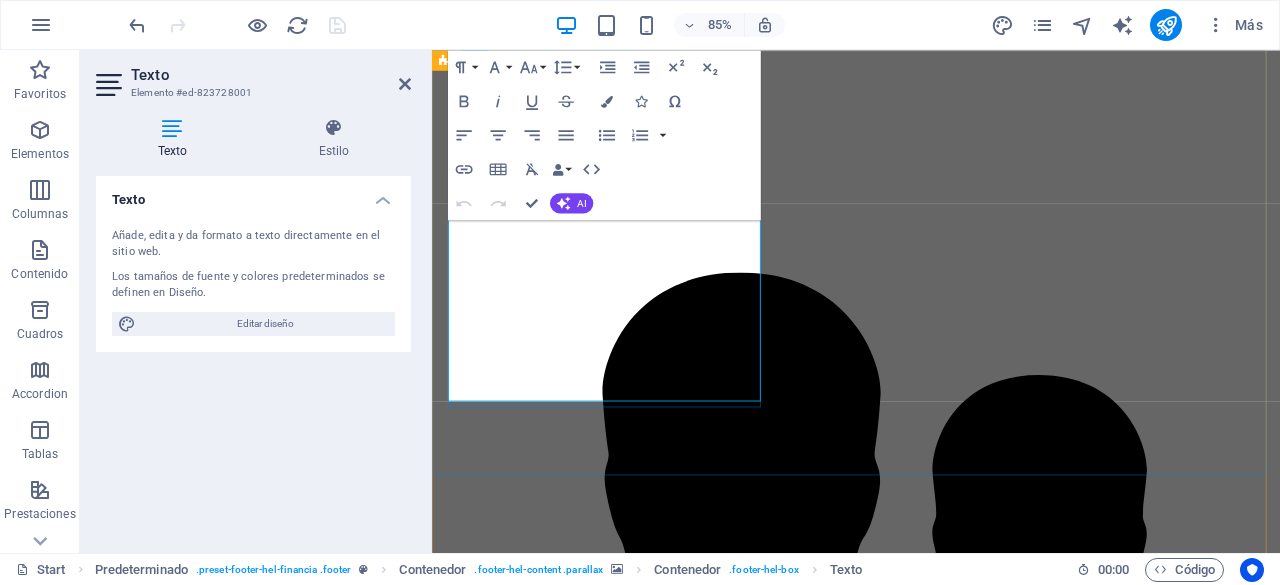 click on "401 F St NW" at bounding box center [482, 24721] 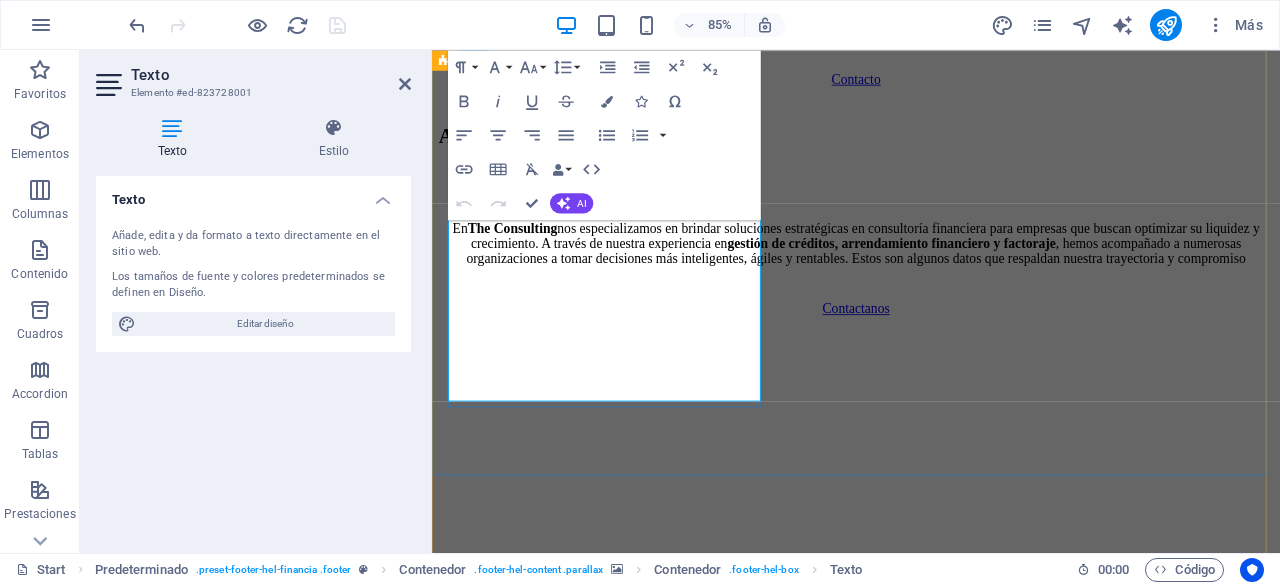click on "Decrease Indent" at bounding box center [642, 67] 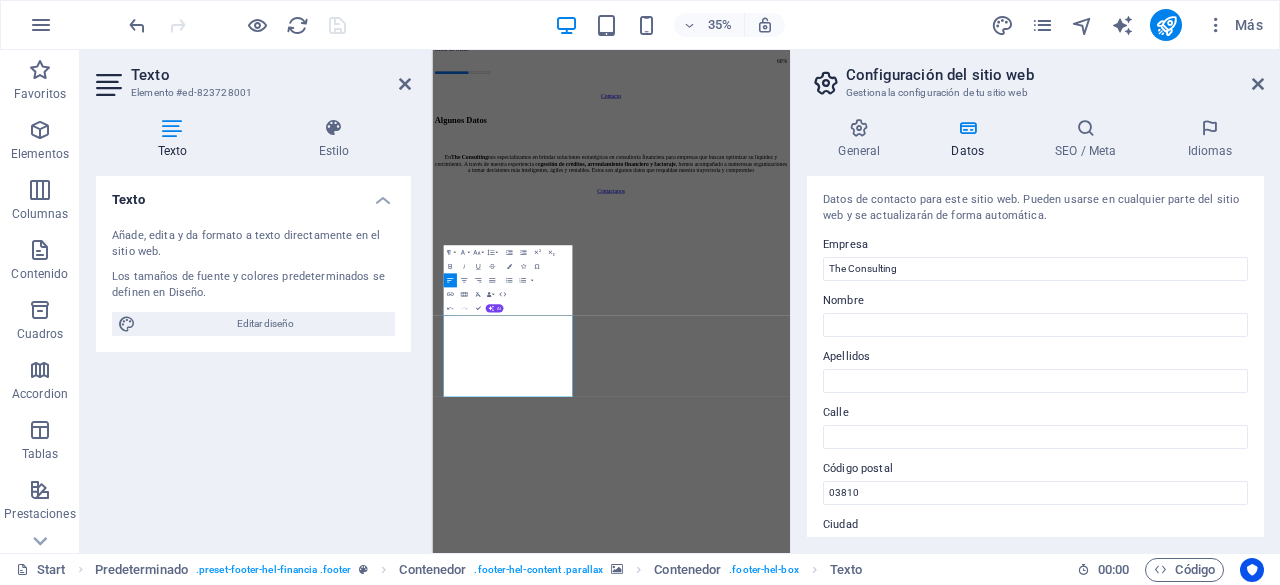 scroll, scrollTop: 6794, scrollLeft: 0, axis: vertical 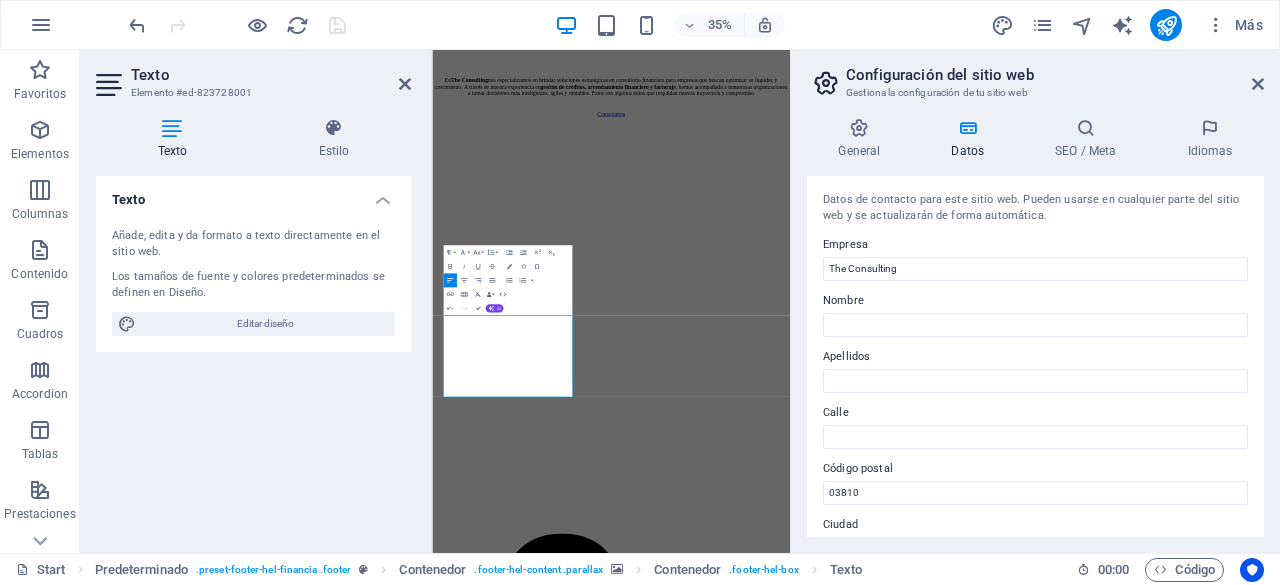 click at bounding box center (943, 25993) 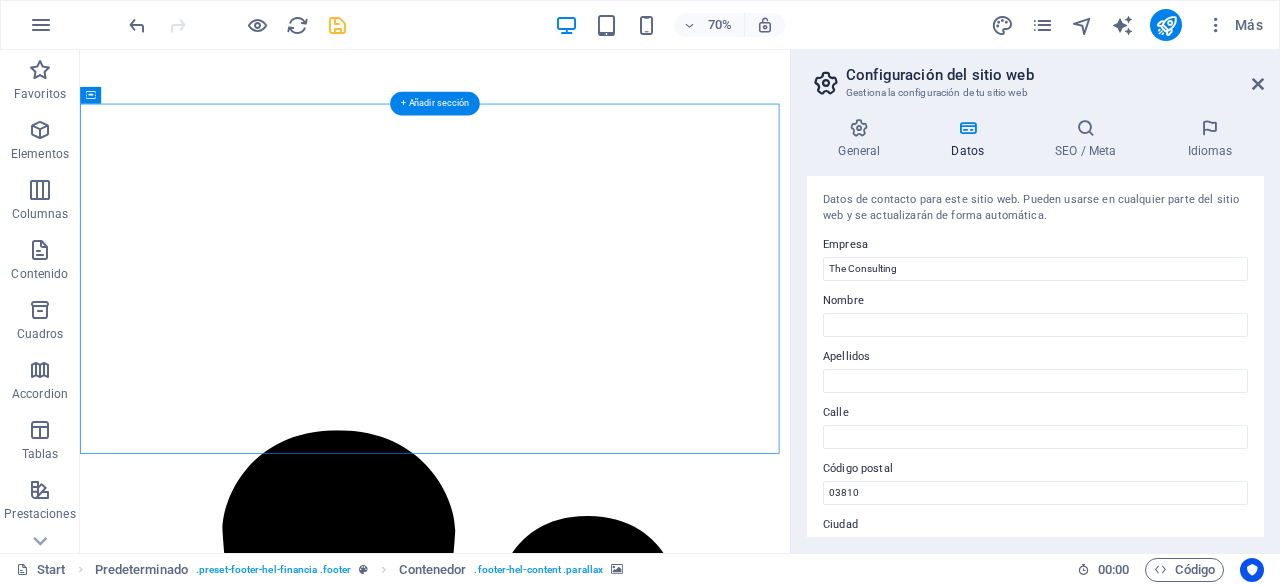 scroll, scrollTop: 6615, scrollLeft: 0, axis: vertical 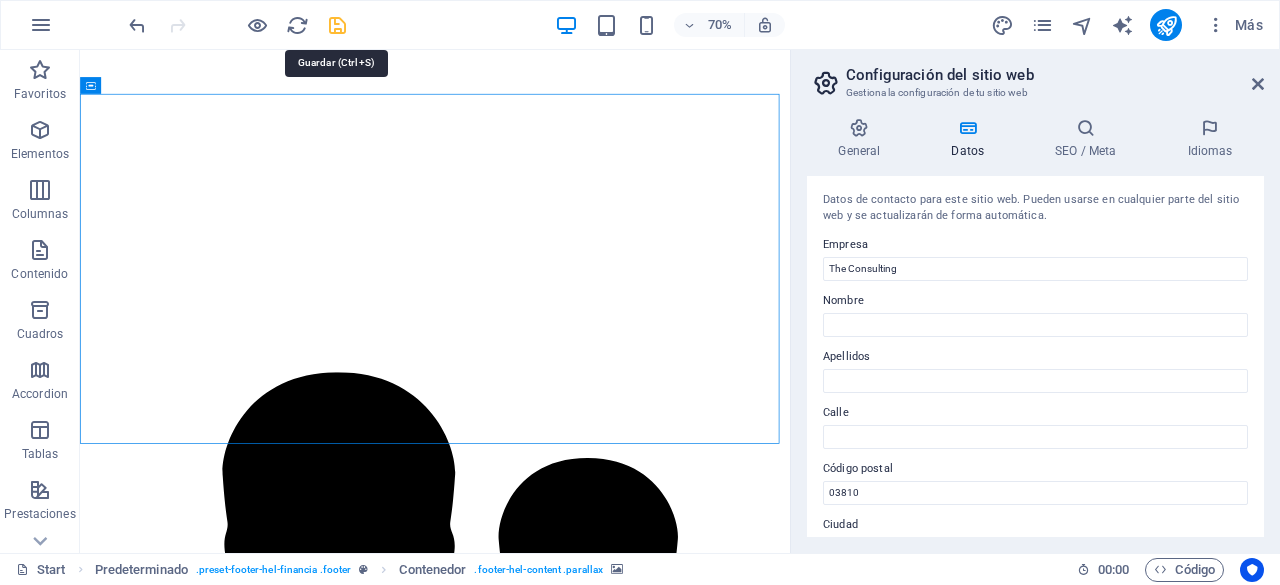 click at bounding box center (337, 25) 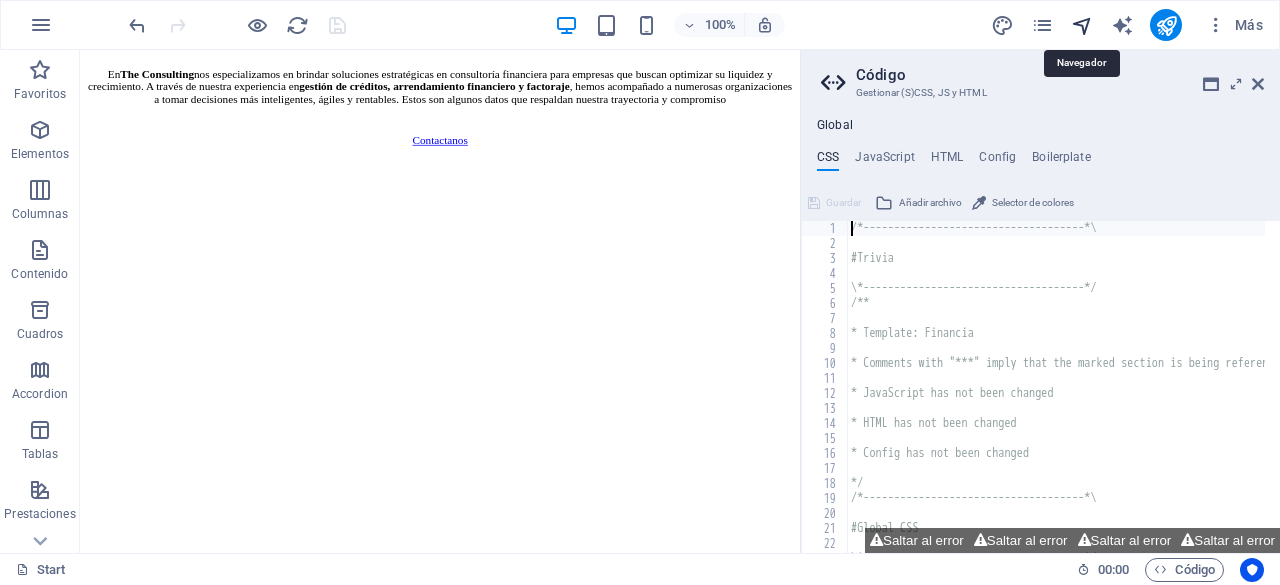 scroll, scrollTop: 6565, scrollLeft: 0, axis: vertical 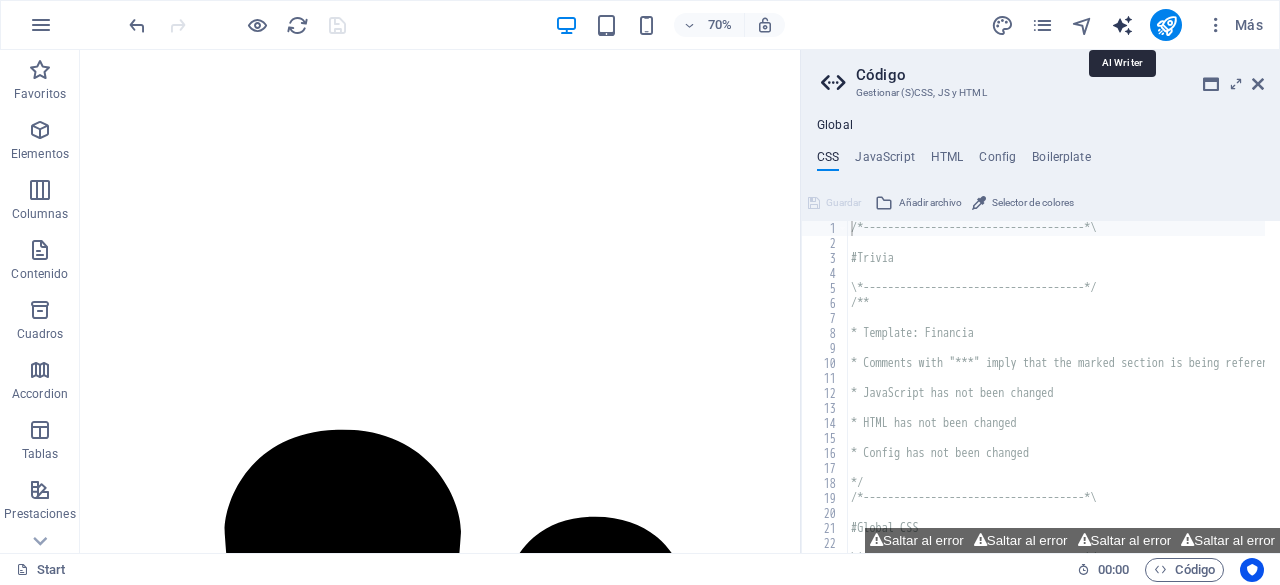 click at bounding box center [1122, 25] 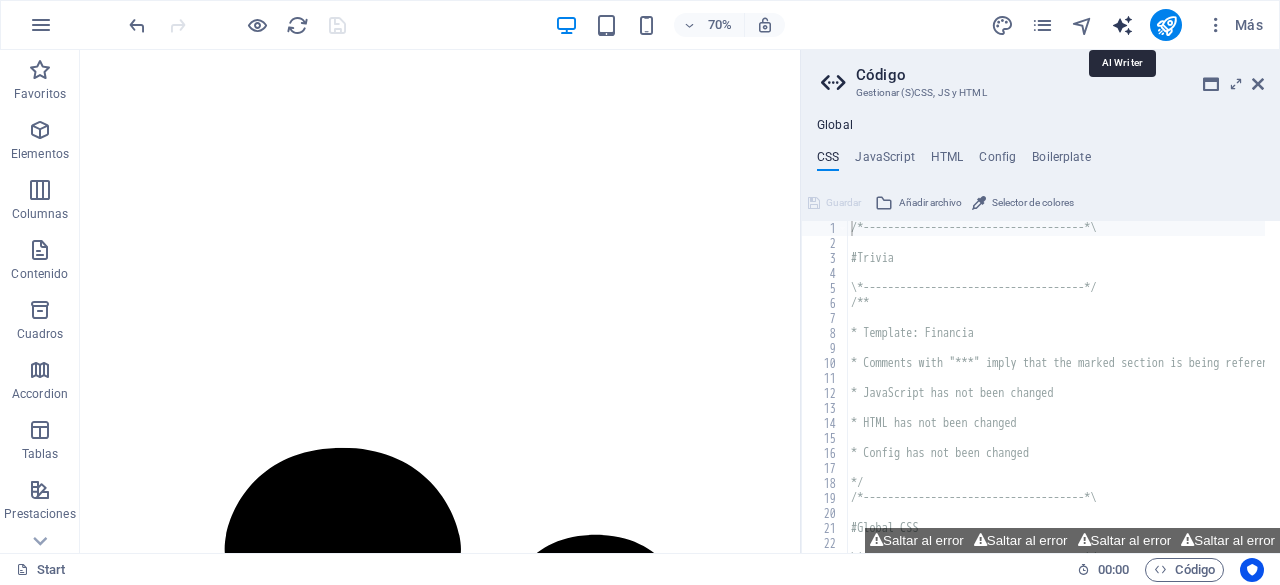 select on "English" 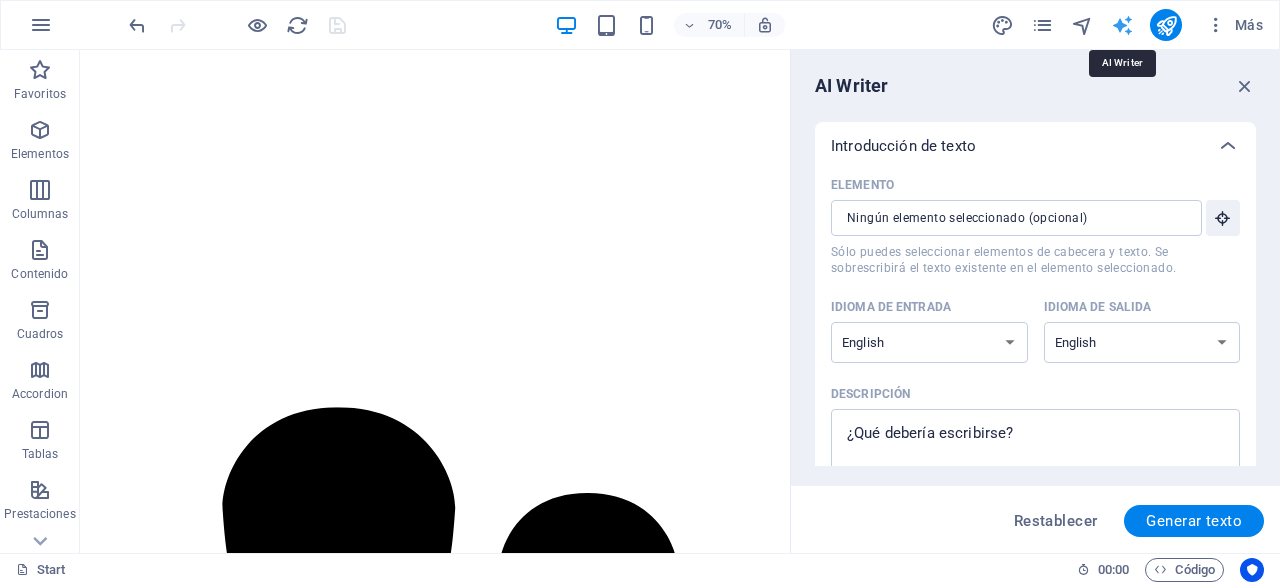 scroll, scrollTop: 6615, scrollLeft: 0, axis: vertical 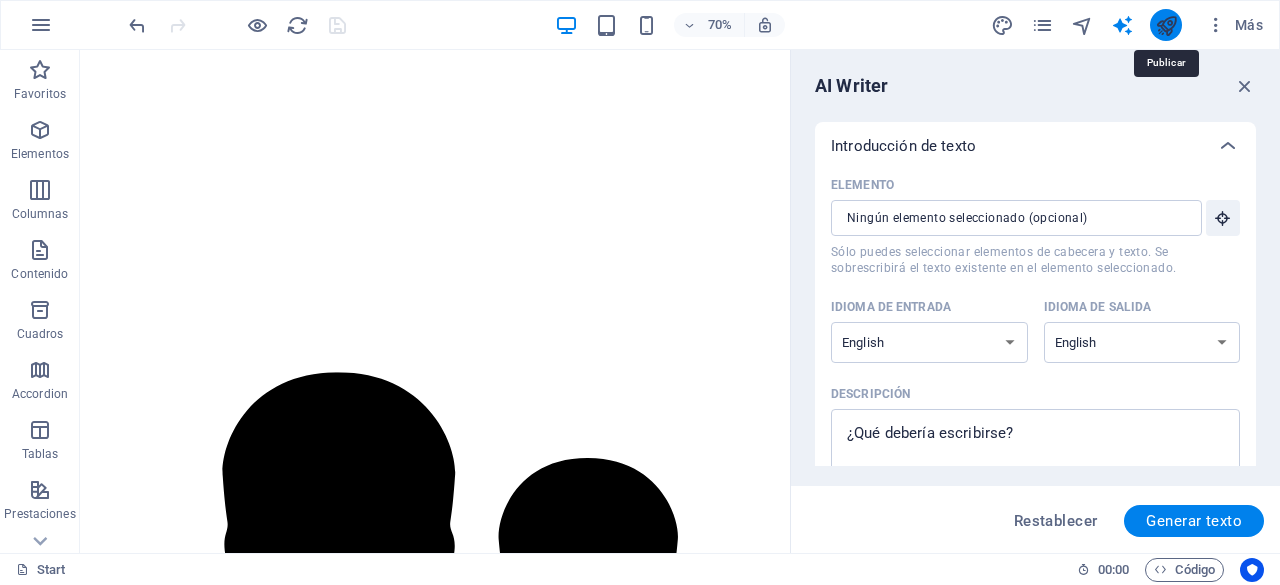 click at bounding box center [1166, 25] 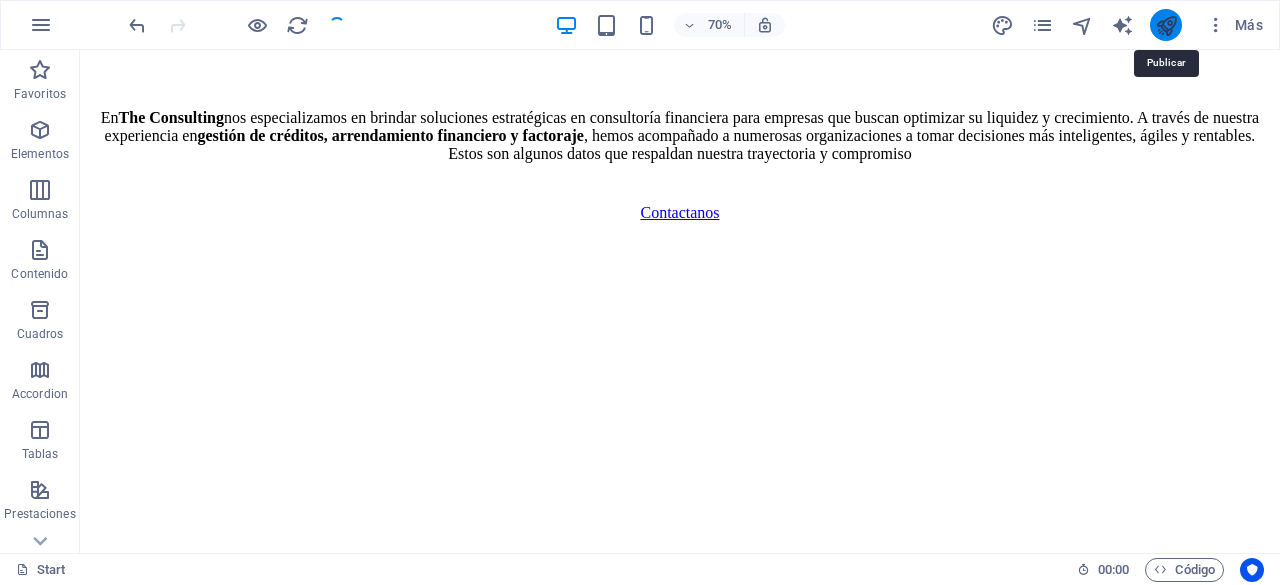 scroll, scrollTop: 6151, scrollLeft: 0, axis: vertical 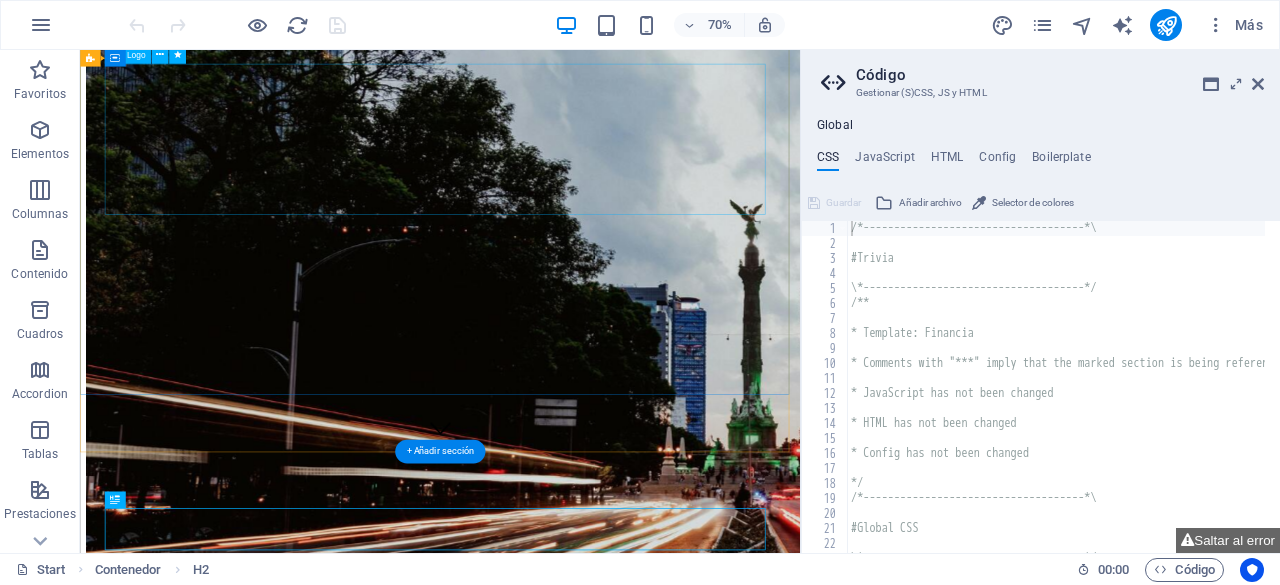 click at bounding box center (594, 2270) 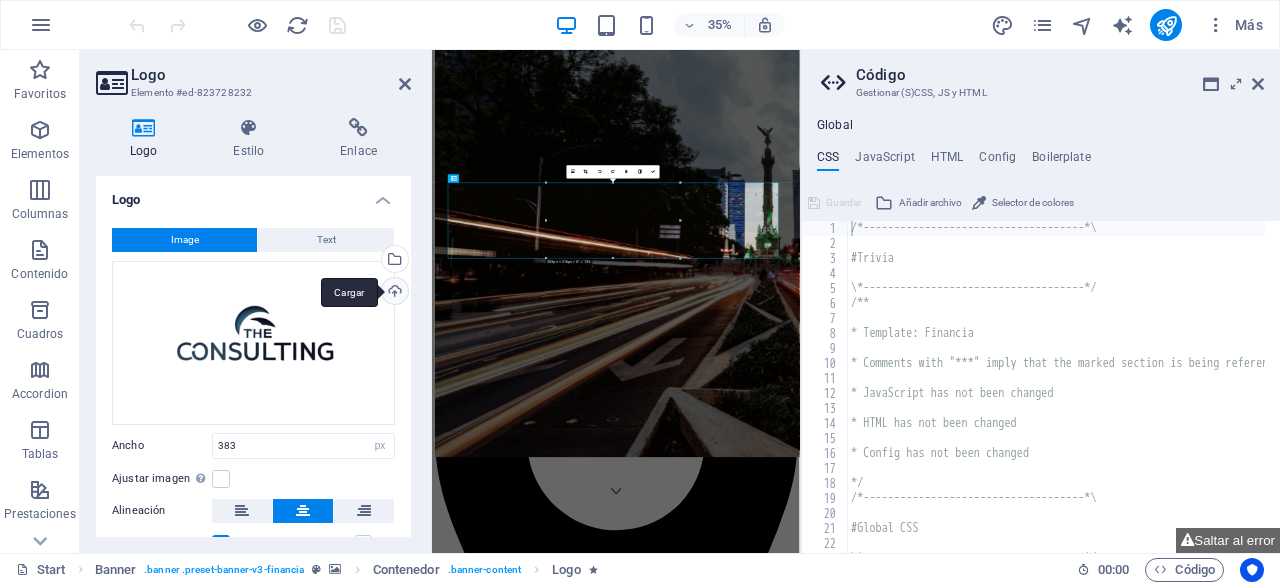 click on "Cargar" at bounding box center (393, 293) 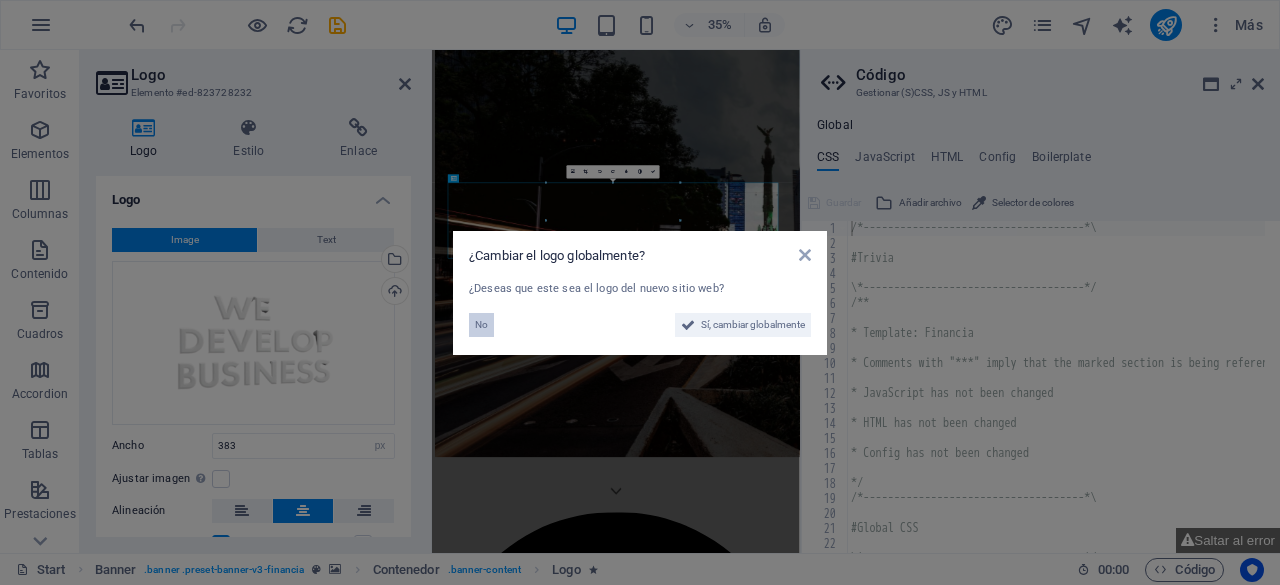 click on "No" at bounding box center [481, 325] 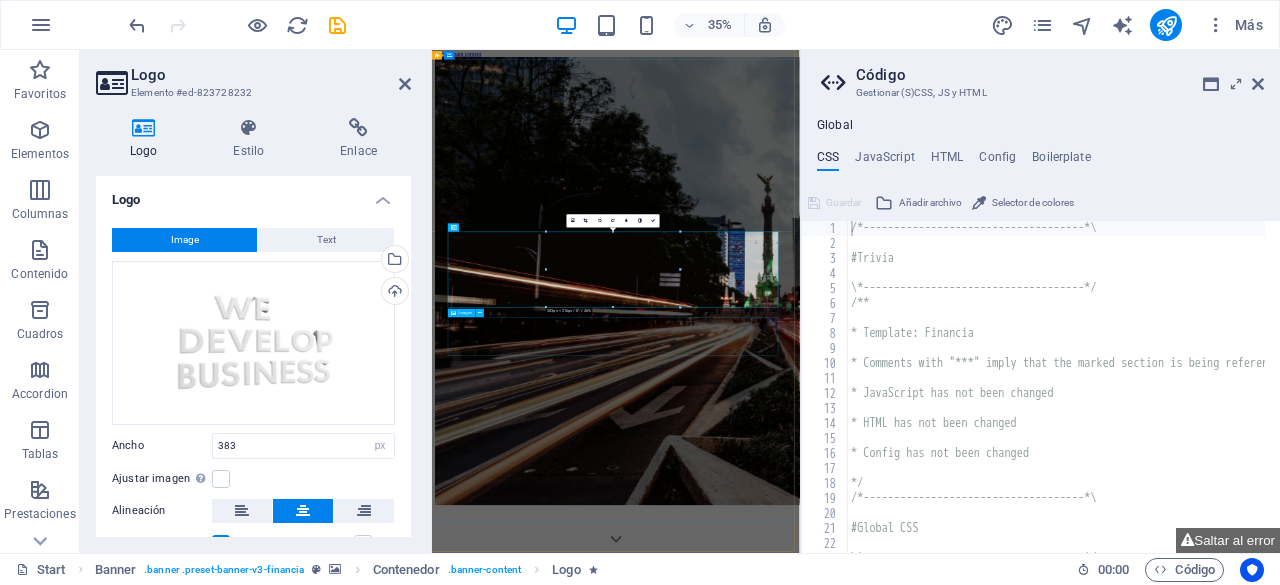 scroll, scrollTop: 4, scrollLeft: 0, axis: vertical 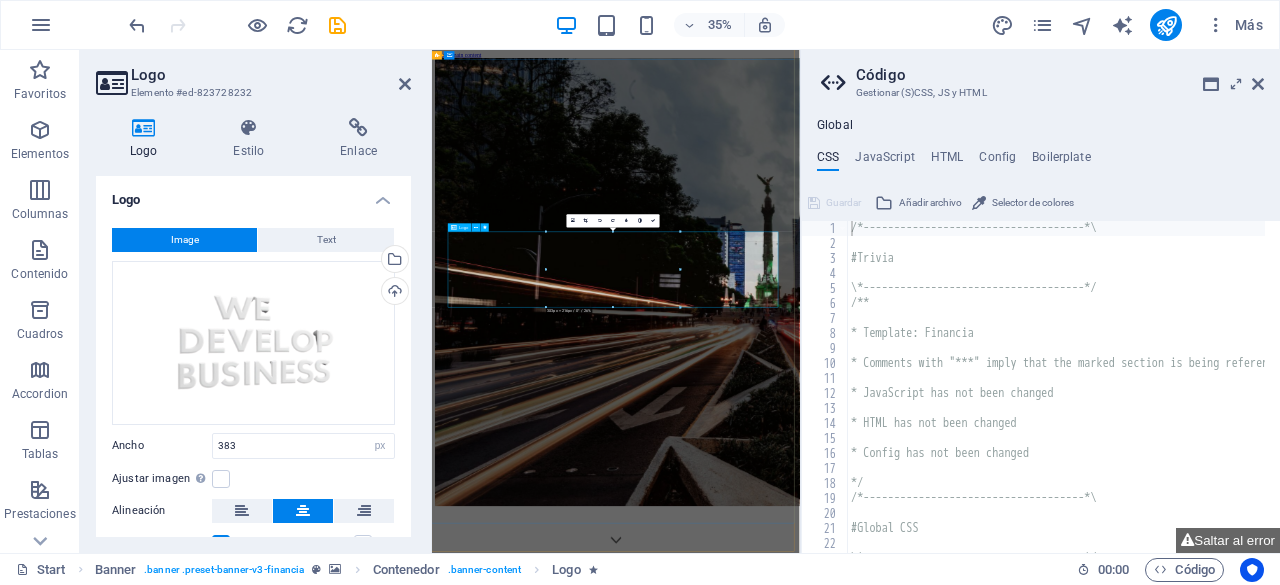 click at bounding box center (957, 3161) 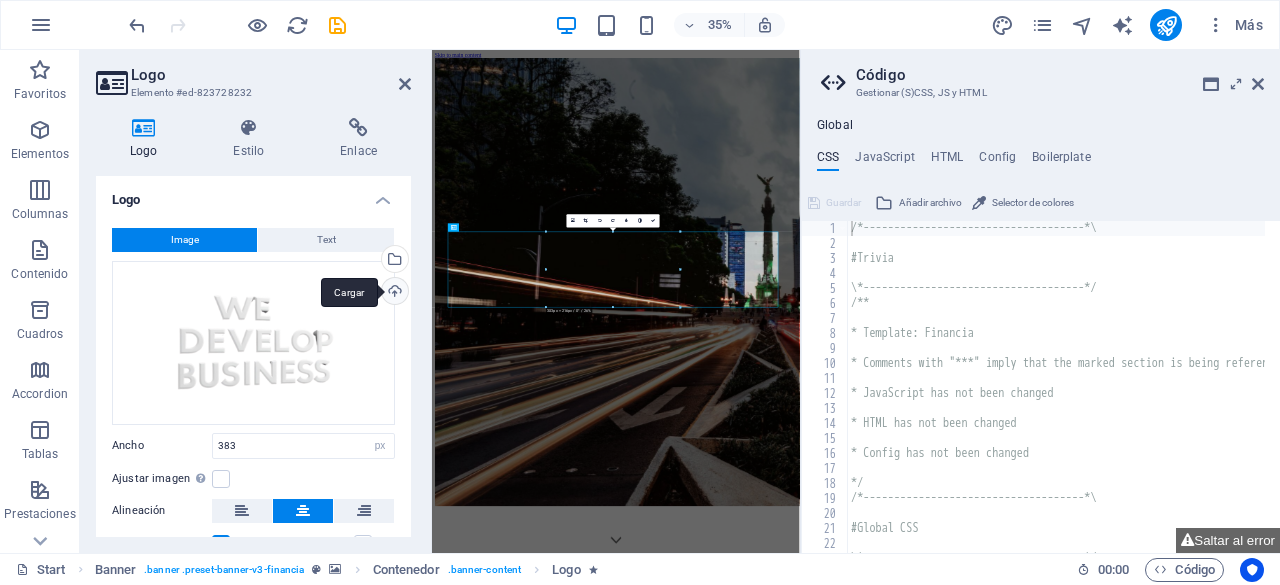 click on "Cargar" at bounding box center [393, 293] 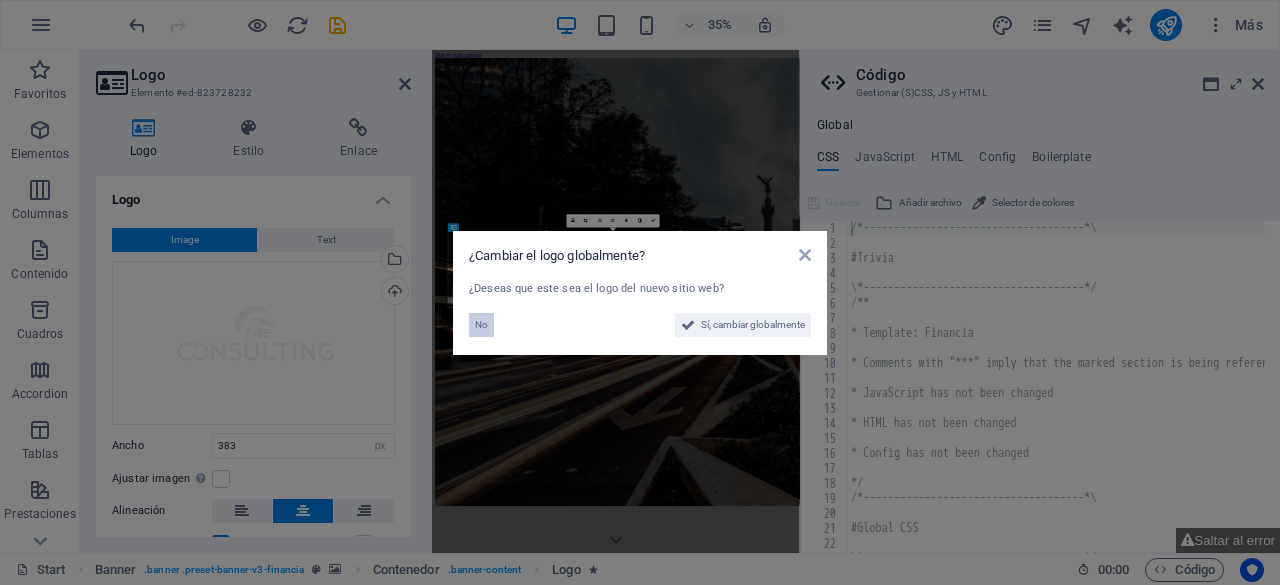click on "No" at bounding box center (481, 325) 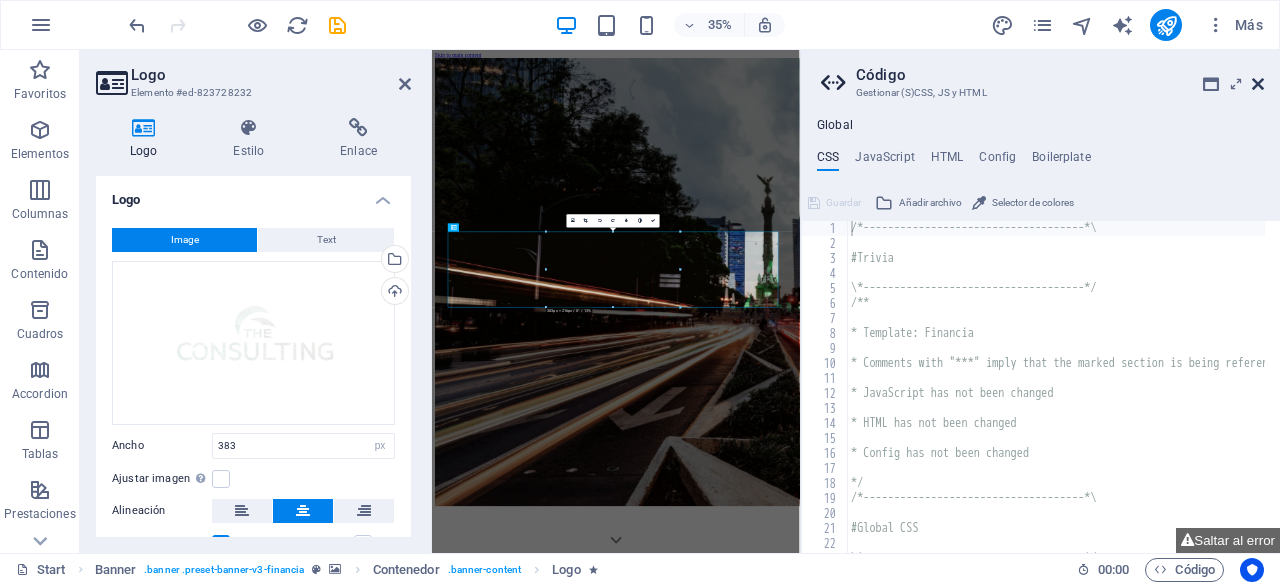 click at bounding box center (1258, 84) 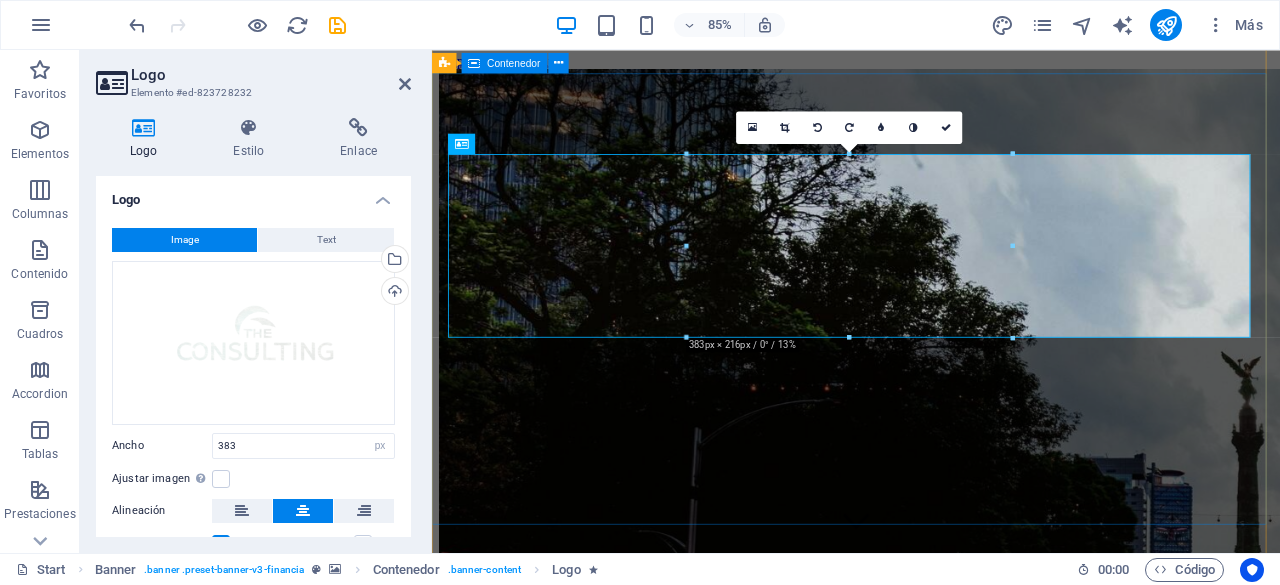 click at bounding box center [931, 3148] 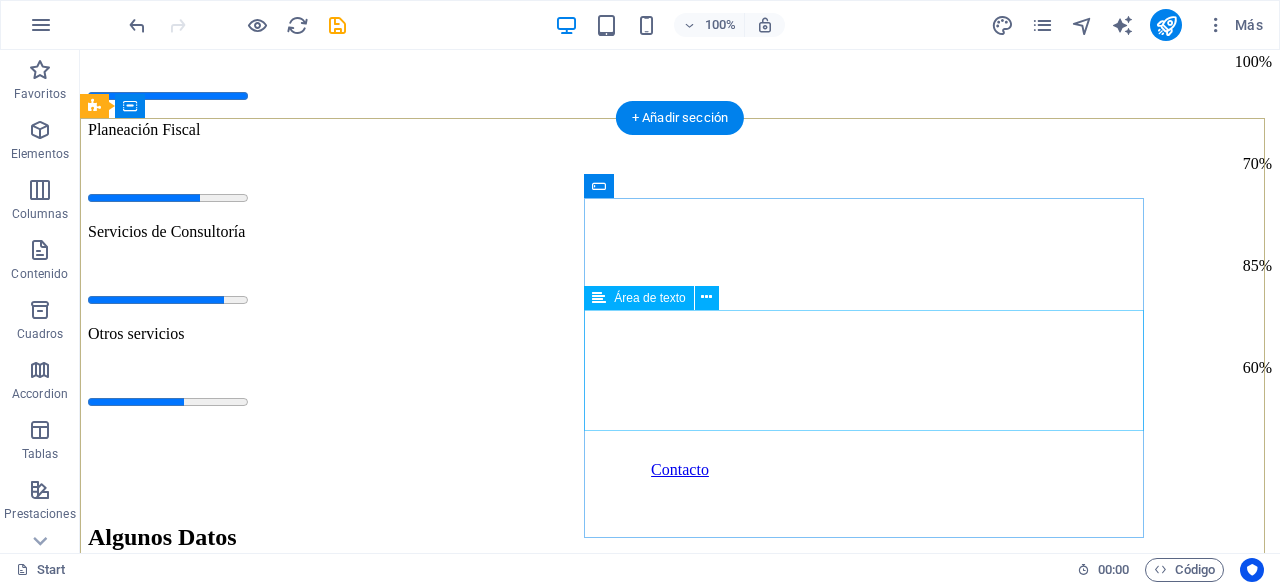 scroll, scrollTop: 6146, scrollLeft: 0, axis: vertical 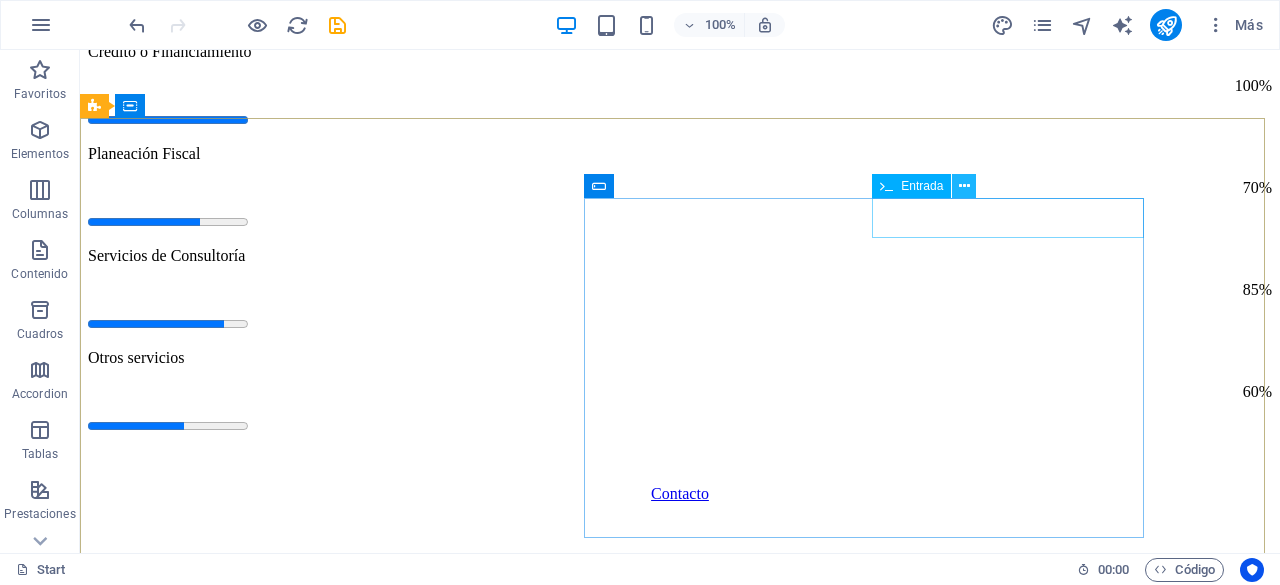 click at bounding box center (964, 186) 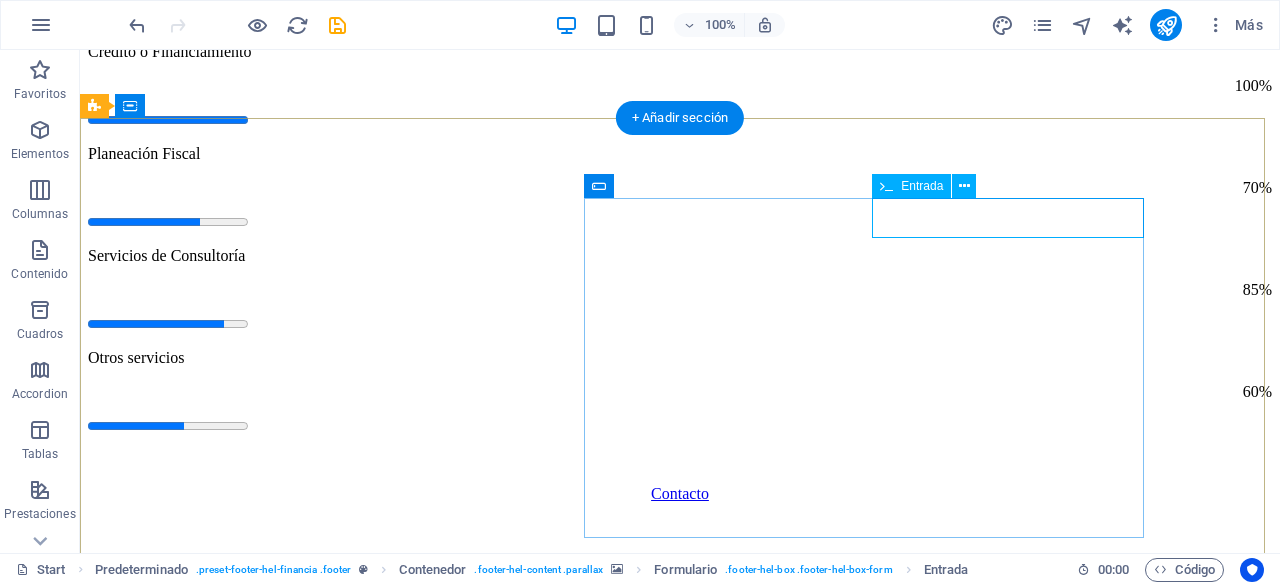 click at bounding box center [680, 28312] 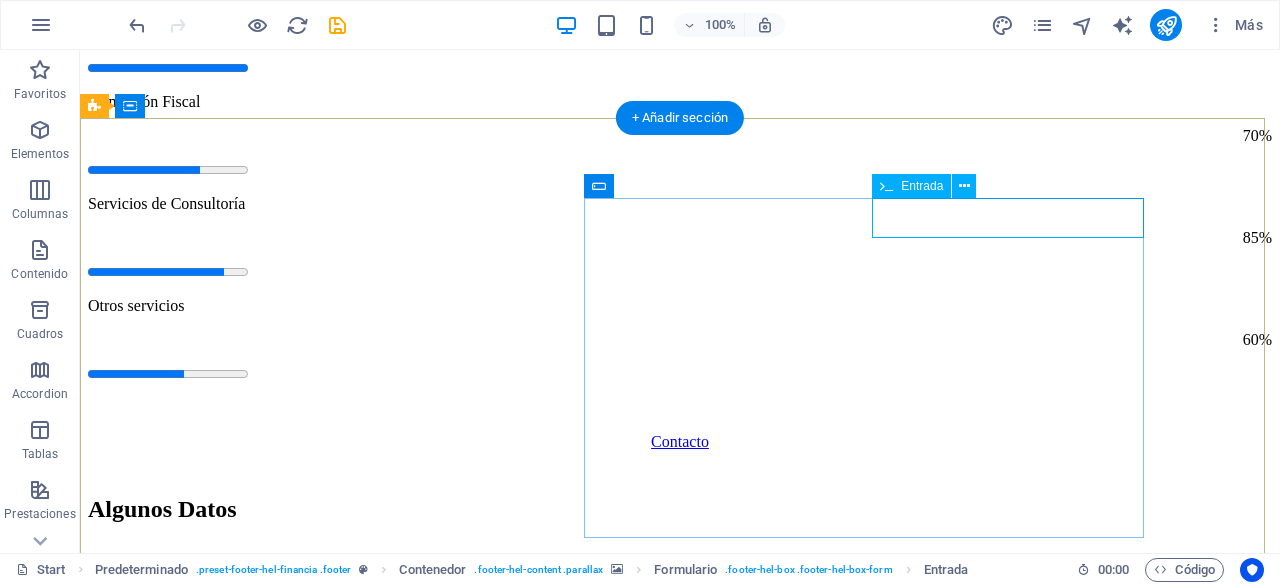 scroll, scrollTop: 6506, scrollLeft: 0, axis: vertical 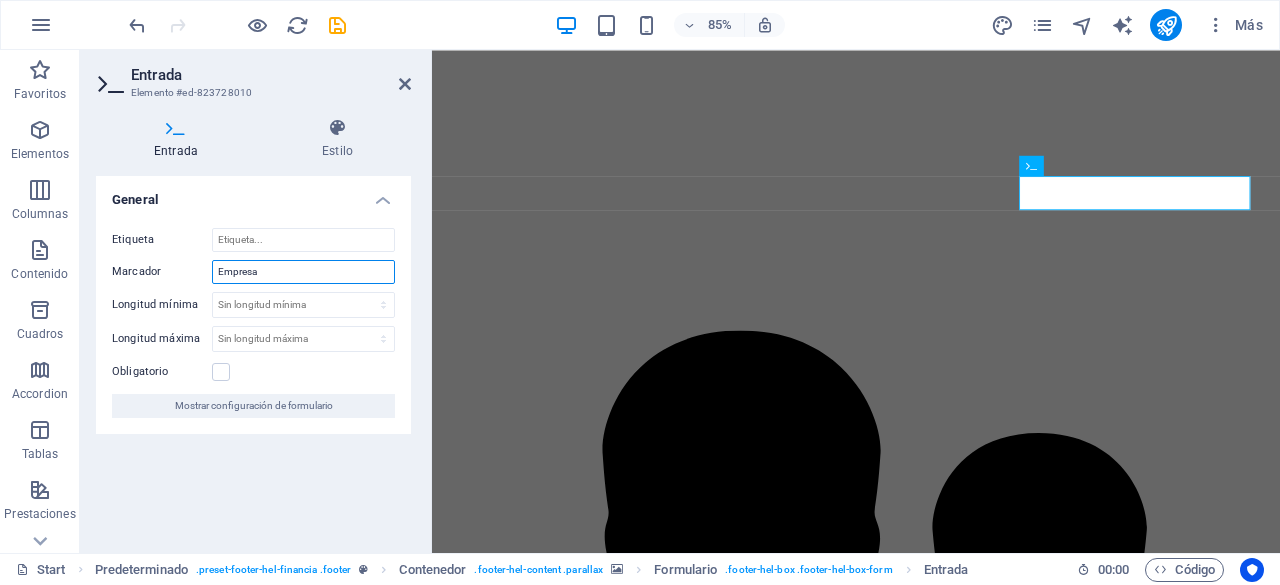 click on "Empresa" at bounding box center (303, 272) 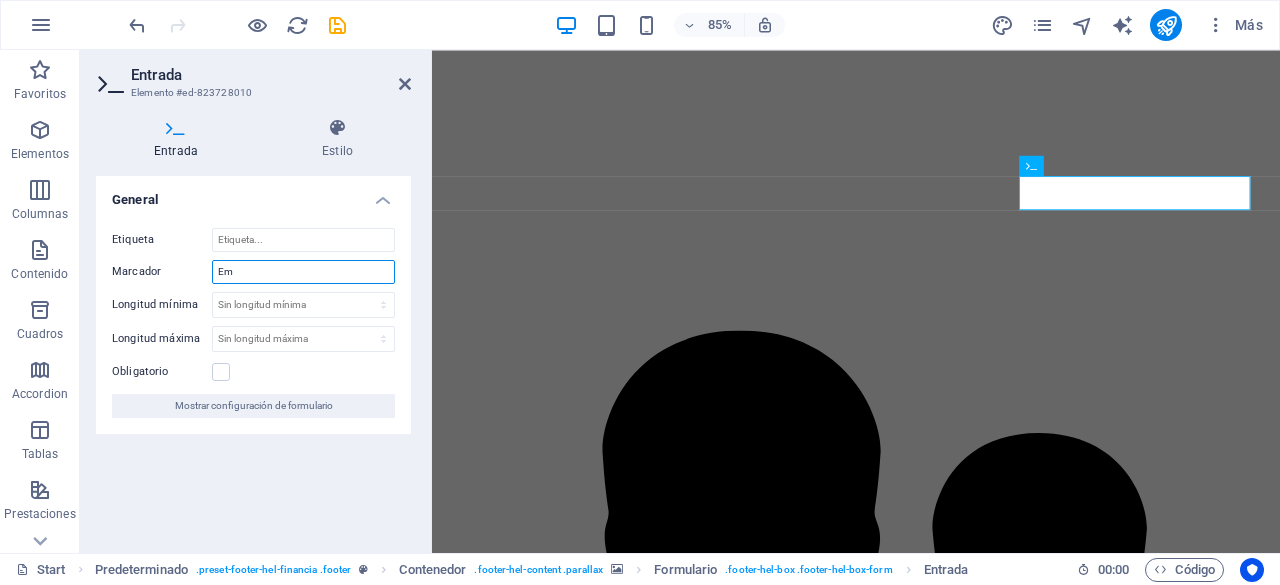 type on "E" 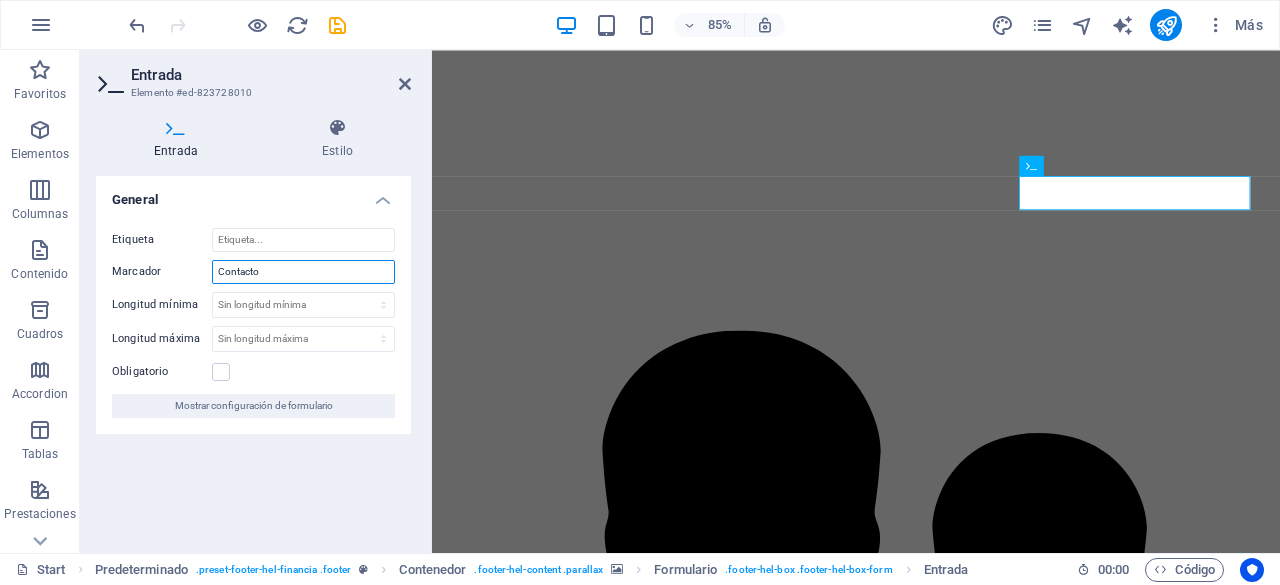 type on "Contacto" 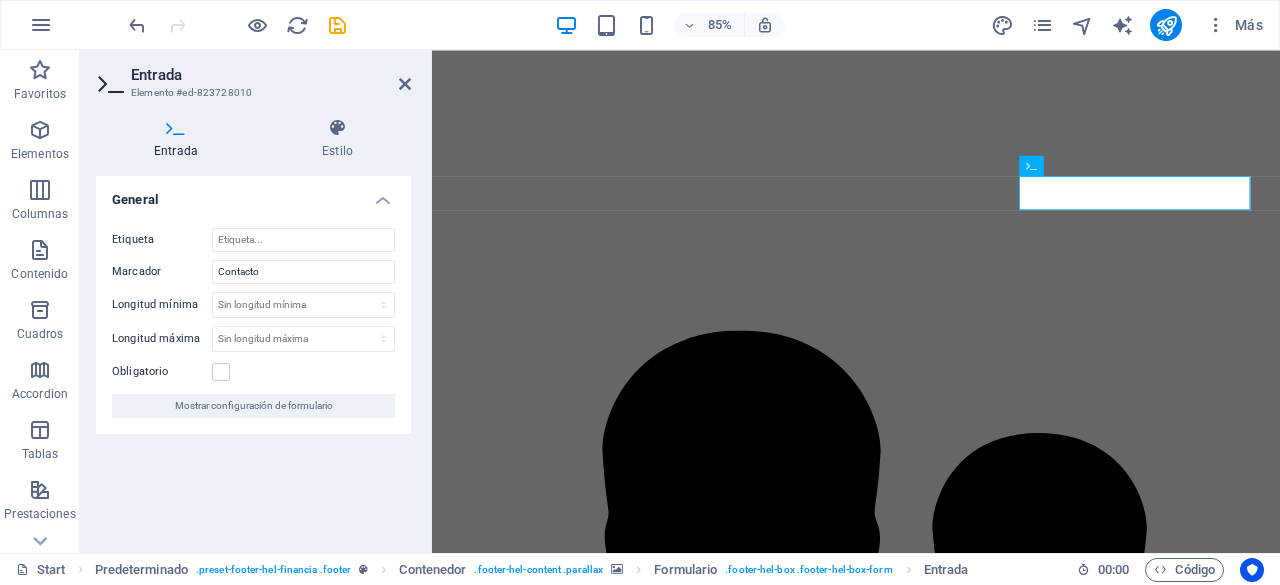 click at bounding box center [931, 24027] 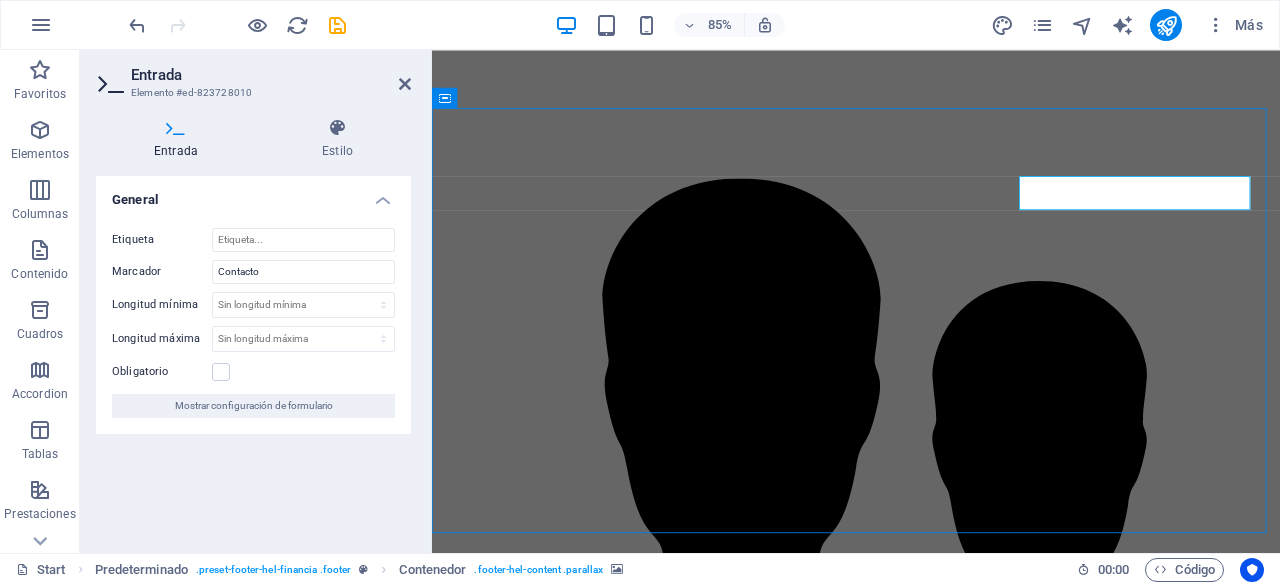 scroll, scrollTop: 6146, scrollLeft: 0, axis: vertical 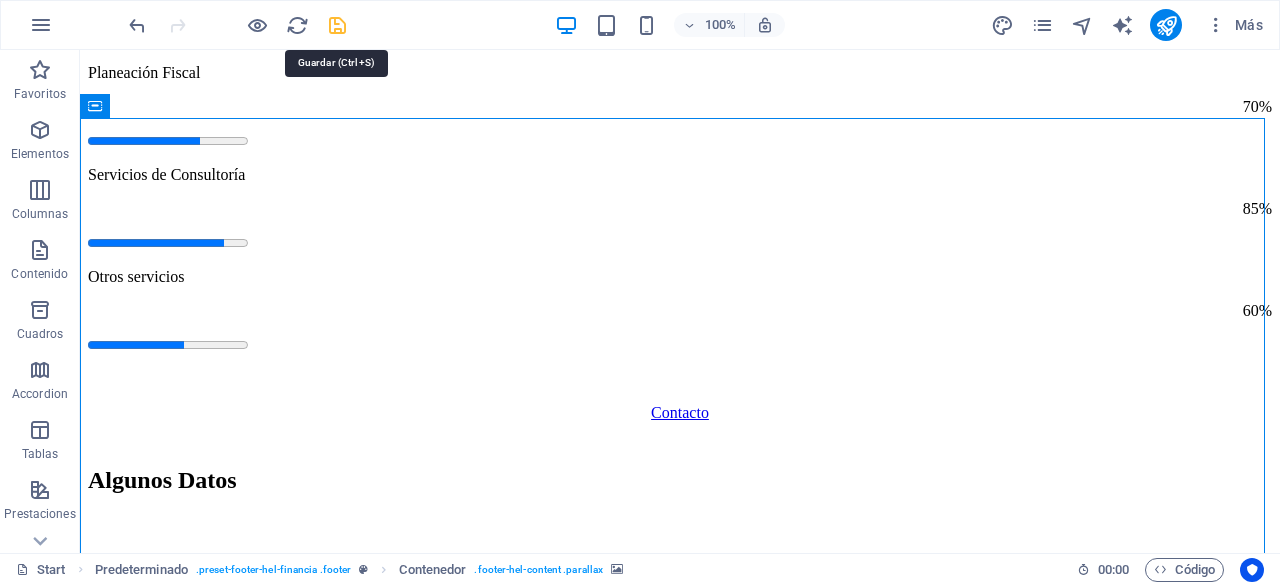 click at bounding box center (337, 25) 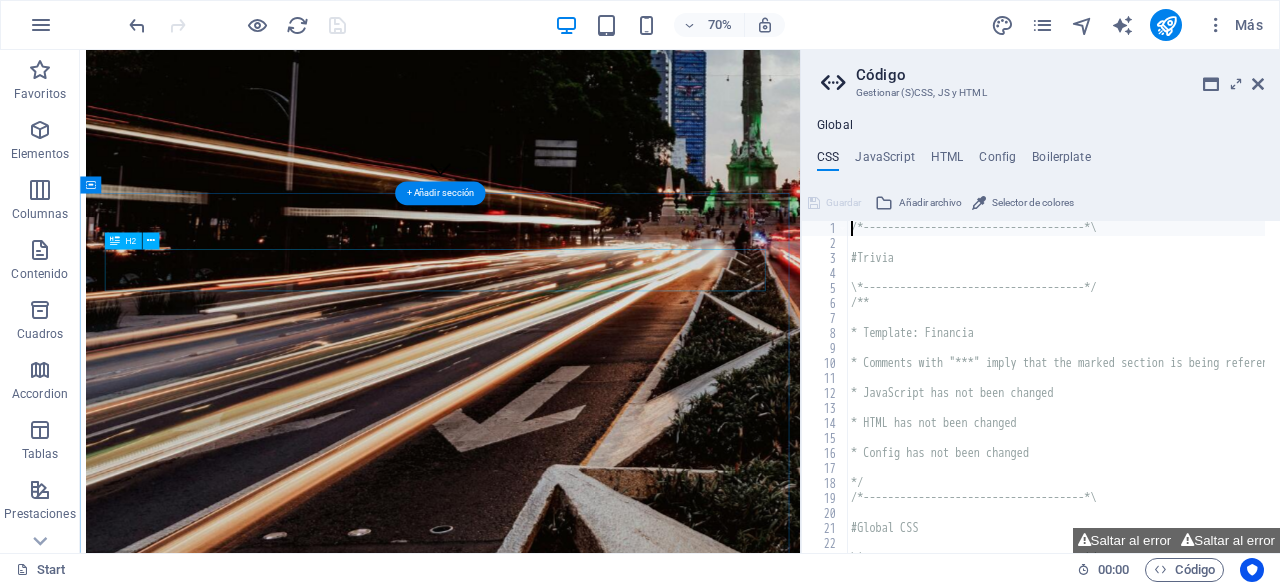 scroll, scrollTop: 514, scrollLeft: 0, axis: vertical 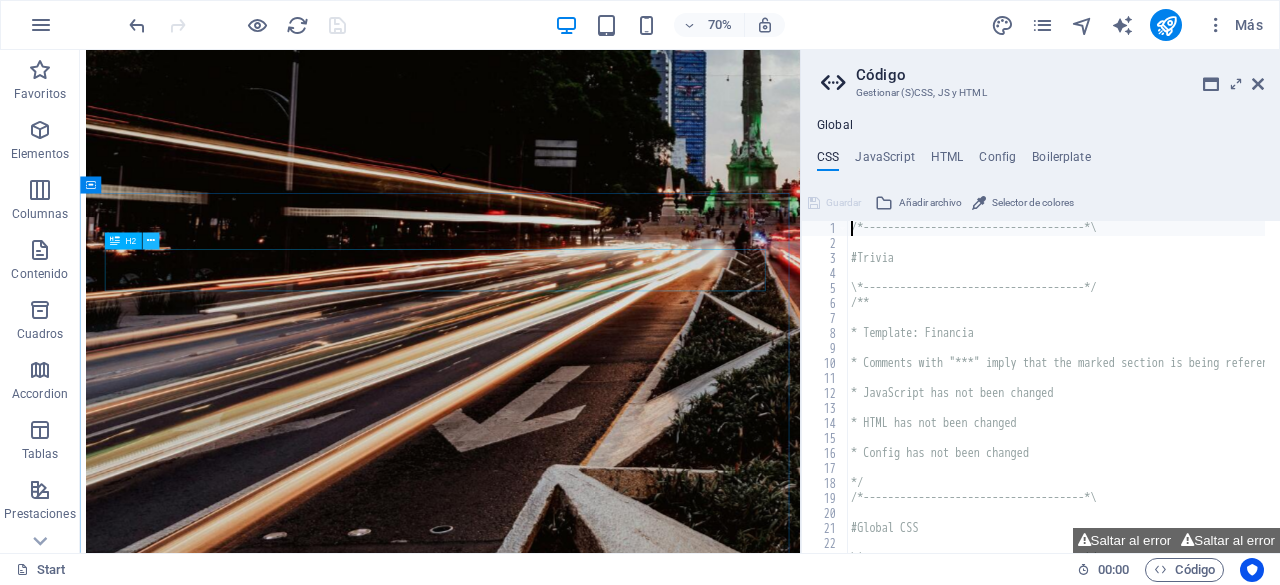 click at bounding box center (151, 241) 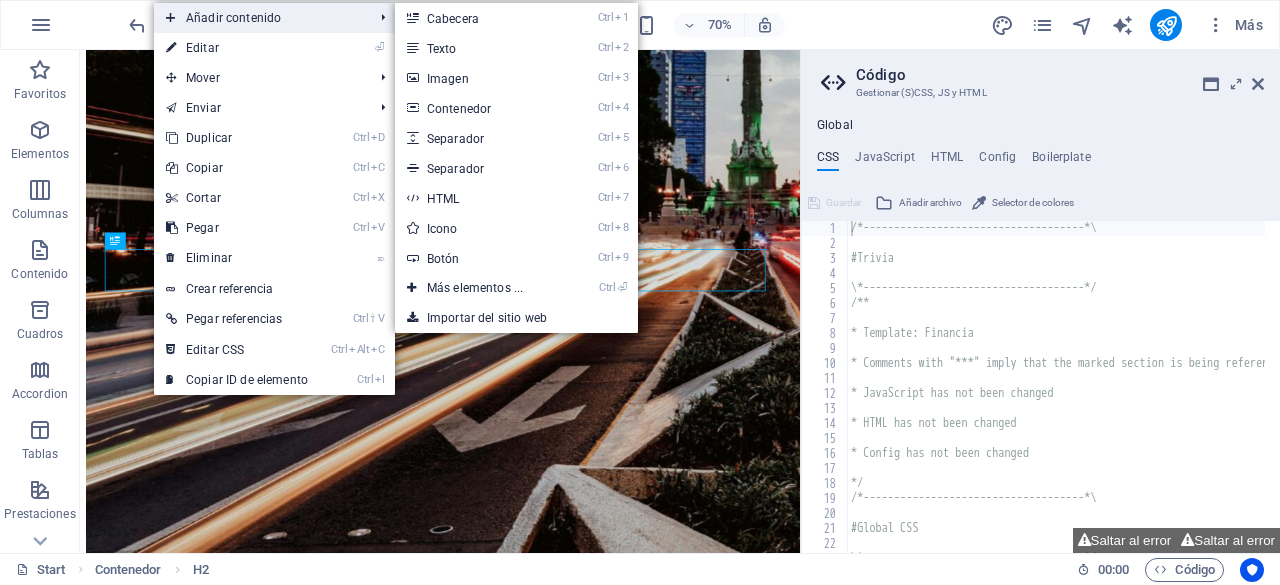 click on "Añadir contenido" at bounding box center (259, 18) 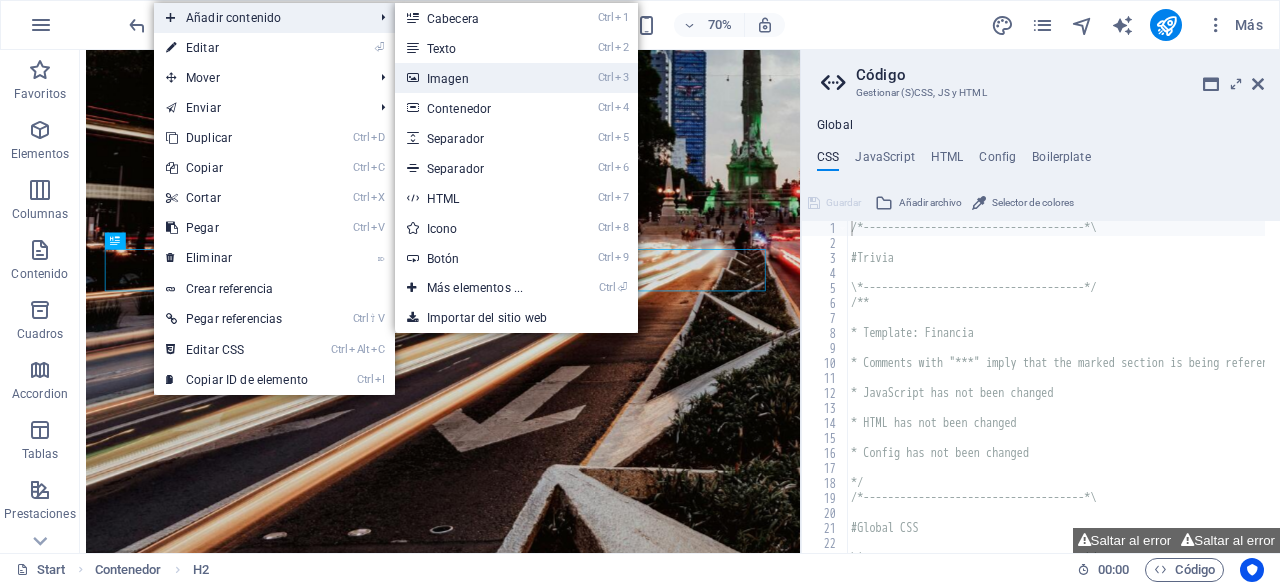 click on "Ctrl 3  Imagen" at bounding box center [479, 78] 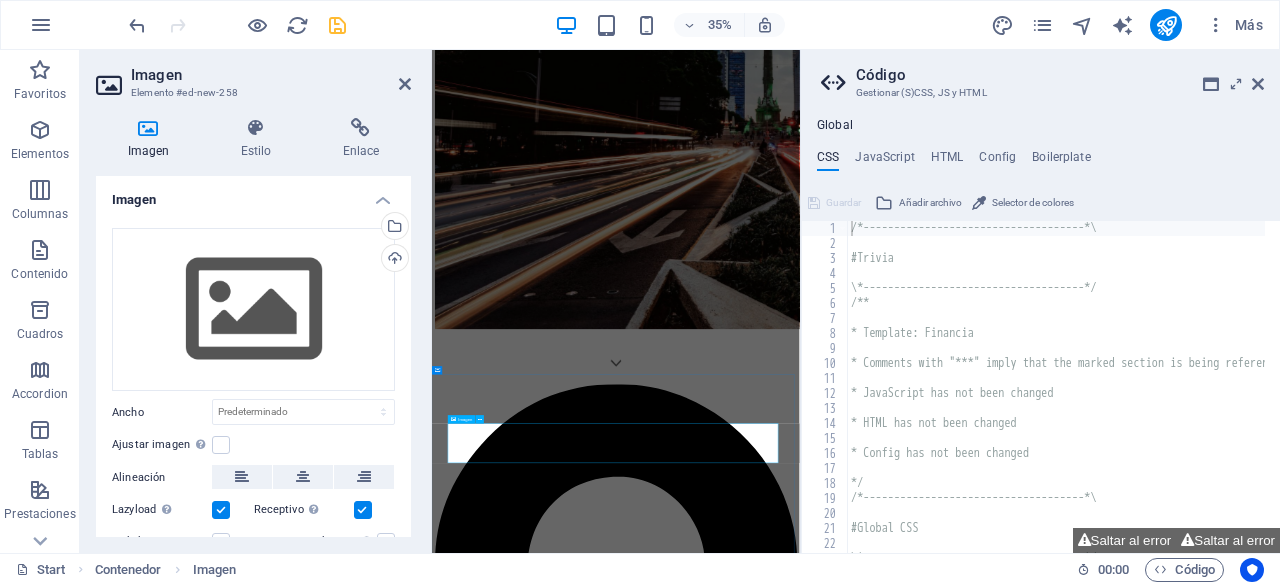 scroll, scrollTop: 512, scrollLeft: 0, axis: vertical 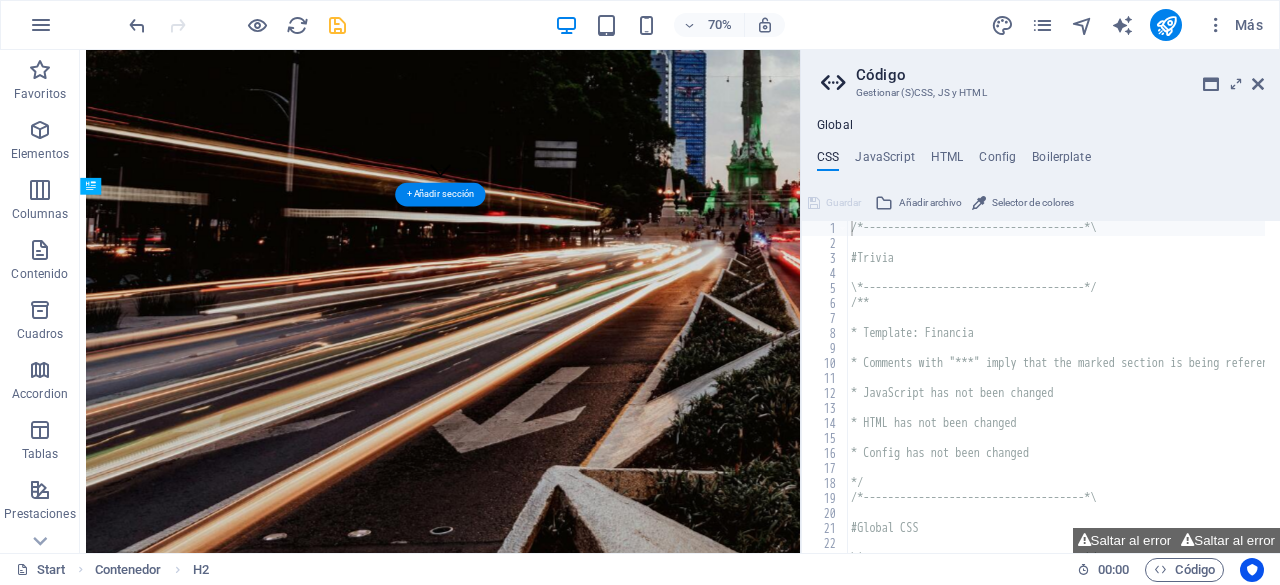 drag, startPoint x: 489, startPoint y: 1083, endPoint x: 748, endPoint y: 496, distance: 641.59955 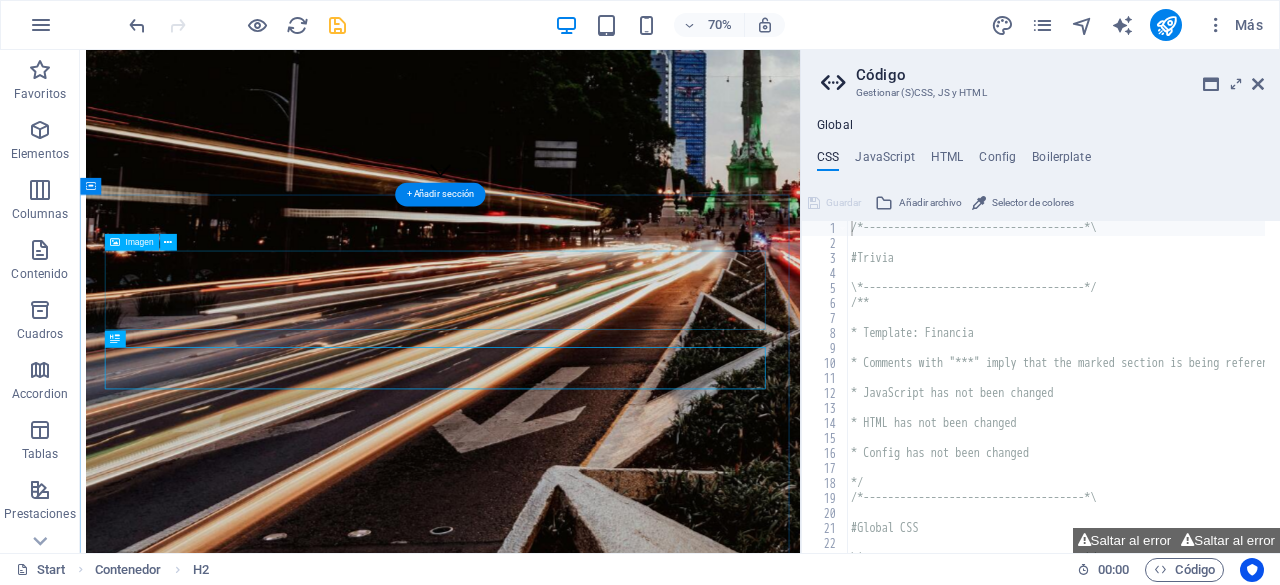 click at bounding box center [594, 4865] 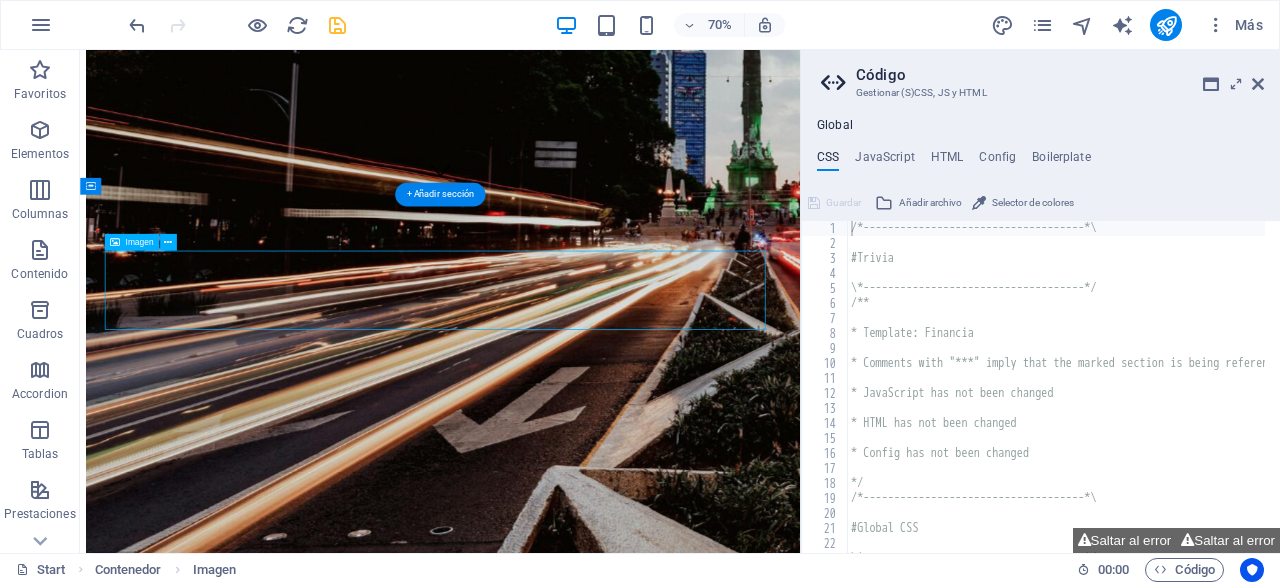 click at bounding box center [594, 4865] 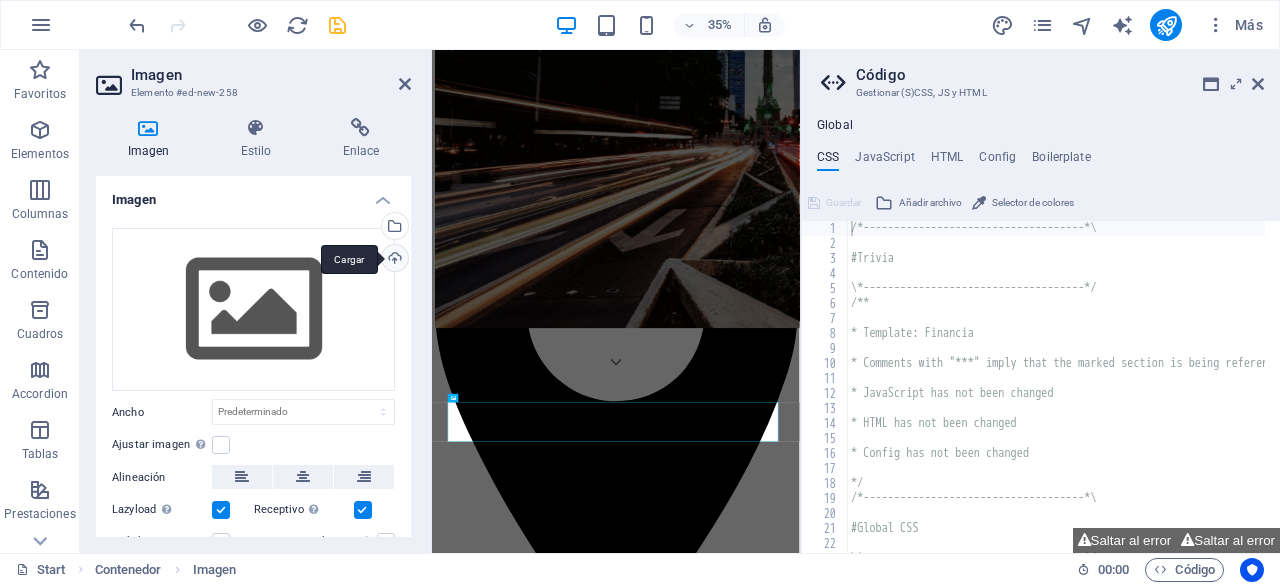 click on "Cargar" at bounding box center (393, 260) 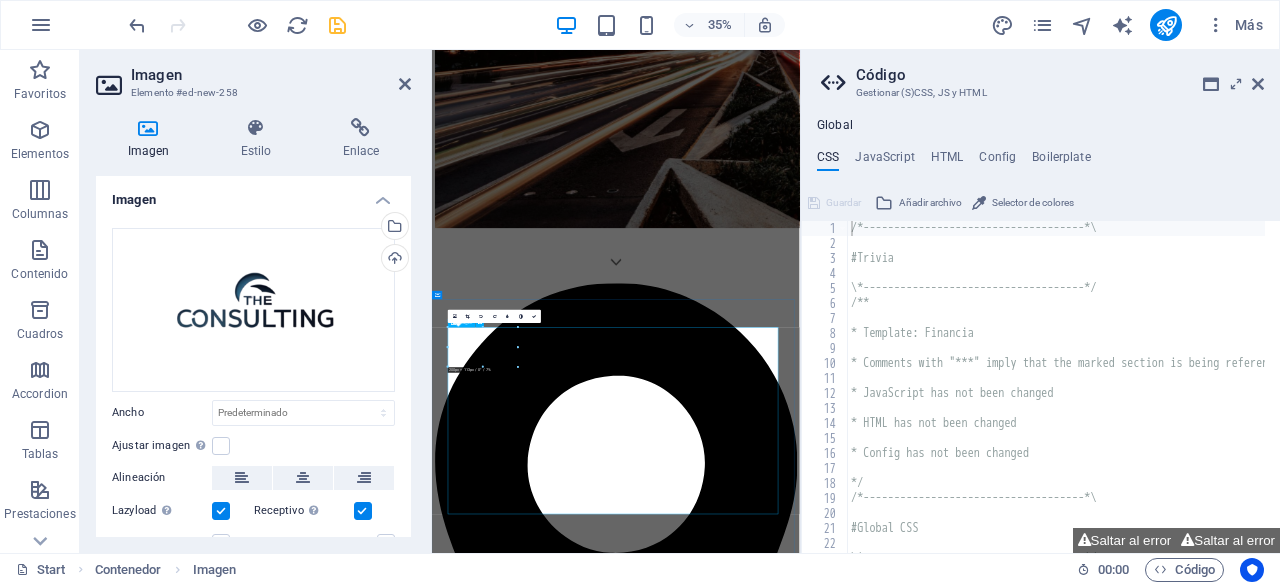scroll, scrollTop: 808, scrollLeft: 0, axis: vertical 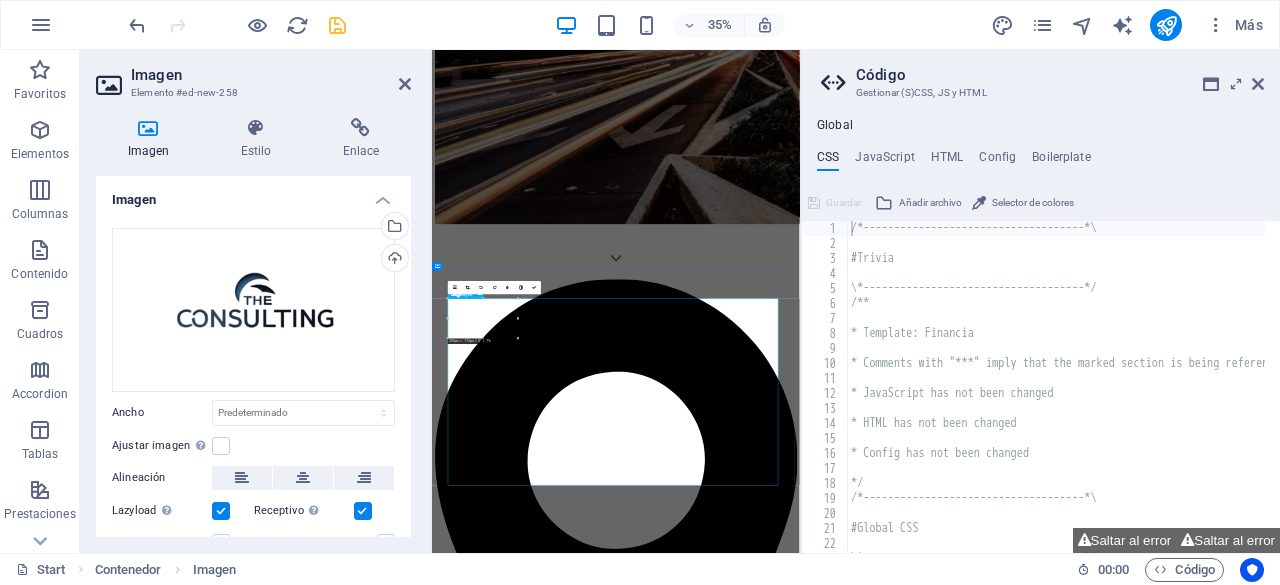 click at bounding box center (957, 5551) 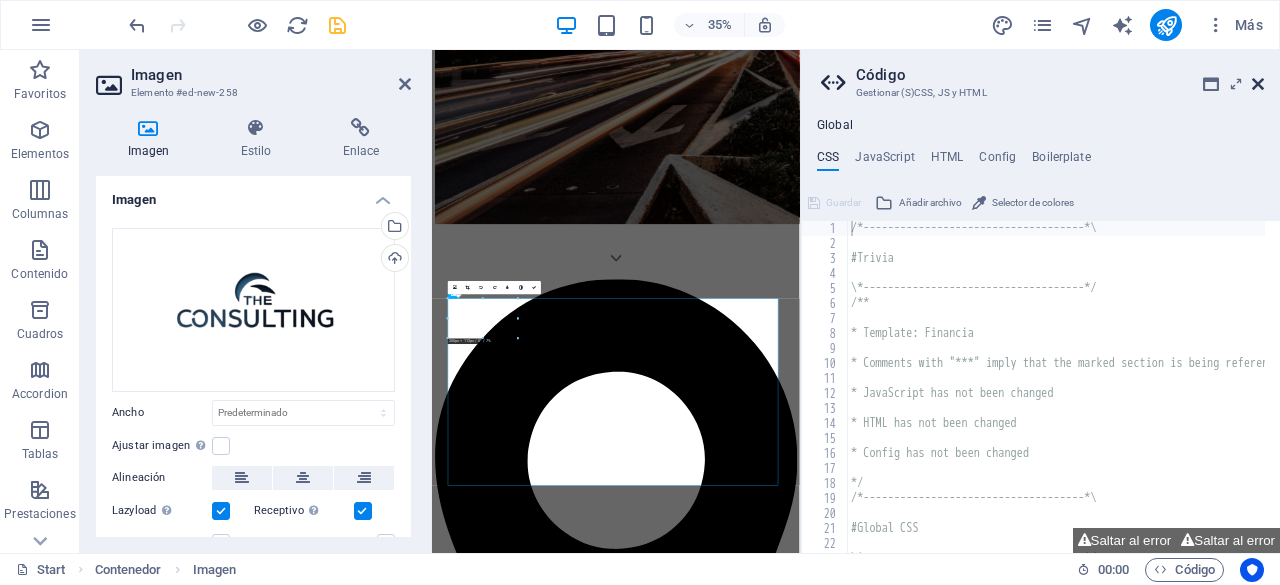click at bounding box center [1258, 84] 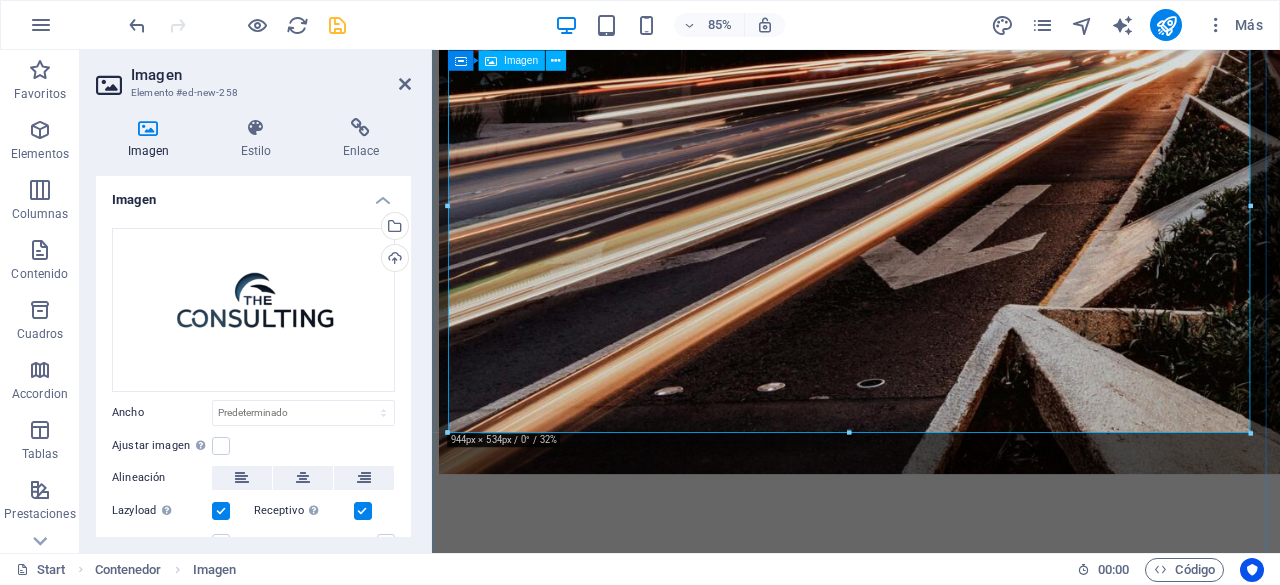 drag, startPoint x: 1682, startPoint y: 480, endPoint x: 1109, endPoint y: 271, distance: 609.9262 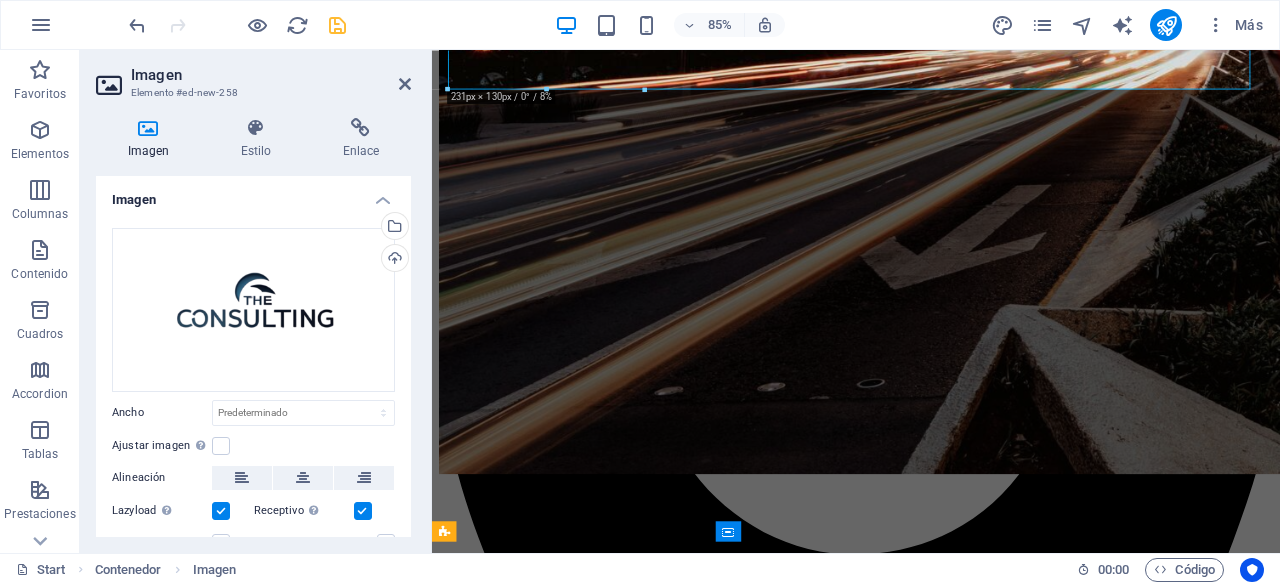 drag, startPoint x: 1248, startPoint y: 429, endPoint x: 121, endPoint y: 133, distance: 1165.2231 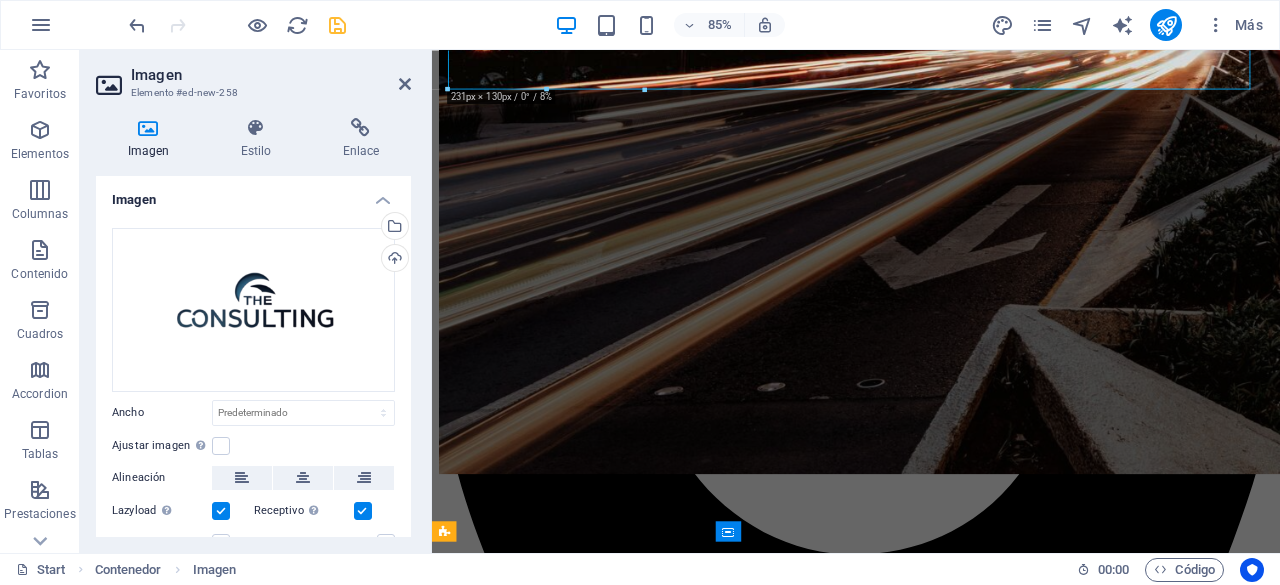 type on "231" 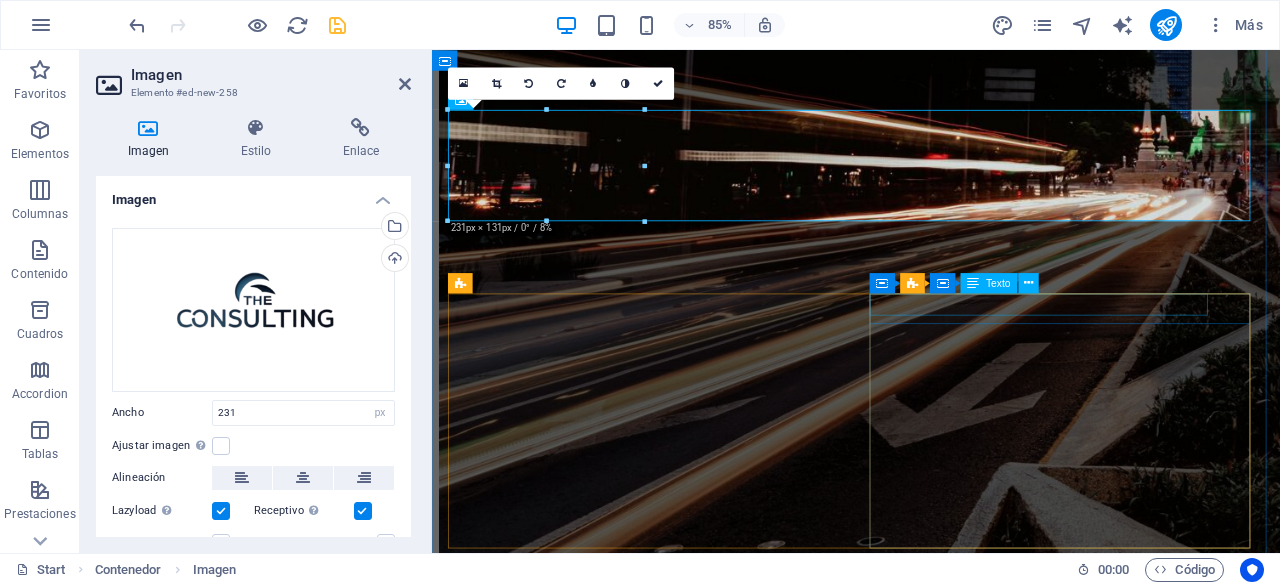scroll, scrollTop: 614, scrollLeft: 0, axis: vertical 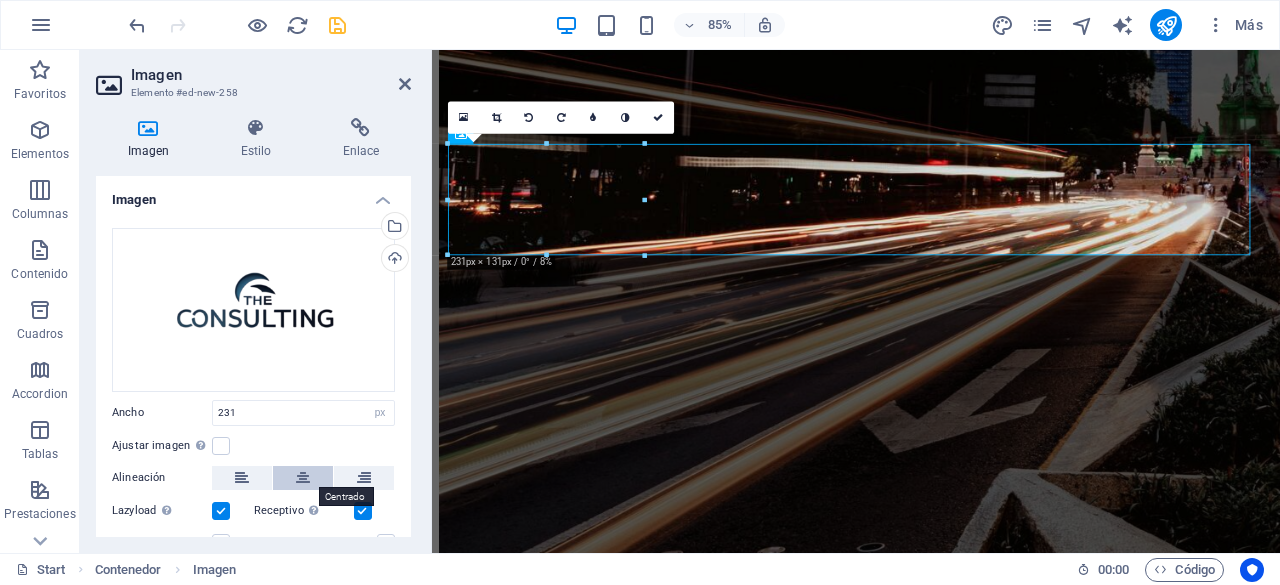 click at bounding box center (303, 478) 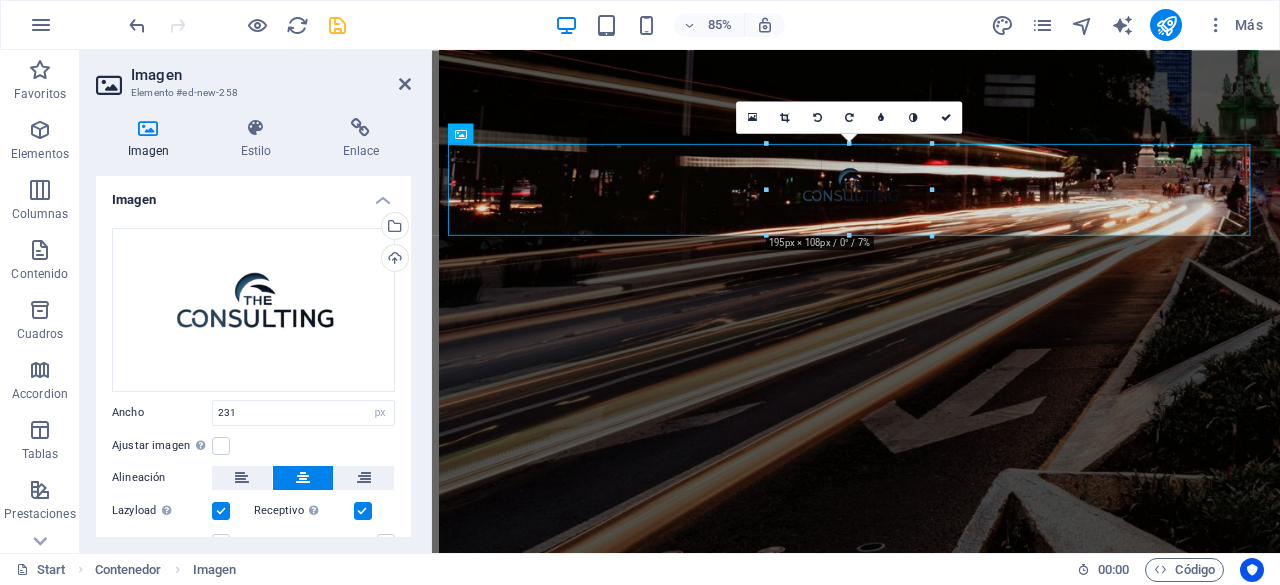 drag, startPoint x: 948, startPoint y: 254, endPoint x: 545, endPoint y: 205, distance: 405.968 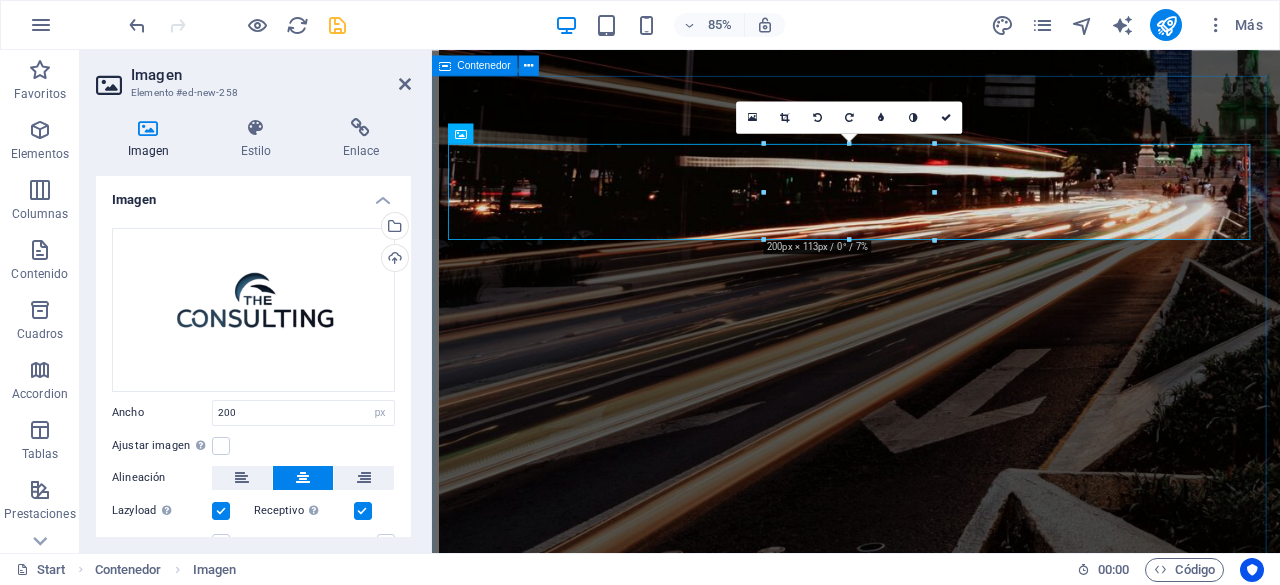 click on "¿quienes somos? The Consulting es una firma especializada en consultoría financiera integral , orientada a brindar soluciones a microempresas, pymes y grandes corporativos. Nuestro enfoque se basa en la gestión estratégica de créditos empresariales , seguros y capacitación empresarial , con el objetivo de impulsar el crecimiento y la estabilidad financiera de nuestros clientes. Impulsamos tu crecimiento, fortalecemos tu futuro . Planeación Estratégica 80%
Crédito o Financiamiento 100%
Planeación Fiscal 70%
Servicios de Consultoría 85%
Otros servicios 60%
Contacto" at bounding box center [931, 4919] 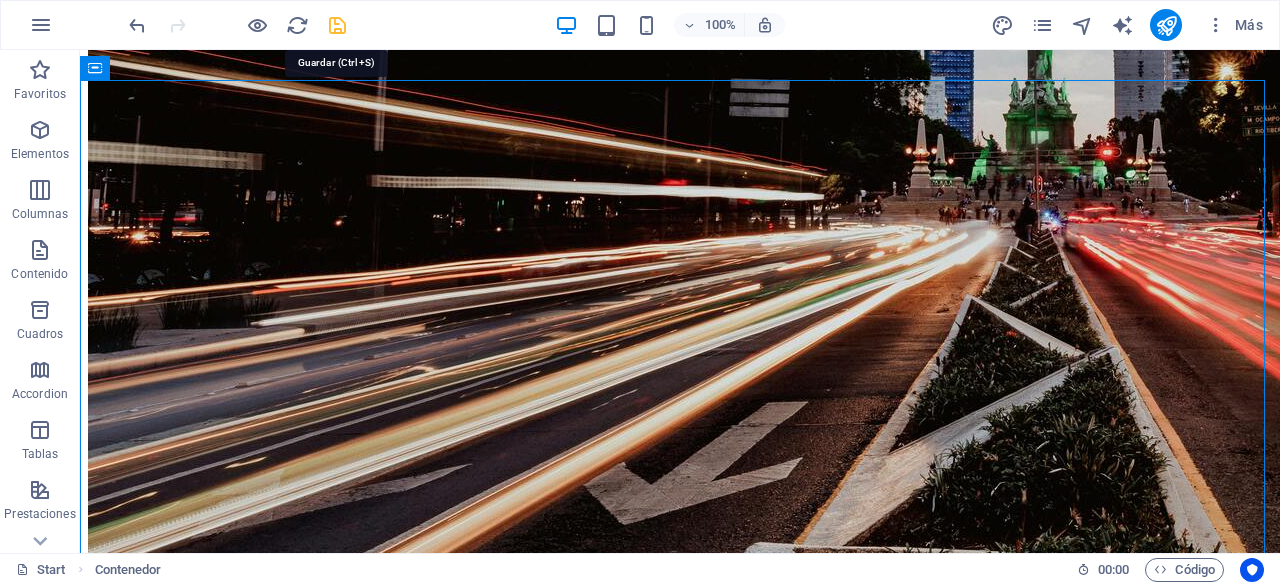 click at bounding box center [337, 25] 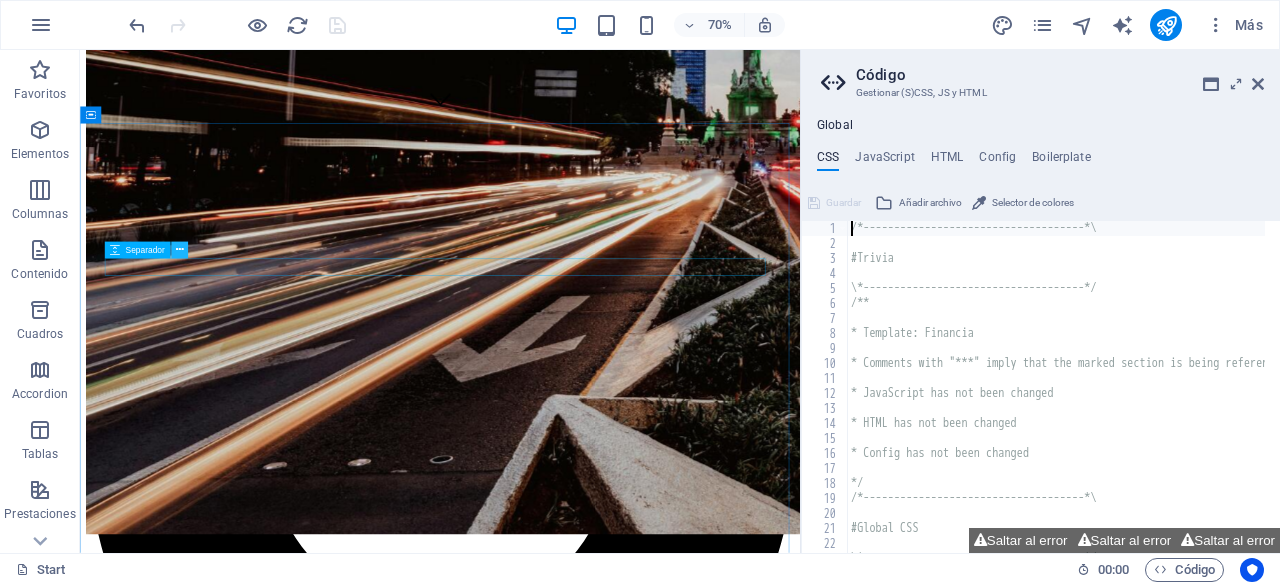 click at bounding box center (179, 250) 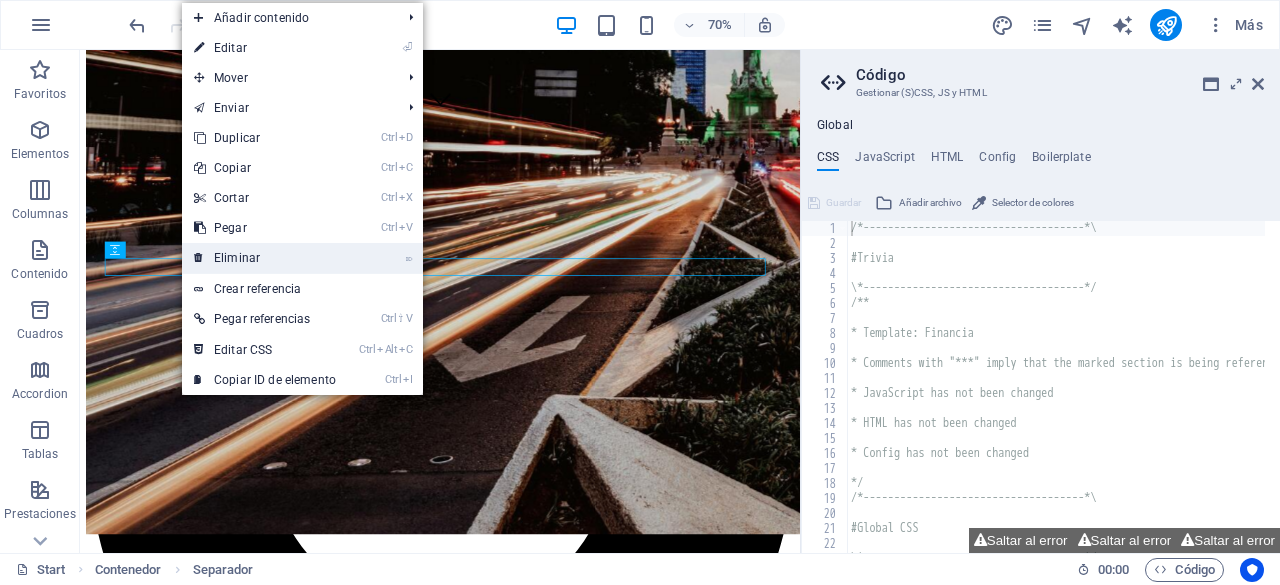 click on "⌦  Eliminar" at bounding box center (265, 258) 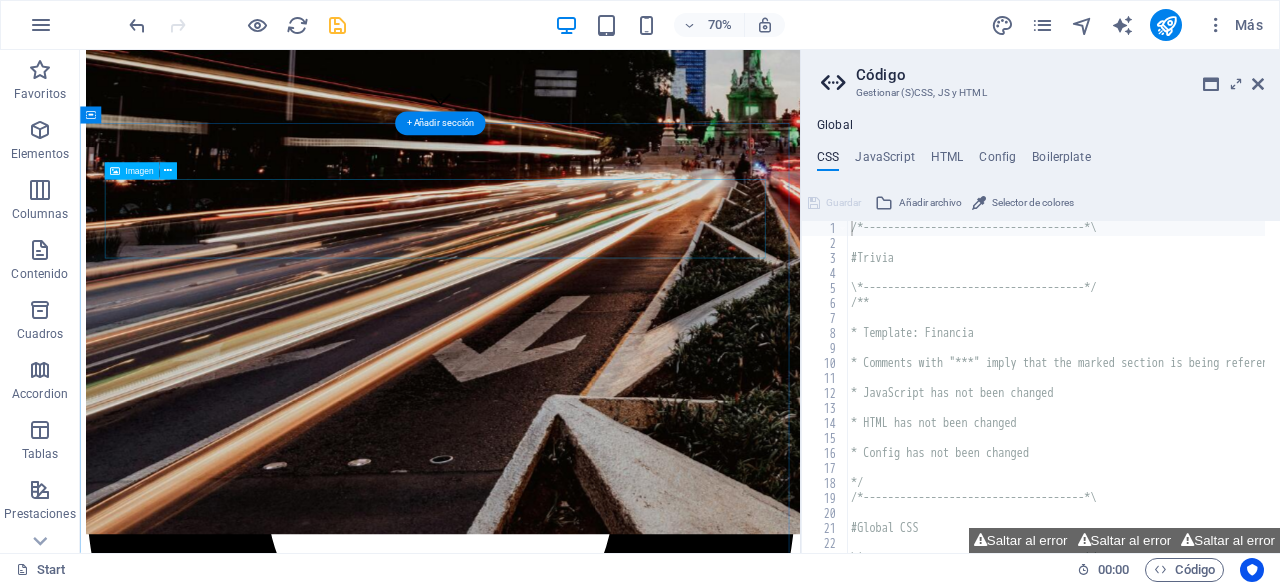 click at bounding box center [594, 4707] 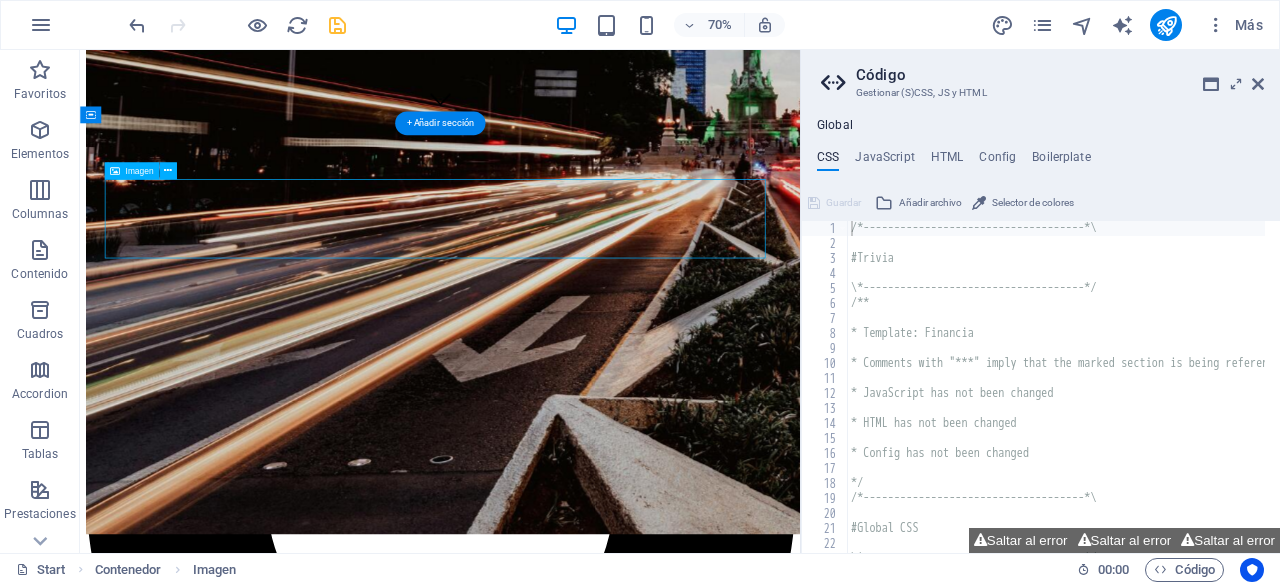 click at bounding box center (594, 4707) 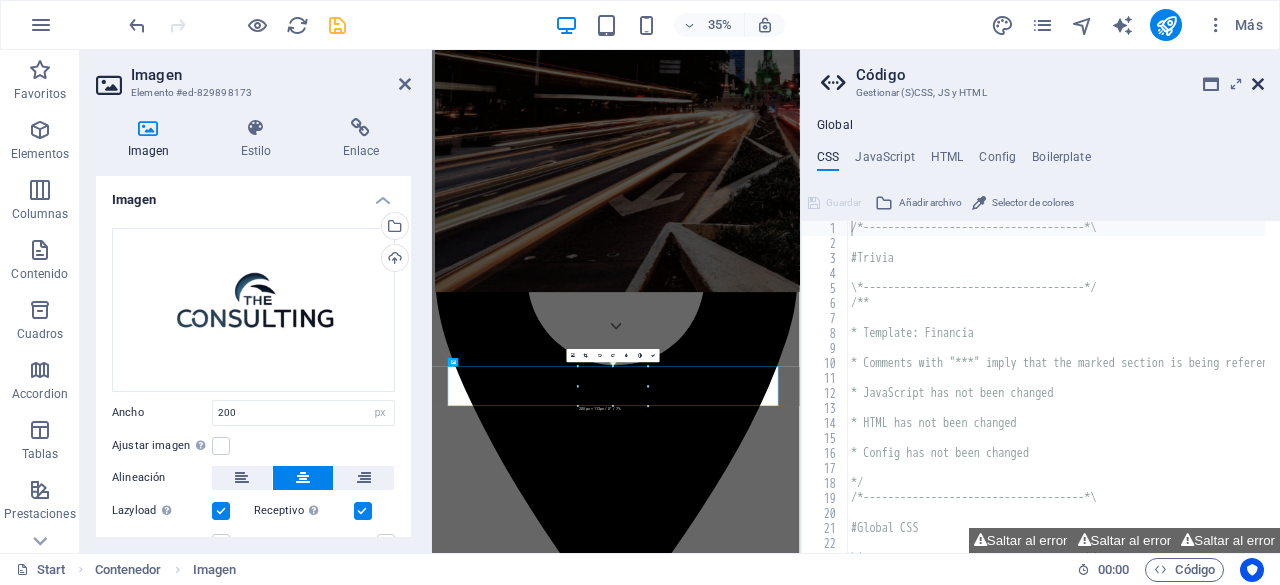 click at bounding box center [1258, 84] 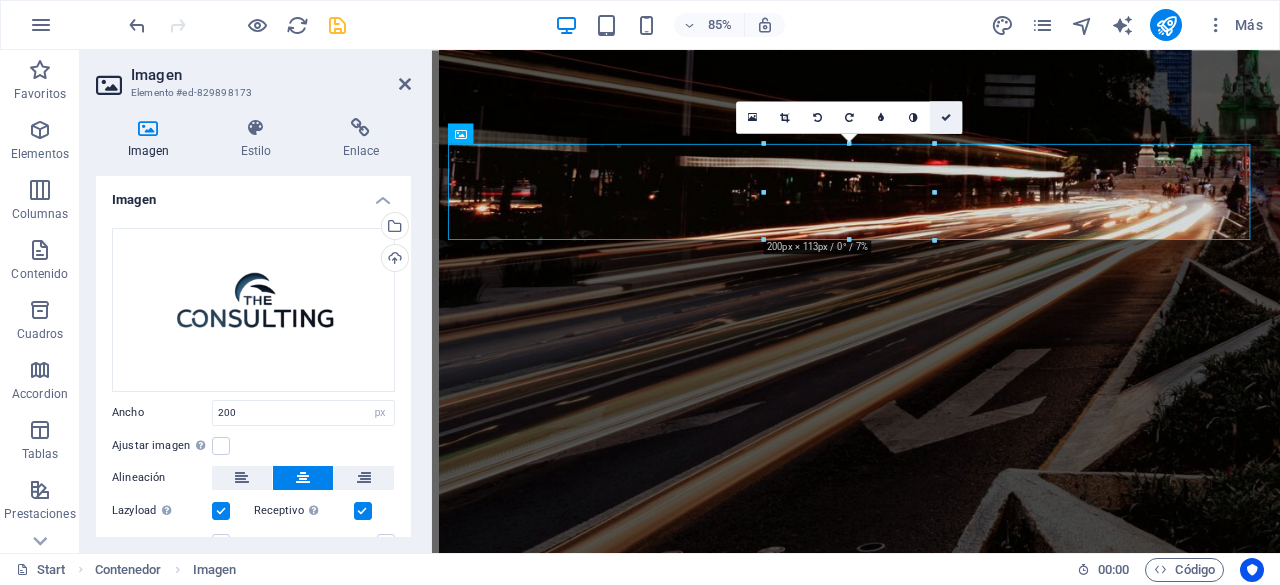 drag, startPoint x: 935, startPoint y: 143, endPoint x: 950, endPoint y: 129, distance: 20.518284 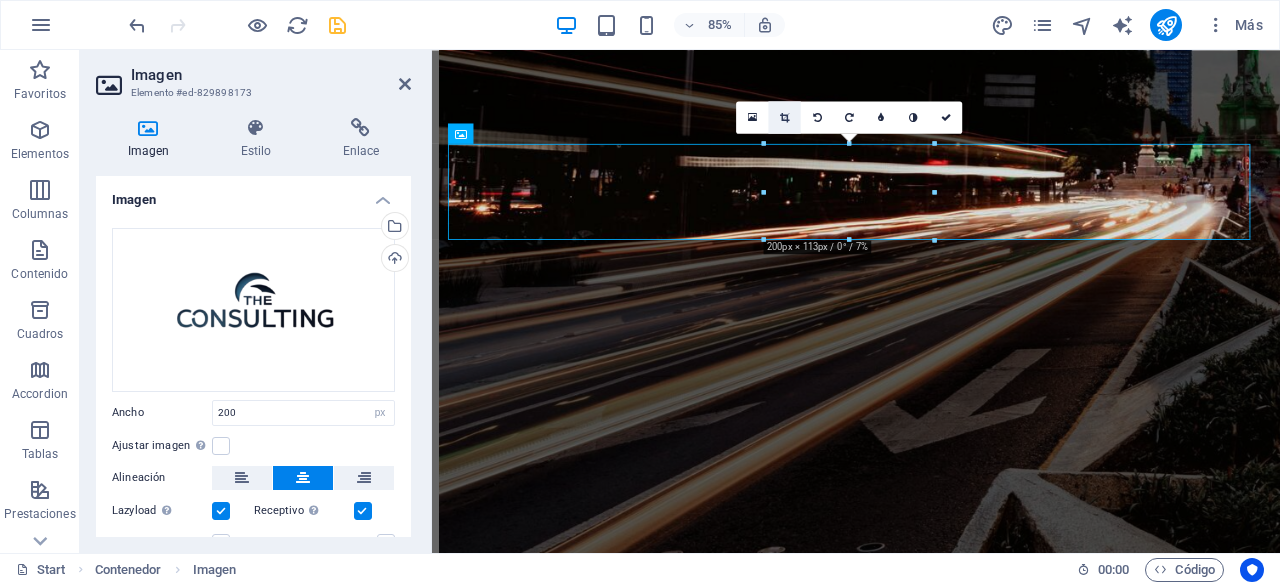 click at bounding box center (784, 117) 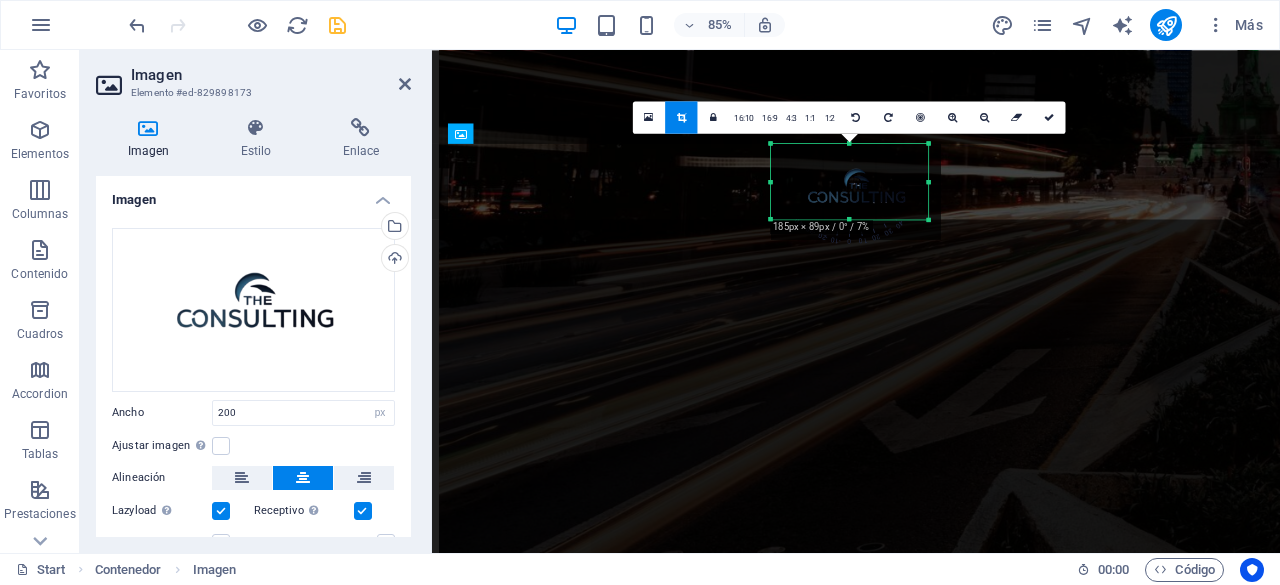 drag, startPoint x: 937, startPoint y: 239, endPoint x: 922, endPoint y: 215, distance: 28.301943 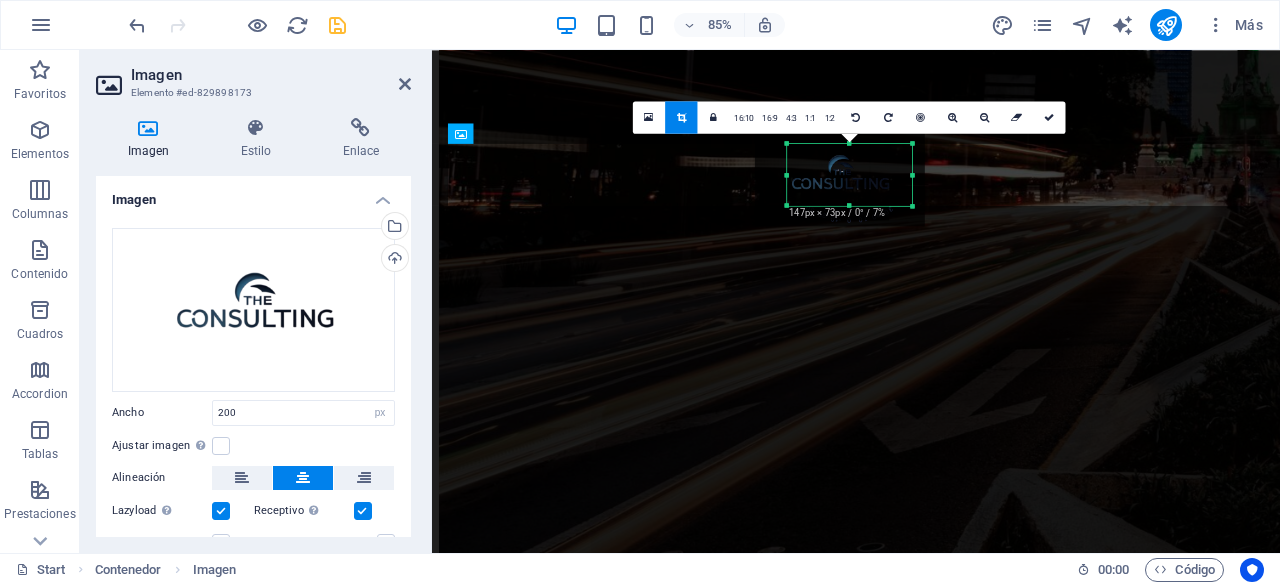 drag, startPoint x: 772, startPoint y: 145, endPoint x: 810, endPoint y: 161, distance: 41.231056 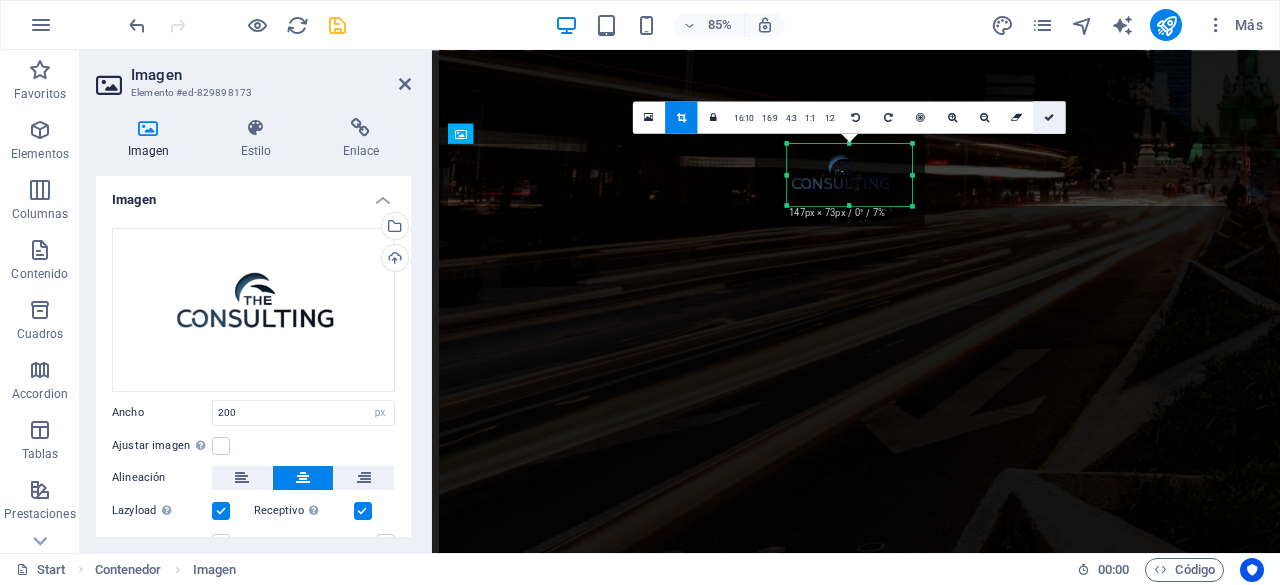 click at bounding box center (1049, 117) 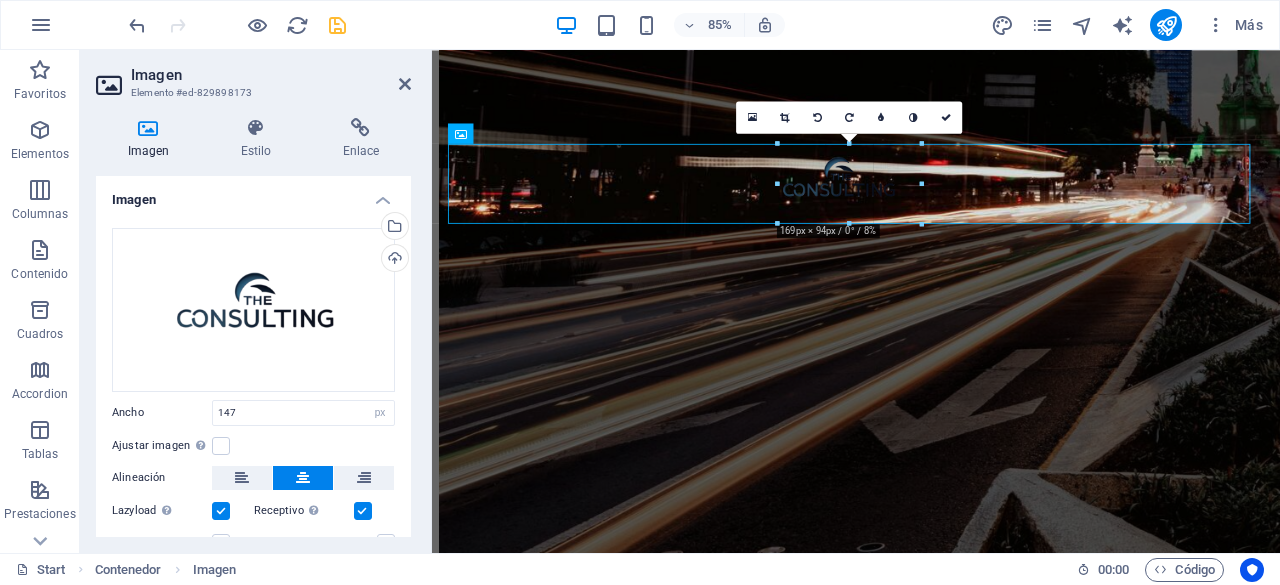 drag, startPoint x: 909, startPoint y: 214, endPoint x: 924, endPoint y: 225, distance: 18.601076 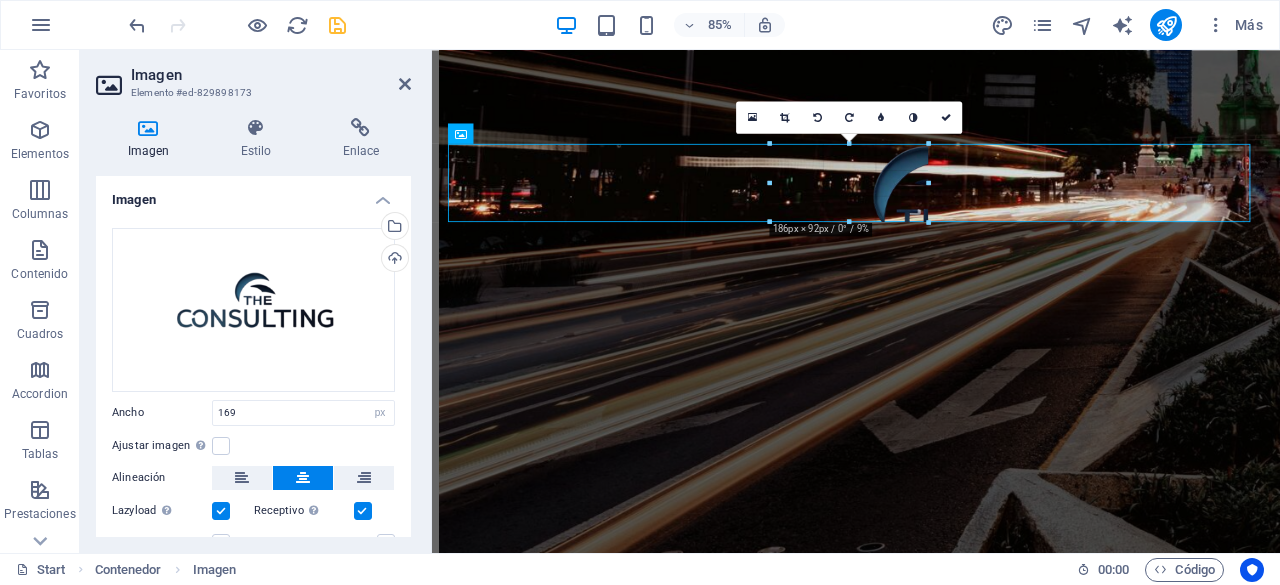 drag, startPoint x: 922, startPoint y: 213, endPoint x: 592, endPoint y: 201, distance: 330.2181 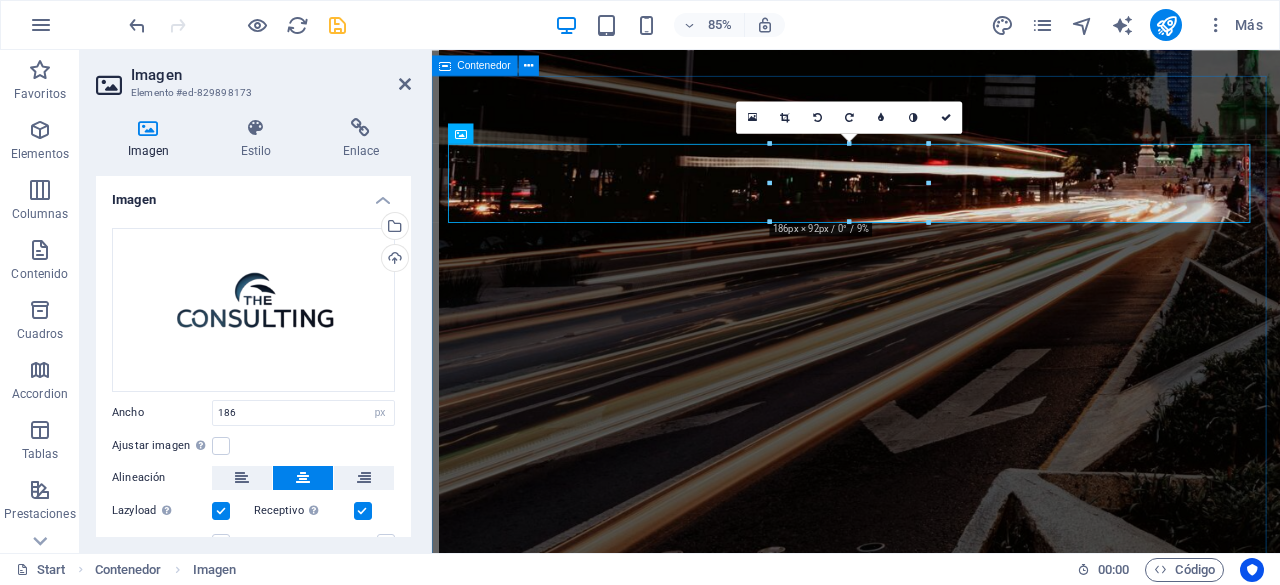 click on "¿quienes somos? The Consulting es una firma especializada en consultoría financiera integral , orientada a brindar soluciones a microempresas, pymes y grandes corporativos. Nuestro enfoque se basa en la gestión estratégica de créditos empresariales , seguros y capacitación empresarial , con el objetivo de impulsar el crecimiento y la estabilidad financiera de nuestros clientes. Impulsamos tu crecimiento, fortalecemos tu futuro . Planeación Estratégica 80%
Crédito o Financiamiento 100%
Planeación Fiscal 70%
Servicios de Consultoría 85%
Otros servicios 60%
Contacto" at bounding box center (931, 4896) 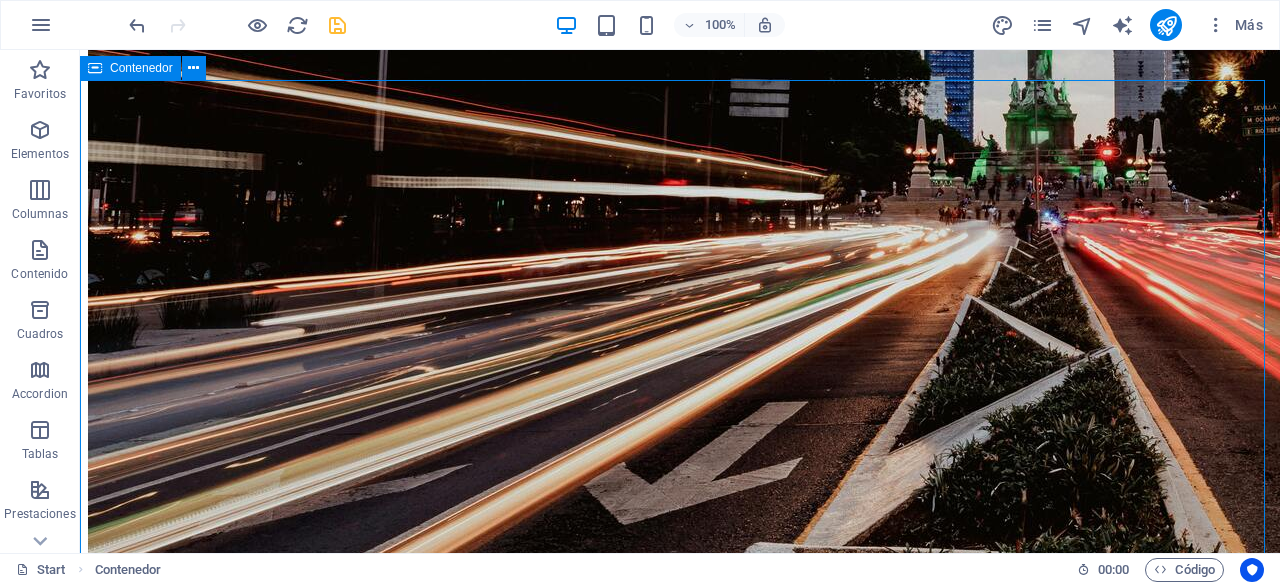 click on "¿quienes somos? The Consulting es una firma especializada en consultoría financiera integral , orientada a brindar soluciones a microempresas, pymes y grandes corporativos. Nuestro enfoque se basa en la gestión estratégica de créditos empresariales , seguros y capacitación empresarial , con el objetivo de impulsar el crecimiento y la estabilidad financiera de nuestros clientes. Impulsamos tu crecimiento, fortalecemos tu futuro . Planeación Estratégica 80%
Crédito o Financiamiento 100%
Planeación Fiscal 70%
Servicios de Consultoría 85%
Otros servicios 60%
Contacto" at bounding box center (680, 5680) 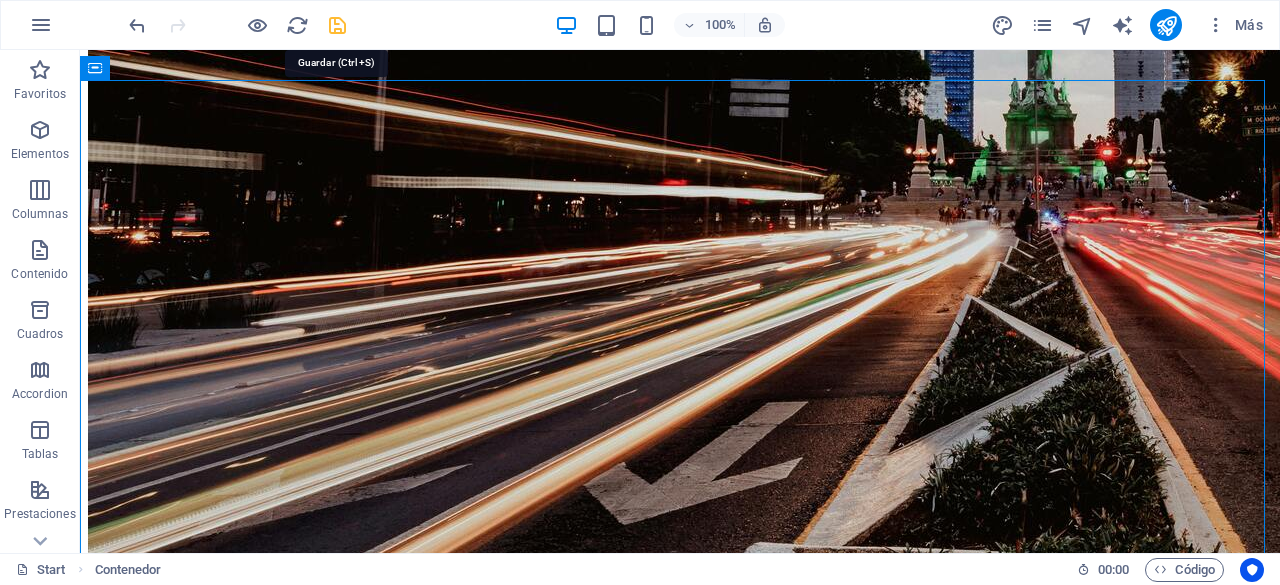 click at bounding box center [337, 25] 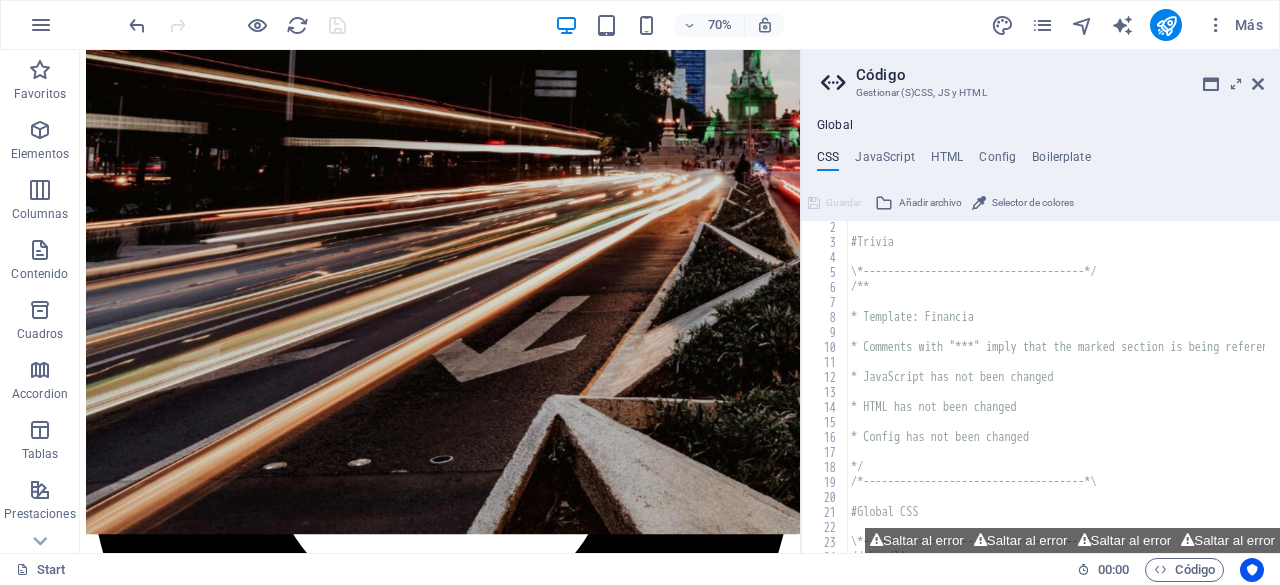 scroll, scrollTop: 16, scrollLeft: 0, axis: vertical 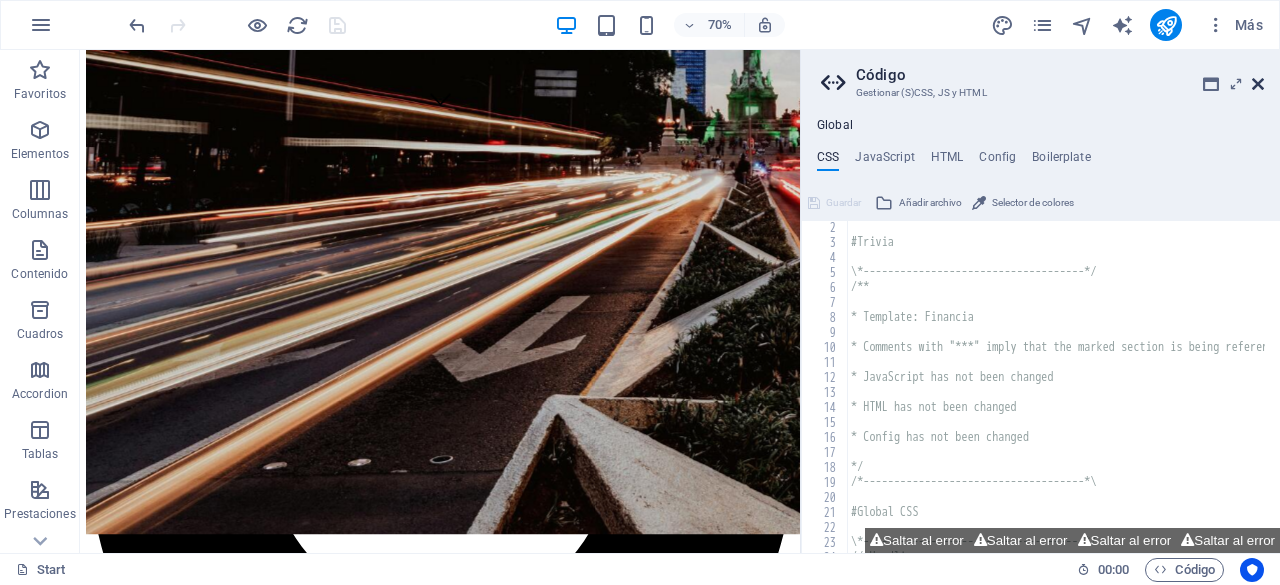click at bounding box center (1258, 84) 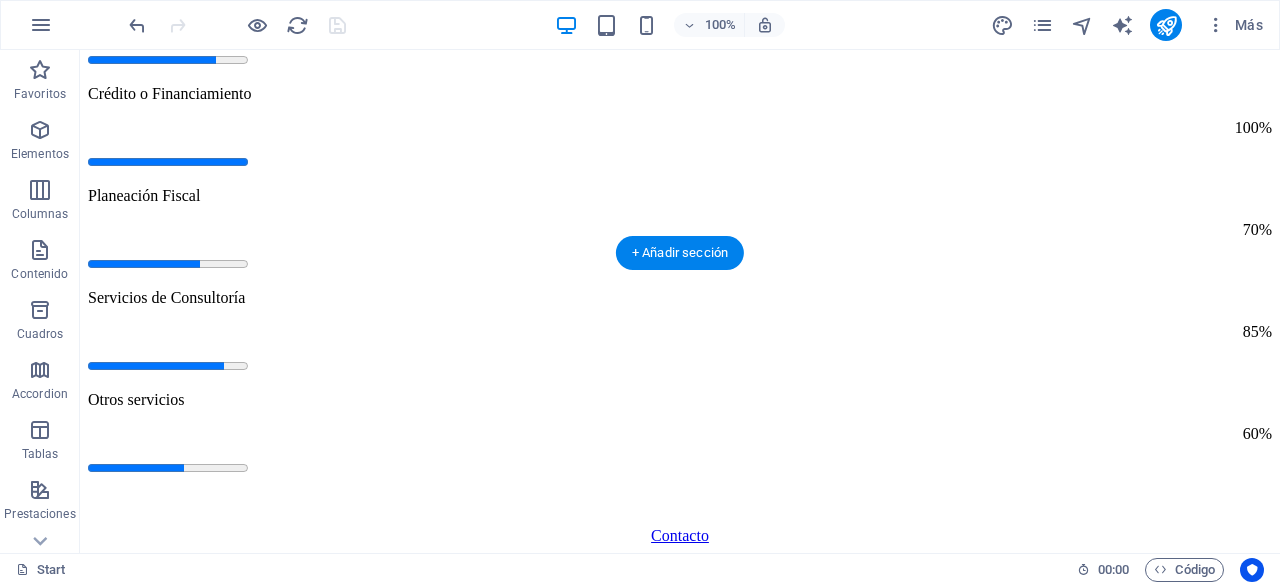 scroll, scrollTop: 6079, scrollLeft: 0, axis: vertical 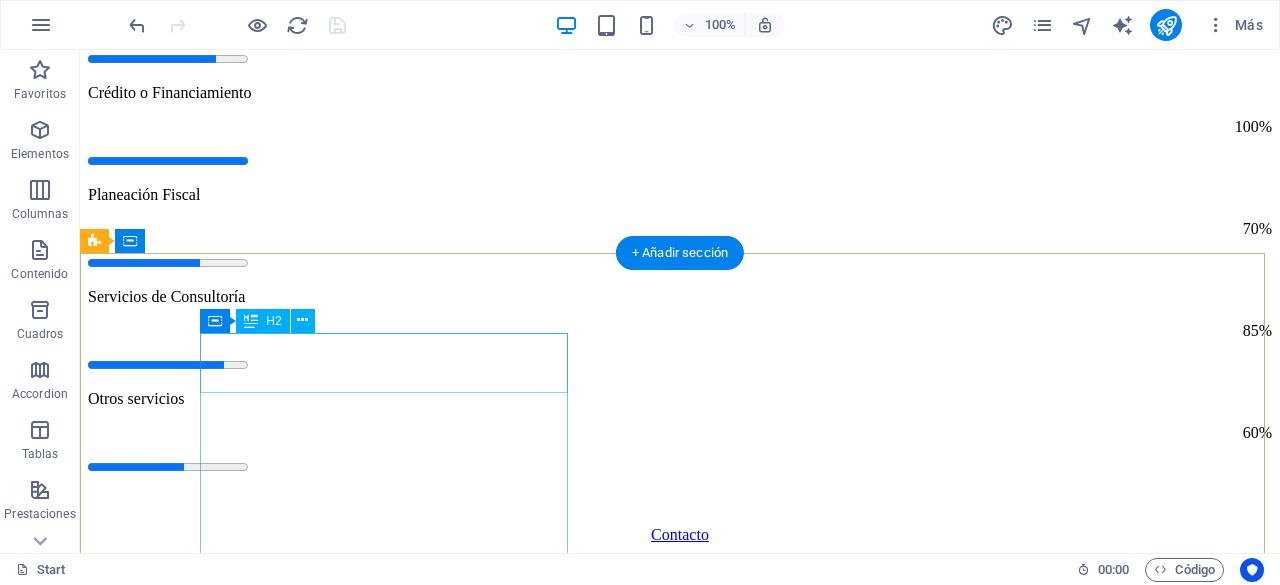 click on "Contactanos" at bounding box center (680, 28045) 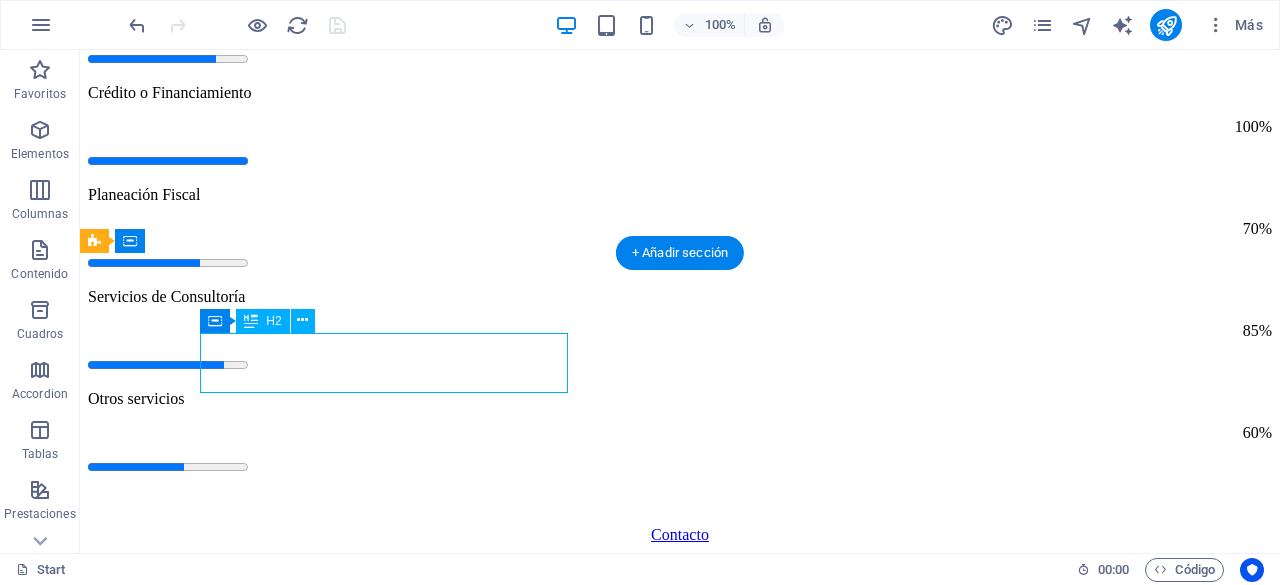 click on "Contactanos" at bounding box center [680, 28045] 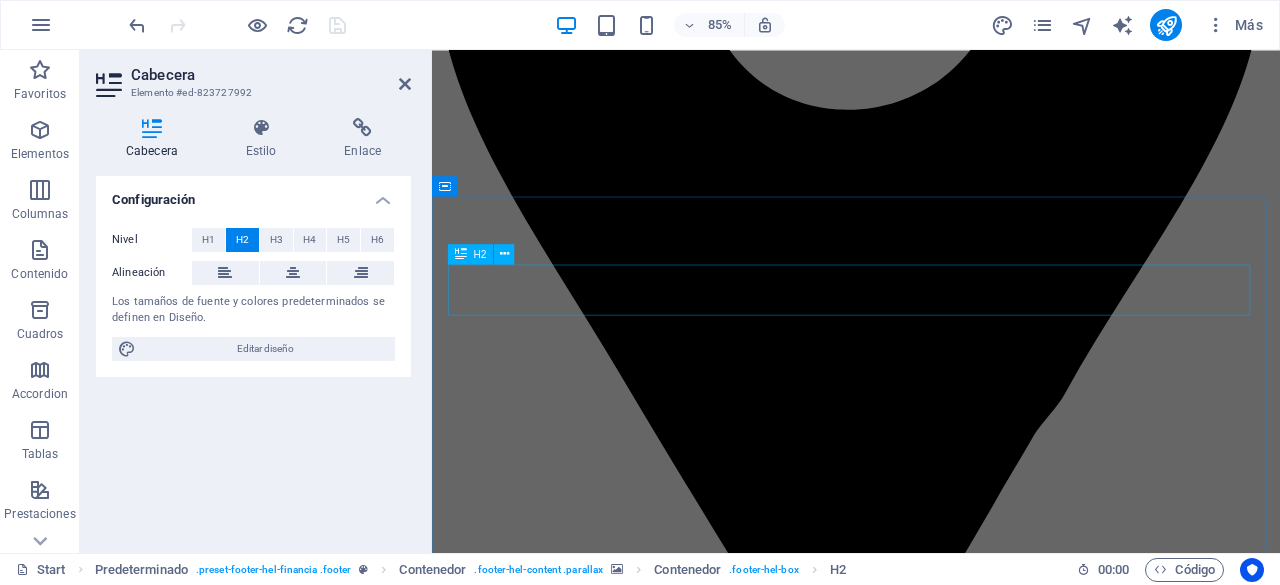 scroll, scrollTop: 3144, scrollLeft: 0, axis: vertical 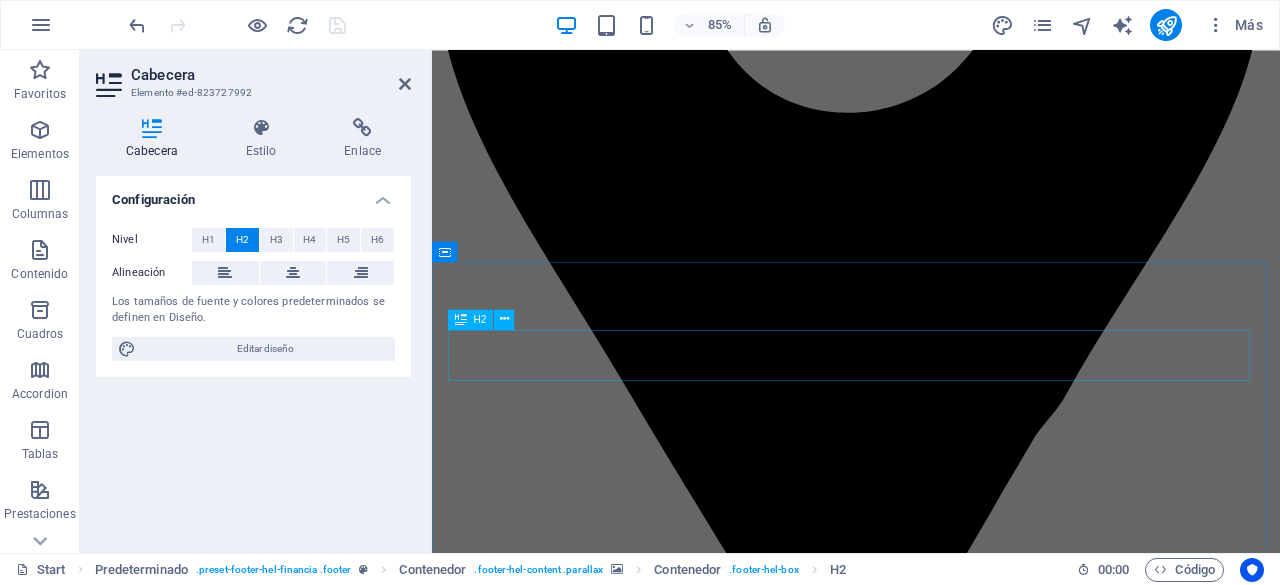 click on "nuestros Partners" at bounding box center [931, 16314] 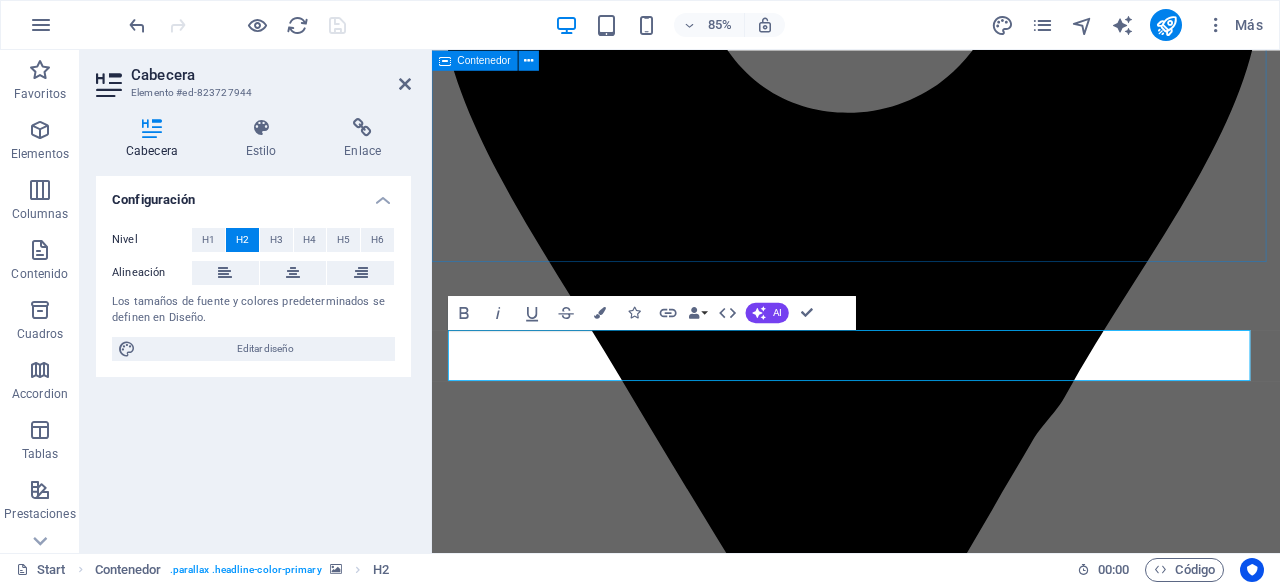 click on "servicios financieros credito pyme Accede a financiamiento a la medida para capital de trabajo, expansión o necesidades operativas. Te ayudamos a obtener las mejores condiciones en plazos, tasas y montos según el perfil de tu empresa. arrendamiento Financia la adquisición de maquinaria, tecnología y equipo sin descapitalizarte. Ideal para empresas que desean mantenerse actualizadas sin comprometer su flujo de efectivo. factoraje Convierte tus cuentas por cobrar en liquidez inmediata, incluso en operaciones internacionales. Fortalece tu posición financiera y reduce el riesgo en todas tus transacciones. consultoria financiera Diagnóstico, análisis y soluciones personalizadas para optimizar tus recursos, reducir riesgos y tomar decisiones financieras inteligentes. planeacion estrategica Diseñamos contigo una hoja de ruta financiera clara y efectiva que alinee tus objetivos empresariales con acciones concretas para el corto, mediano y largo plazo. banca de  inversion" at bounding box center (931, 11789) 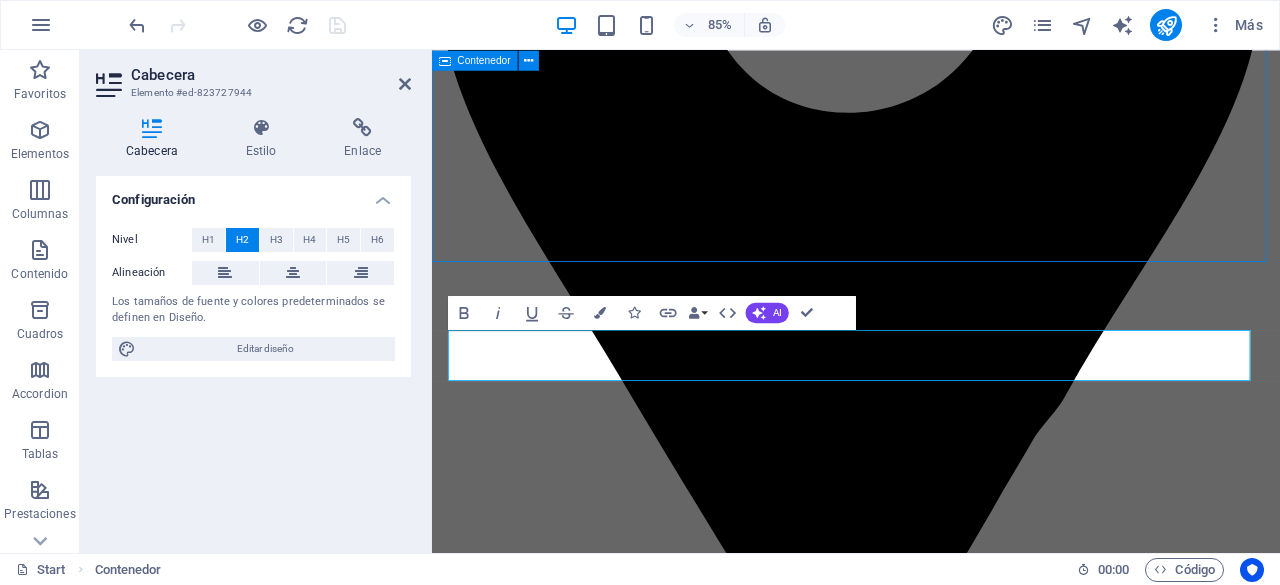 scroll, scrollTop: 2904, scrollLeft: 0, axis: vertical 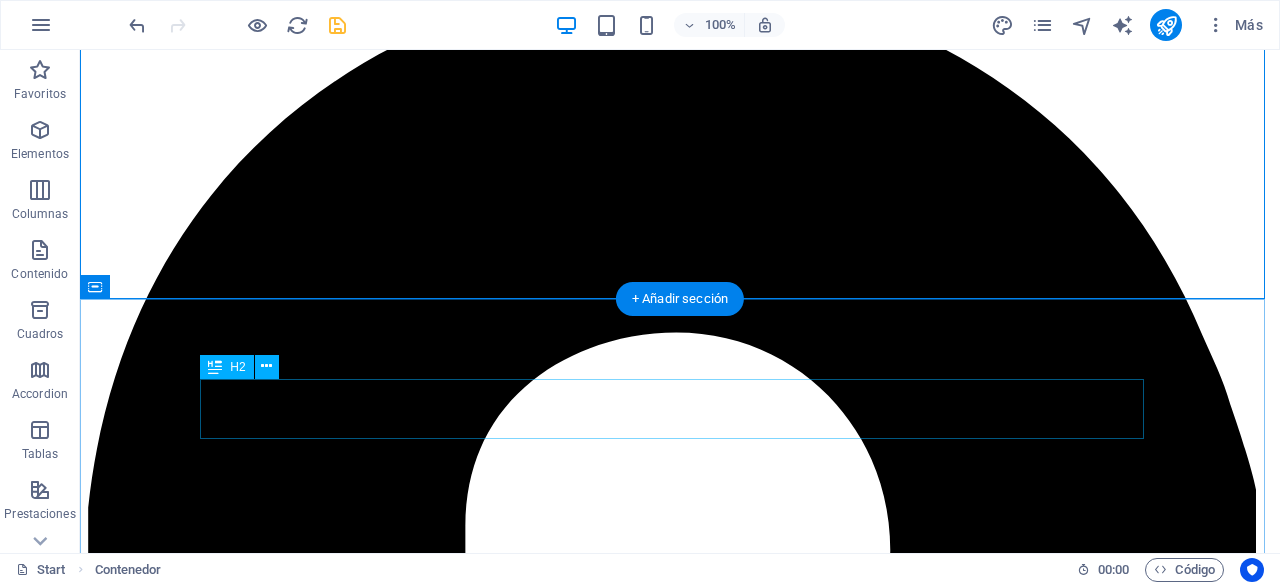 click on "Contactanos" at bounding box center [680, 19255] 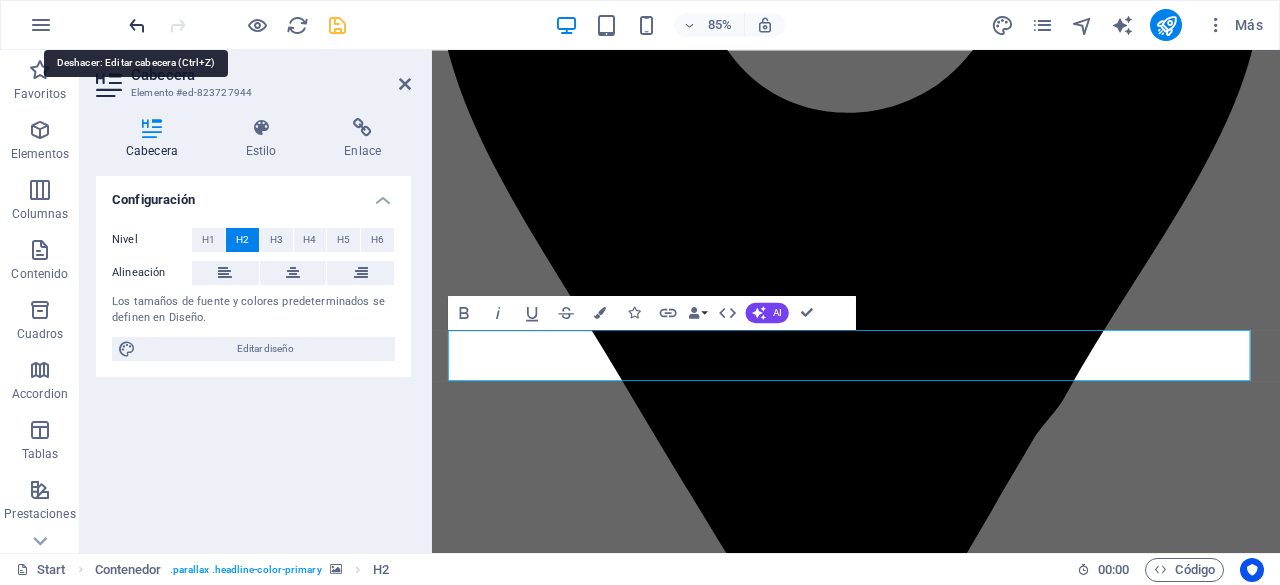 click at bounding box center (137, 25) 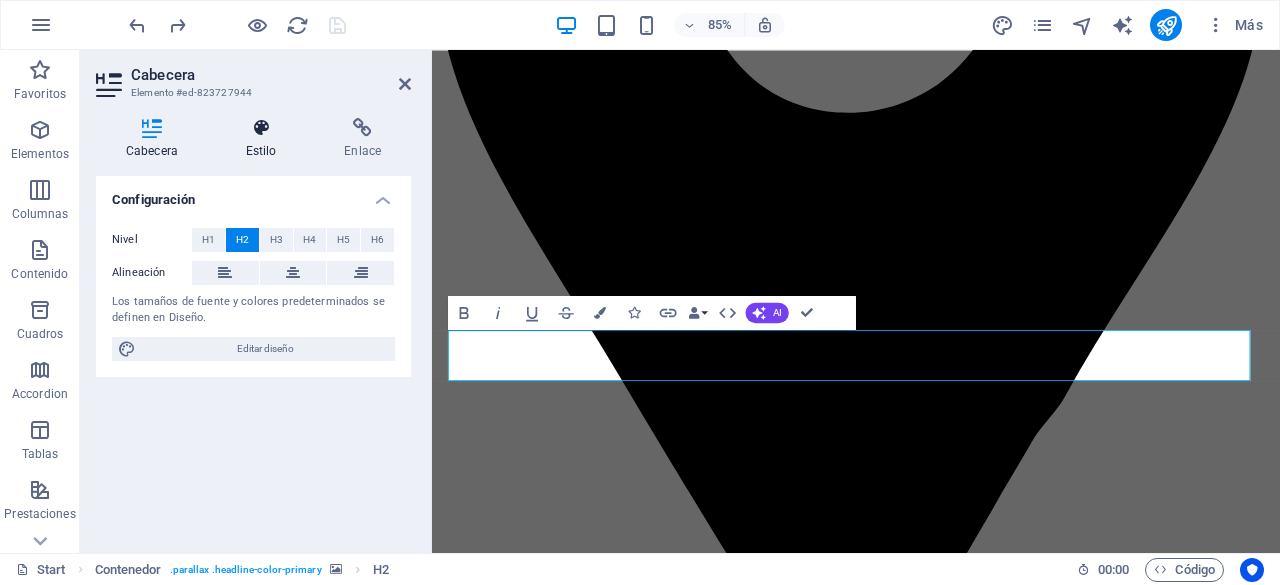 click at bounding box center (261, 128) 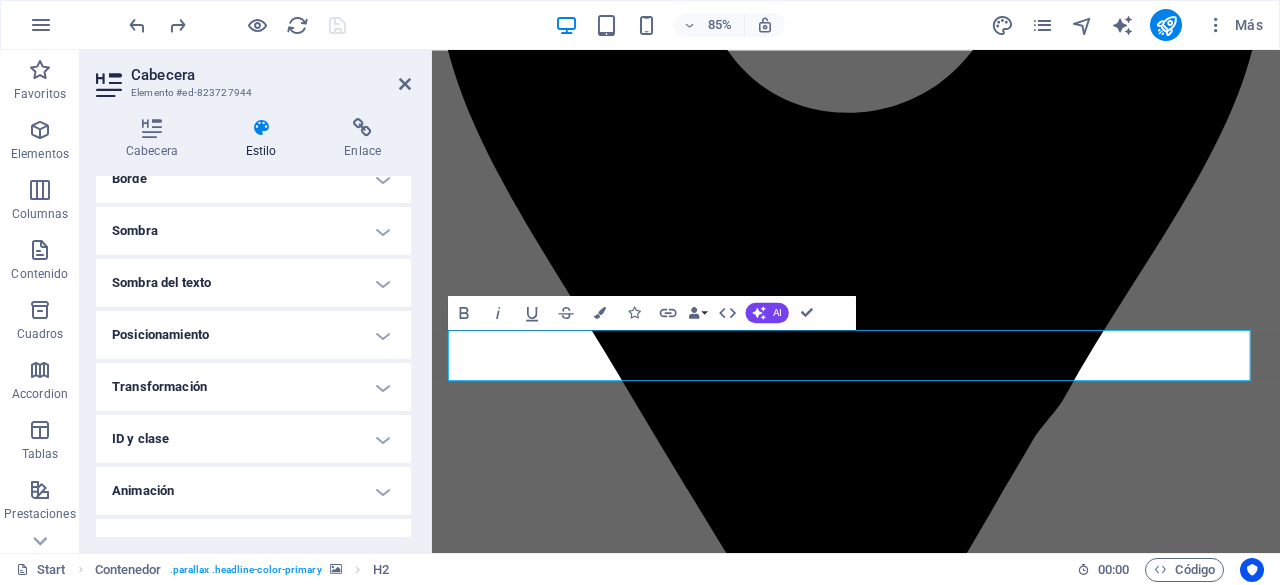 scroll, scrollTop: 499, scrollLeft: 0, axis: vertical 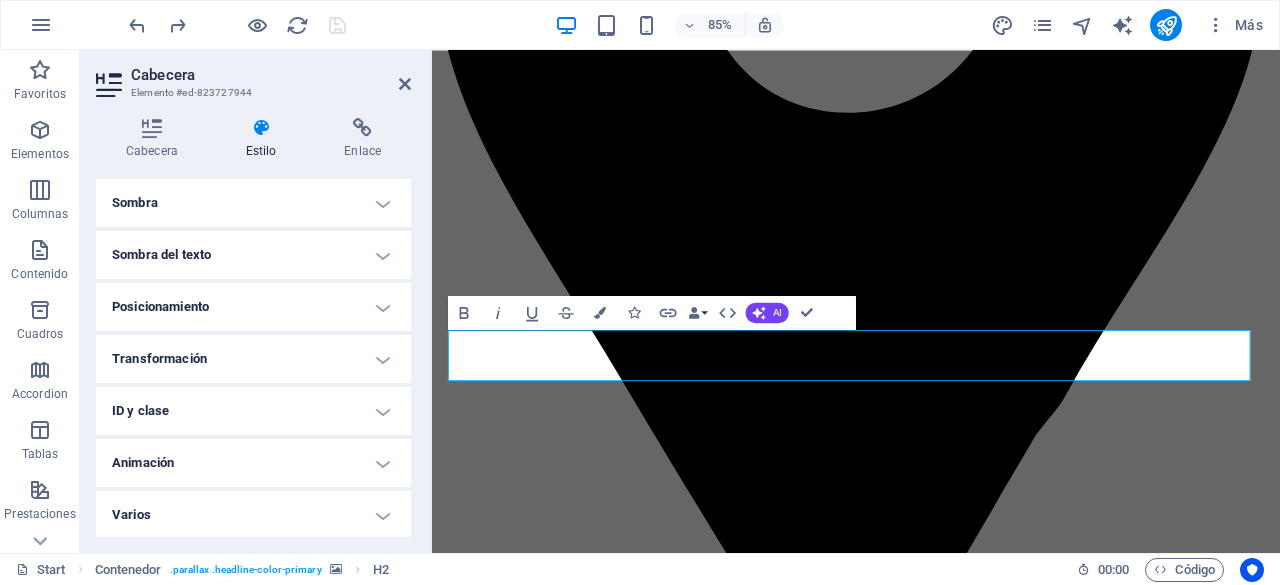 click on "ID y clase" at bounding box center (253, 411) 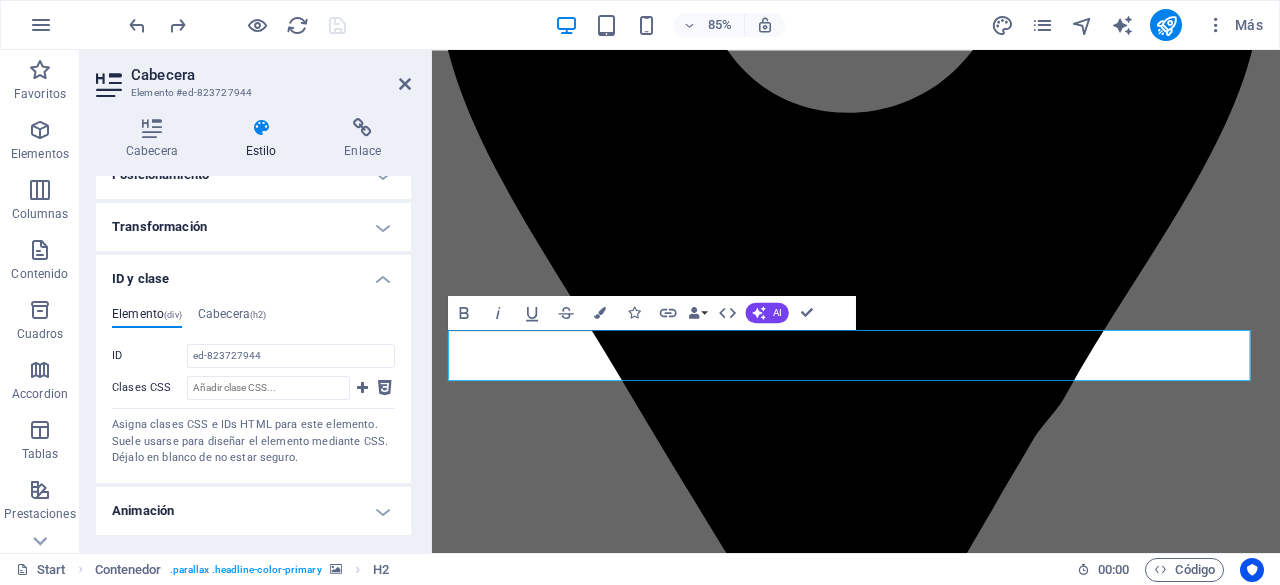 scroll, scrollTop: 679, scrollLeft: 0, axis: vertical 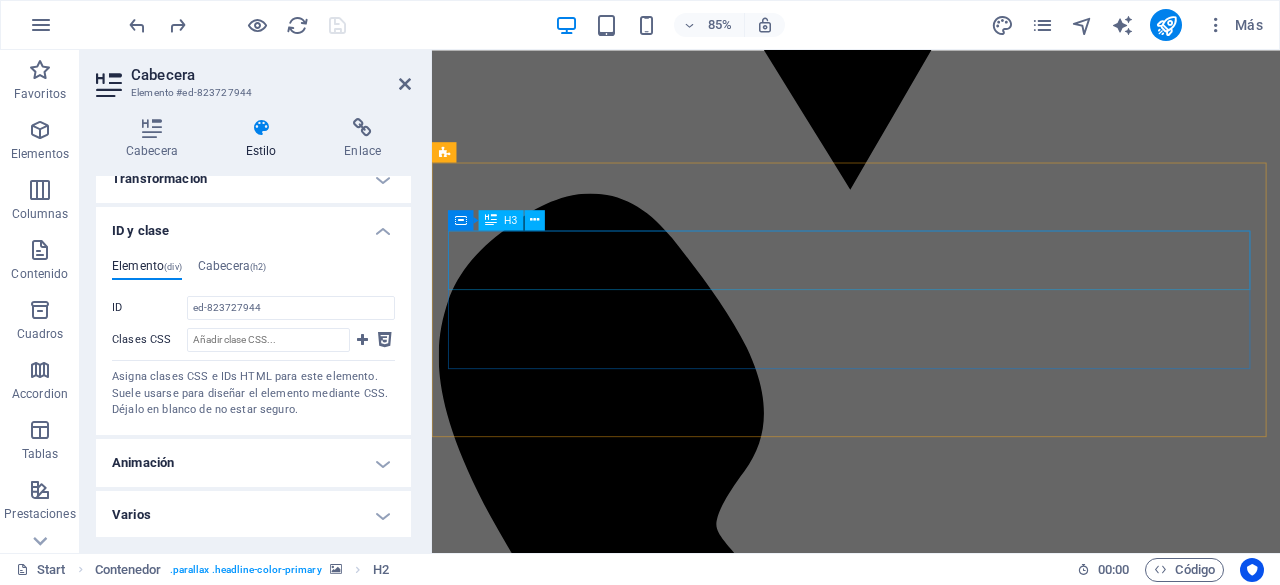 click on "En The Consulting, transformamos ideas en resultados." at bounding box center [931, 23102] 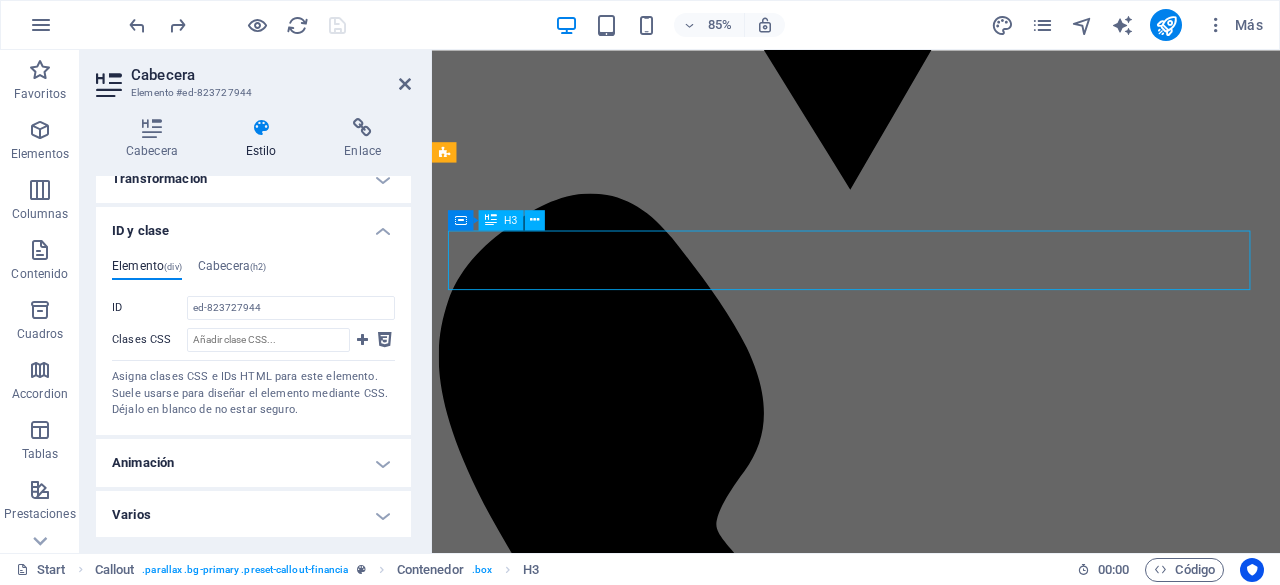 click on "En The Consulting, transformamos ideas en resultados." at bounding box center [931, 23102] 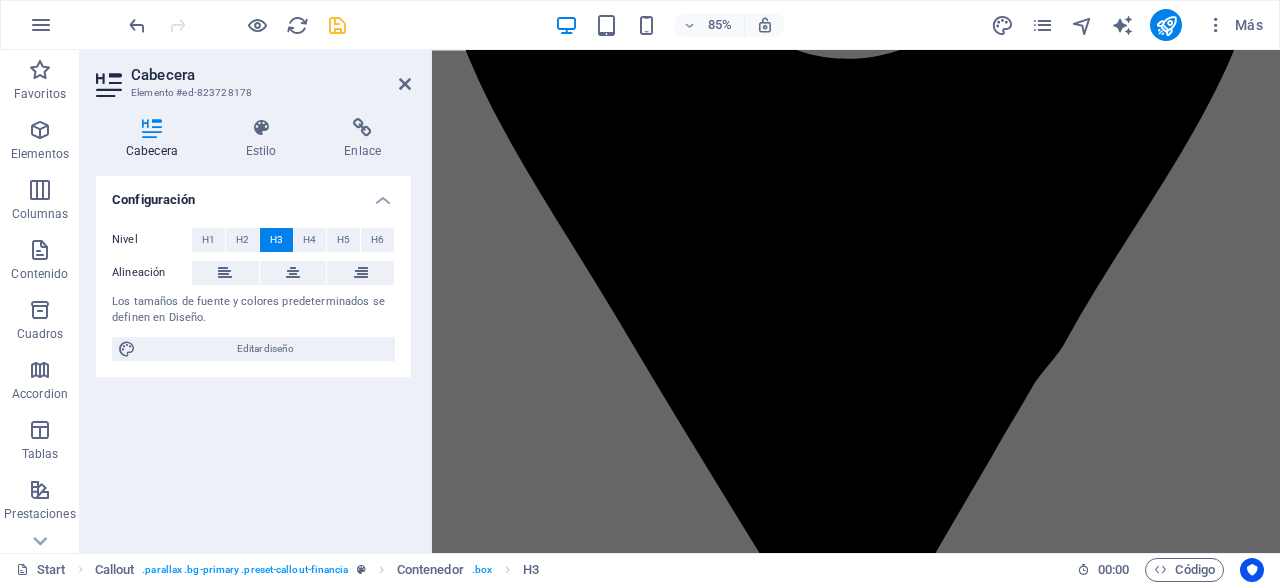 scroll, scrollTop: 3759, scrollLeft: 0, axis: vertical 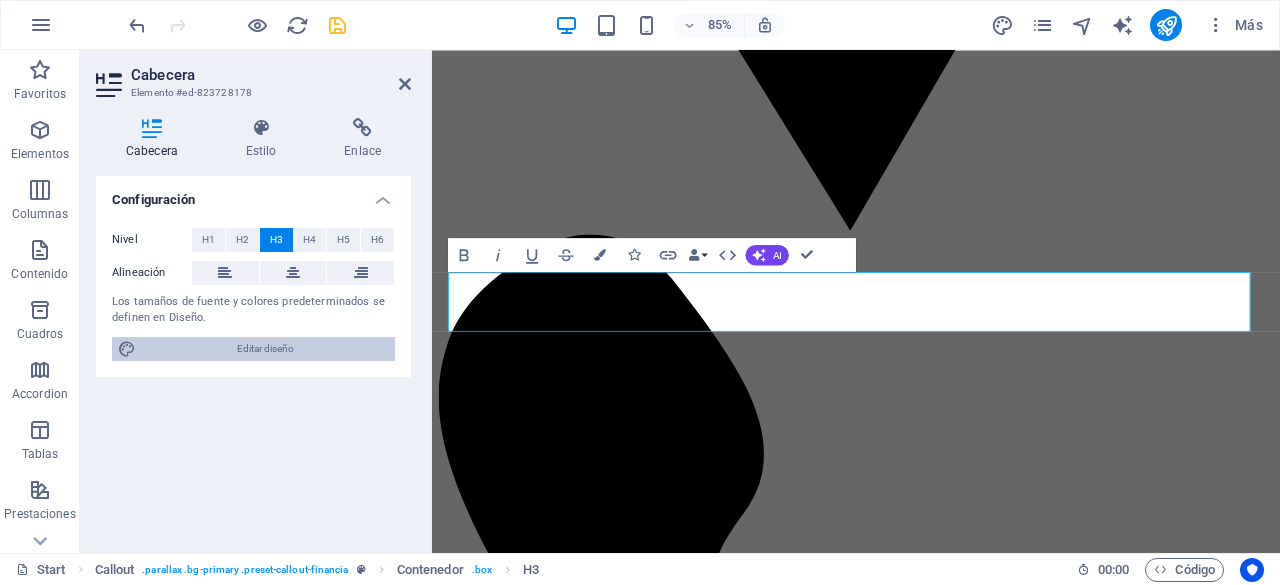 click on "Editar diseño" at bounding box center [265, 349] 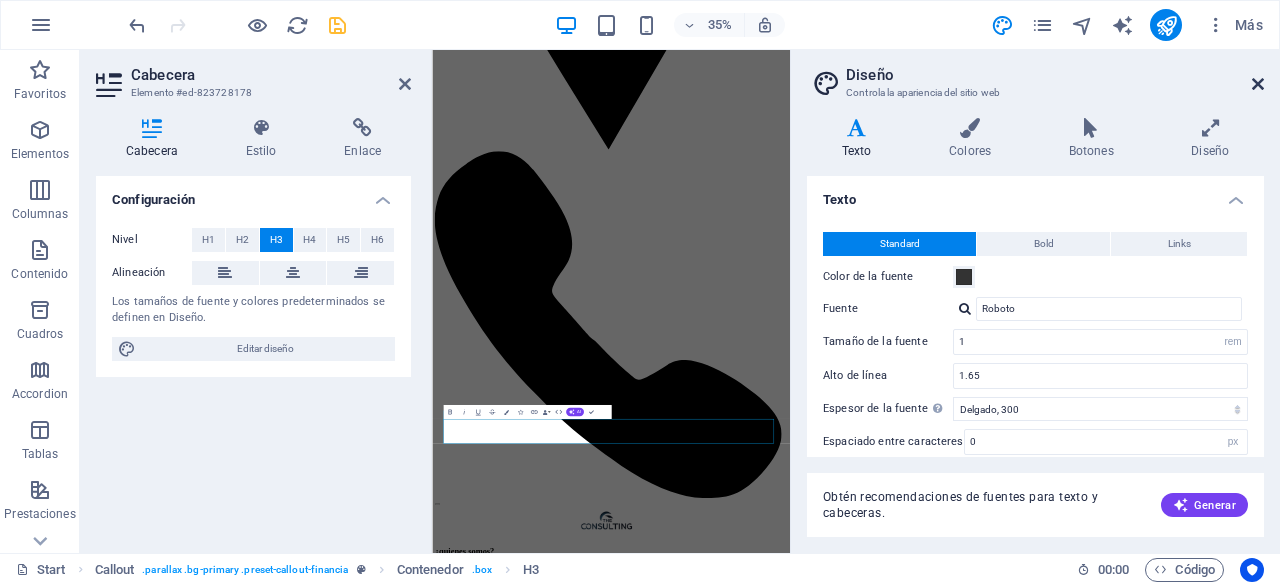 click at bounding box center (1258, 84) 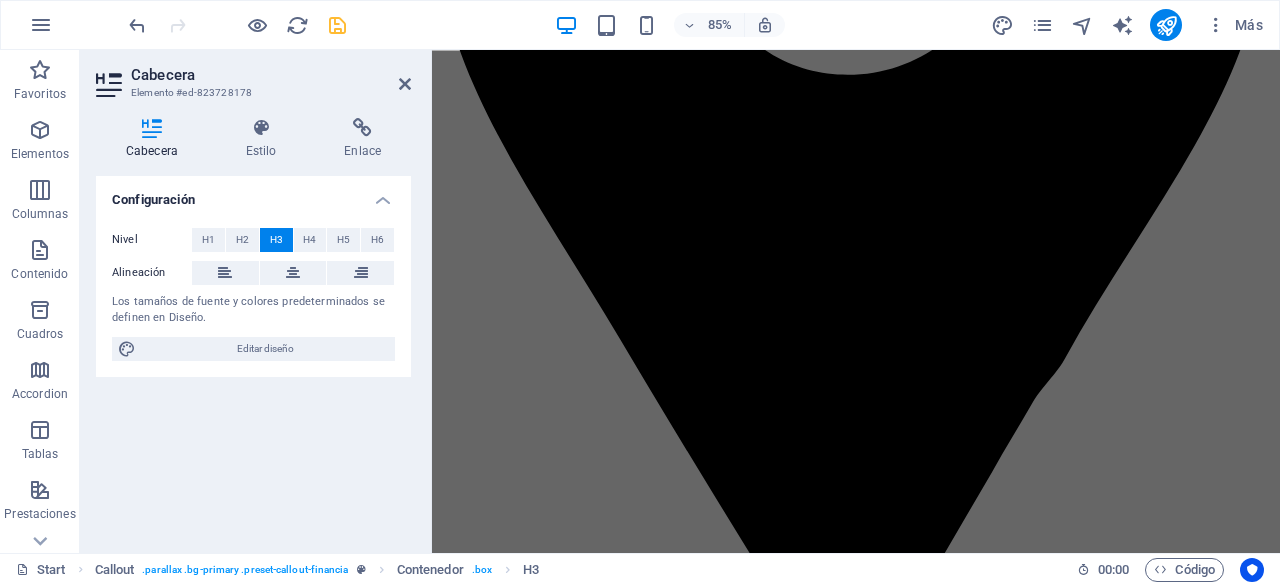 scroll, scrollTop: 3190, scrollLeft: 0, axis: vertical 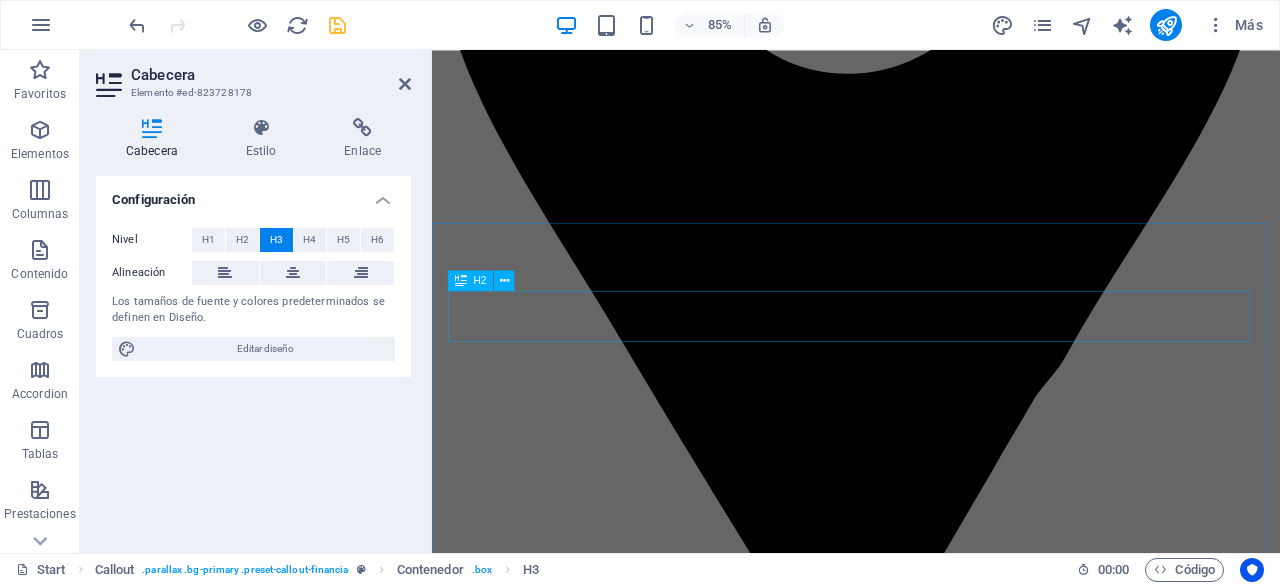 click on "nuestros Partners" at bounding box center [931, 16268] 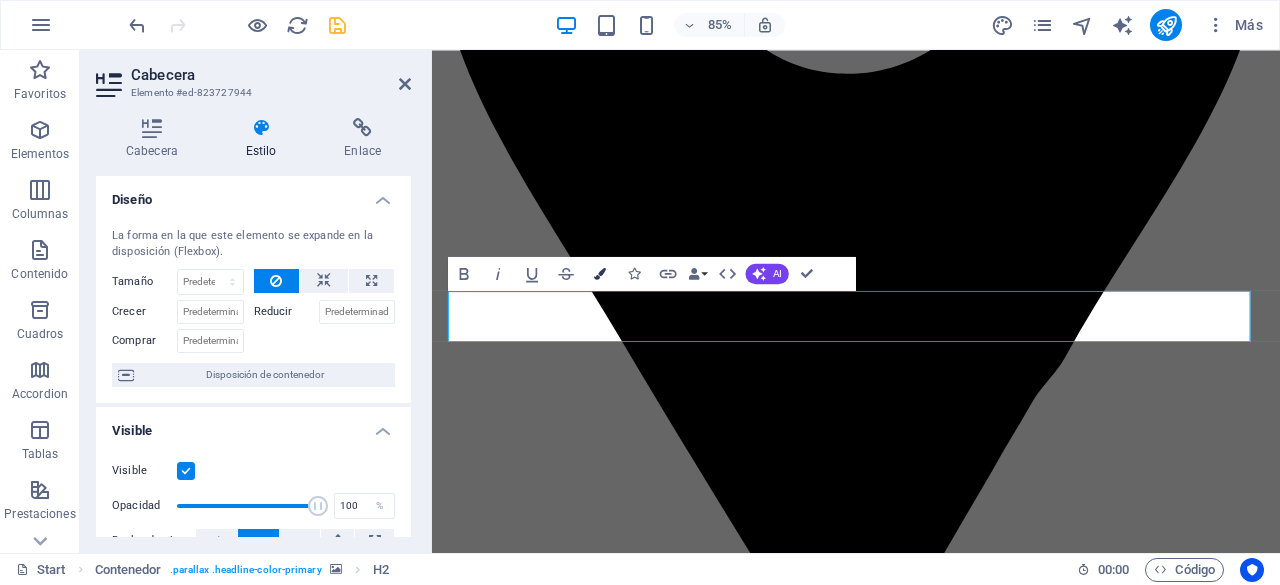 click at bounding box center (600, 274) 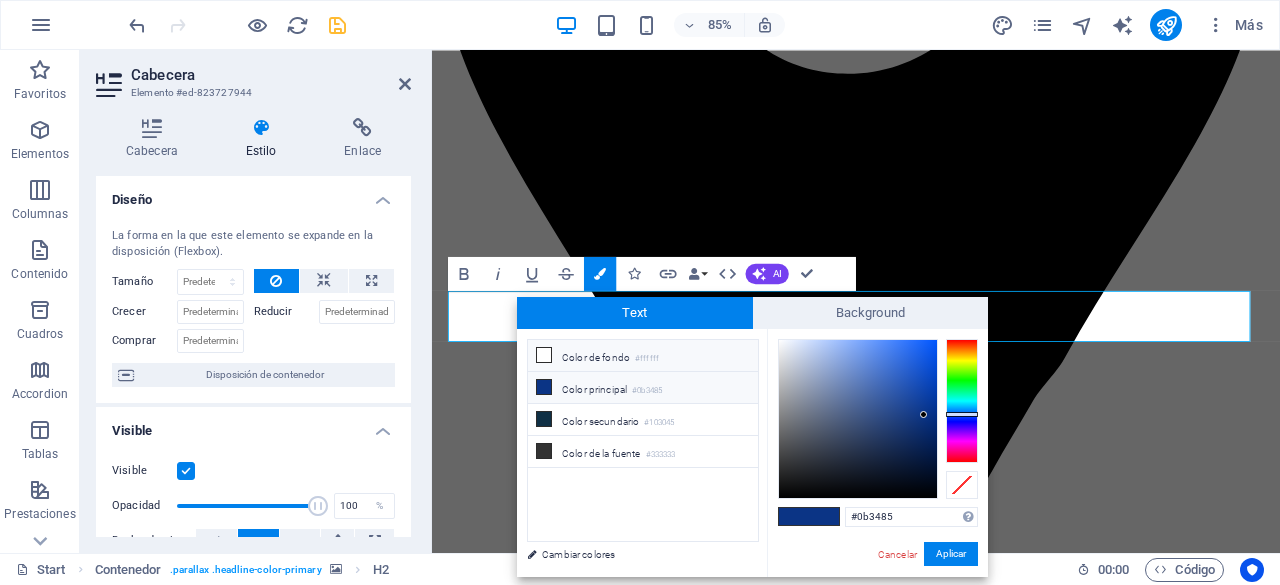 click at bounding box center (544, 355) 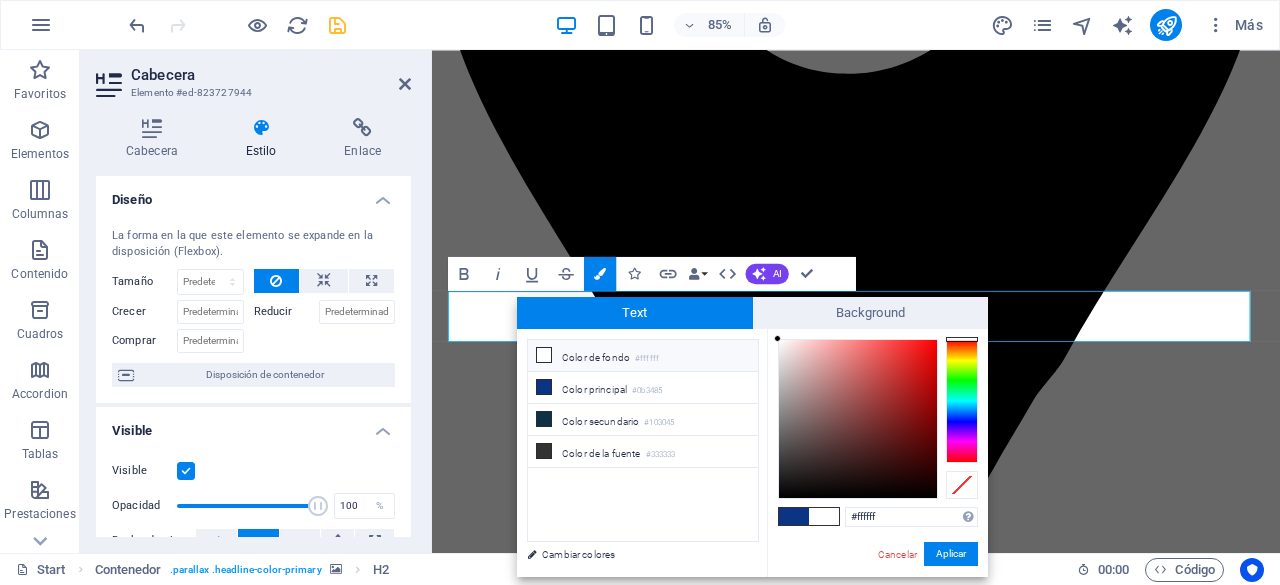 click at bounding box center [544, 355] 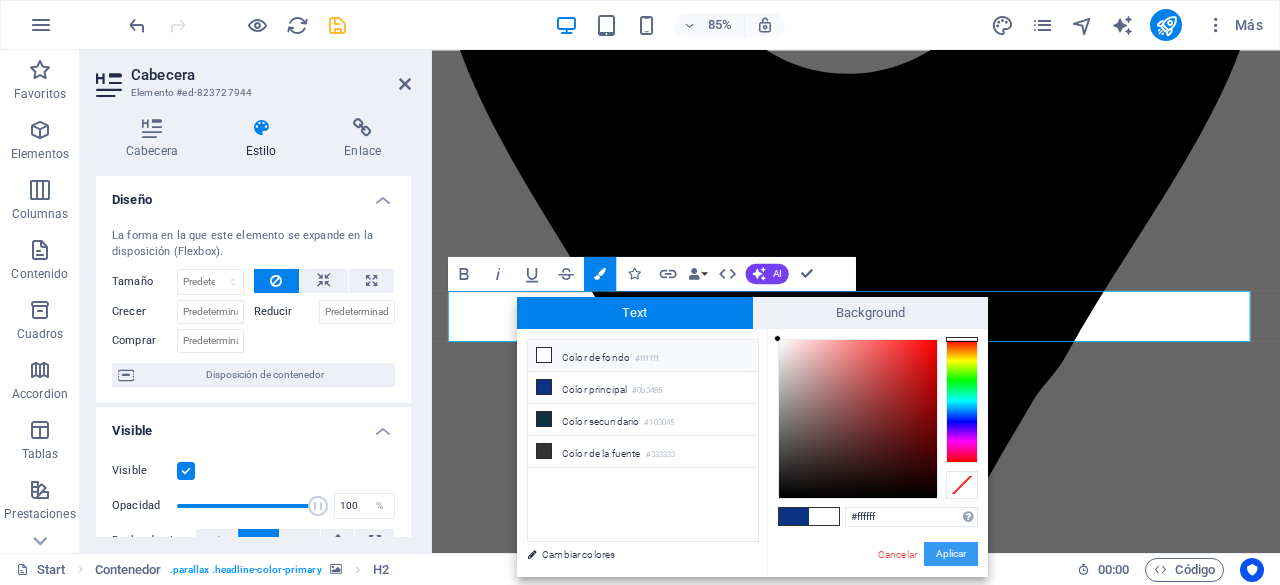 click on "Aplicar" at bounding box center [951, 554] 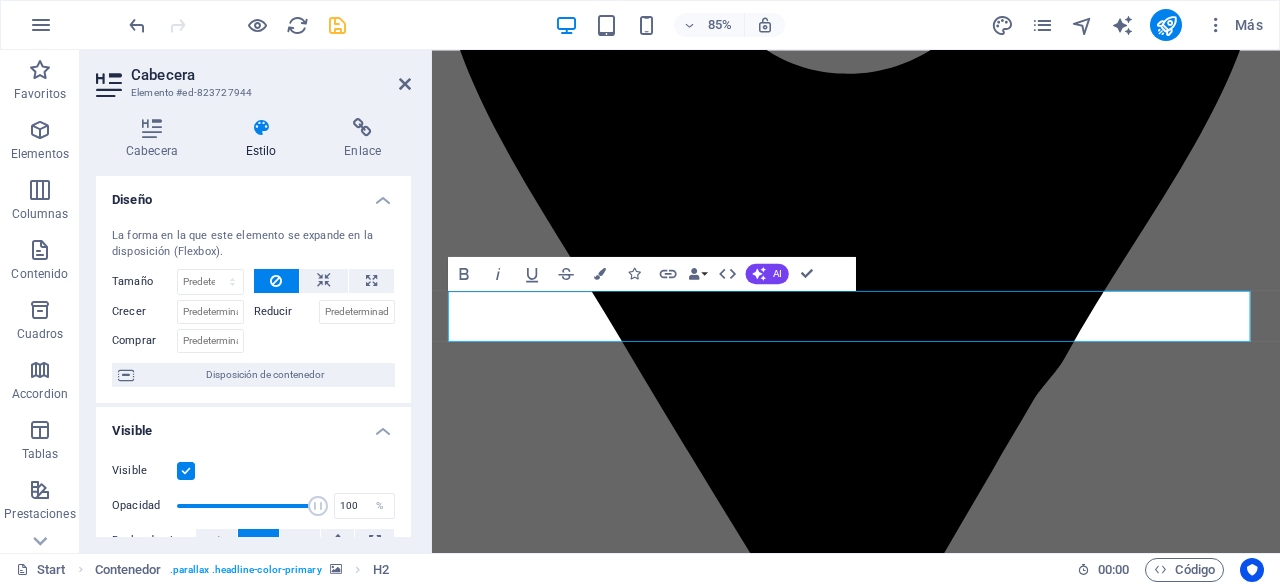 click at bounding box center [931, 15563] 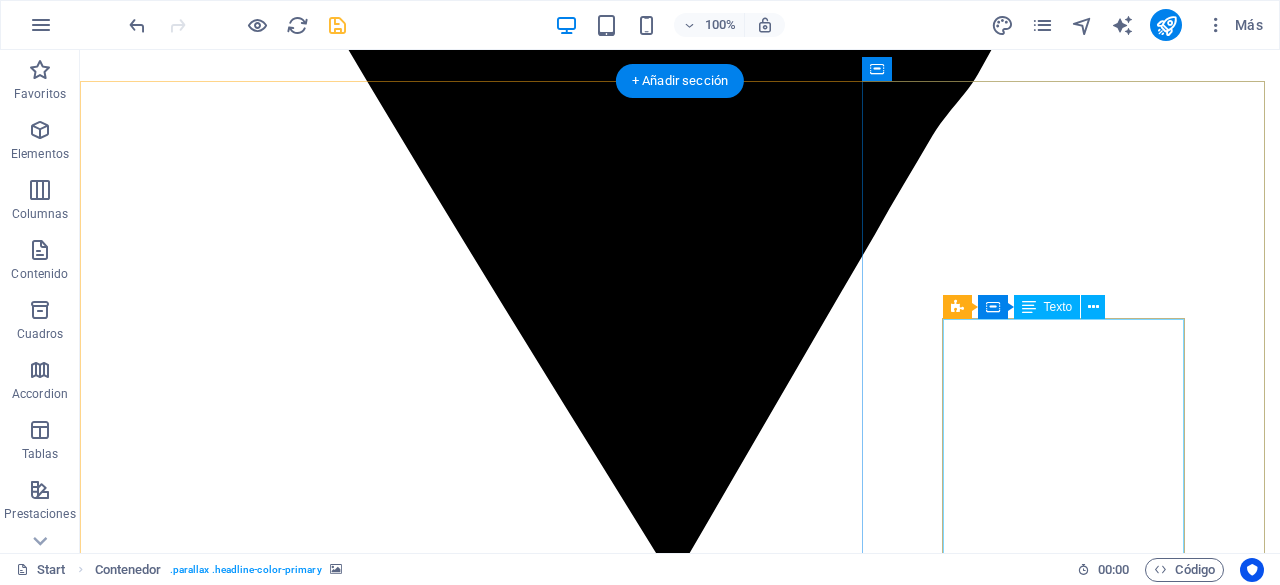 scroll, scrollTop: 4003, scrollLeft: 0, axis: vertical 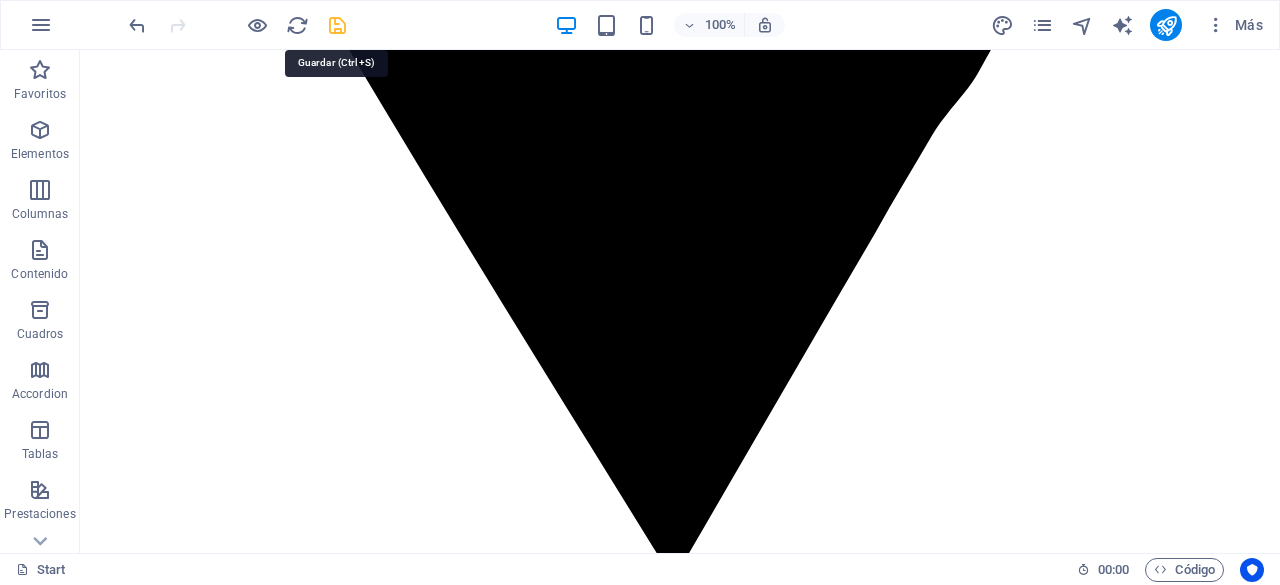 click at bounding box center [337, 25] 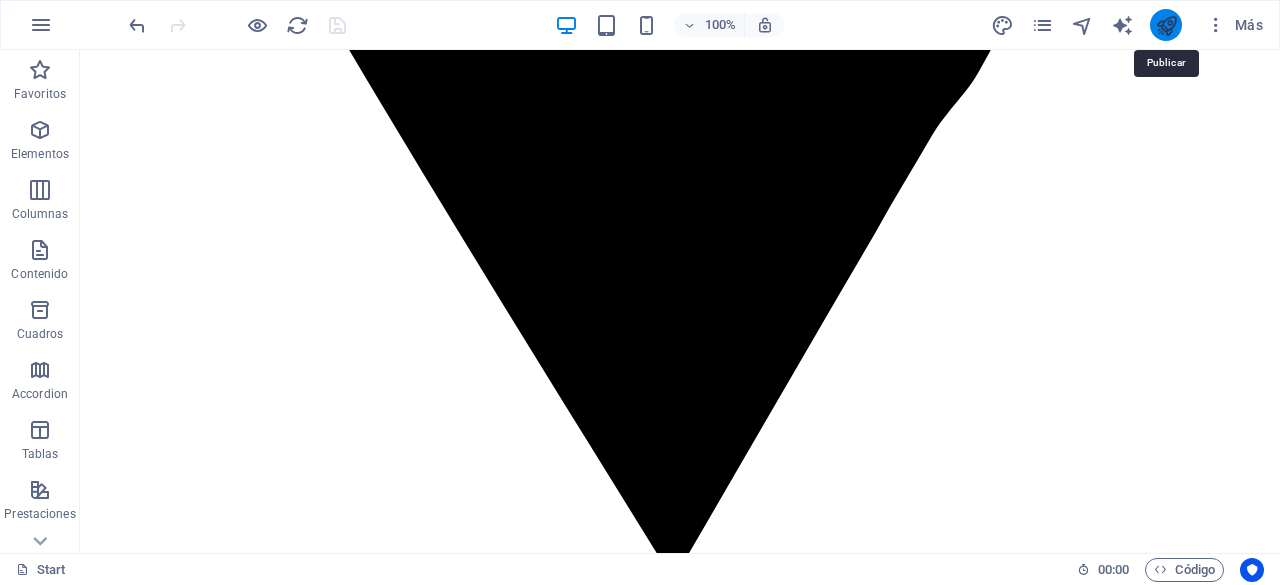 click at bounding box center [1166, 25] 